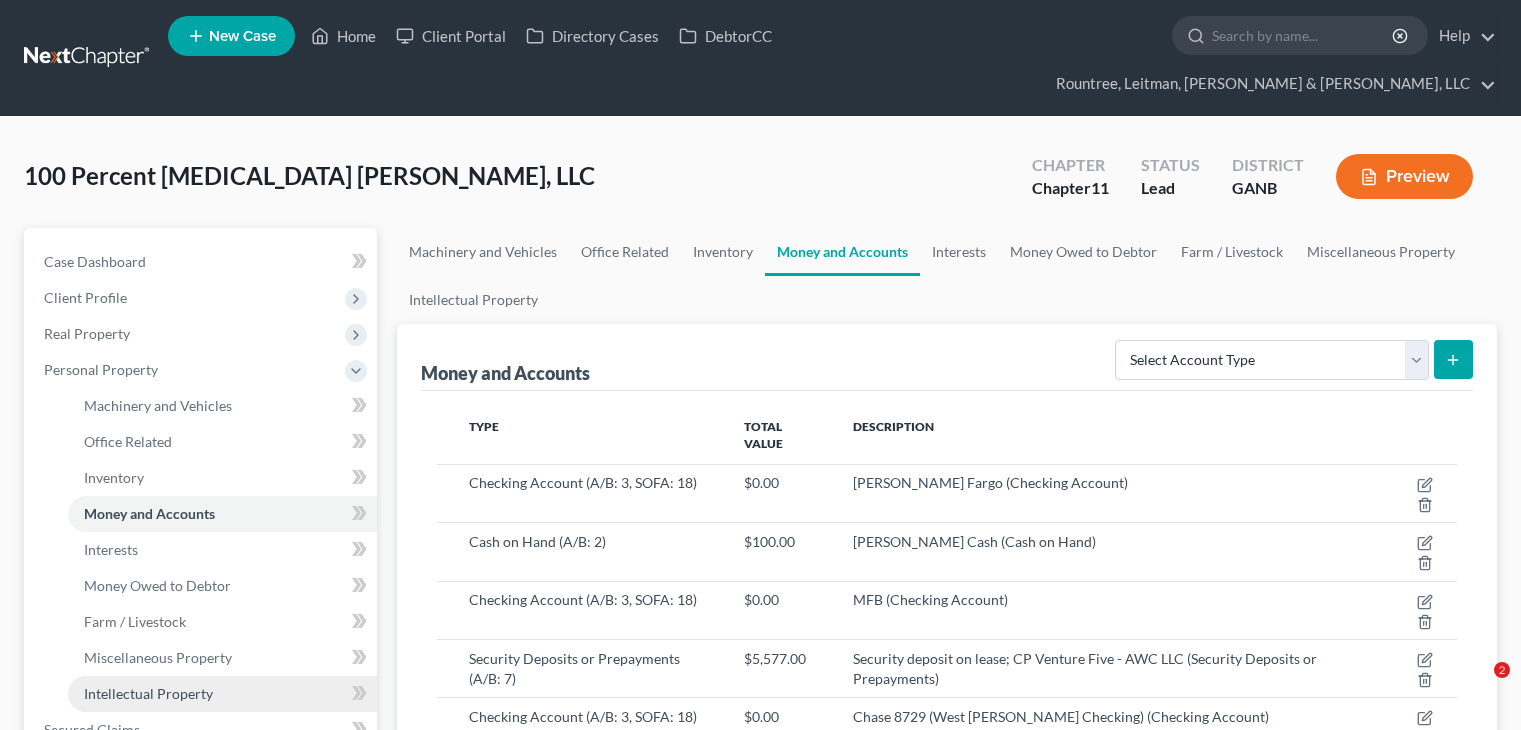 scroll, scrollTop: 312, scrollLeft: 0, axis: vertical 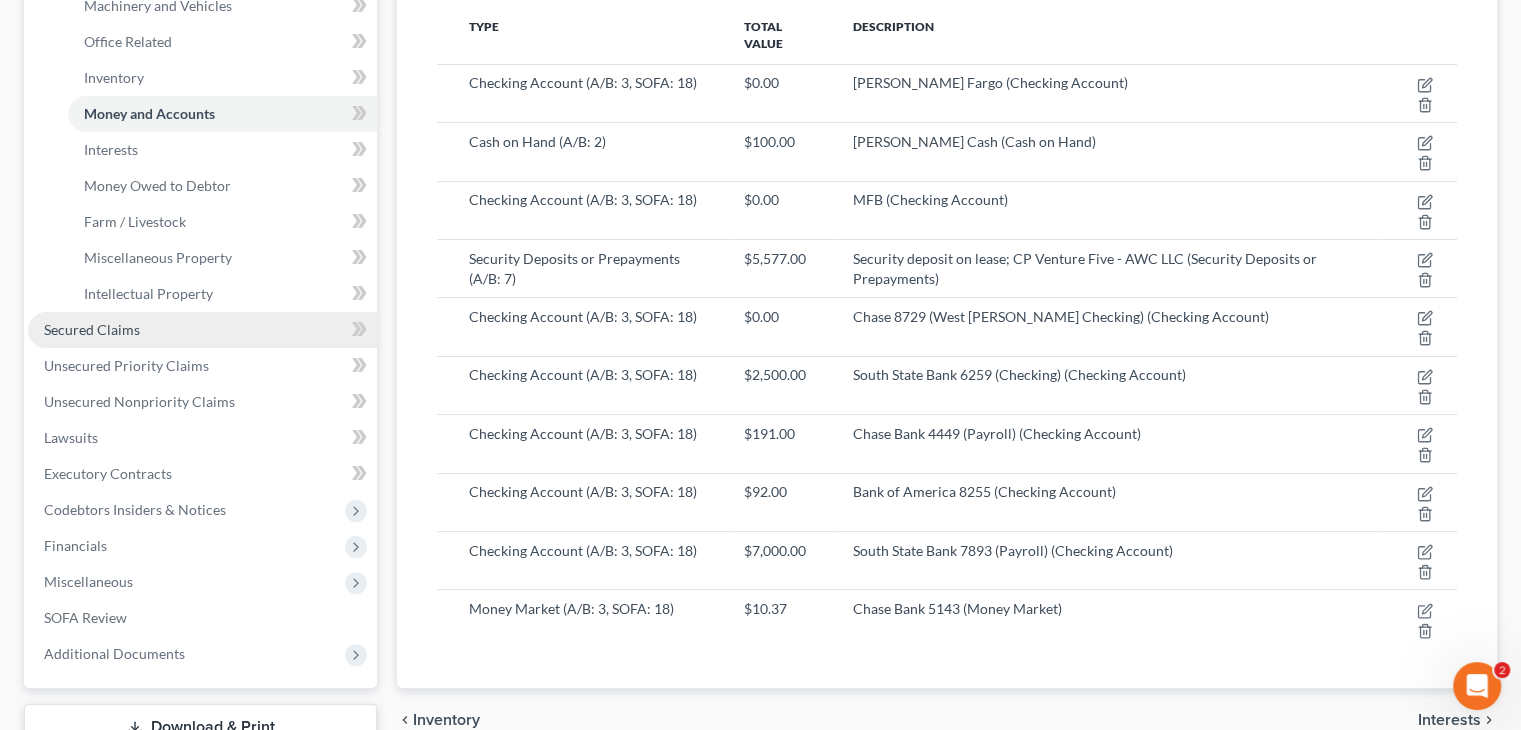 click on "Secured Claims" at bounding box center [92, 329] 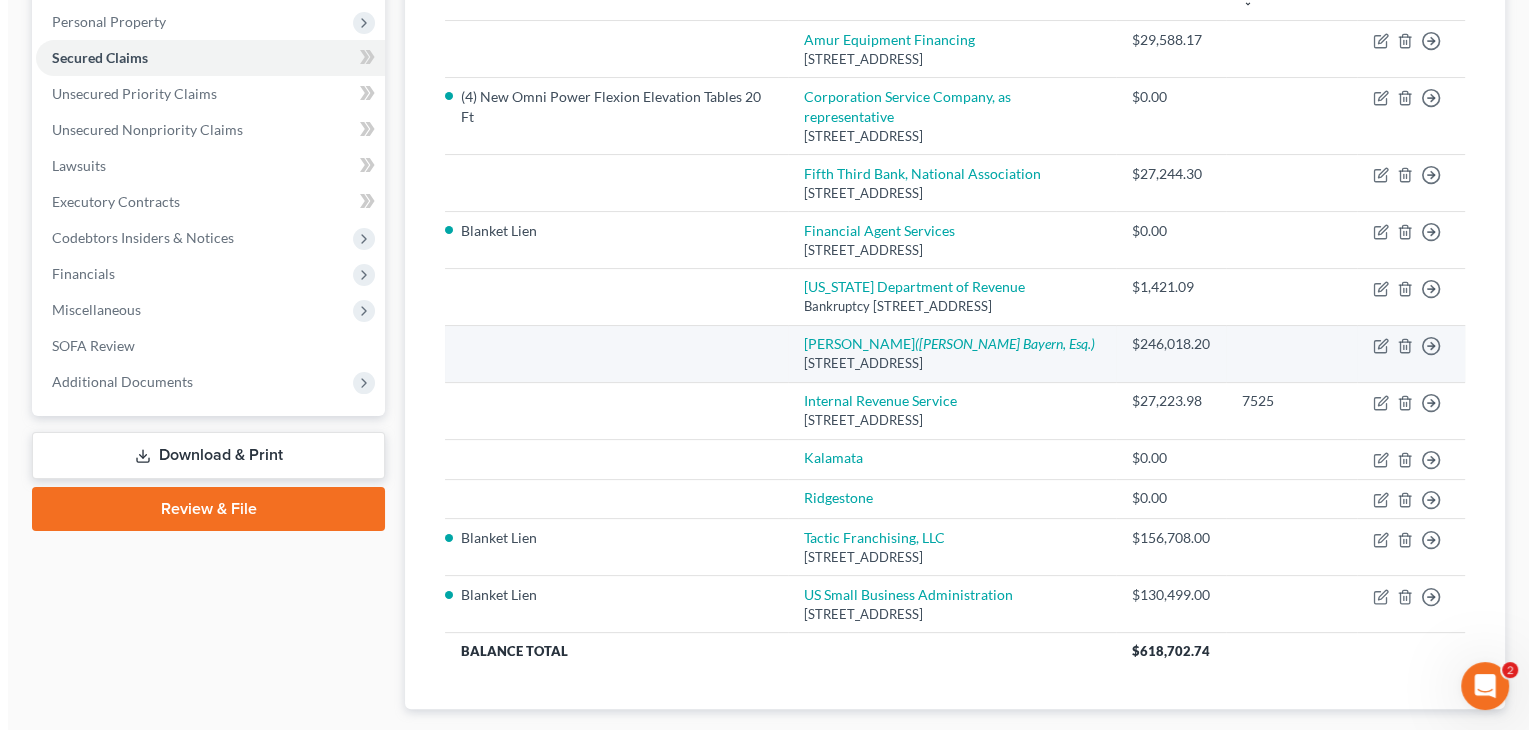scroll, scrollTop: 300, scrollLeft: 0, axis: vertical 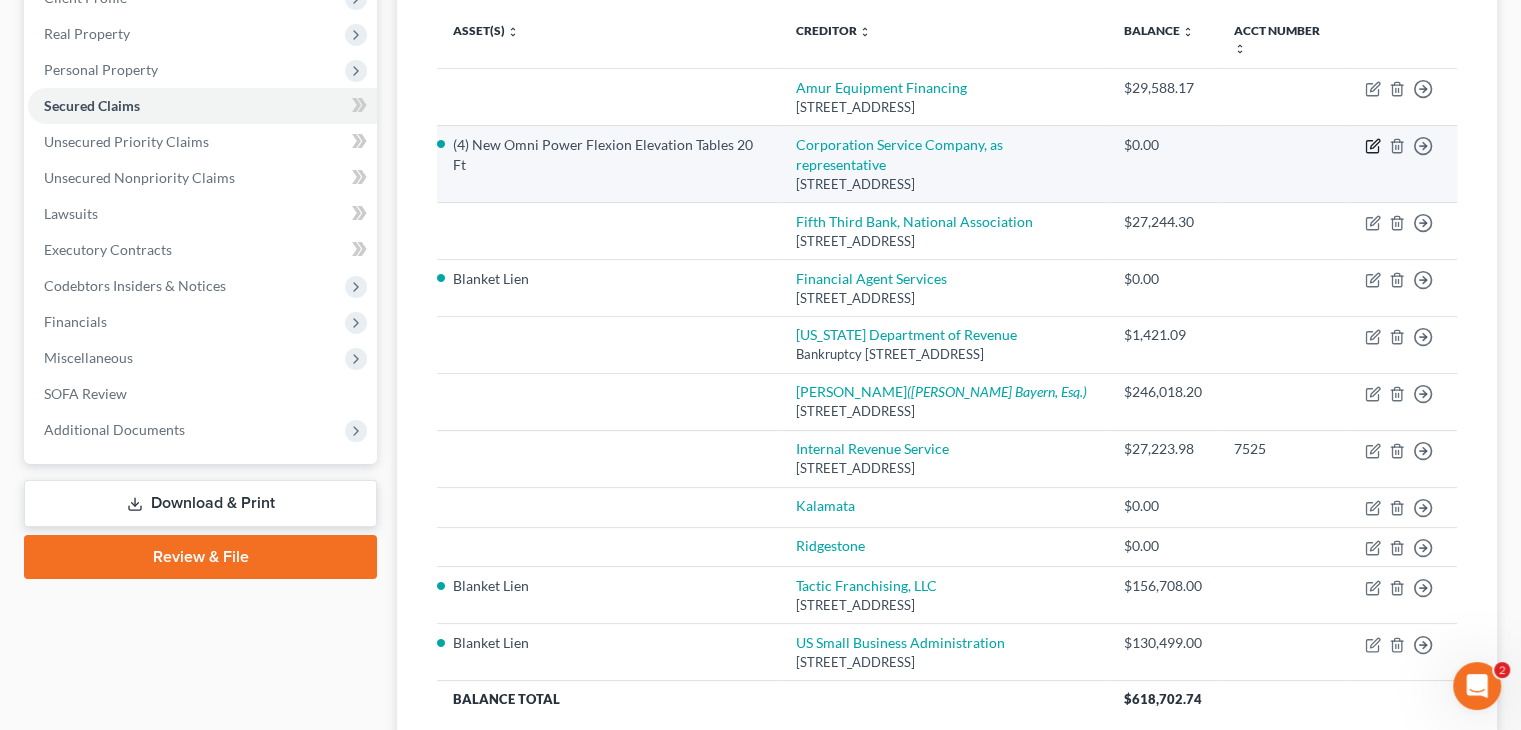 click 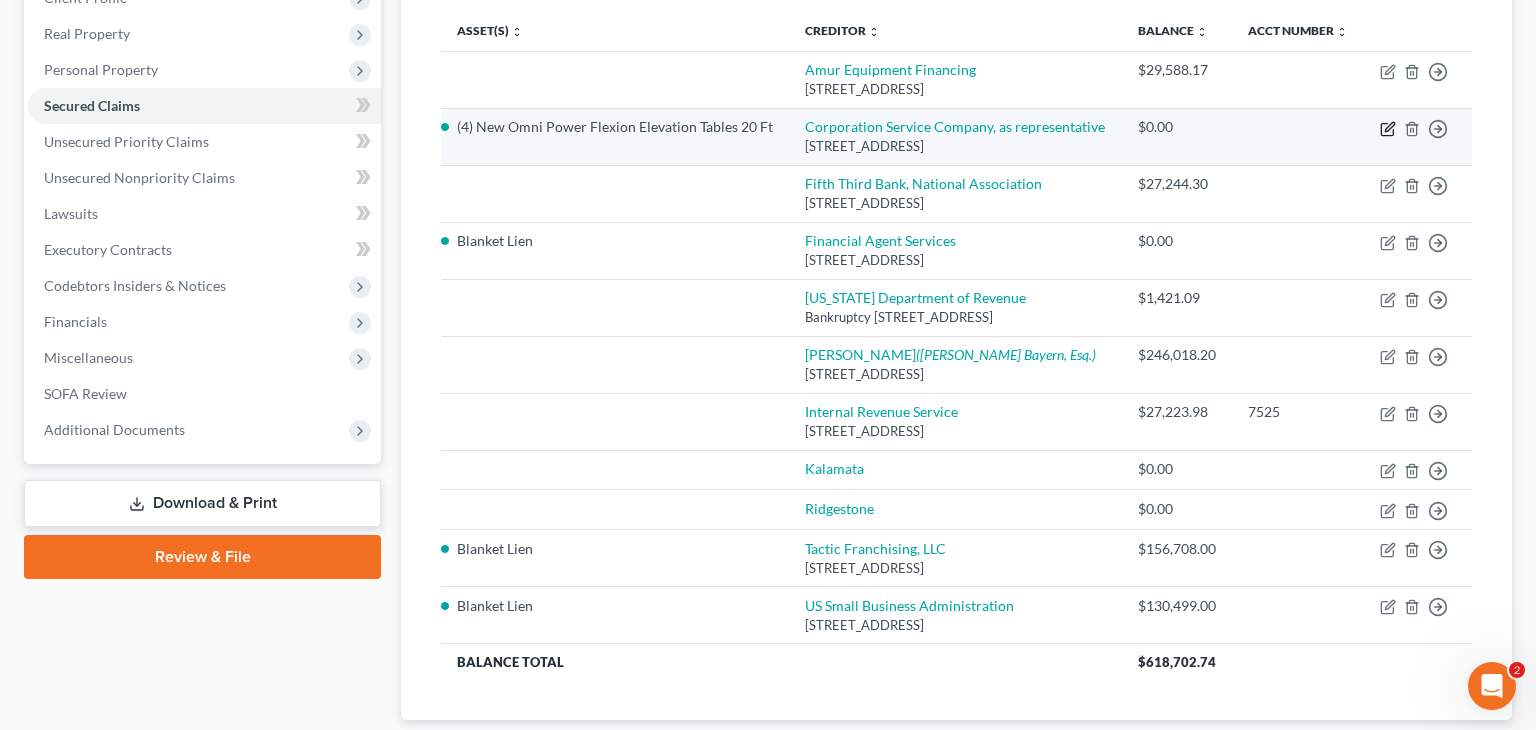 select on "14" 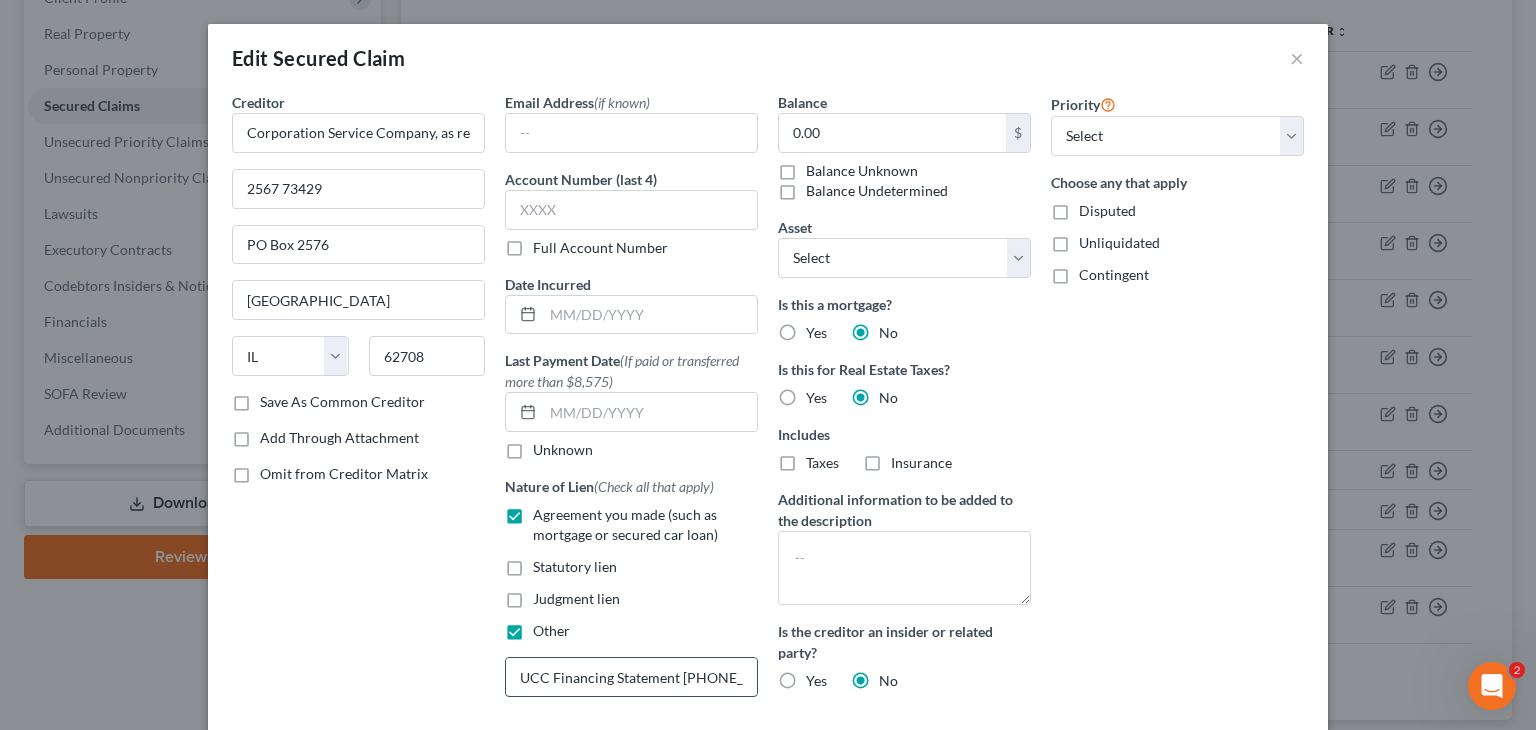 click on "UCC Financing Statement [PHONE_NUMBER]" at bounding box center [631, 677] 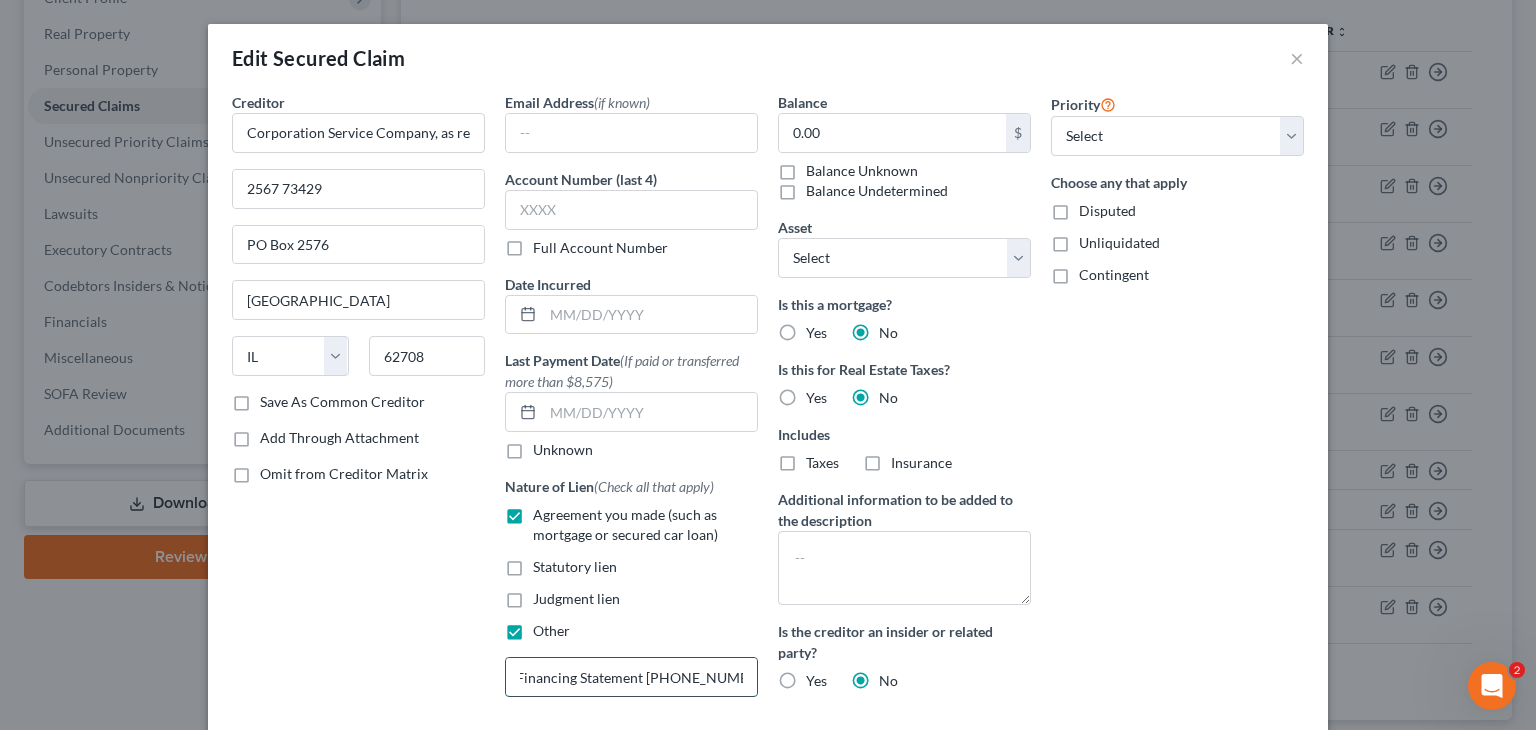 scroll, scrollTop: 0, scrollLeft: 52, axis: horizontal 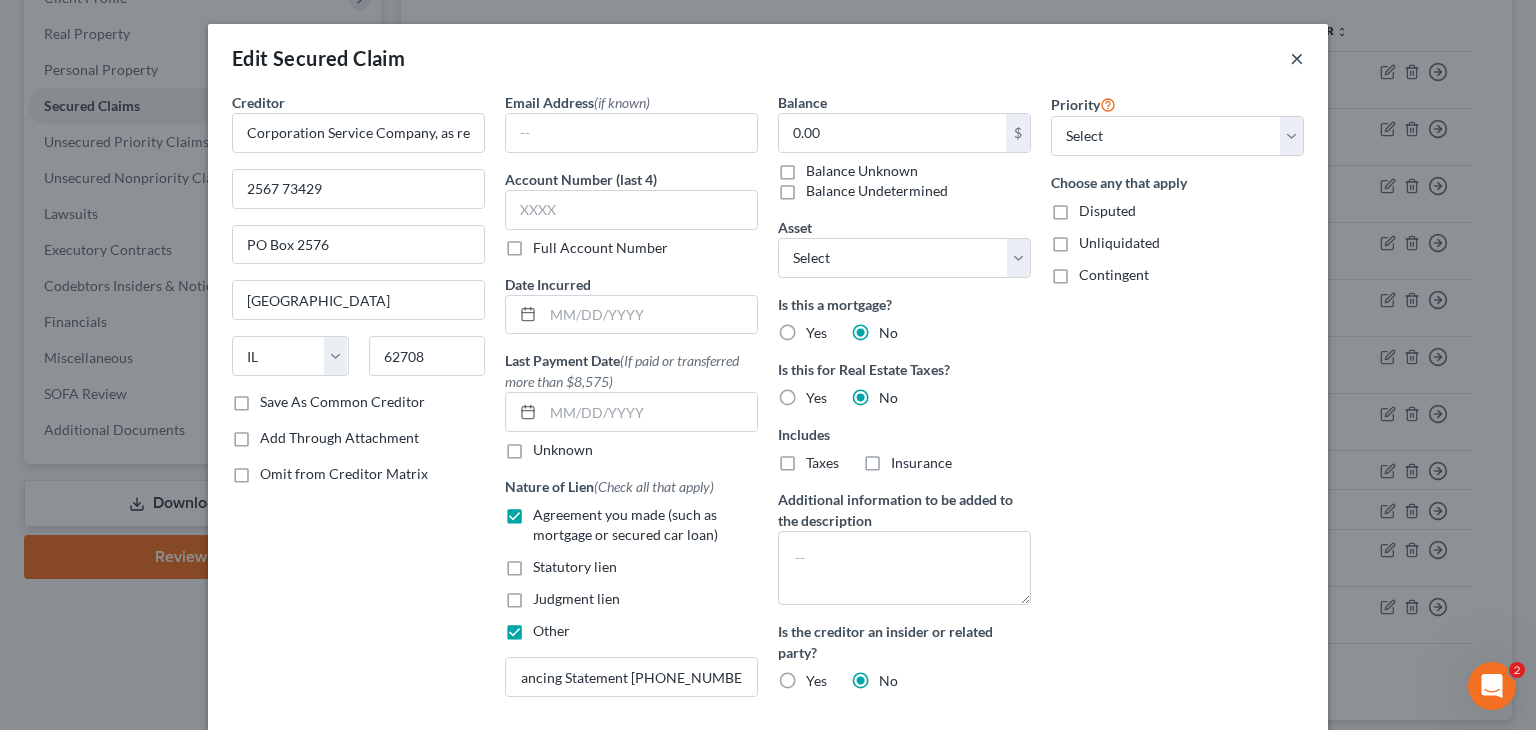 click on "×" at bounding box center (1297, 58) 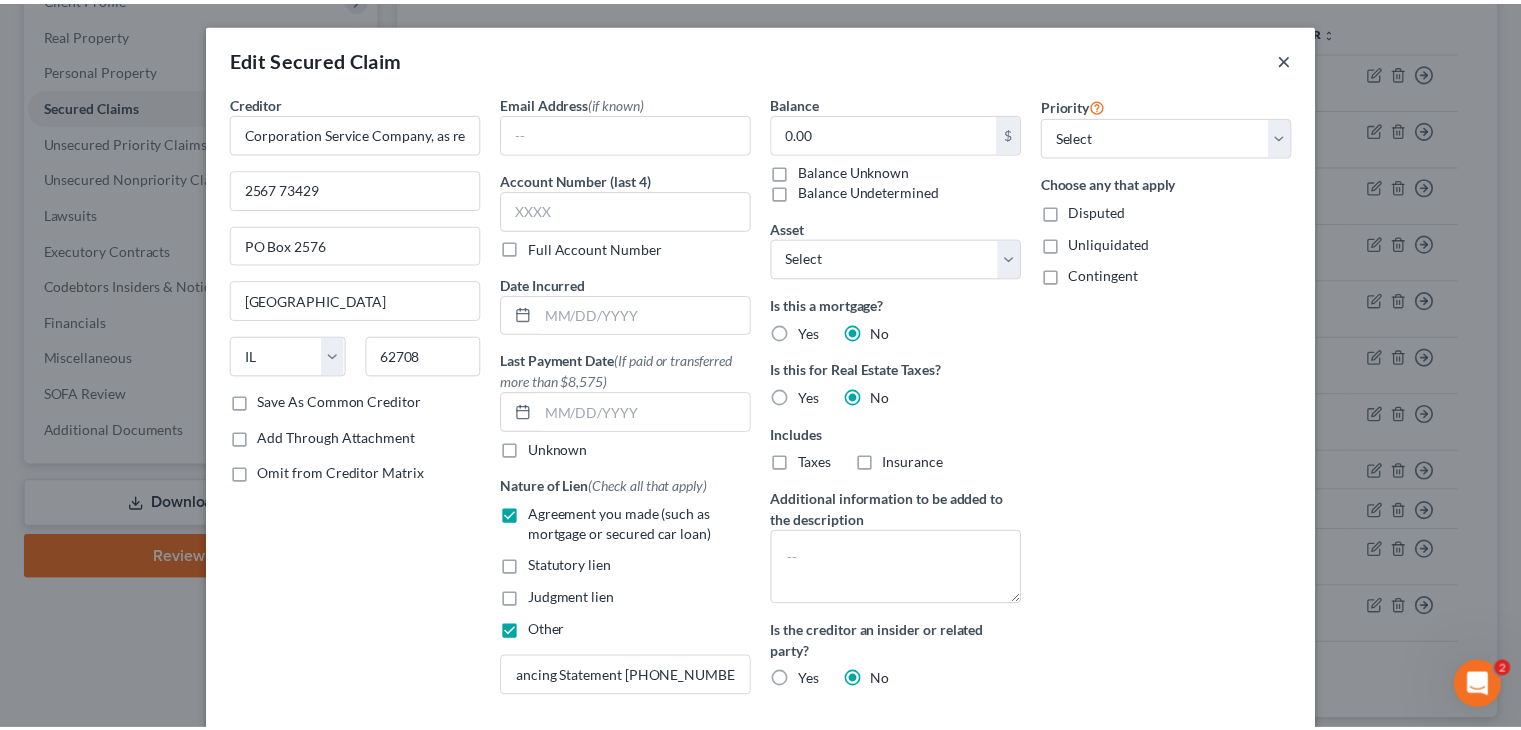 scroll, scrollTop: 0, scrollLeft: 0, axis: both 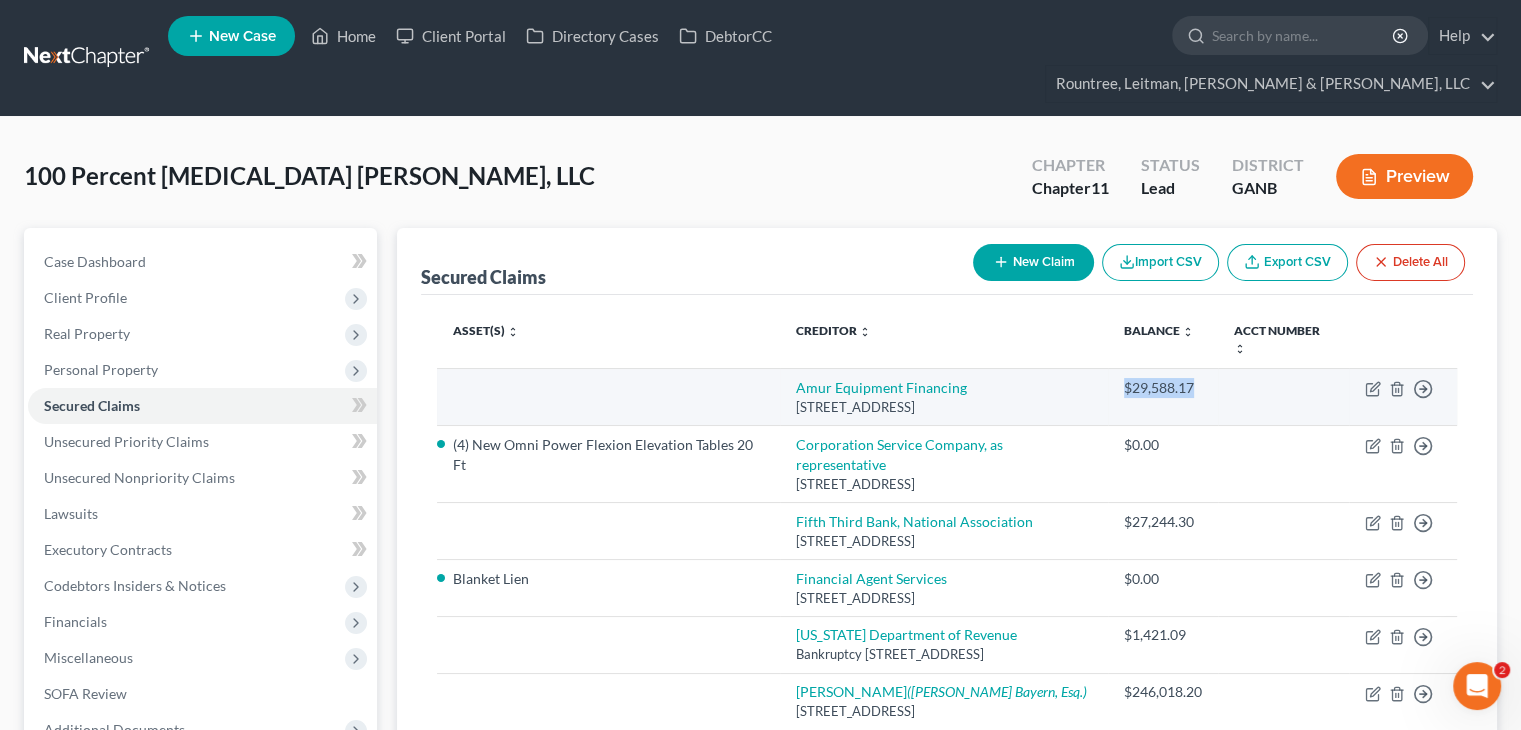 drag, startPoint x: 1128, startPoint y: 349, endPoint x: 1204, endPoint y: 347, distance: 76.02631 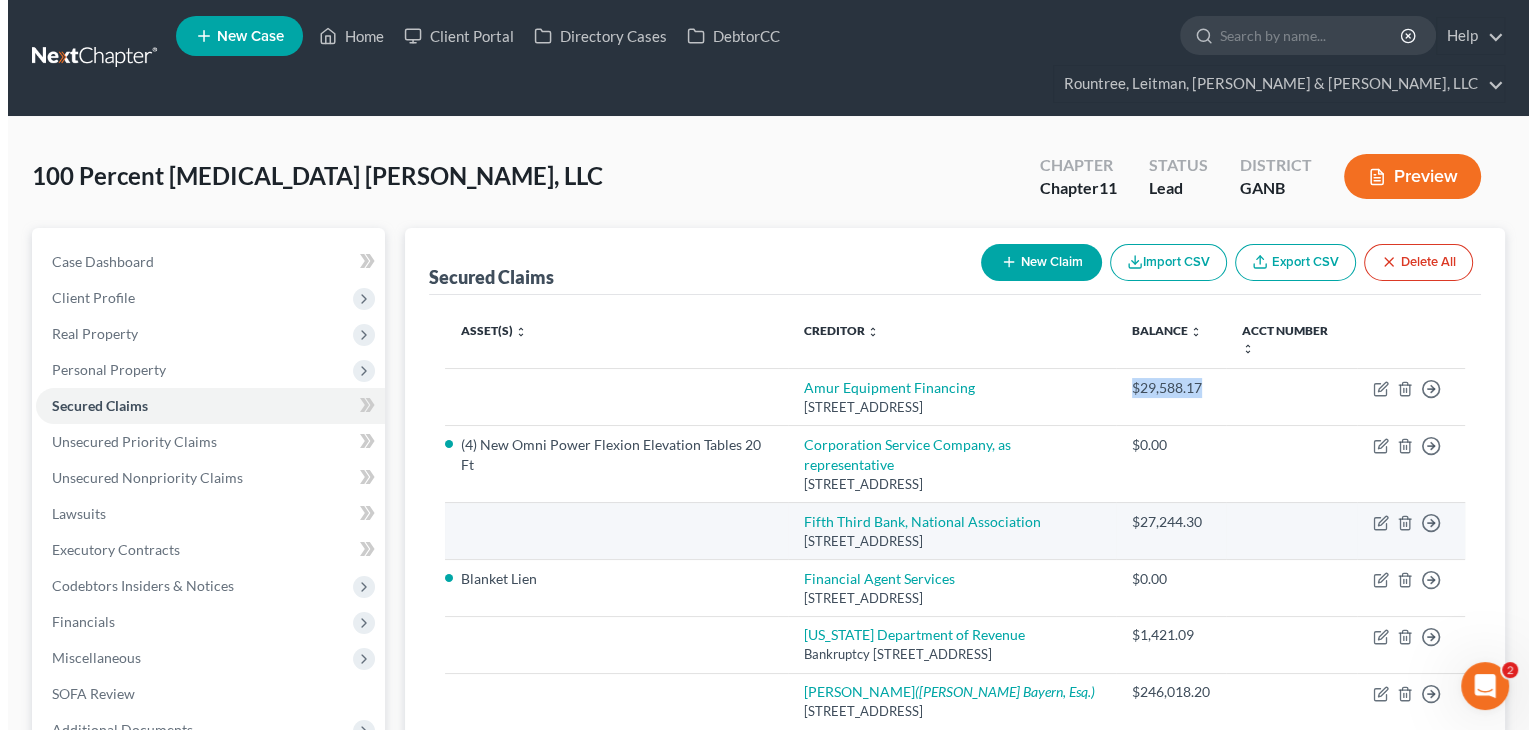 scroll, scrollTop: 100, scrollLeft: 0, axis: vertical 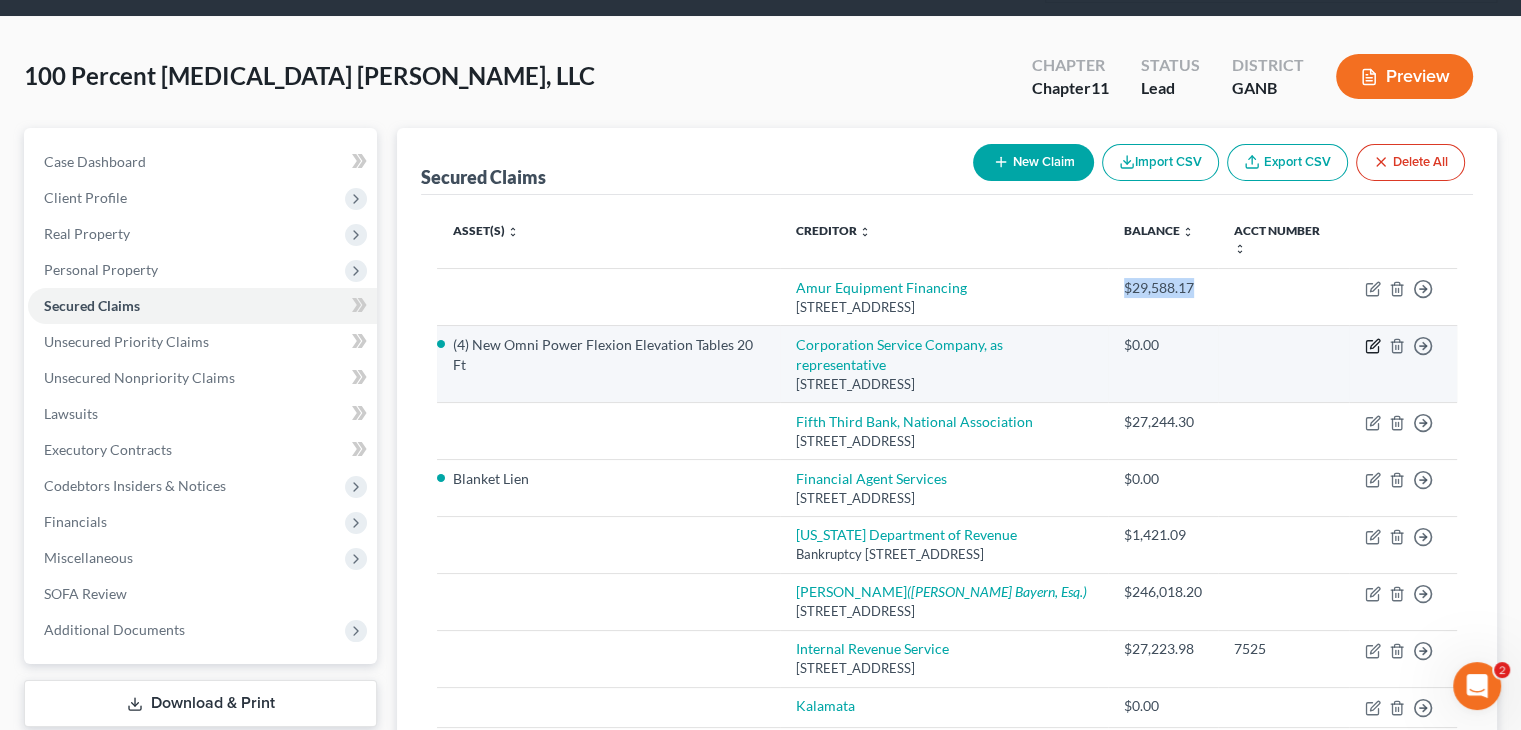 click 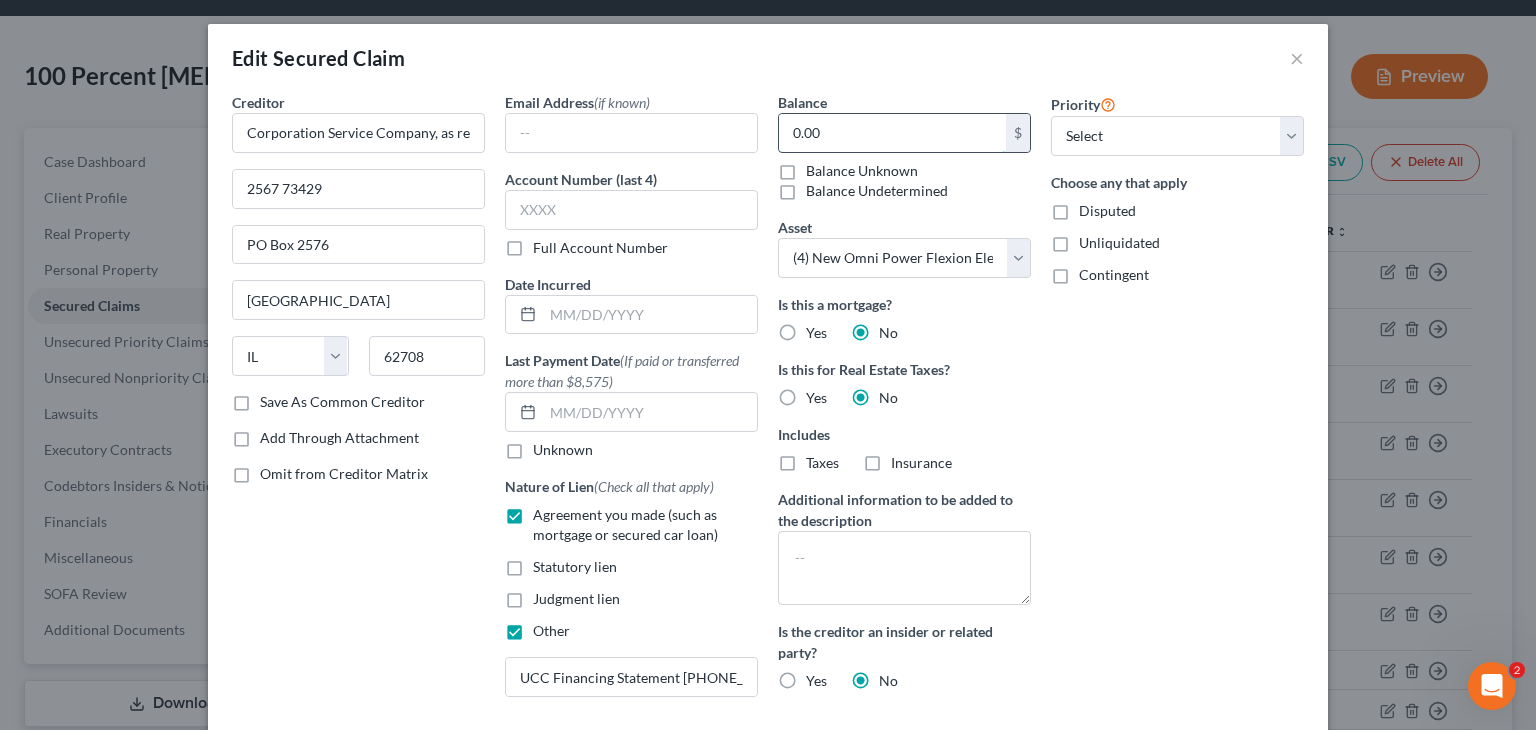 type 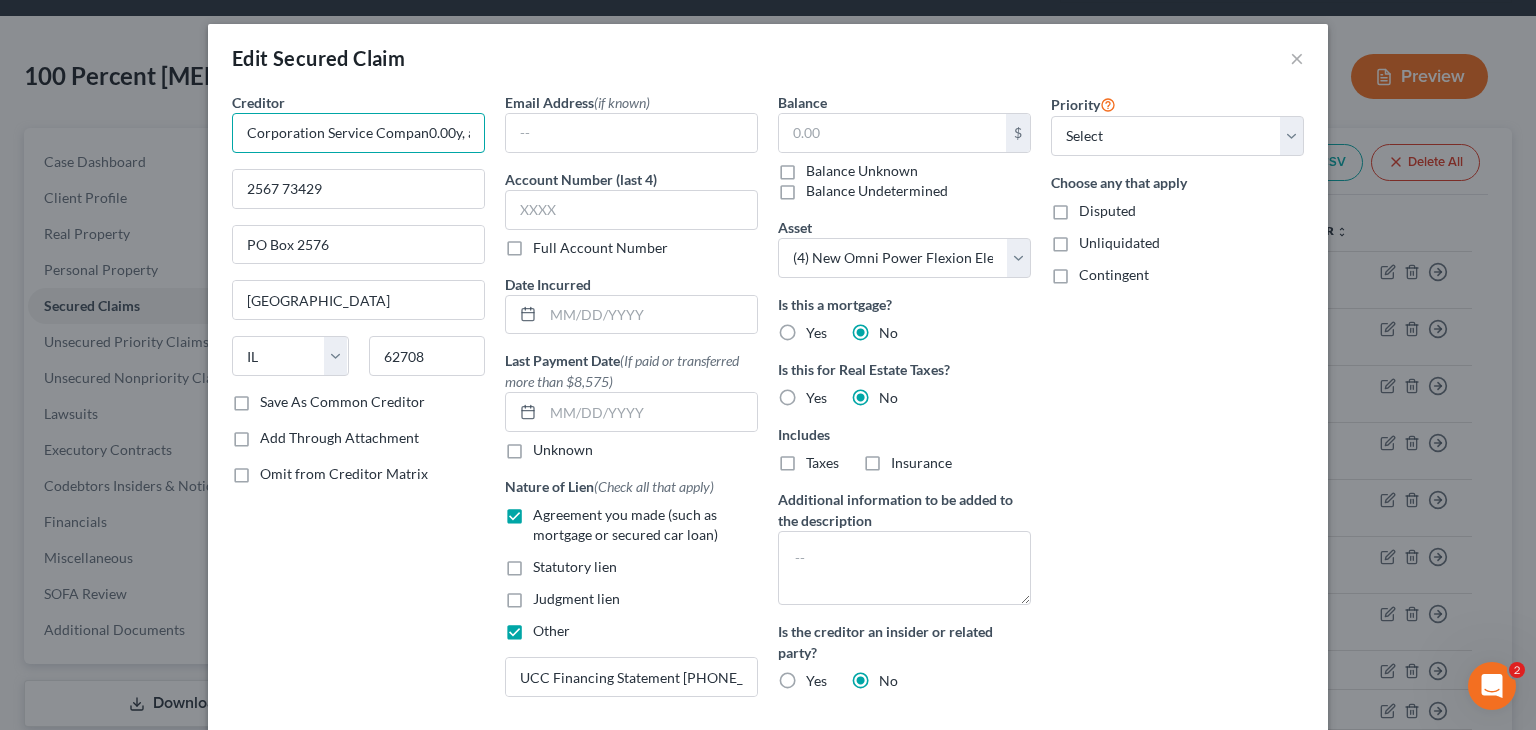 paste on "$29,588.17" 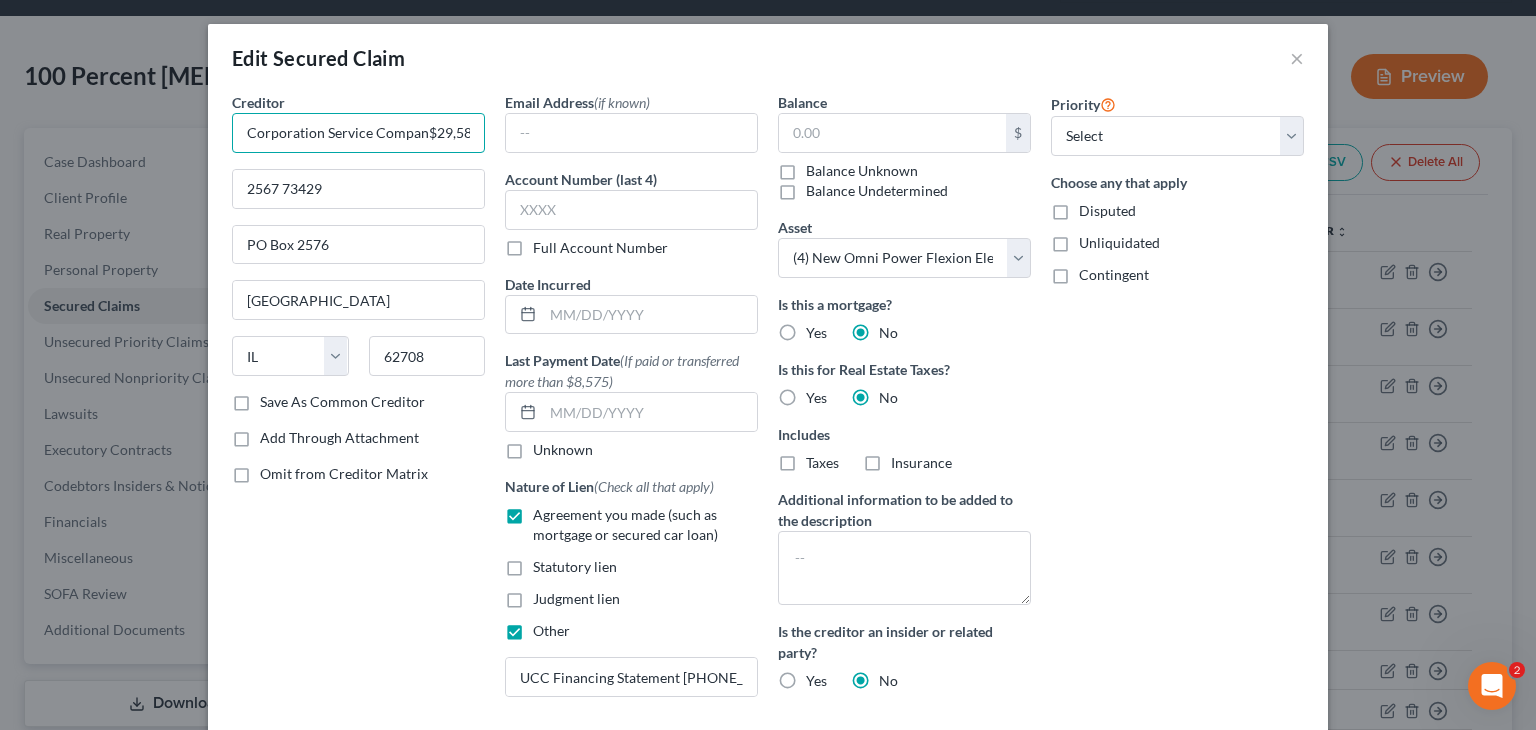 scroll, scrollTop: 0, scrollLeft: 26, axis: horizontal 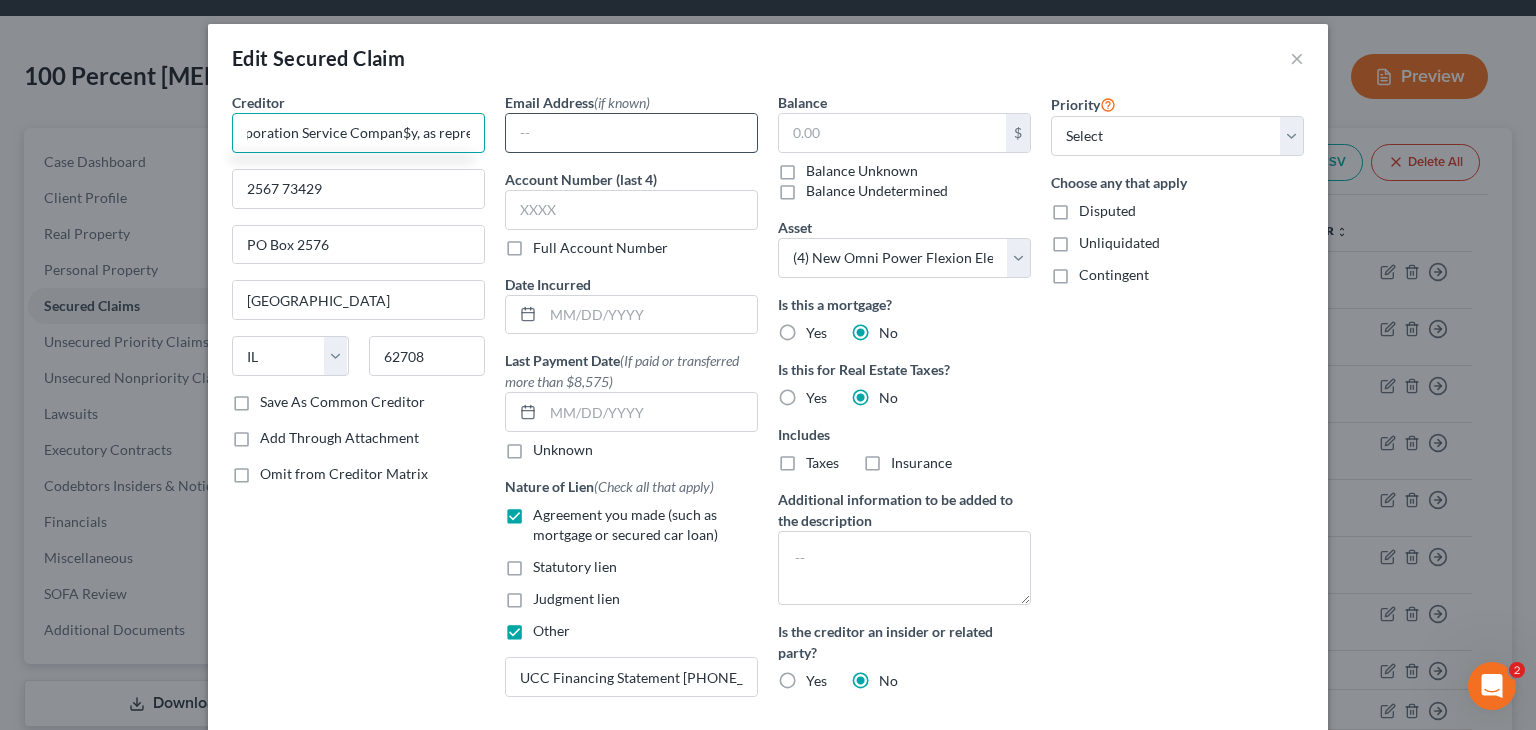 type on "Corporation Service Company, as representative" 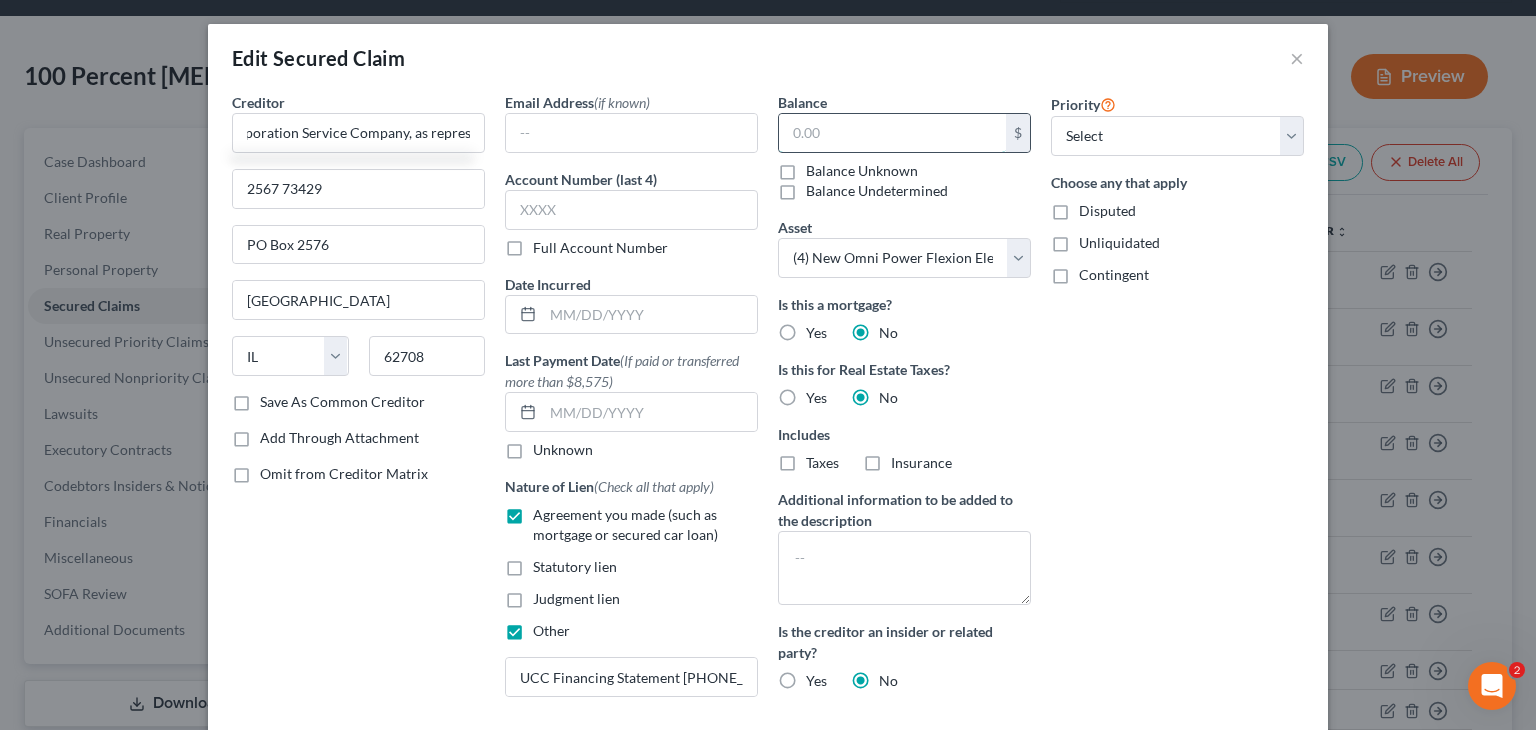 click at bounding box center (892, 133) 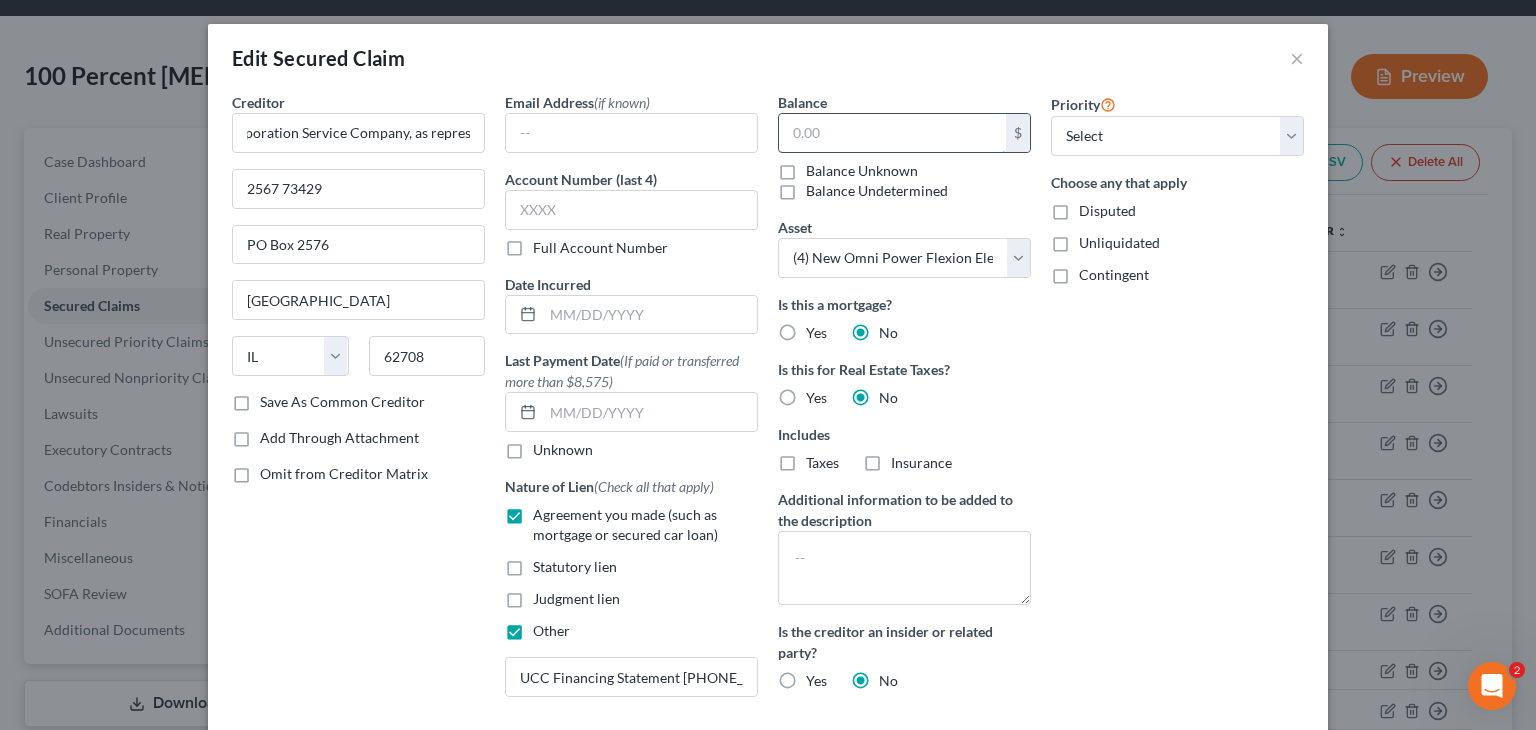 scroll, scrollTop: 0, scrollLeft: 0, axis: both 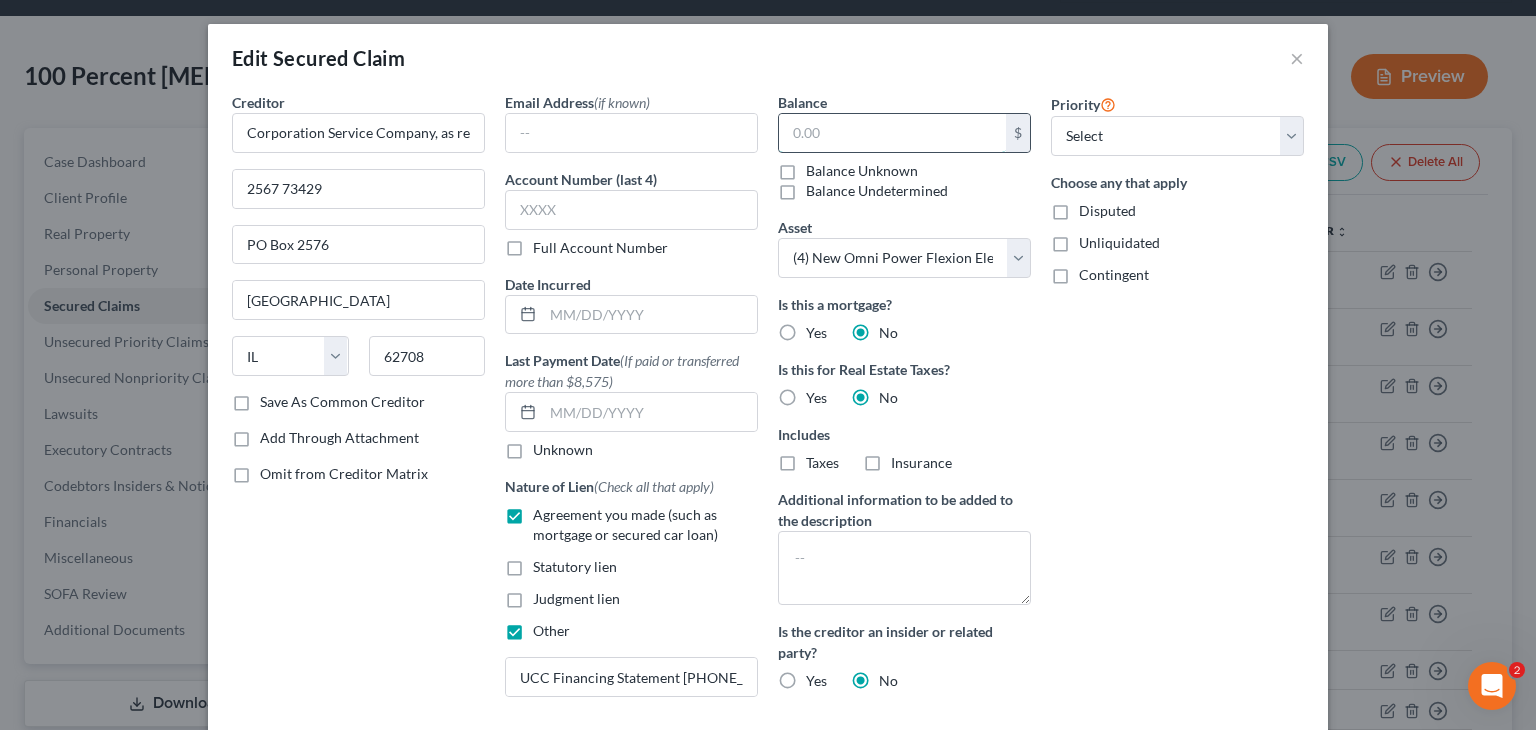 paste on "$29,588.17" 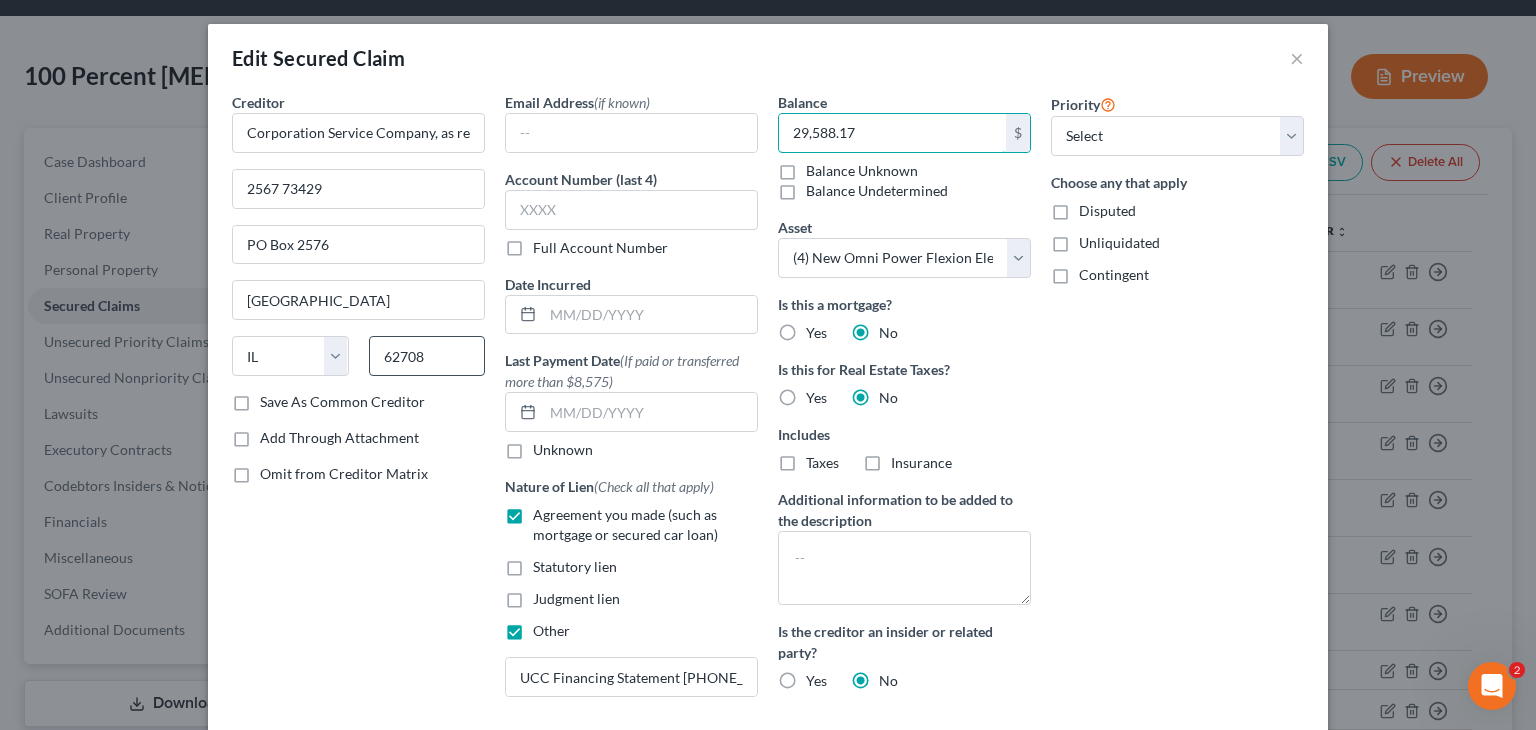 type on "29,588.17" 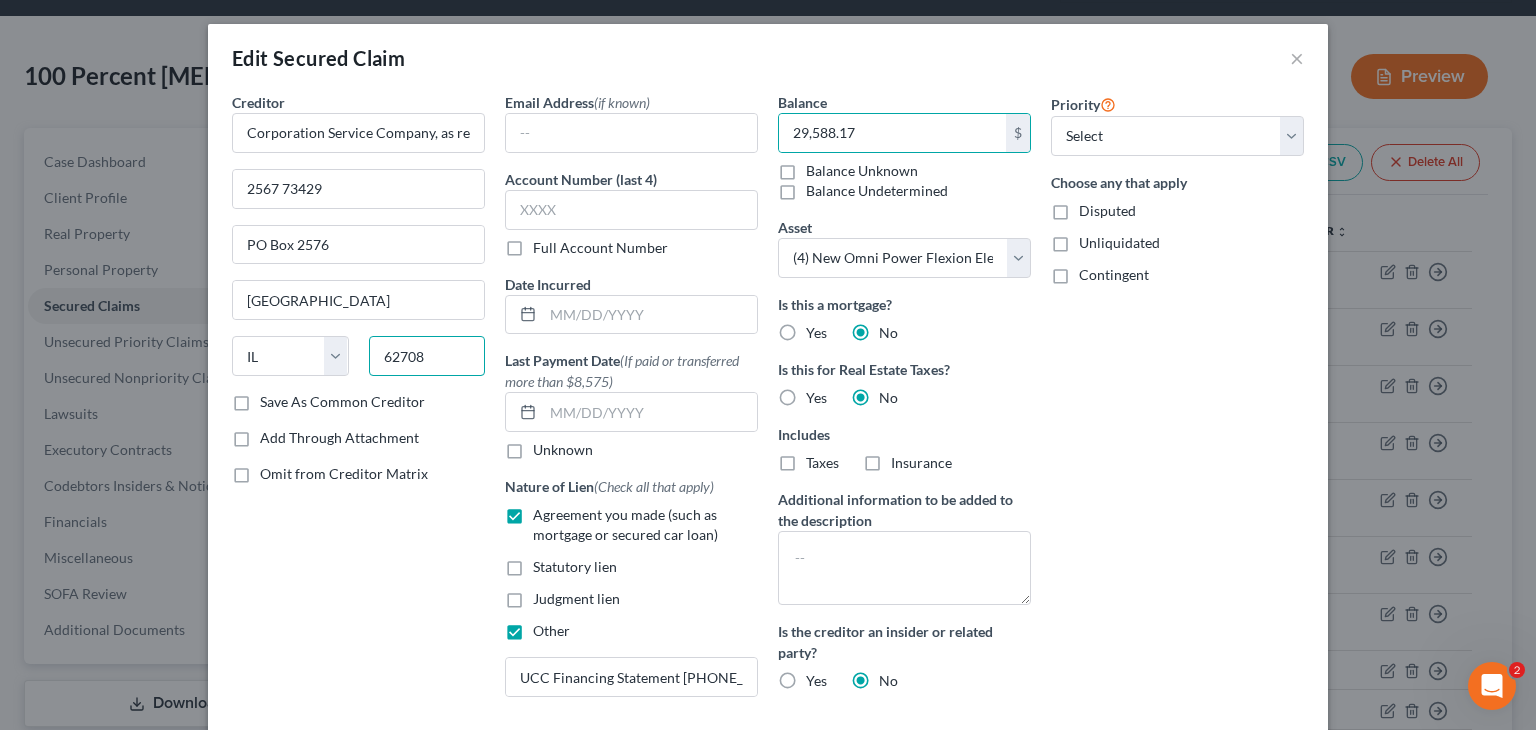 click on "62708" at bounding box center [427, 356] 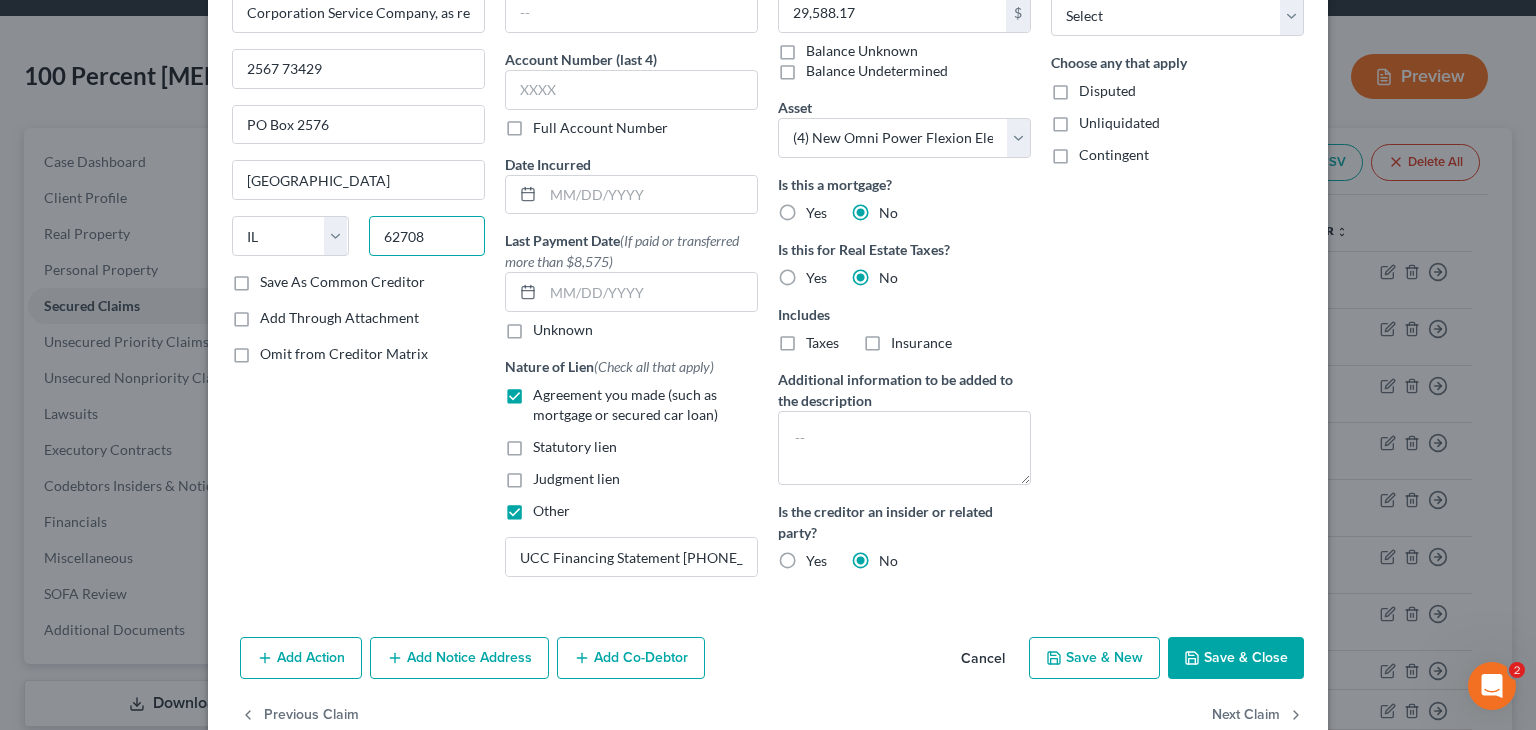 scroll, scrollTop: 164, scrollLeft: 0, axis: vertical 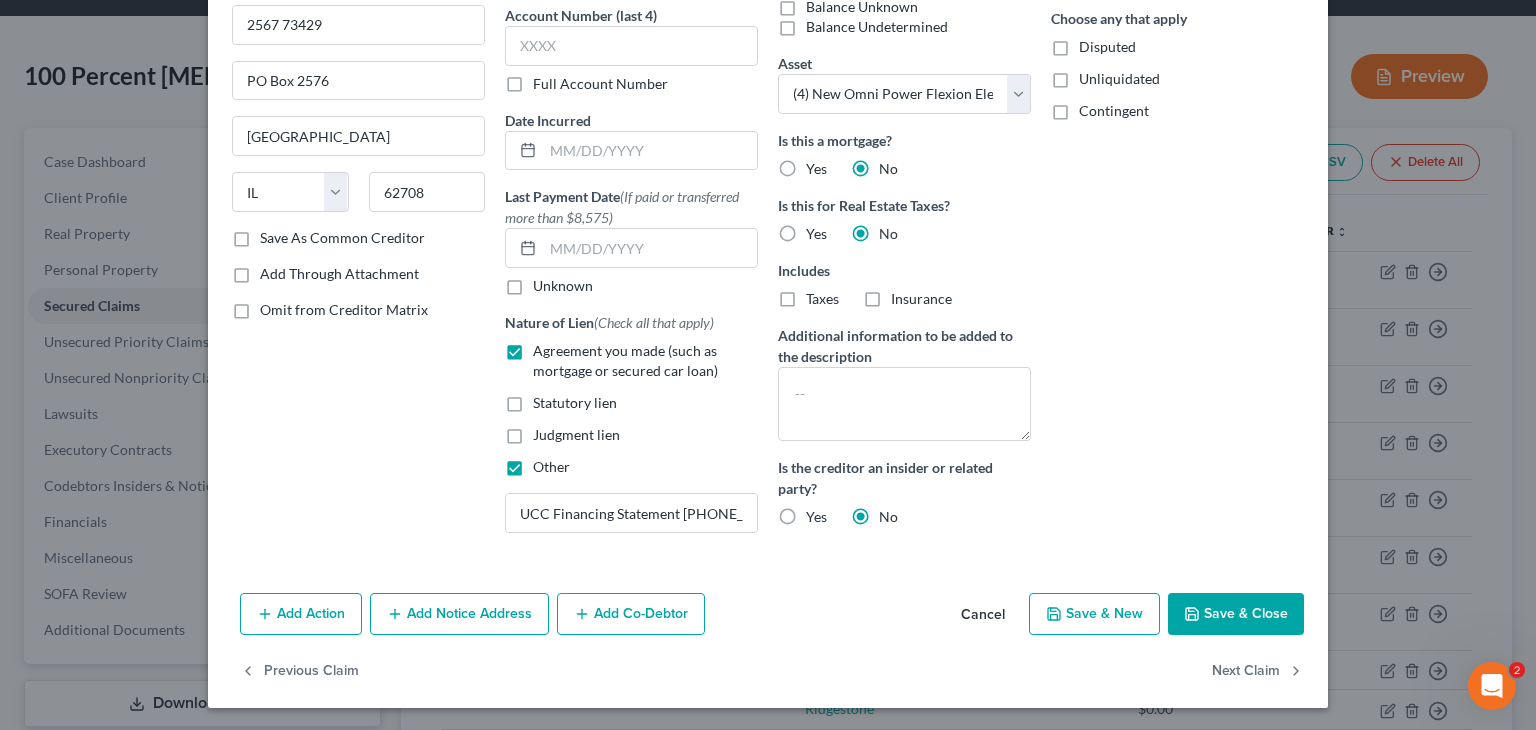 click on "Add Notice Address" at bounding box center [459, 614] 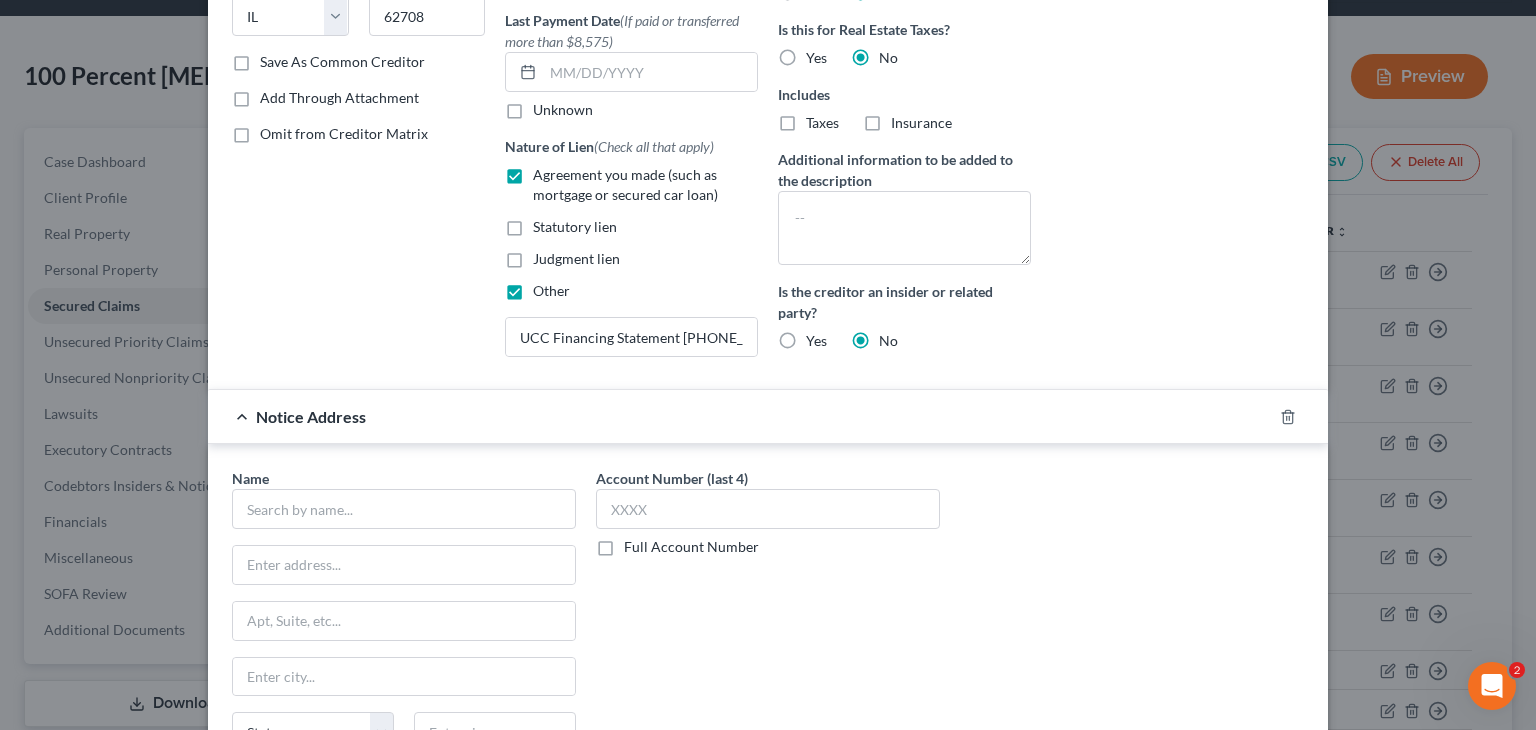 scroll, scrollTop: 464, scrollLeft: 0, axis: vertical 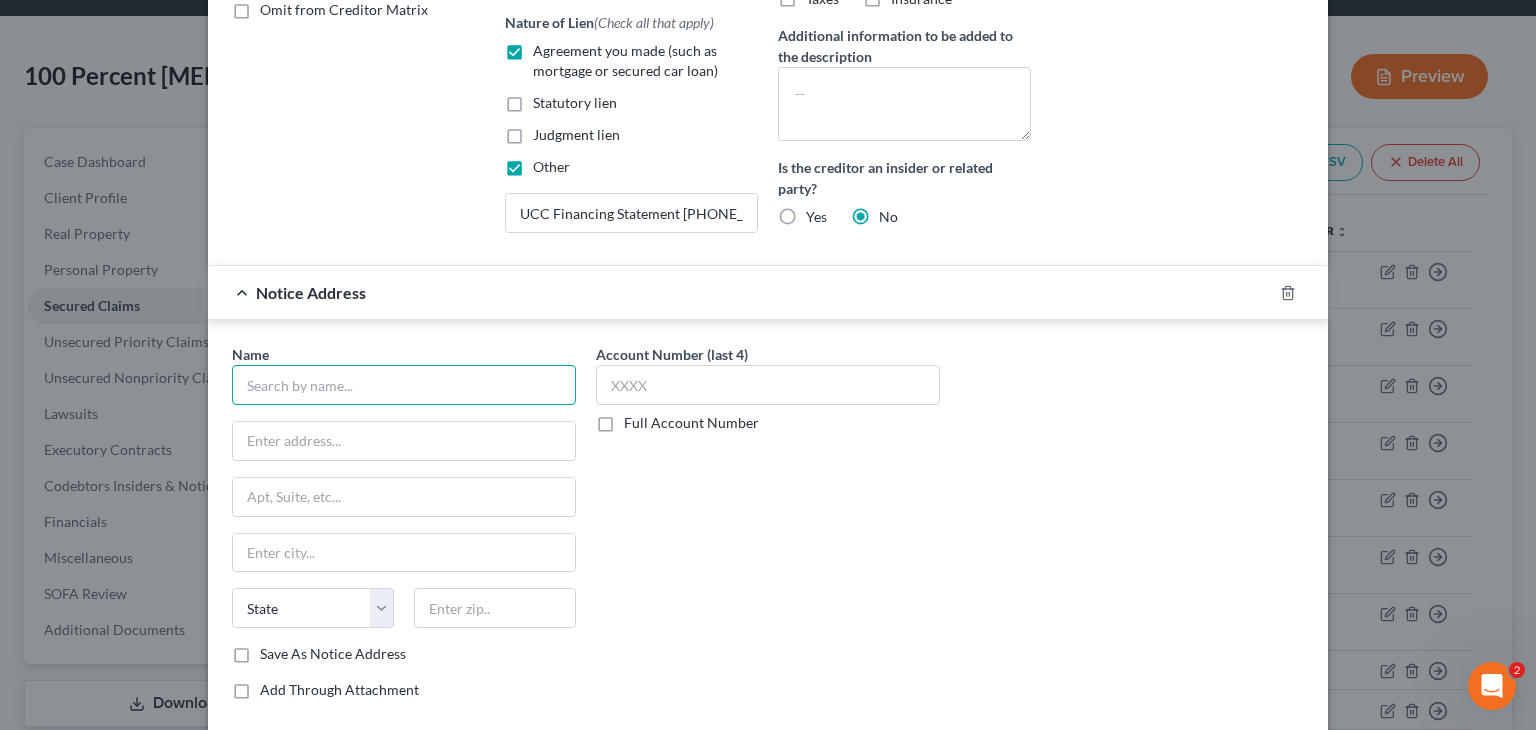 click at bounding box center [404, 385] 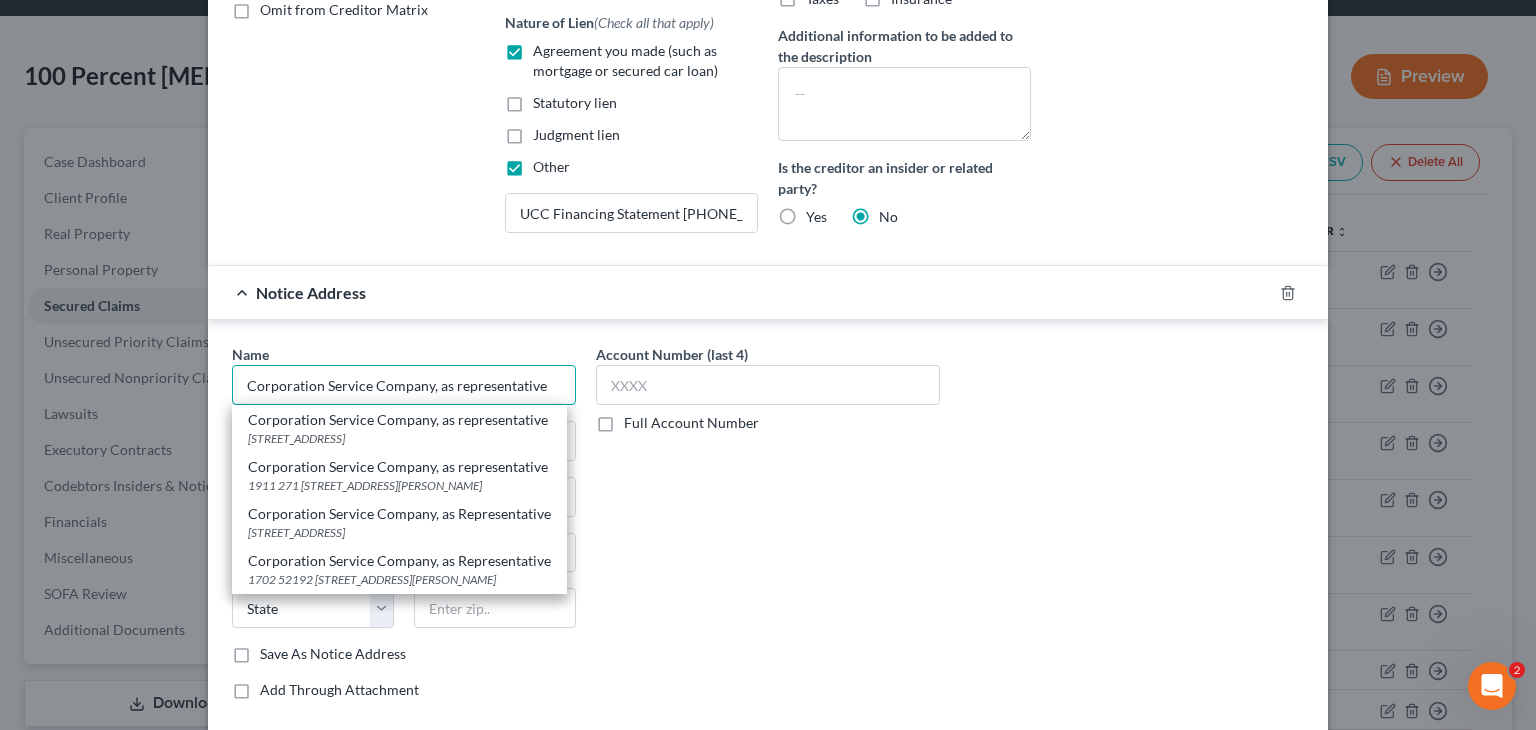 scroll, scrollTop: 364, scrollLeft: 0, axis: vertical 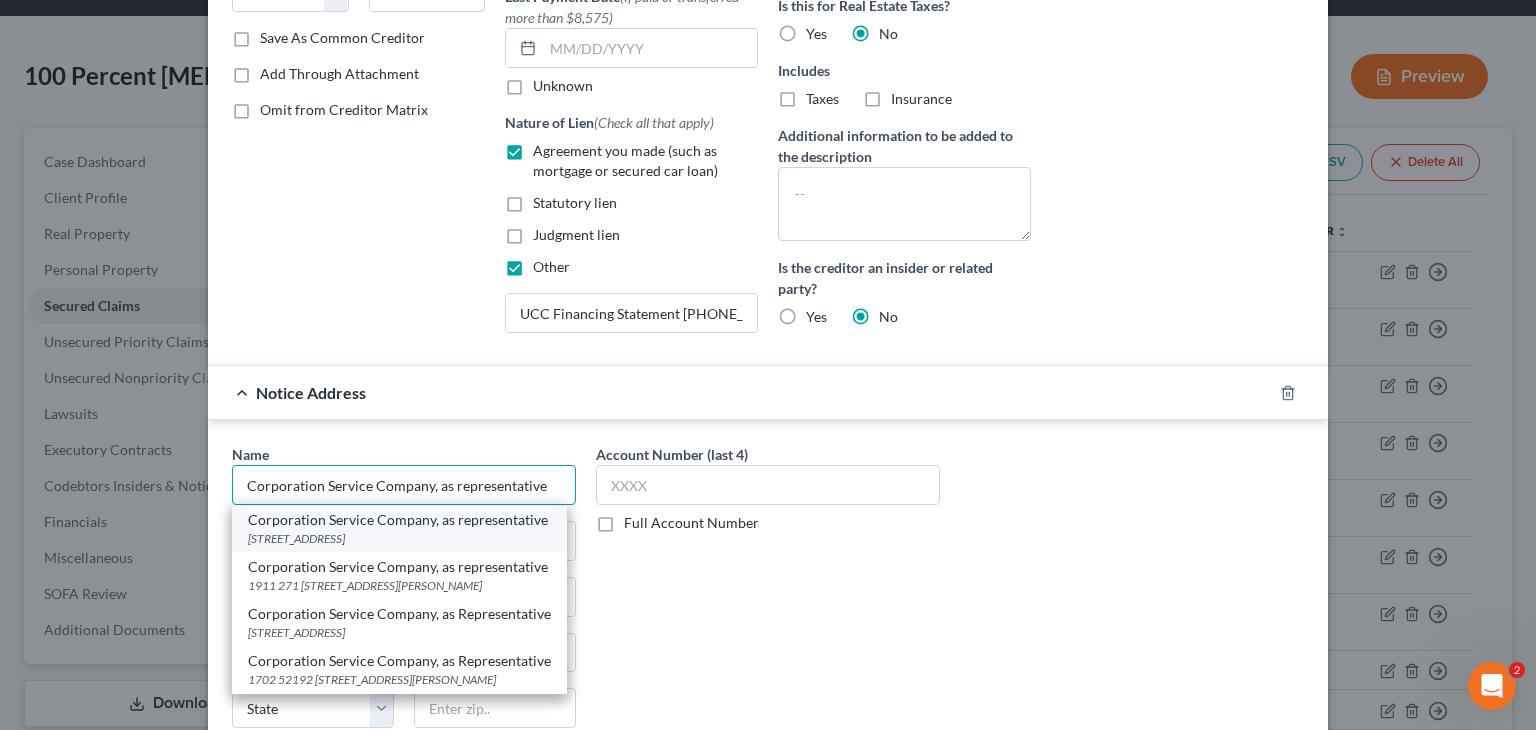 type on "Corporation Service Company, as representative" 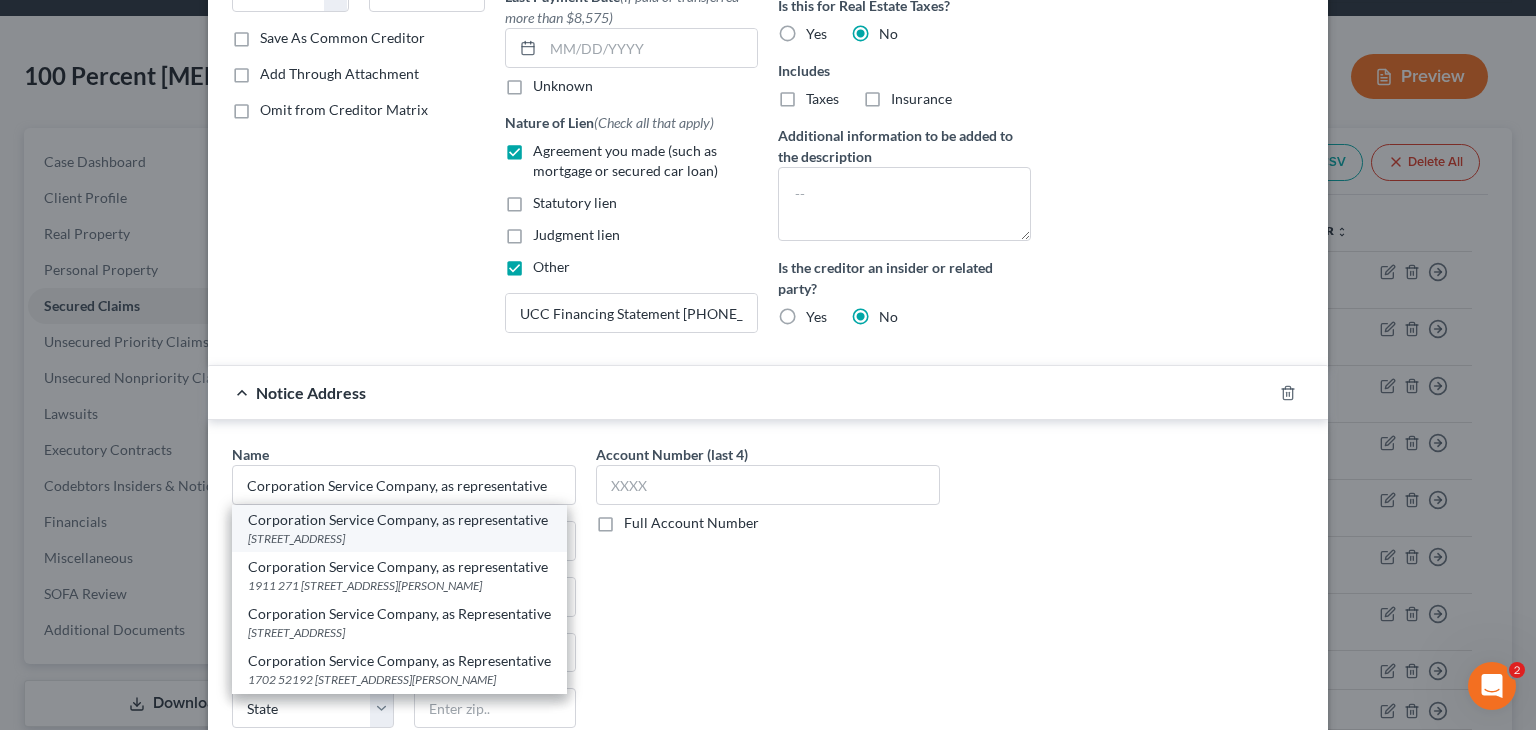 click on "[STREET_ADDRESS]" at bounding box center (399, 538) 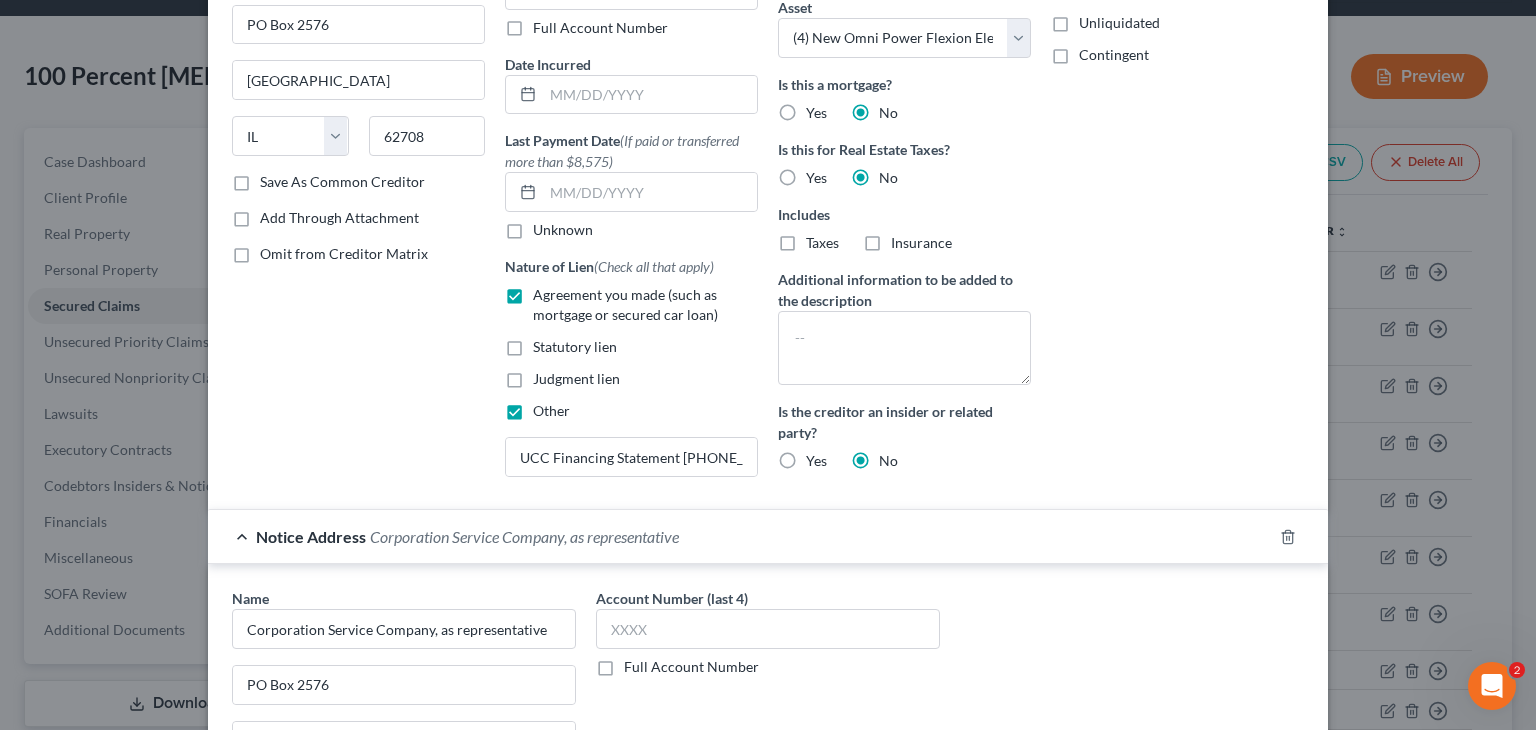 scroll, scrollTop: 0, scrollLeft: 0, axis: both 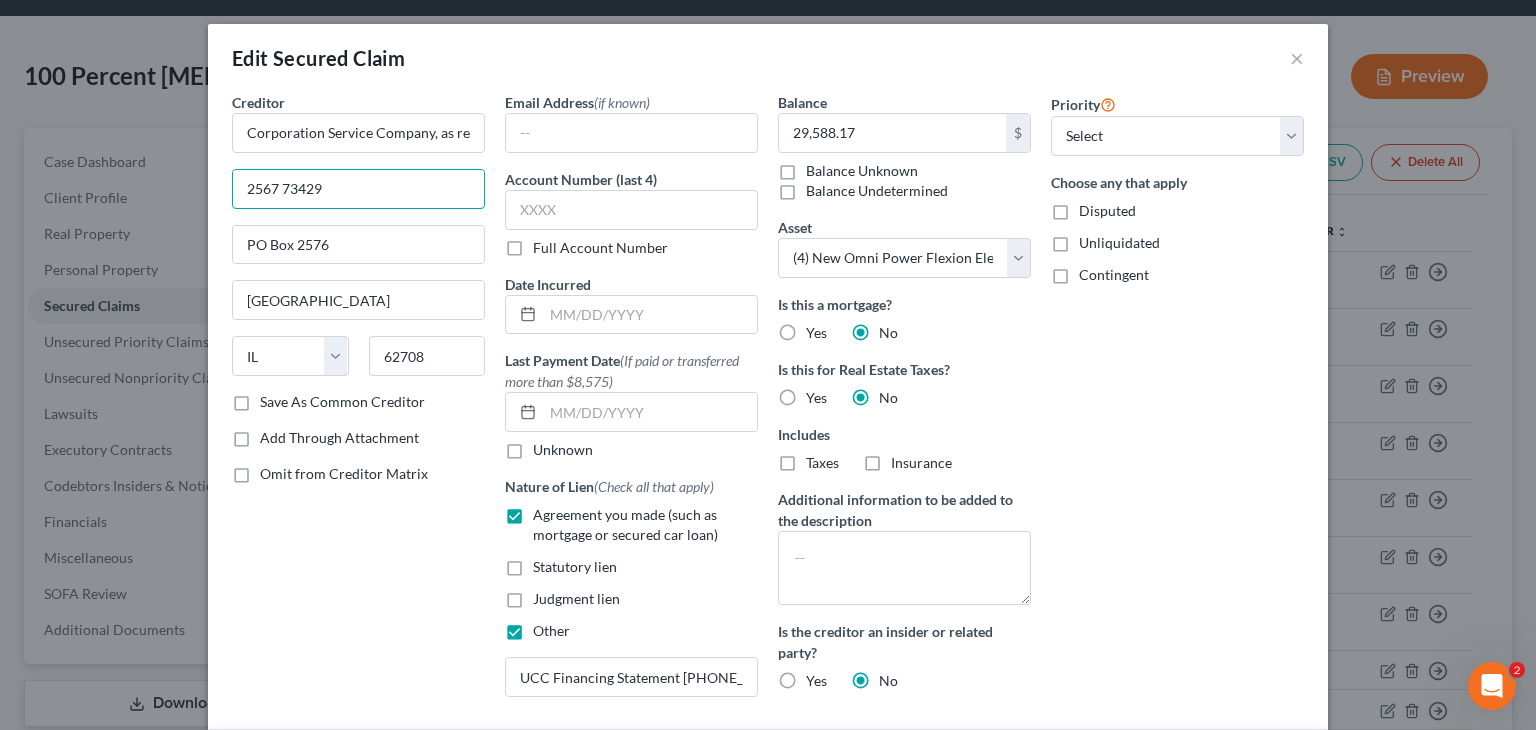 drag, startPoint x: 353, startPoint y: 187, endPoint x: -79, endPoint y: 201, distance: 432.2268 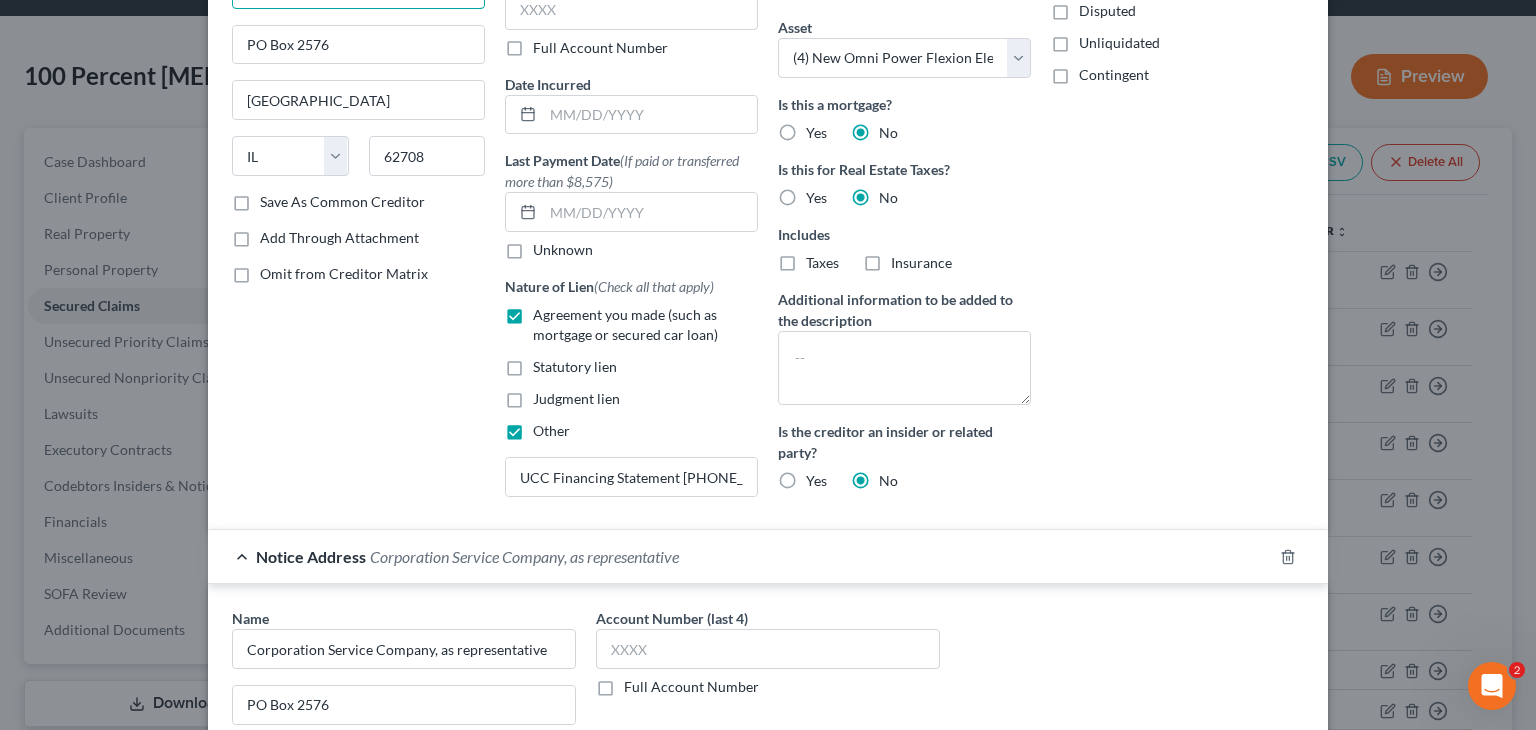 scroll, scrollTop: 500, scrollLeft: 0, axis: vertical 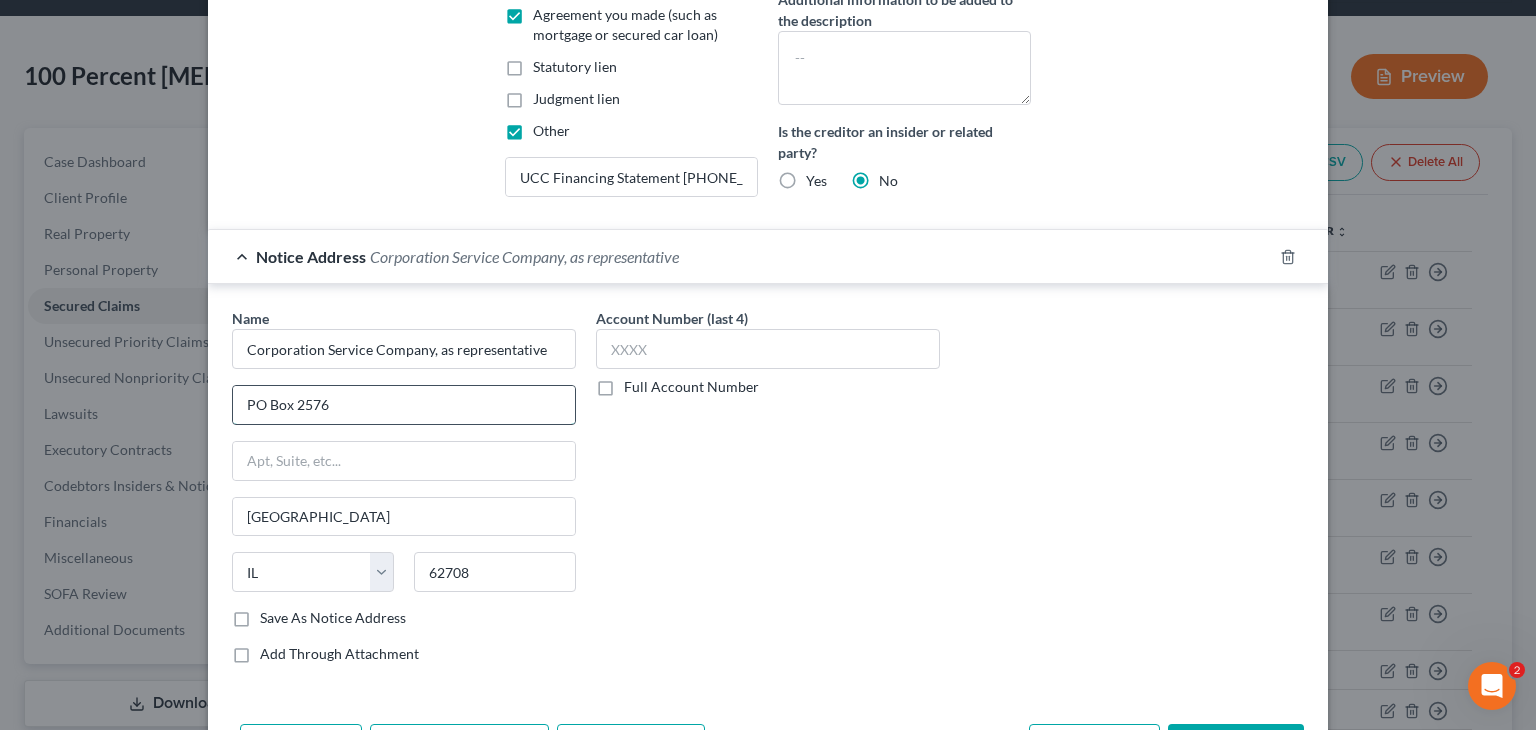 click on "PO Box 2576" at bounding box center (404, 405) 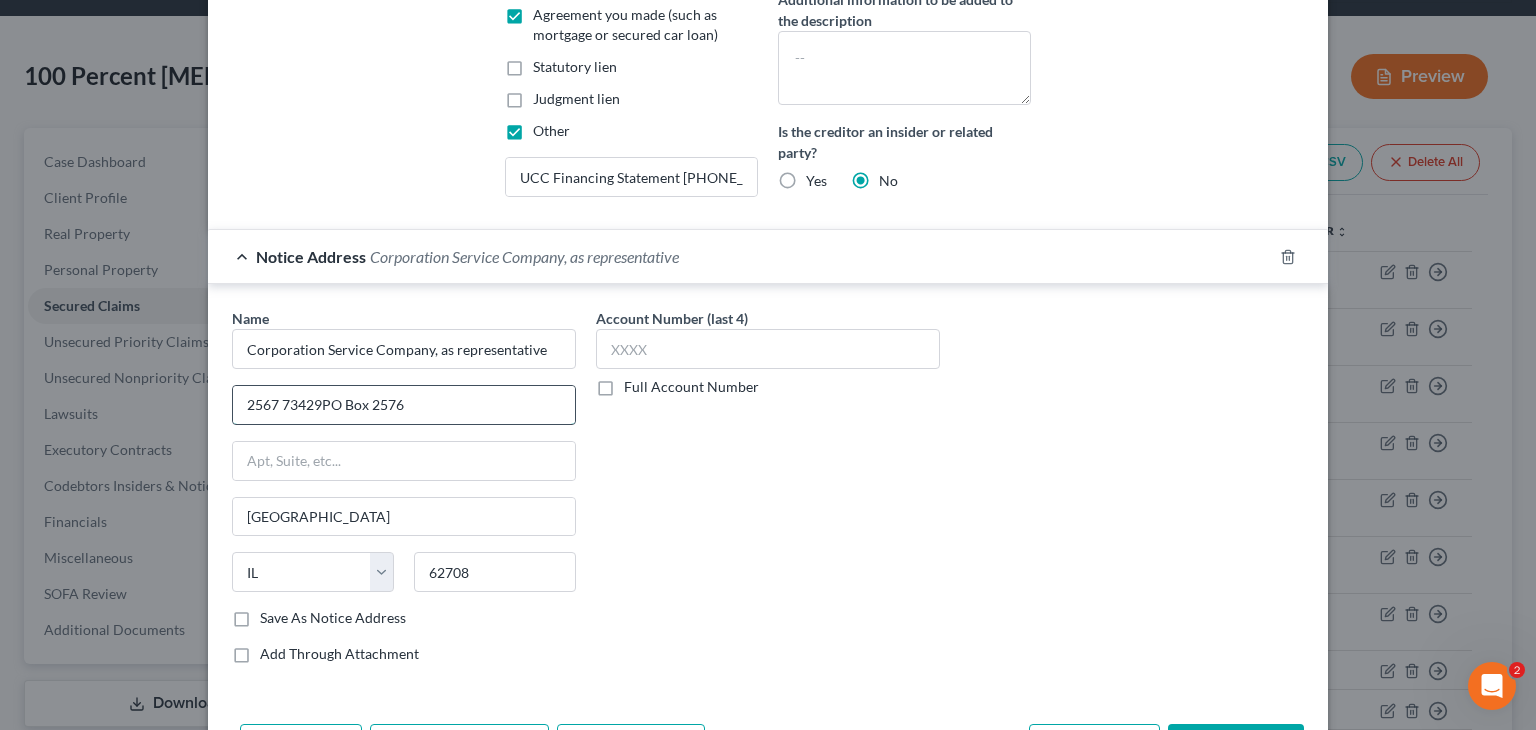 drag, startPoint x: 314, startPoint y: 400, endPoint x: 410, endPoint y: 406, distance: 96.18732 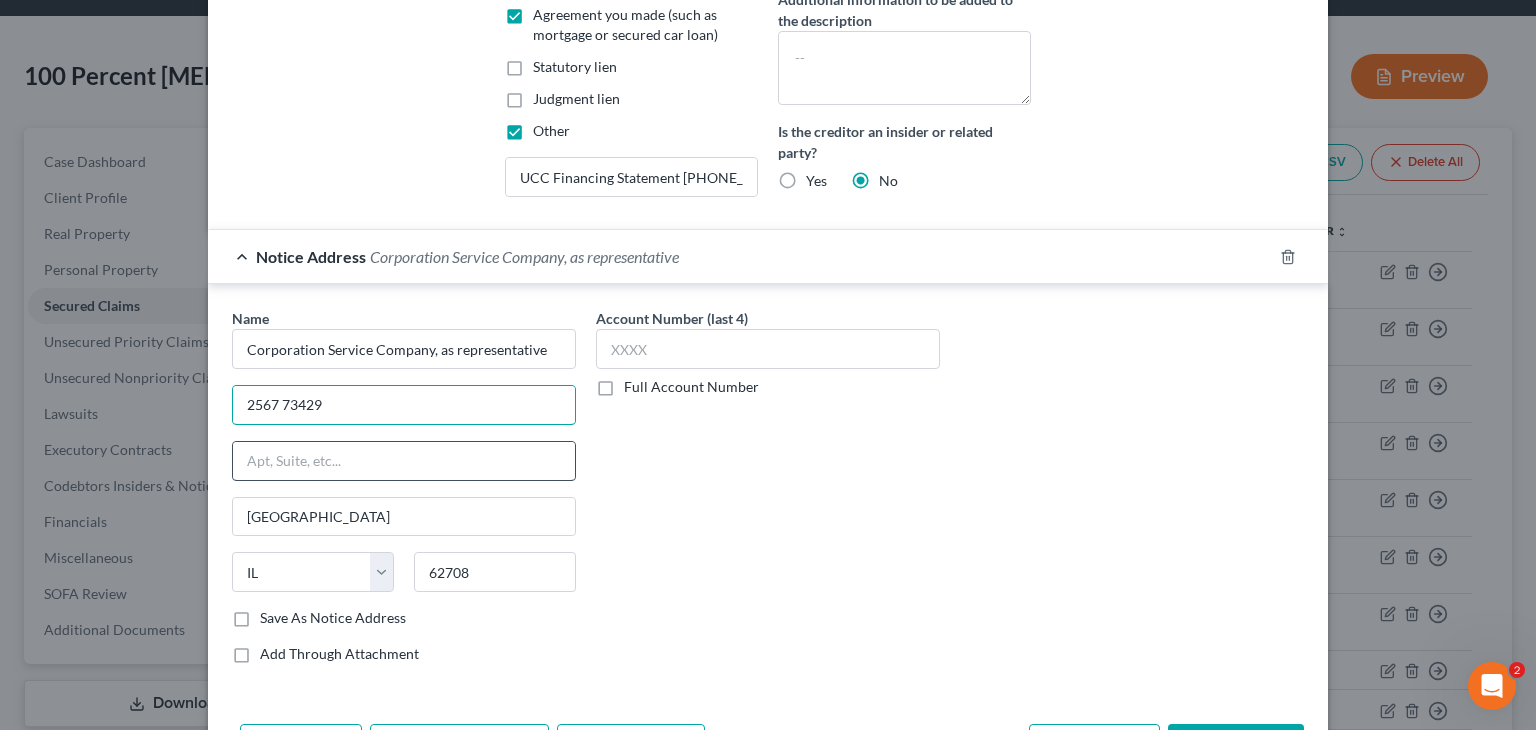 type on "2567 73429" 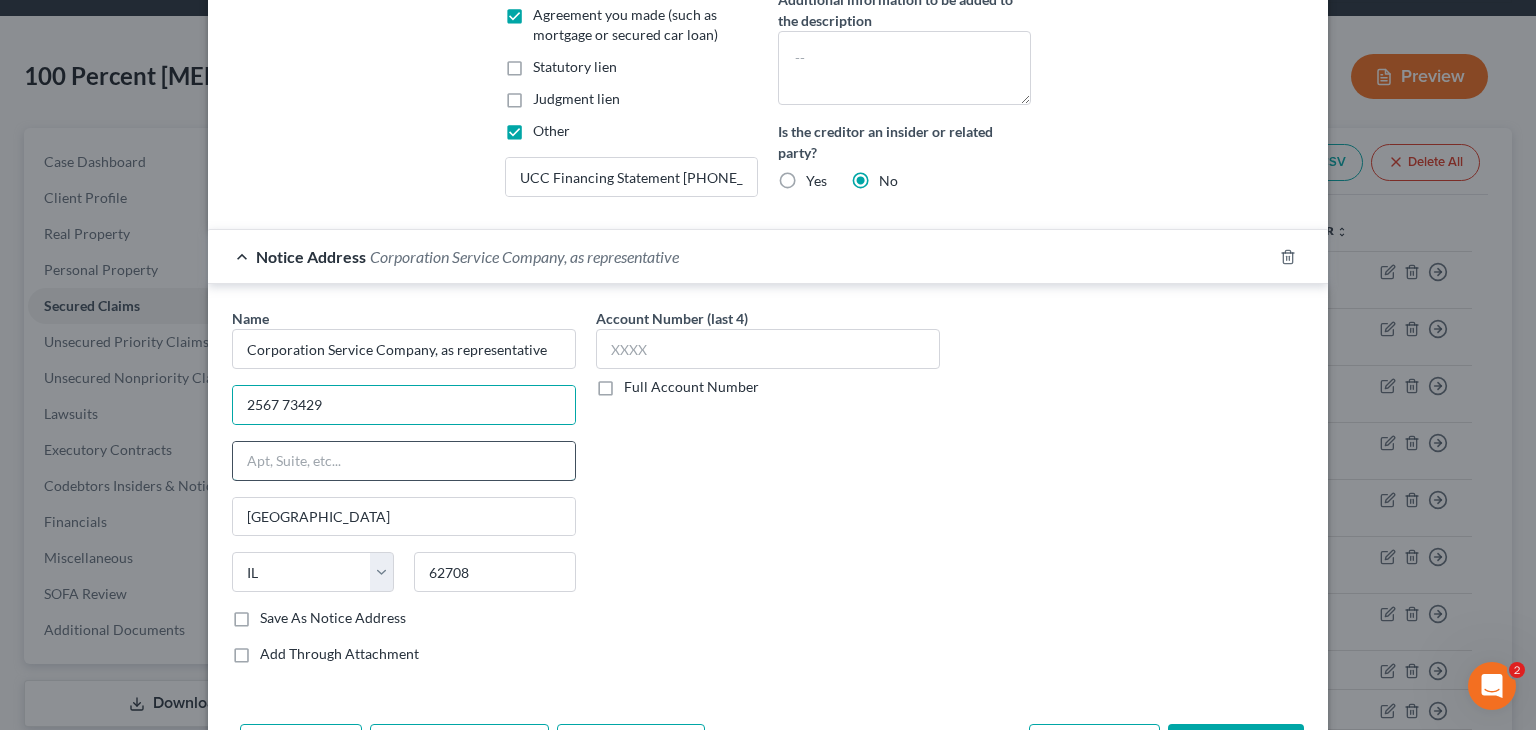 click at bounding box center [404, 461] 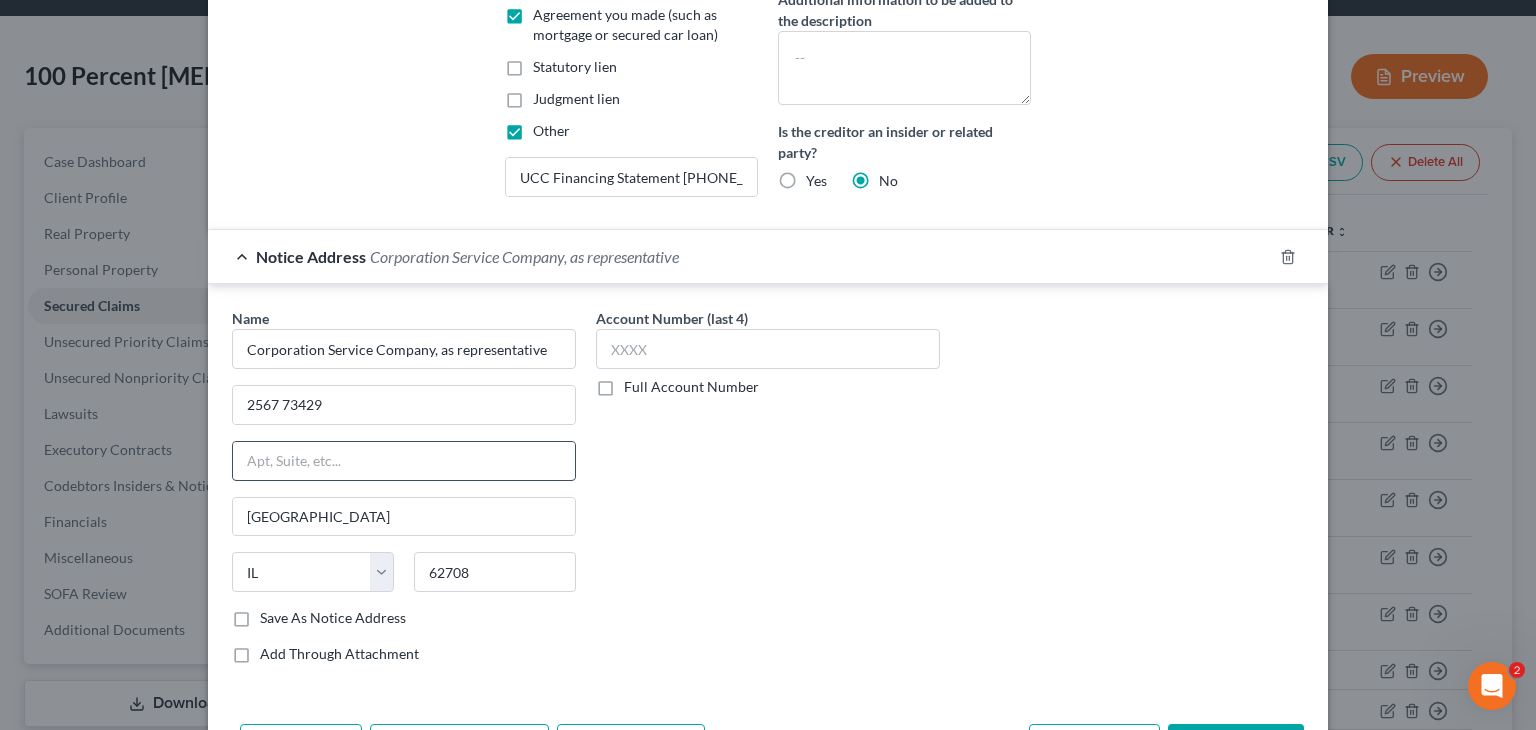 paste on "PO Box 2576" 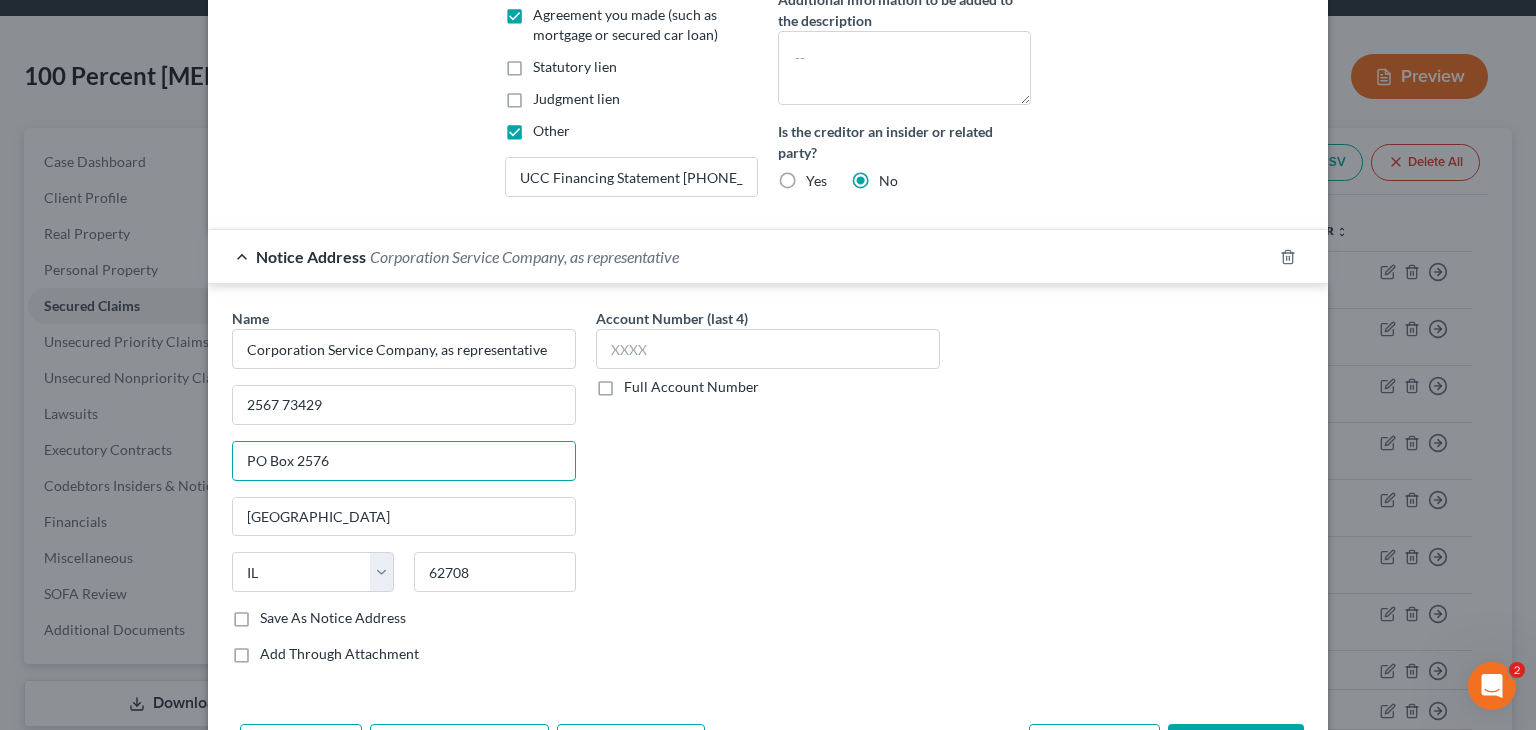 type on "PO Box 2576" 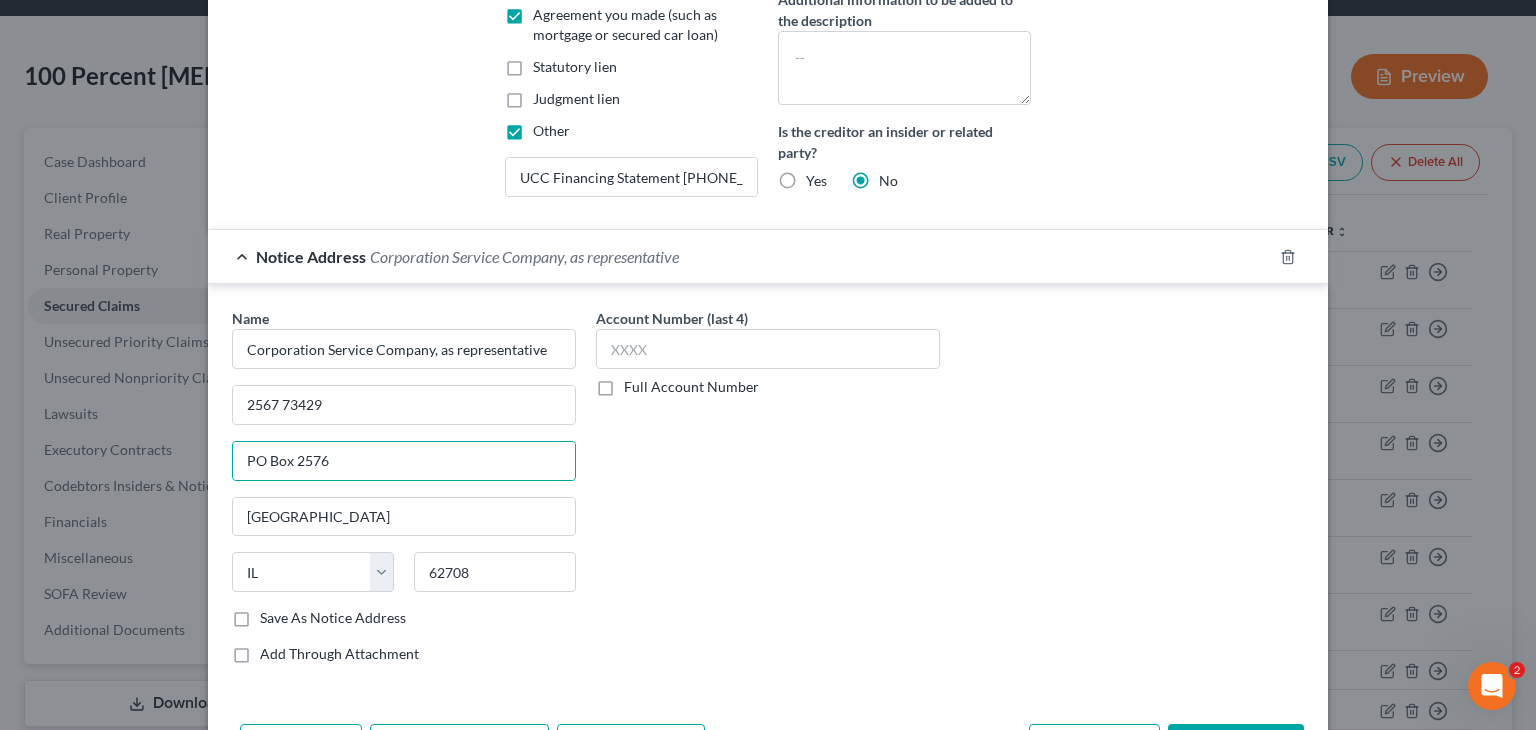 click on "Account Number (last 4)
Full Account Number" at bounding box center (768, 494) 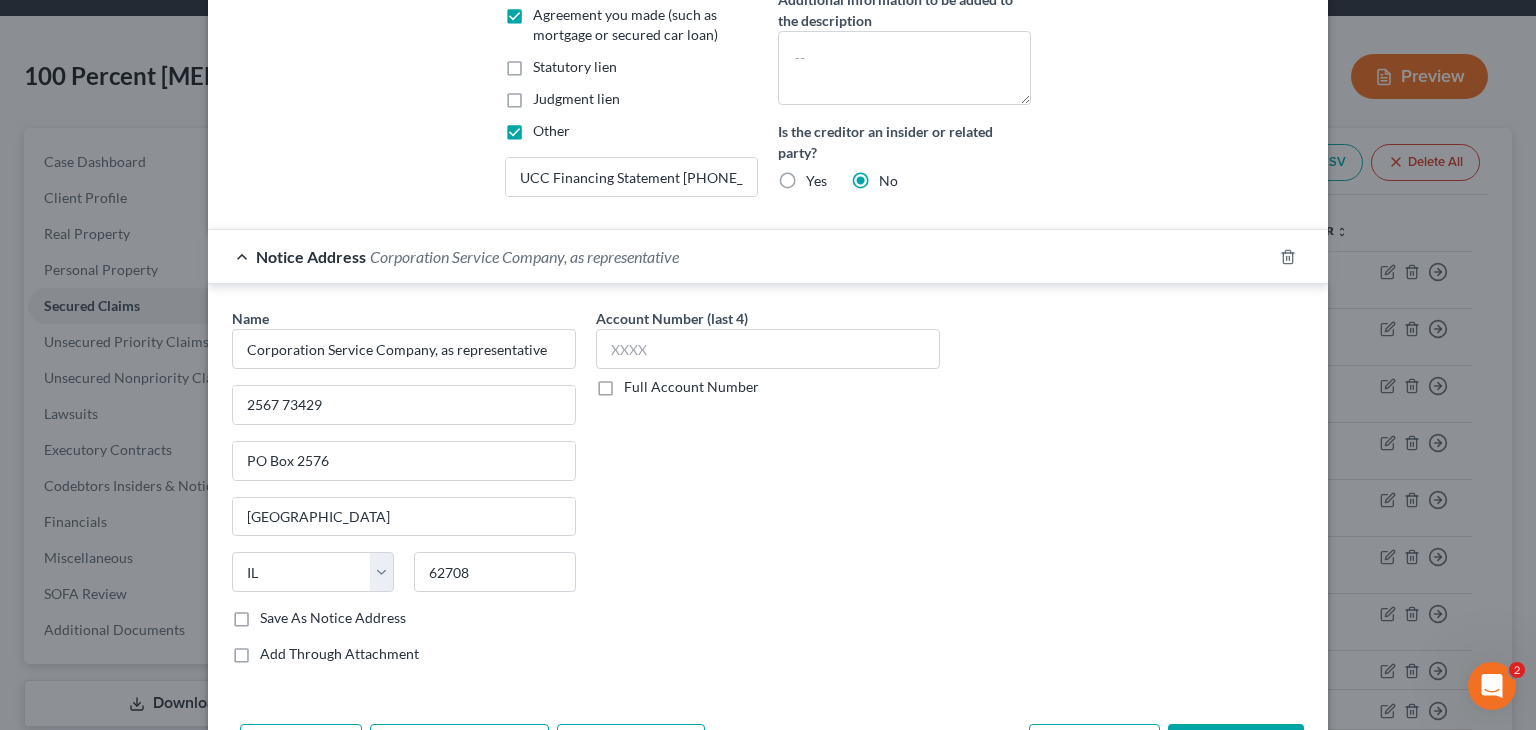 click on "Save As Notice Address" at bounding box center (333, 618) 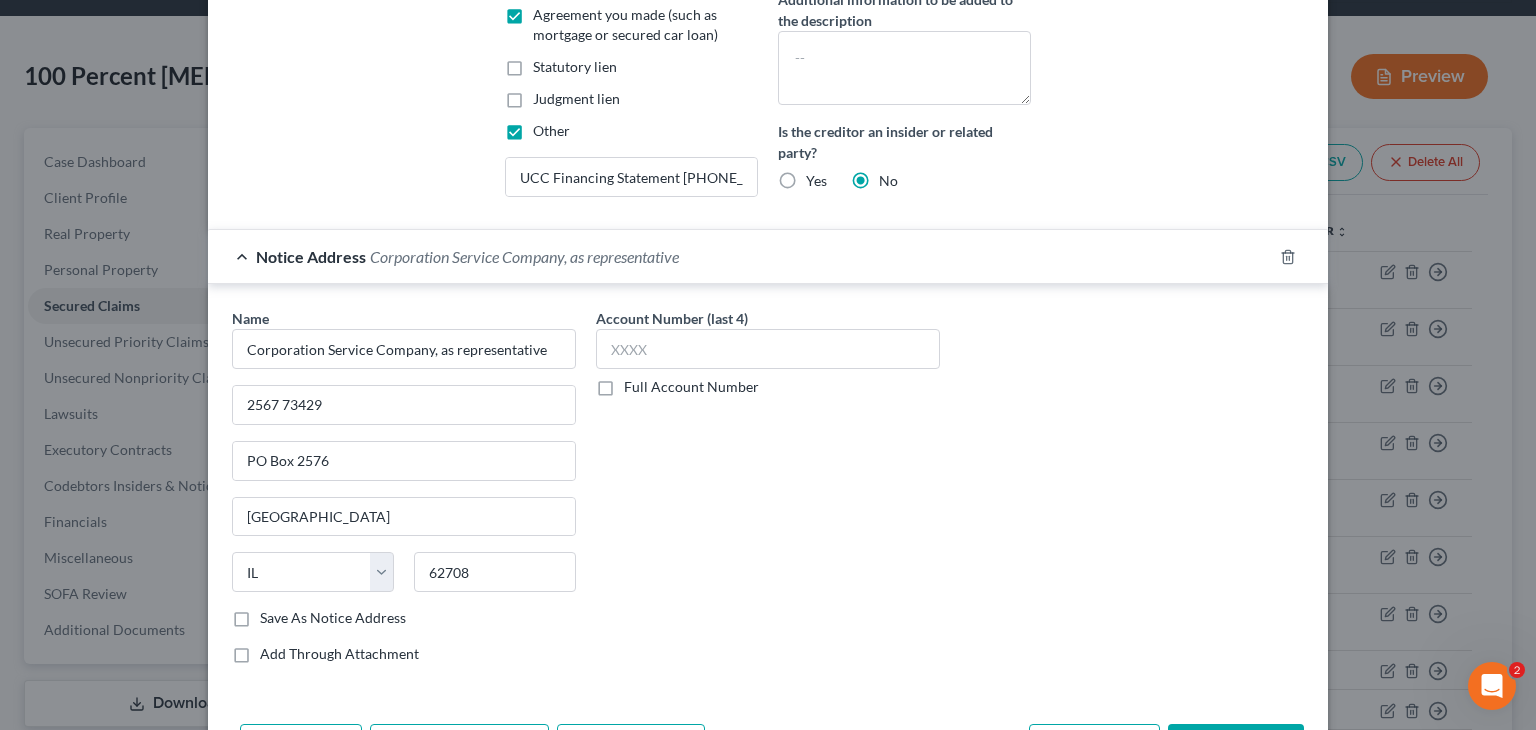 click on "Save As Notice Address" at bounding box center [274, 614] 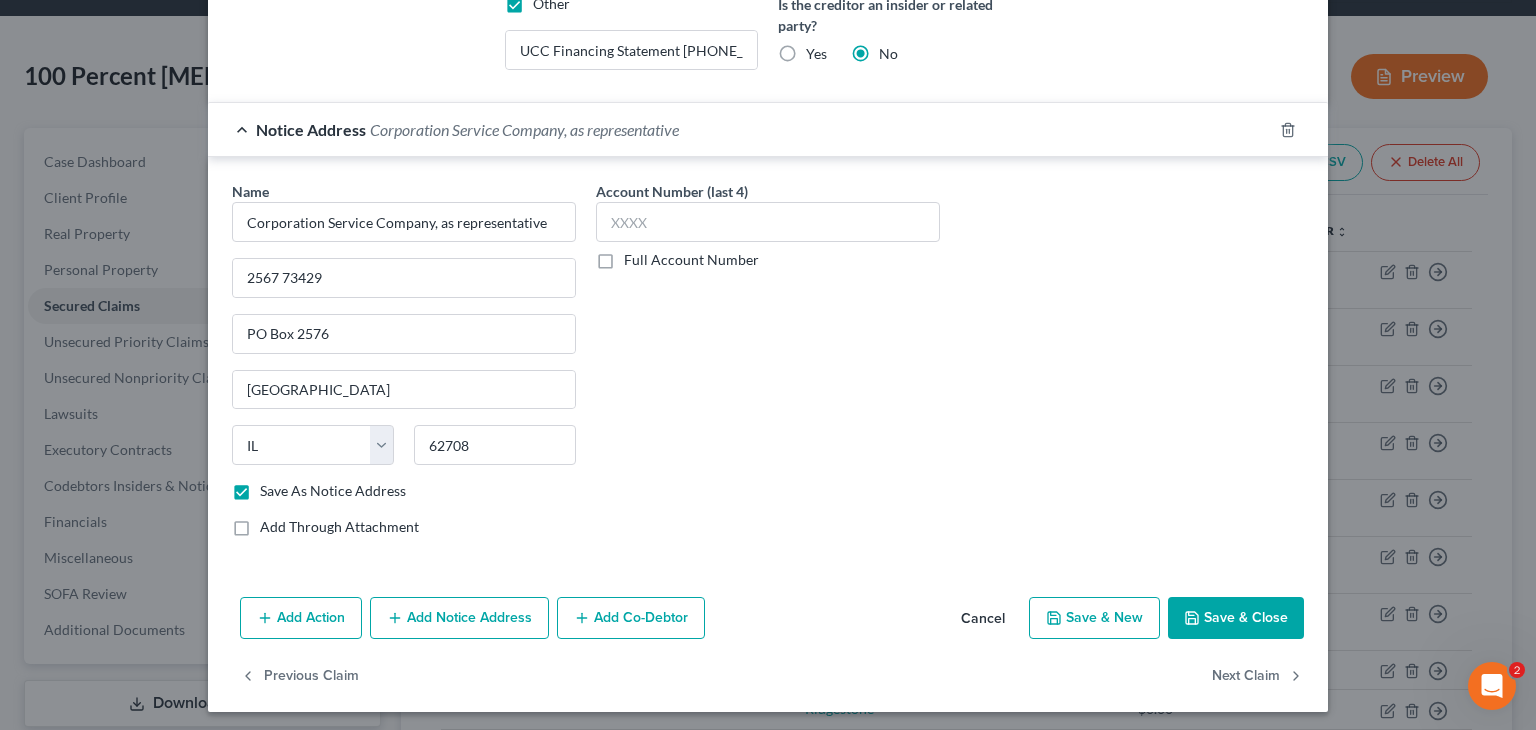 scroll, scrollTop: 629, scrollLeft: 0, axis: vertical 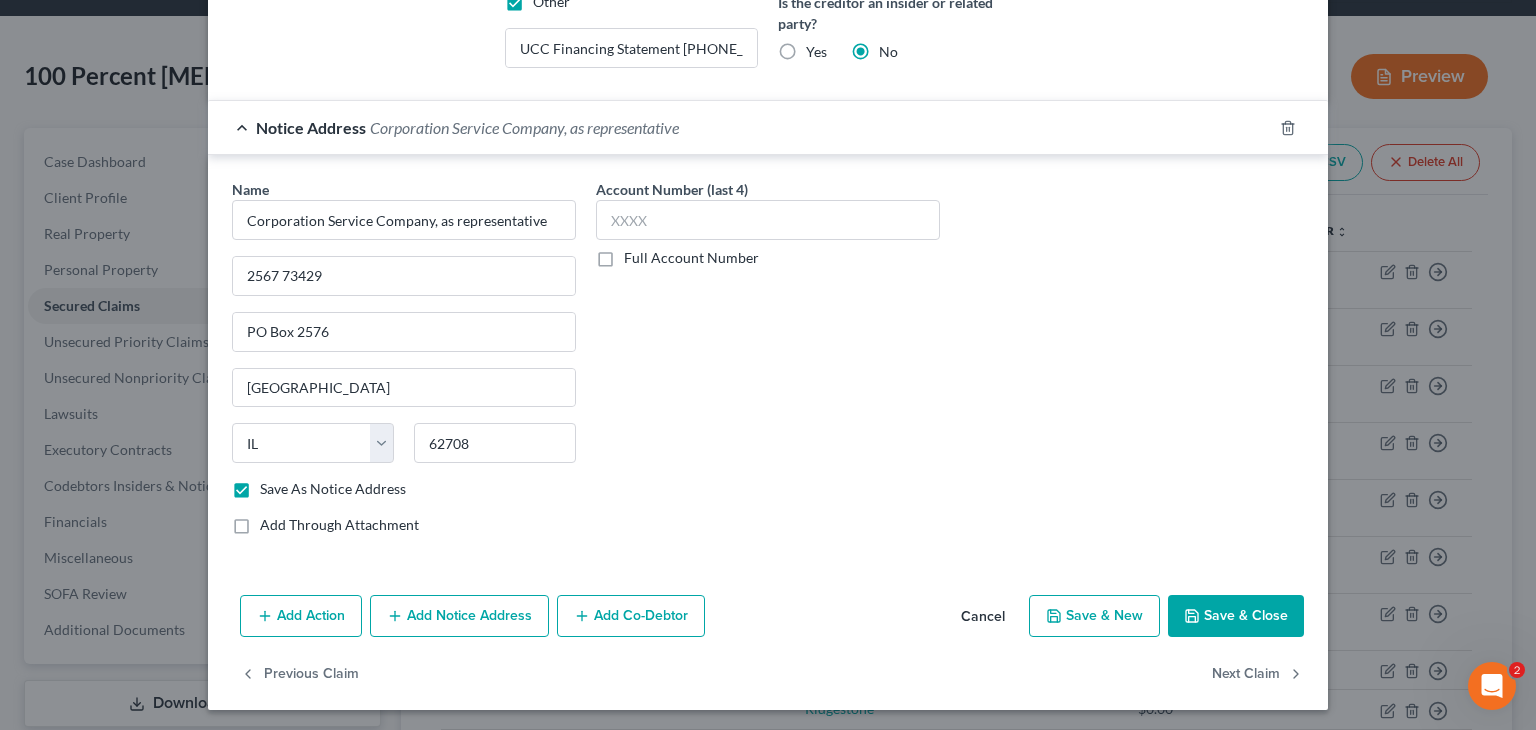 click on "Save & Close" at bounding box center (1236, 616) 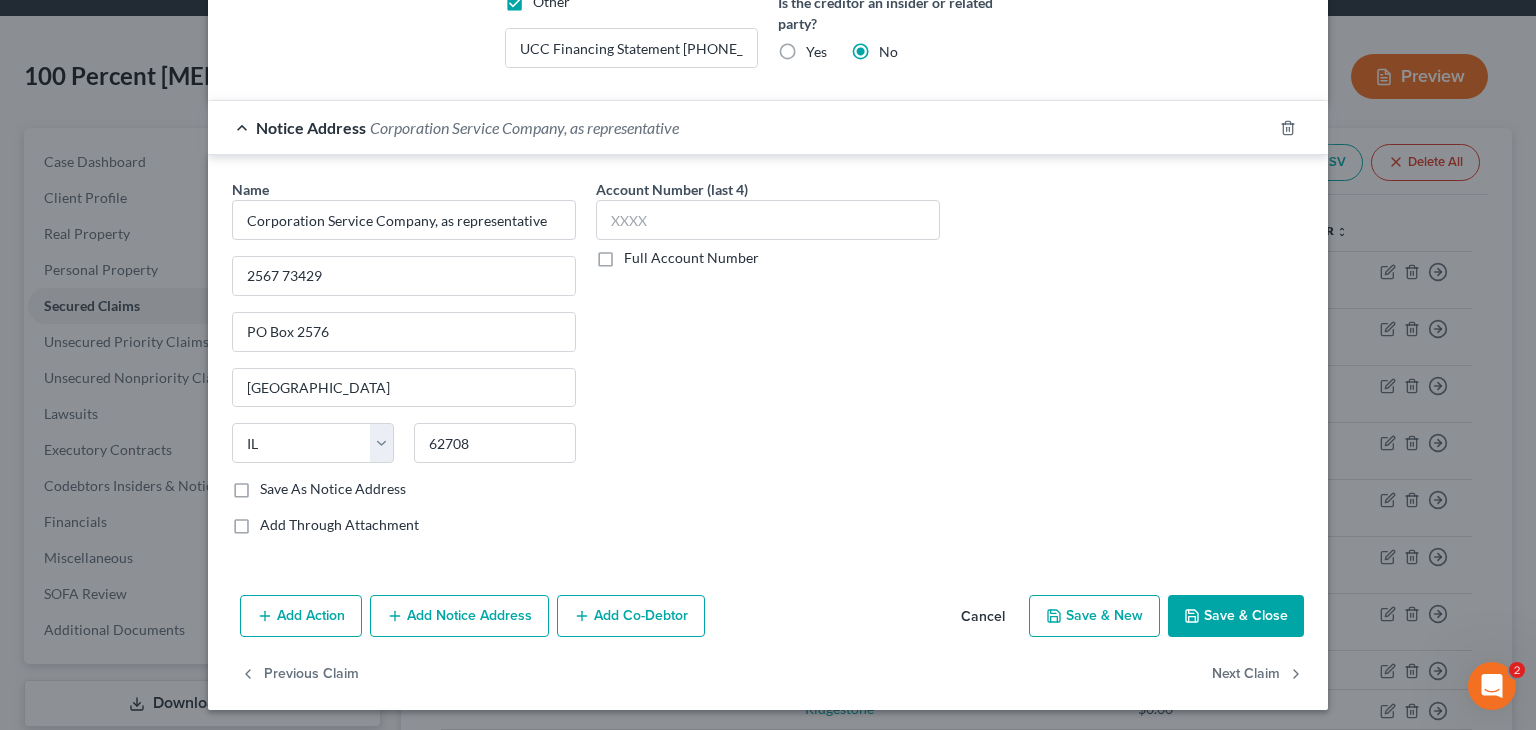 select 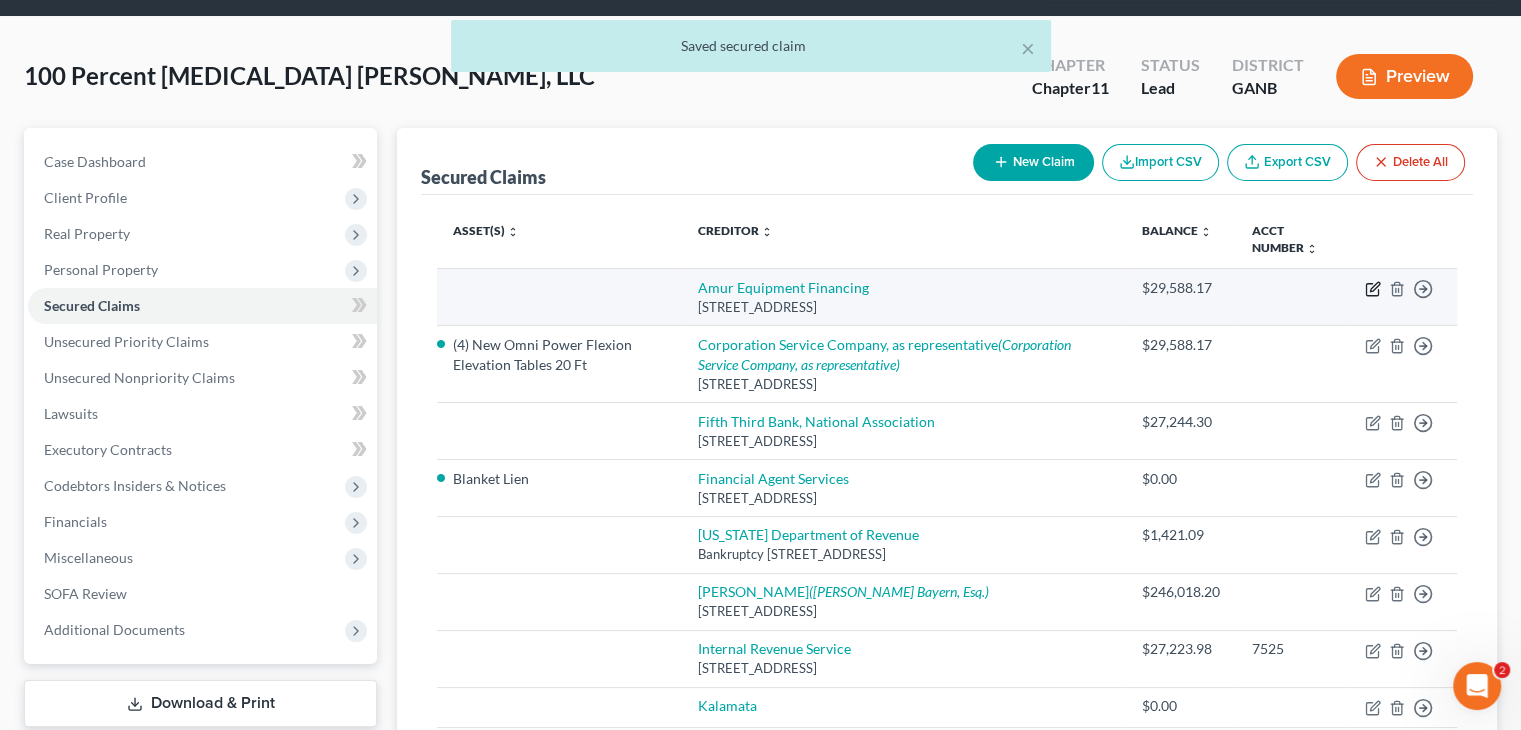 click 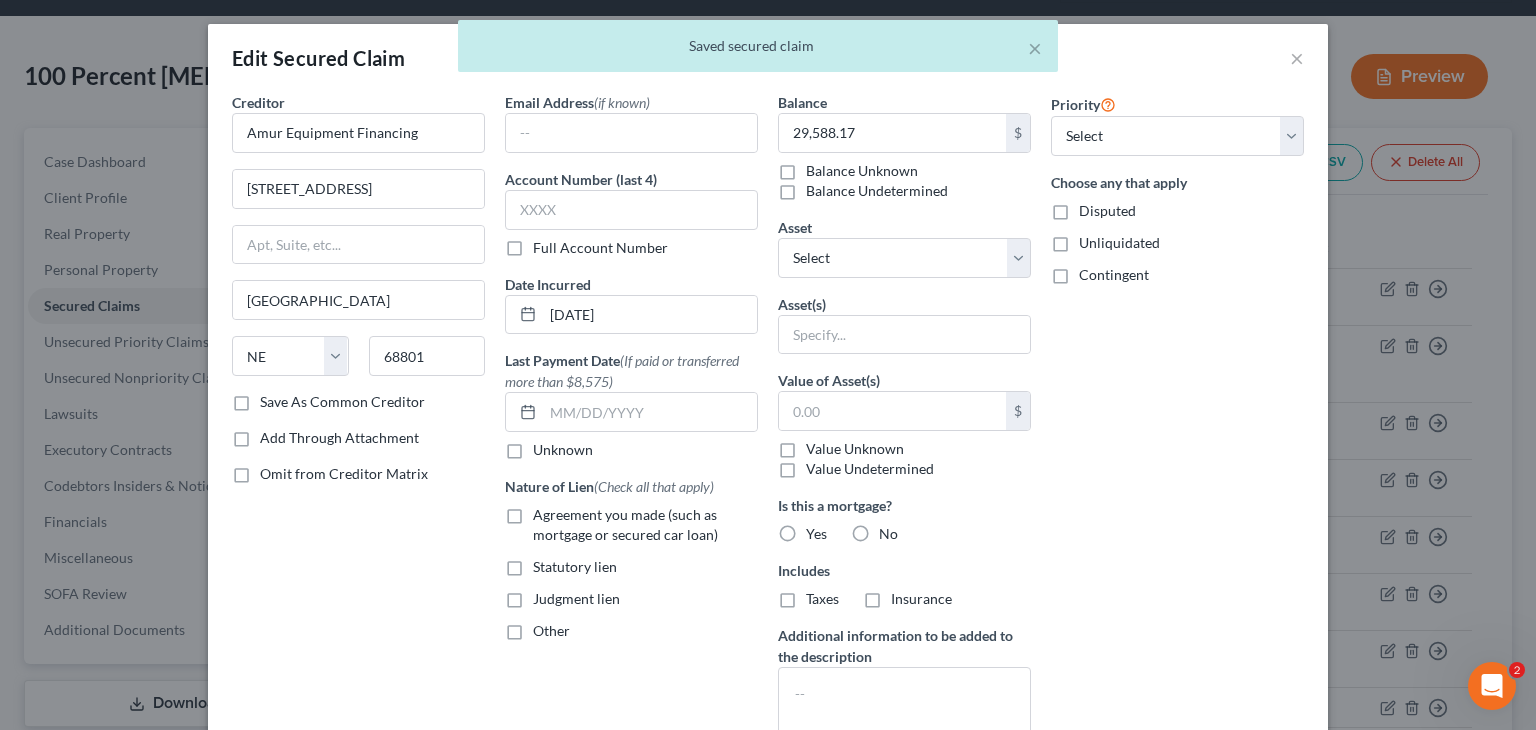 click on "Save As Common Creditor" at bounding box center [342, 402] 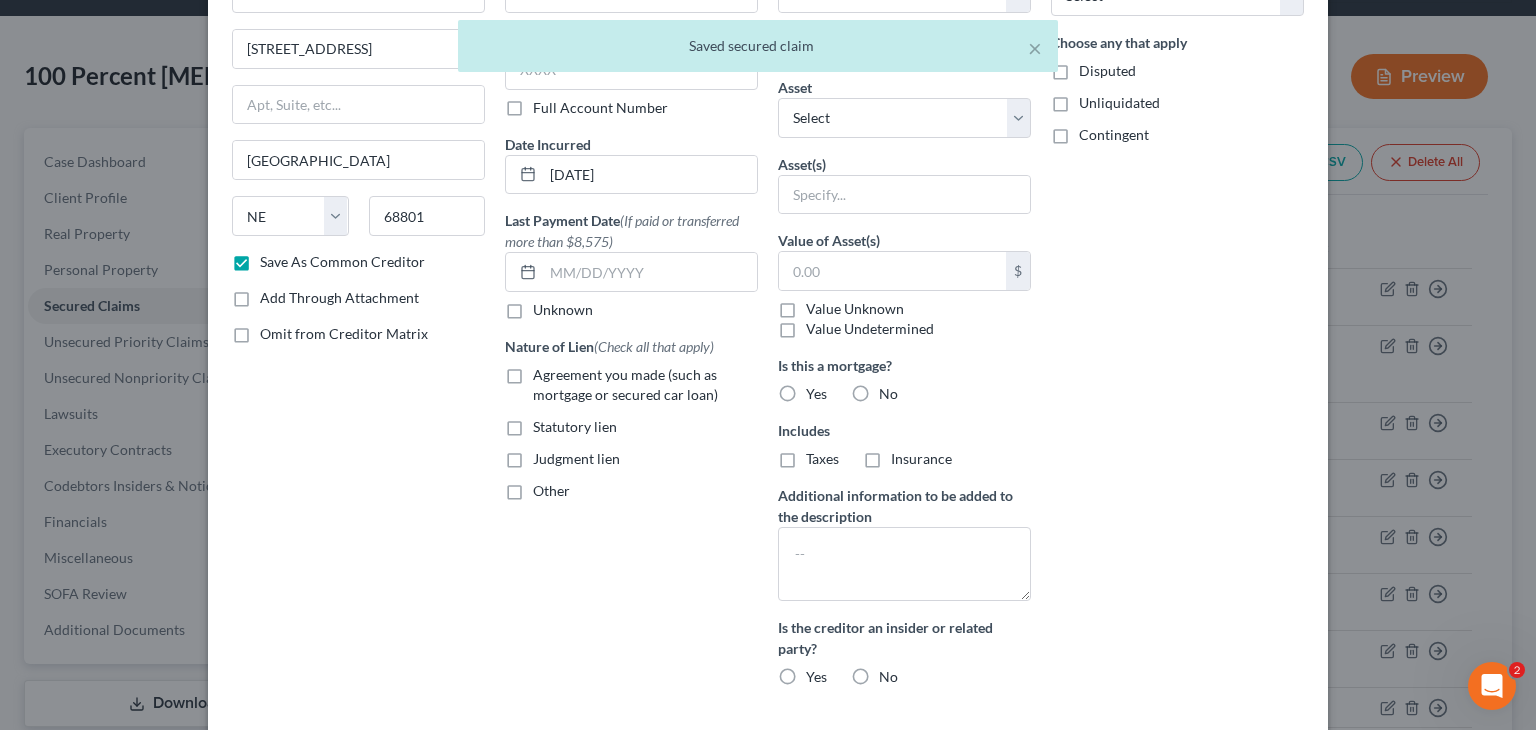 scroll, scrollTop: 295, scrollLeft: 0, axis: vertical 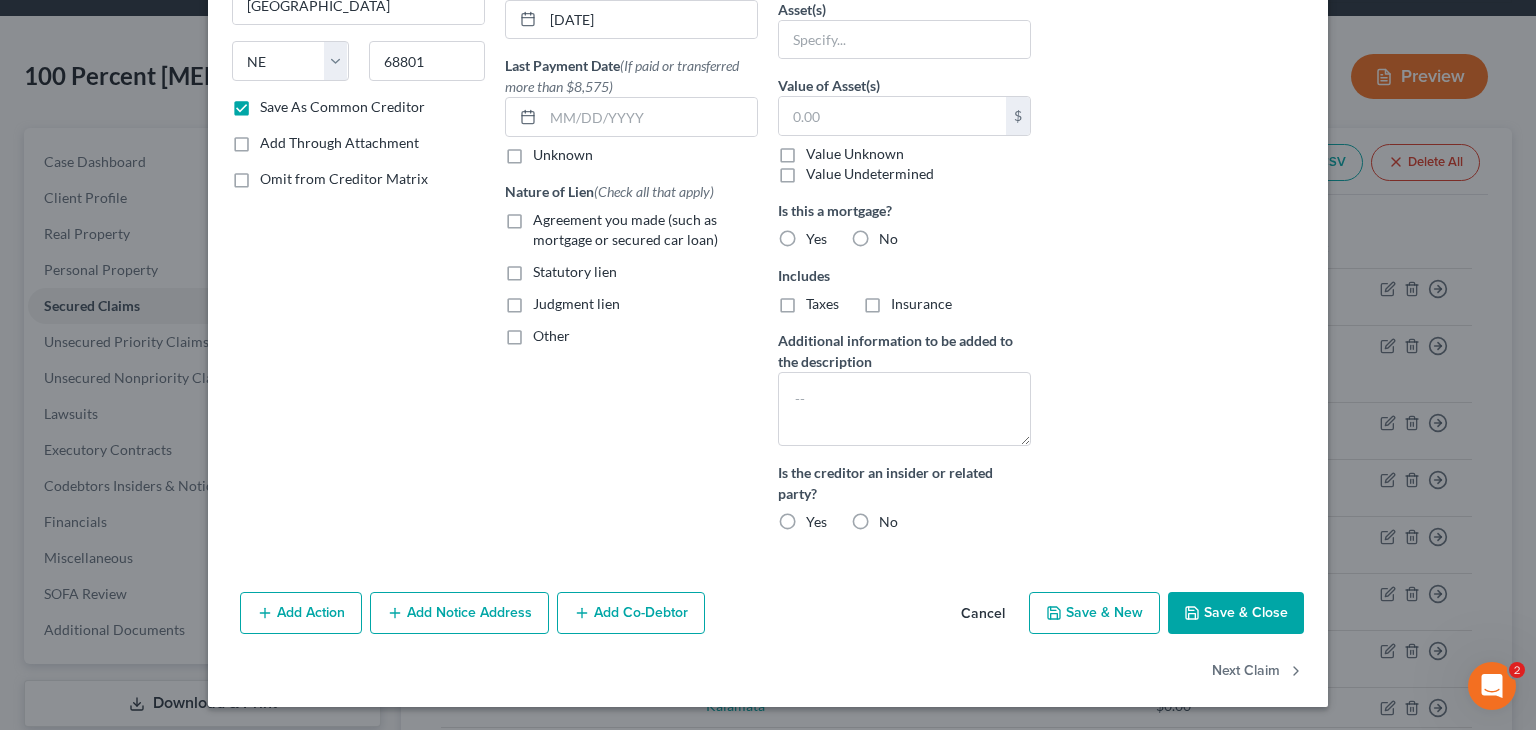 click on "Save & Close" at bounding box center [1236, 613] 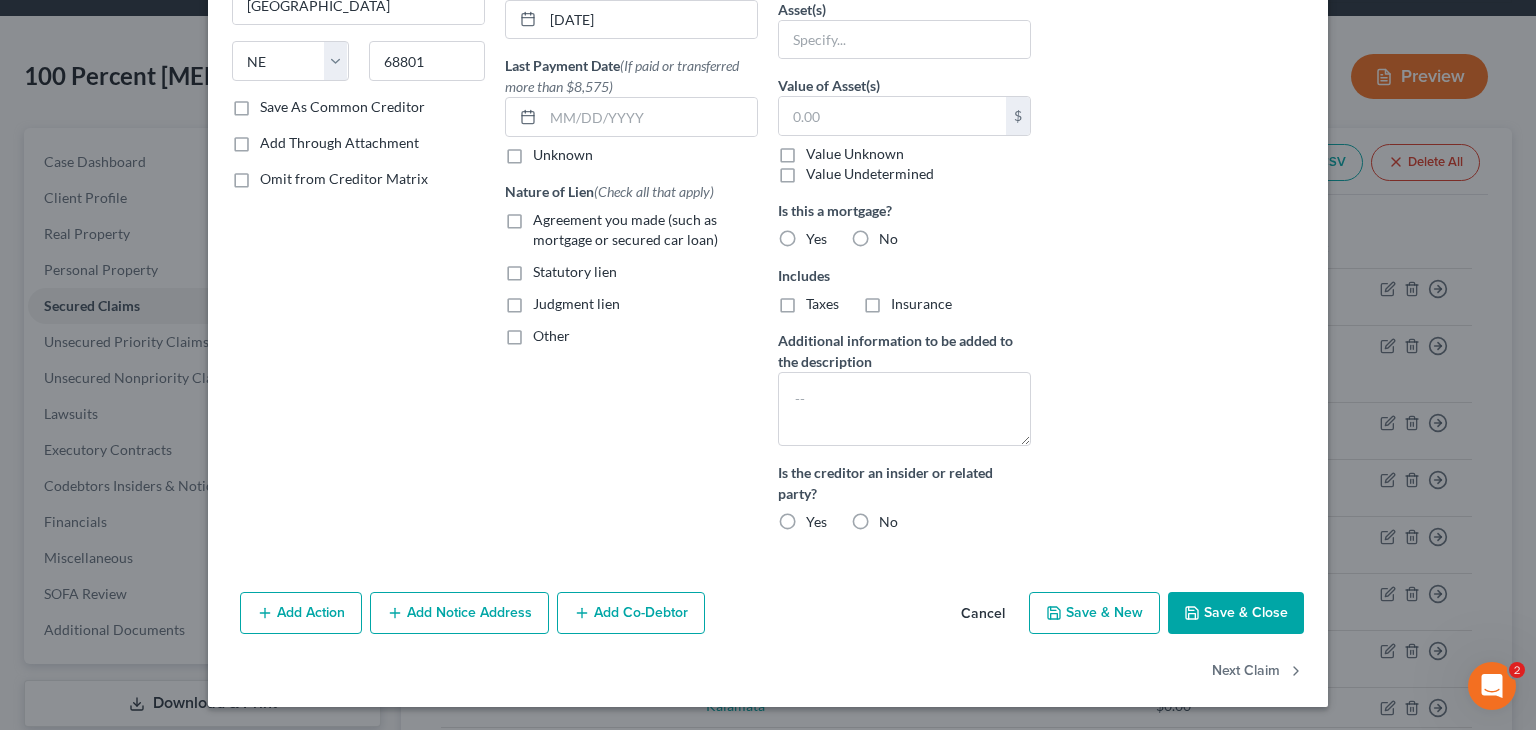 checkbox on "false" 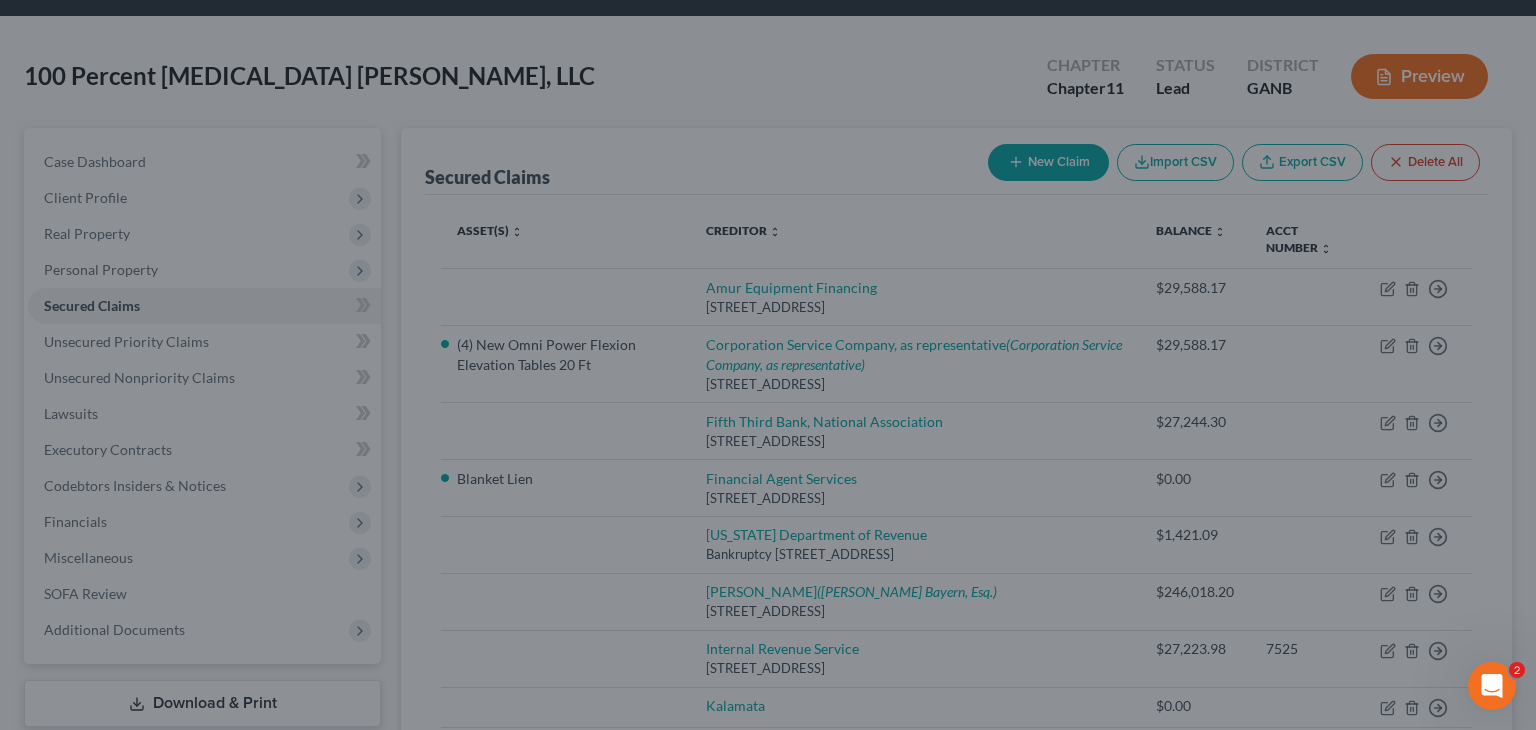 scroll, scrollTop: 109, scrollLeft: 0, axis: vertical 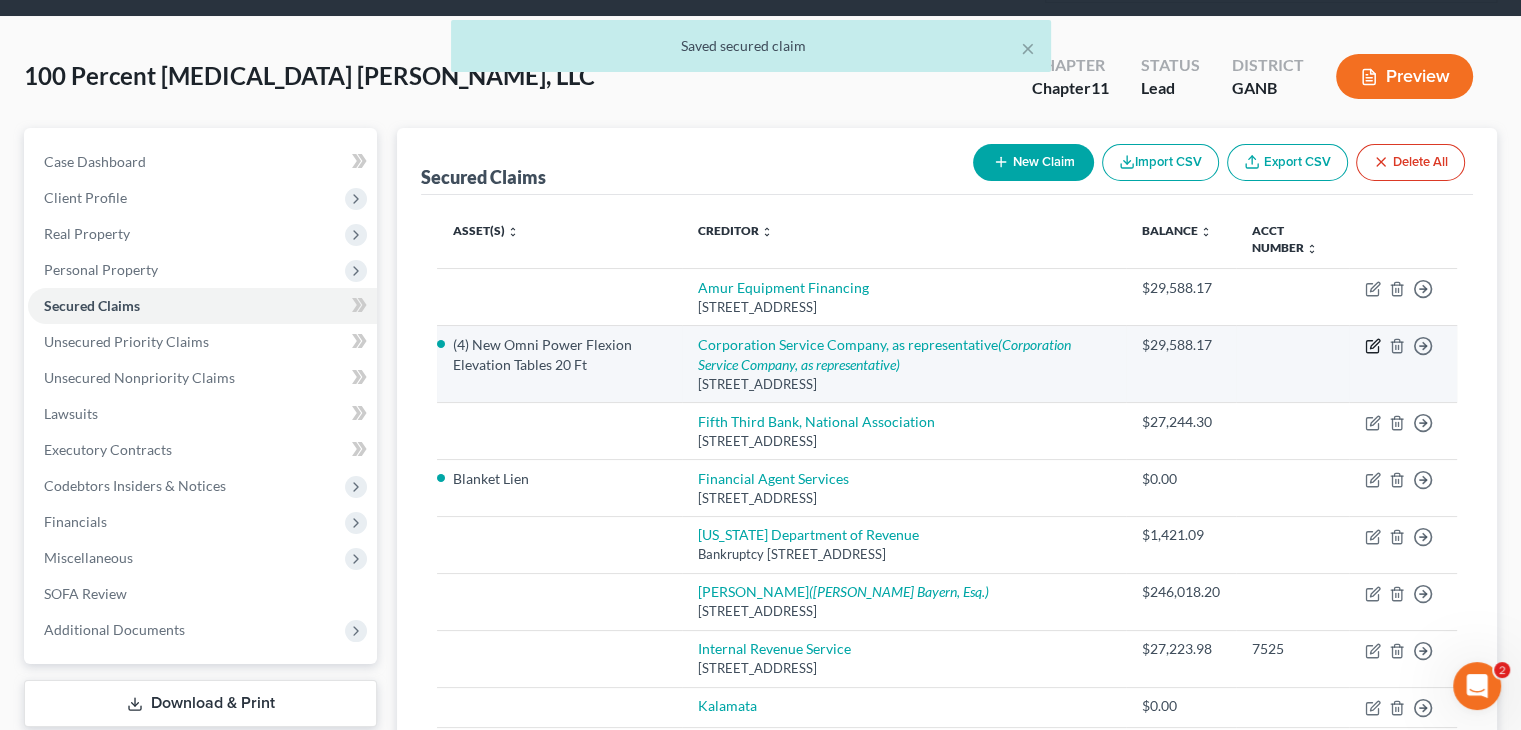 click 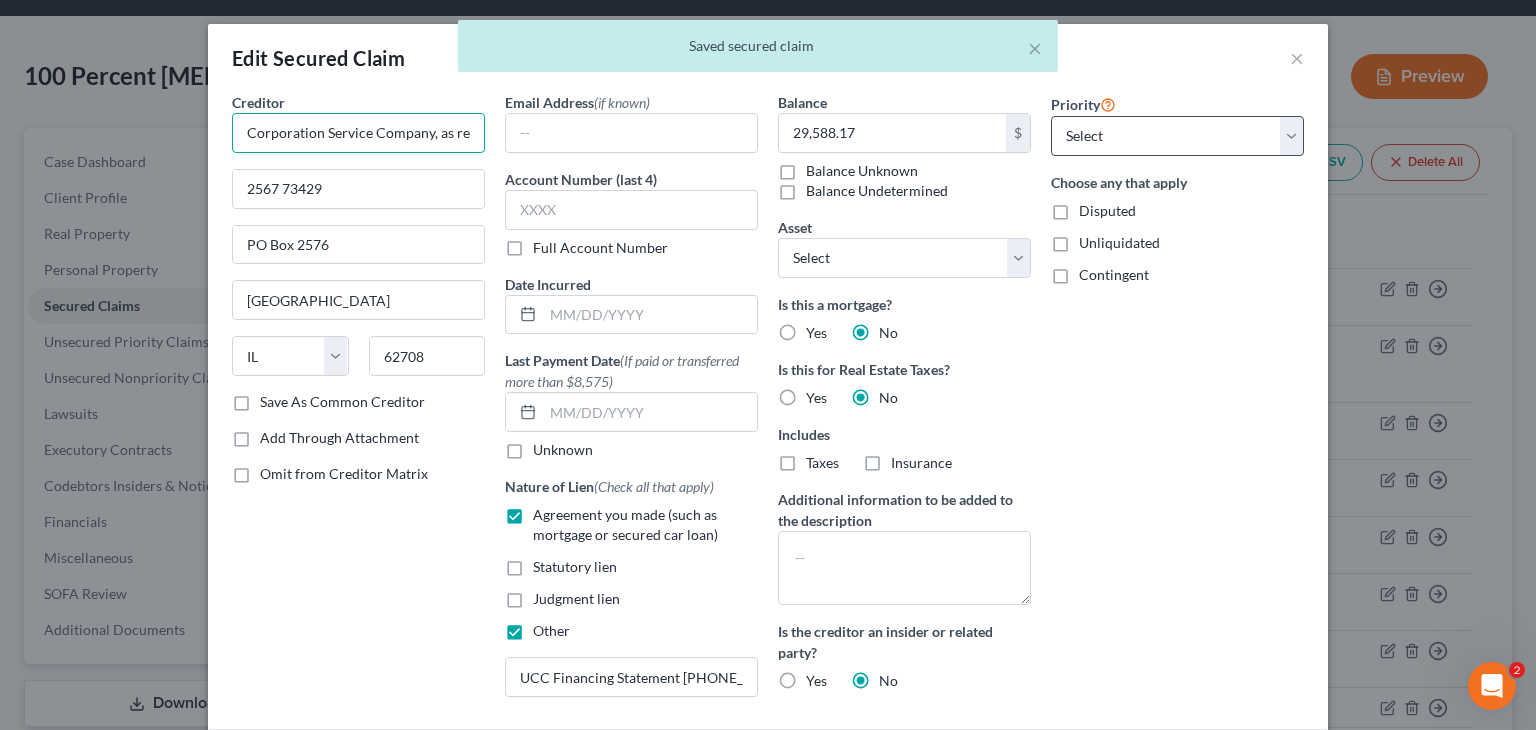 scroll, scrollTop: 0, scrollLeft: 72, axis: horizontal 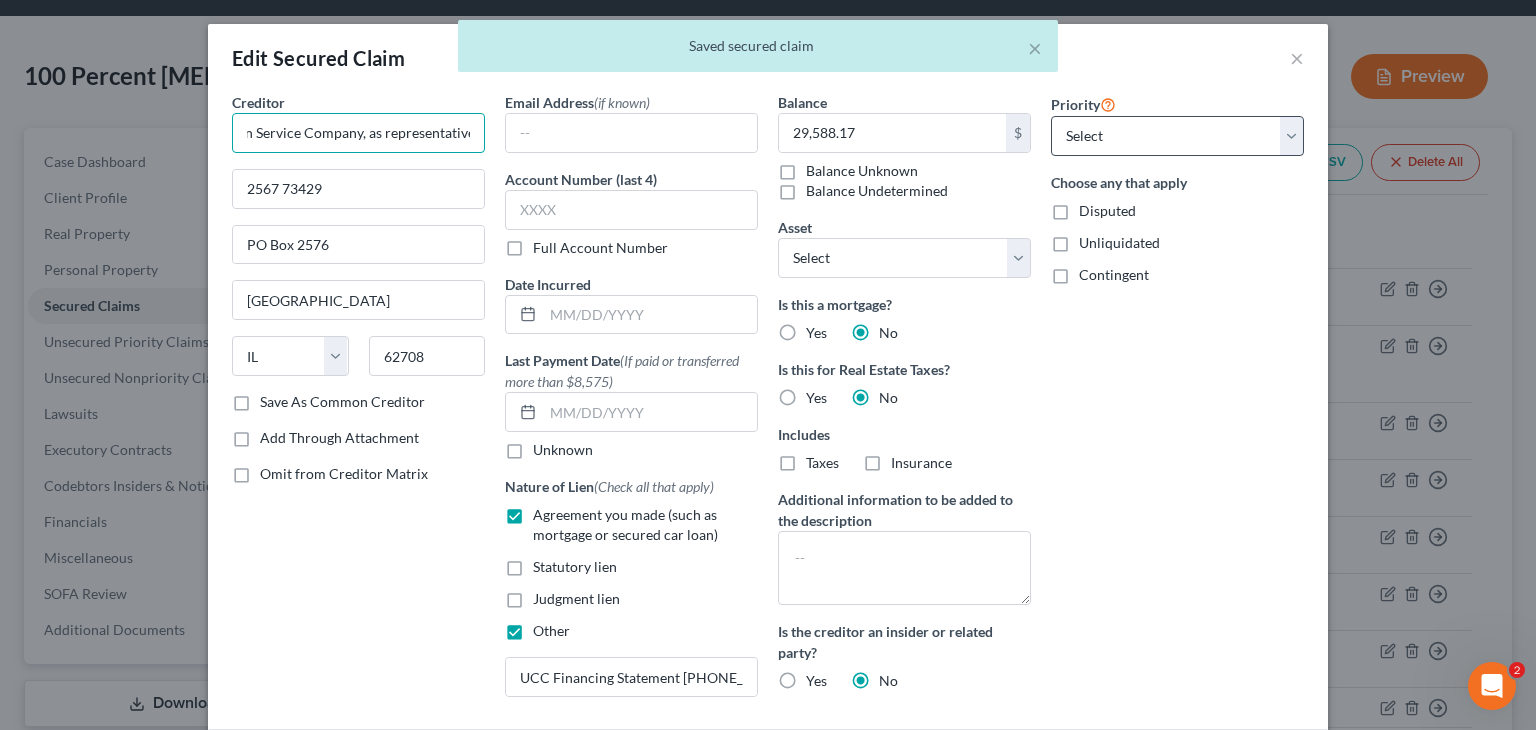 drag, startPoint x: 229, startPoint y: 132, endPoint x: 1055, endPoint y: 137, distance: 826.01514 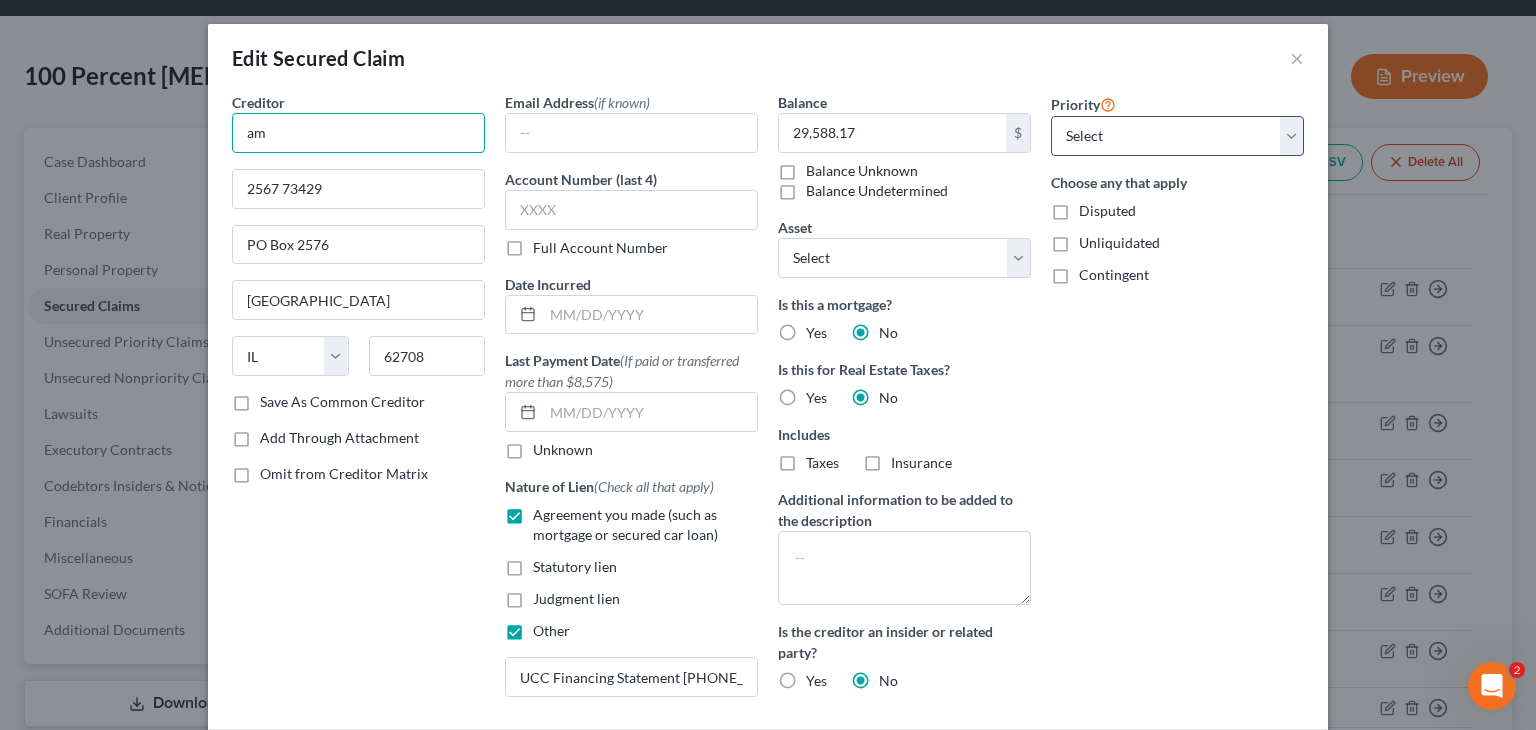 scroll, scrollTop: 0, scrollLeft: 0, axis: both 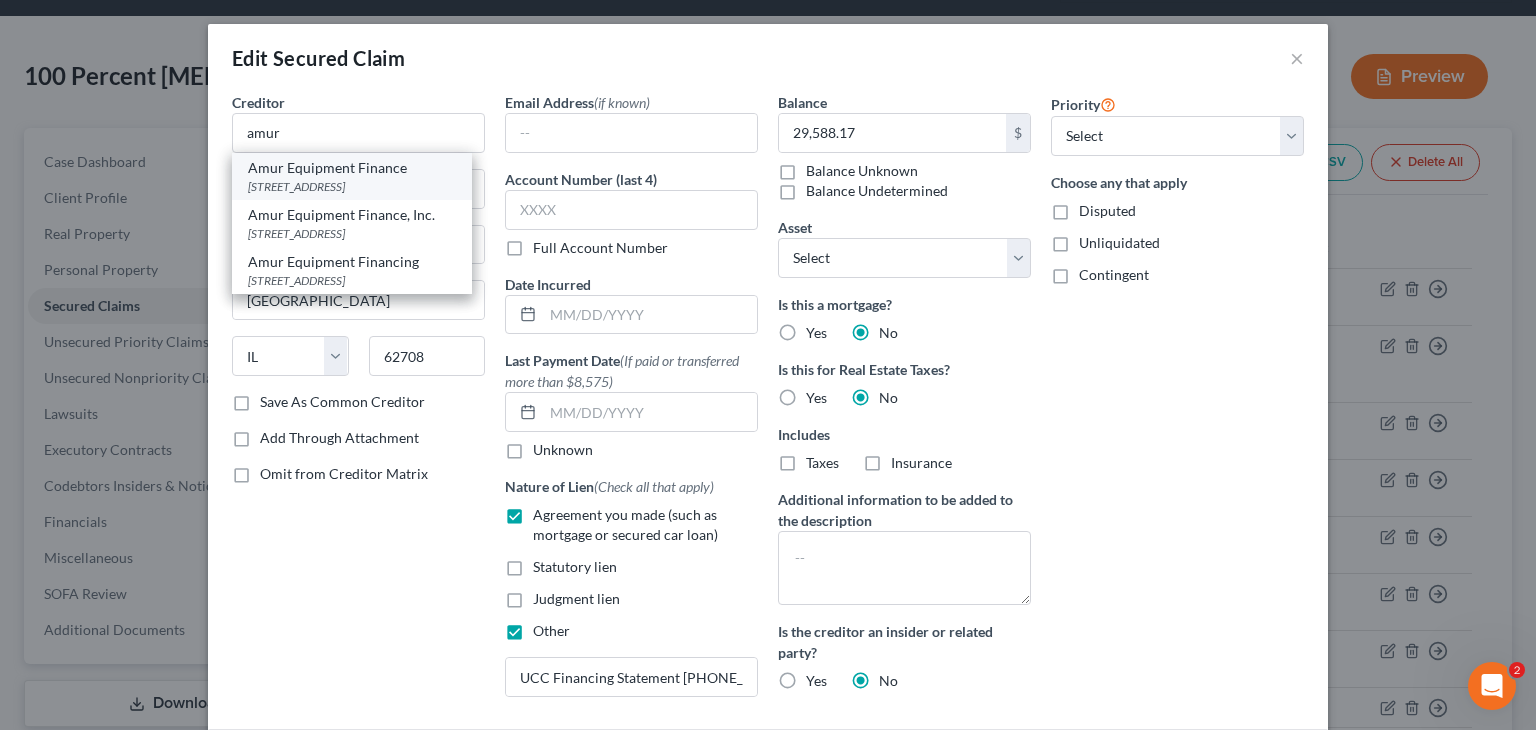 click on "[STREET_ADDRESS]" at bounding box center (352, 186) 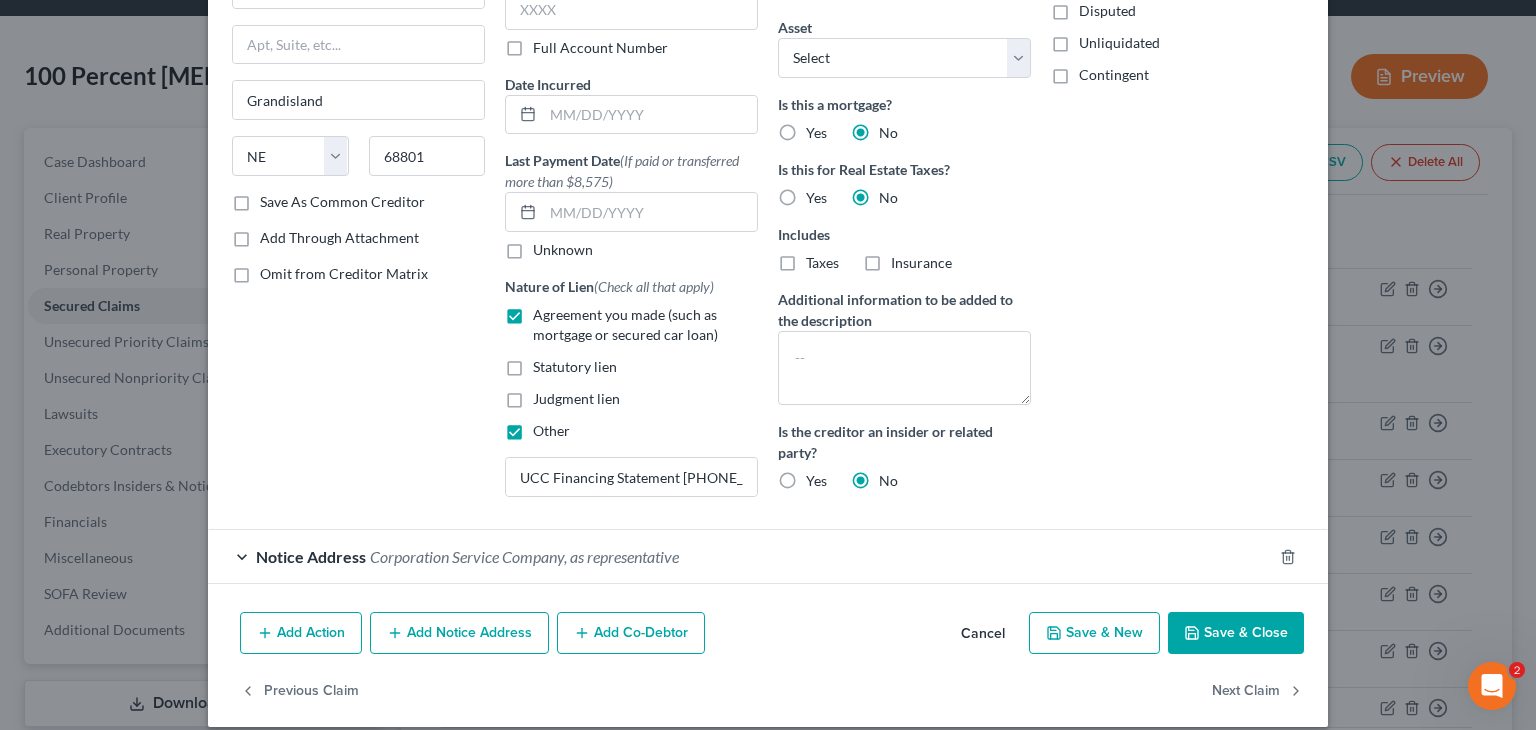 scroll, scrollTop: 100, scrollLeft: 0, axis: vertical 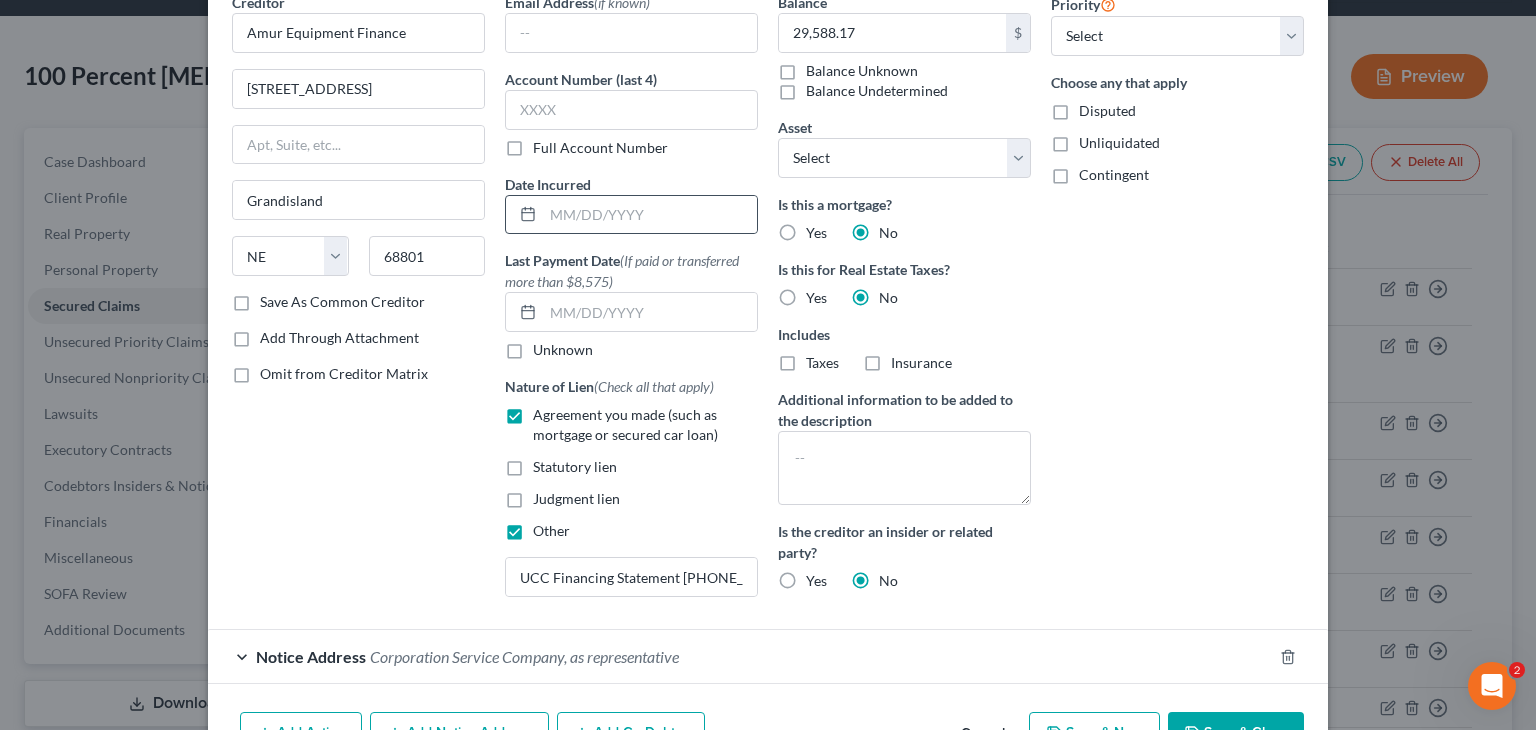 click at bounding box center [524, 215] 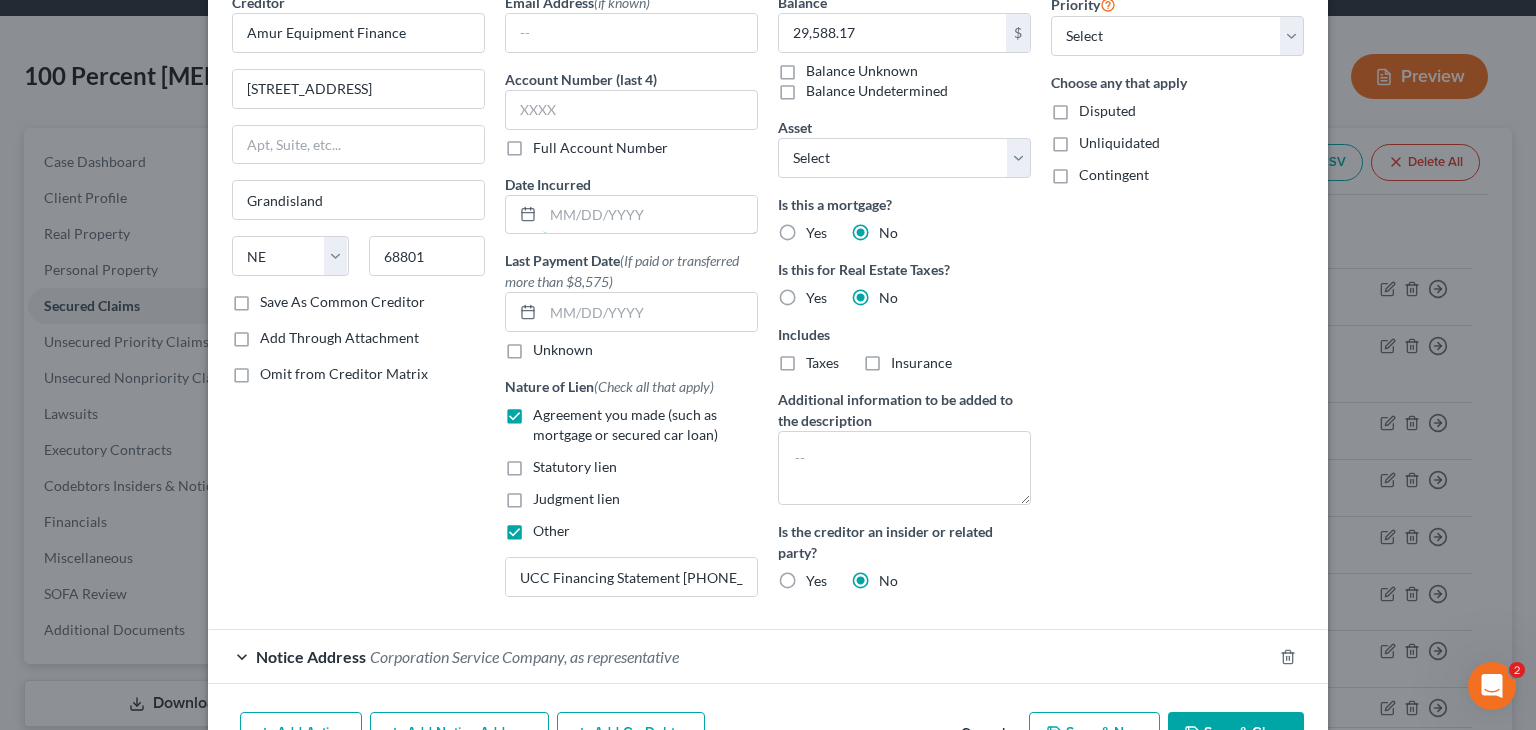drag, startPoint x: 540, startPoint y: 209, endPoint x: 1115, endPoint y: 246, distance: 576.1892 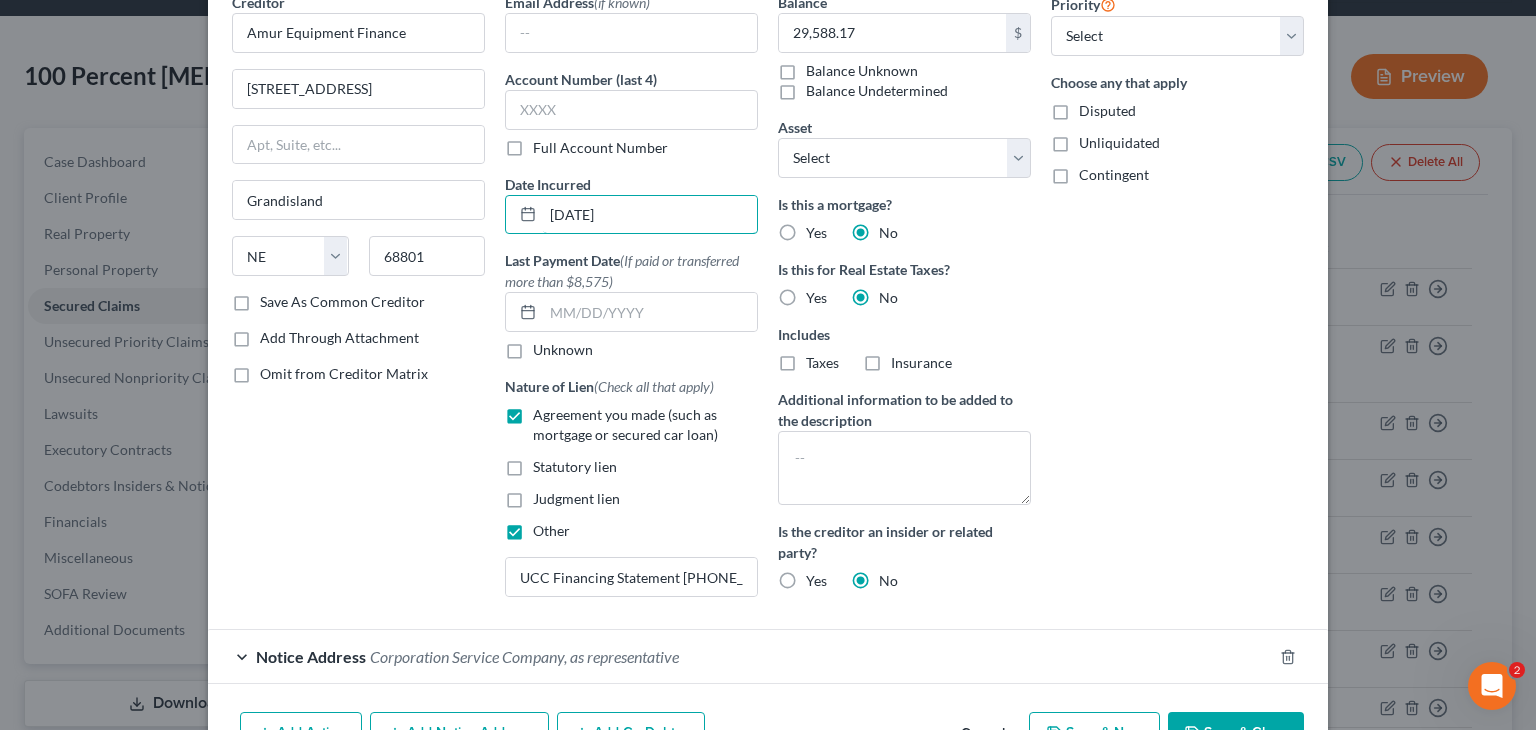type on "[DATE]" 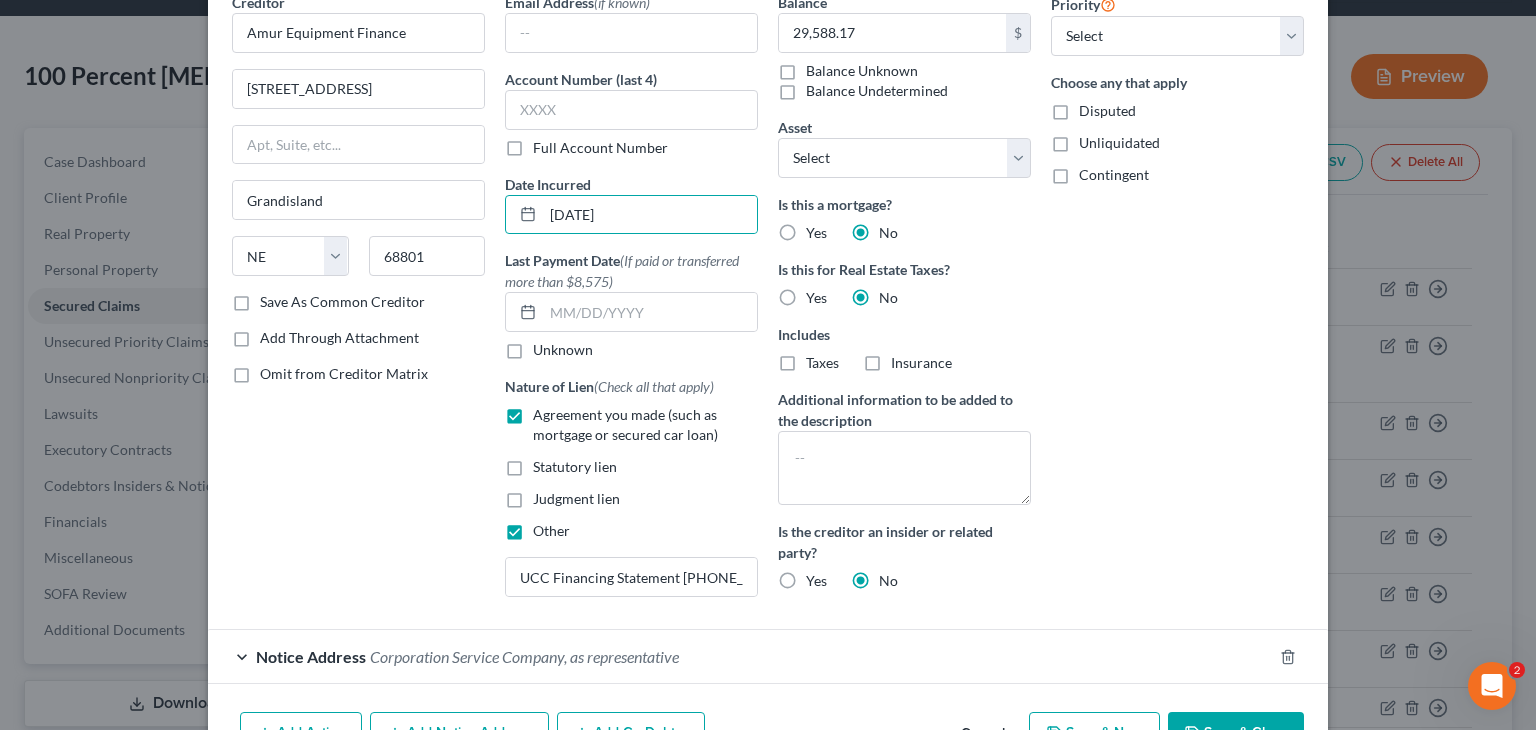 click on "Priority  Select 1st 2nd 3rd 4th 5th 6th 7th 8th 9th 10th 11th 12th 13th 14th 15th 16th 17th 18th 19th 20th 21th 22th 23th 24th 25th 26th 27th 28th 29th 30th Choose any that apply Disputed Unliquidated Contingent" at bounding box center [1177, 302] 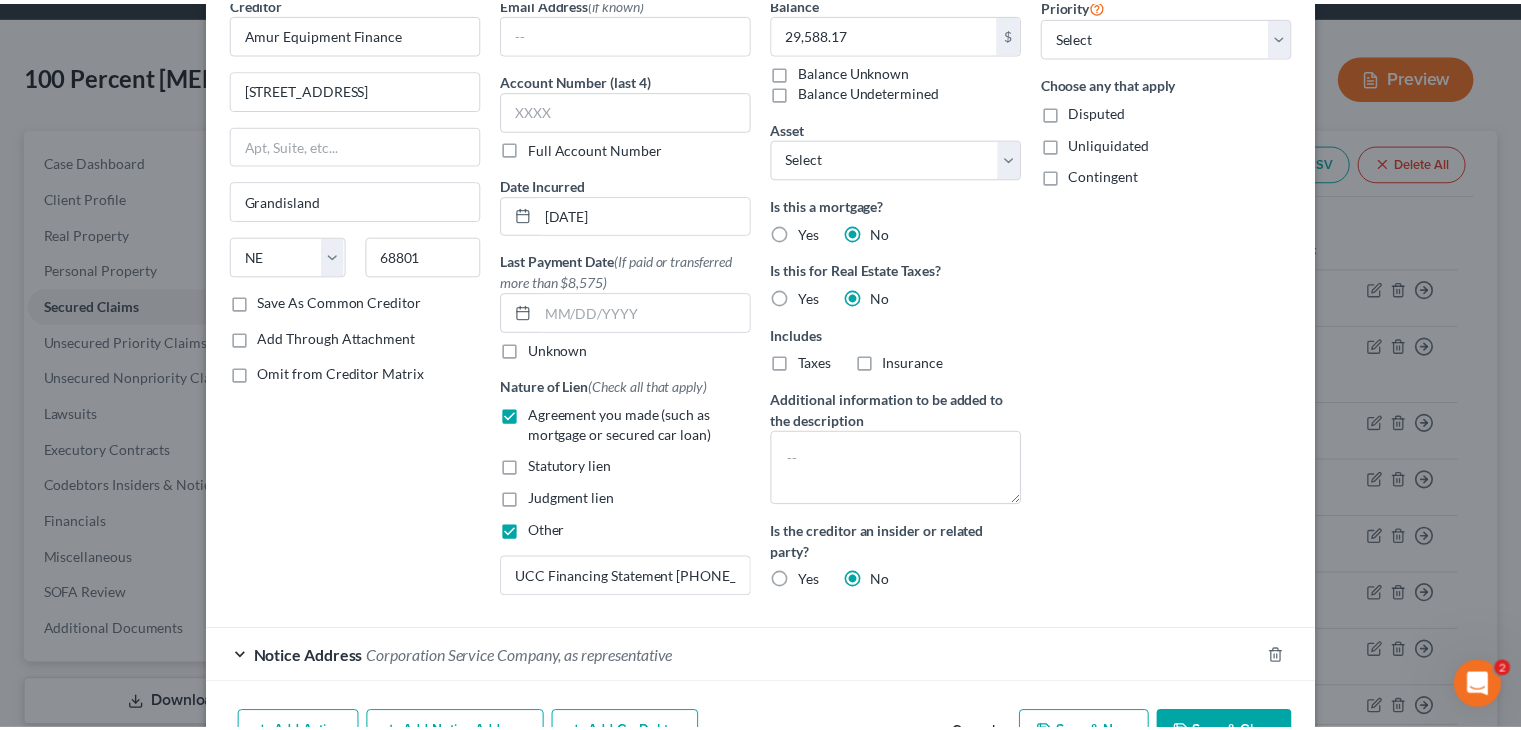 scroll, scrollTop: 219, scrollLeft: 0, axis: vertical 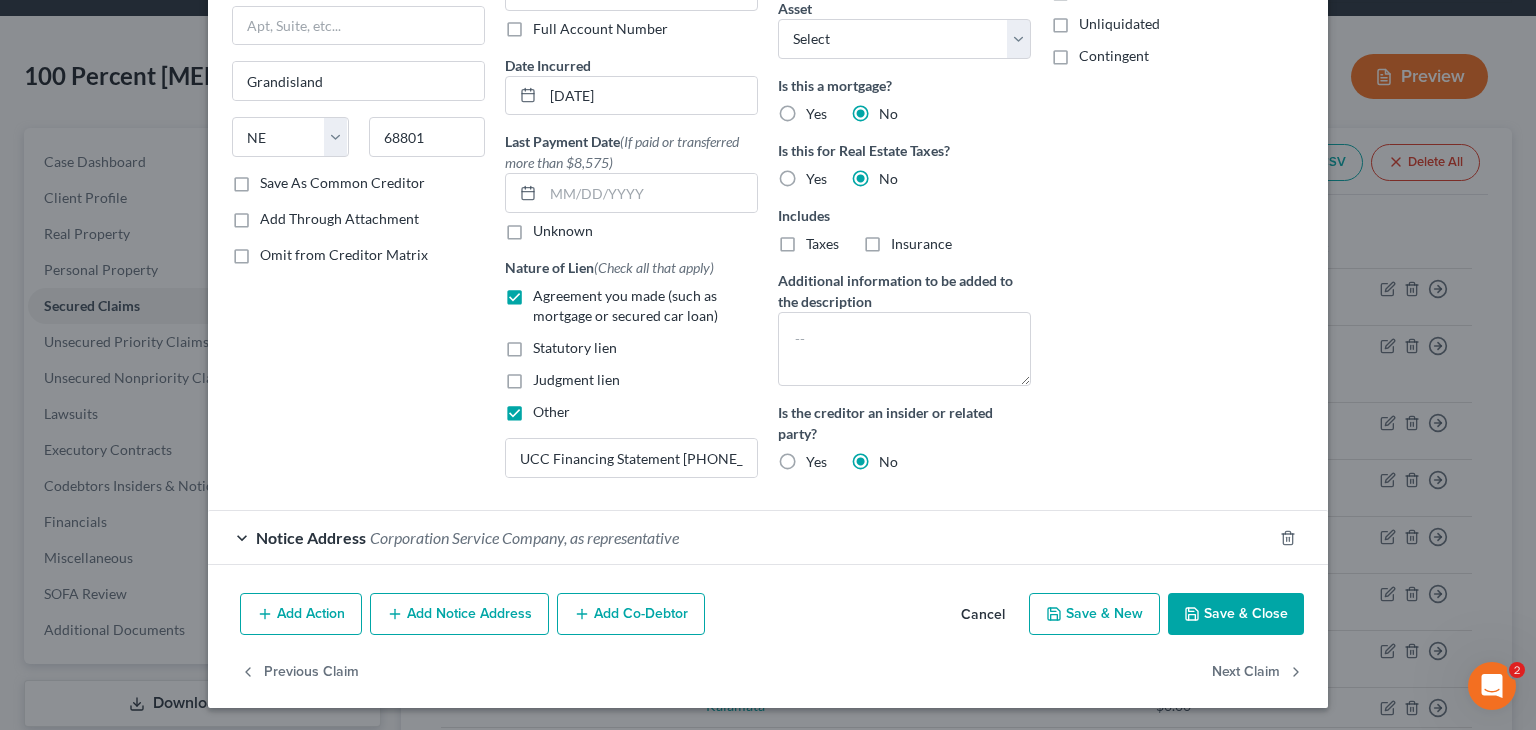 click on "Save & Close" at bounding box center [1236, 614] 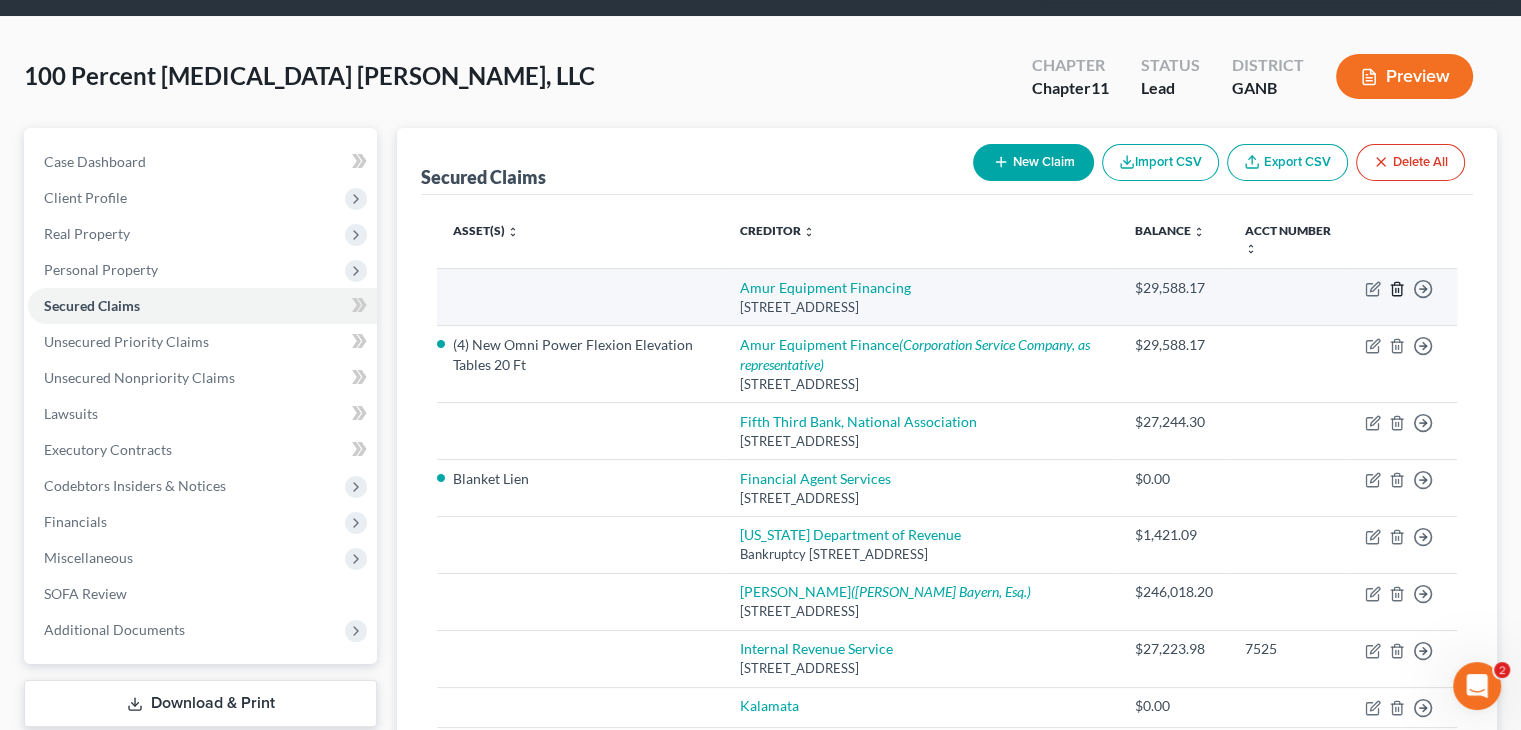 click 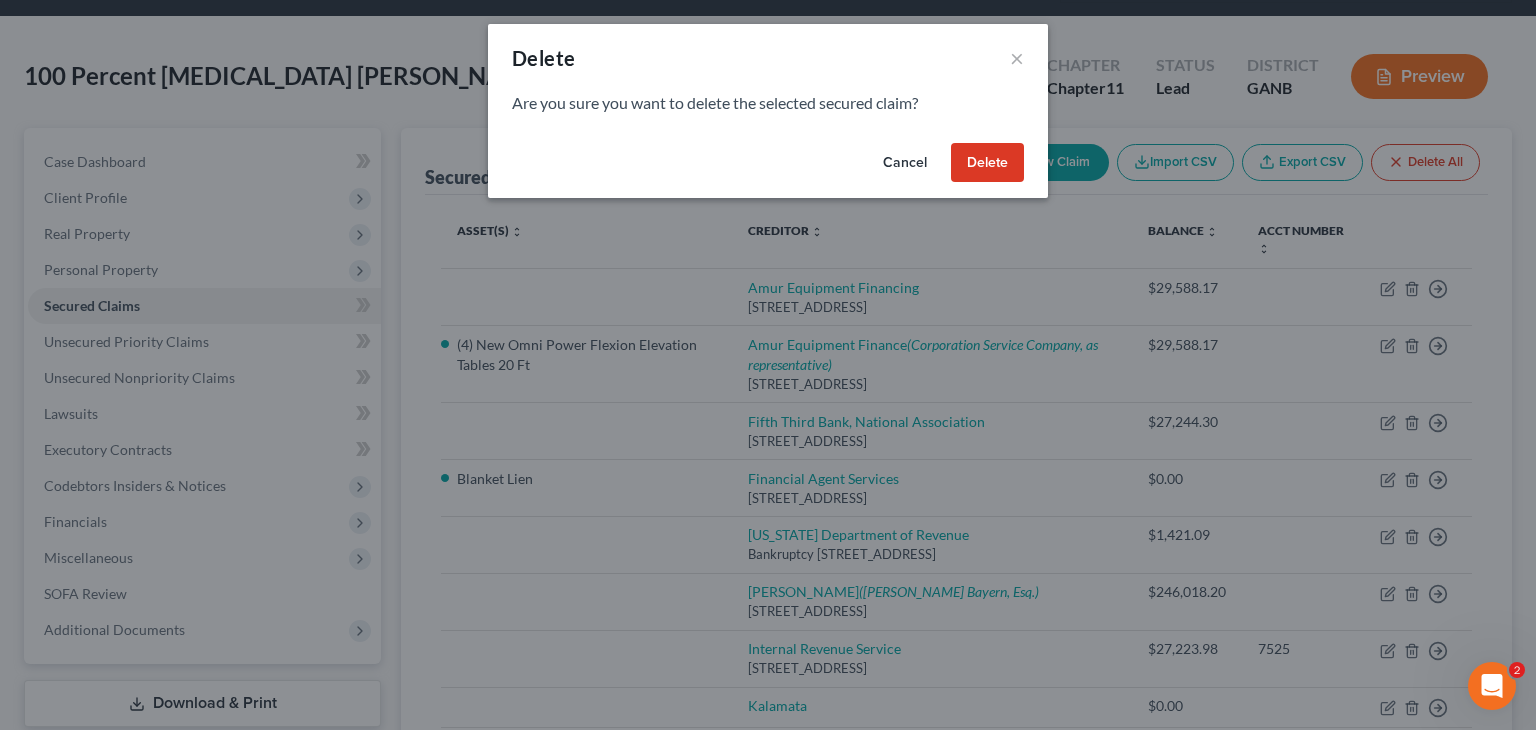 click on "Delete" at bounding box center (987, 163) 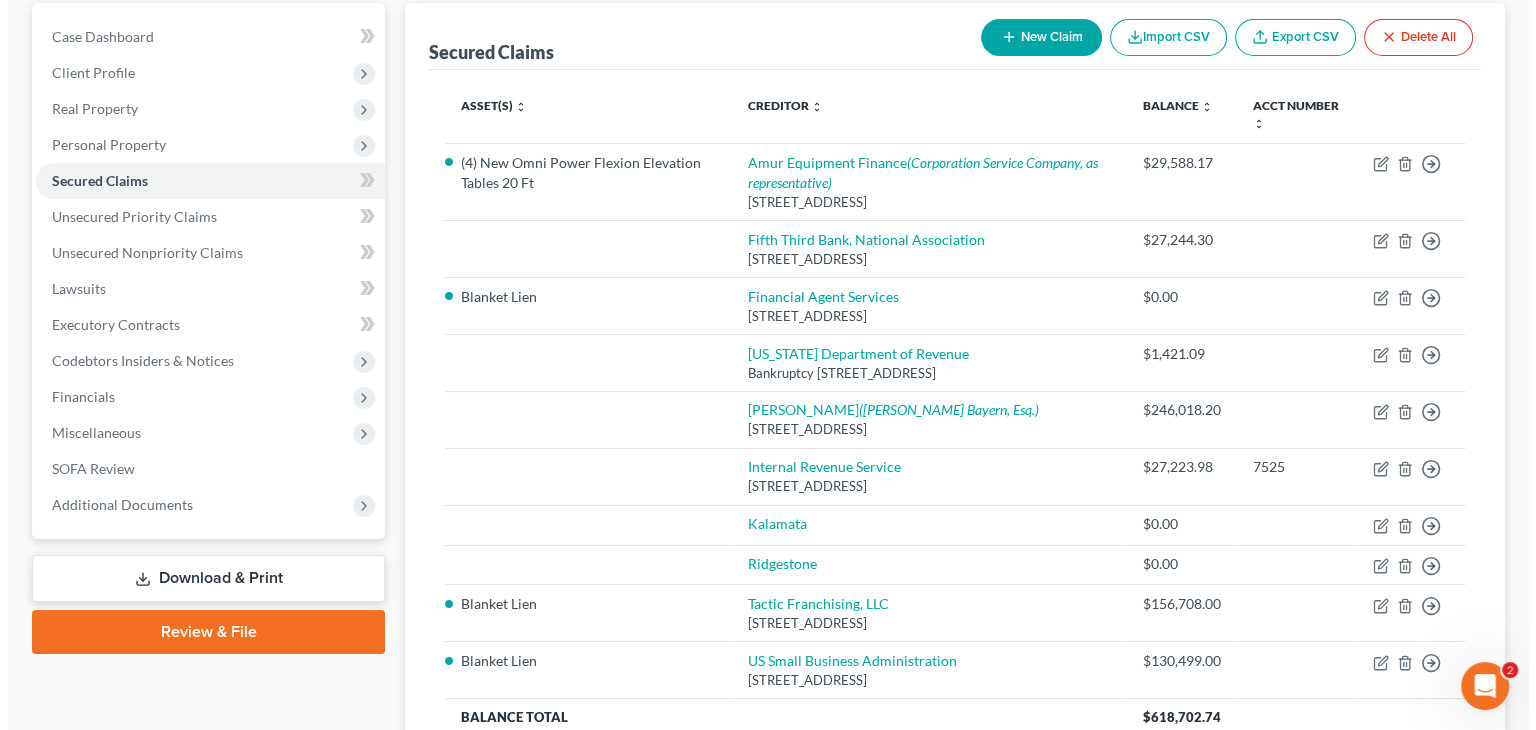 scroll, scrollTop: 190, scrollLeft: 0, axis: vertical 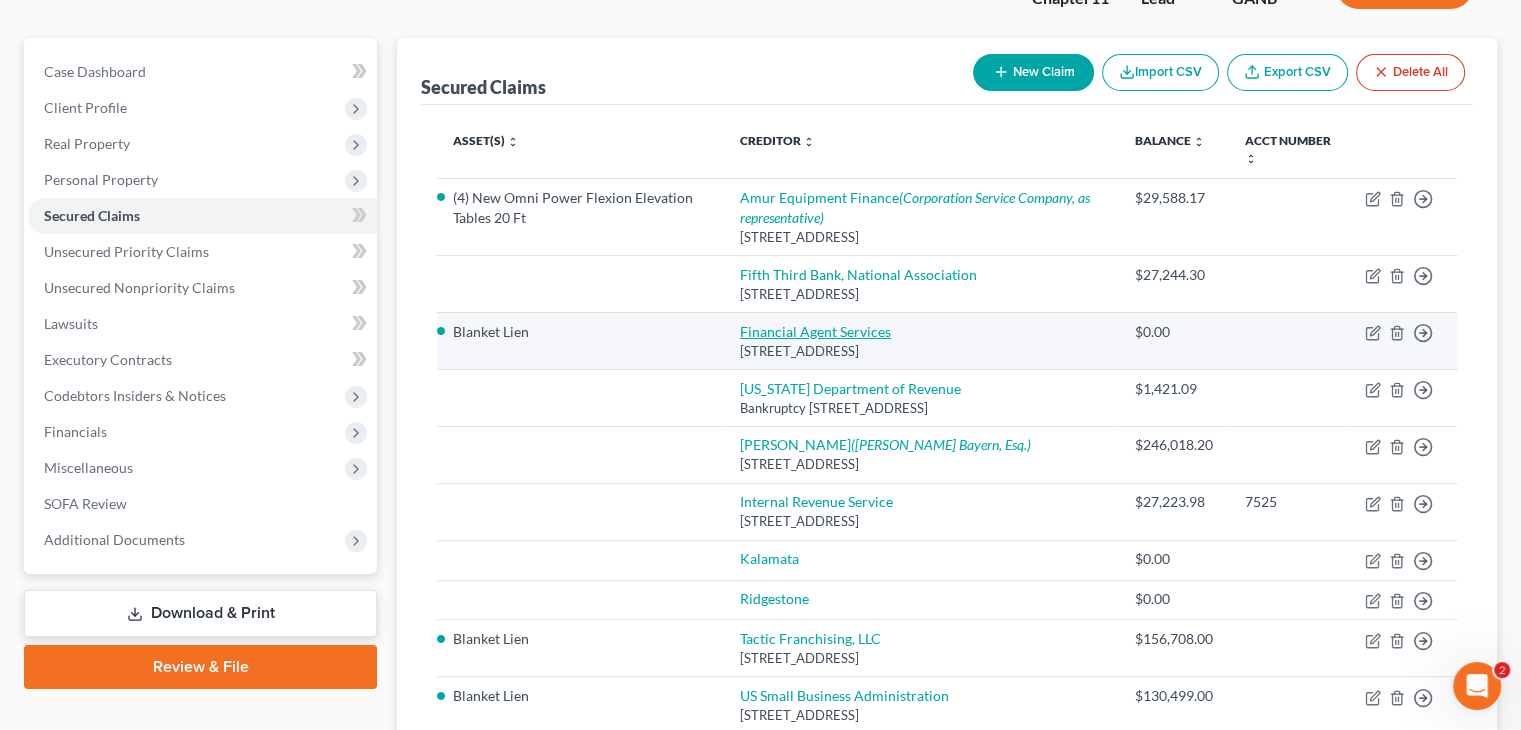click on "Financial Agent Services" at bounding box center (815, 331) 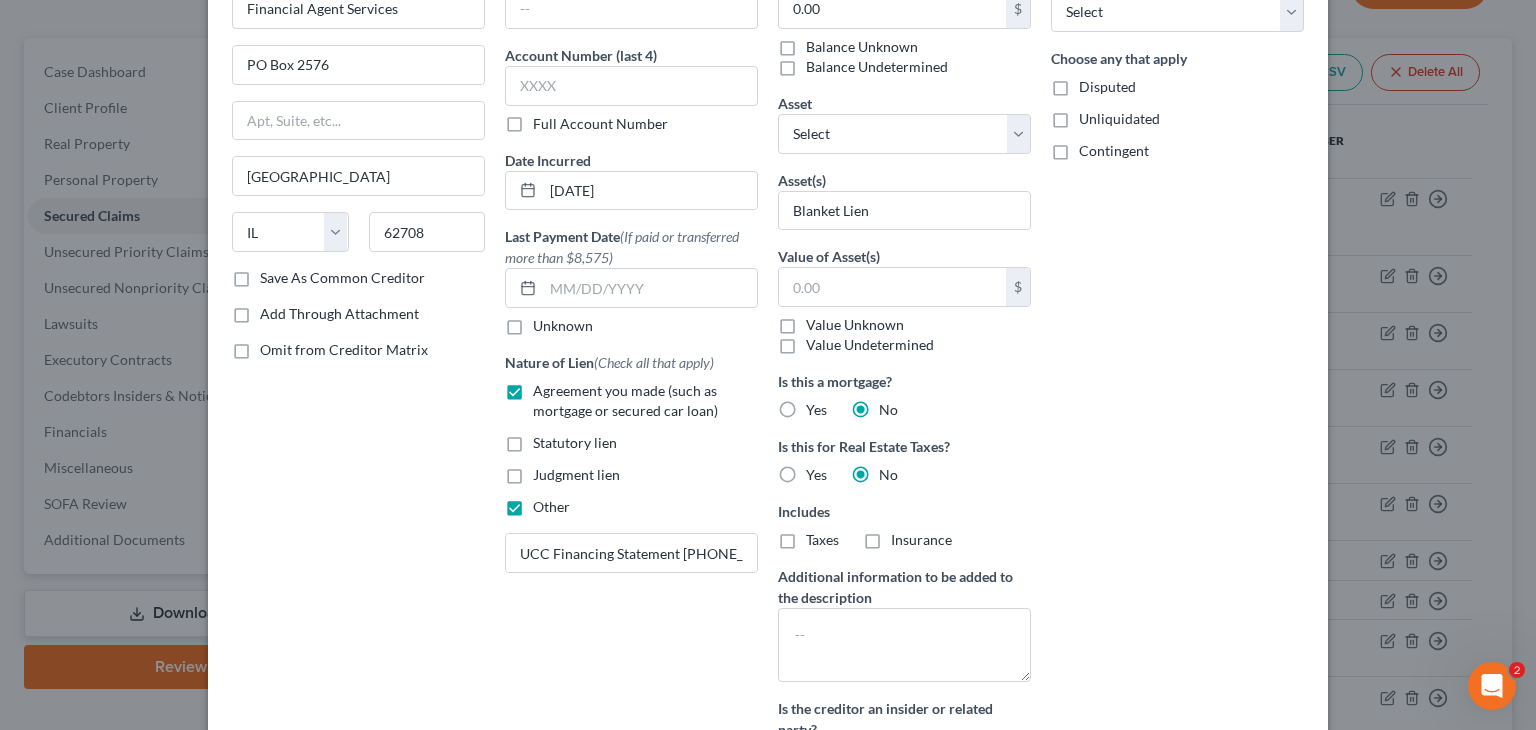 scroll, scrollTop: 114, scrollLeft: 0, axis: vertical 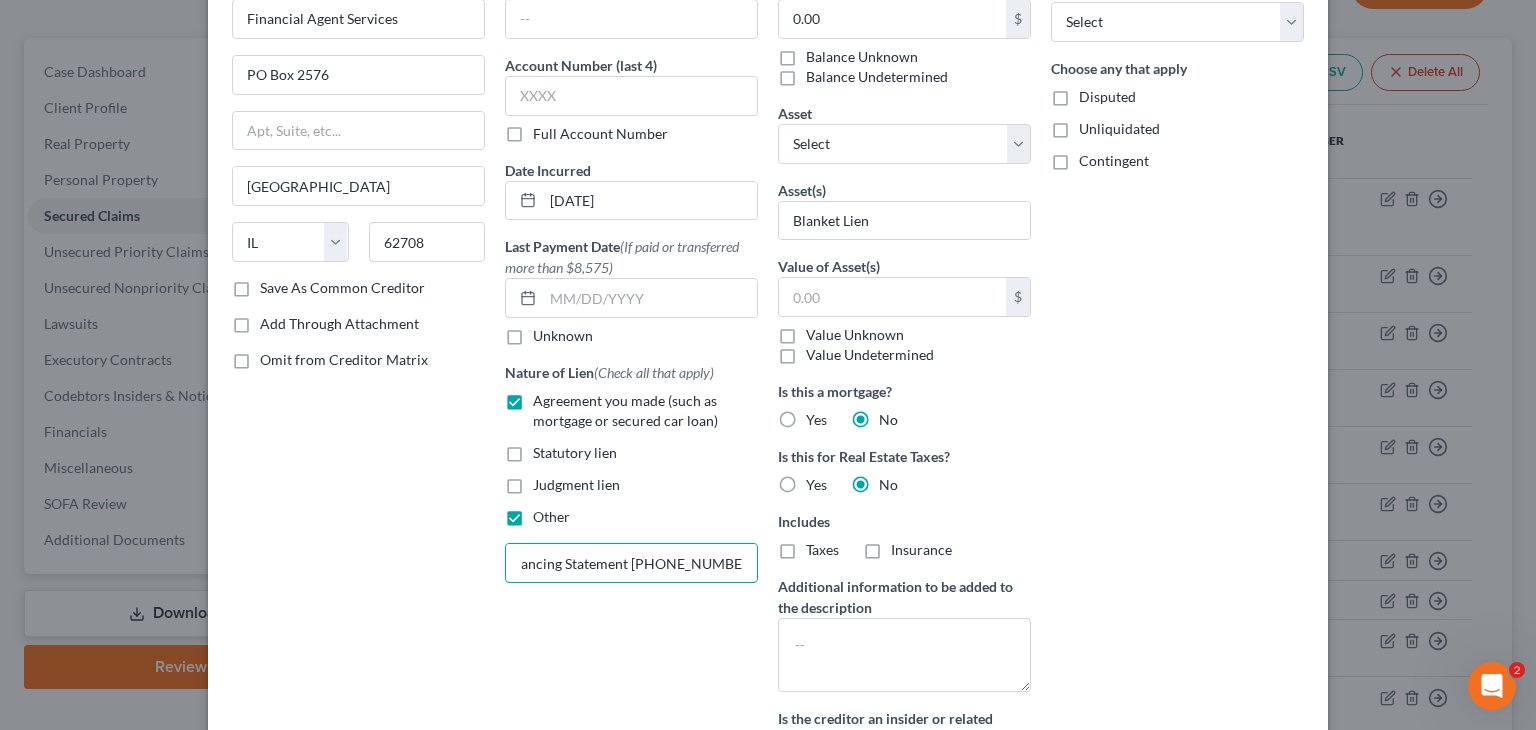 drag, startPoint x: 509, startPoint y: 557, endPoint x: 928, endPoint y: 563, distance: 419.04297 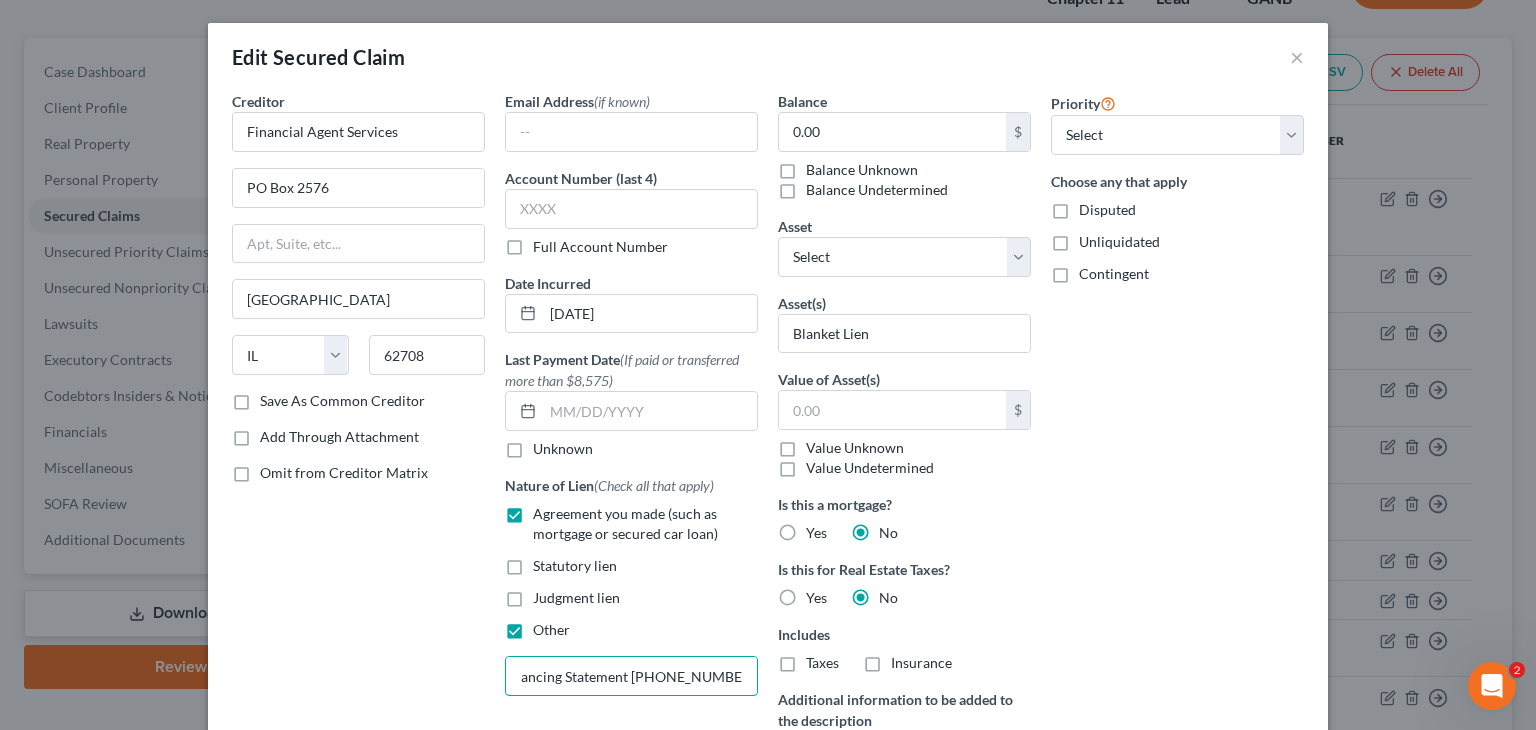 scroll, scrollTop: 0, scrollLeft: 0, axis: both 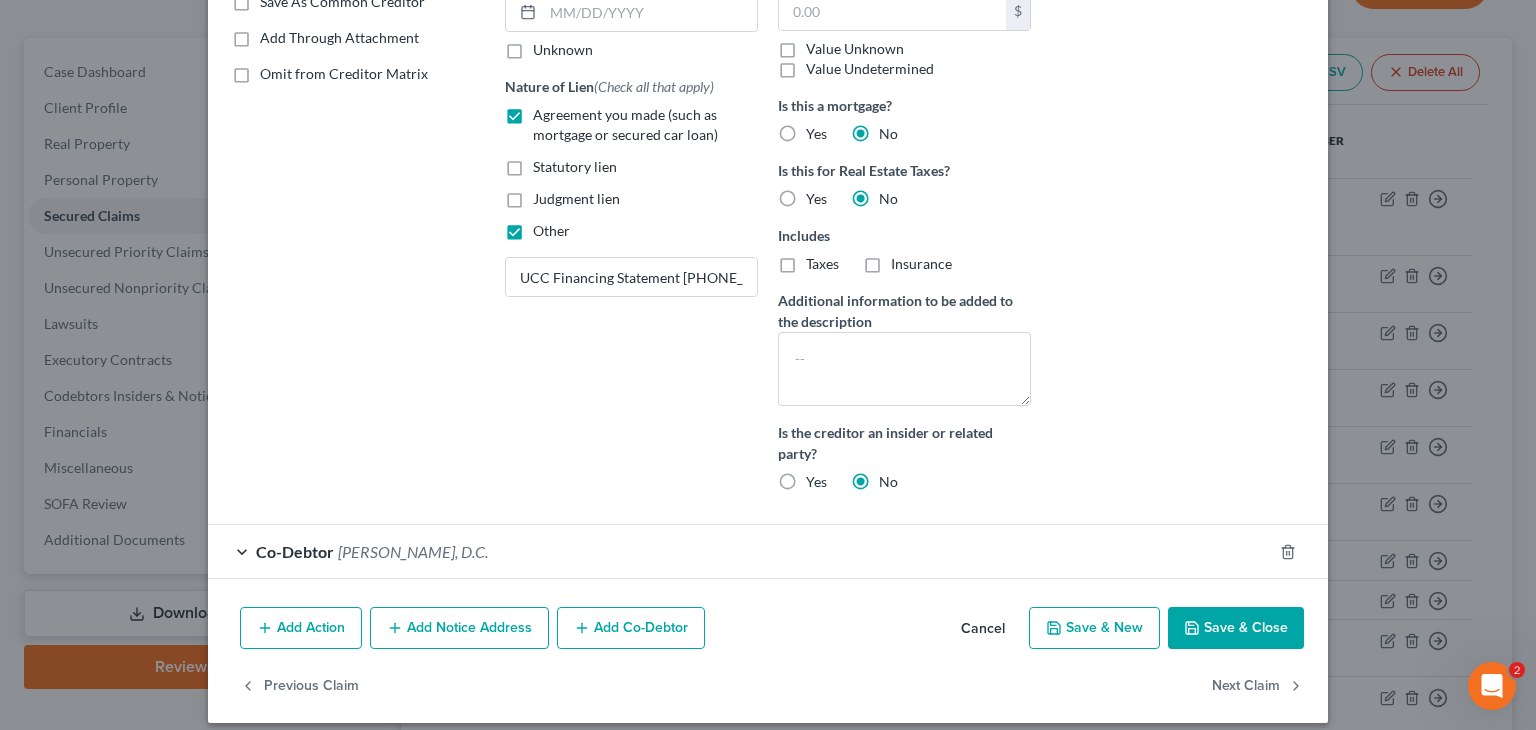 click on "Save & Close" at bounding box center [1236, 628] 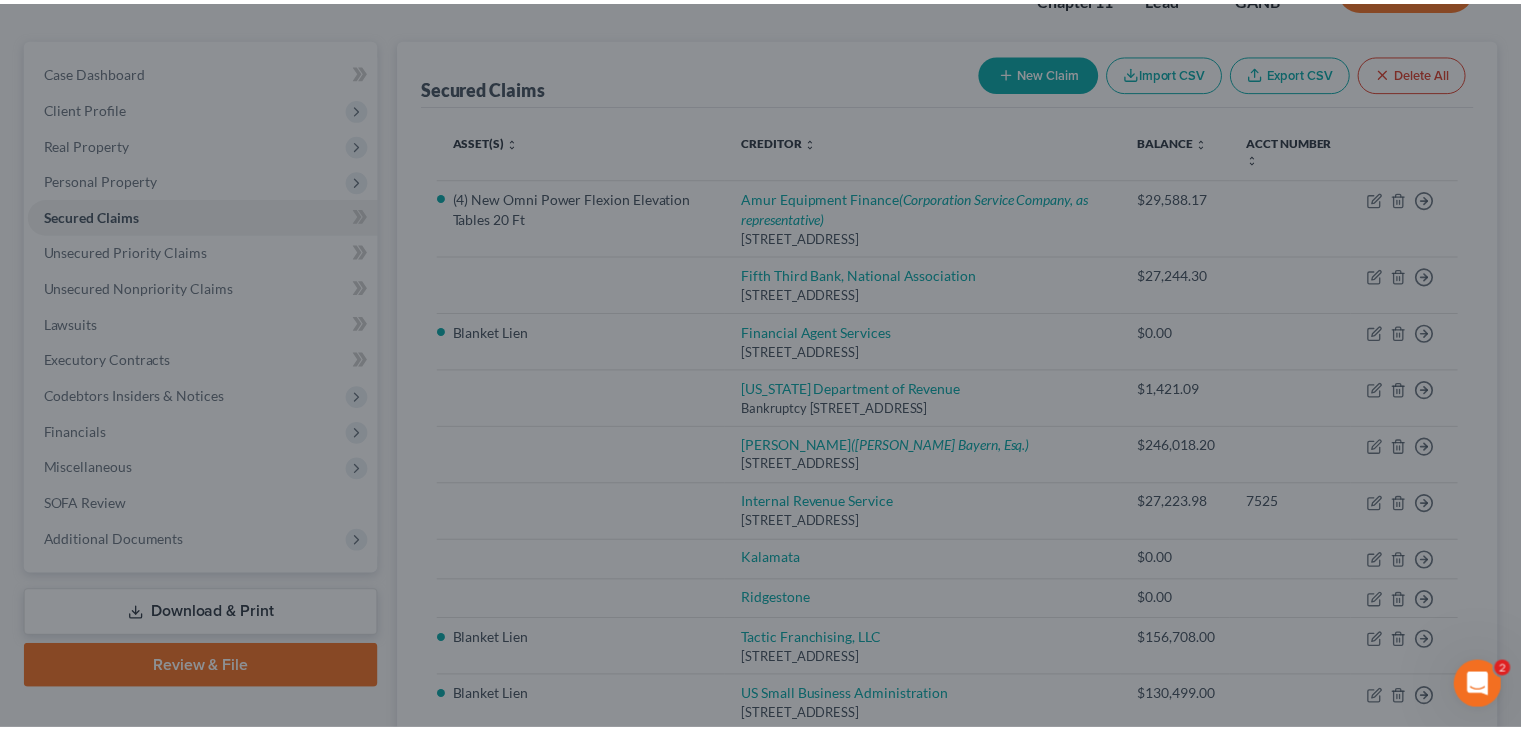 scroll, scrollTop: 0, scrollLeft: 0, axis: both 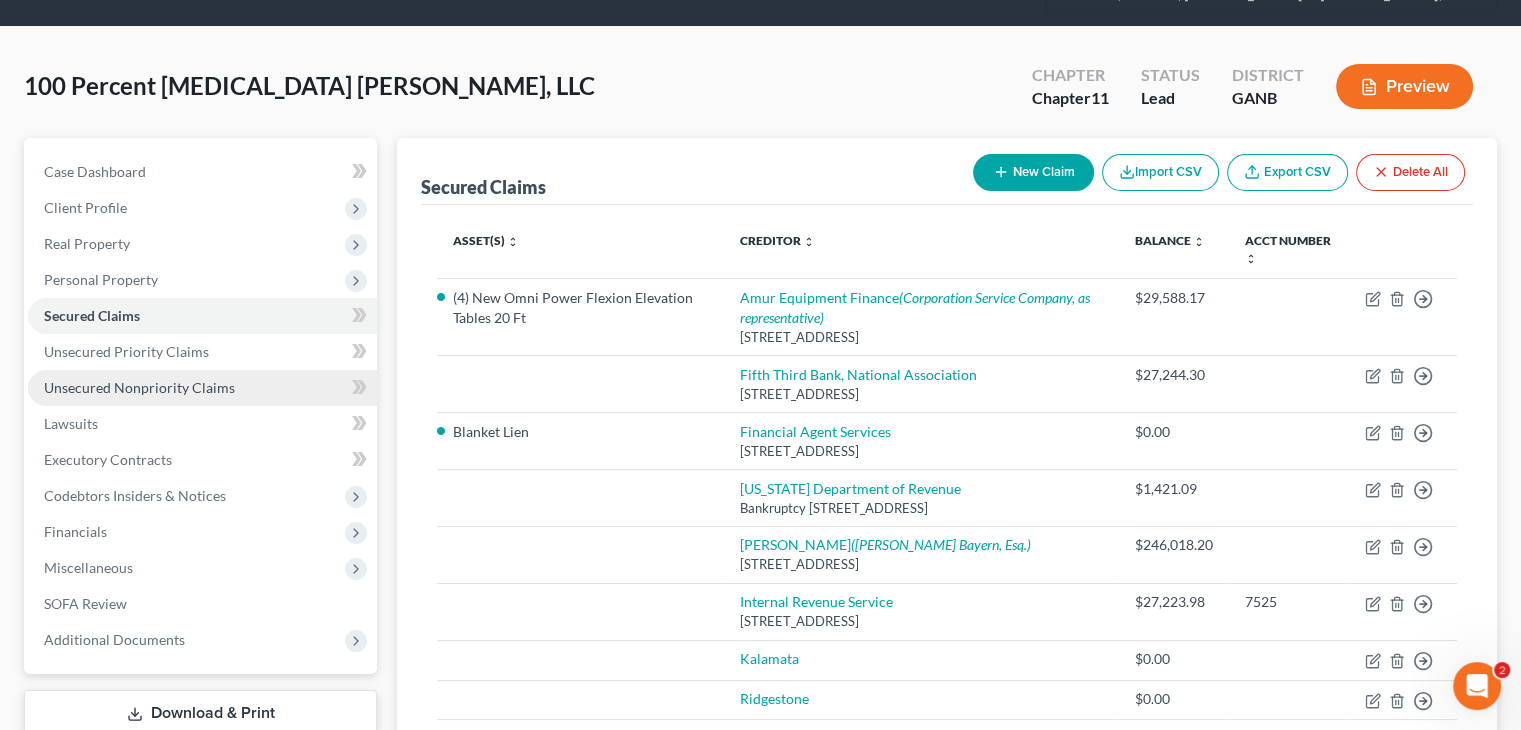 click on "Unsecured Nonpriority Claims" at bounding box center [139, 387] 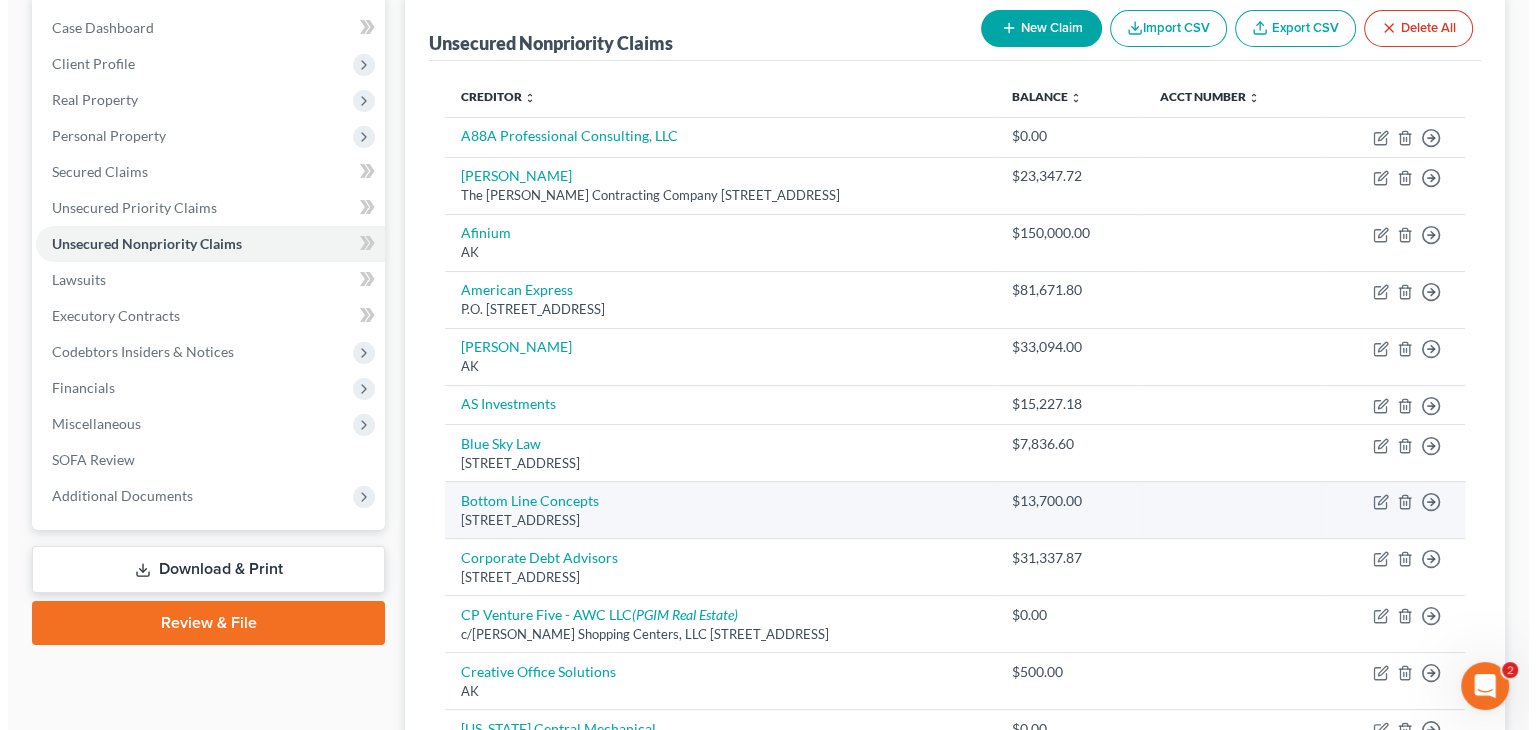 scroll, scrollTop: 200, scrollLeft: 0, axis: vertical 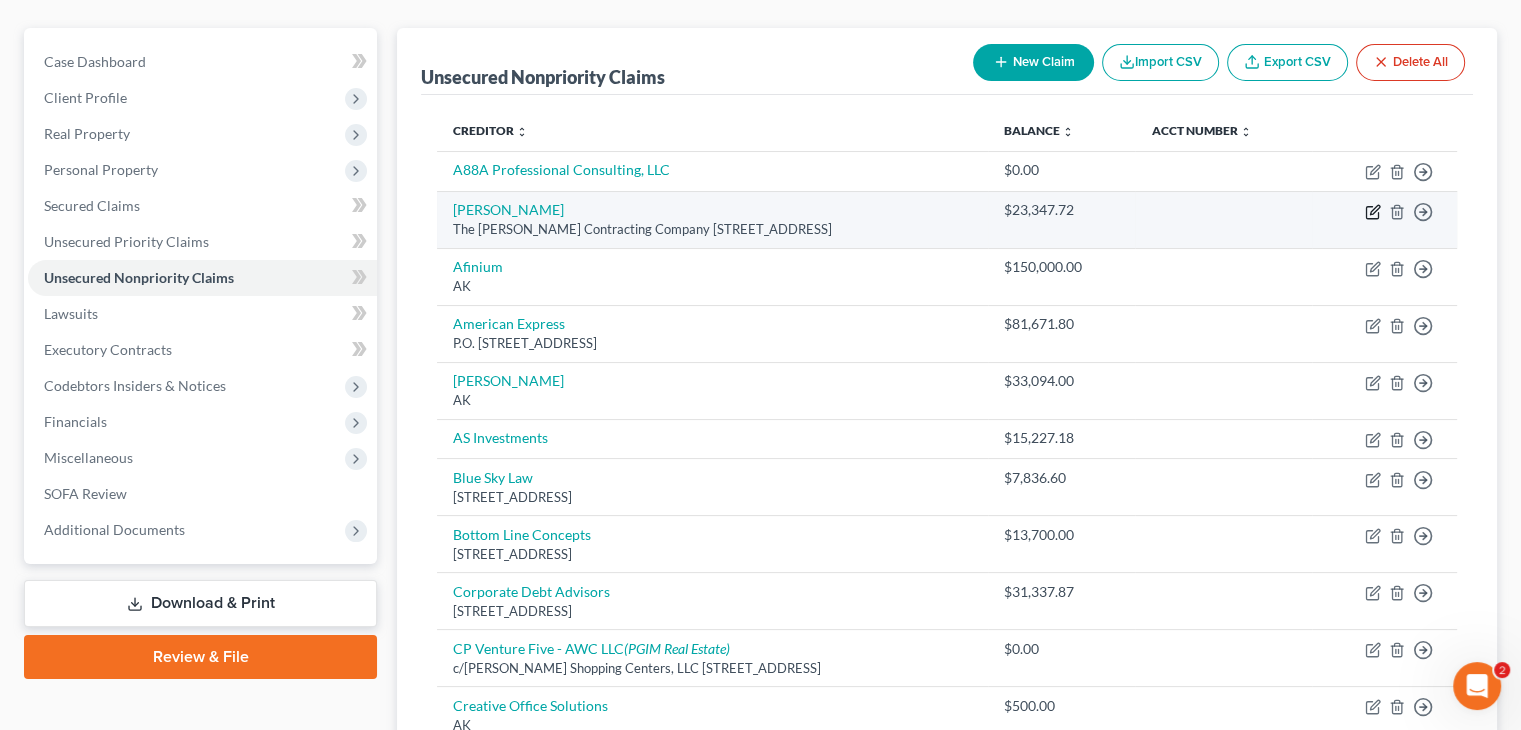 click 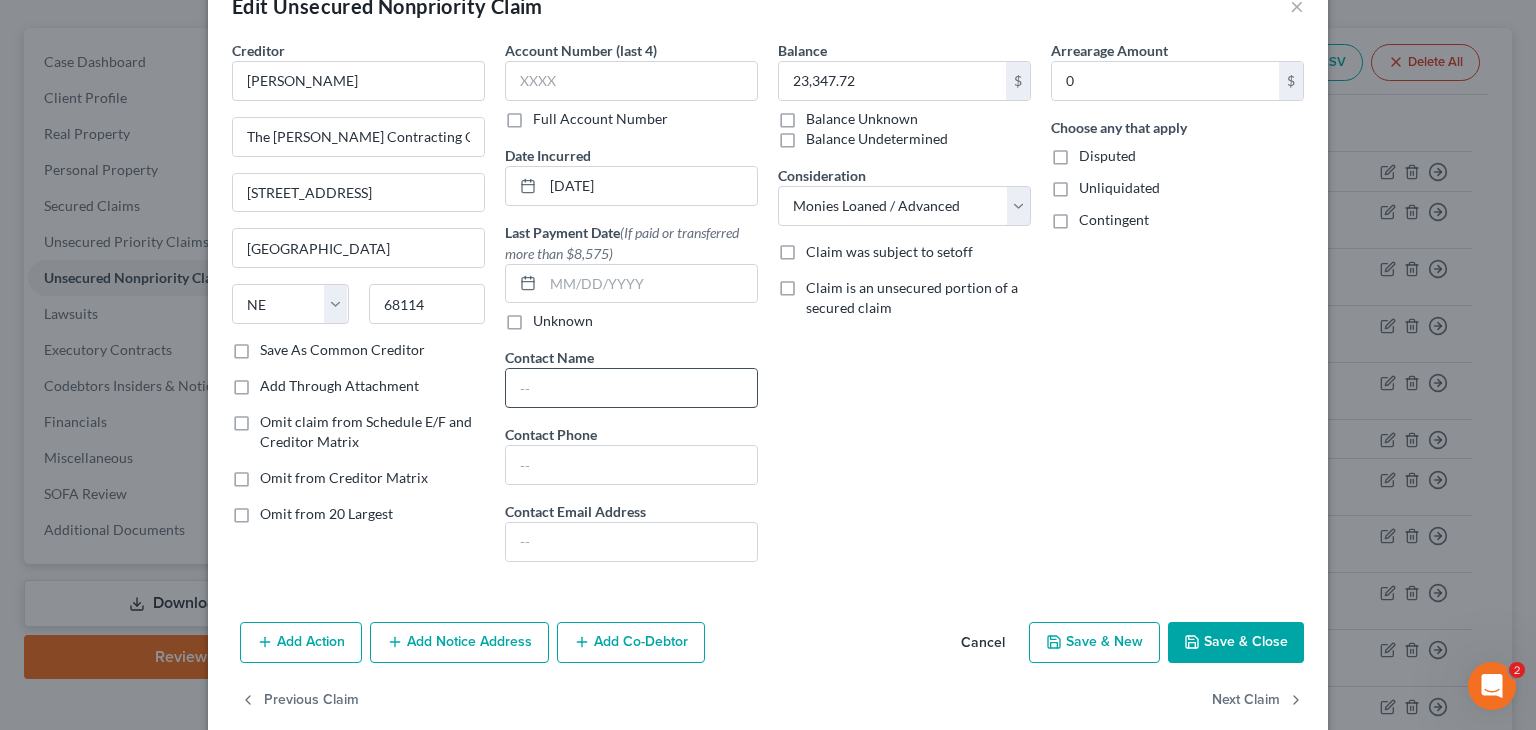 scroll, scrollTop: 80, scrollLeft: 0, axis: vertical 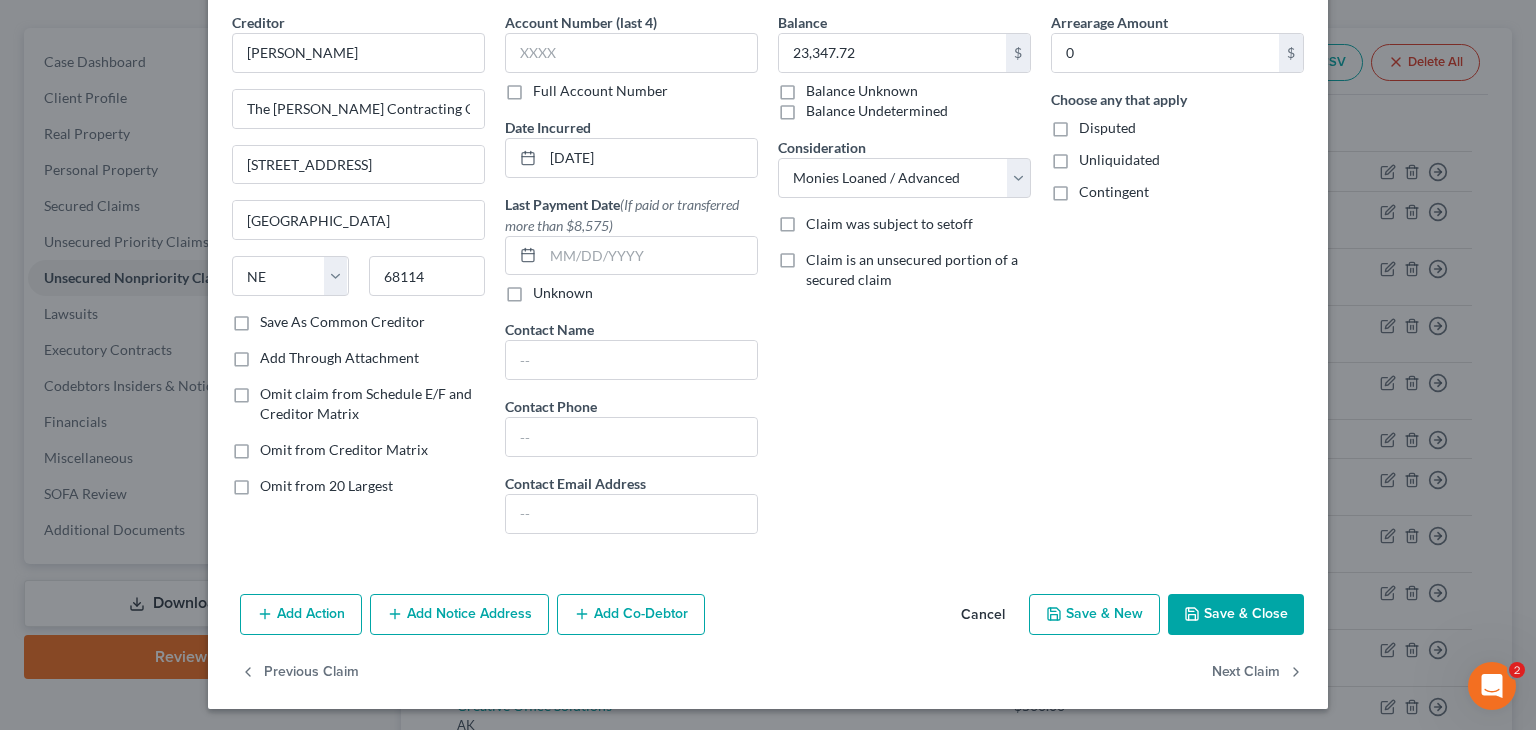click on "Add Co-Debtor" at bounding box center [631, 615] 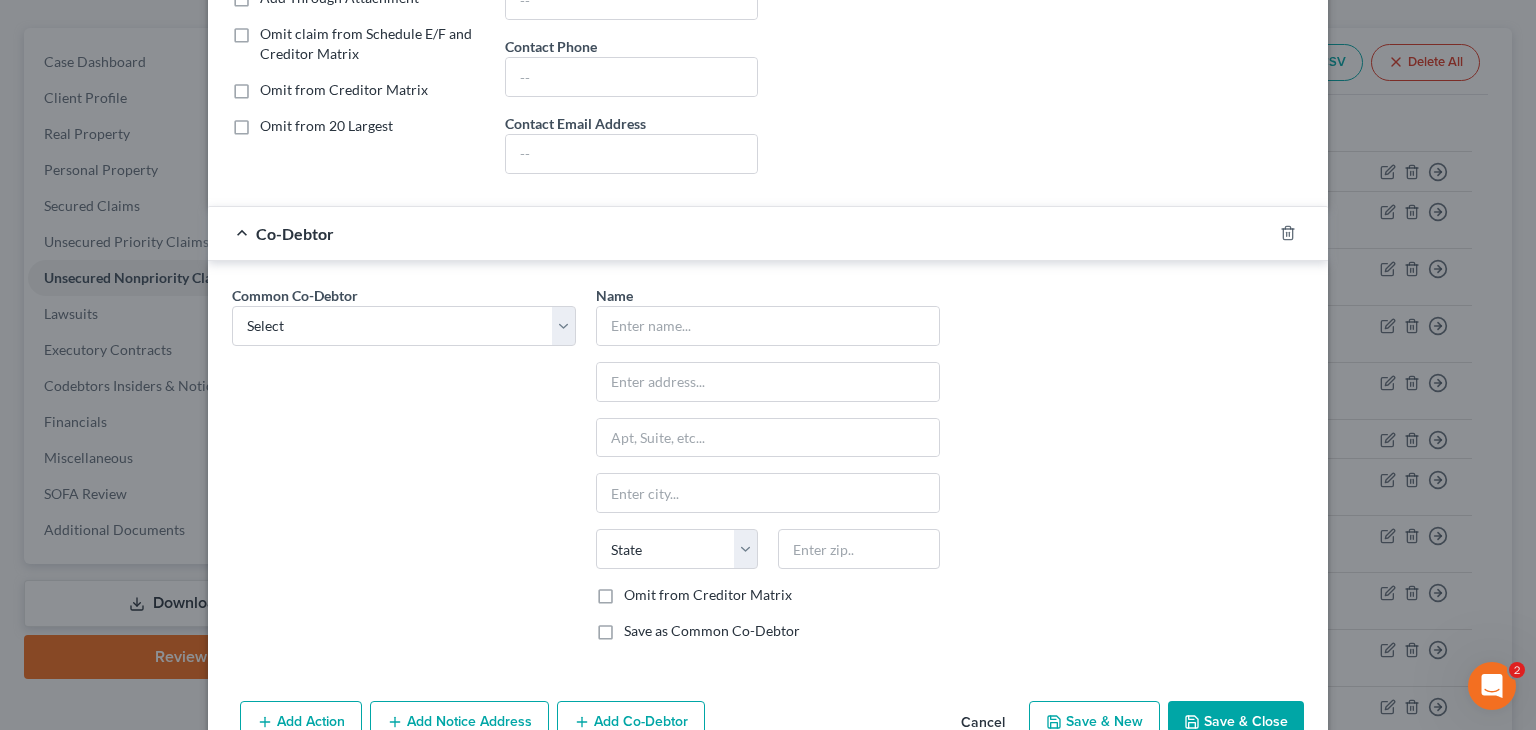 scroll, scrollTop: 480, scrollLeft: 0, axis: vertical 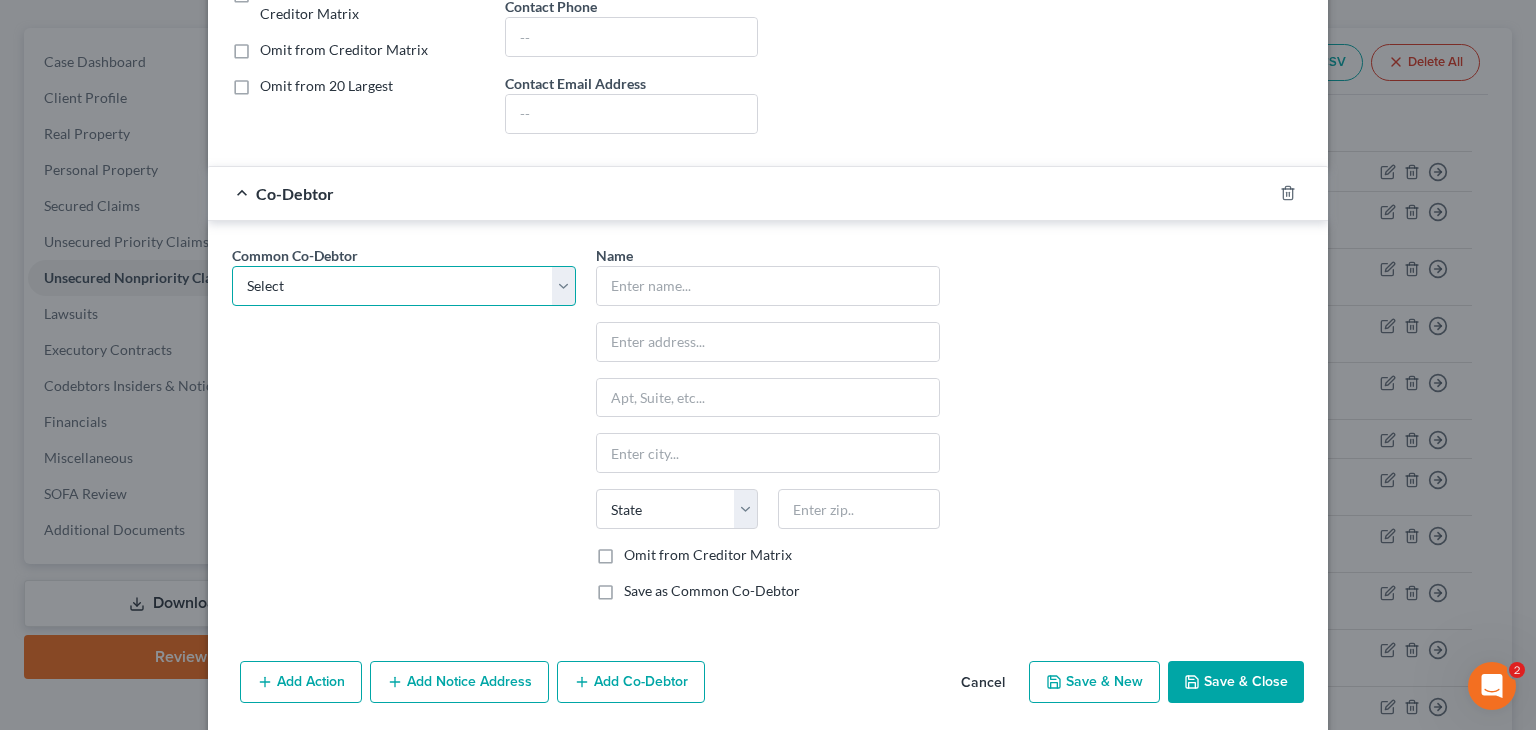 drag, startPoint x: 561, startPoint y: 283, endPoint x: 525, endPoint y: 300, distance: 39.812057 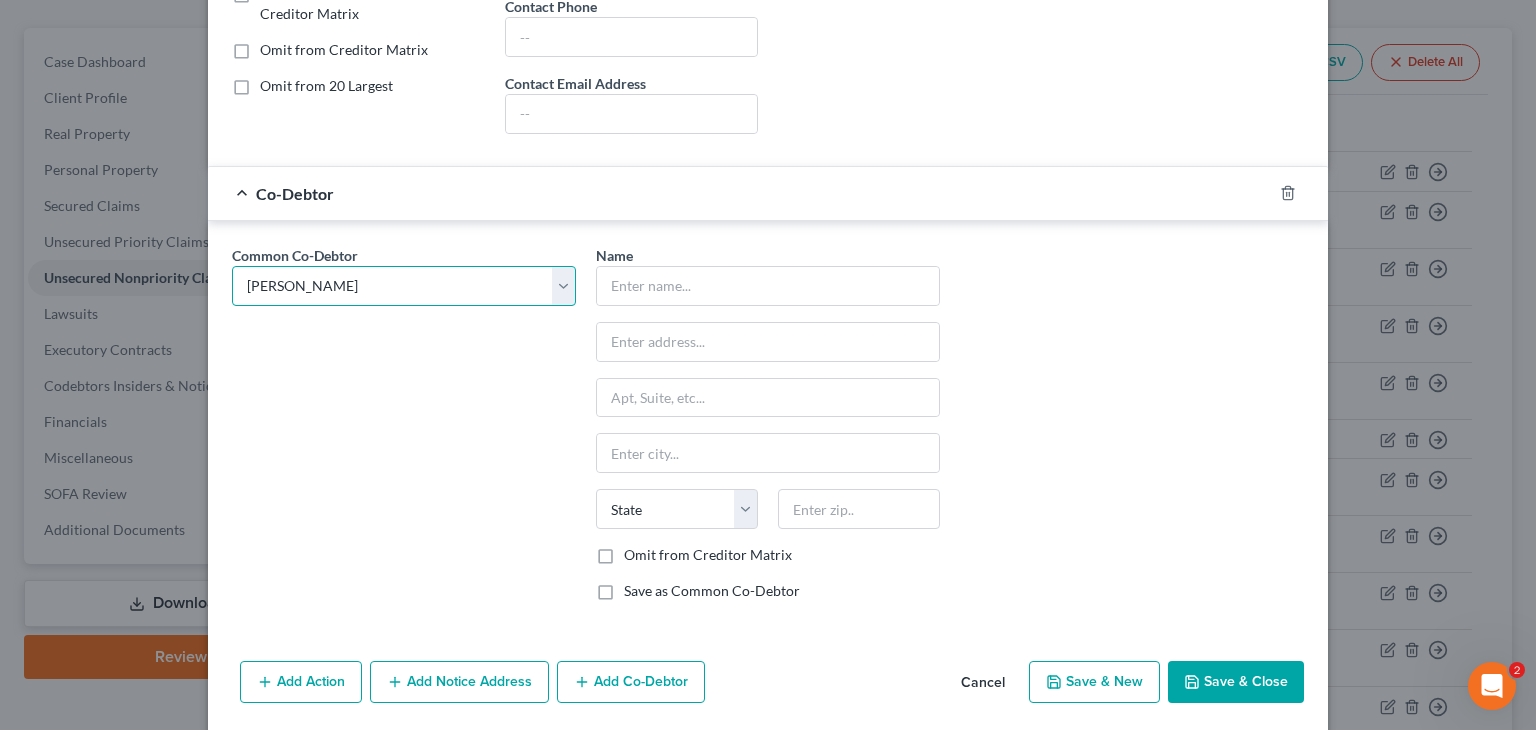 click on "Select [PERSON_NAME] [PERSON_NAME]" at bounding box center (404, 286) 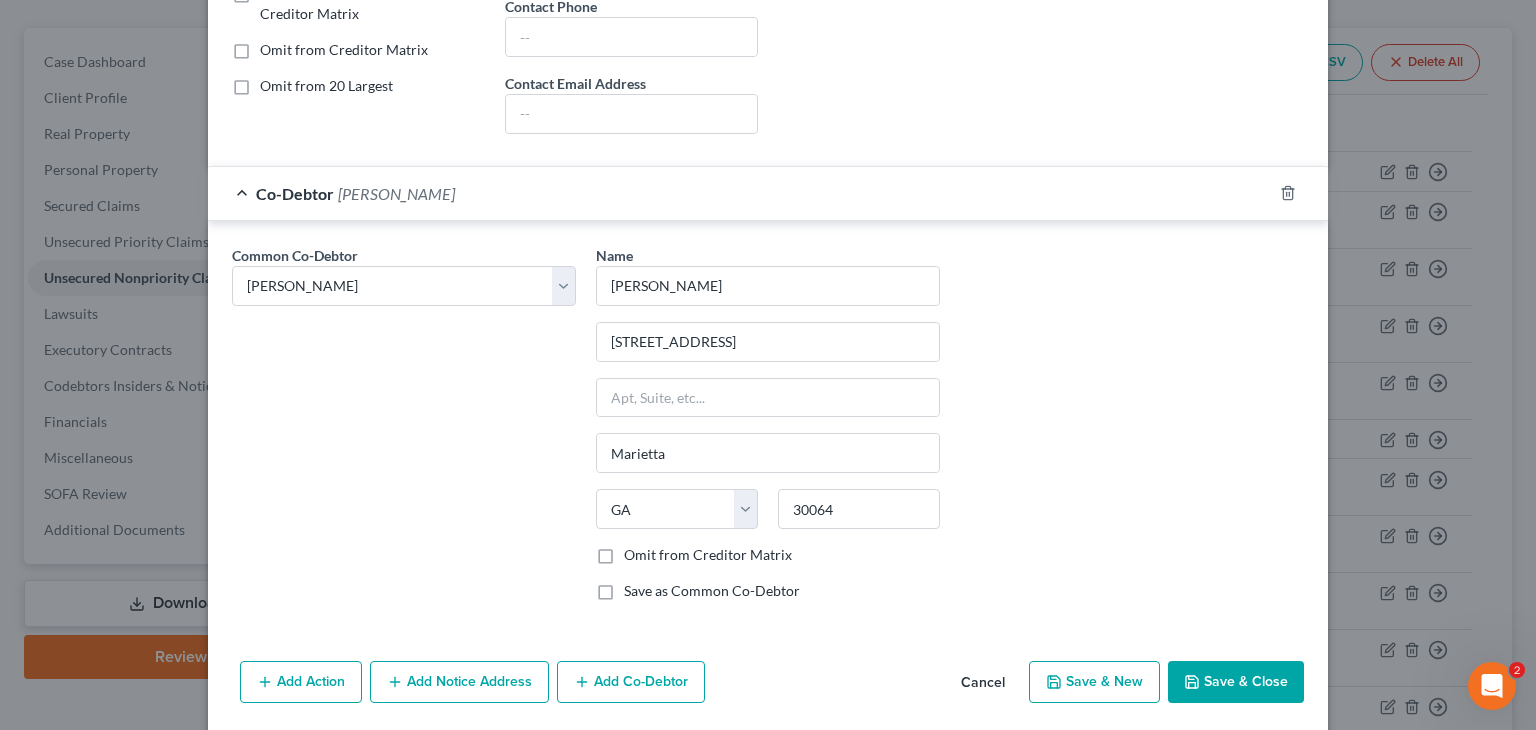 click on "Add Co-Debtor" at bounding box center (631, 682) 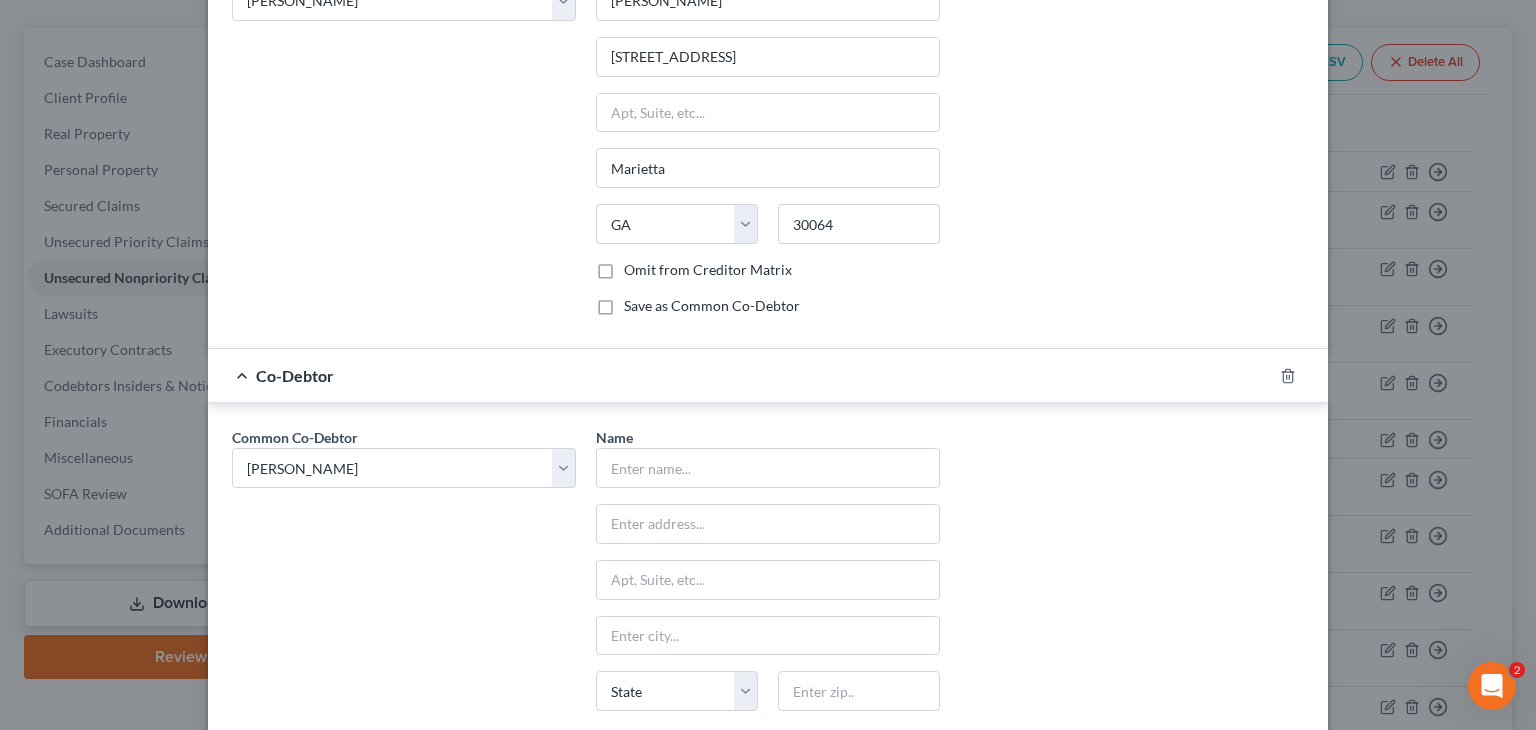 scroll, scrollTop: 780, scrollLeft: 0, axis: vertical 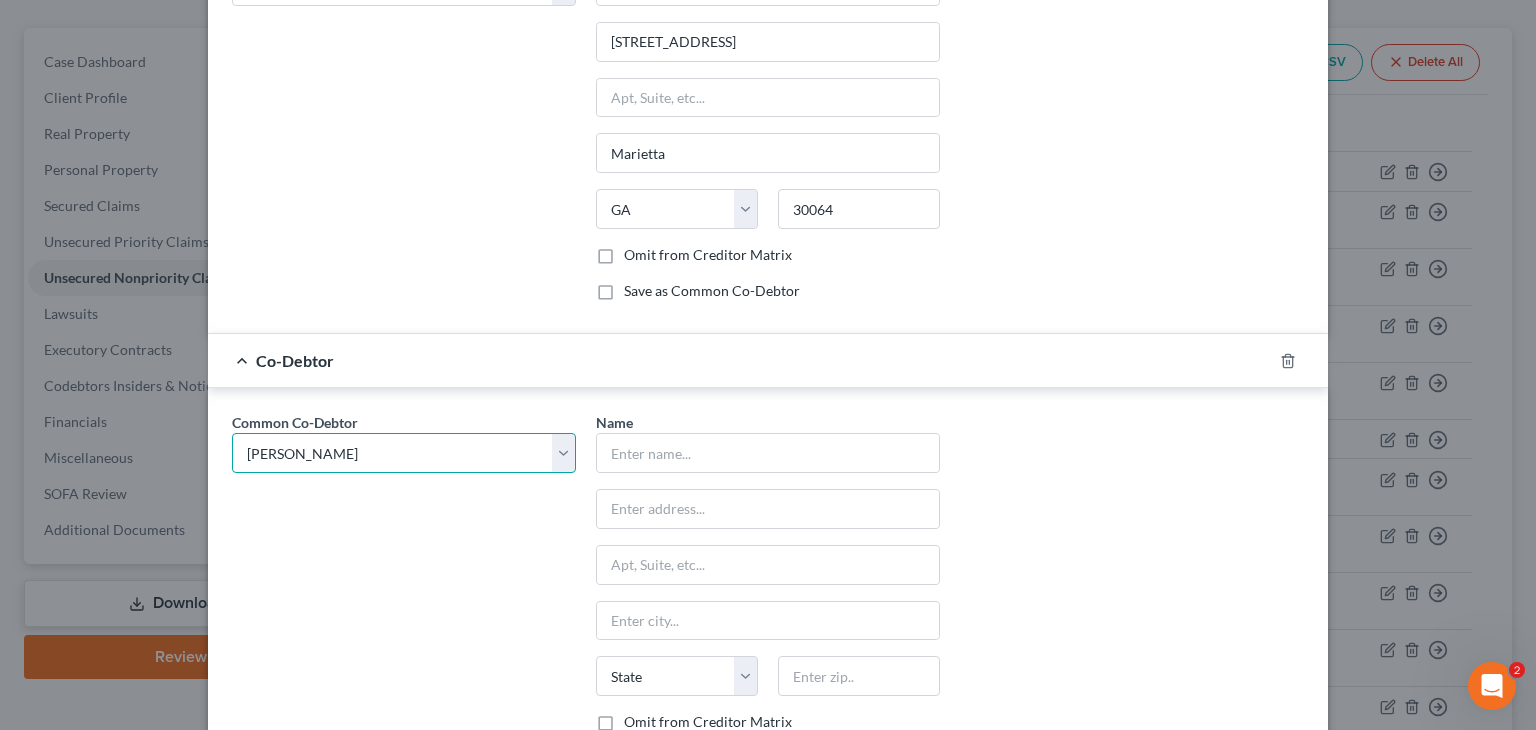 drag, startPoint x: 552, startPoint y: 445, endPoint x: 520, endPoint y: 461, distance: 35.77709 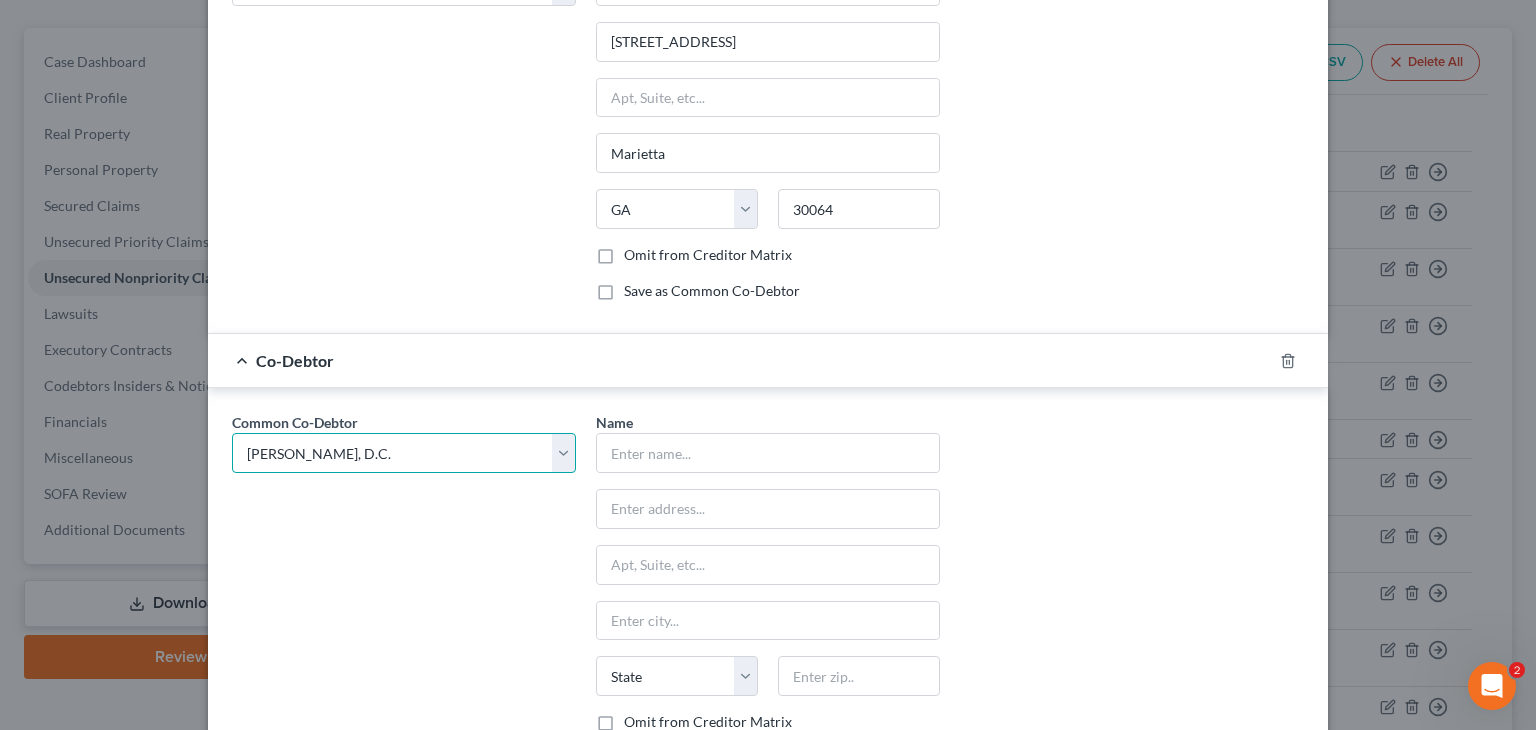 click on "Select [PERSON_NAME] [PERSON_NAME]" at bounding box center [404, 453] 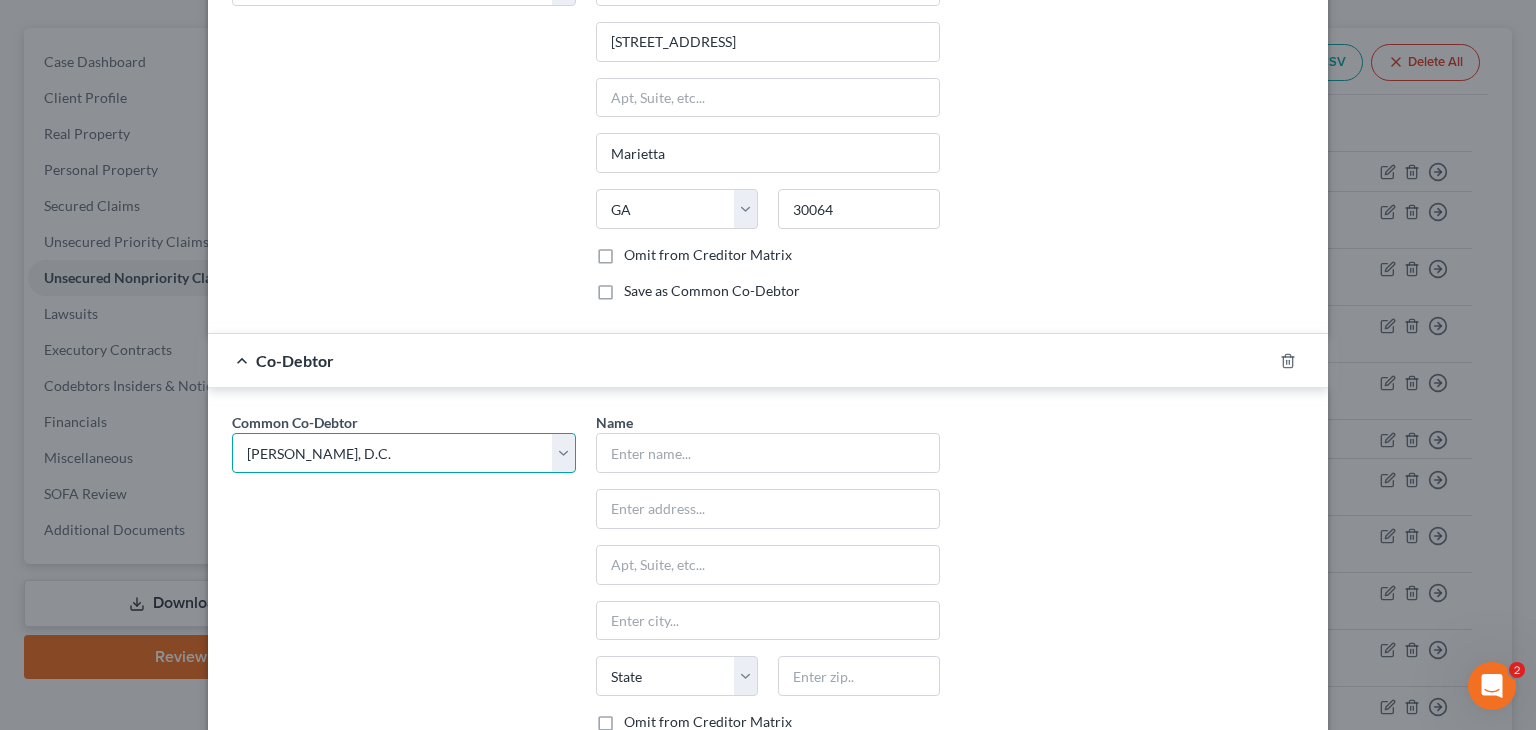 select on "1" 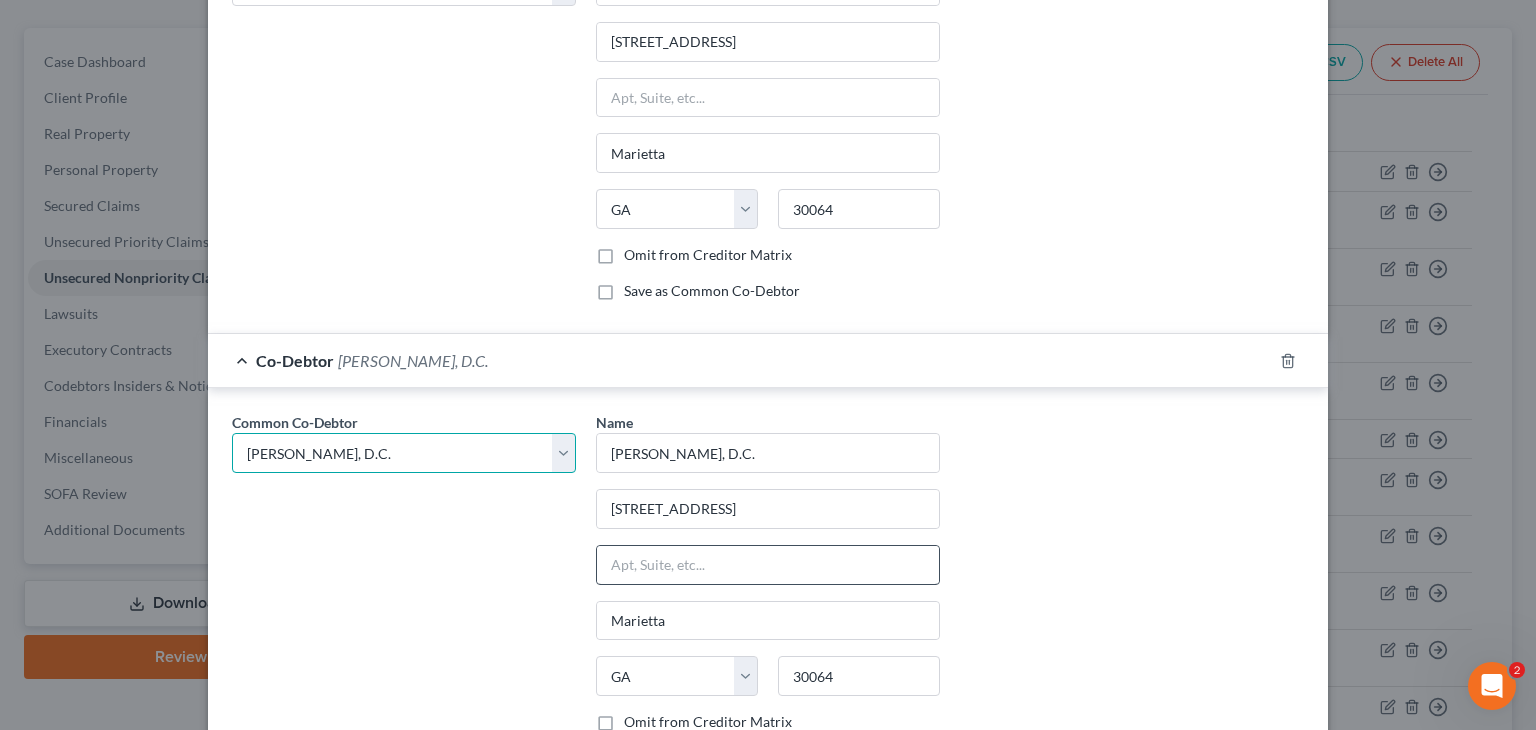 scroll, scrollTop: 1011, scrollLeft: 0, axis: vertical 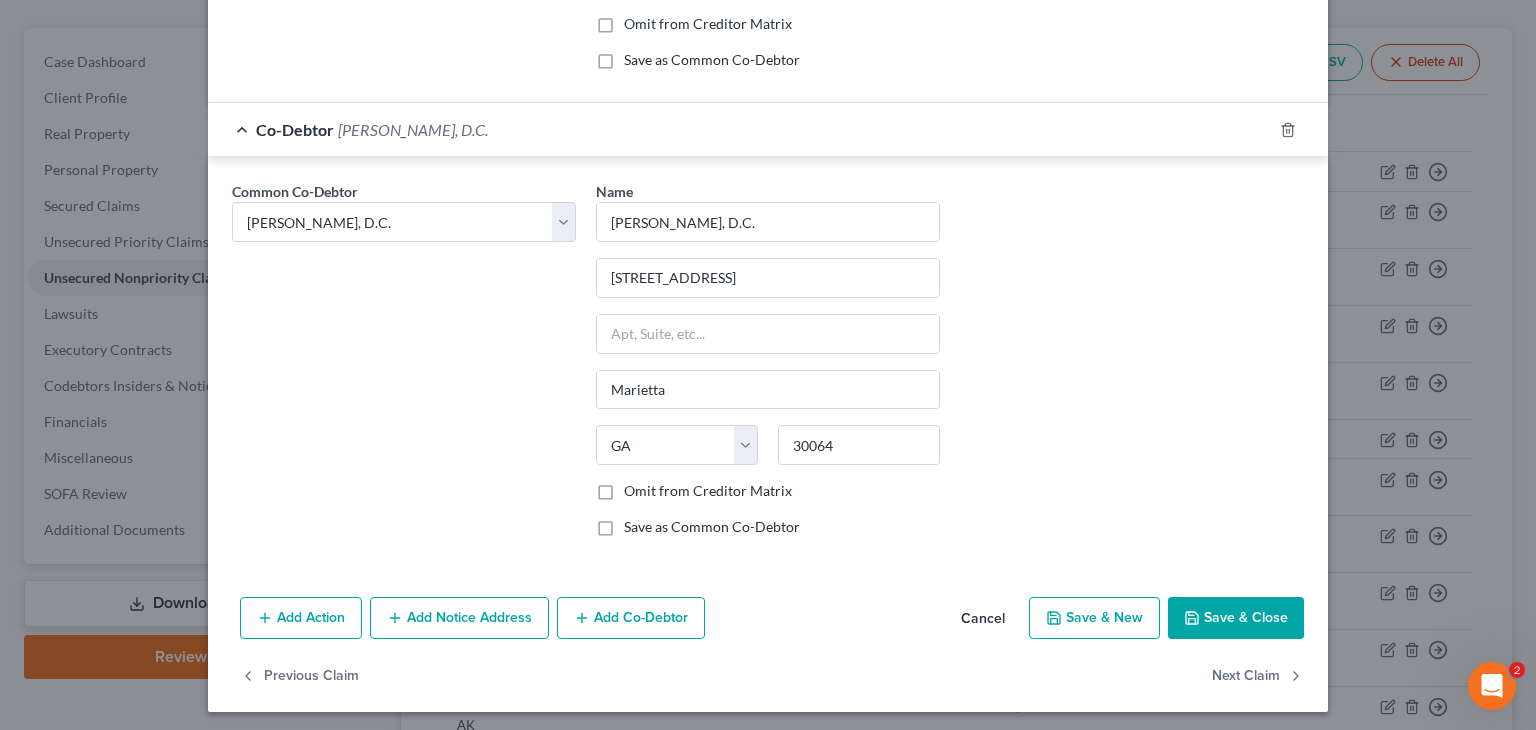 click on "Save & Close" at bounding box center [1236, 618] 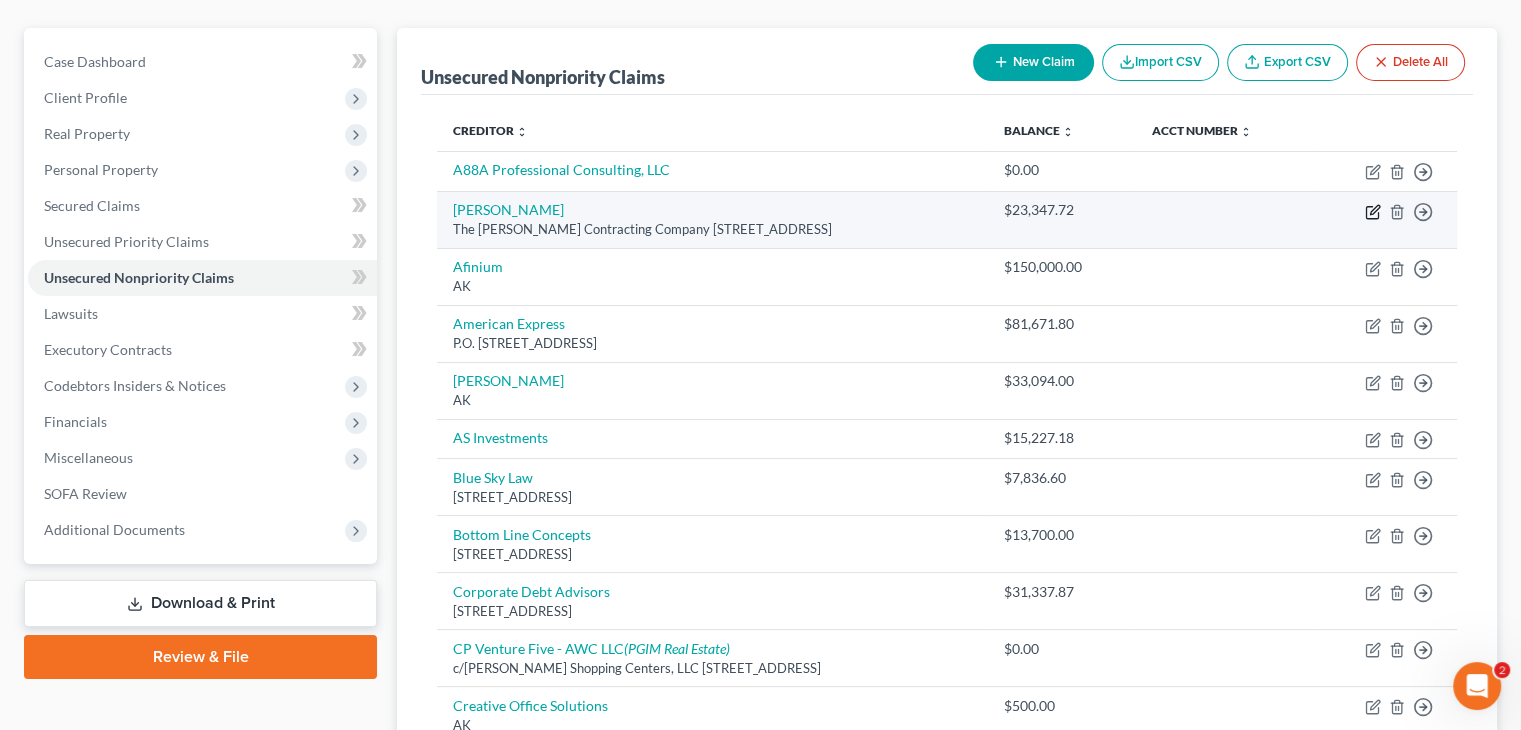 click 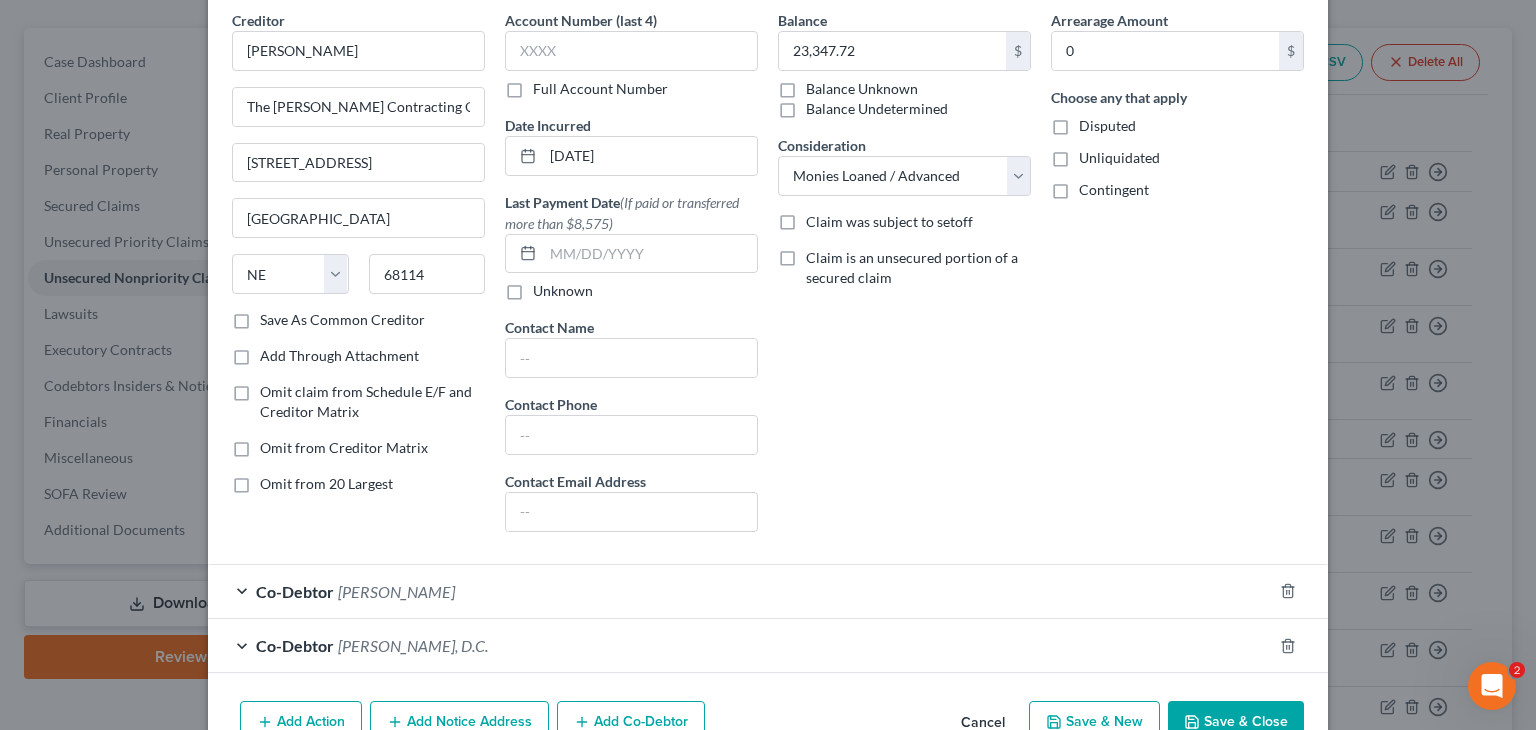 scroll, scrollTop: 190, scrollLeft: 0, axis: vertical 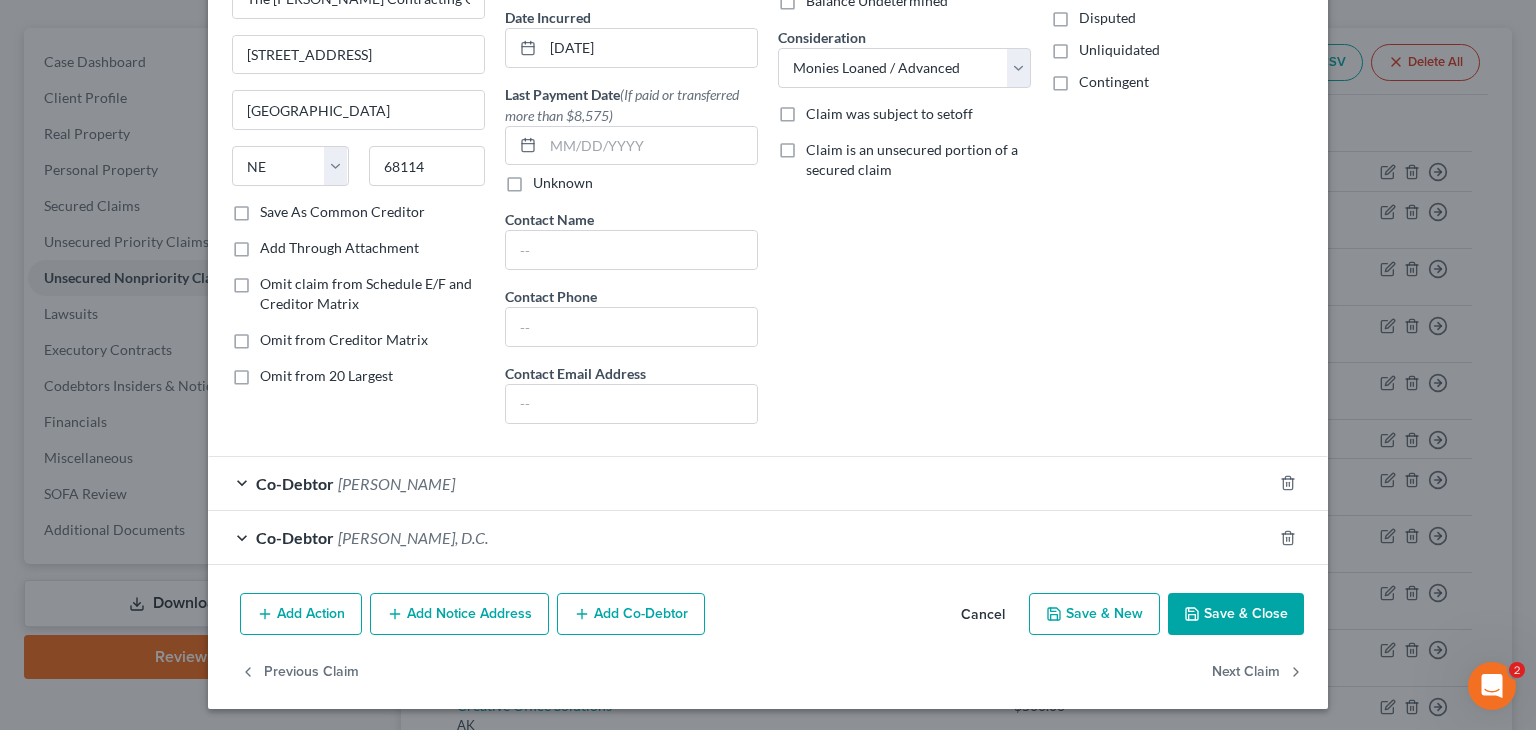 click on "Save & Close" at bounding box center (1236, 614) 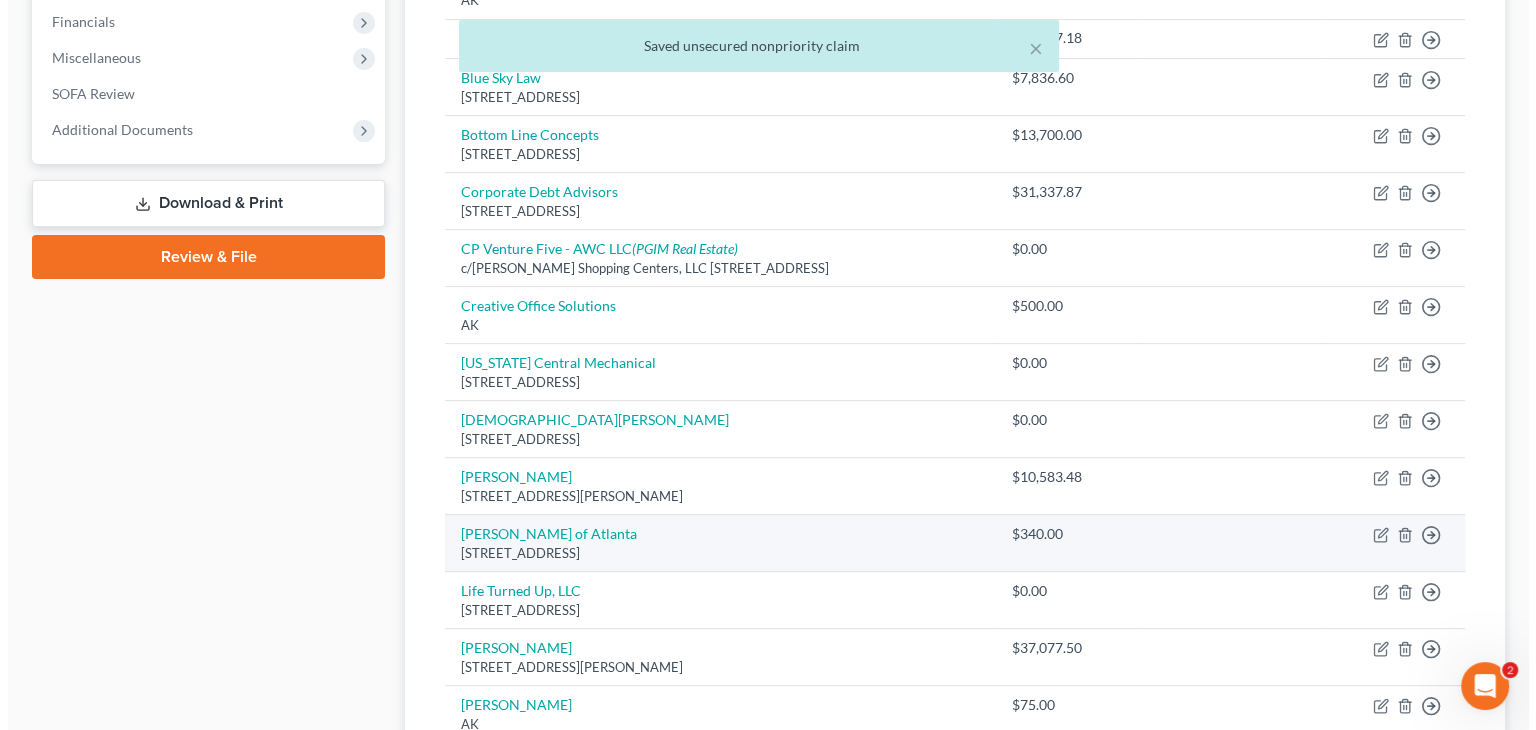 scroll, scrollTop: 700, scrollLeft: 0, axis: vertical 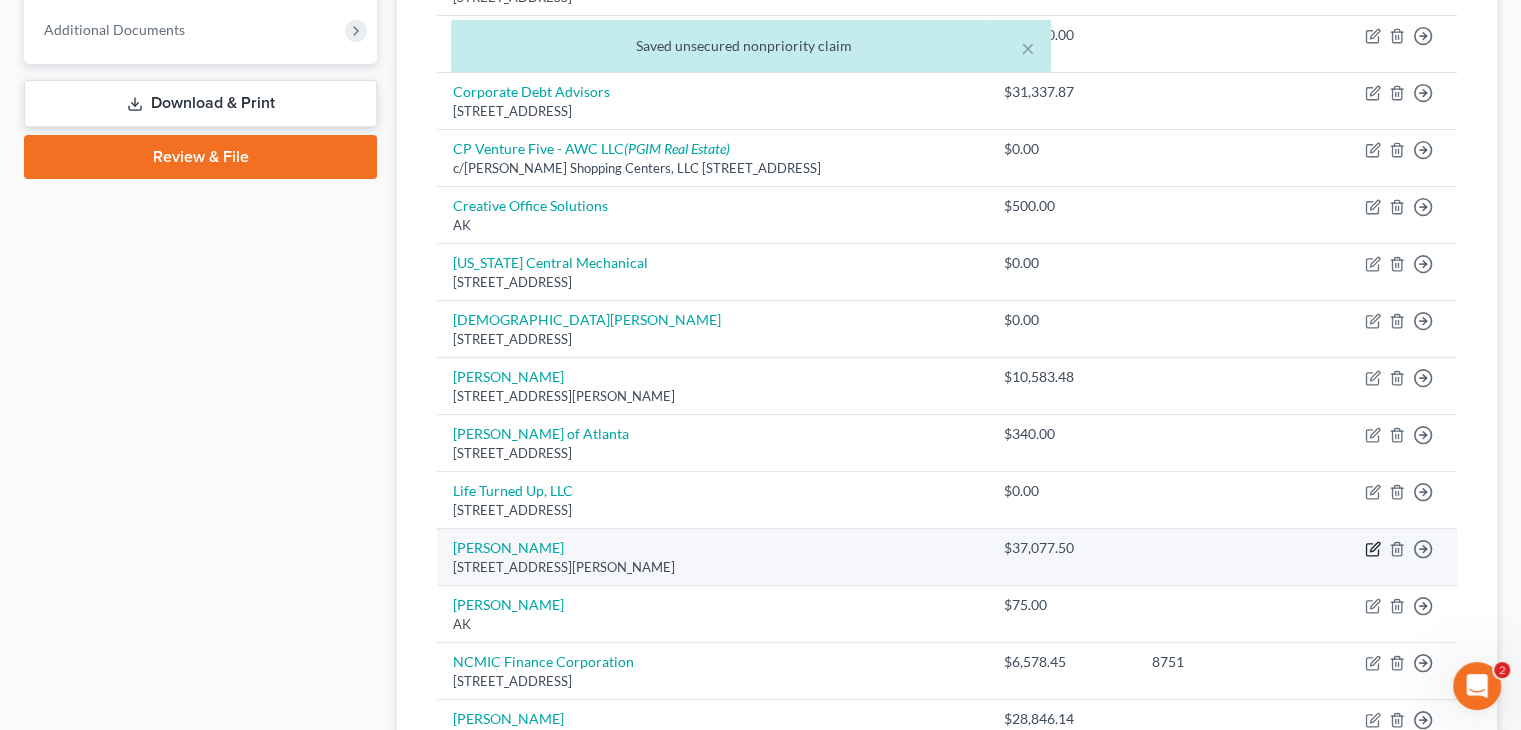 click 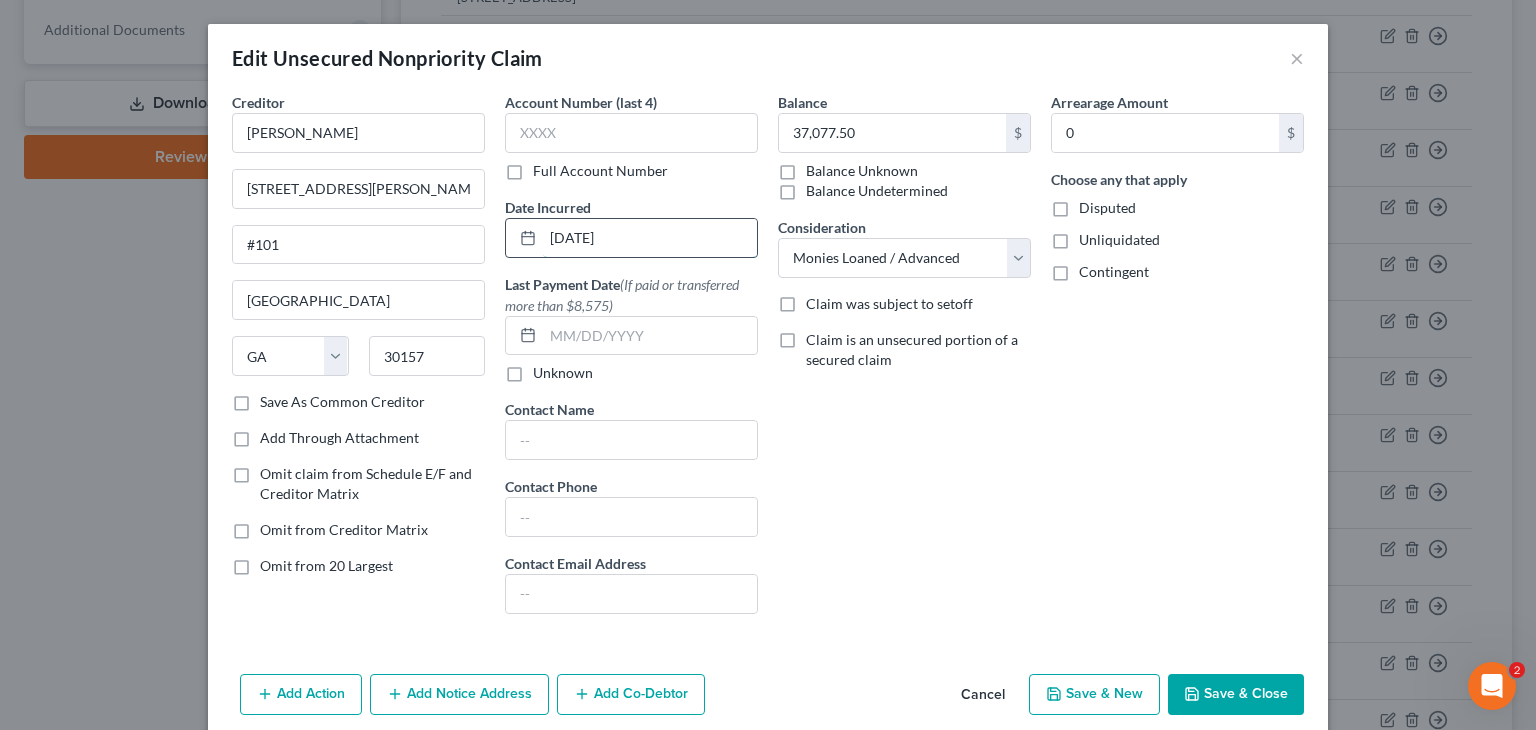 click on "[DATE]" at bounding box center (650, 238) 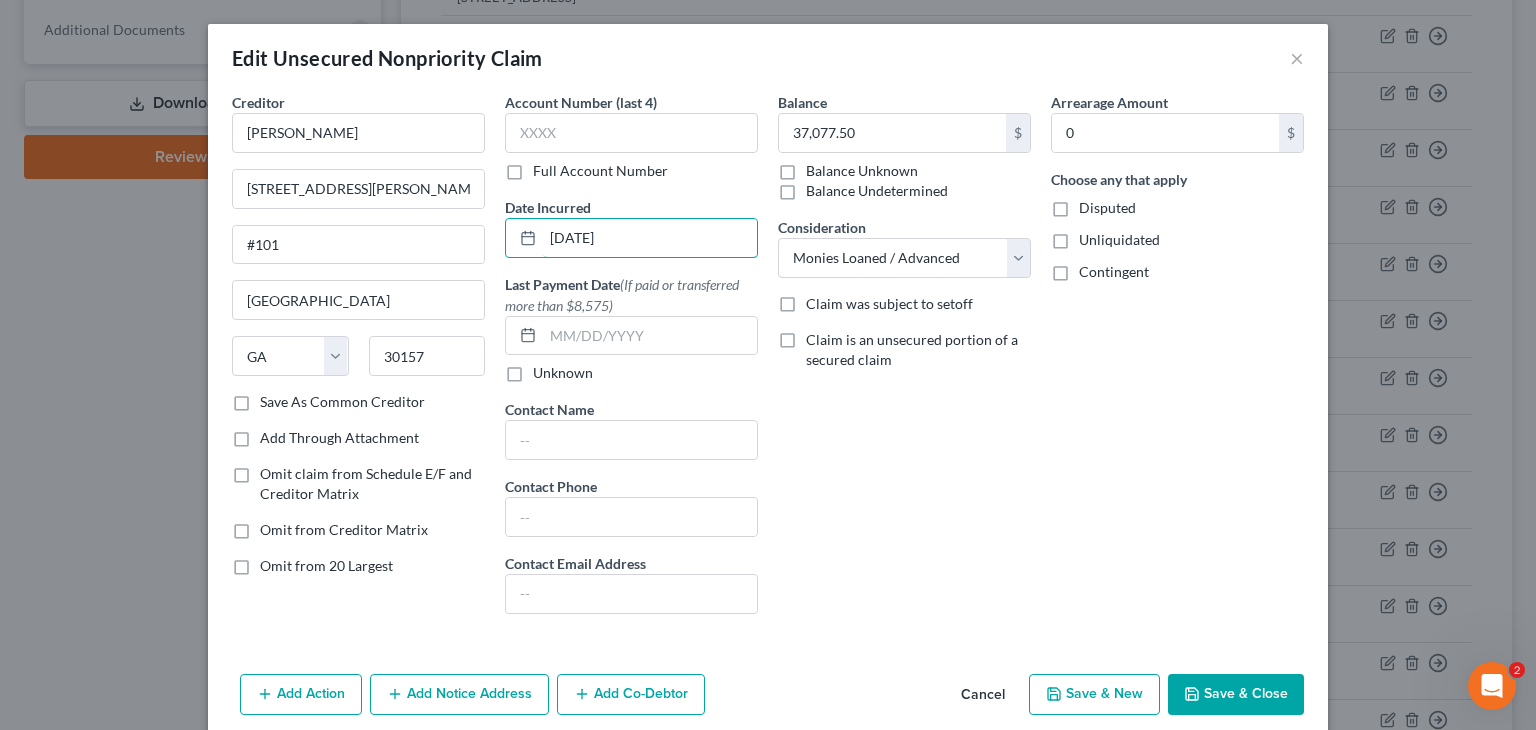 scroll, scrollTop: 80, scrollLeft: 0, axis: vertical 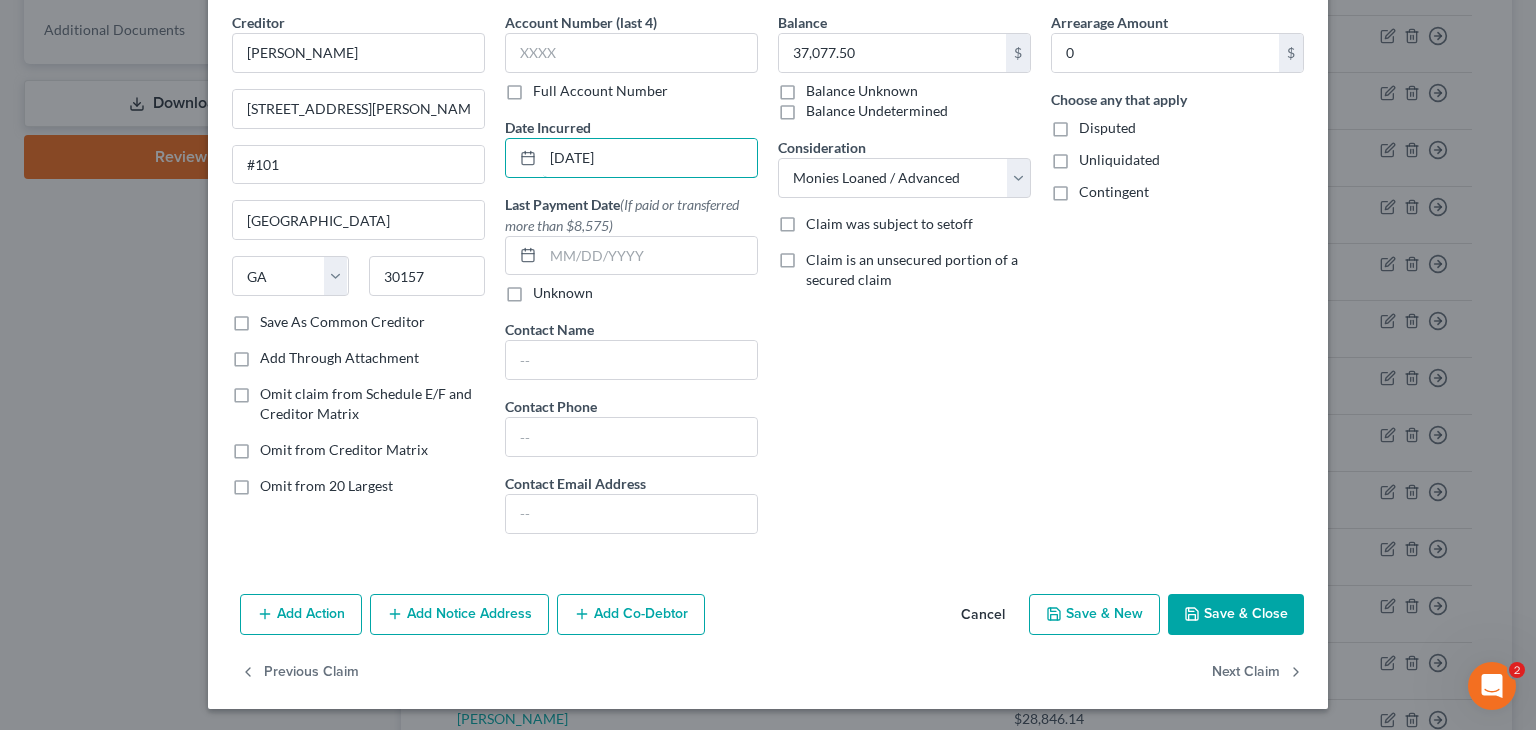 type on "[DATE]" 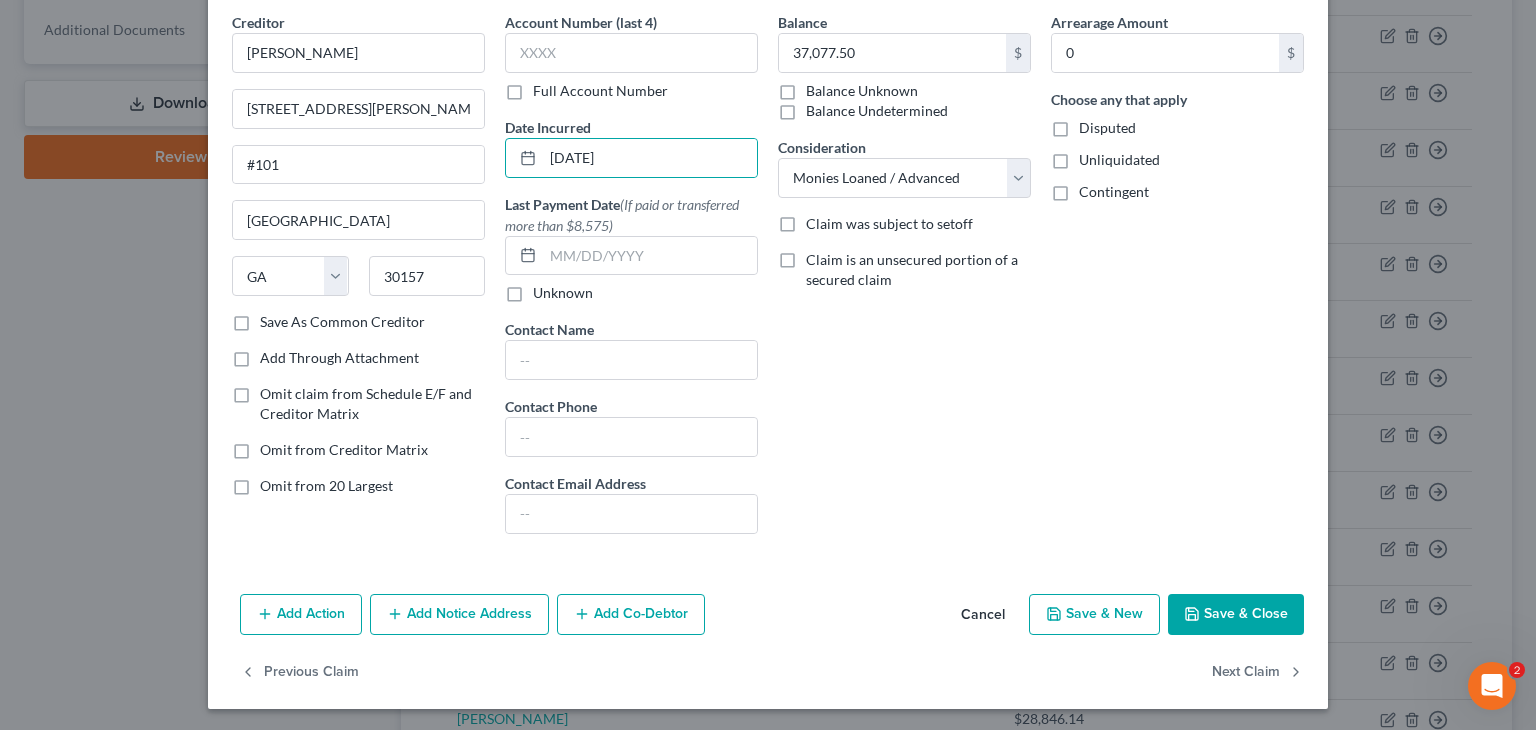 click on "Add Co-Debtor" at bounding box center [631, 615] 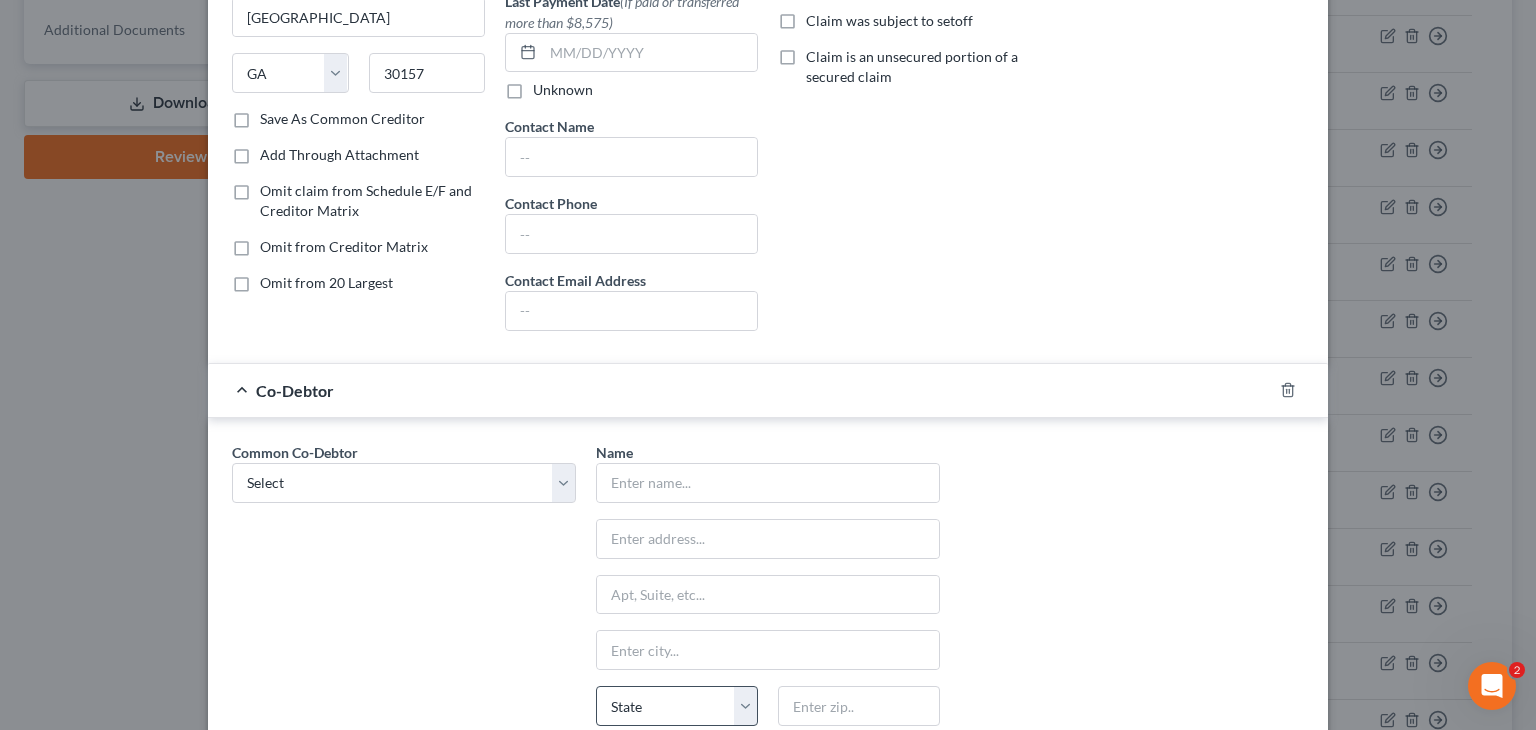 scroll, scrollTop: 545, scrollLeft: 0, axis: vertical 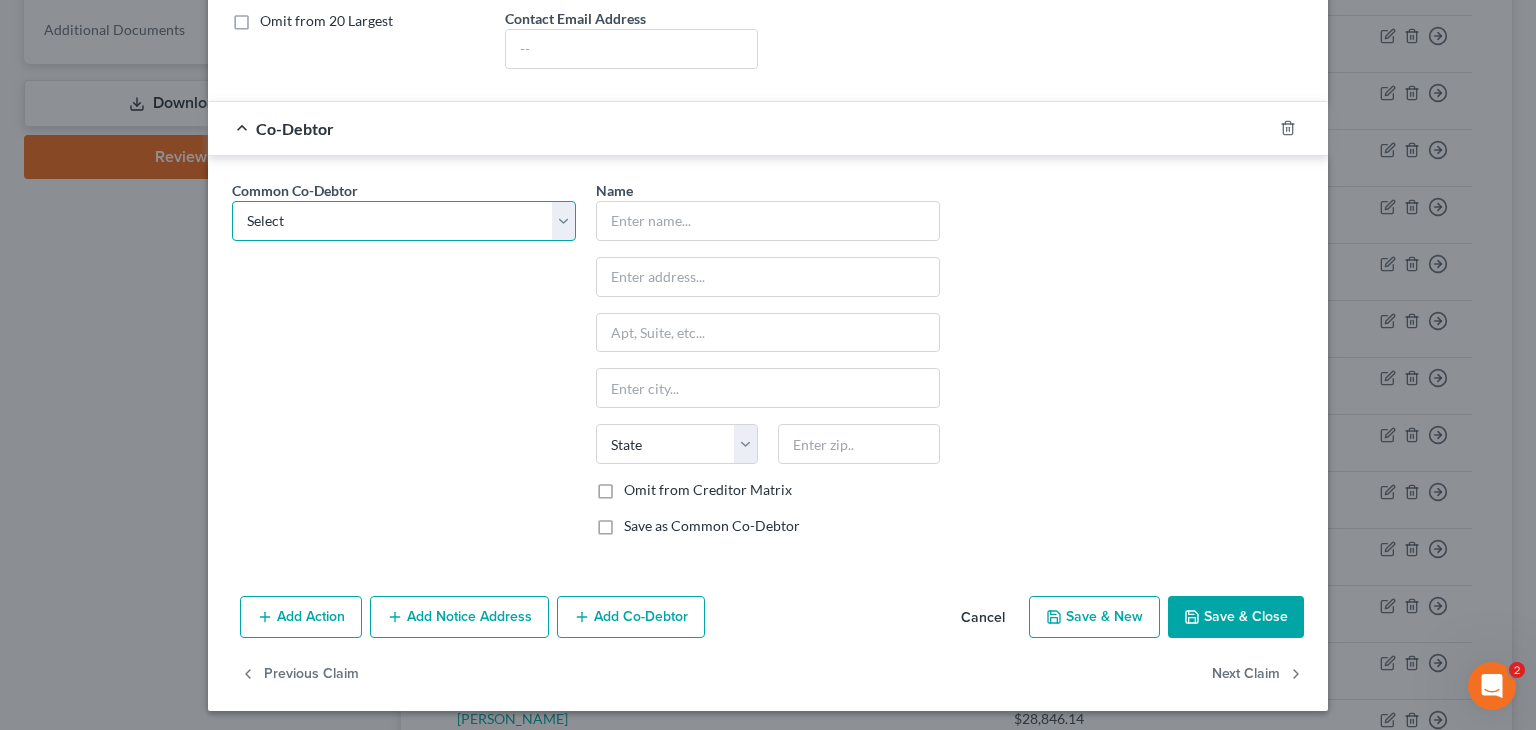 drag, startPoint x: 561, startPoint y: 214, endPoint x: 506, endPoint y: 233, distance: 58.189346 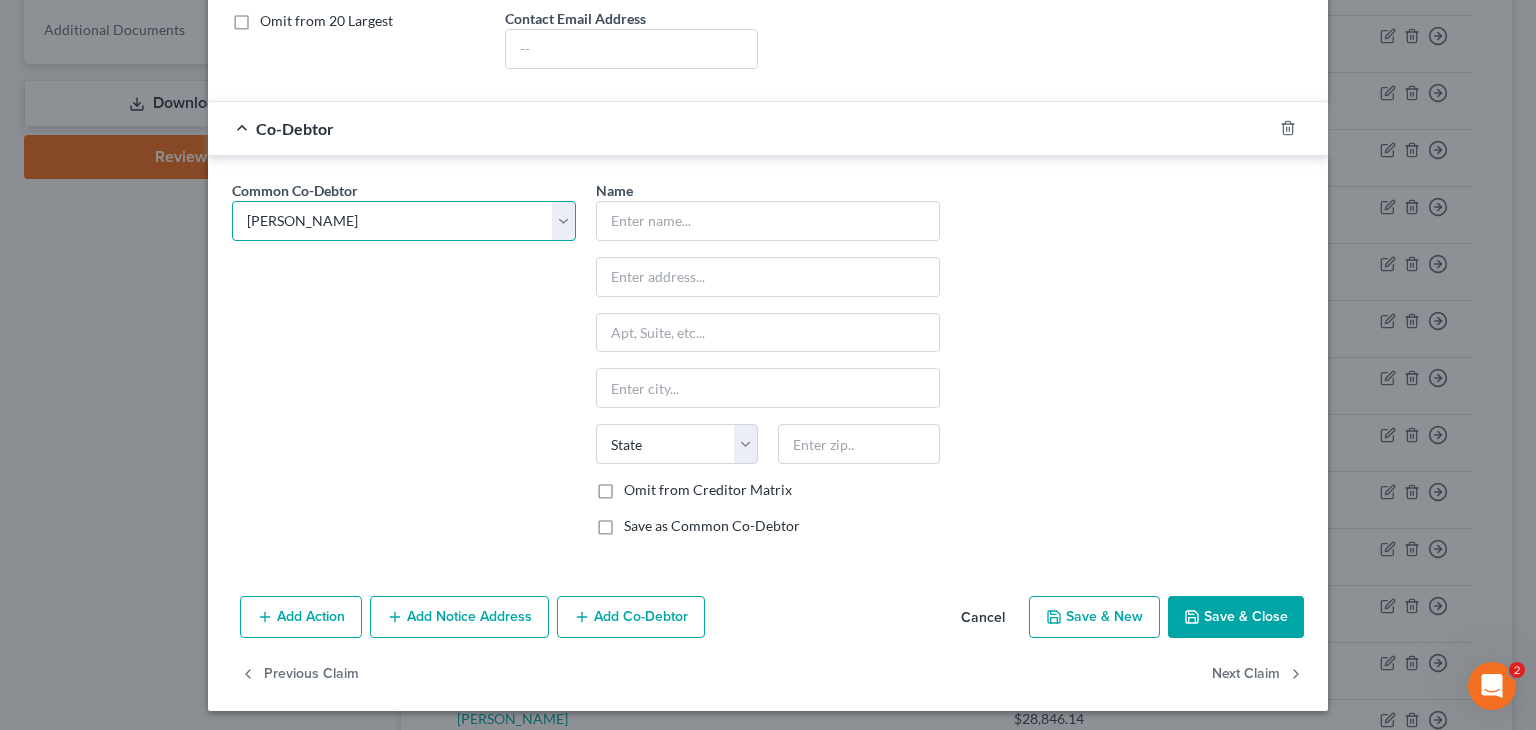 click on "Select [PERSON_NAME] [PERSON_NAME]" at bounding box center [404, 221] 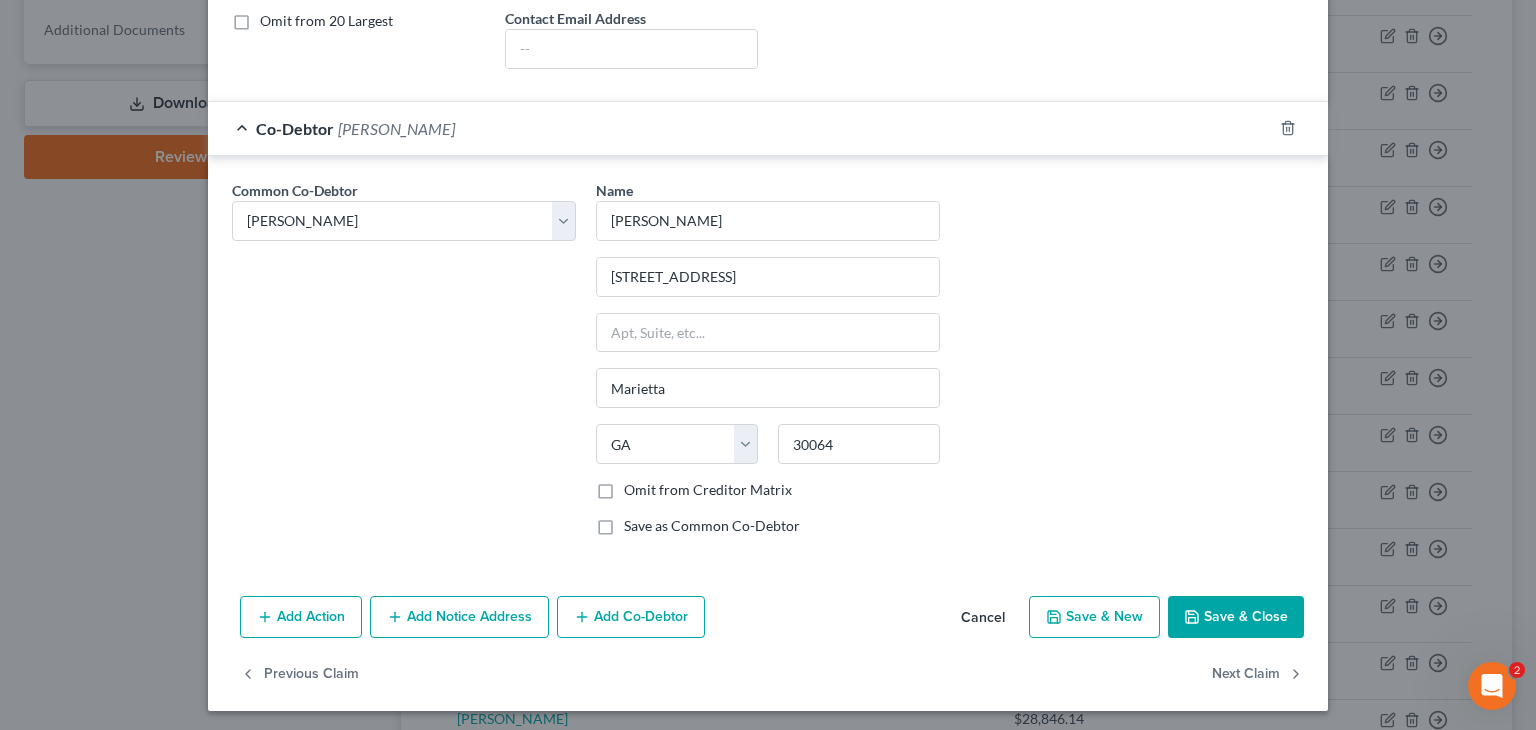 click on "Add Co-Debtor" at bounding box center [631, 617] 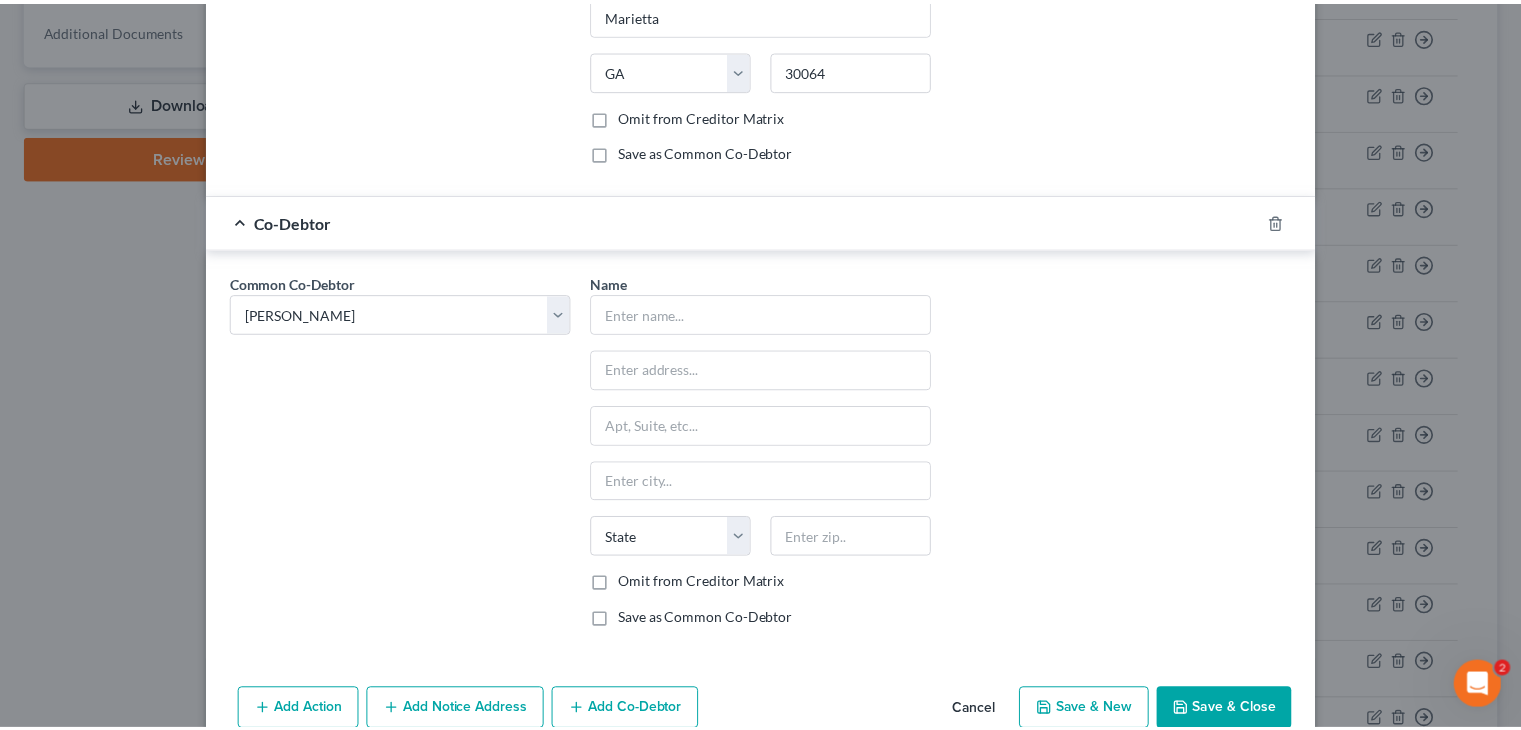 scroll, scrollTop: 945, scrollLeft: 0, axis: vertical 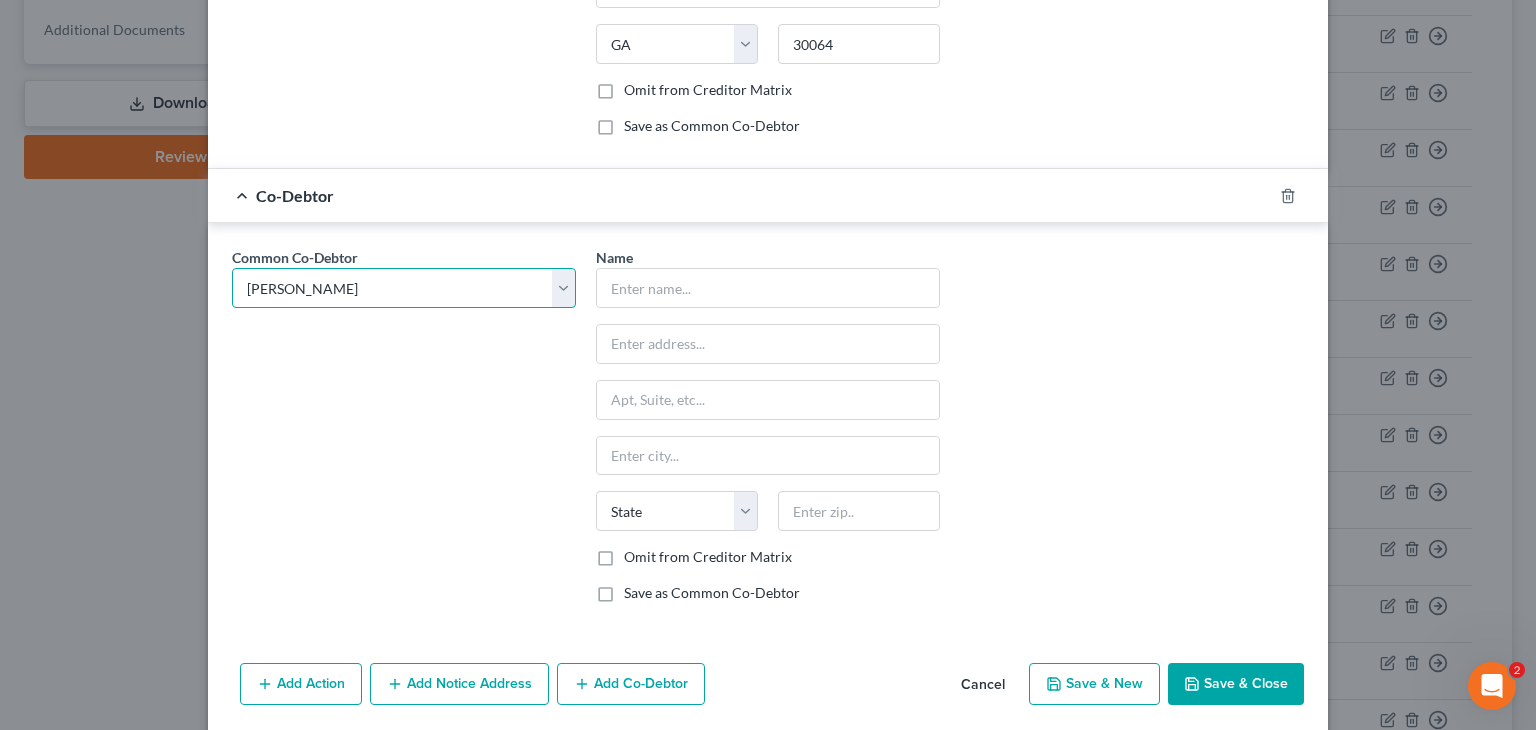 drag, startPoint x: 544, startPoint y: 278, endPoint x: 504, endPoint y: 298, distance: 44.72136 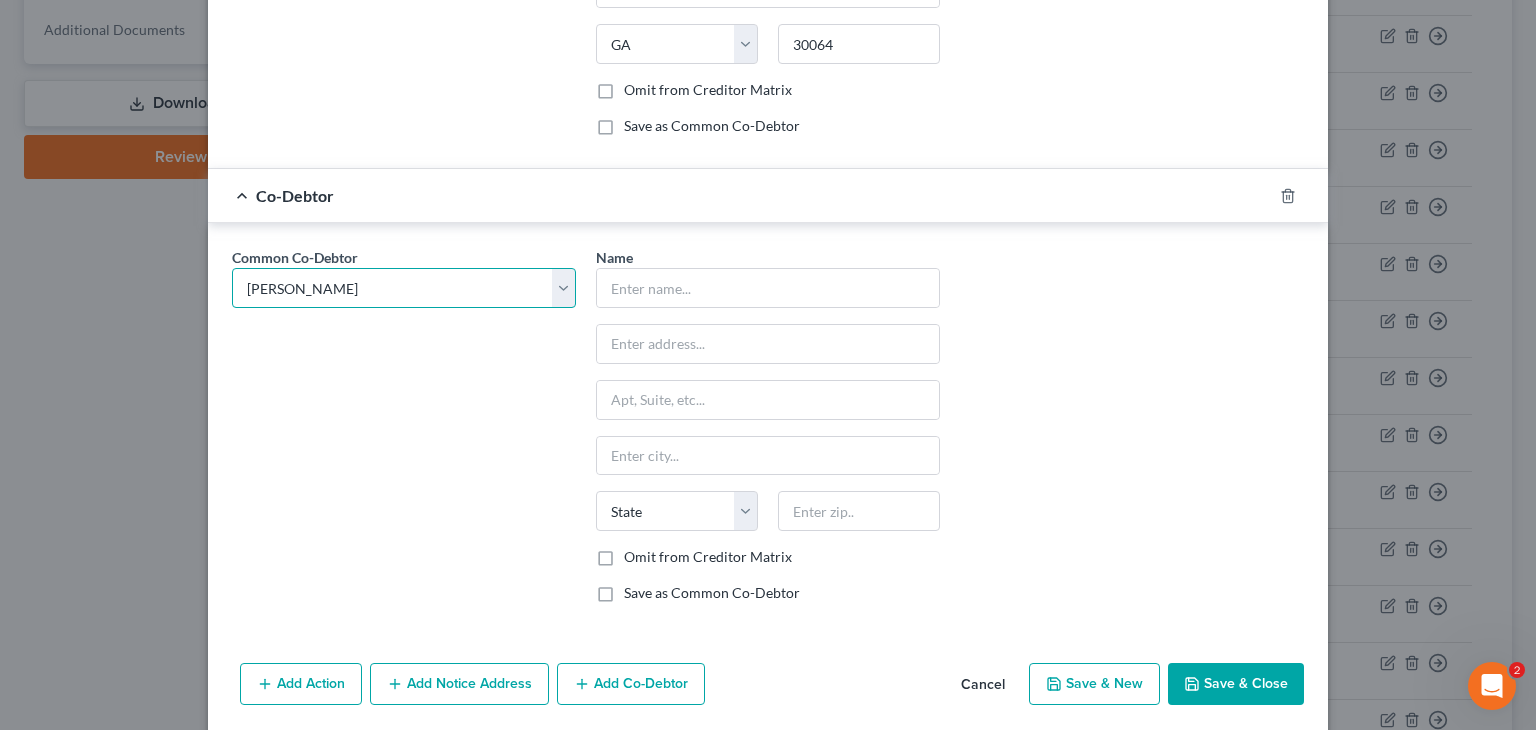 click on "Select [PERSON_NAME] [PERSON_NAME]" at bounding box center (404, 288) 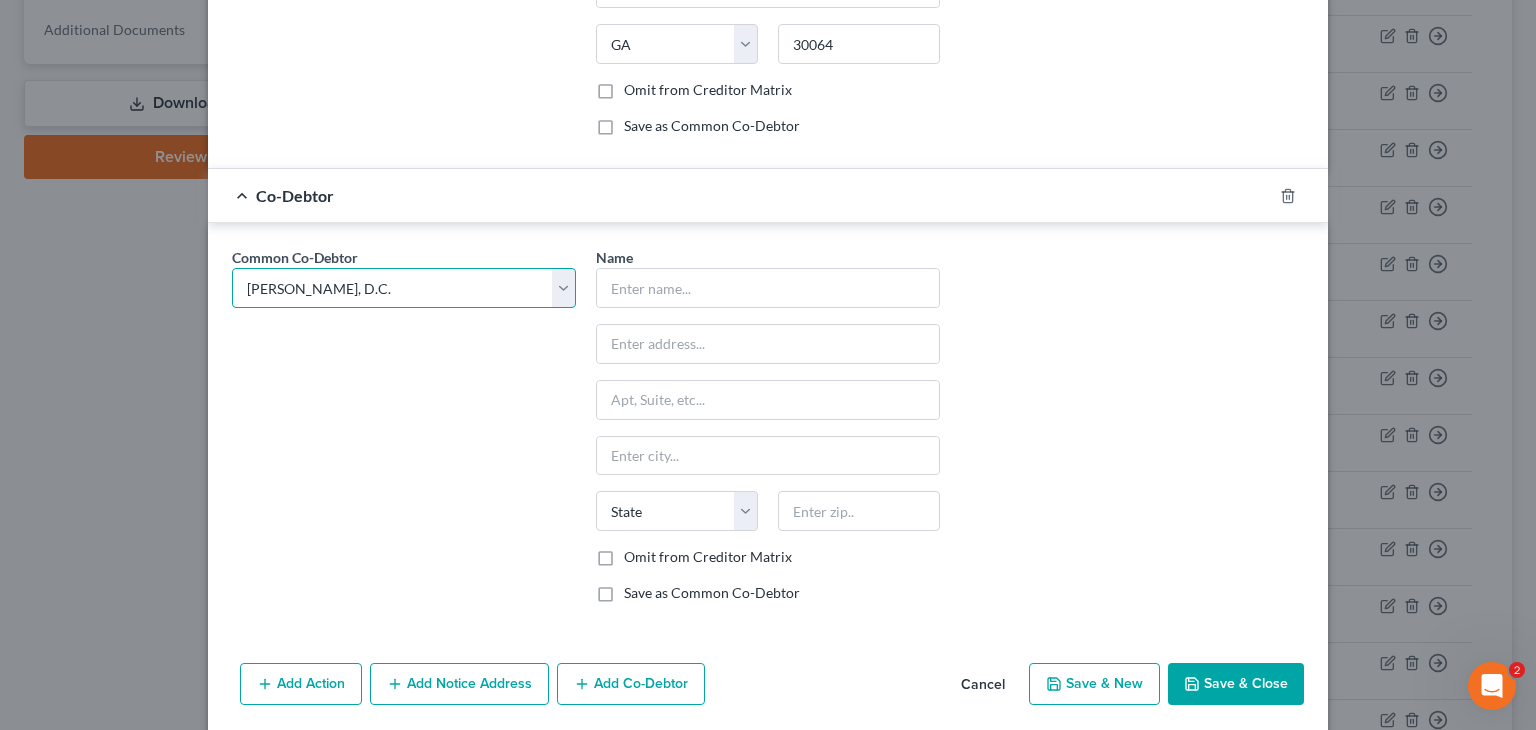 click on "Select [PERSON_NAME] [PERSON_NAME]" at bounding box center (404, 288) 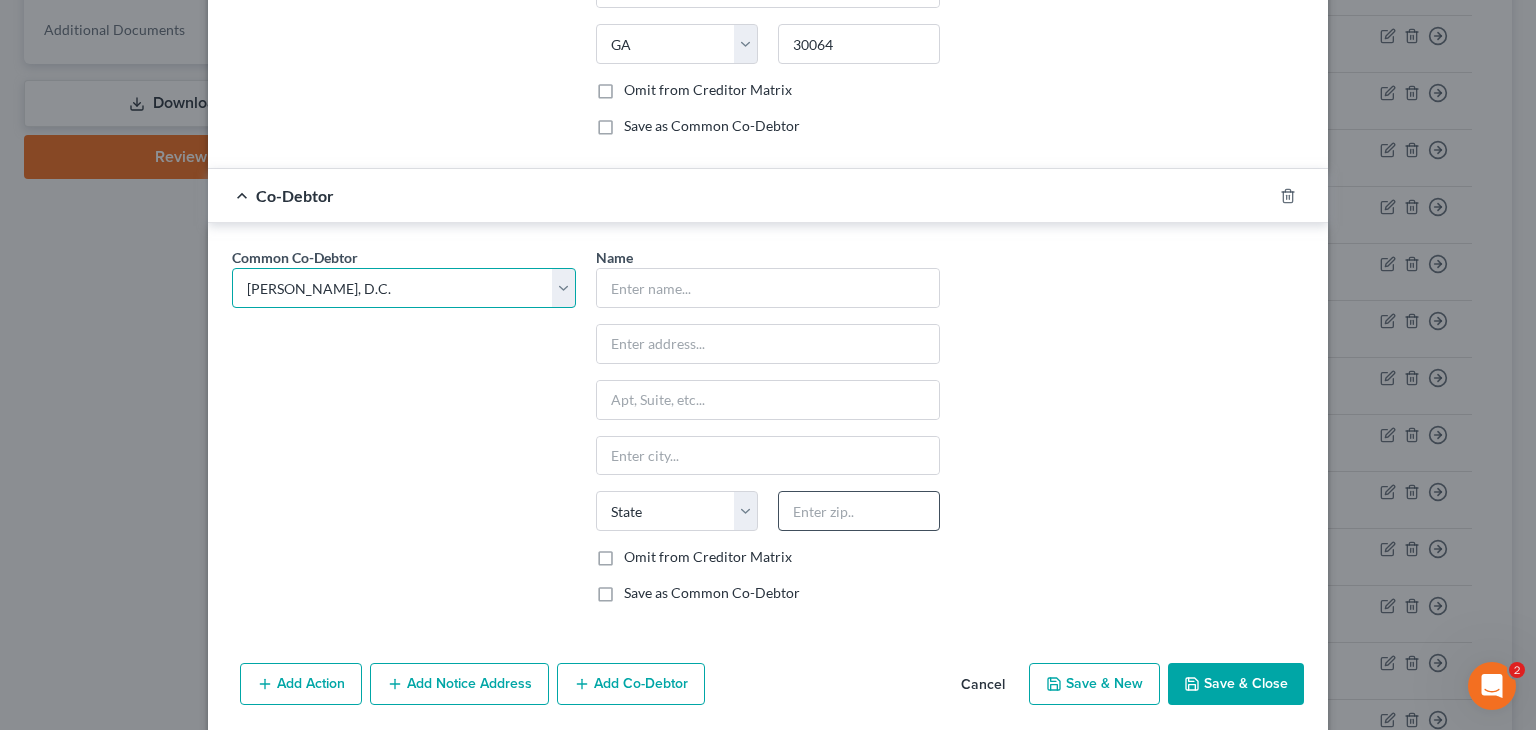 select on "1" 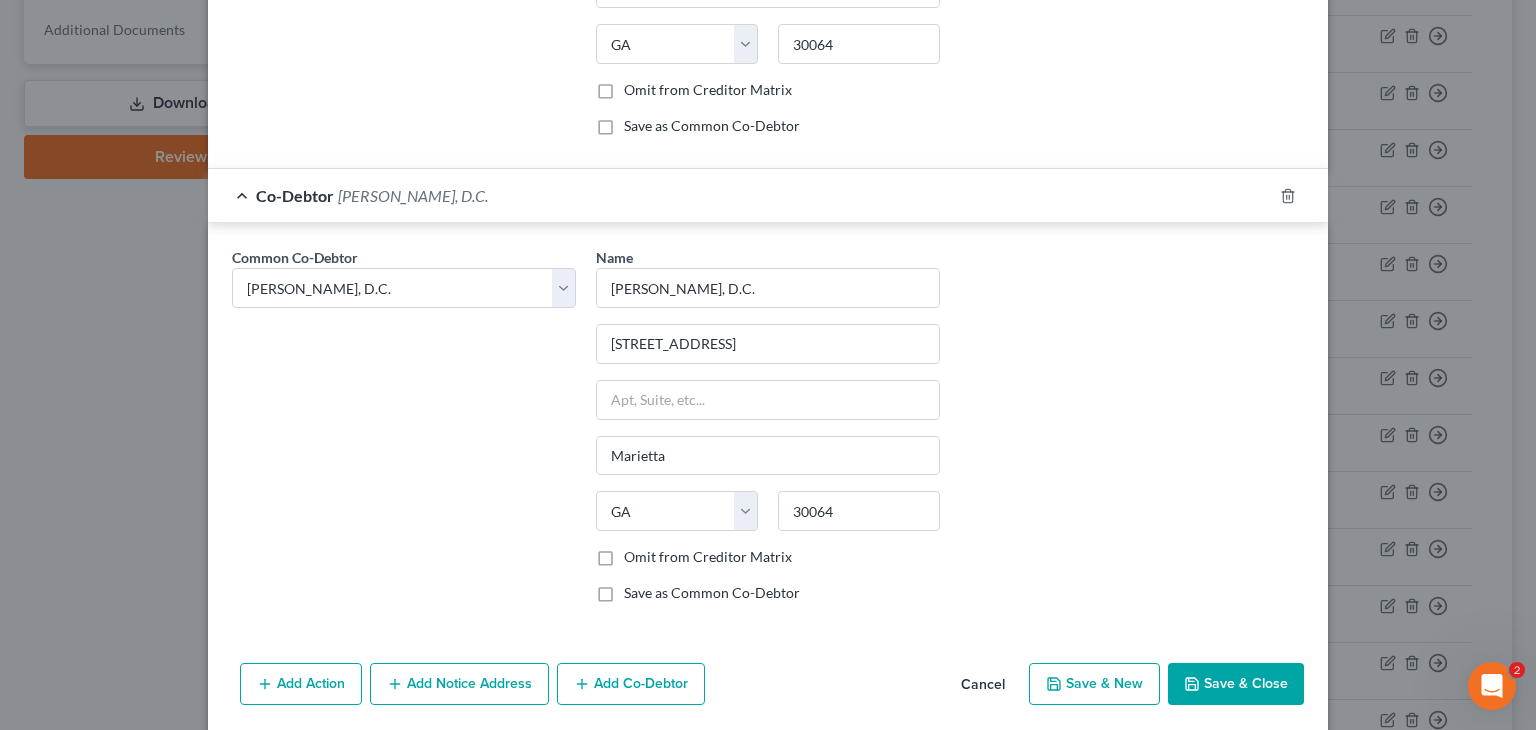 click on "Save & Close" at bounding box center [1236, 684] 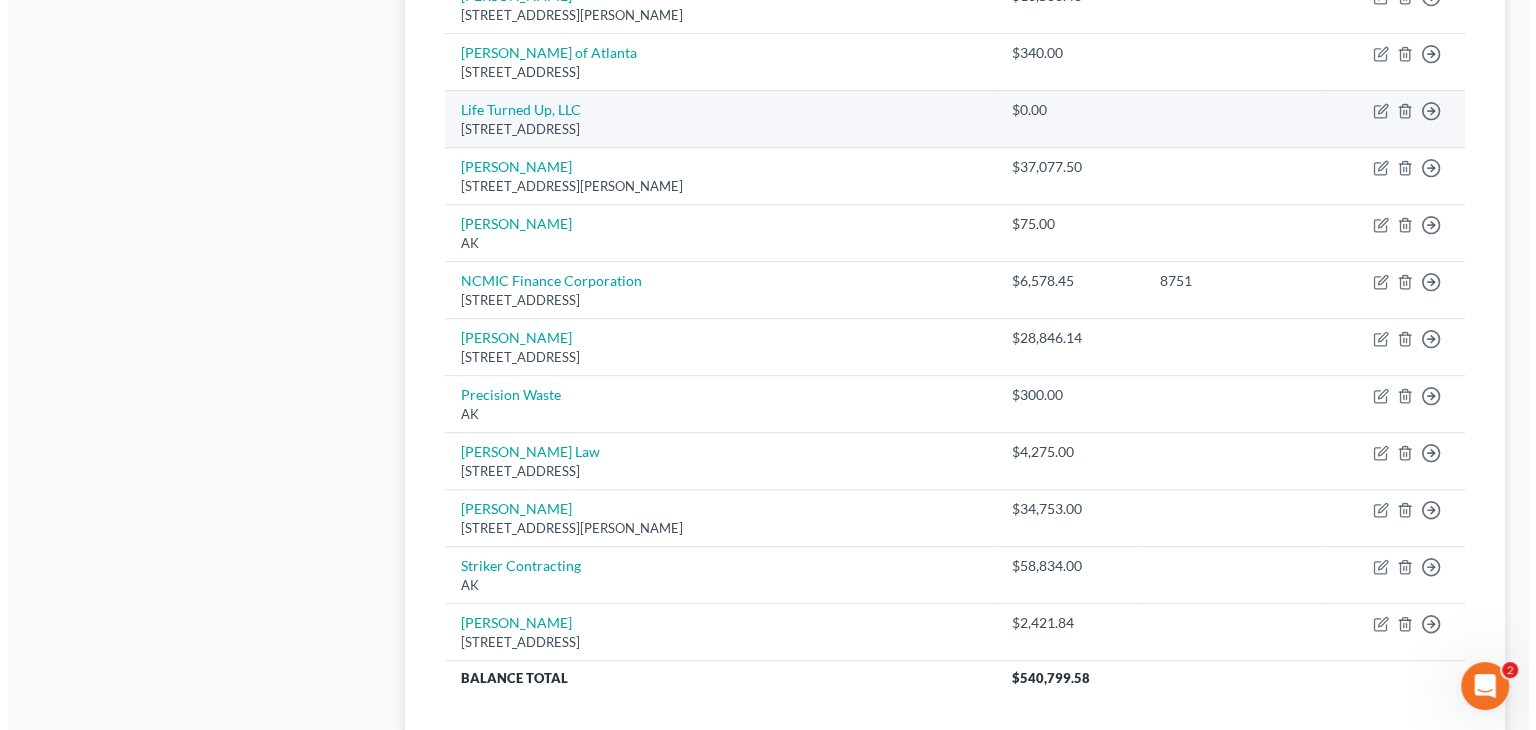 scroll, scrollTop: 1100, scrollLeft: 0, axis: vertical 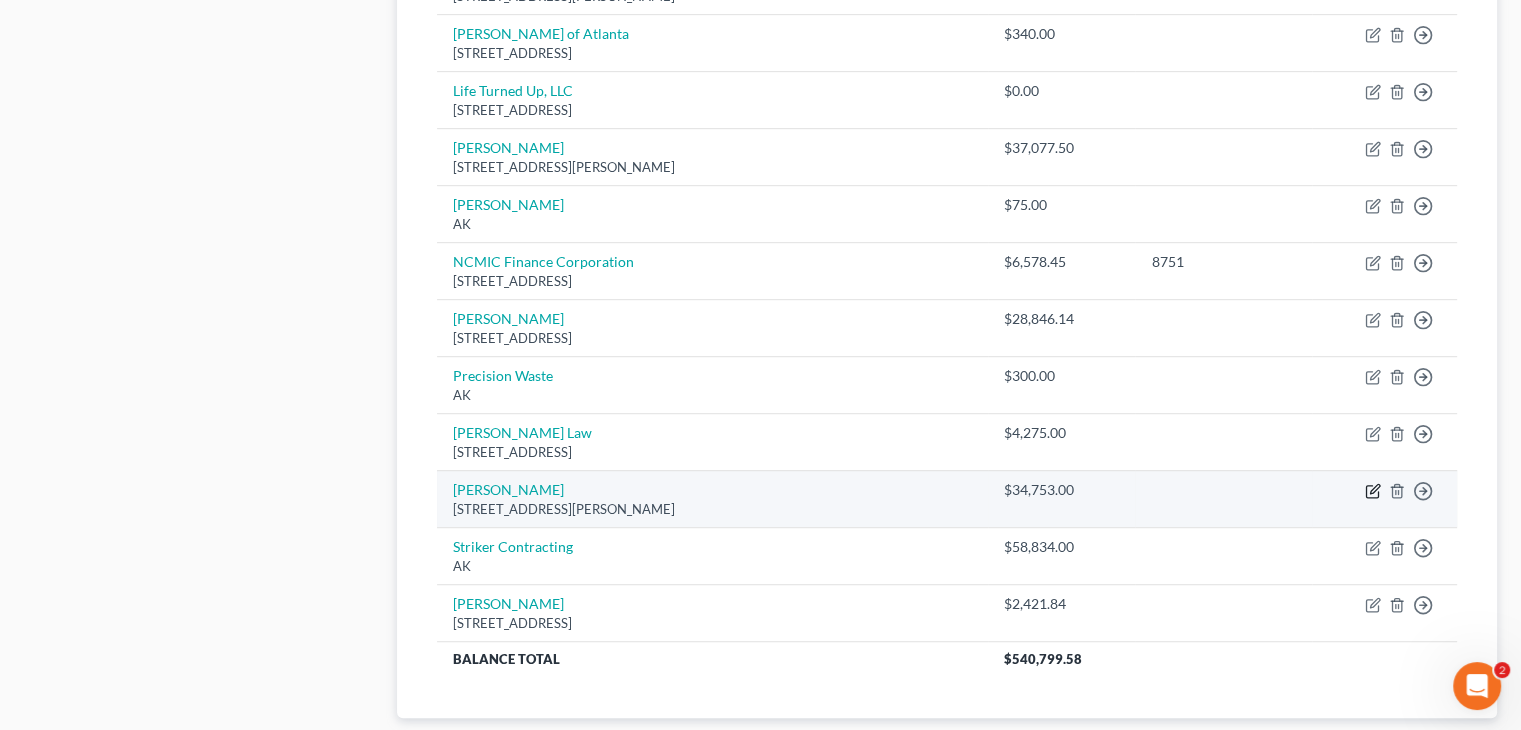 click 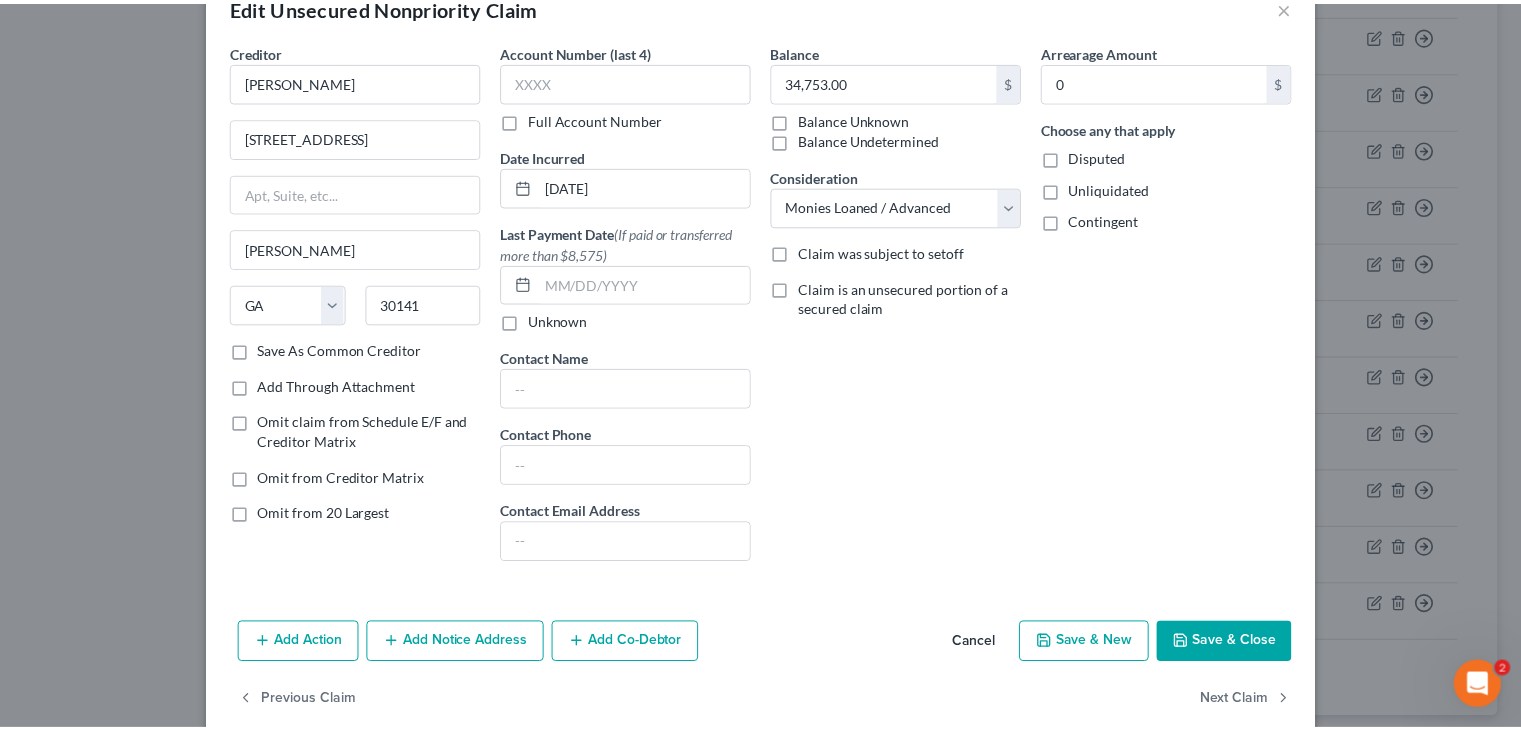 scroll, scrollTop: 80, scrollLeft: 0, axis: vertical 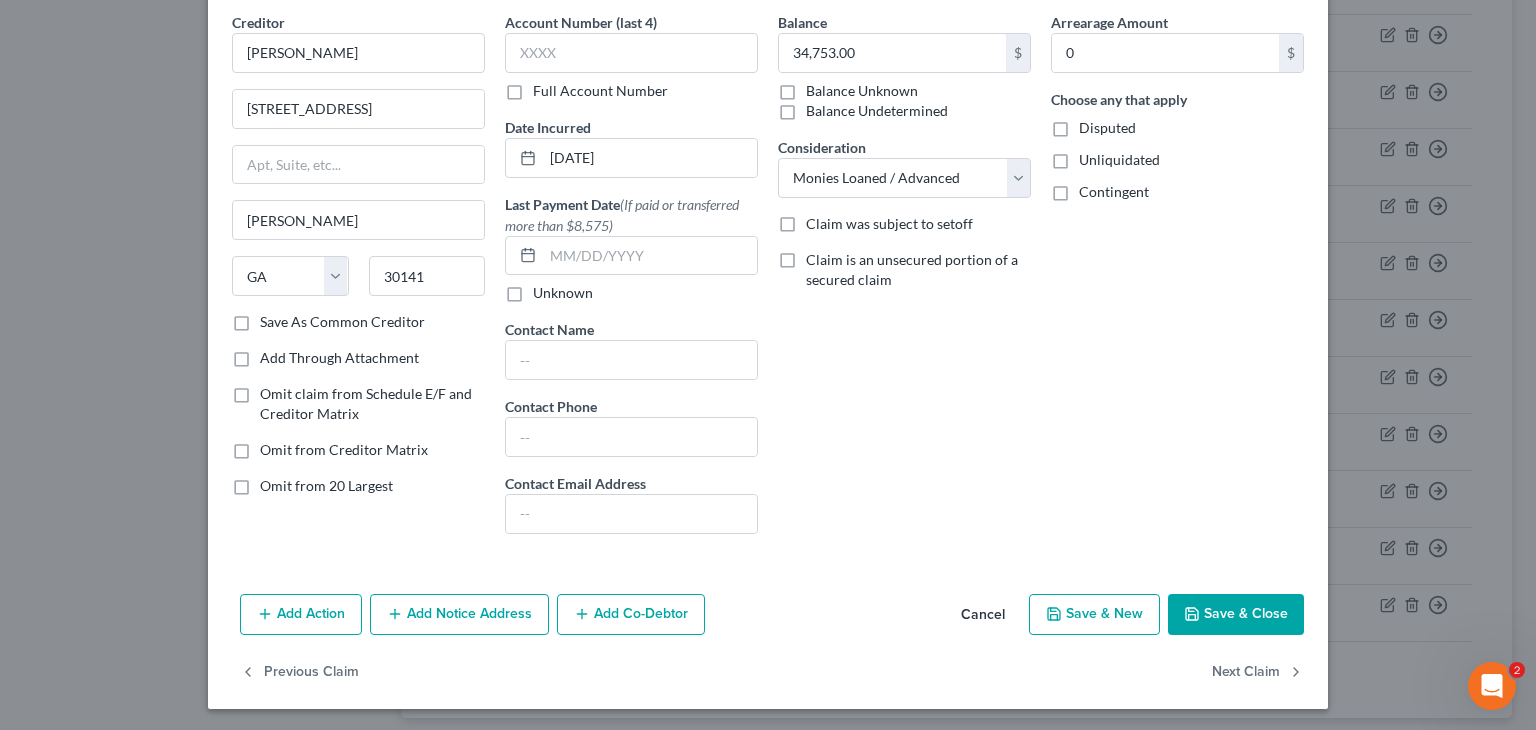 drag, startPoint x: 1233, startPoint y: 615, endPoint x: 627, endPoint y: 577, distance: 607.19025 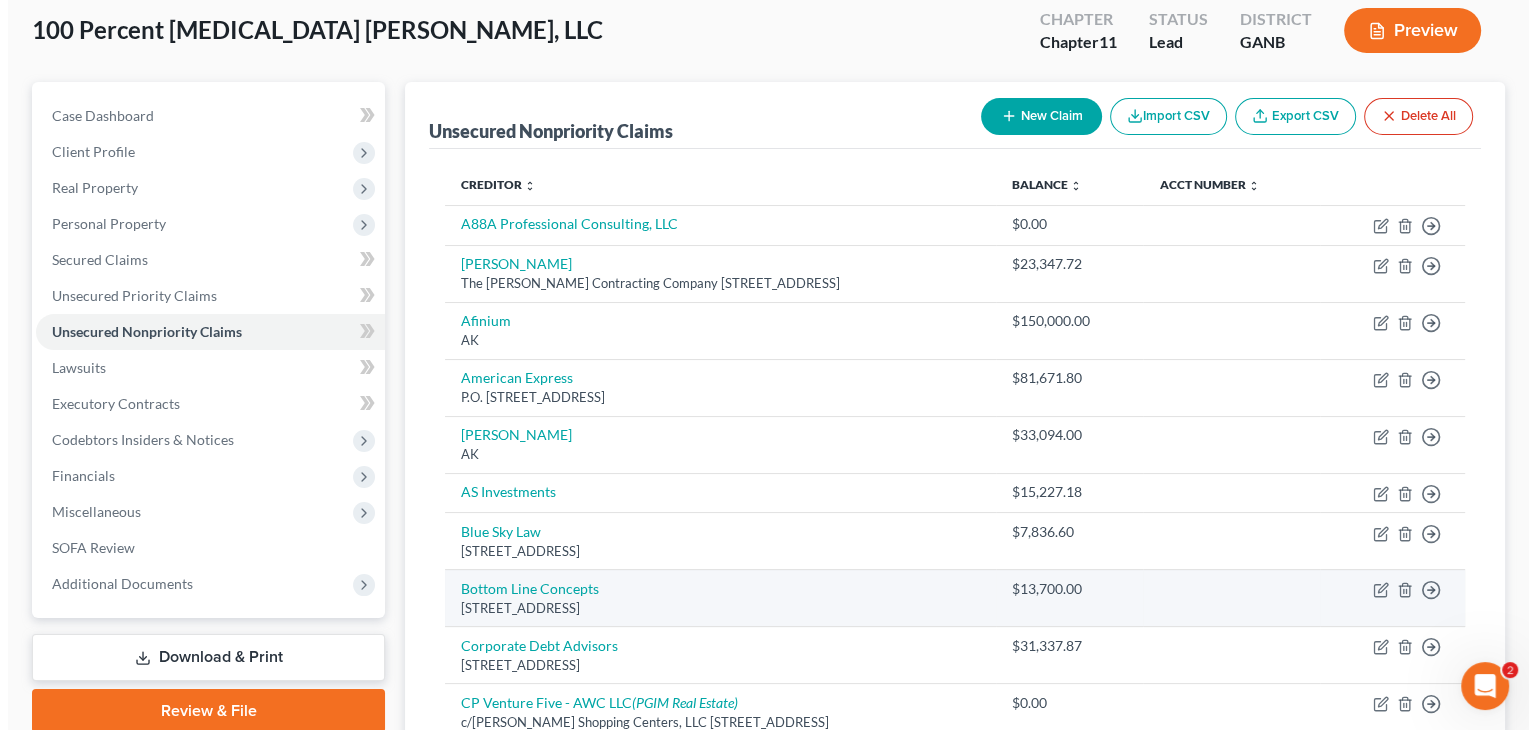 scroll, scrollTop: 0, scrollLeft: 0, axis: both 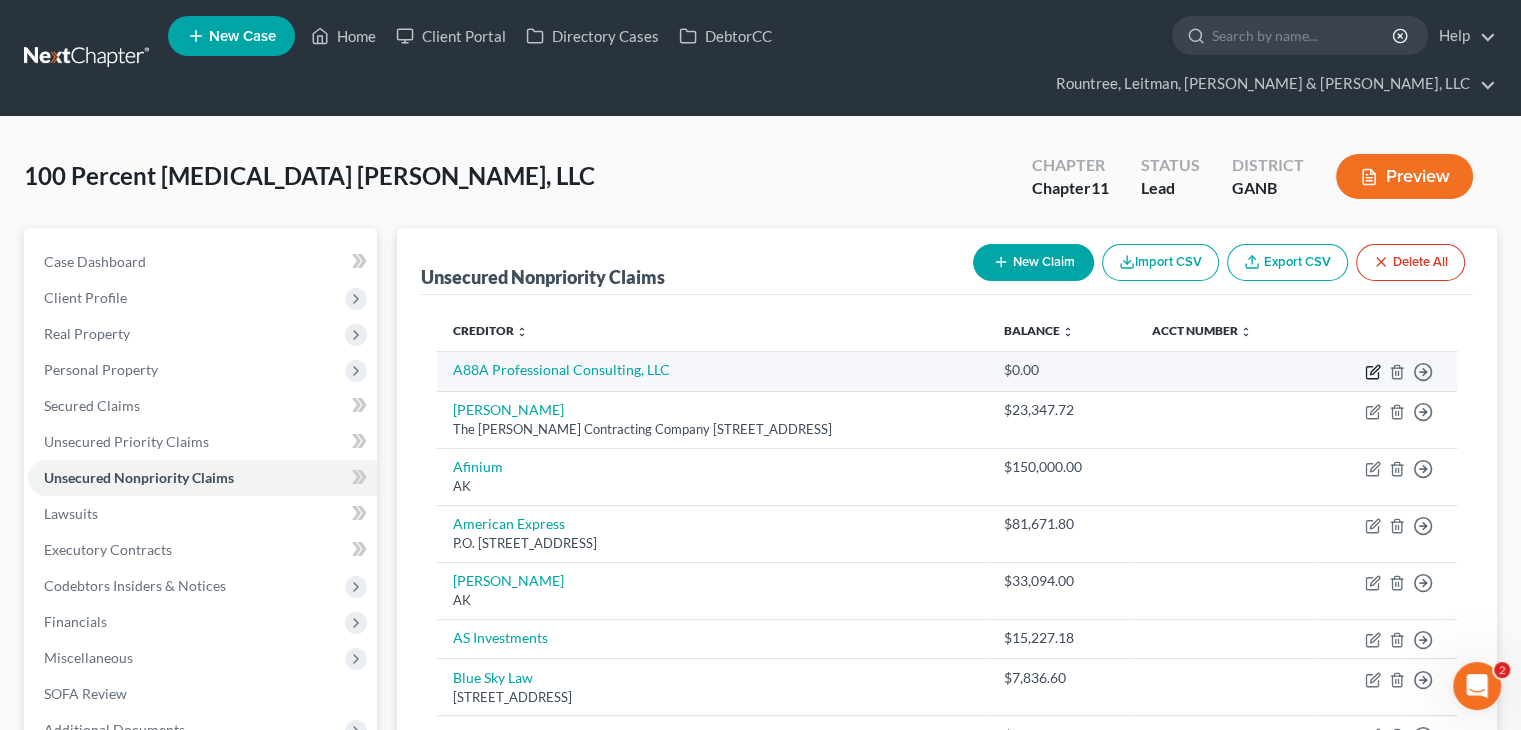 click 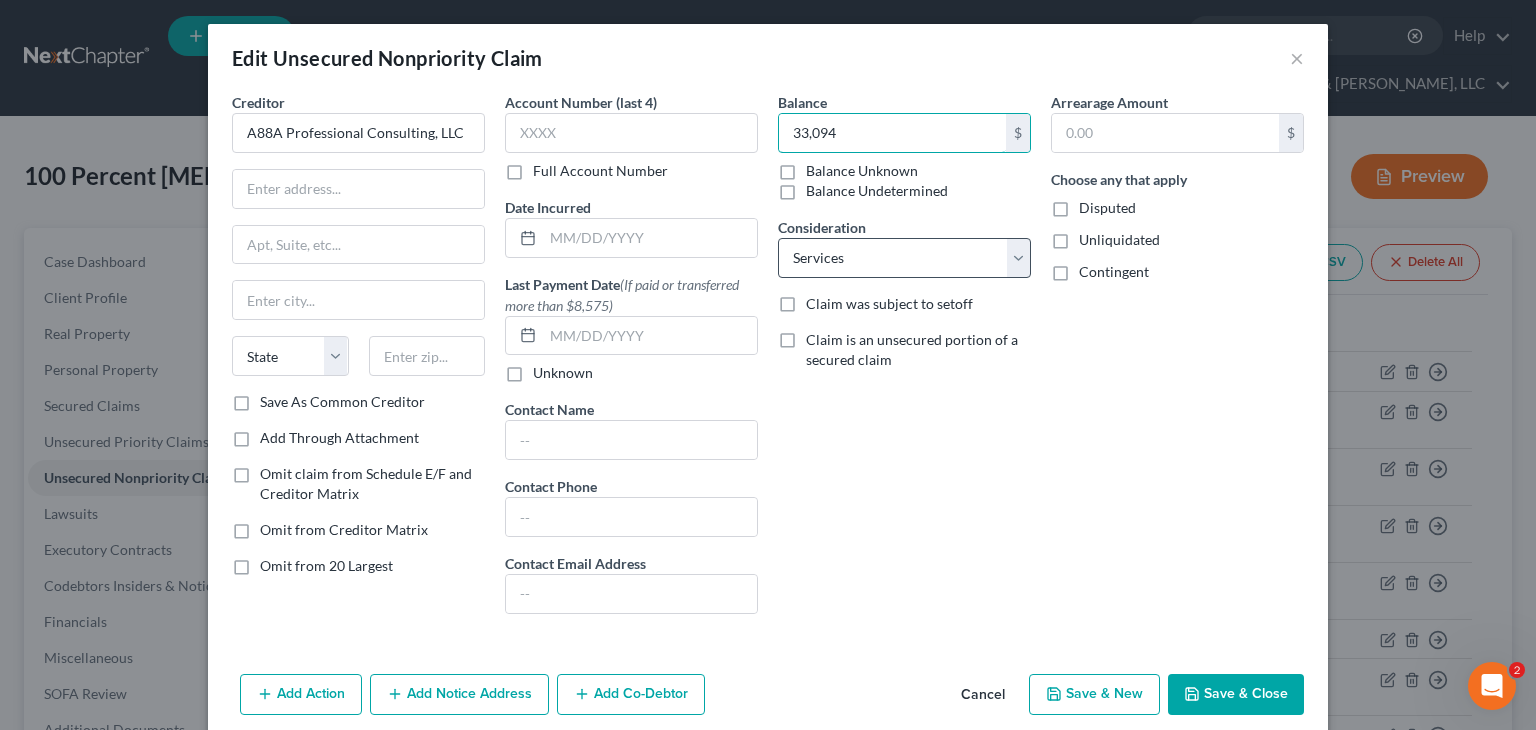 type on "33,094" 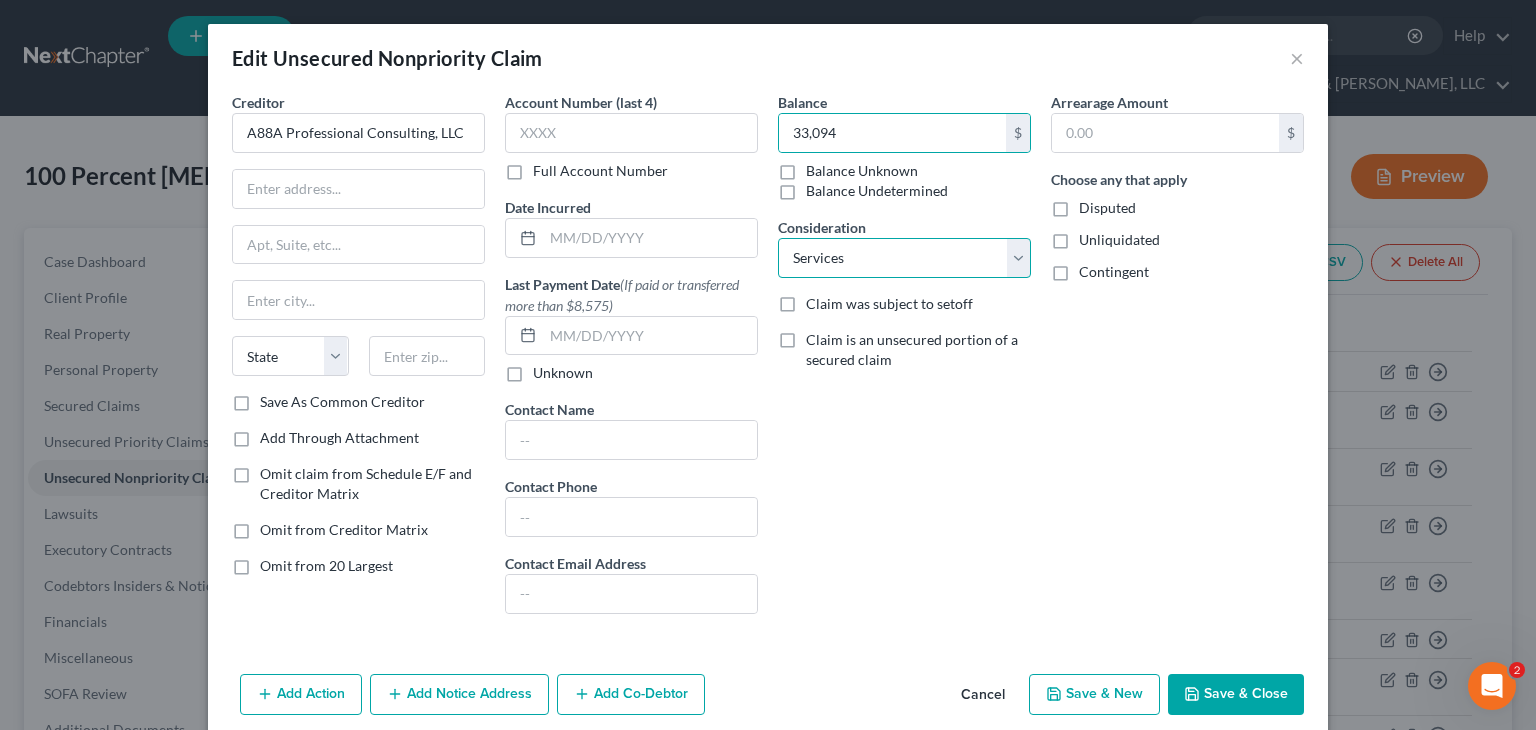 click on "Select Cable / Satellite Services Collection Agency Credit Card Debt Debt Counseling / Attorneys Deficiency Balance Home / Car Repairs Income Taxes Judgment Liens Monies Loaned / Advanced Mortgage Obligation To Pensions Other Overdrawn Bank Account Promised To Help Pay Creditors Services Suppliers Or Vendors Telephone / Internet Services Unsecured Loan Repayments Utility Services" at bounding box center (904, 258) 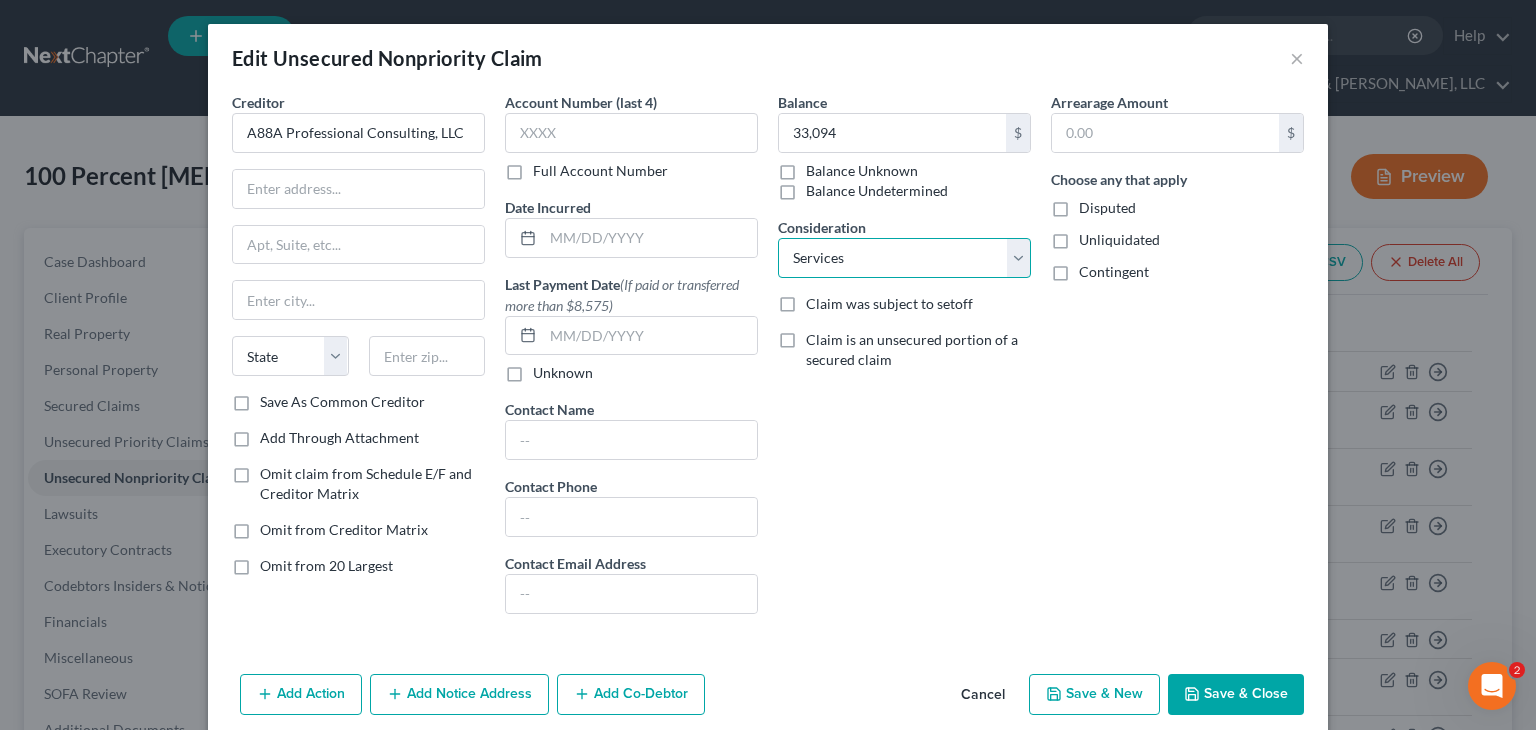 select on "8" 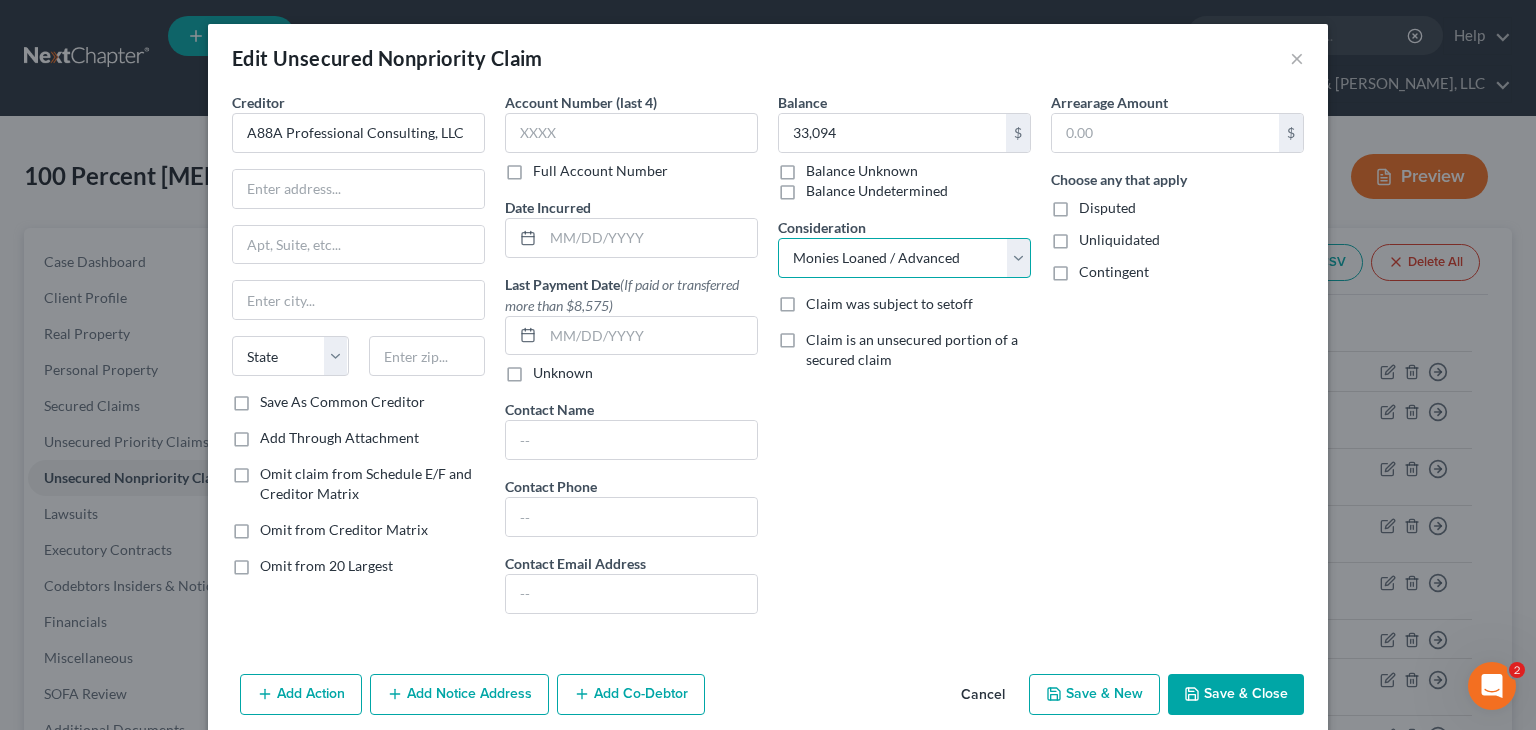 click on "Select Cable / Satellite Services Collection Agency Credit Card Debt Debt Counseling / Attorneys Deficiency Balance Home / Car Repairs Income Taxes Judgment Liens Monies Loaned / Advanced Mortgage Obligation To Pensions Other Overdrawn Bank Account Promised To Help Pay Creditors Services Suppliers Or Vendors Telephone / Internet Services Unsecured Loan Repayments Utility Services" at bounding box center [904, 258] 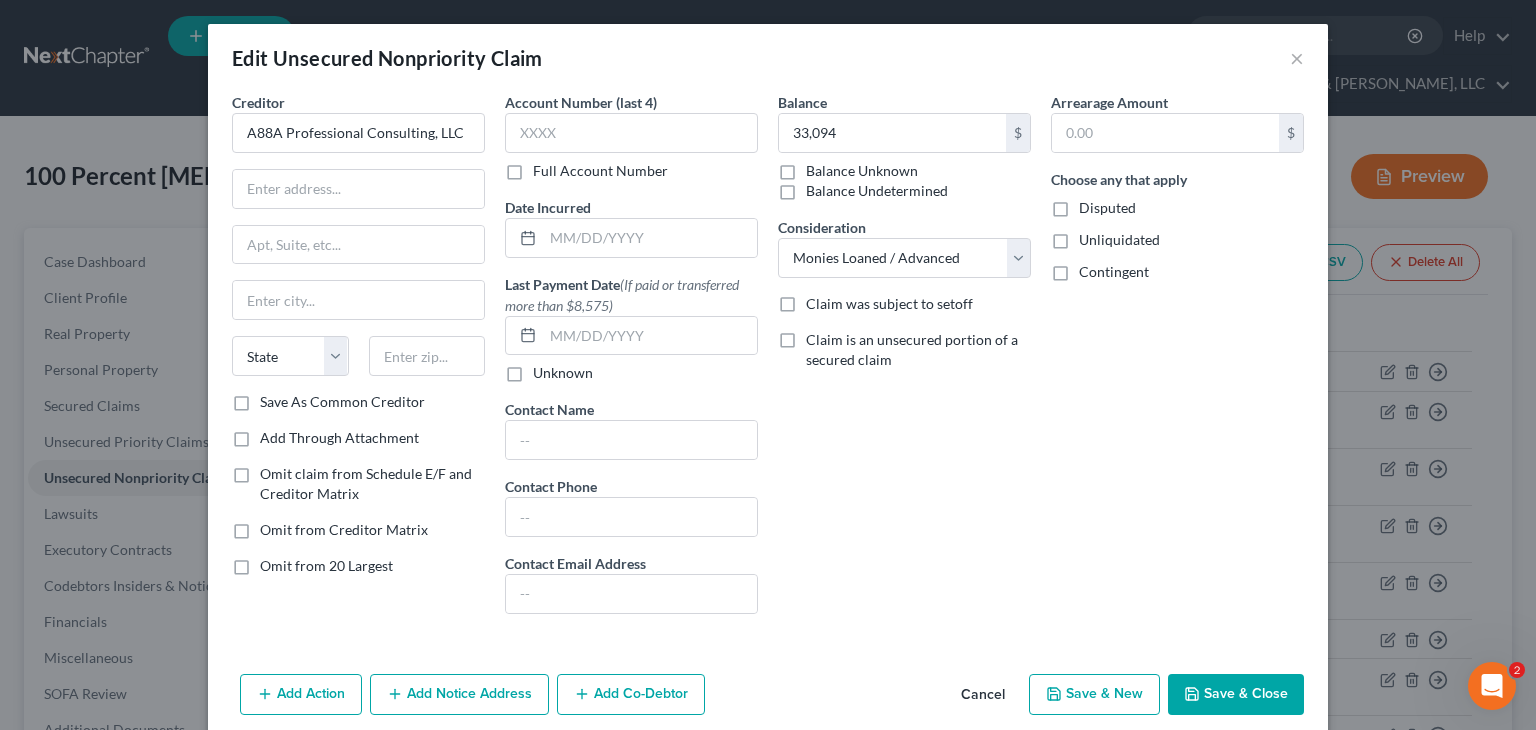 click on "Save & Close" at bounding box center [1236, 695] 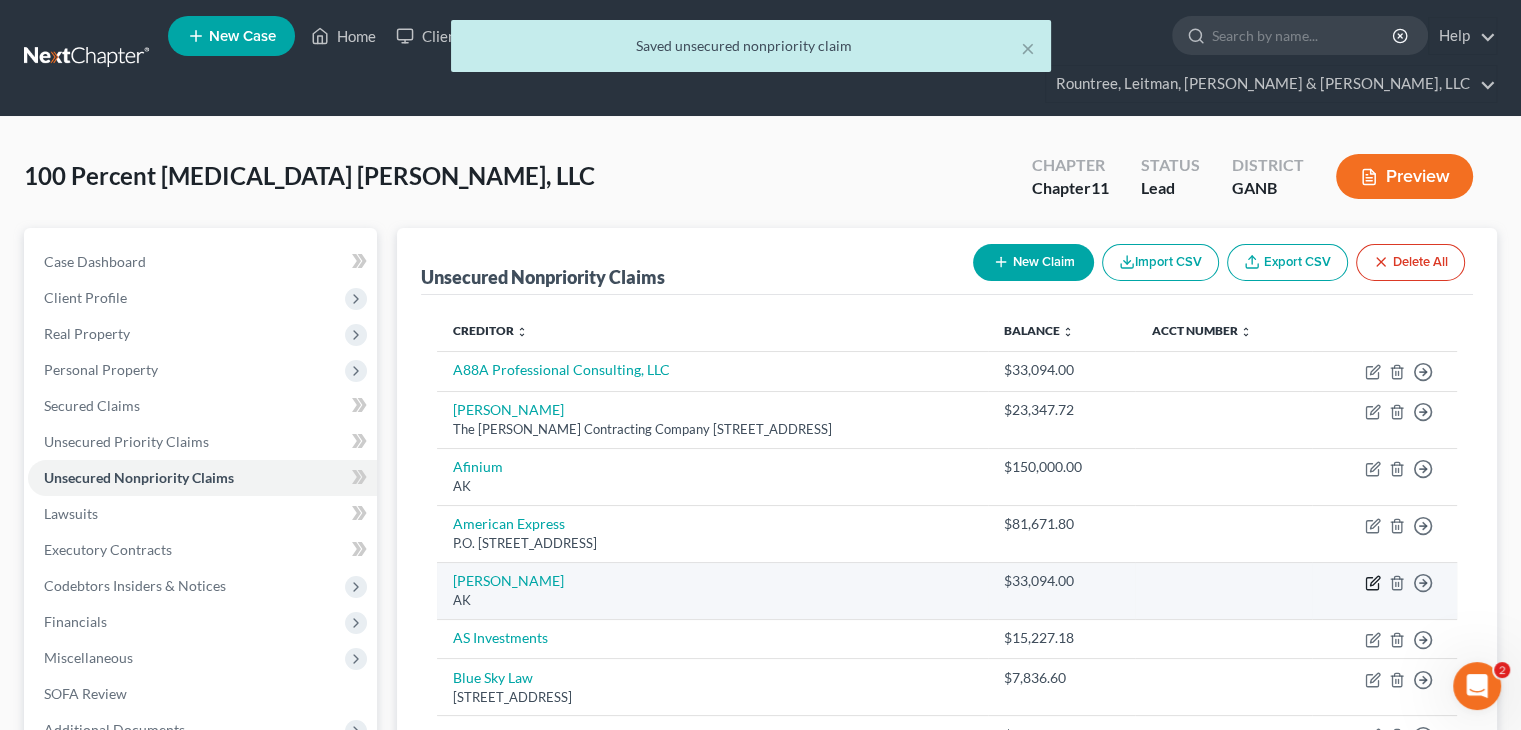 click 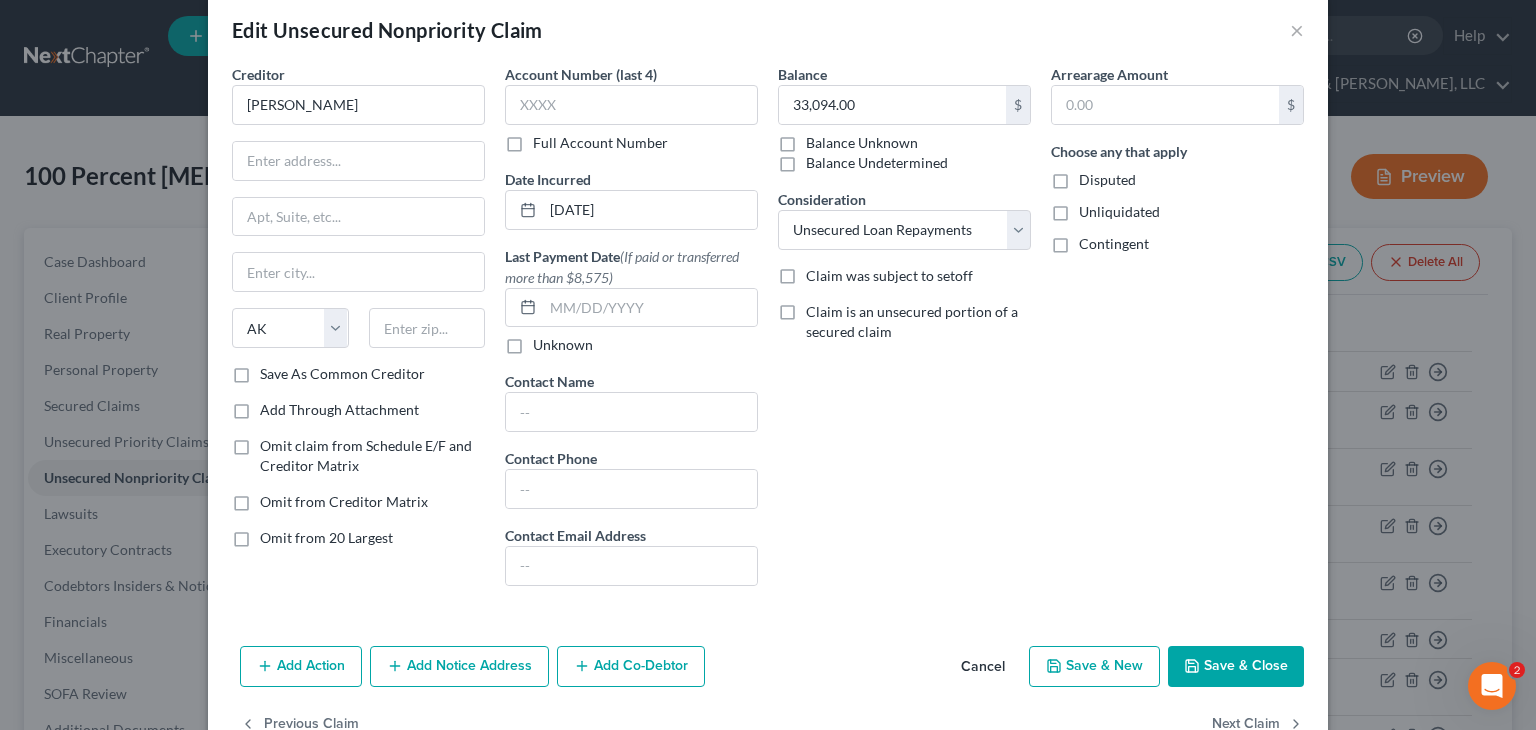 scroll, scrollTop: 0, scrollLeft: 0, axis: both 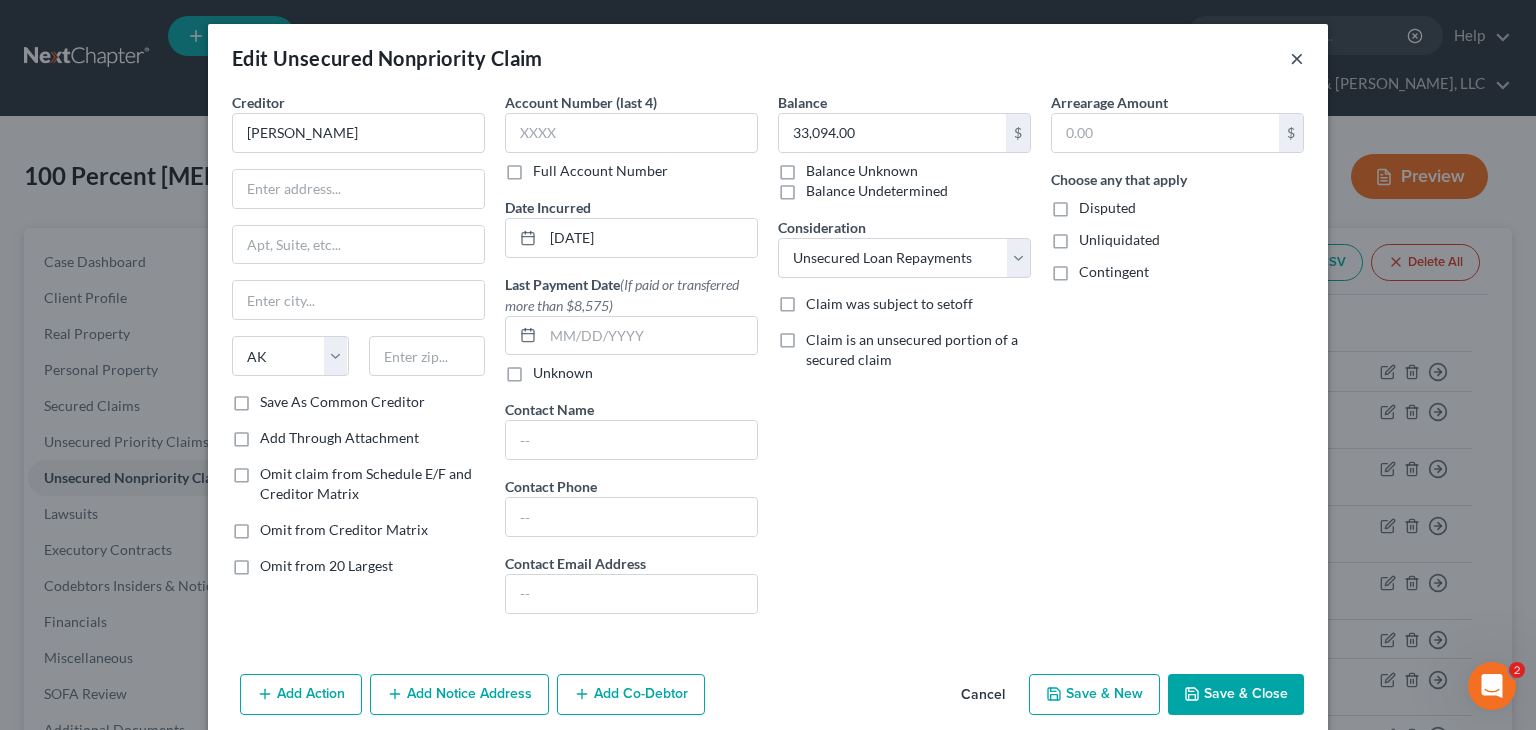 click on "×" at bounding box center (1297, 58) 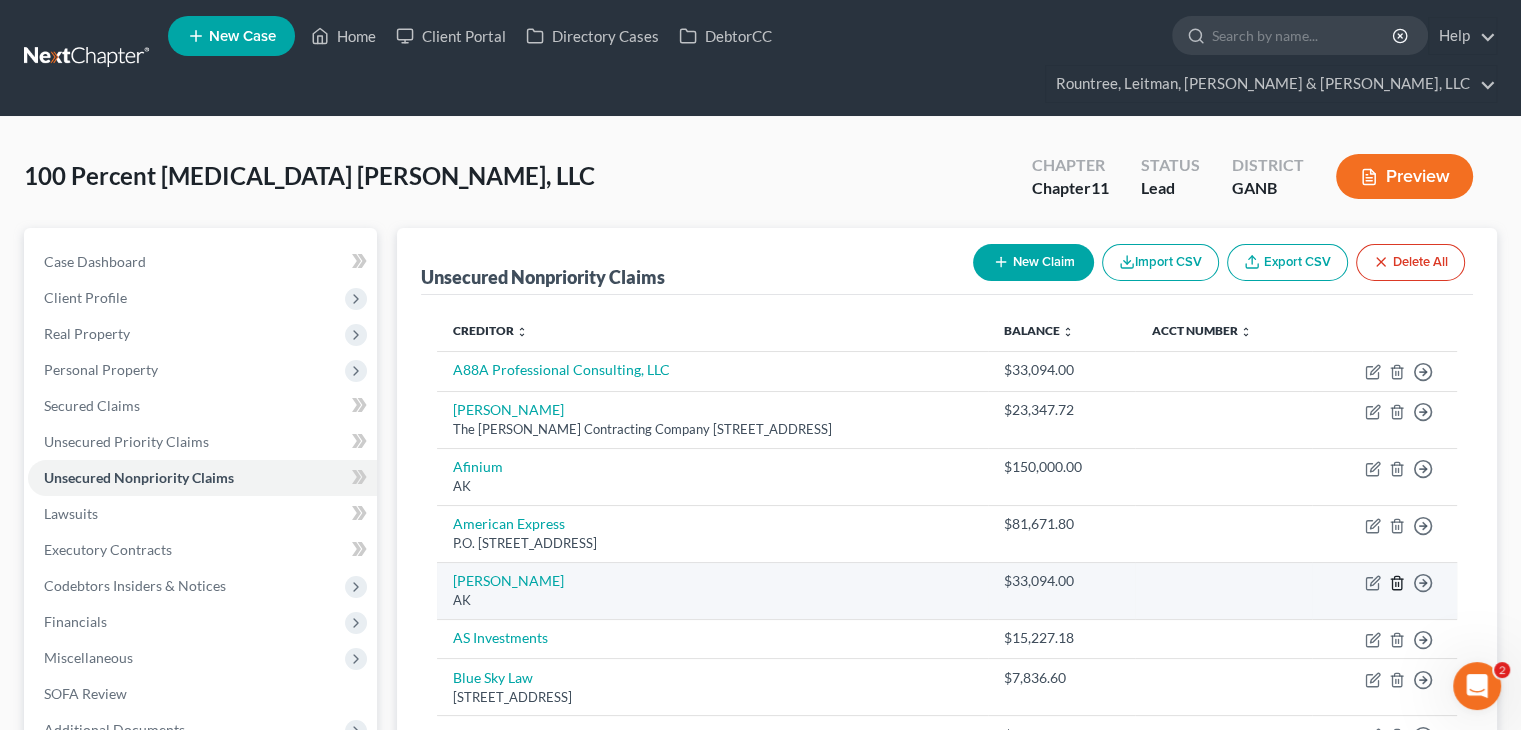 click 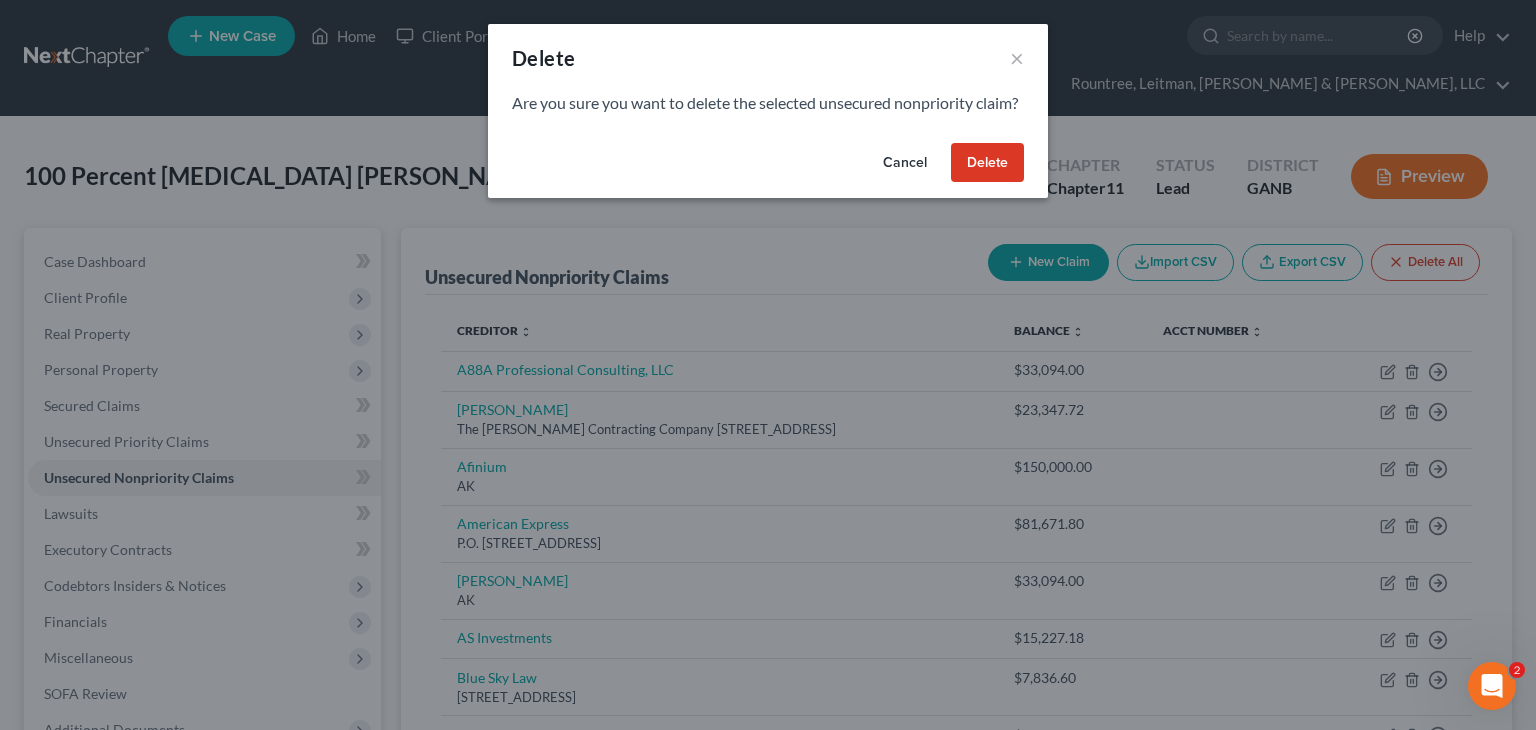 click on "Delete" at bounding box center [987, 163] 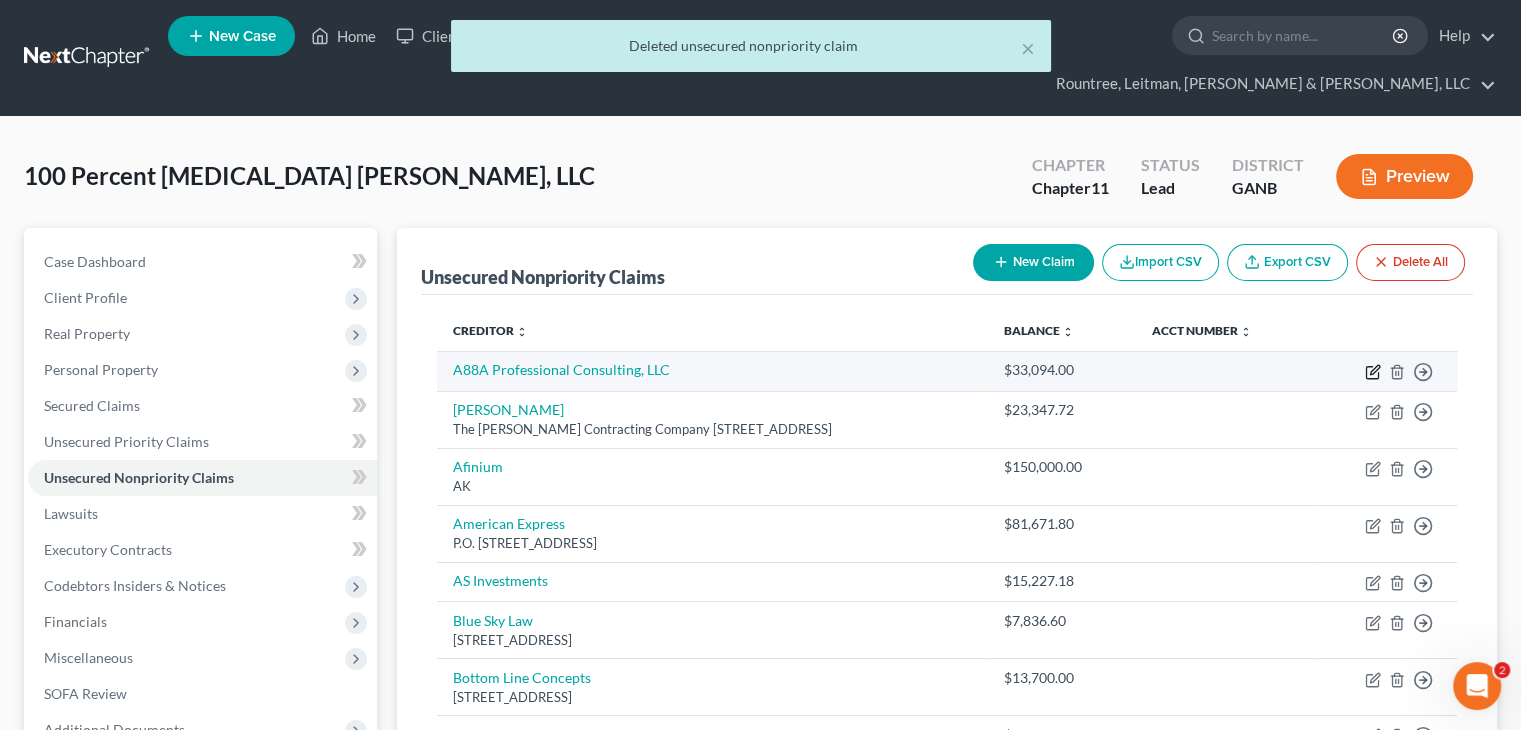 click 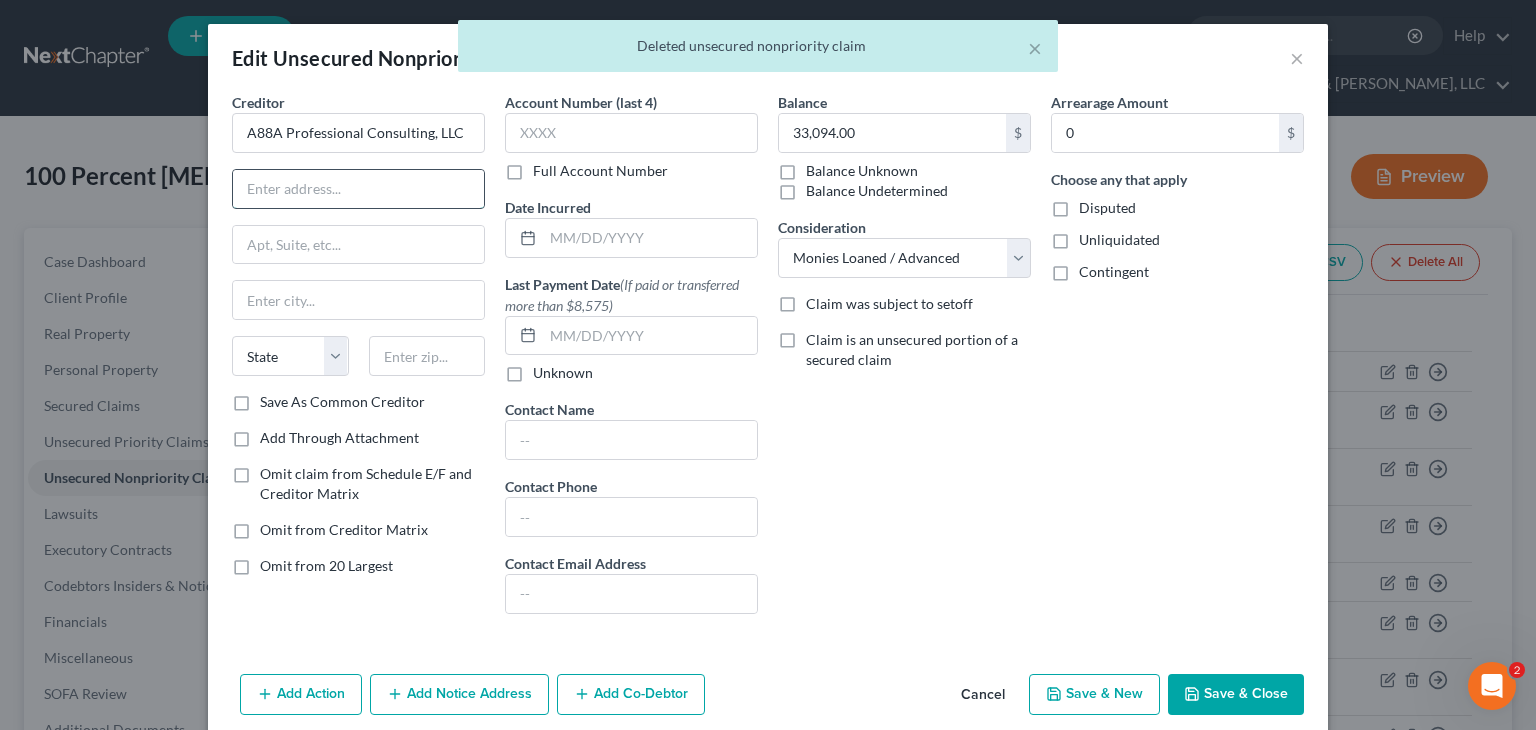drag, startPoint x: 336, startPoint y: 193, endPoint x: 435, endPoint y: 188, distance: 99.12618 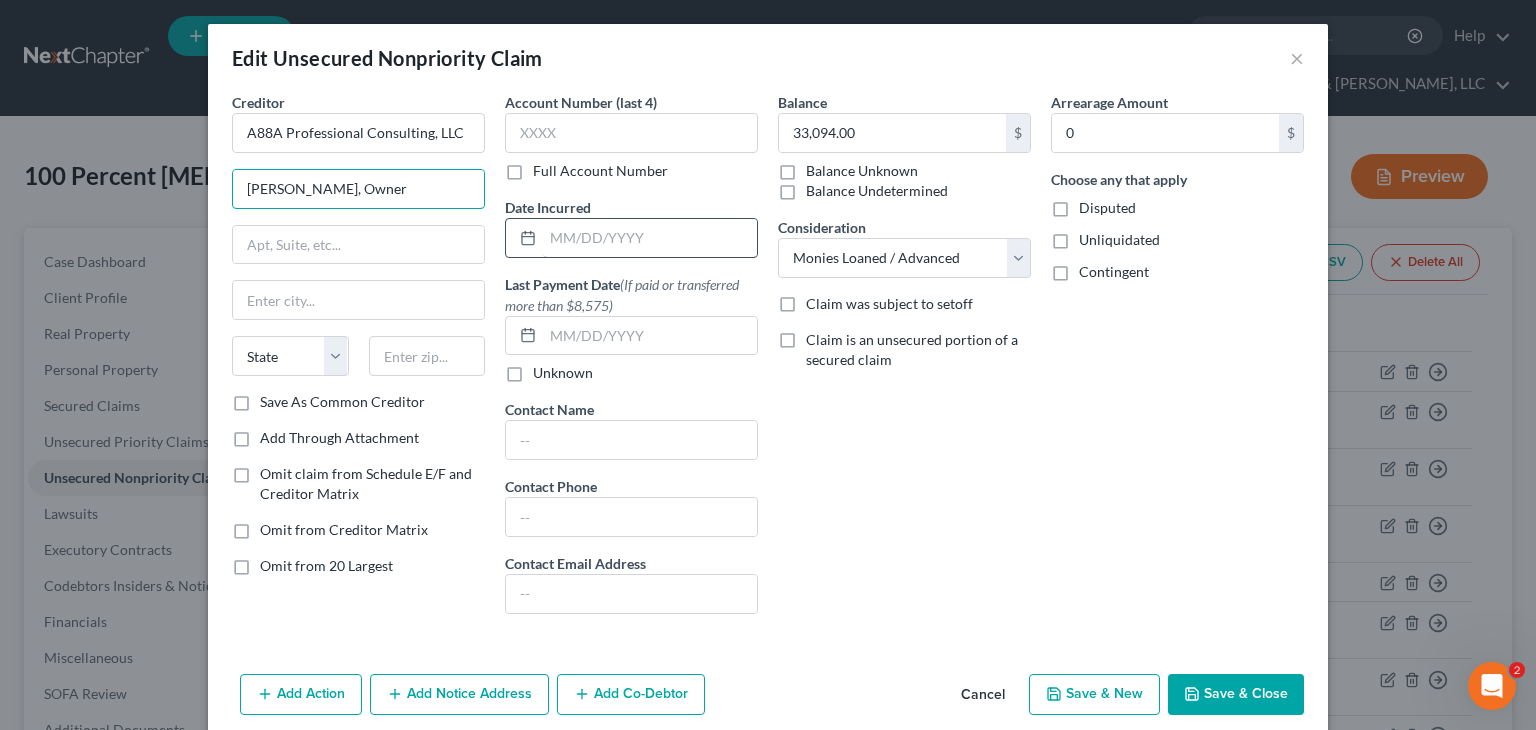 type on "[PERSON_NAME], Owner" 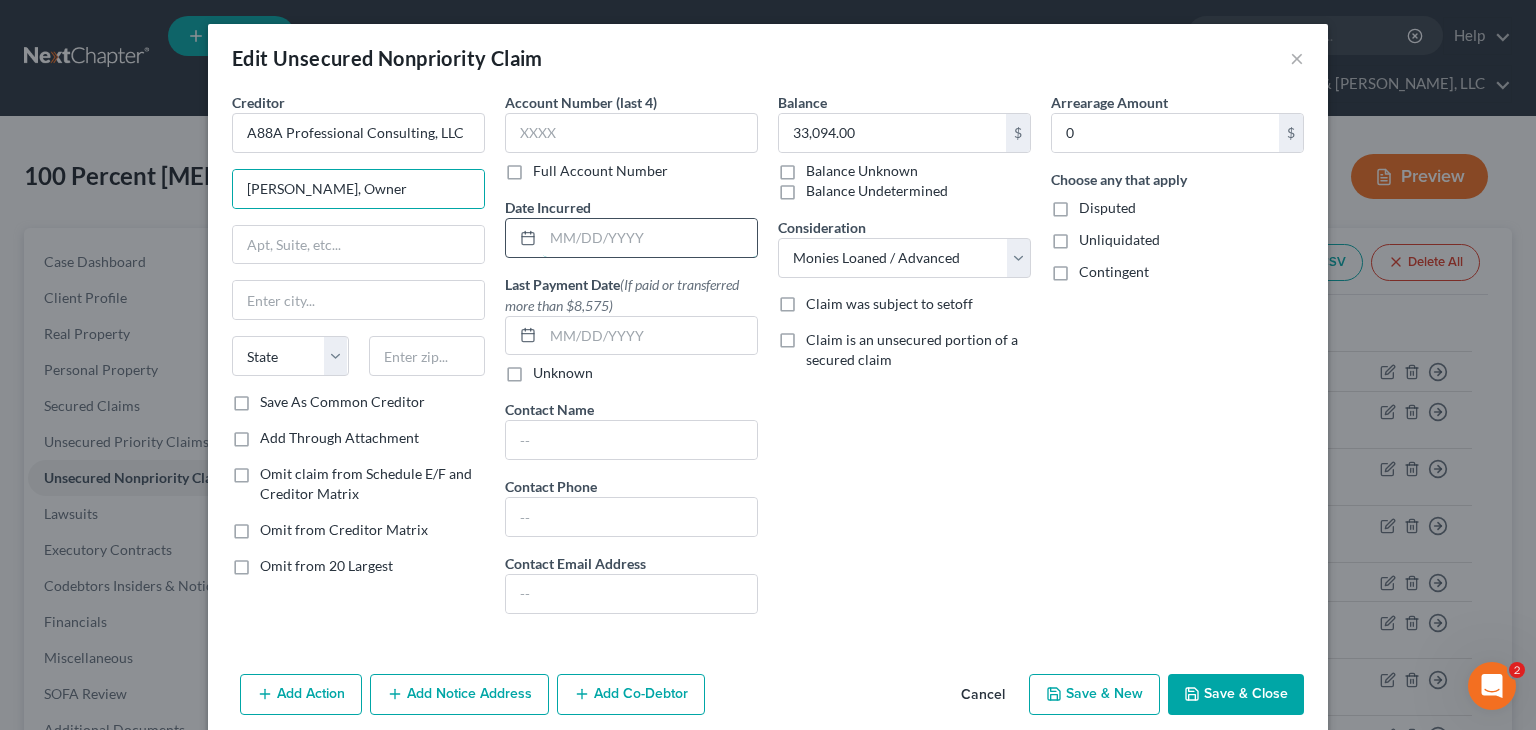 click at bounding box center (650, 238) 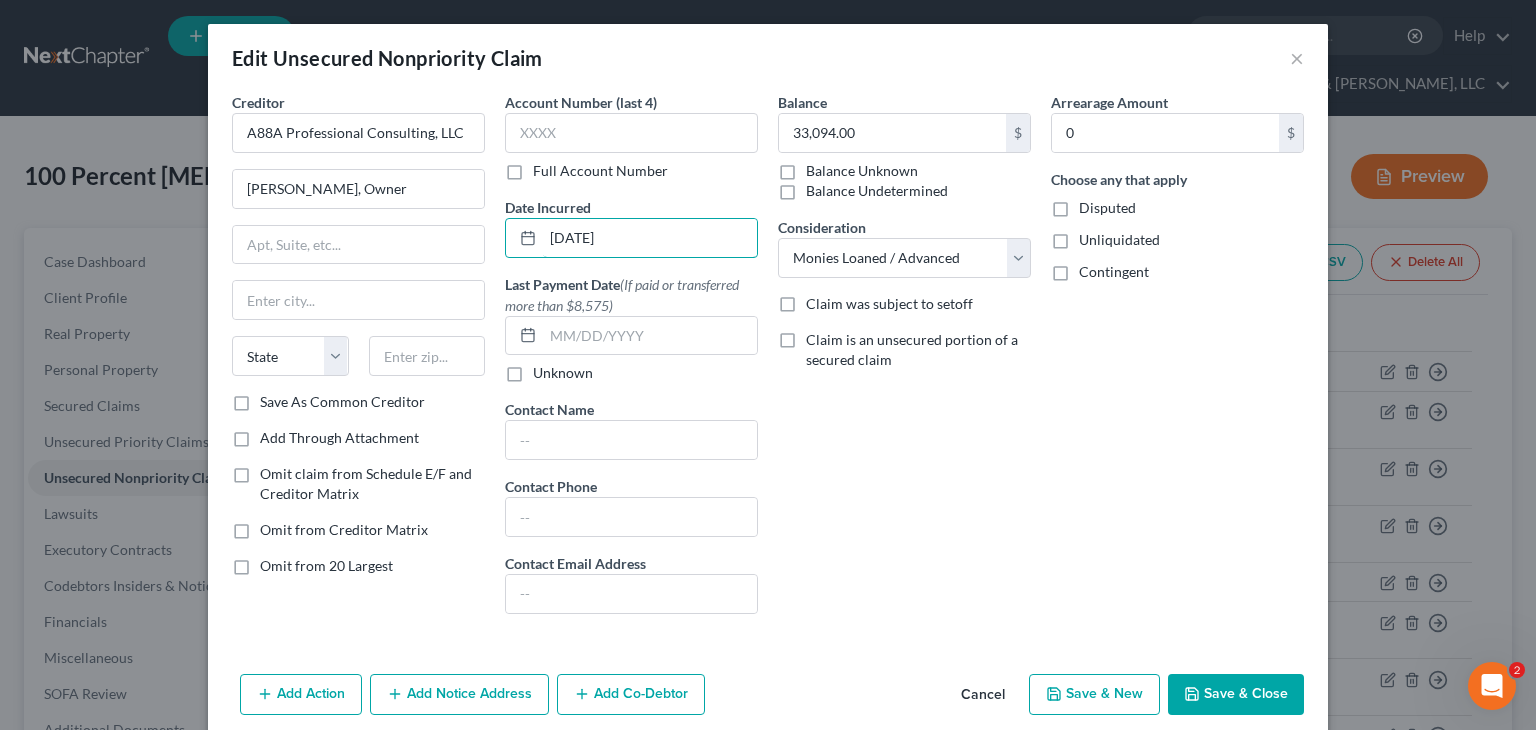 type on "[DATE]" 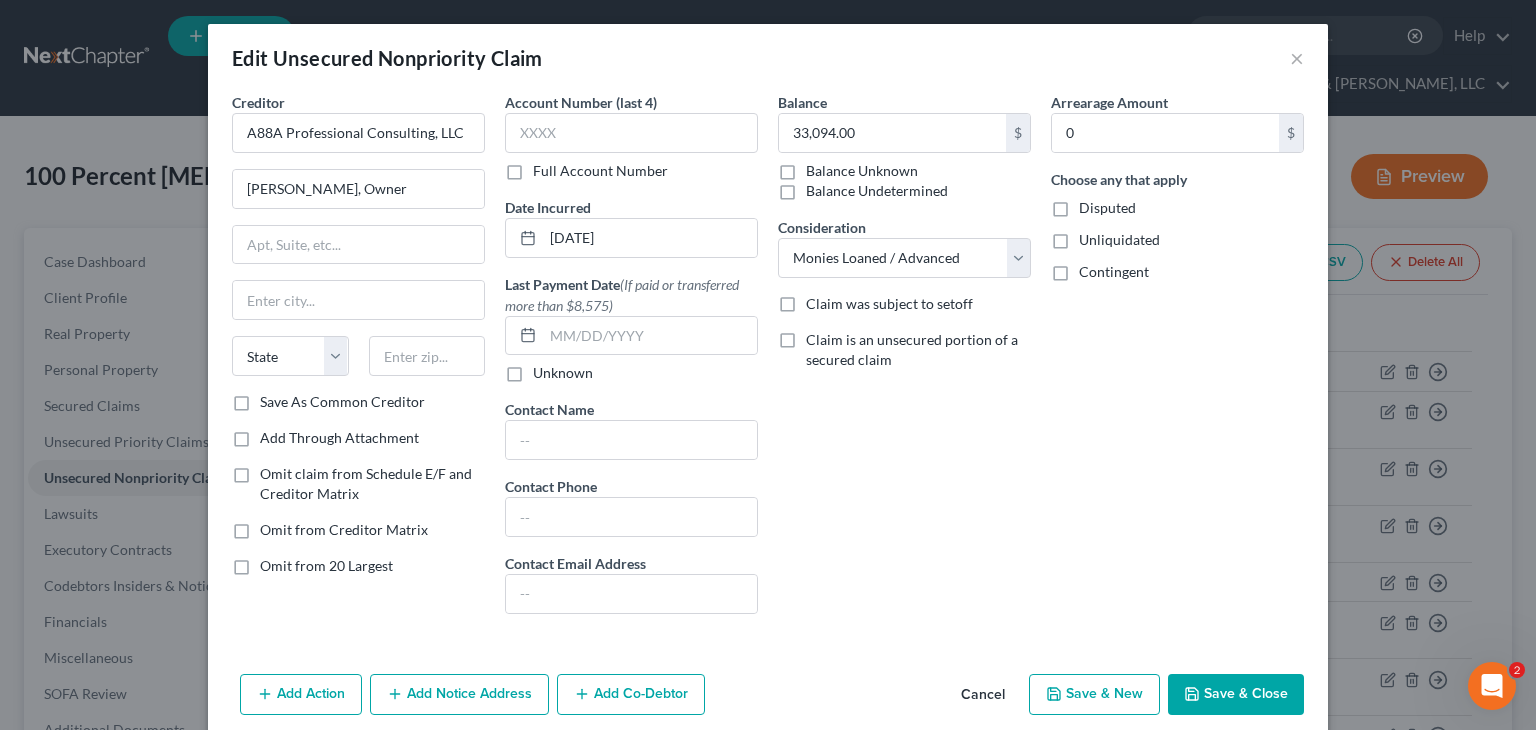 click on "Add Co-Debtor" at bounding box center (631, 695) 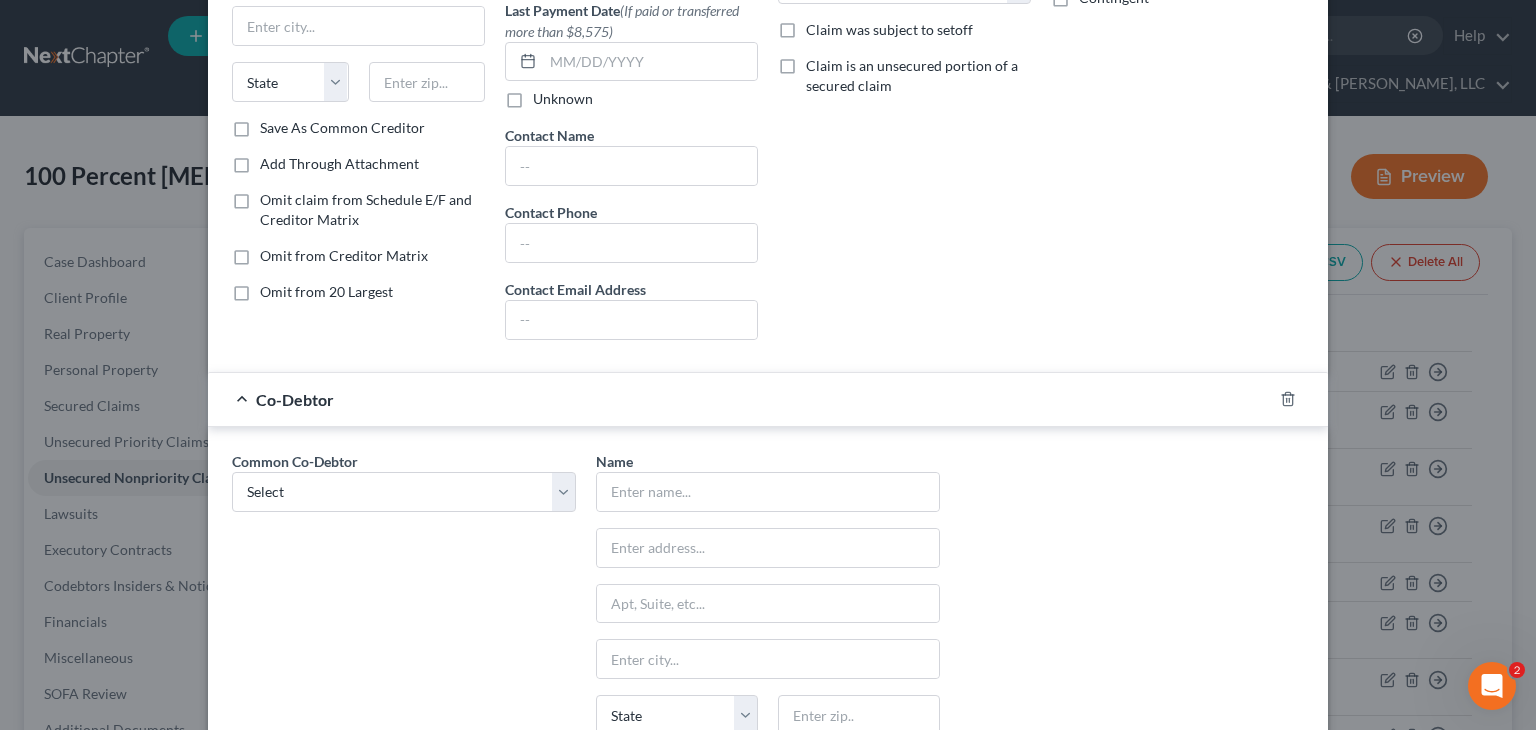 scroll, scrollTop: 545, scrollLeft: 0, axis: vertical 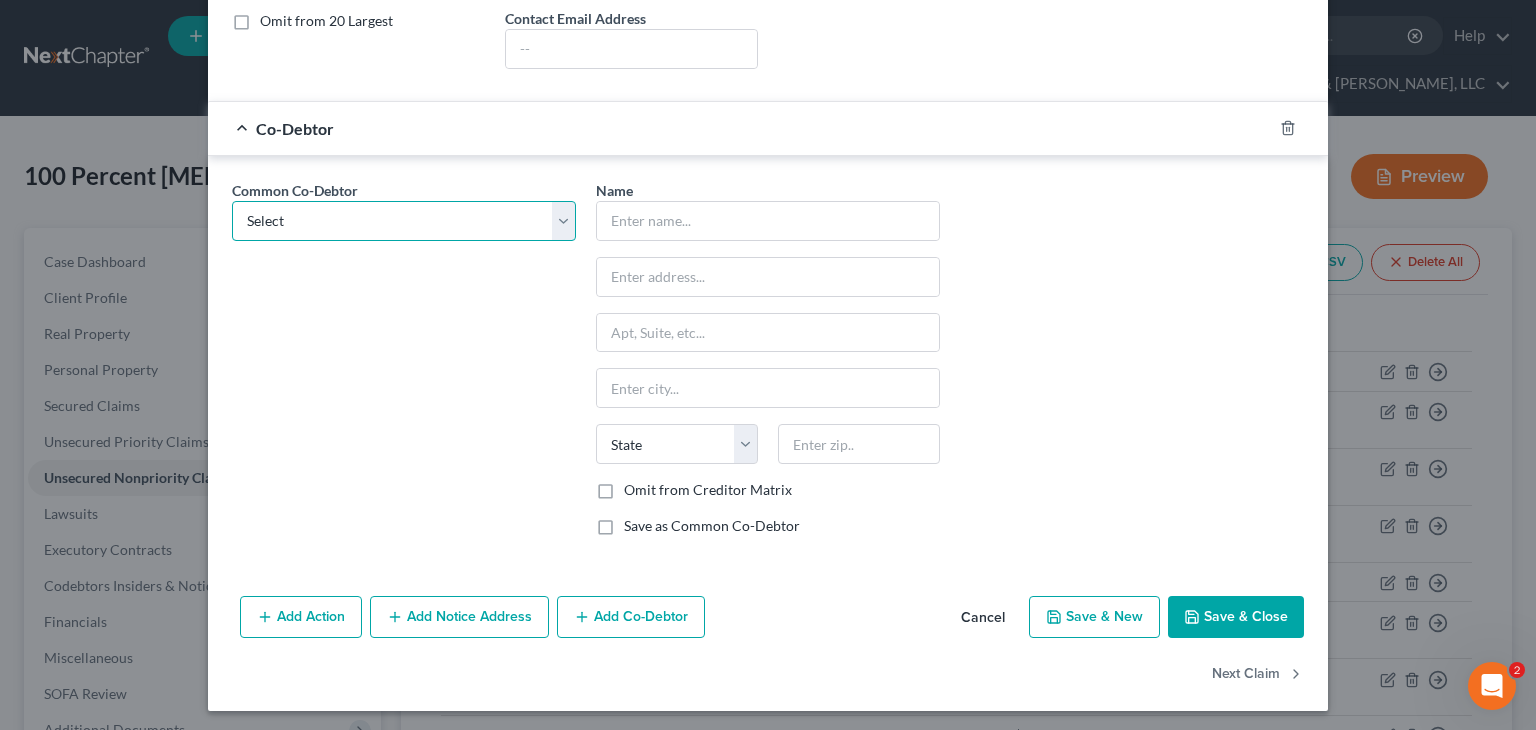 drag, startPoint x: 284, startPoint y: 214, endPoint x: 283, endPoint y: 233, distance: 19.026299 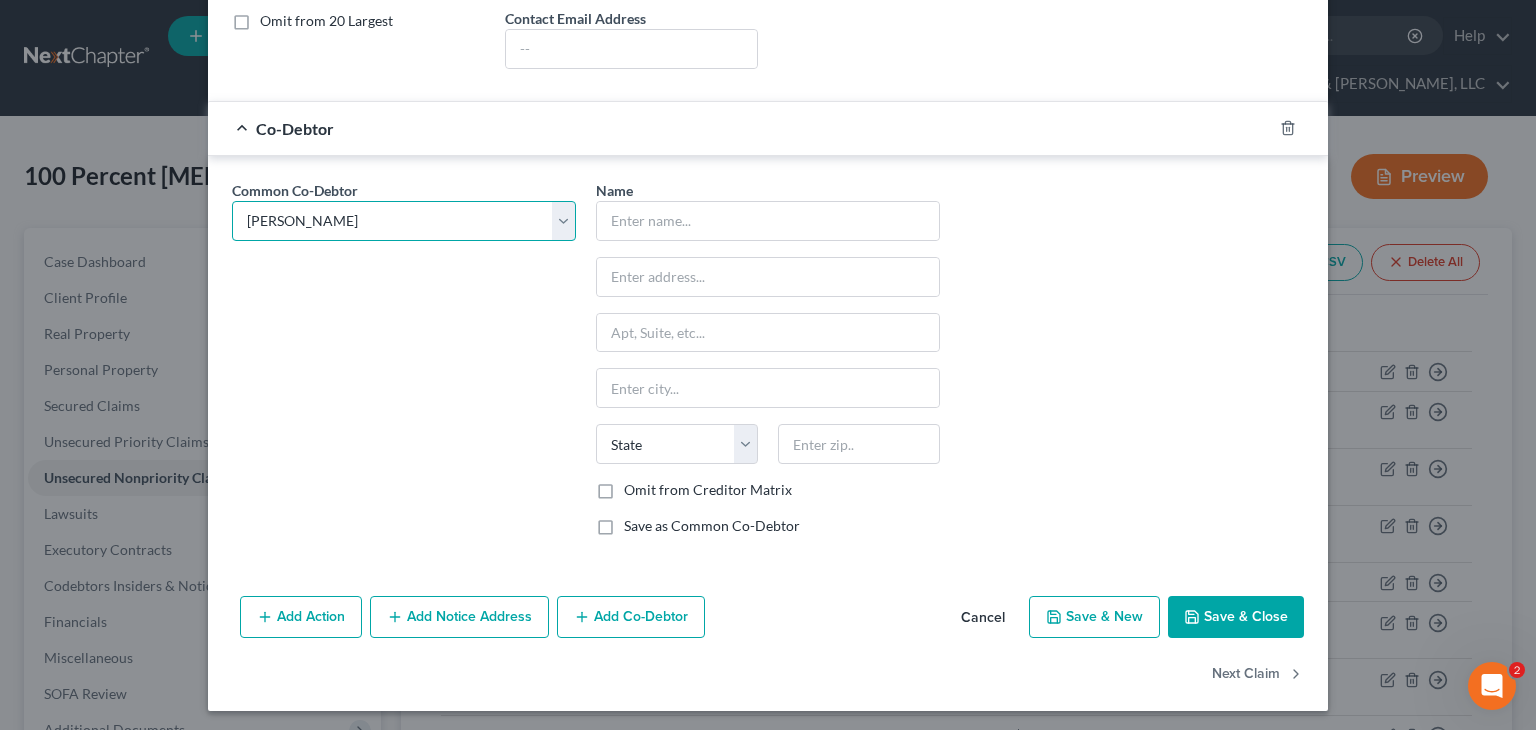 click on "Select [PERSON_NAME] [PERSON_NAME]" at bounding box center [404, 221] 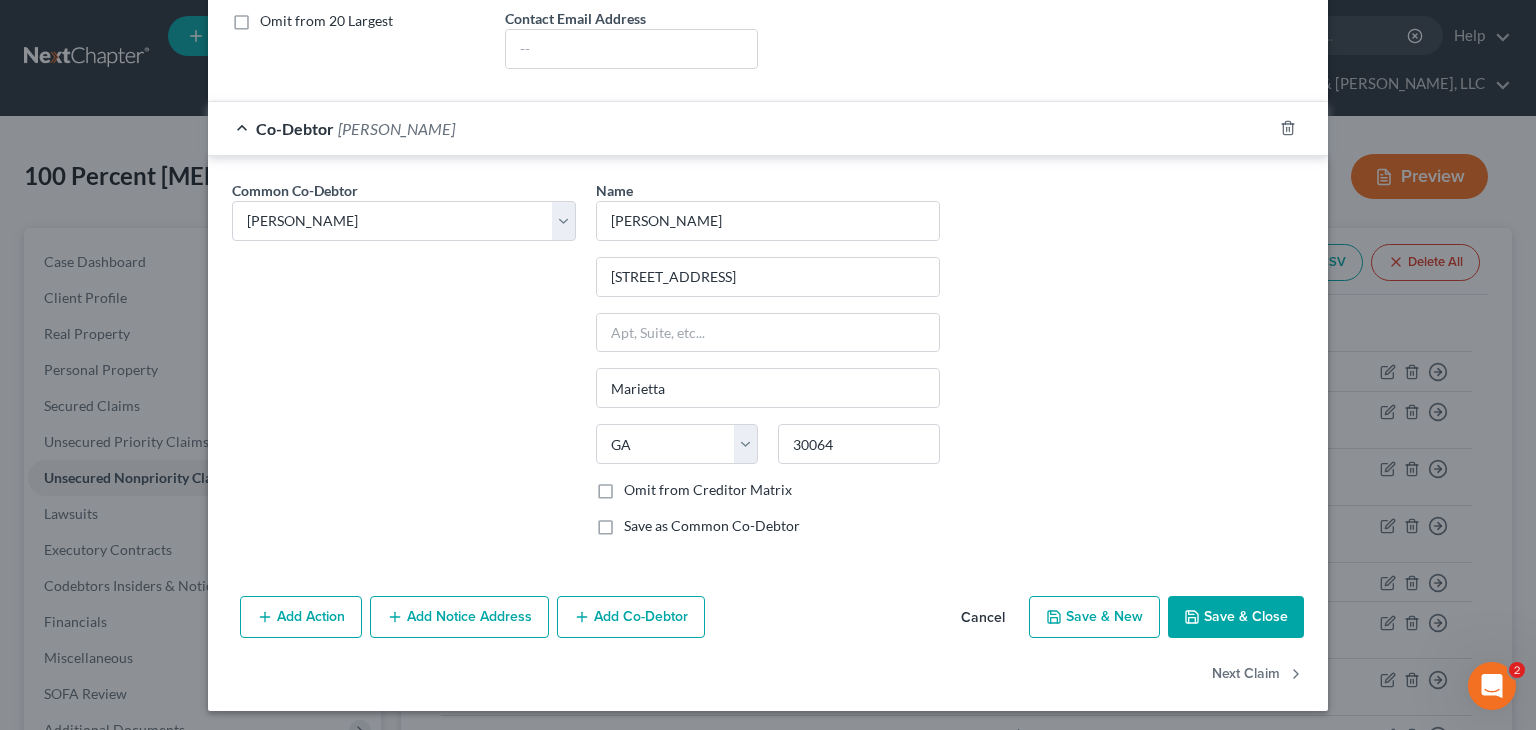 click on "Add Co-Debtor" at bounding box center (631, 617) 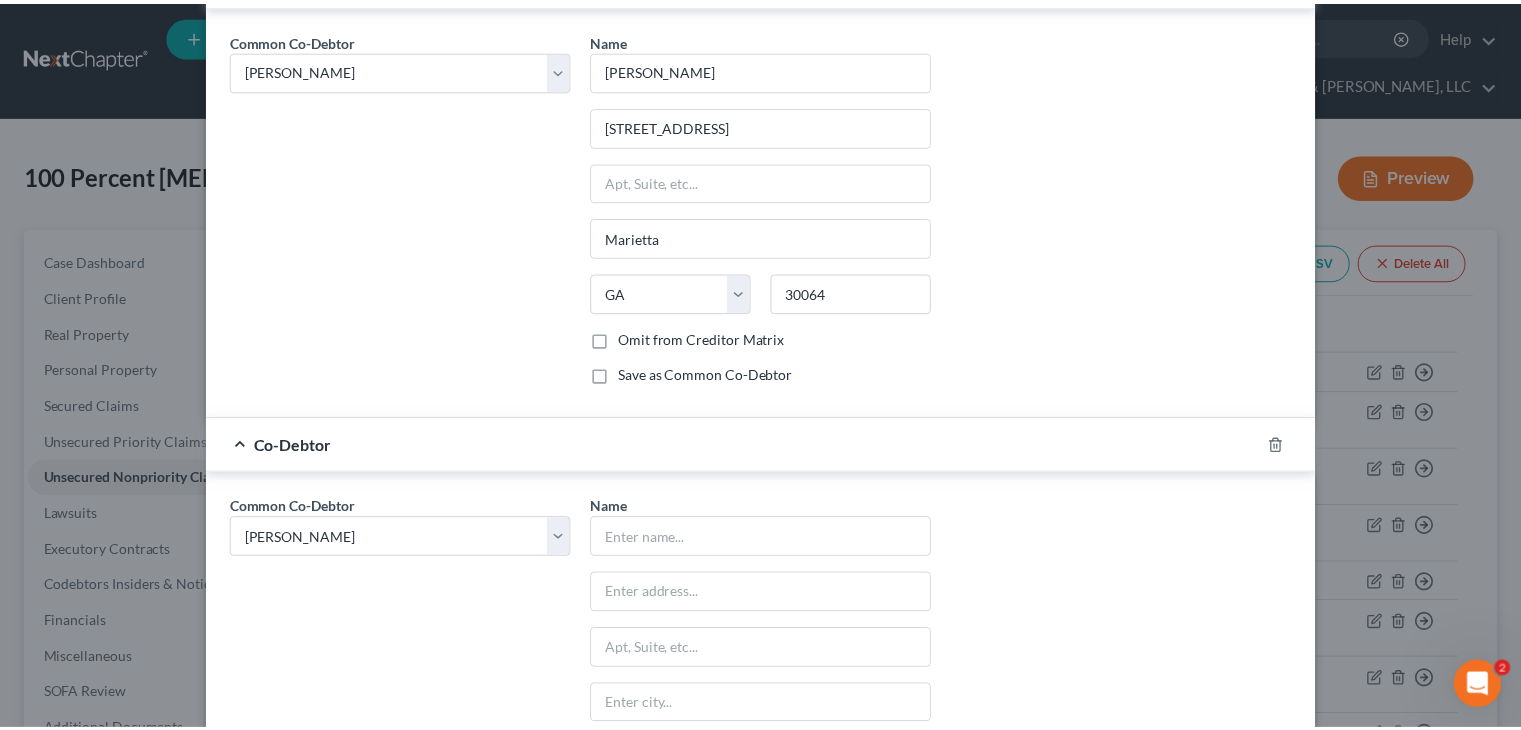 scroll, scrollTop: 945, scrollLeft: 0, axis: vertical 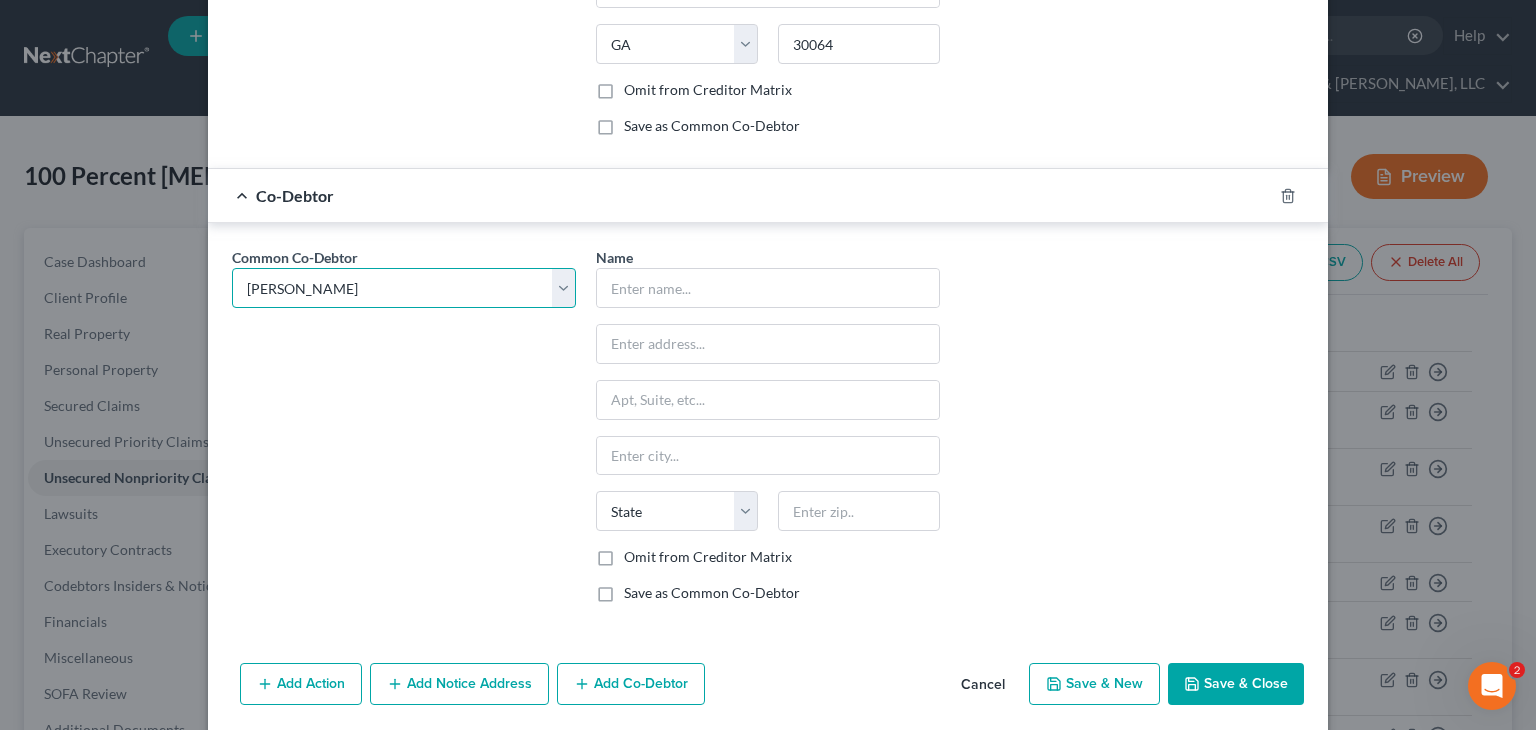 drag, startPoint x: 286, startPoint y: 270, endPoint x: 292, endPoint y: 301, distance: 31.575306 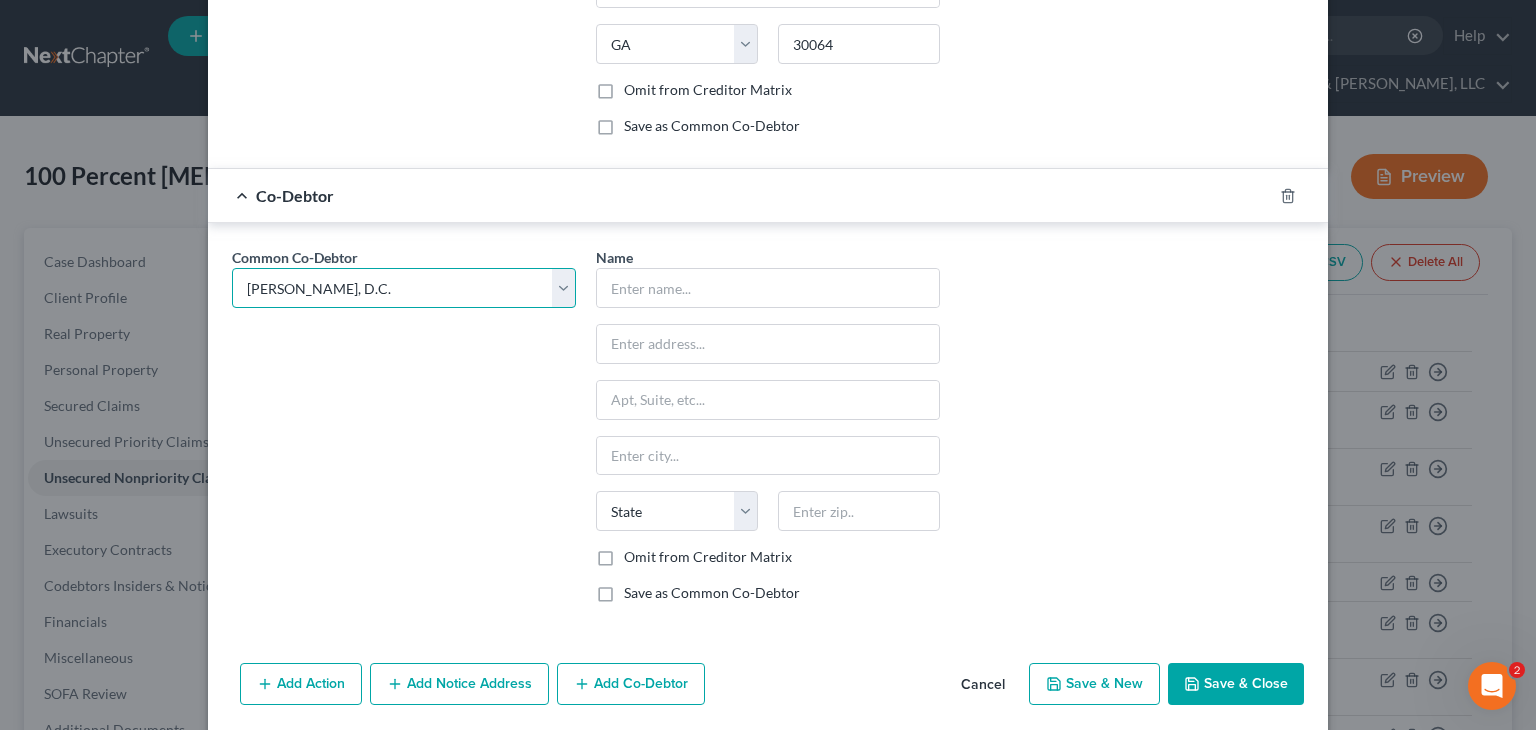 click on "Select [PERSON_NAME] [PERSON_NAME]" at bounding box center [404, 288] 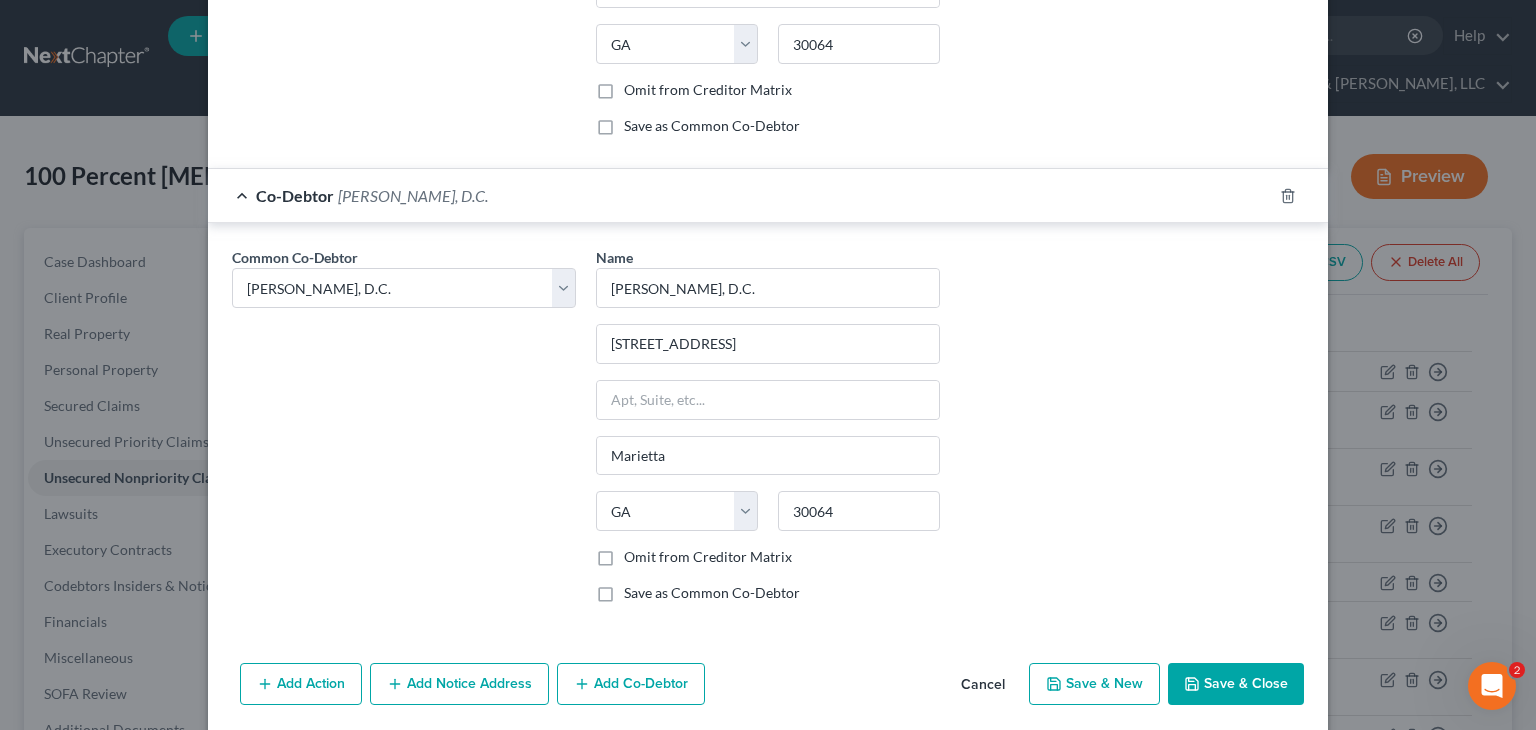 click on "Save & Close" at bounding box center [1236, 684] 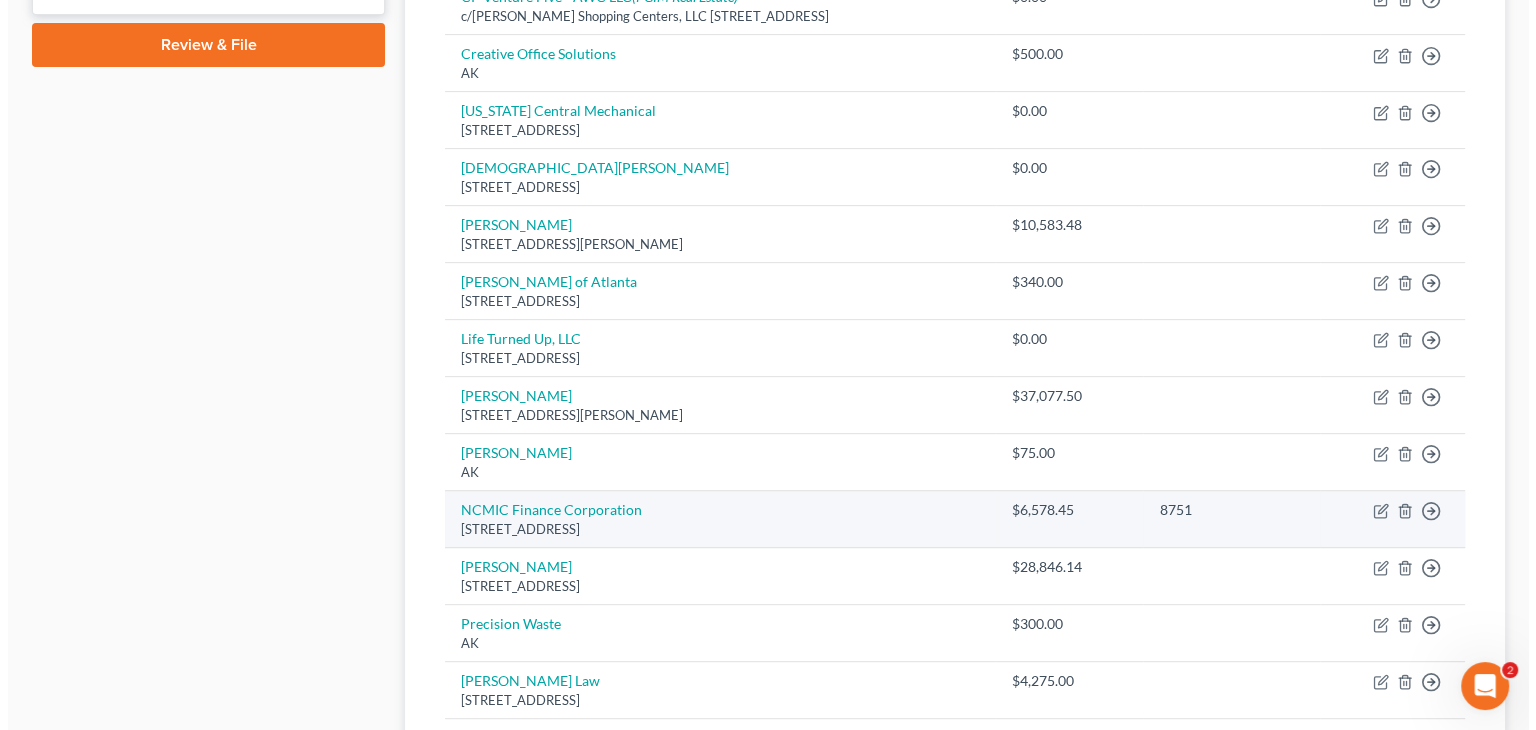 scroll, scrollTop: 800, scrollLeft: 0, axis: vertical 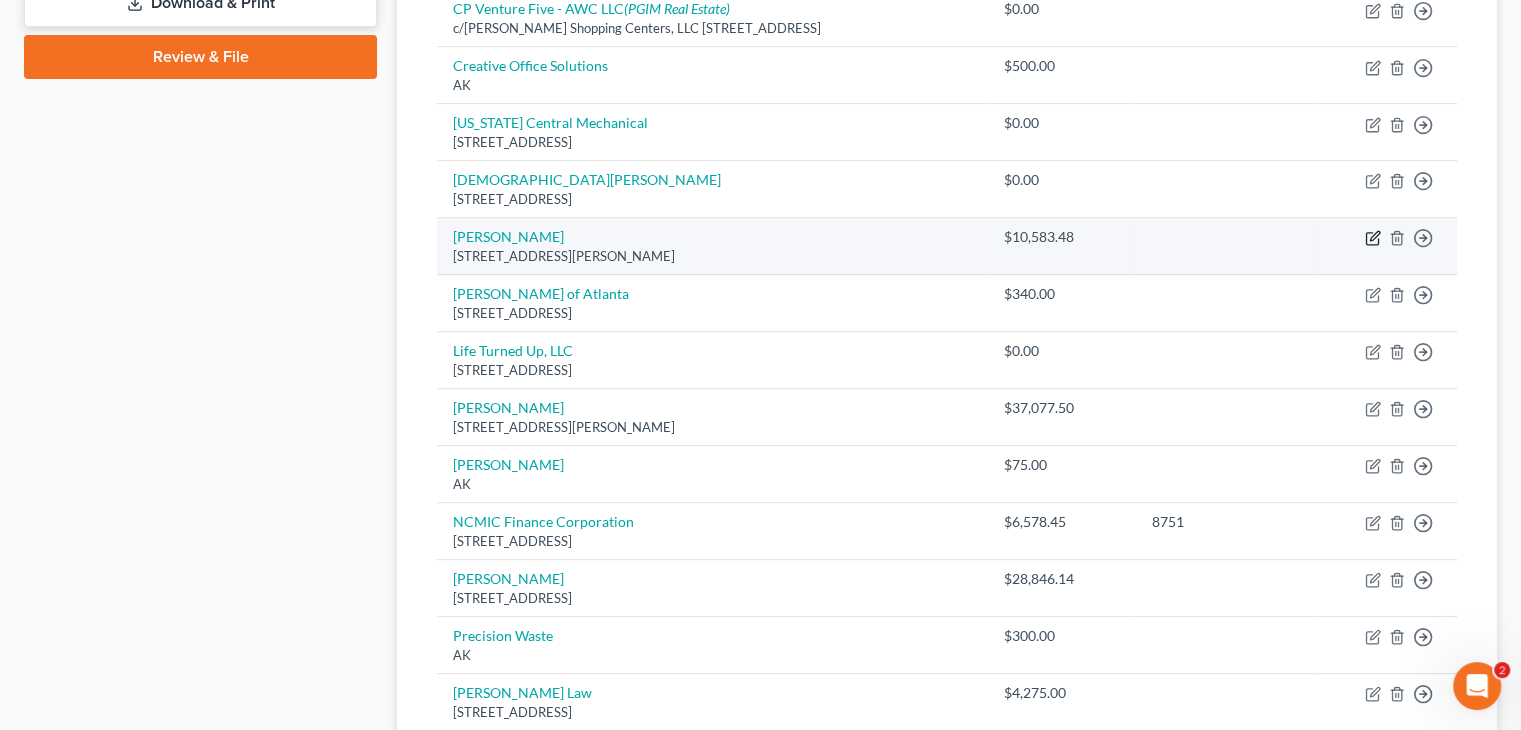 click 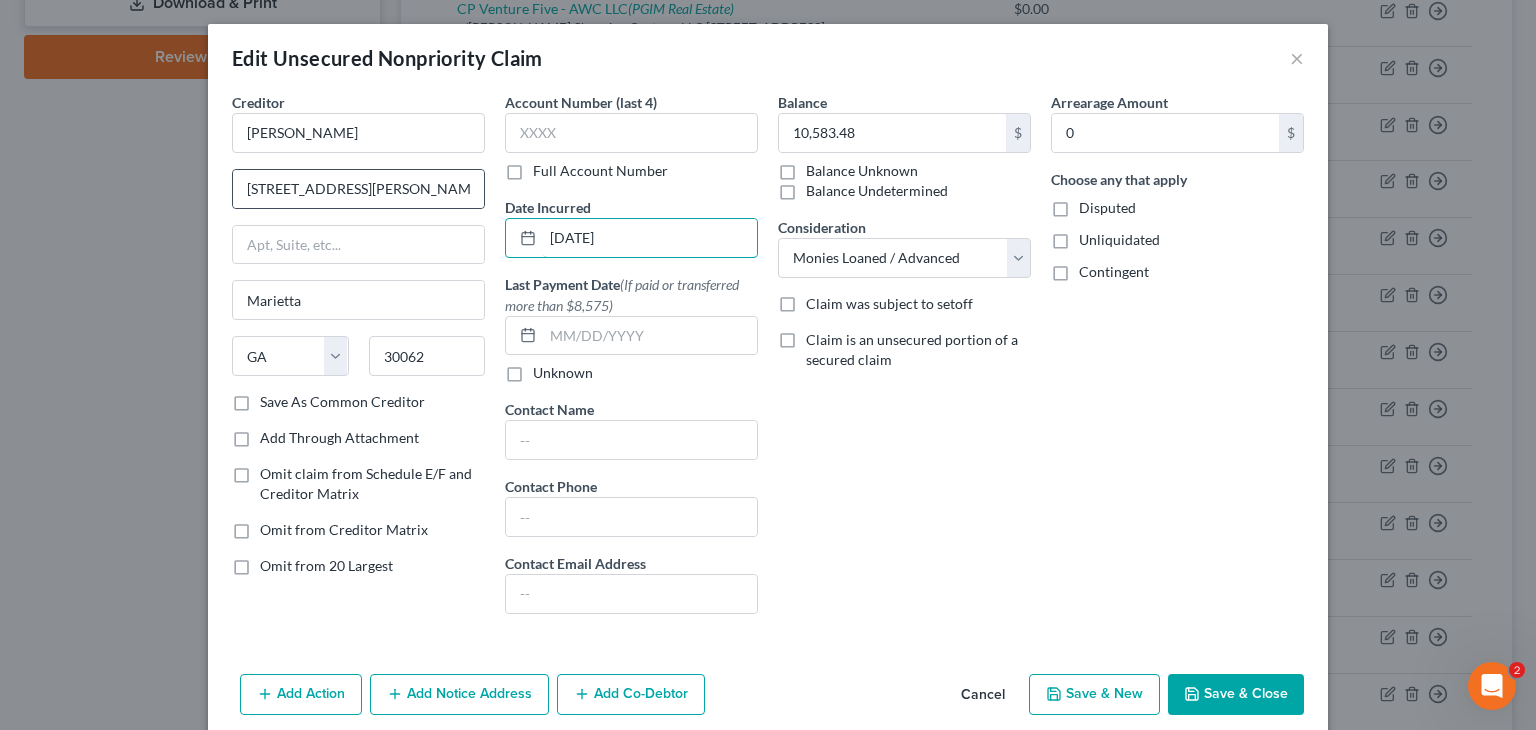 drag, startPoint x: 714, startPoint y: 242, endPoint x: 237, endPoint y: 207, distance: 478.28235 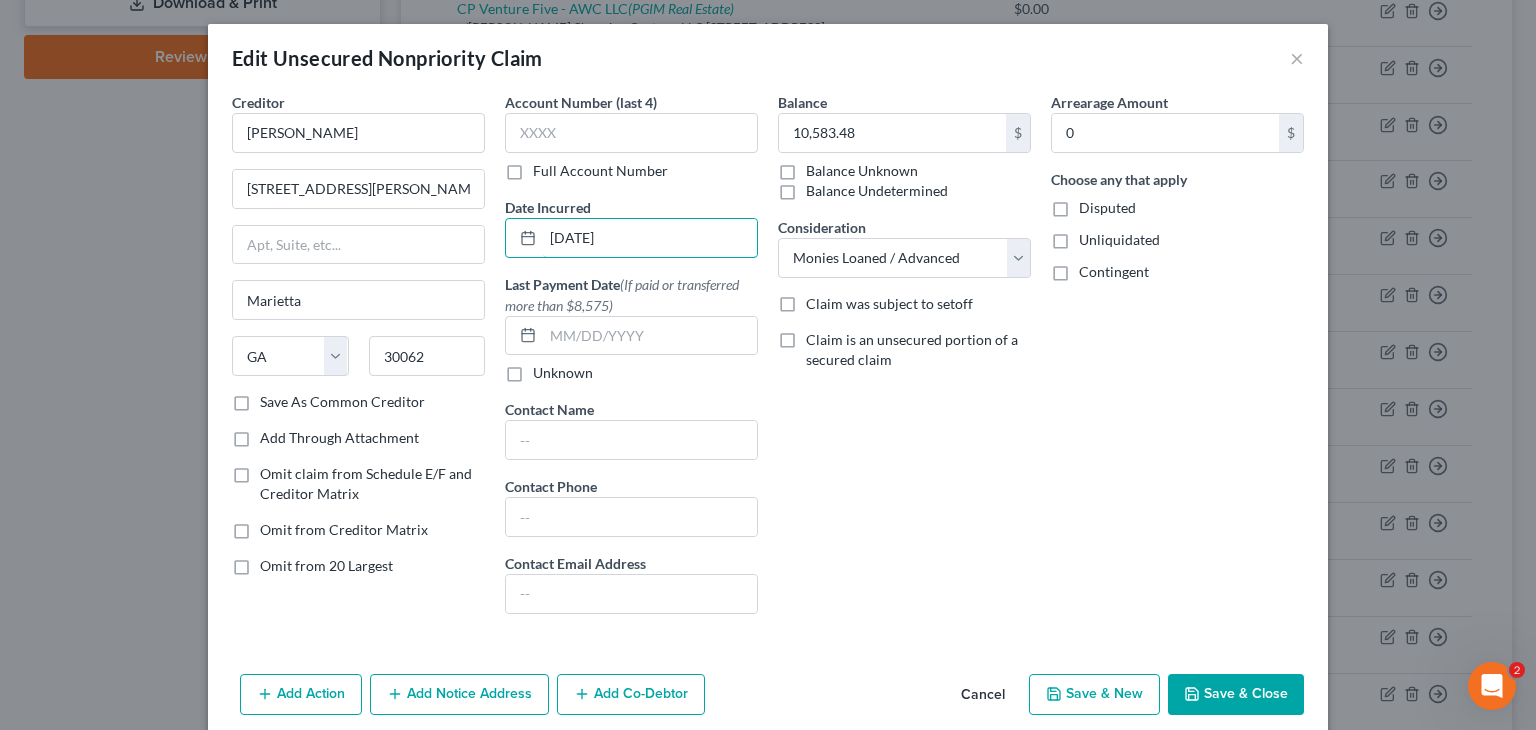 type on "[DATE]" 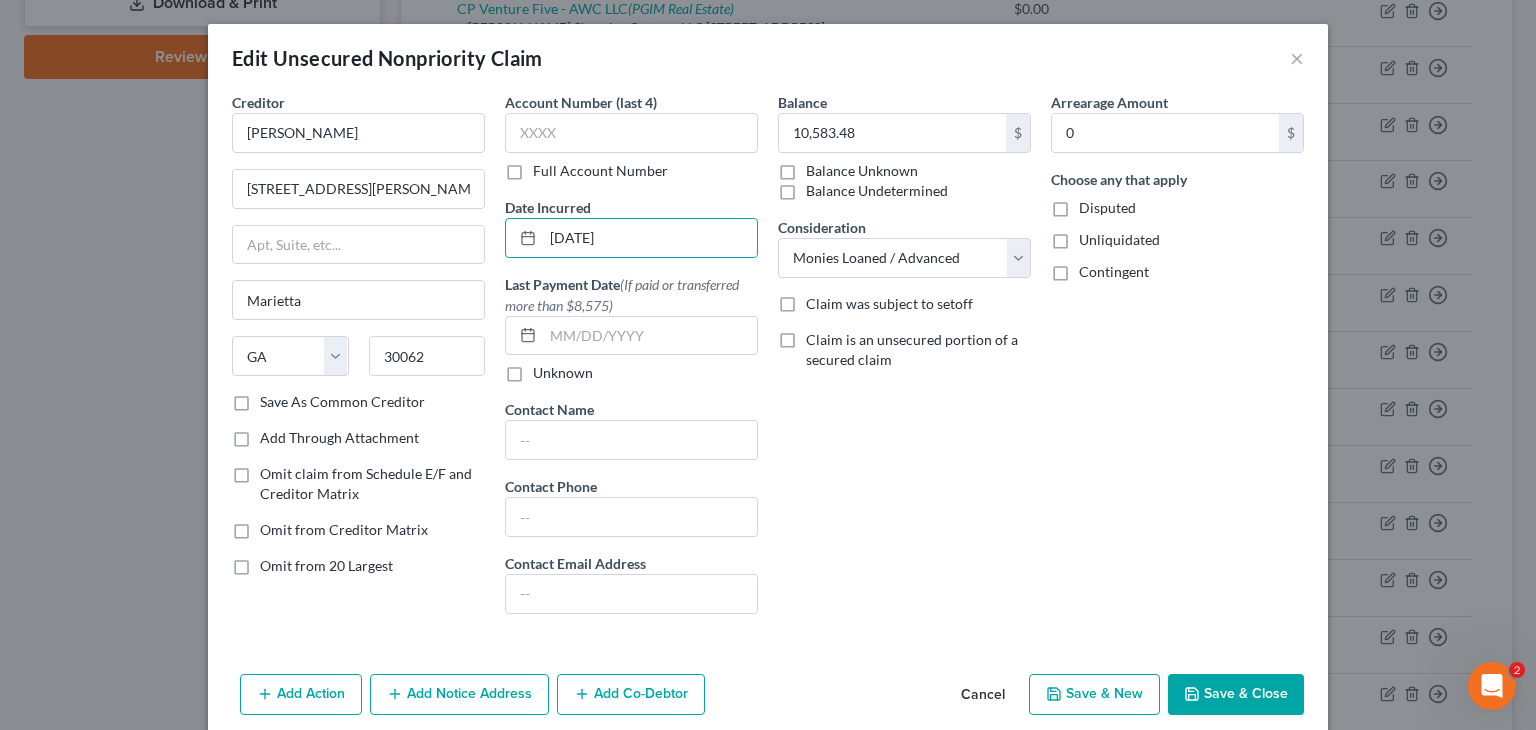 click on "Save & Close" at bounding box center (1236, 695) 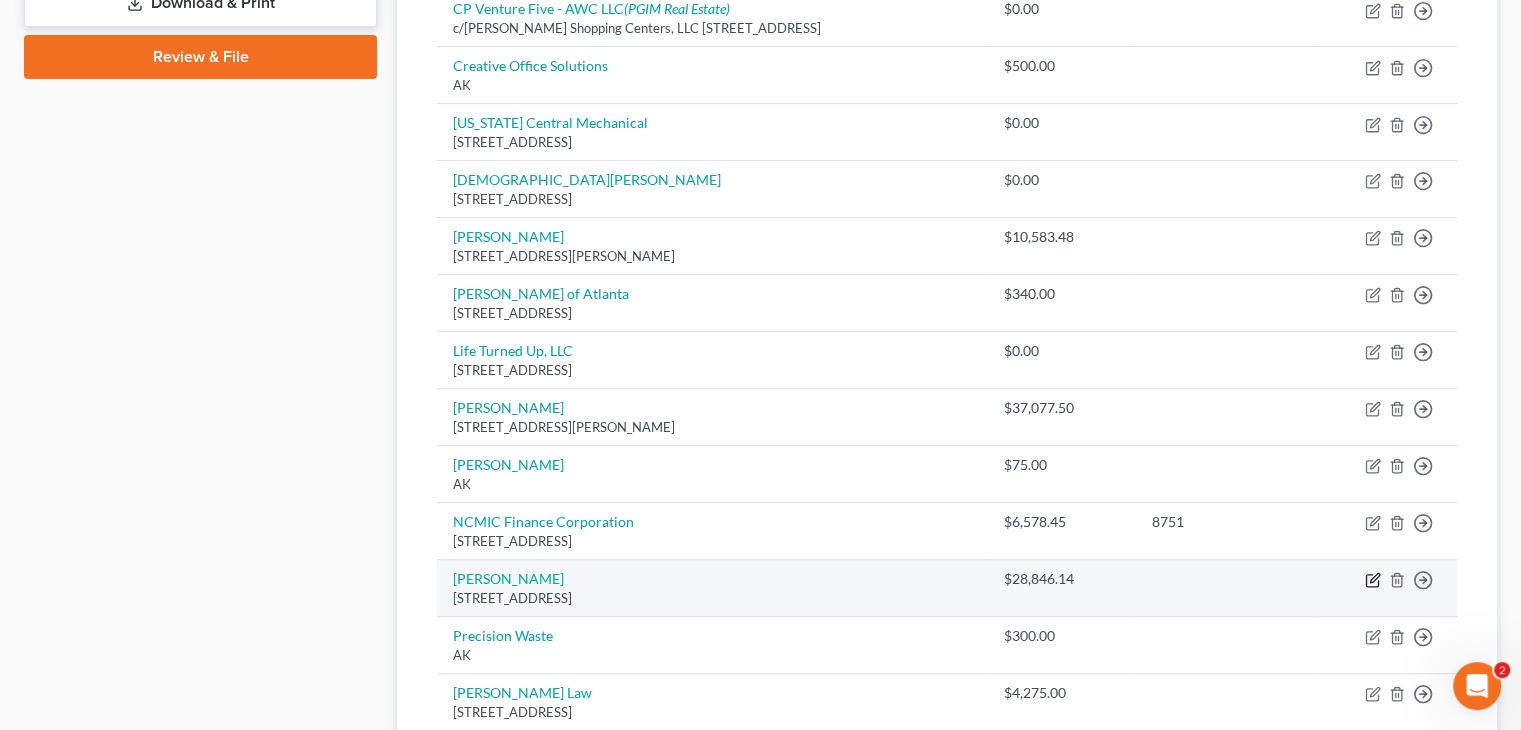 click 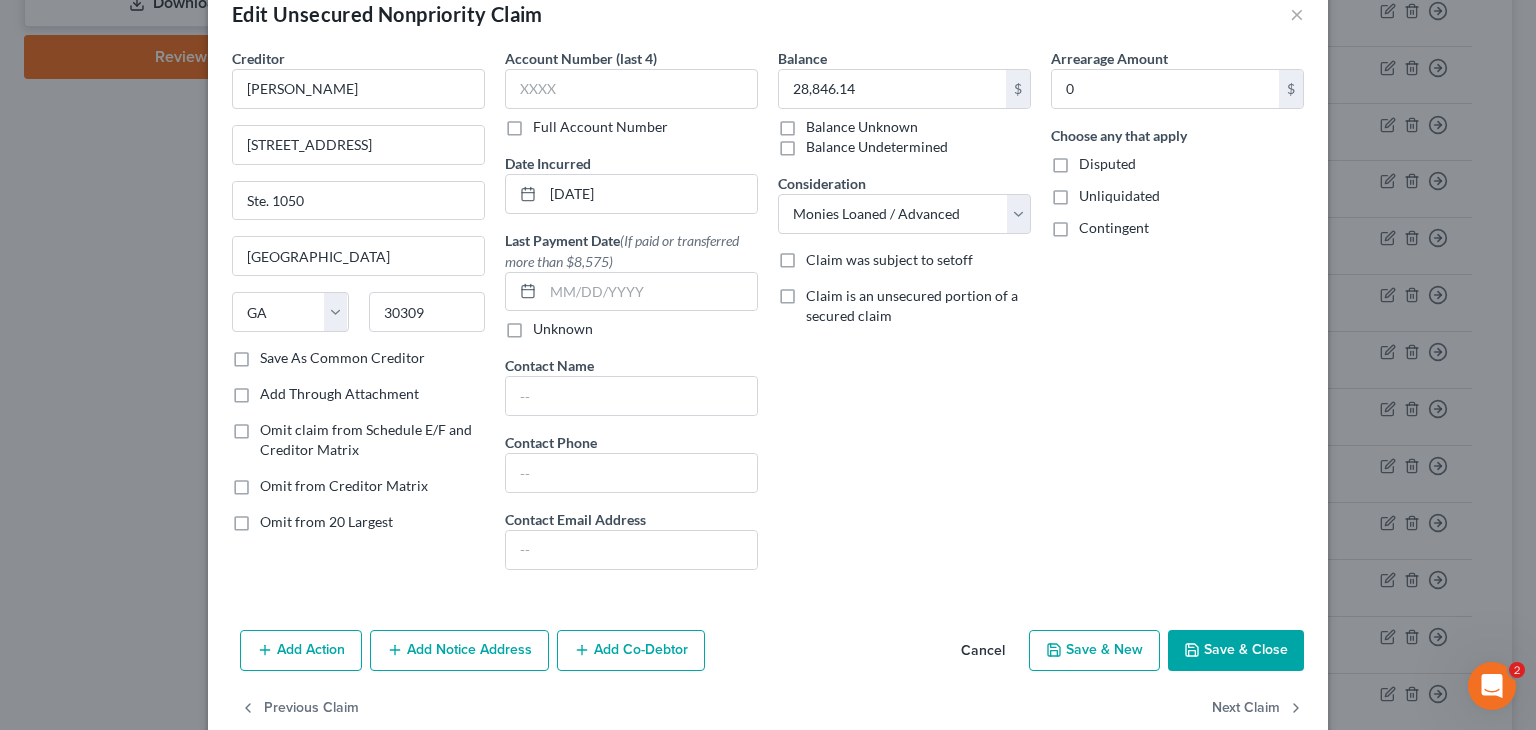 scroll, scrollTop: 80, scrollLeft: 0, axis: vertical 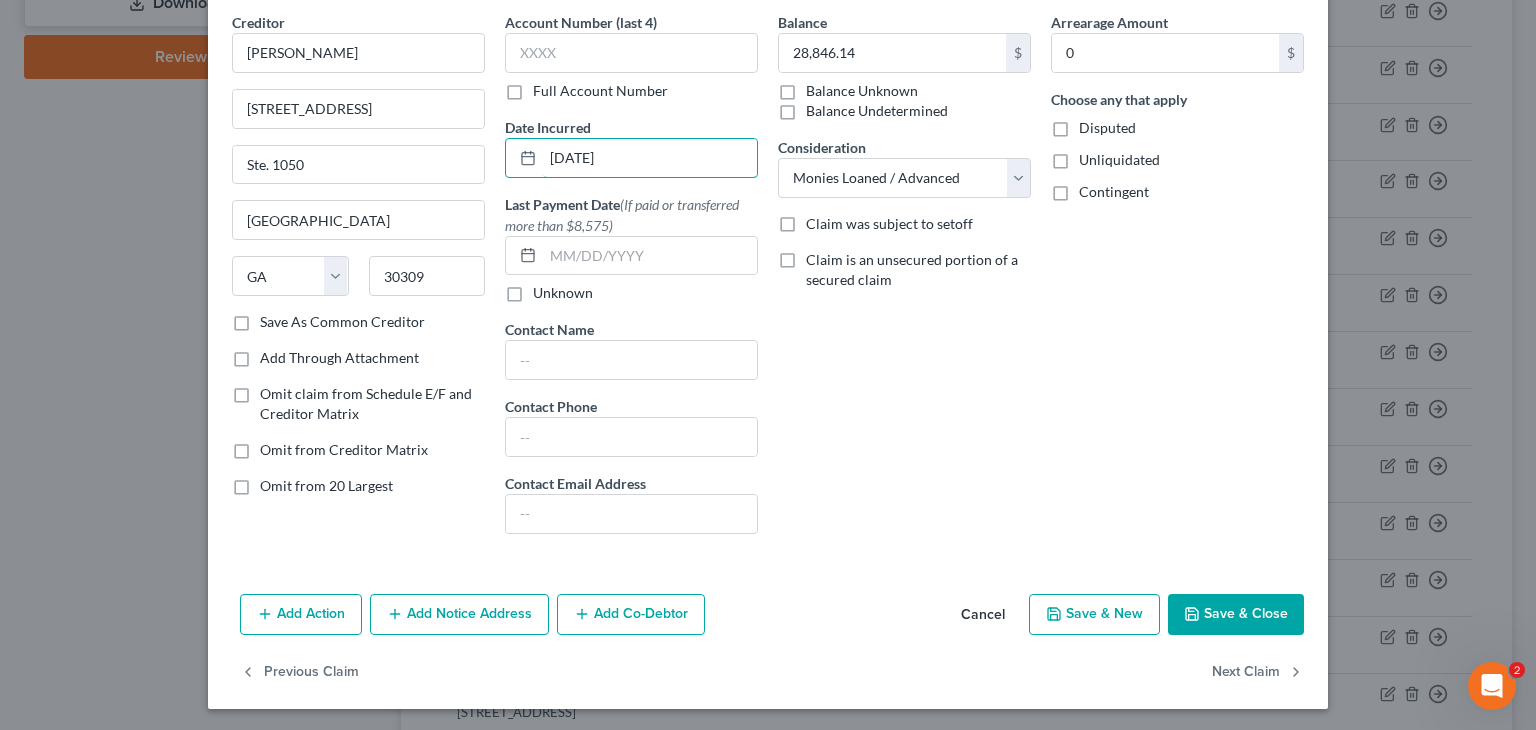drag, startPoint x: 652, startPoint y: 157, endPoint x: 125, endPoint y: 97, distance: 530.40454 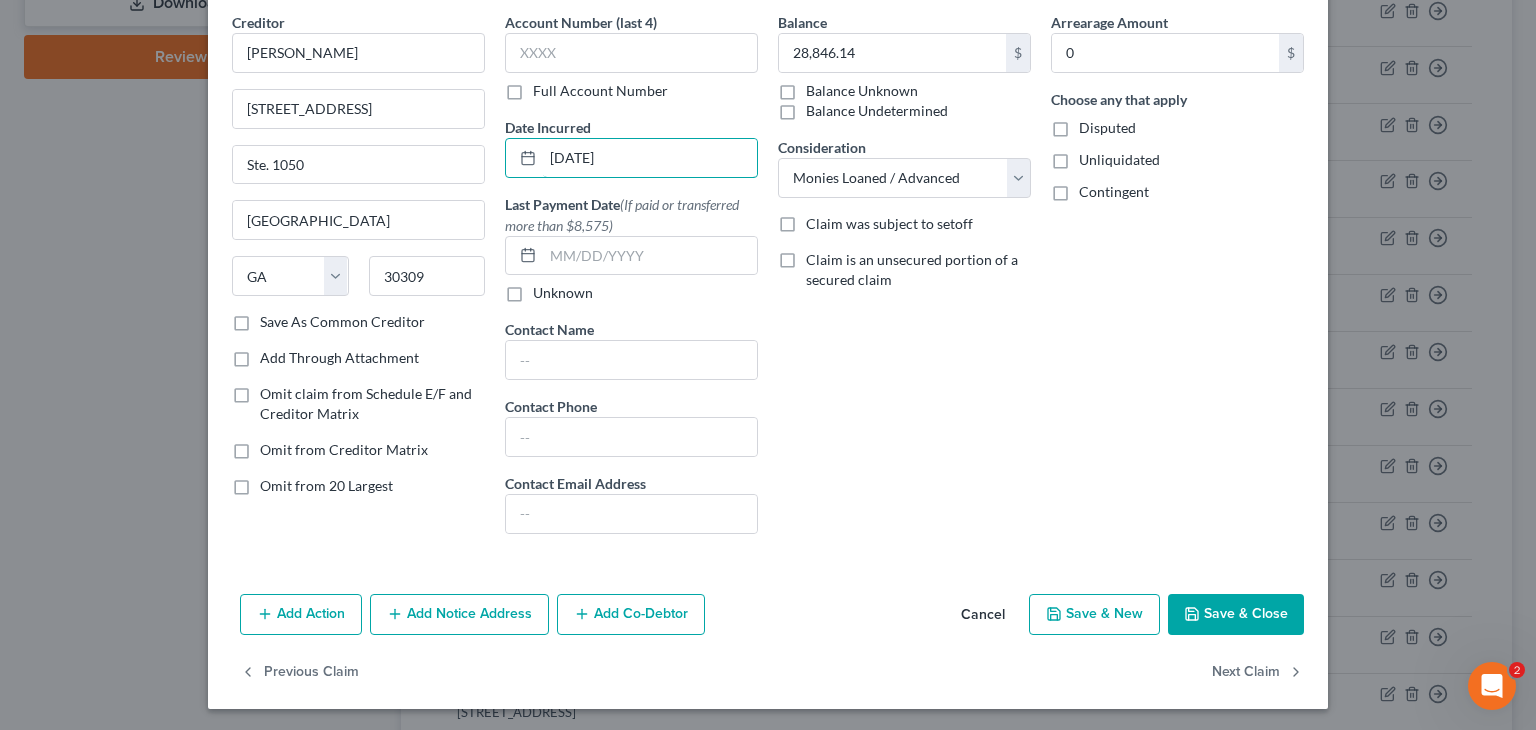 type on "[DATE]" 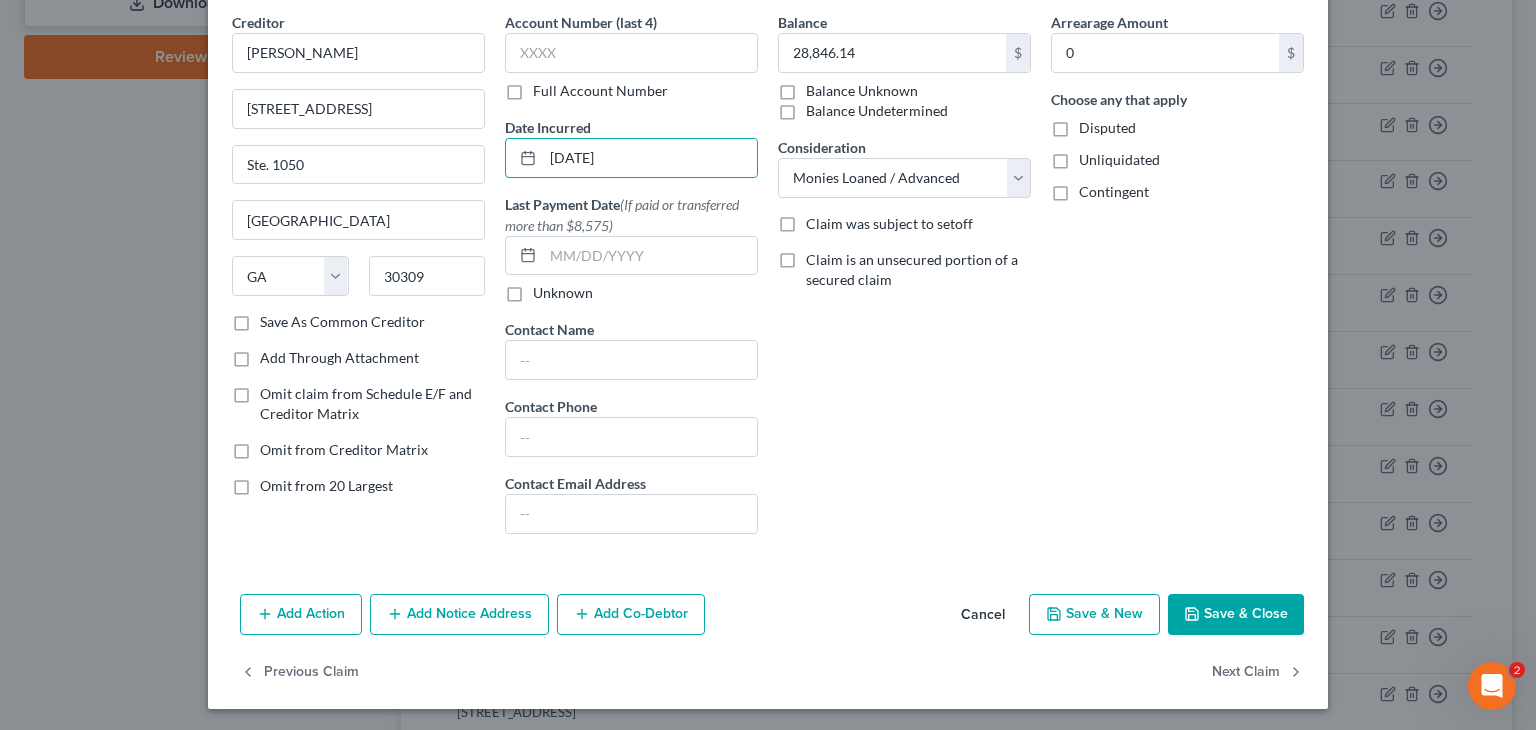 click on "Add Co-Debtor" at bounding box center [631, 615] 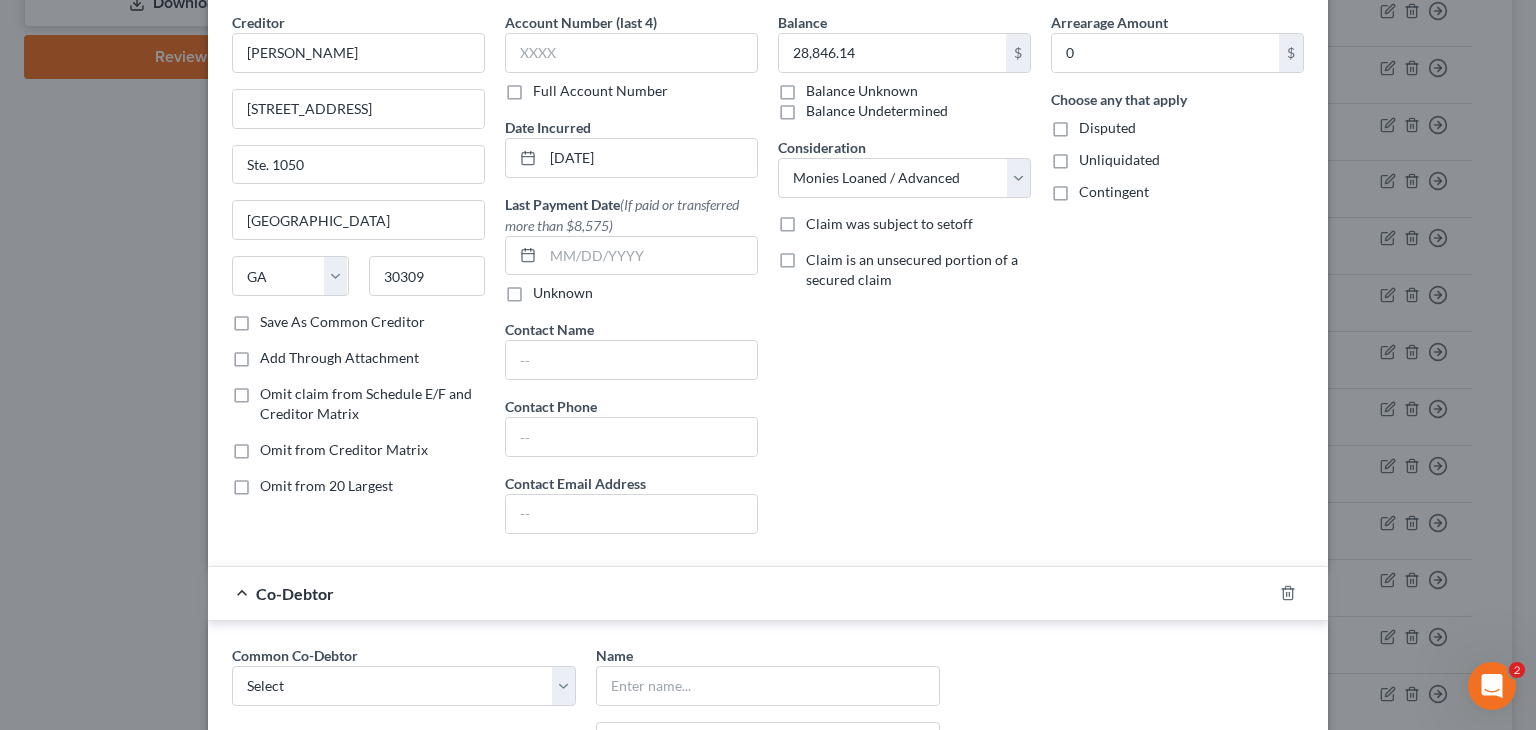 scroll, scrollTop: 480, scrollLeft: 0, axis: vertical 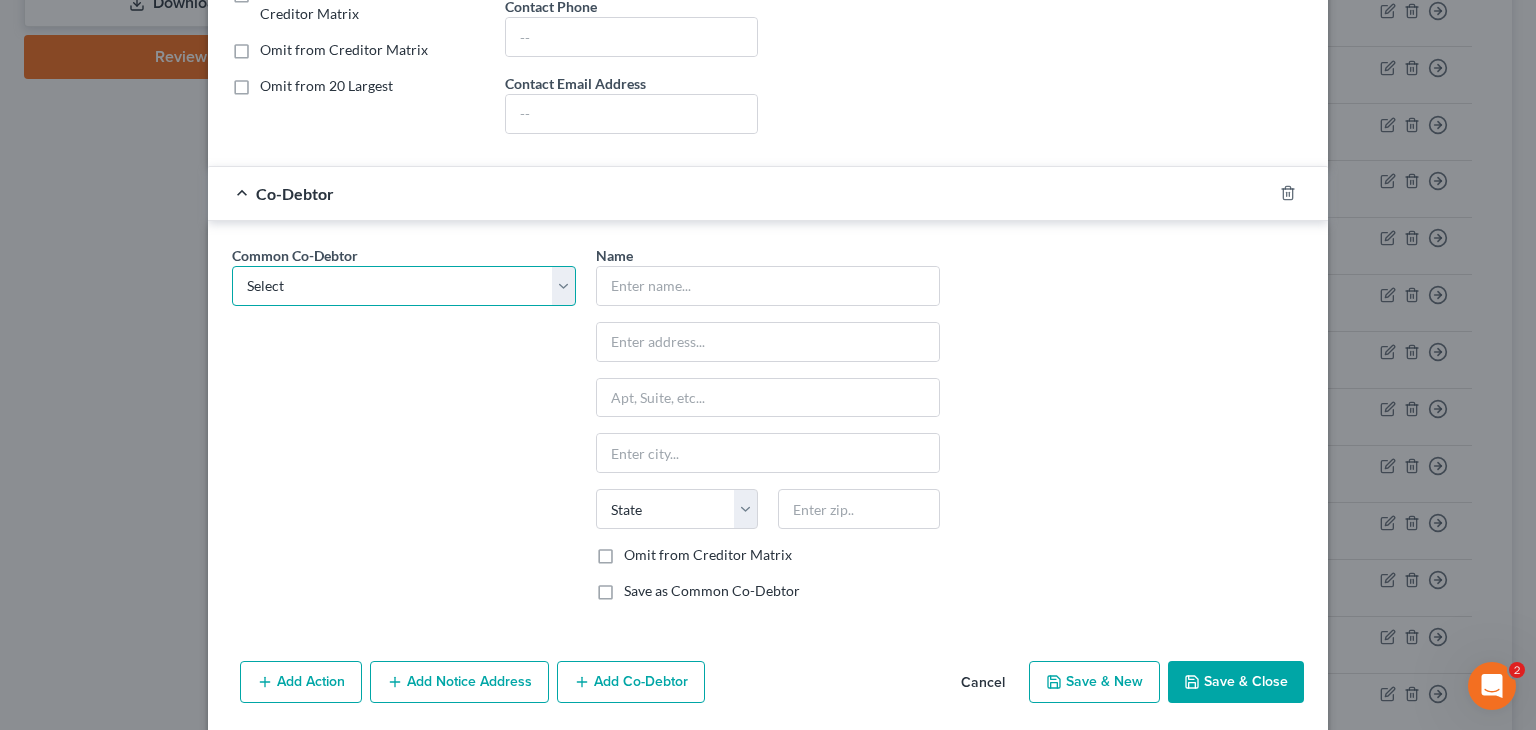drag, startPoint x: 555, startPoint y: 278, endPoint x: 388, endPoint y: 297, distance: 168.07736 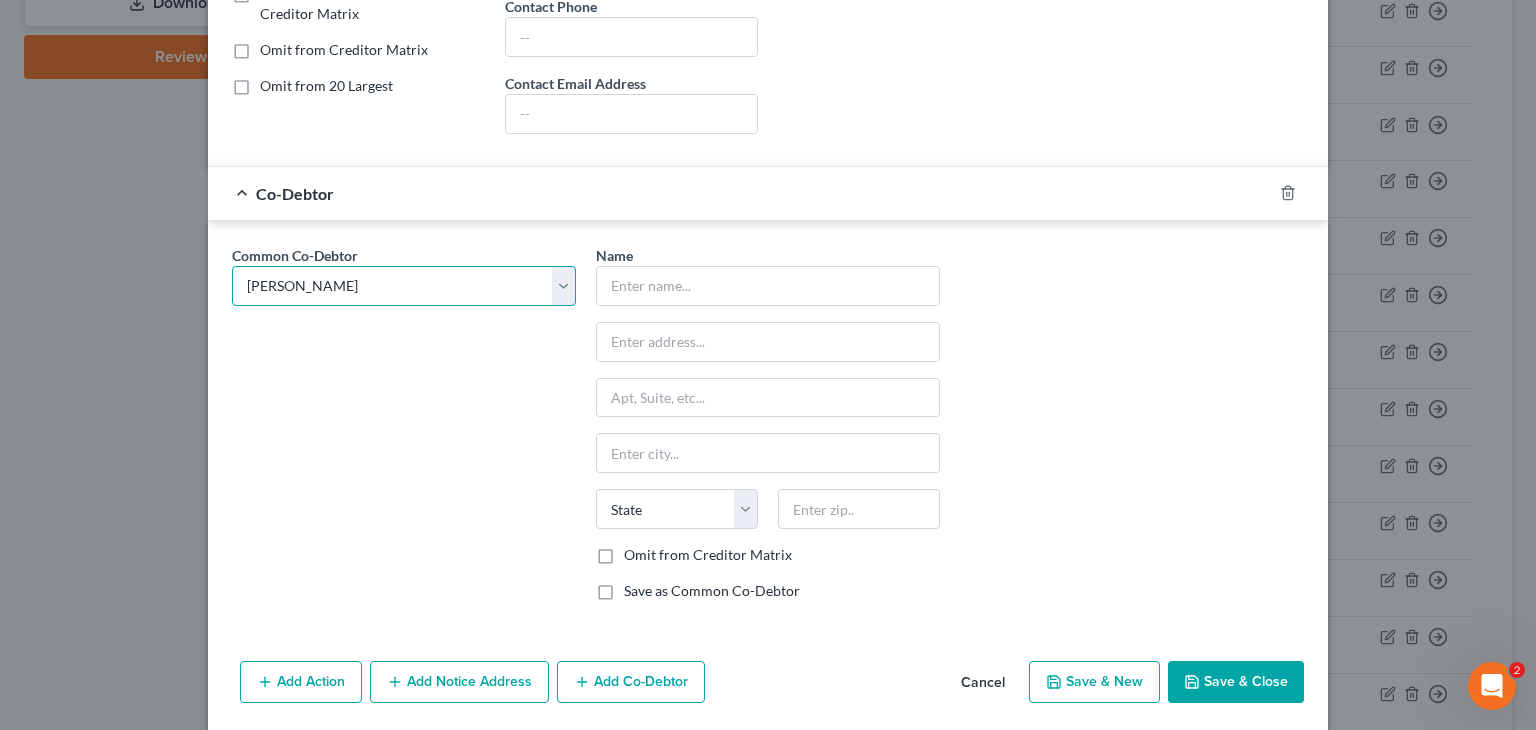 click on "Select [PERSON_NAME] [PERSON_NAME]" at bounding box center [404, 286] 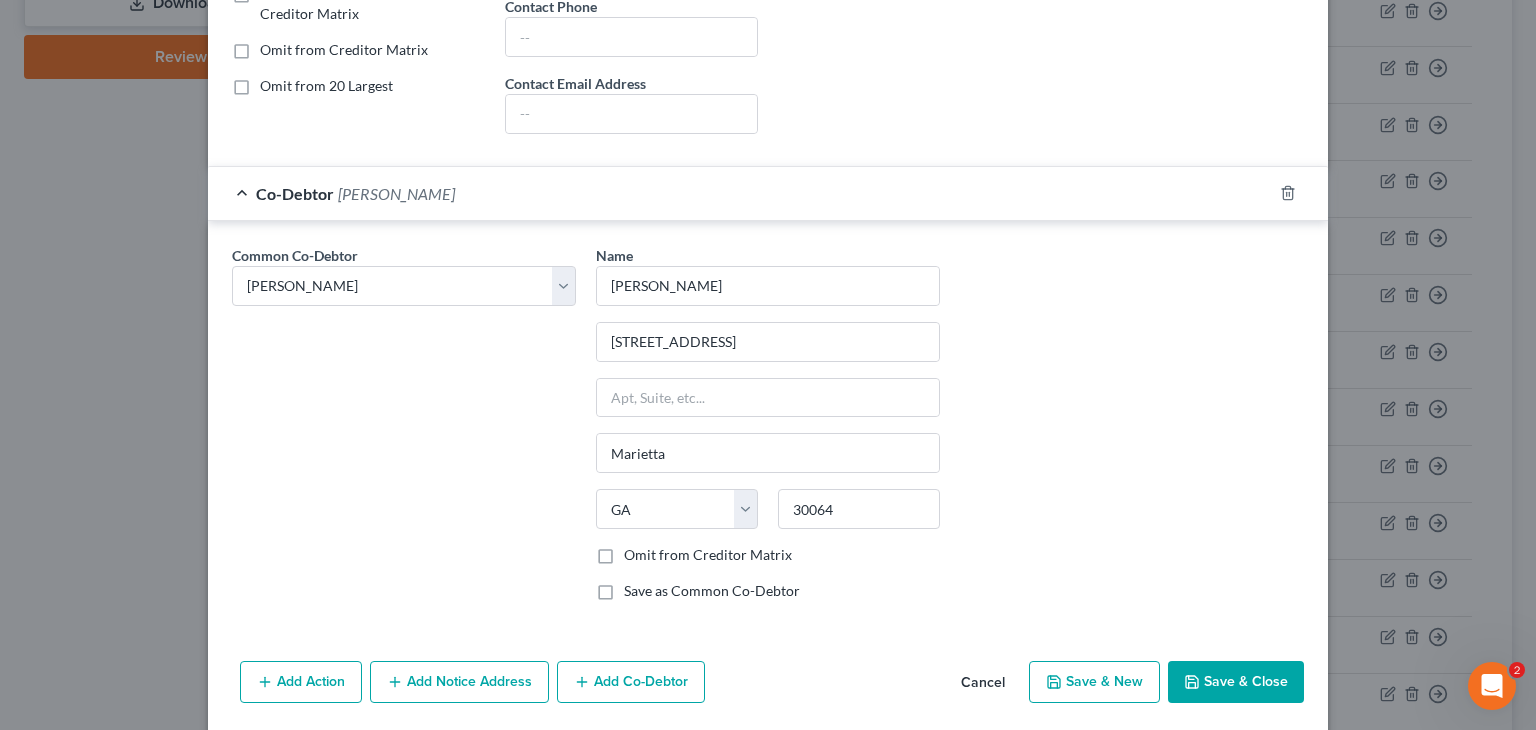 click on "Add Co-Debtor" at bounding box center [631, 682] 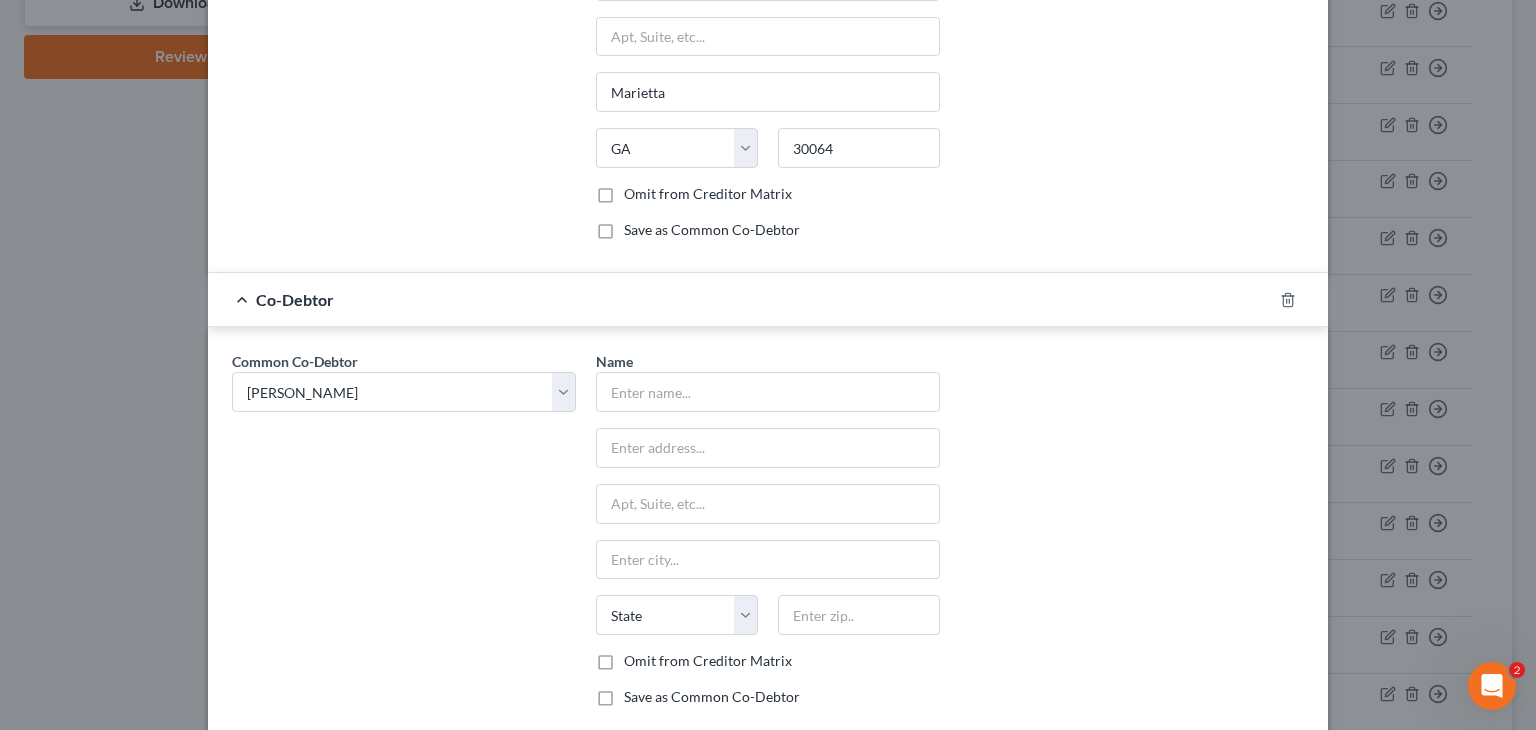 scroll, scrollTop: 980, scrollLeft: 0, axis: vertical 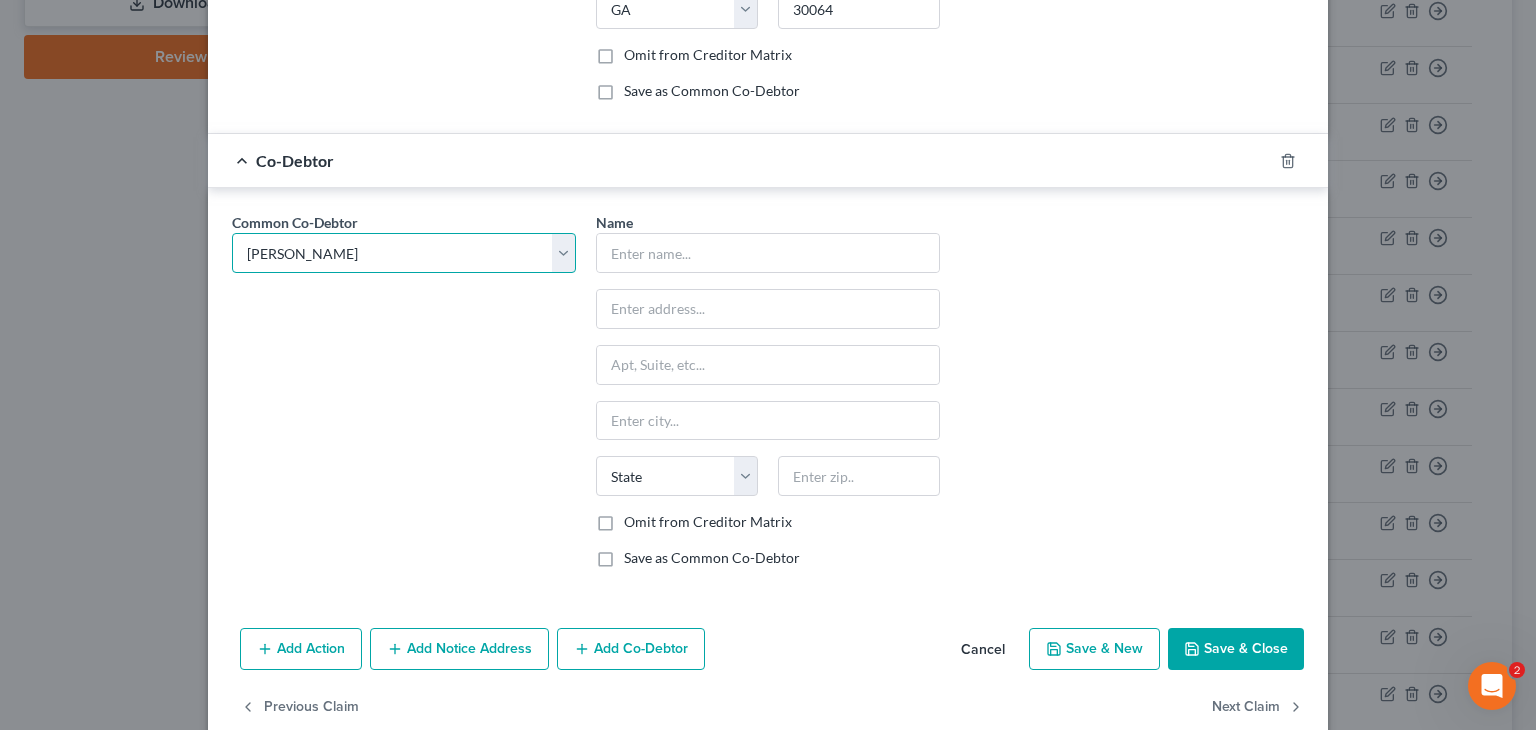 click on "Select [PERSON_NAME] [PERSON_NAME]" at bounding box center (404, 253) 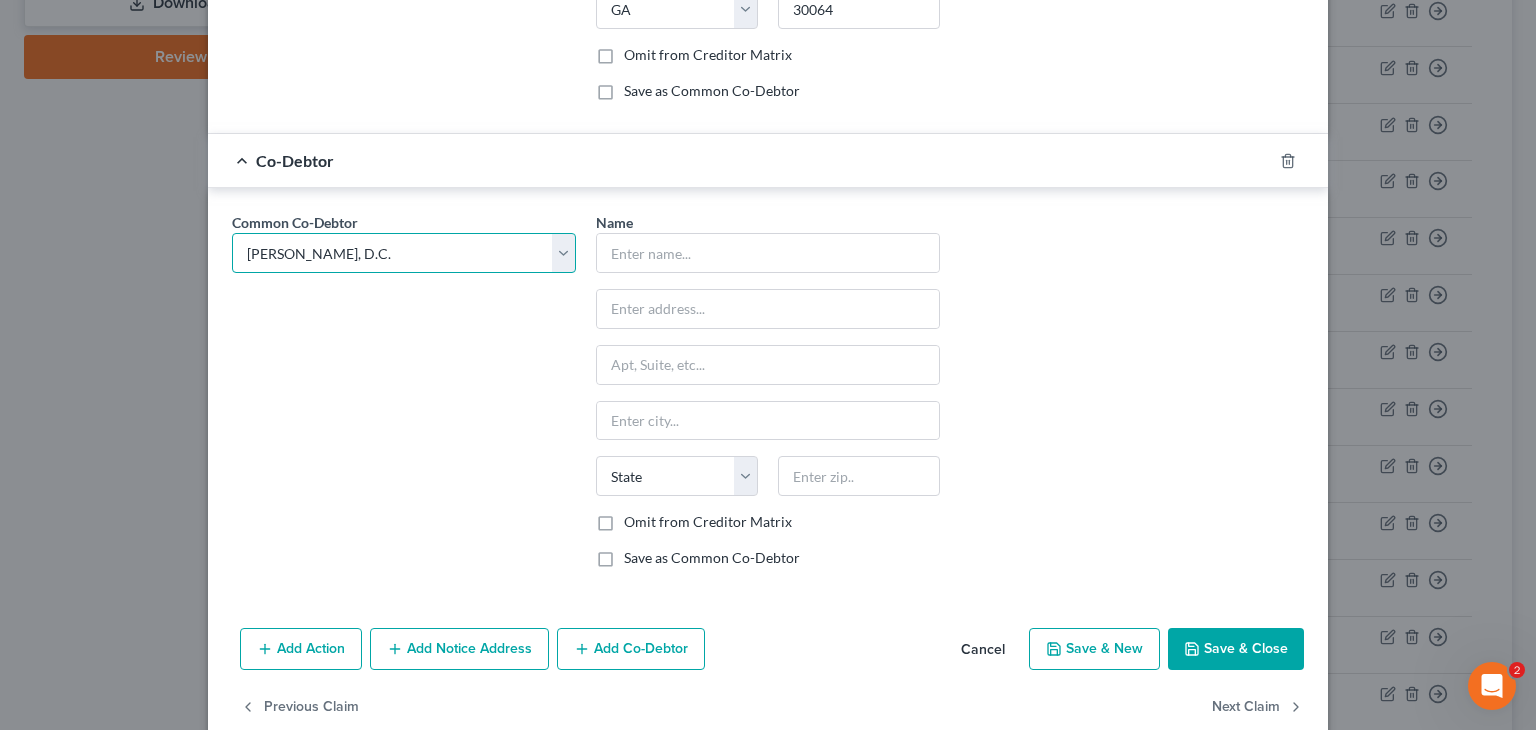 click on "Select [PERSON_NAME] [PERSON_NAME]" at bounding box center (404, 253) 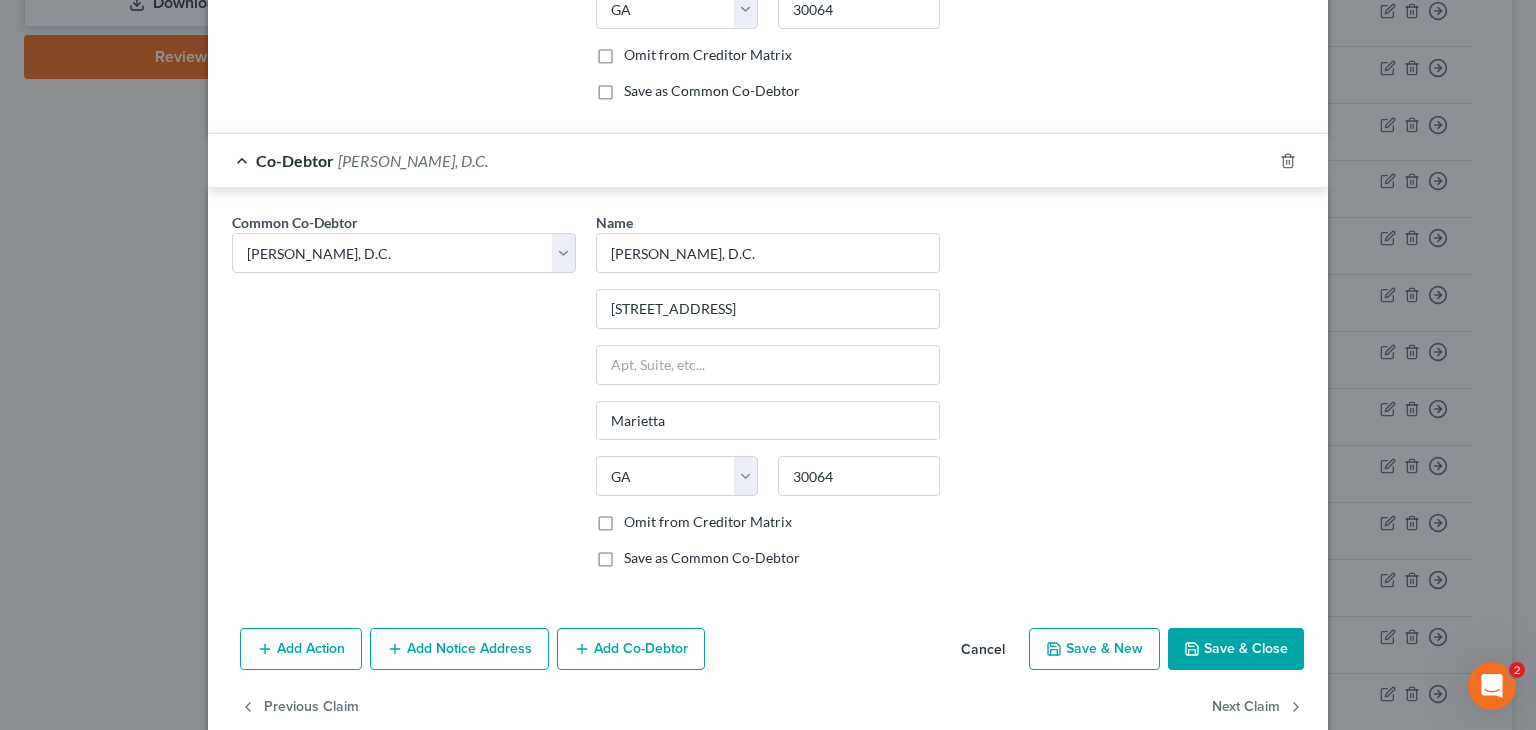 click on "Save & Close" at bounding box center (1236, 649) 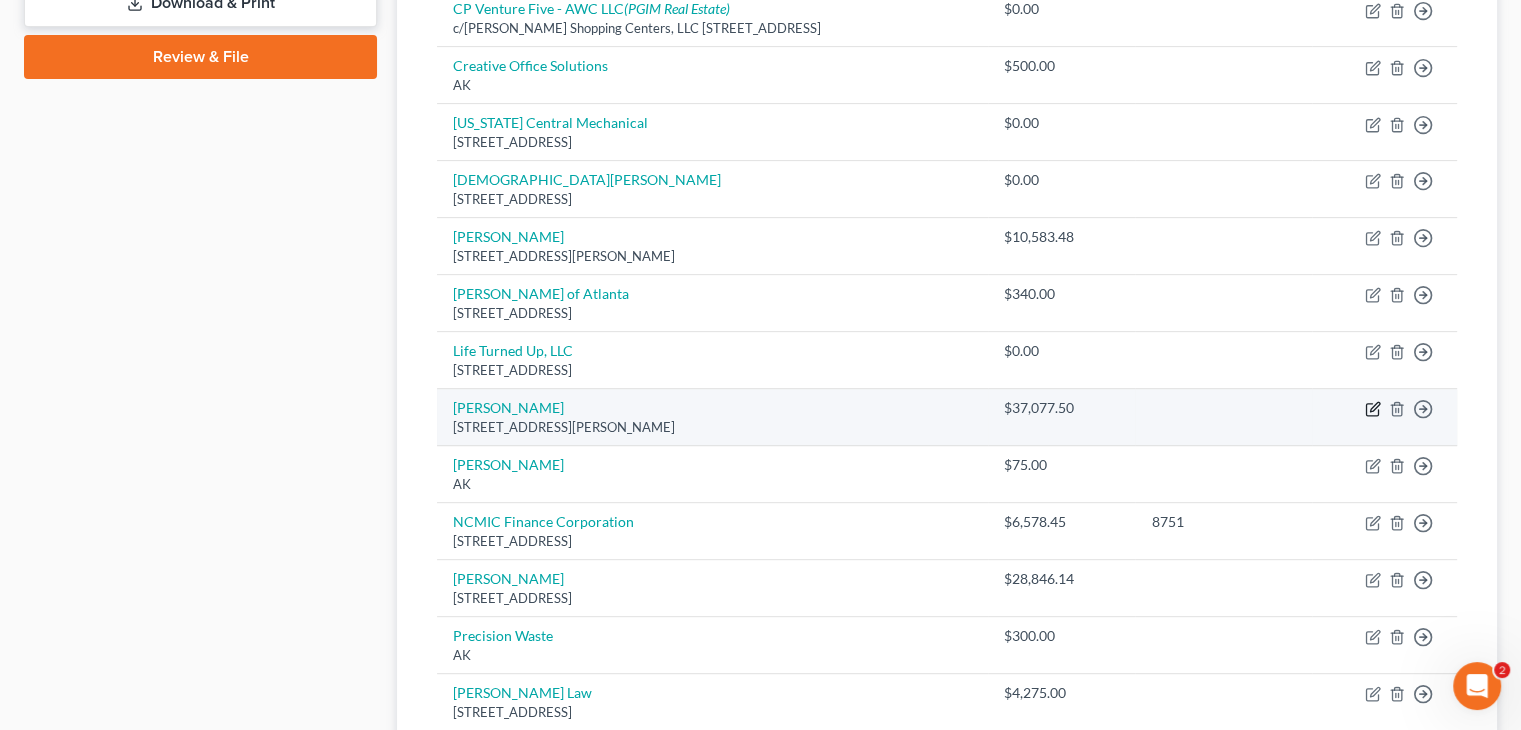 click 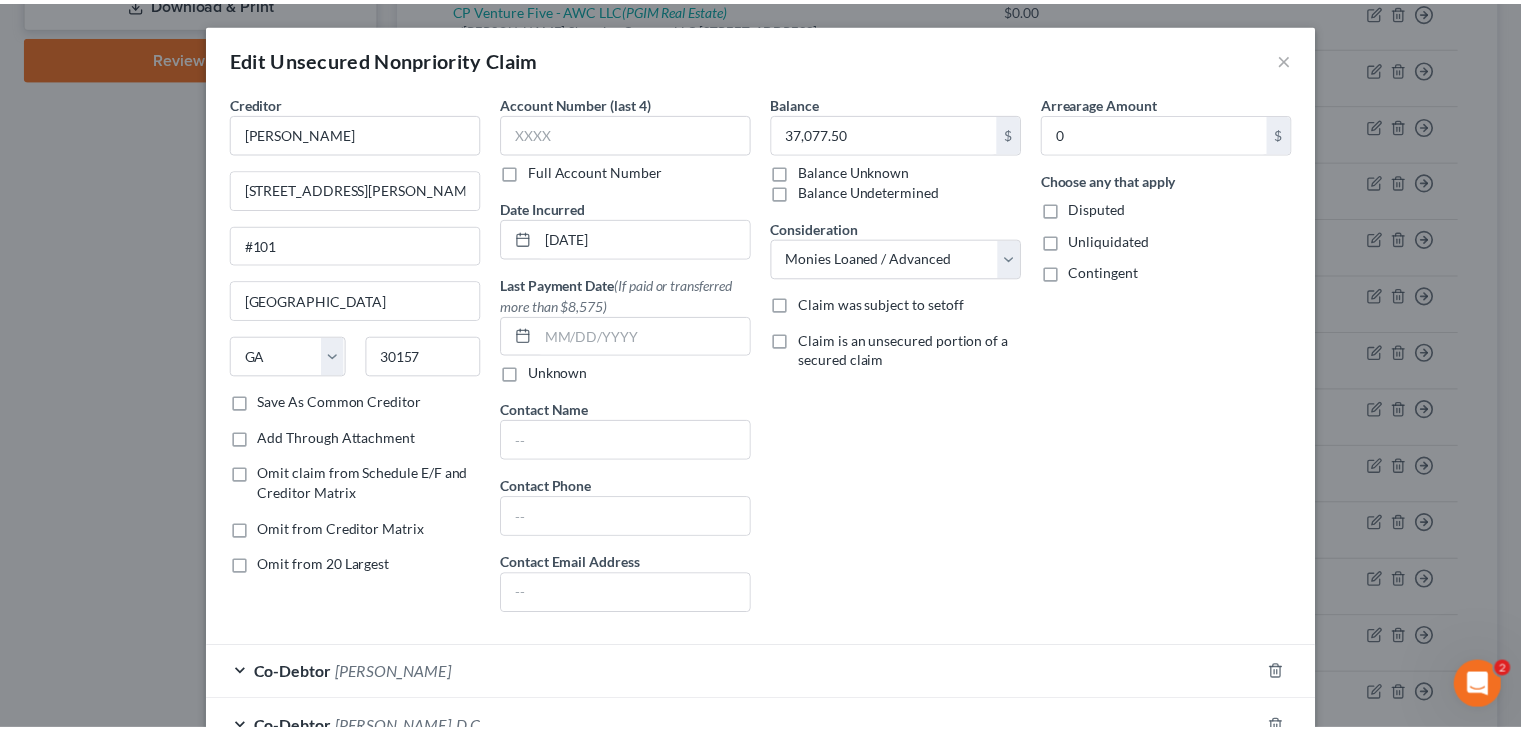 scroll, scrollTop: 190, scrollLeft: 0, axis: vertical 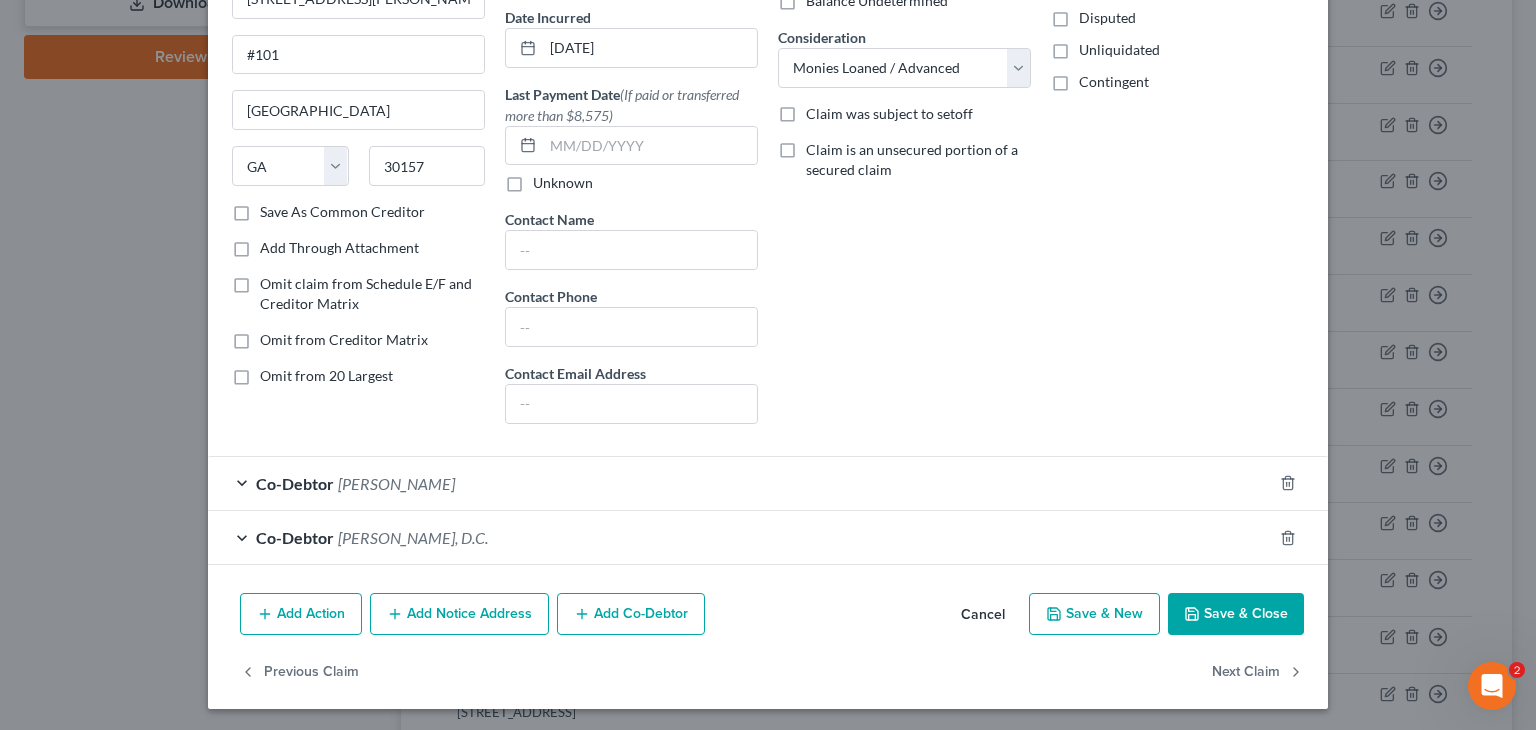 click on "Save & Close" at bounding box center [1236, 614] 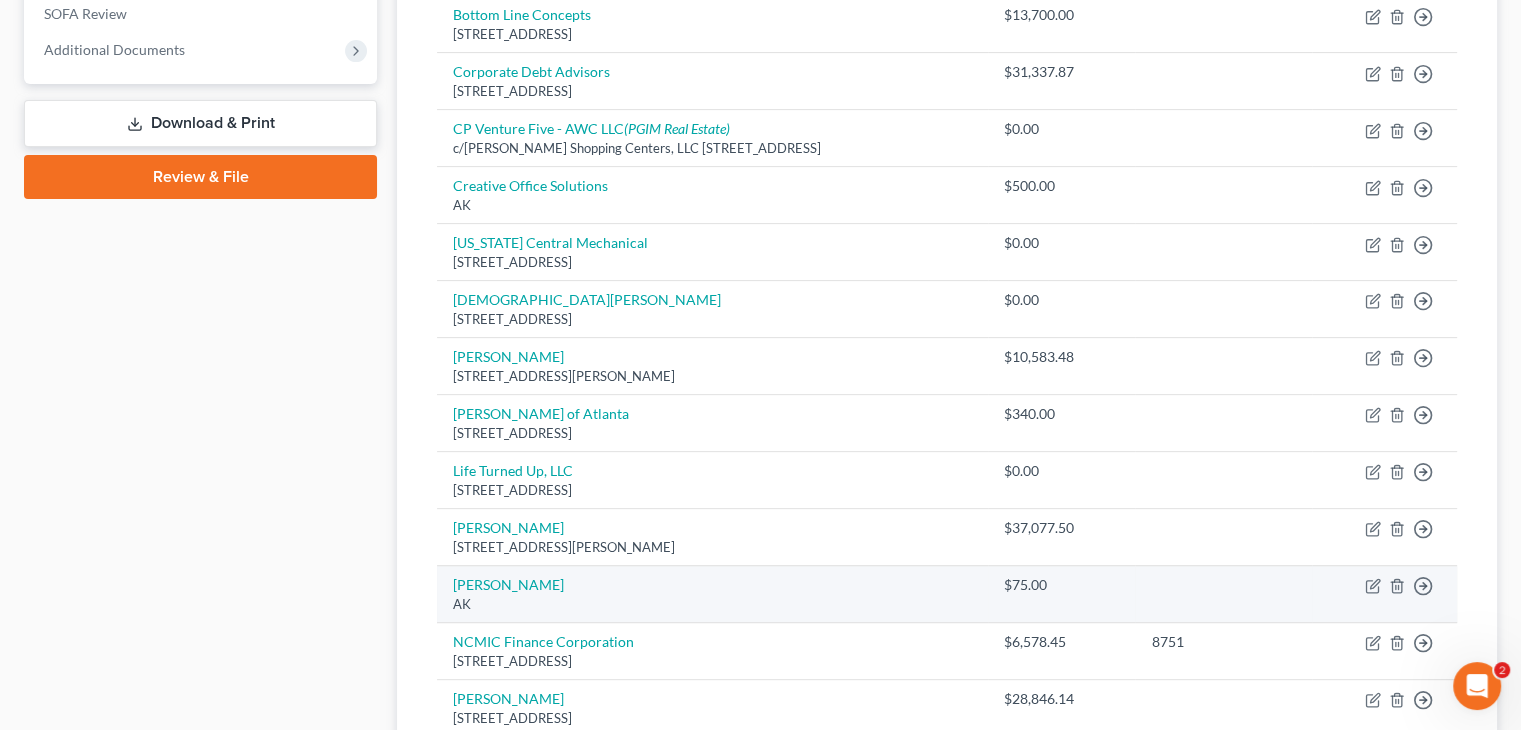 scroll, scrollTop: 647, scrollLeft: 0, axis: vertical 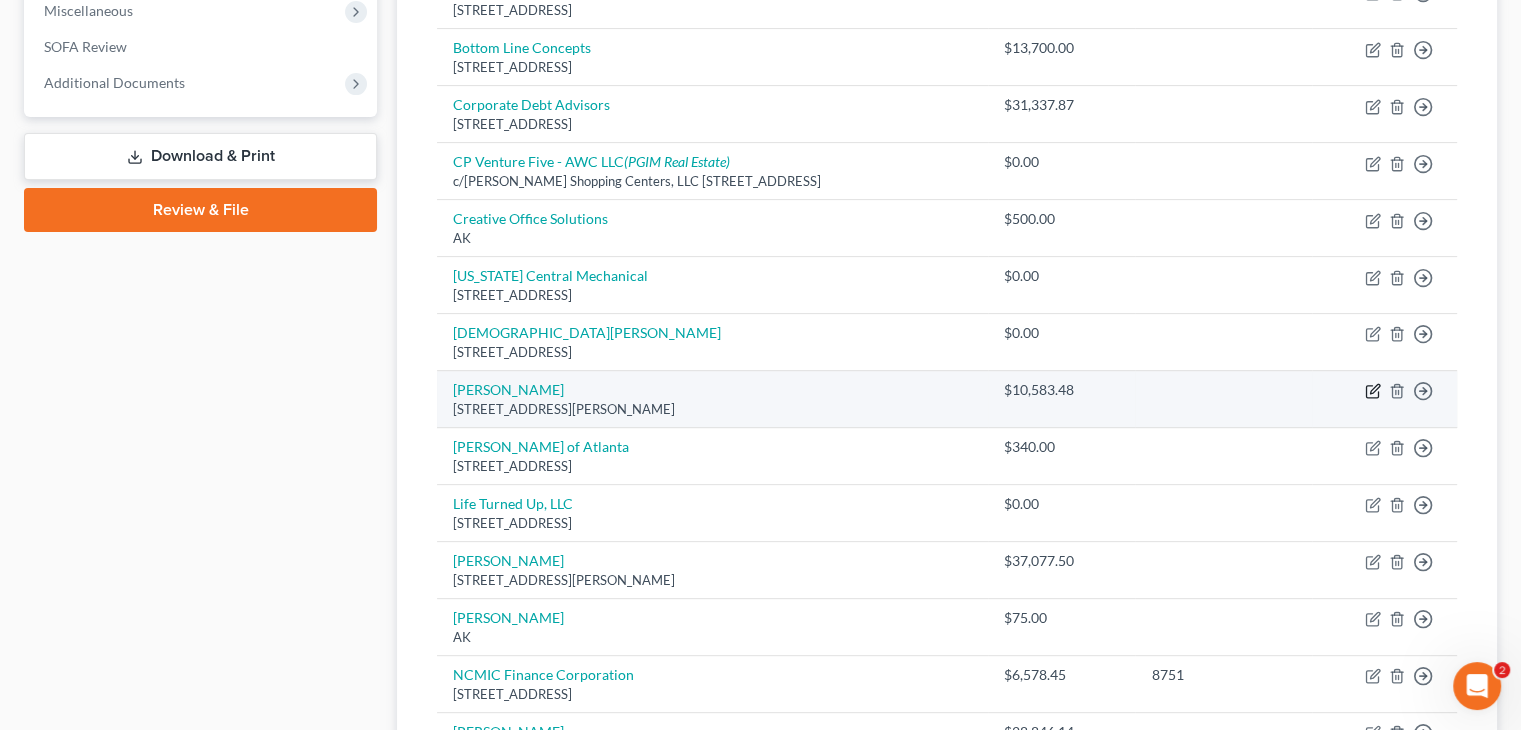 click 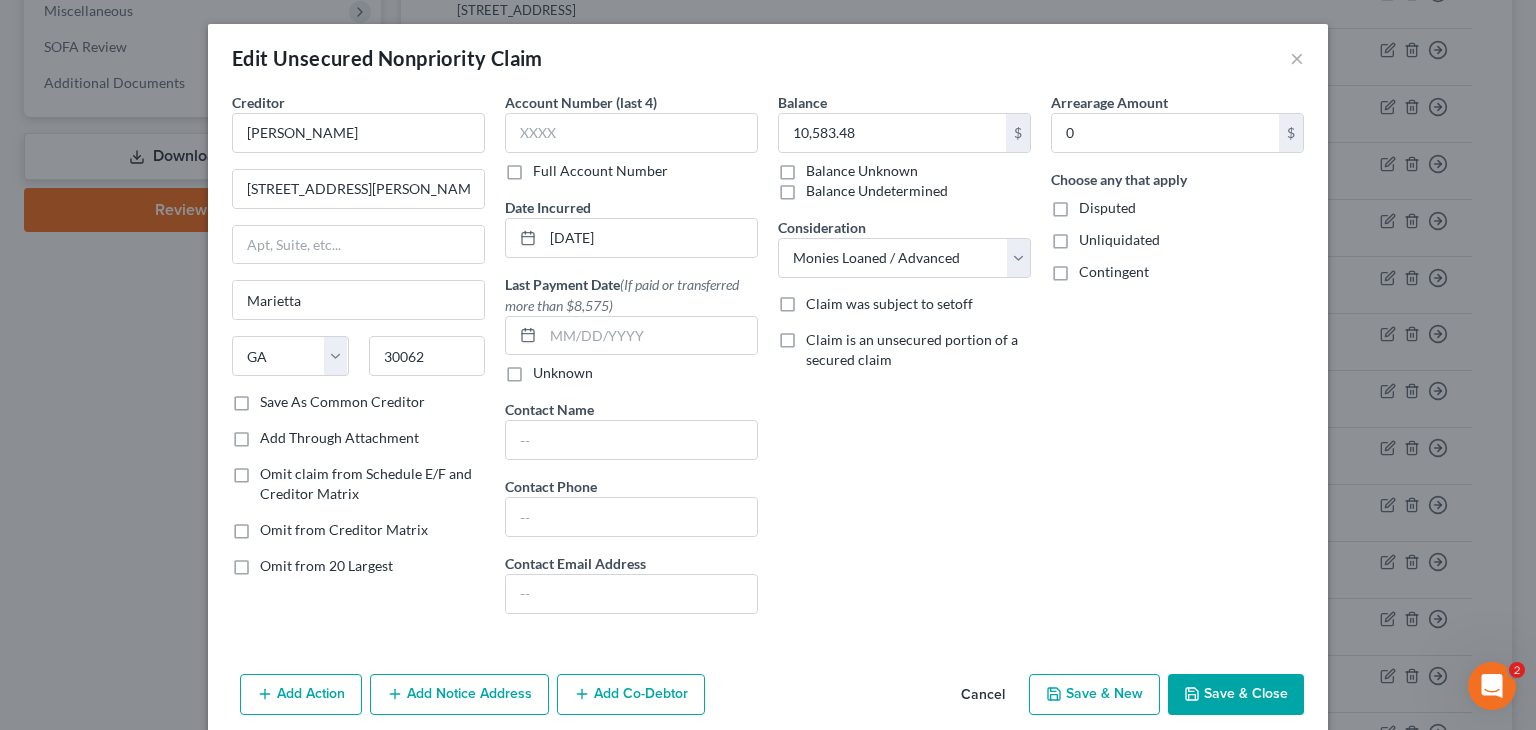 click on "Save & Close" at bounding box center [1236, 695] 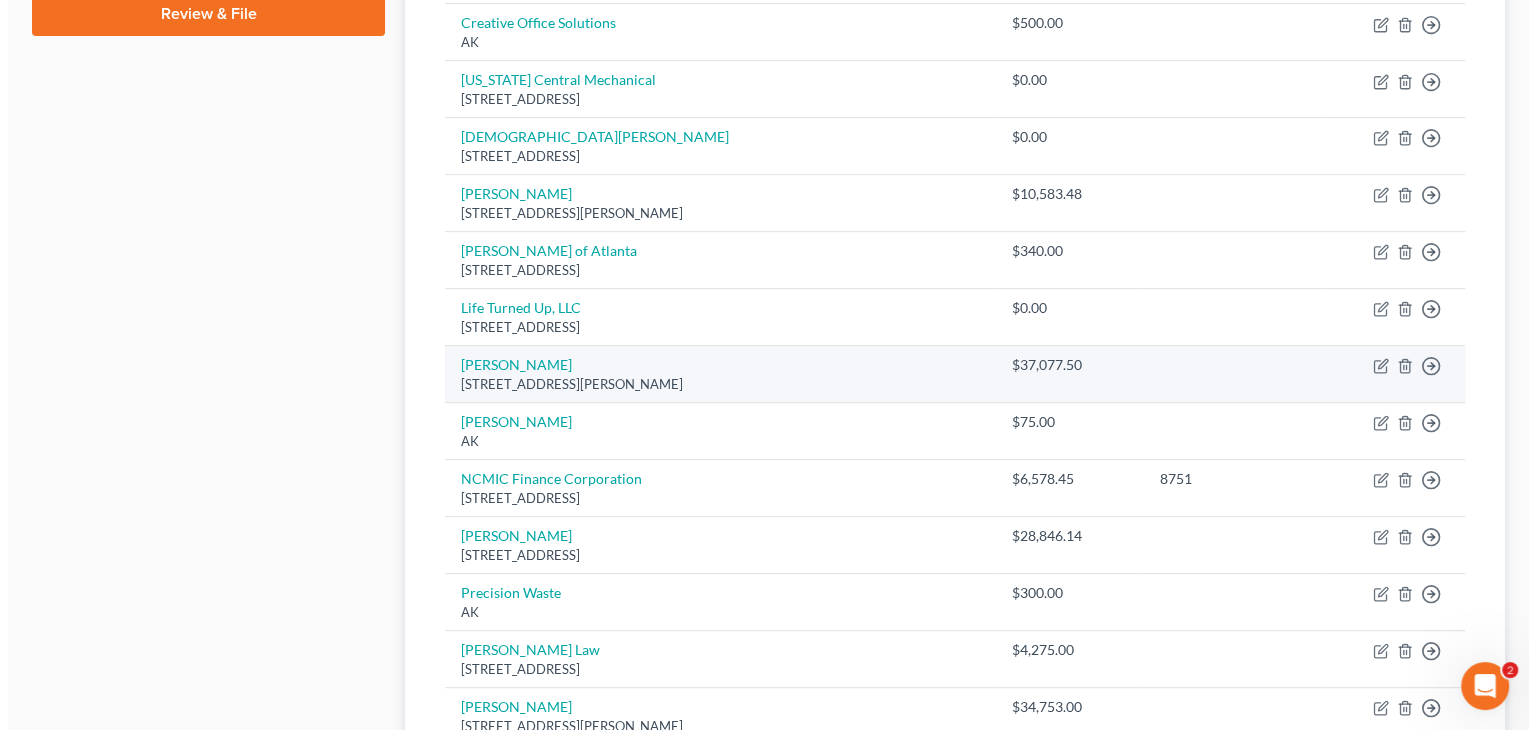 scroll, scrollTop: 847, scrollLeft: 0, axis: vertical 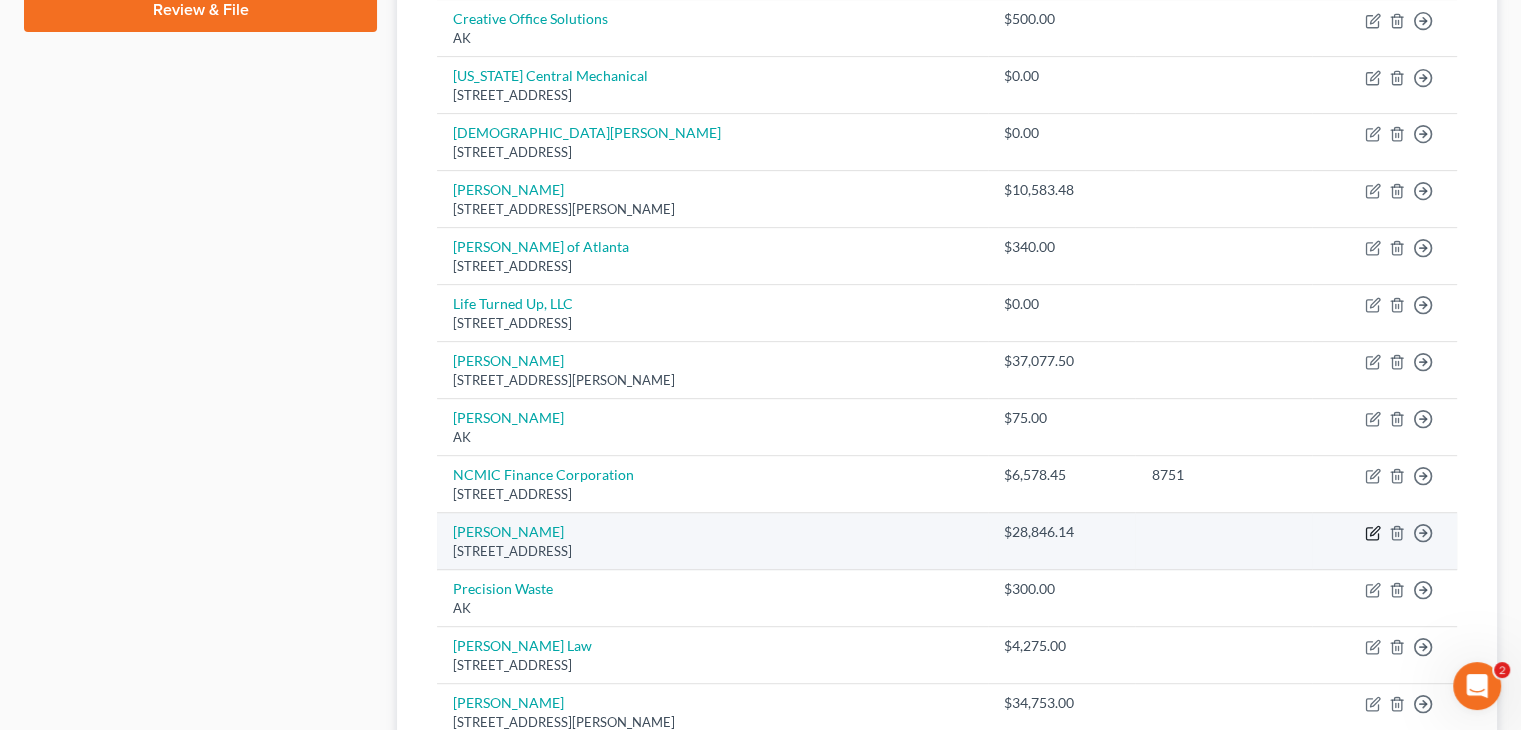 click 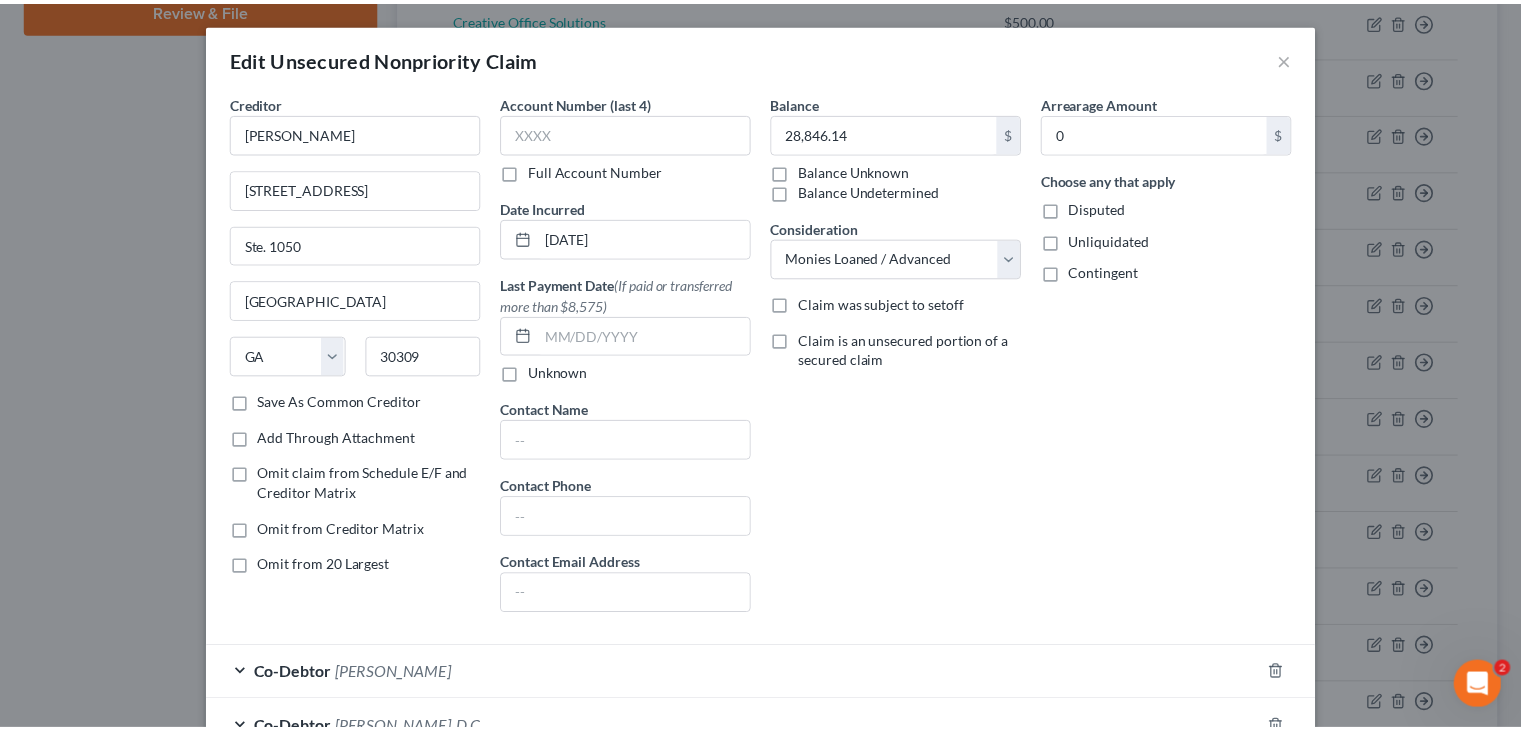 scroll, scrollTop: 190, scrollLeft: 0, axis: vertical 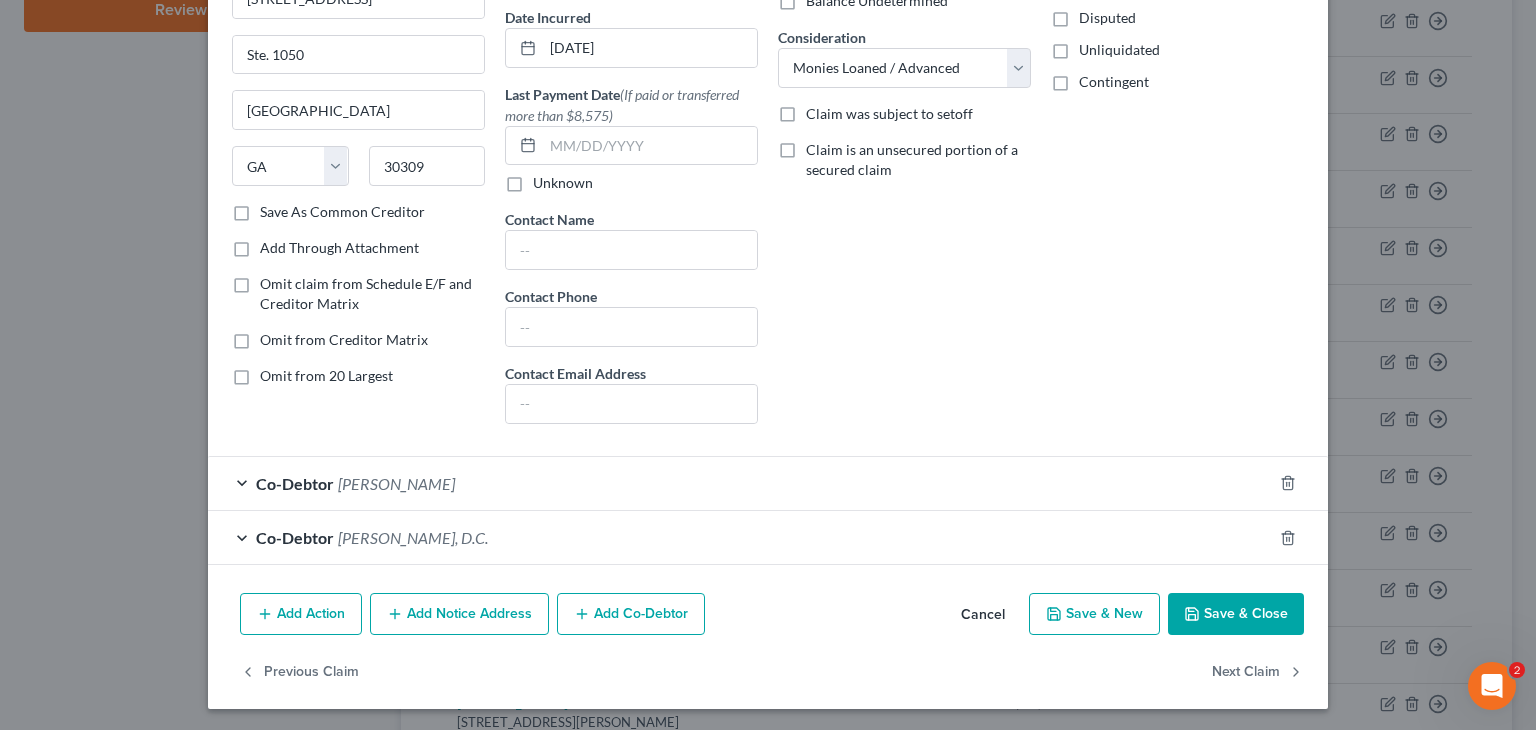 click on "Save & Close" at bounding box center (1236, 614) 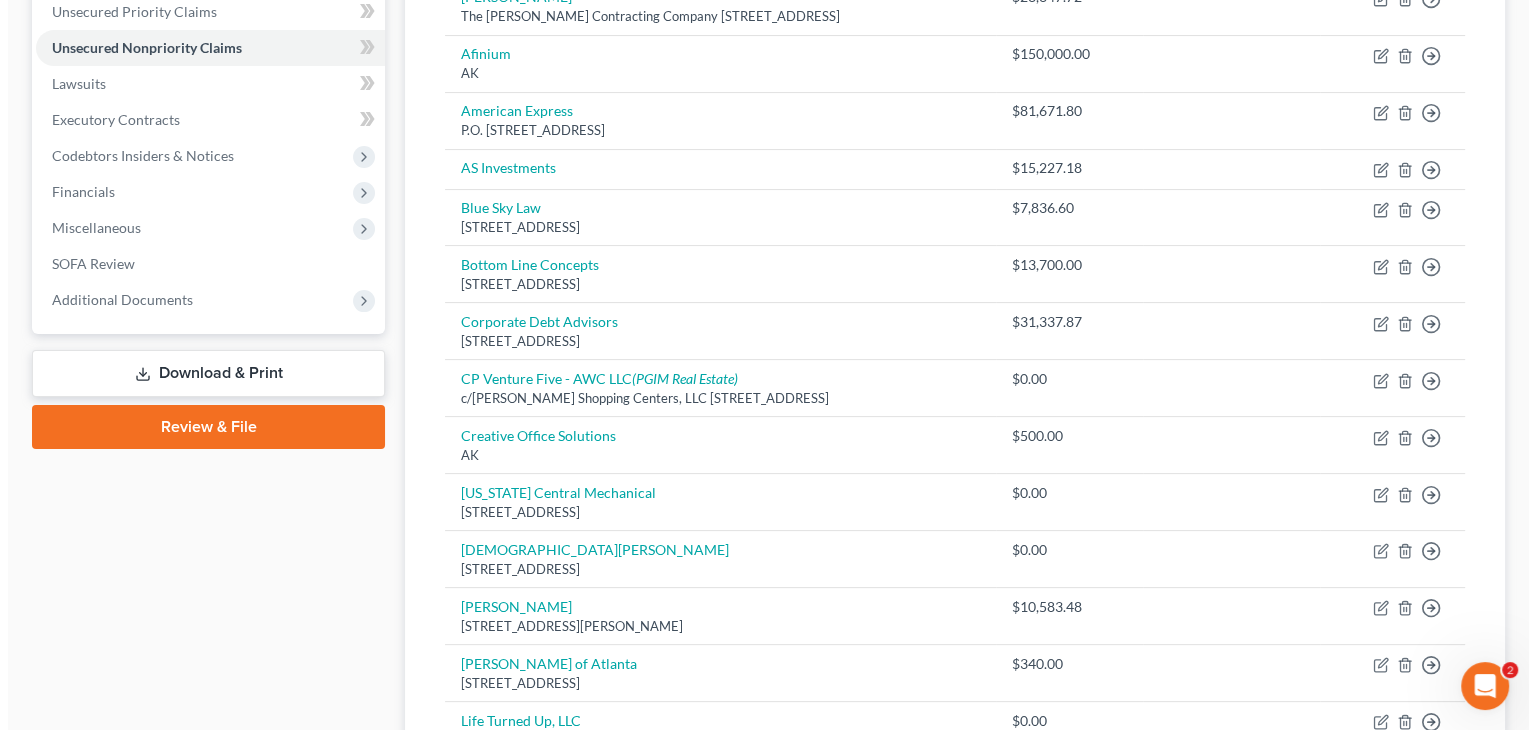 scroll, scrollTop: 147, scrollLeft: 0, axis: vertical 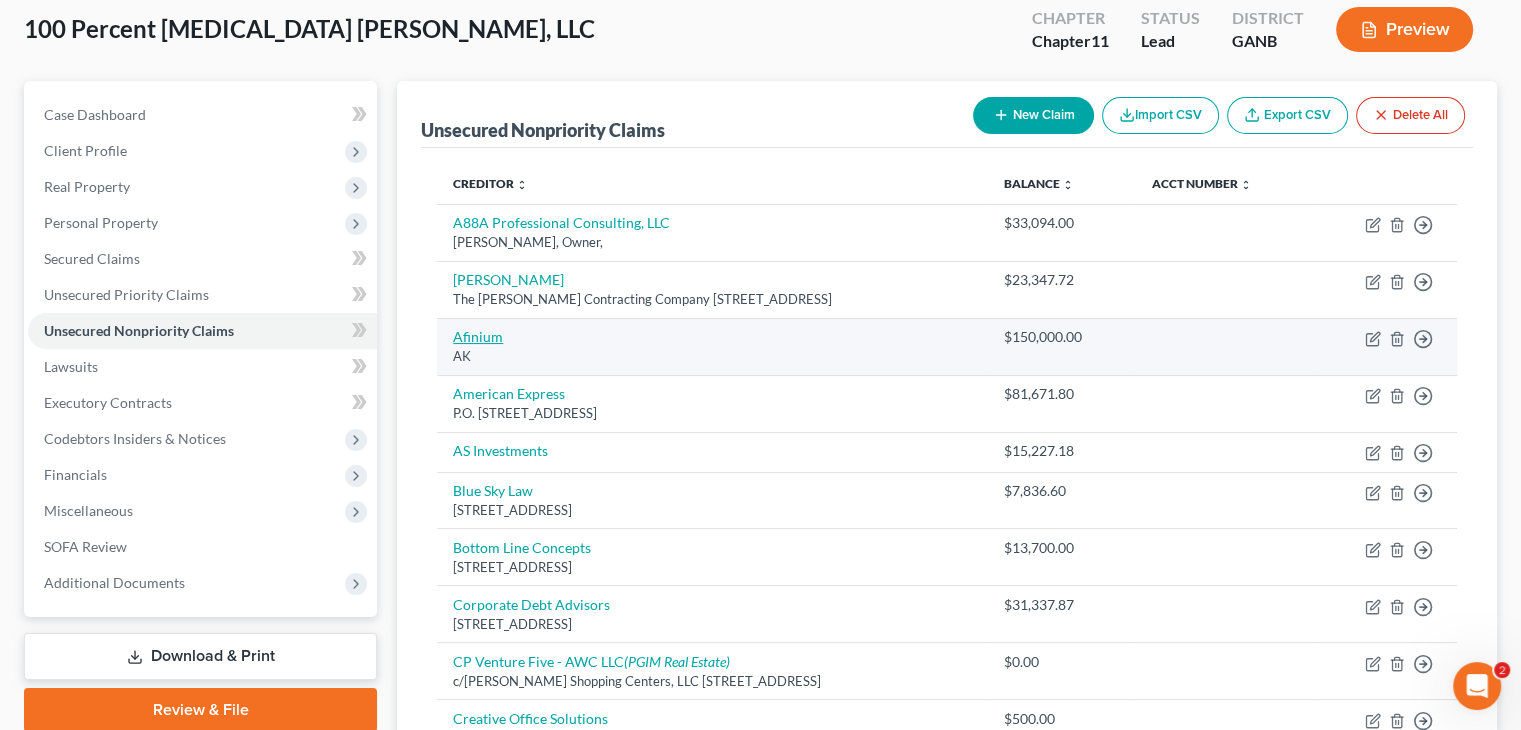 click on "Afinium" at bounding box center (478, 336) 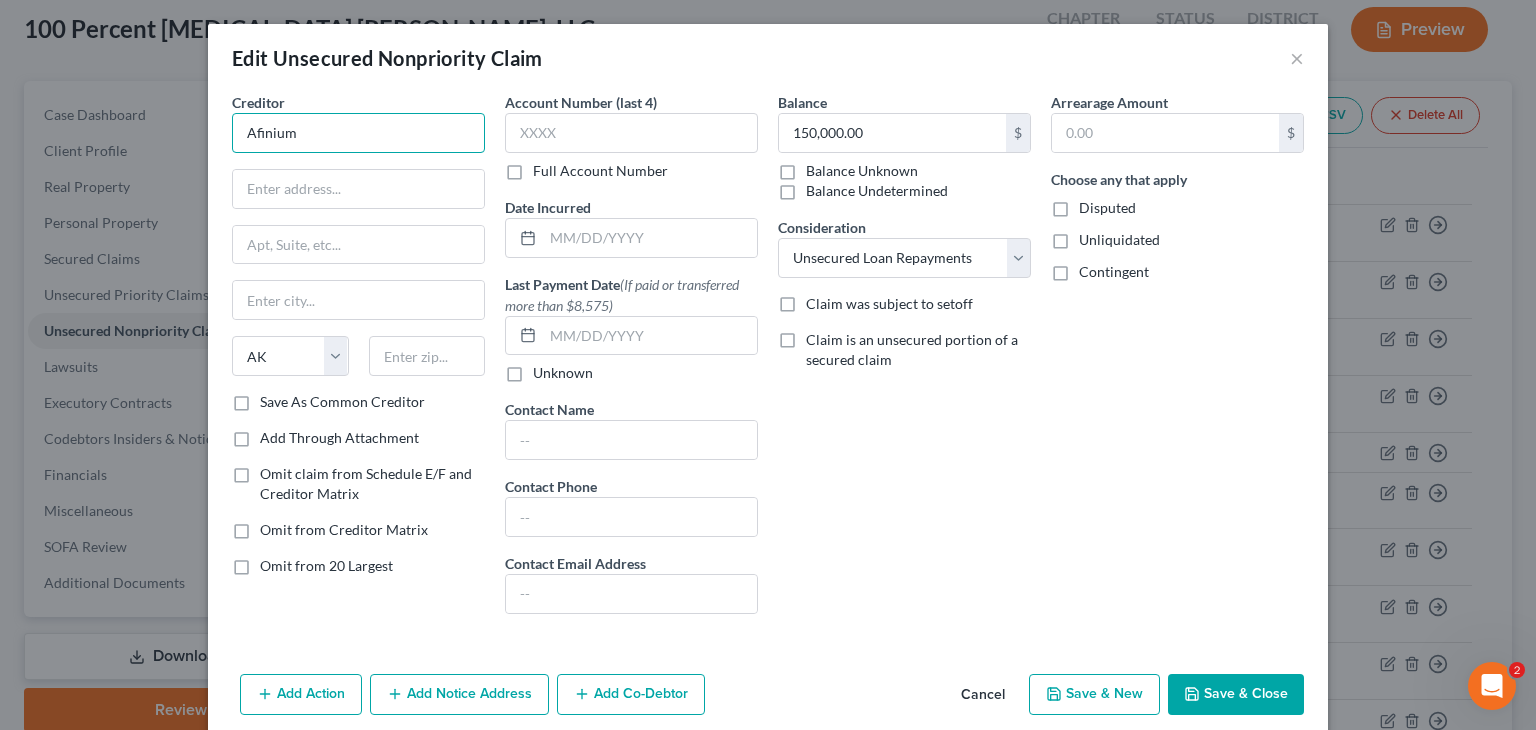 drag, startPoint x: 332, startPoint y: 132, endPoint x: 227, endPoint y: 136, distance: 105.076164 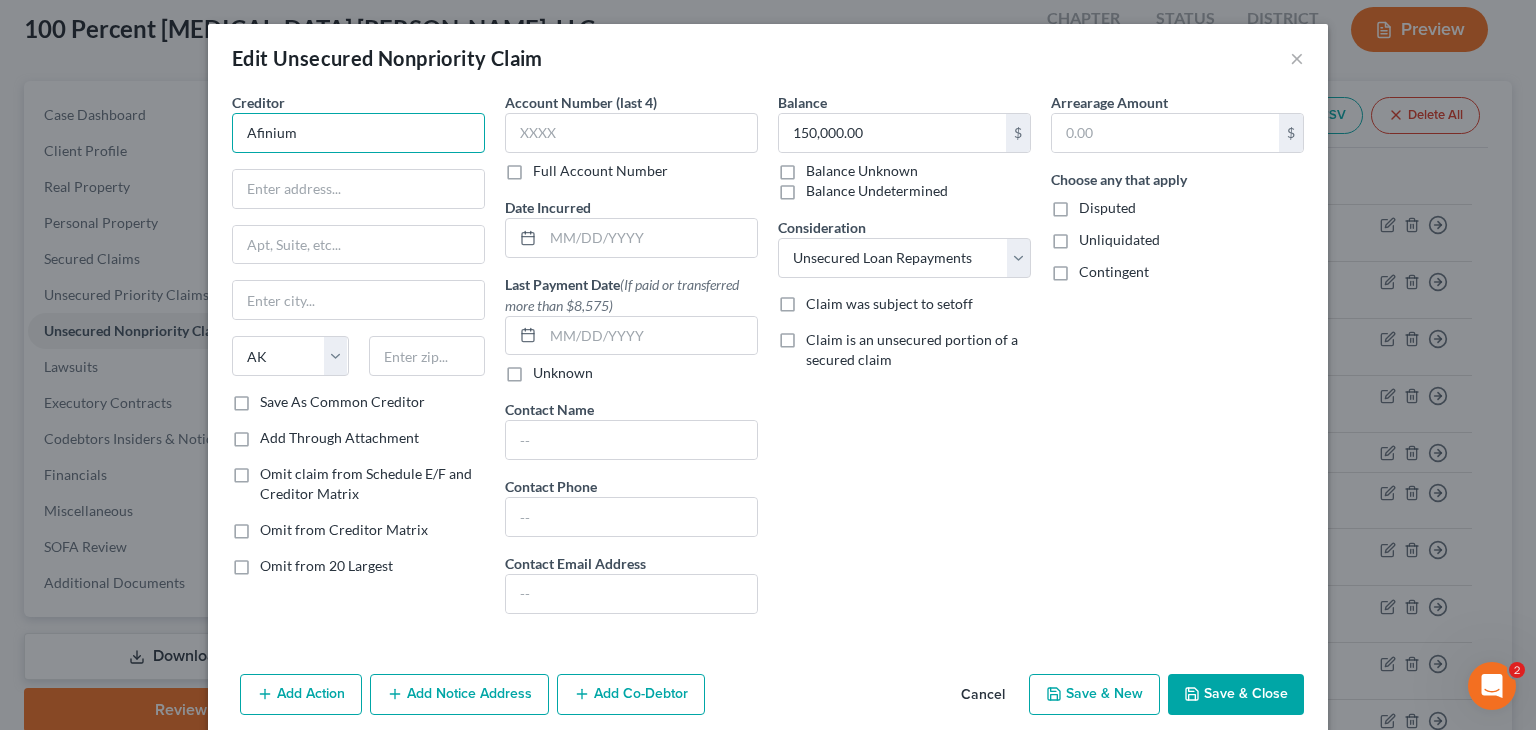 click on "Afinium" at bounding box center [358, 133] 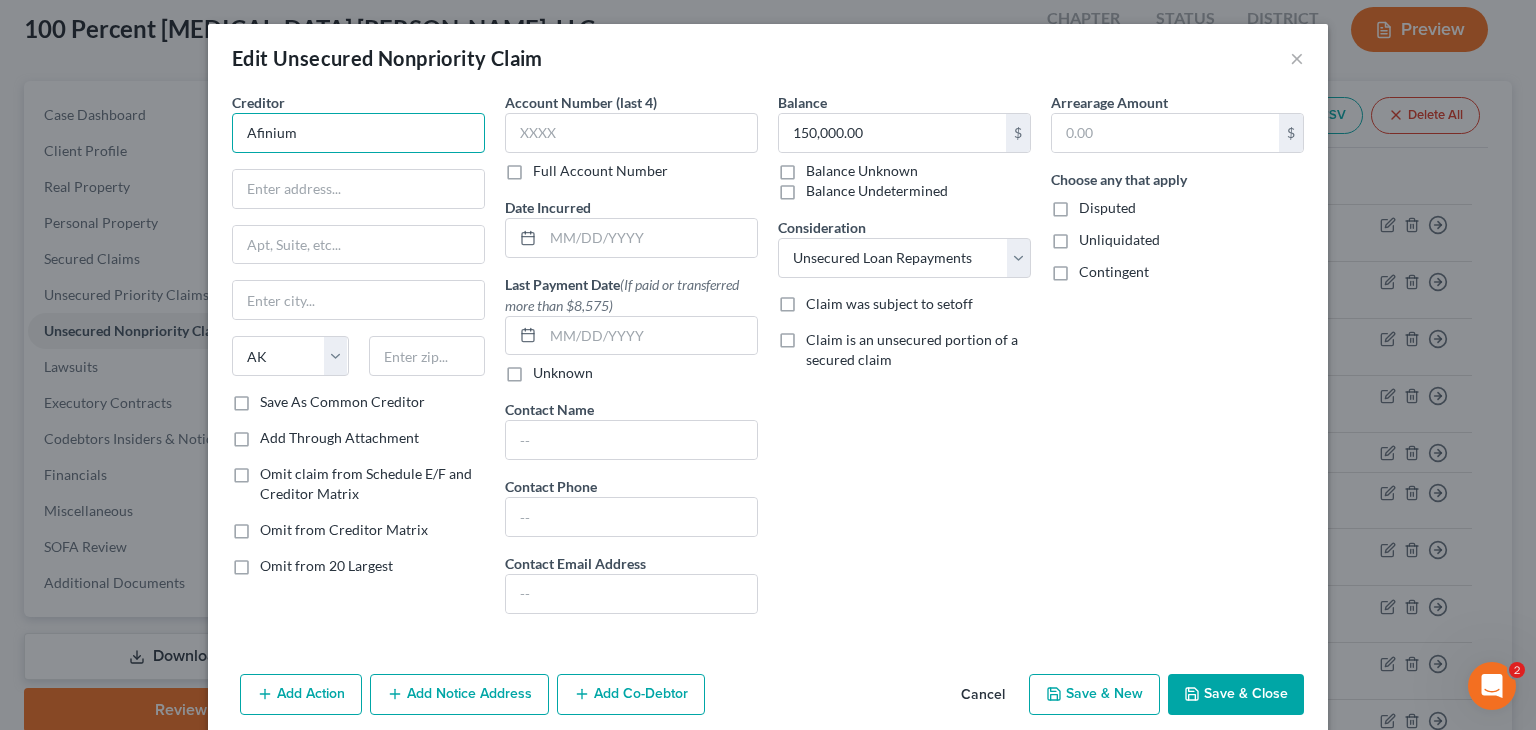 drag, startPoint x: 308, startPoint y: 133, endPoint x: 78, endPoint y: 140, distance: 230.10649 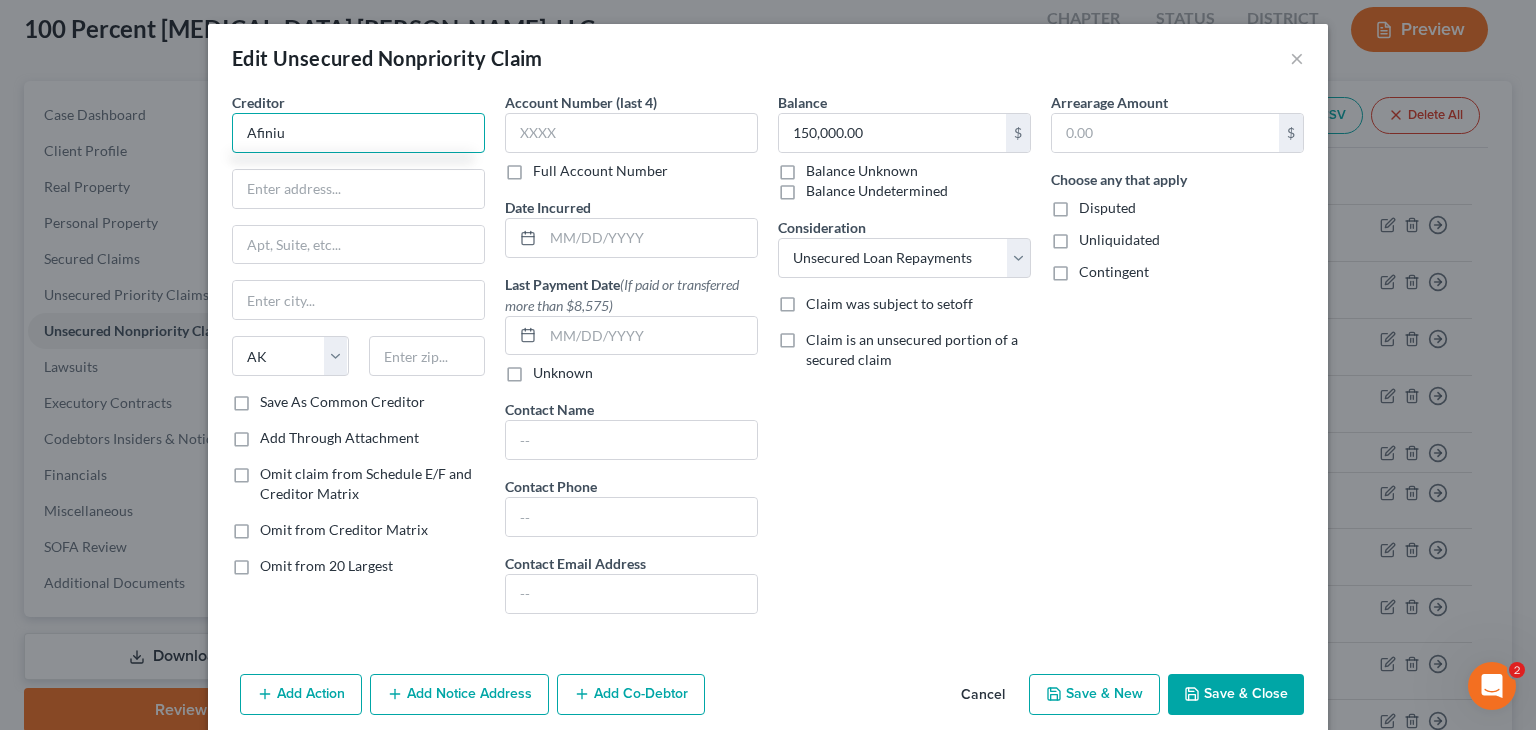 type on "Afinium" 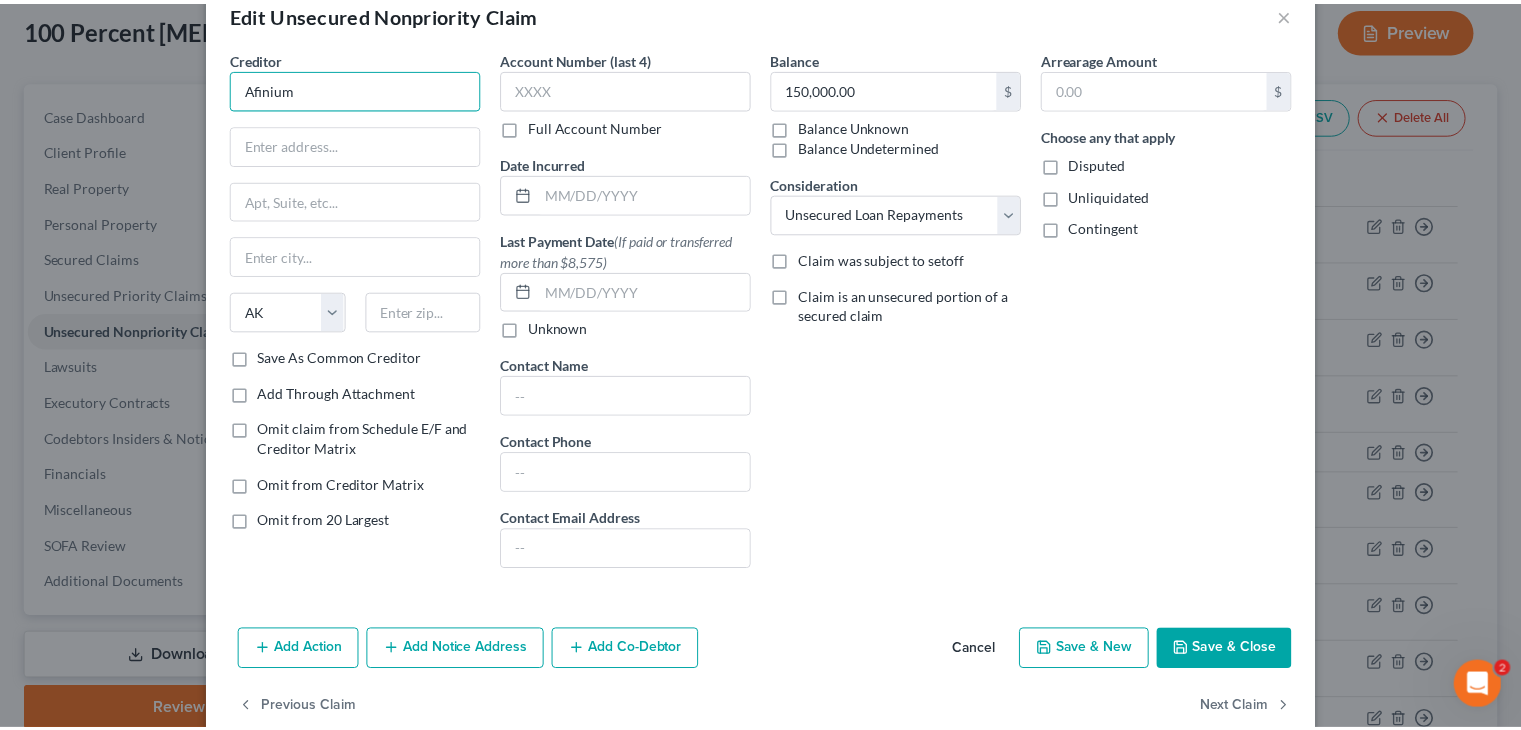 scroll, scrollTop: 80, scrollLeft: 0, axis: vertical 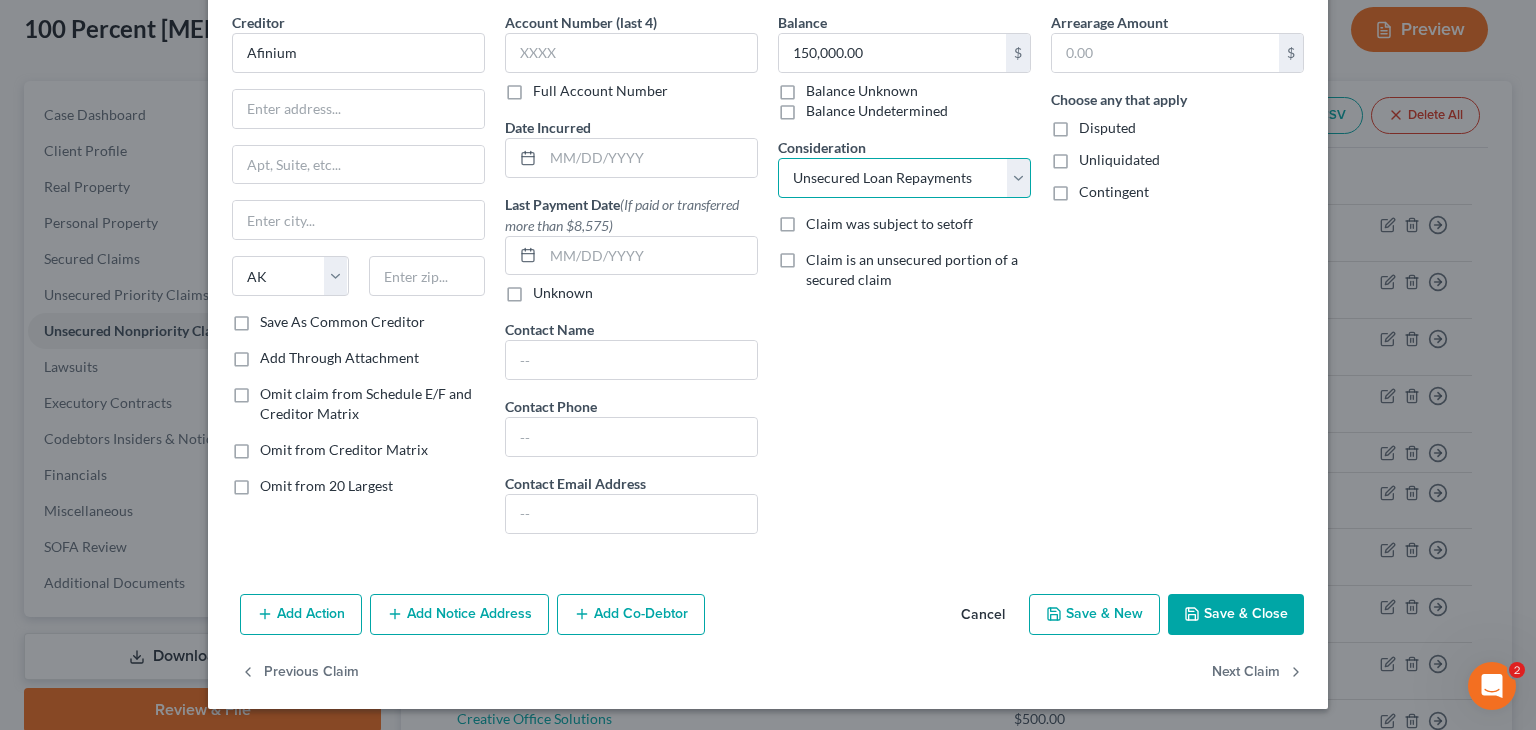click on "Select Cable / Satellite Services Collection Agency Credit Card Debt Debt Counseling / Attorneys Deficiency Balance Home / Car Repairs Income Taxes Judgment Liens Monies Loaned / Advanced Mortgage Obligation To Pensions Other Overdrawn Bank Account Promised To Help Pay Creditors Services Suppliers Or Vendors Telephone / Internet Services Unsecured Loan Repayments Utility Services" at bounding box center [904, 178] 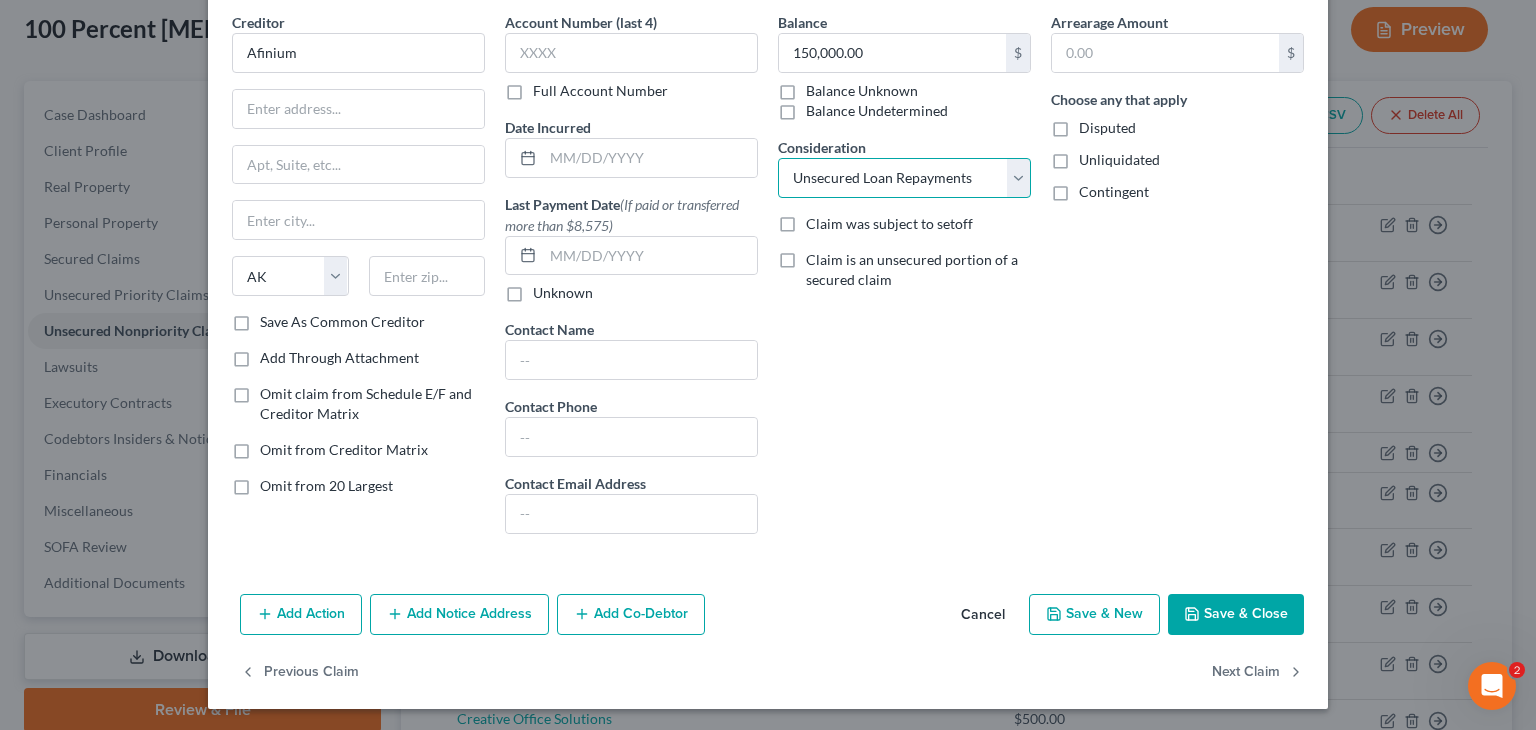 select 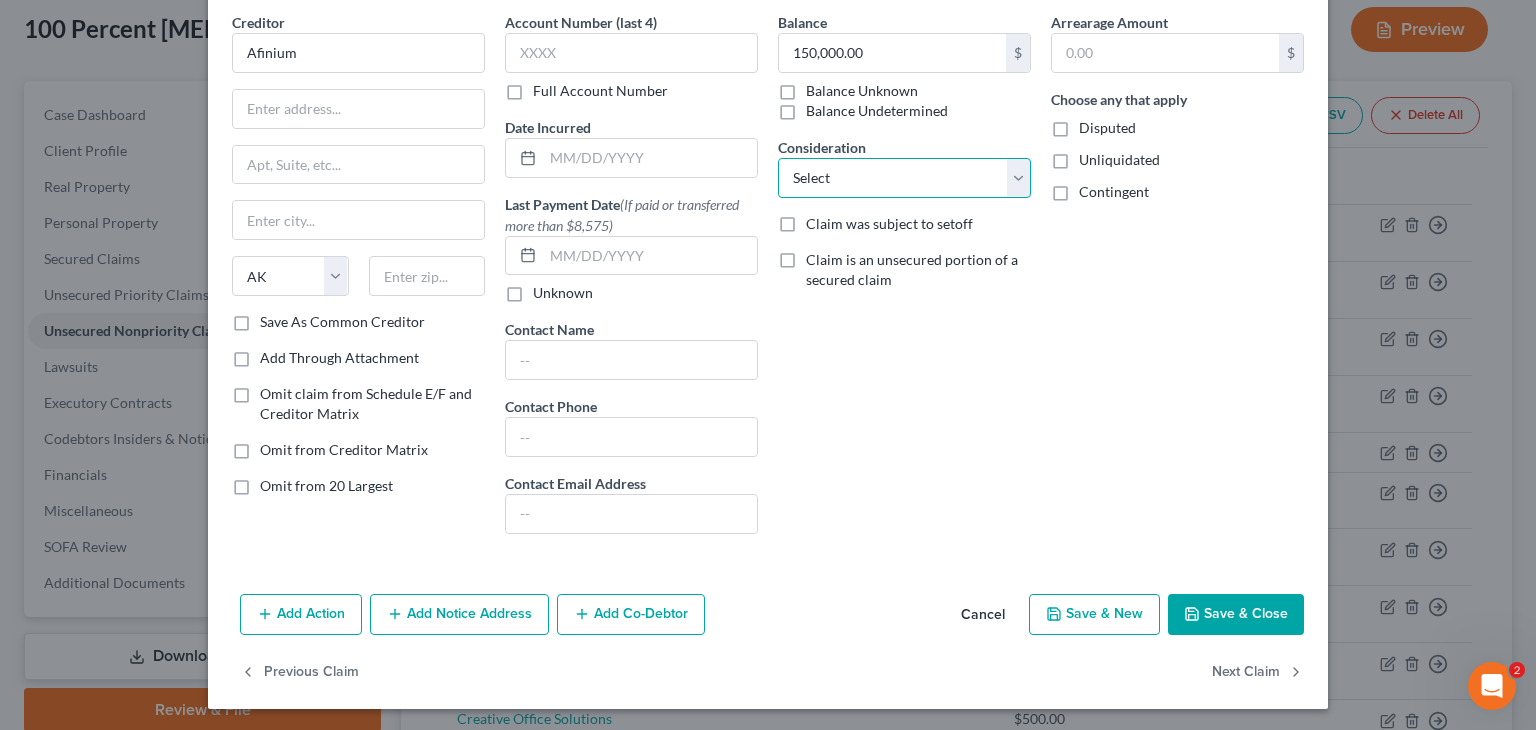 click on "Select Cable / Satellite Services Collection Agency Credit Card Debt Debt Counseling / Attorneys Deficiency Balance Home / Car Repairs Income Taxes Judgment Liens Monies Loaned / Advanced Mortgage Obligation To Pensions Other Overdrawn Bank Account Promised To Help Pay Creditors Services Suppliers Or Vendors Telephone / Internet Services Unsecured Loan Repayments Utility Services" at bounding box center (904, 178) 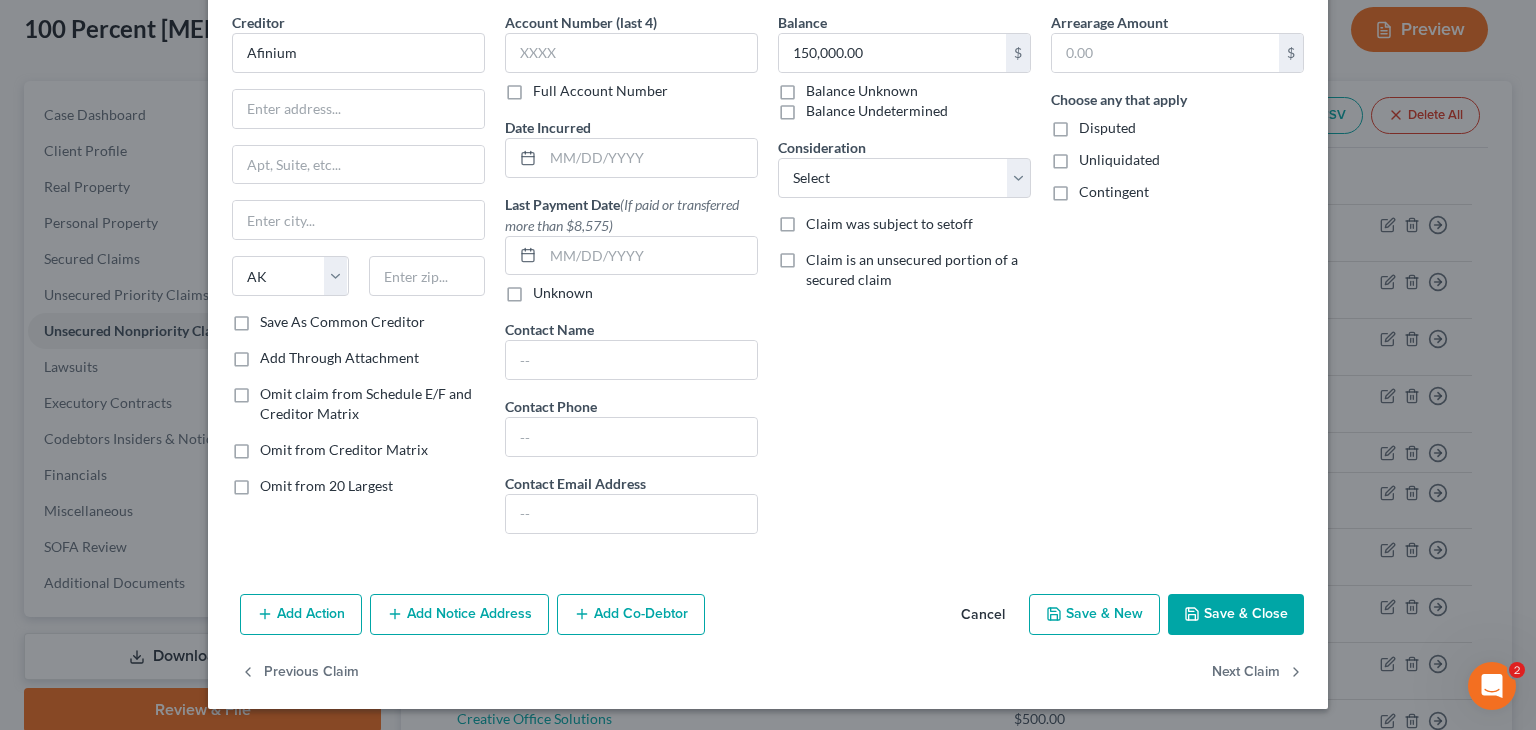 click on "Save & Close" at bounding box center [1236, 615] 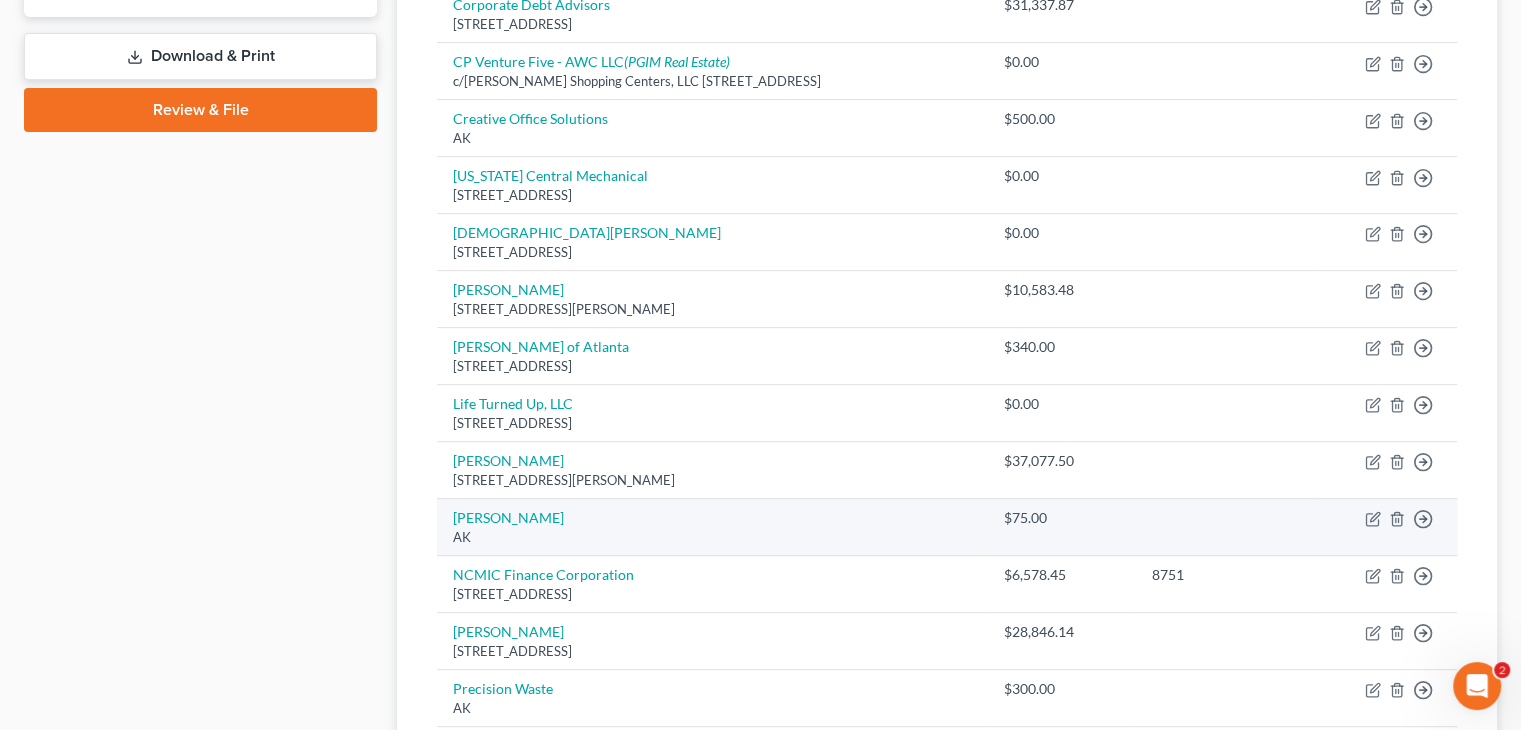 scroll, scrollTop: 847, scrollLeft: 0, axis: vertical 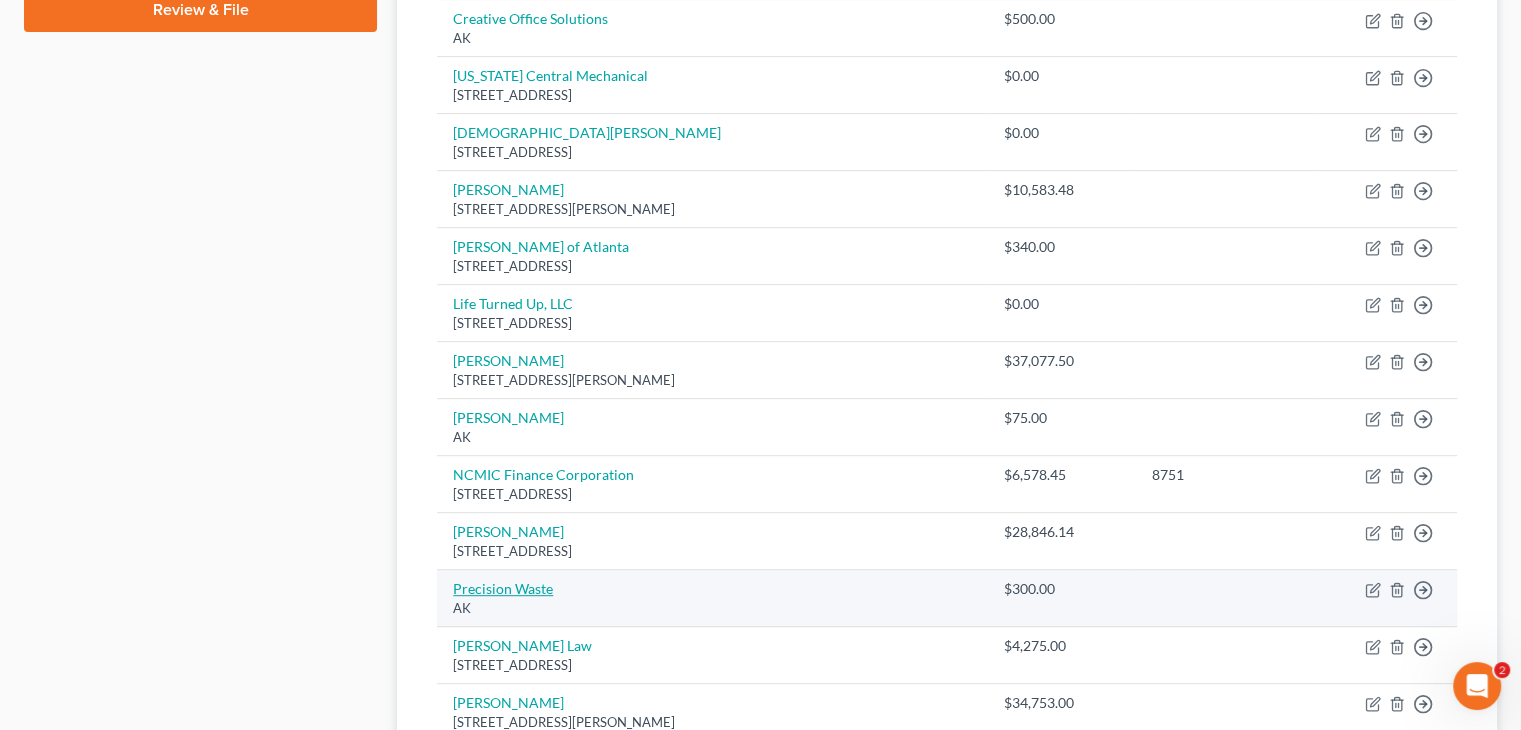 click on "Precision Waste" at bounding box center [503, 588] 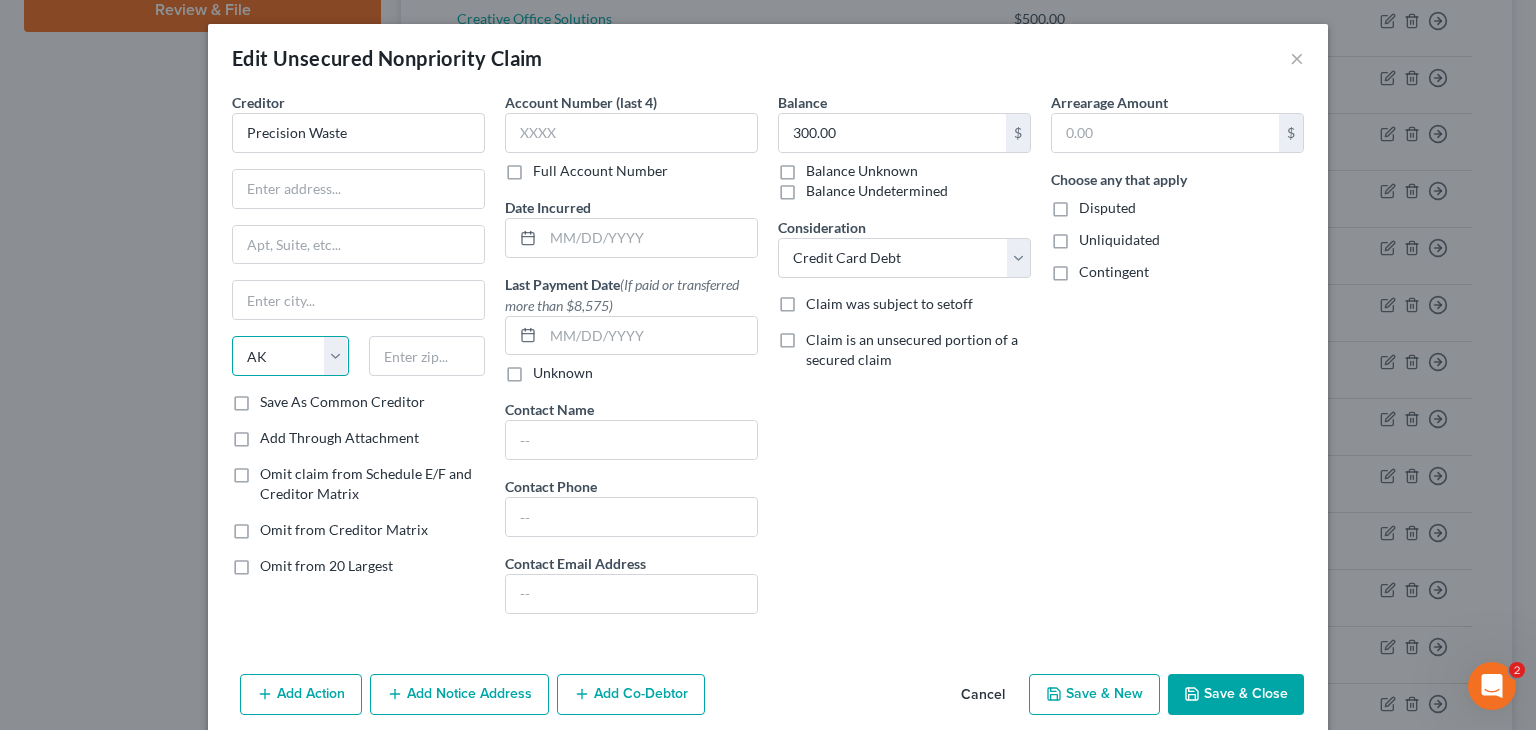 click on "State [US_STATE] AK AR AZ CA CO CT DE DC [GEOGRAPHIC_DATA] [GEOGRAPHIC_DATA] GU HI ID IL IN [GEOGRAPHIC_DATA] [GEOGRAPHIC_DATA] [GEOGRAPHIC_DATA] LA ME MD [GEOGRAPHIC_DATA] [GEOGRAPHIC_DATA] [GEOGRAPHIC_DATA] [GEOGRAPHIC_DATA] [GEOGRAPHIC_DATA] MT NC [GEOGRAPHIC_DATA] [GEOGRAPHIC_DATA] [GEOGRAPHIC_DATA] NH [GEOGRAPHIC_DATA] [GEOGRAPHIC_DATA] [GEOGRAPHIC_DATA] [GEOGRAPHIC_DATA] [GEOGRAPHIC_DATA] [GEOGRAPHIC_DATA] [GEOGRAPHIC_DATA] PR RI SC SD [GEOGRAPHIC_DATA] [GEOGRAPHIC_DATA] [GEOGRAPHIC_DATA] VI [GEOGRAPHIC_DATA] [GEOGRAPHIC_DATA] [GEOGRAPHIC_DATA] WV WI WY" at bounding box center [290, 356] 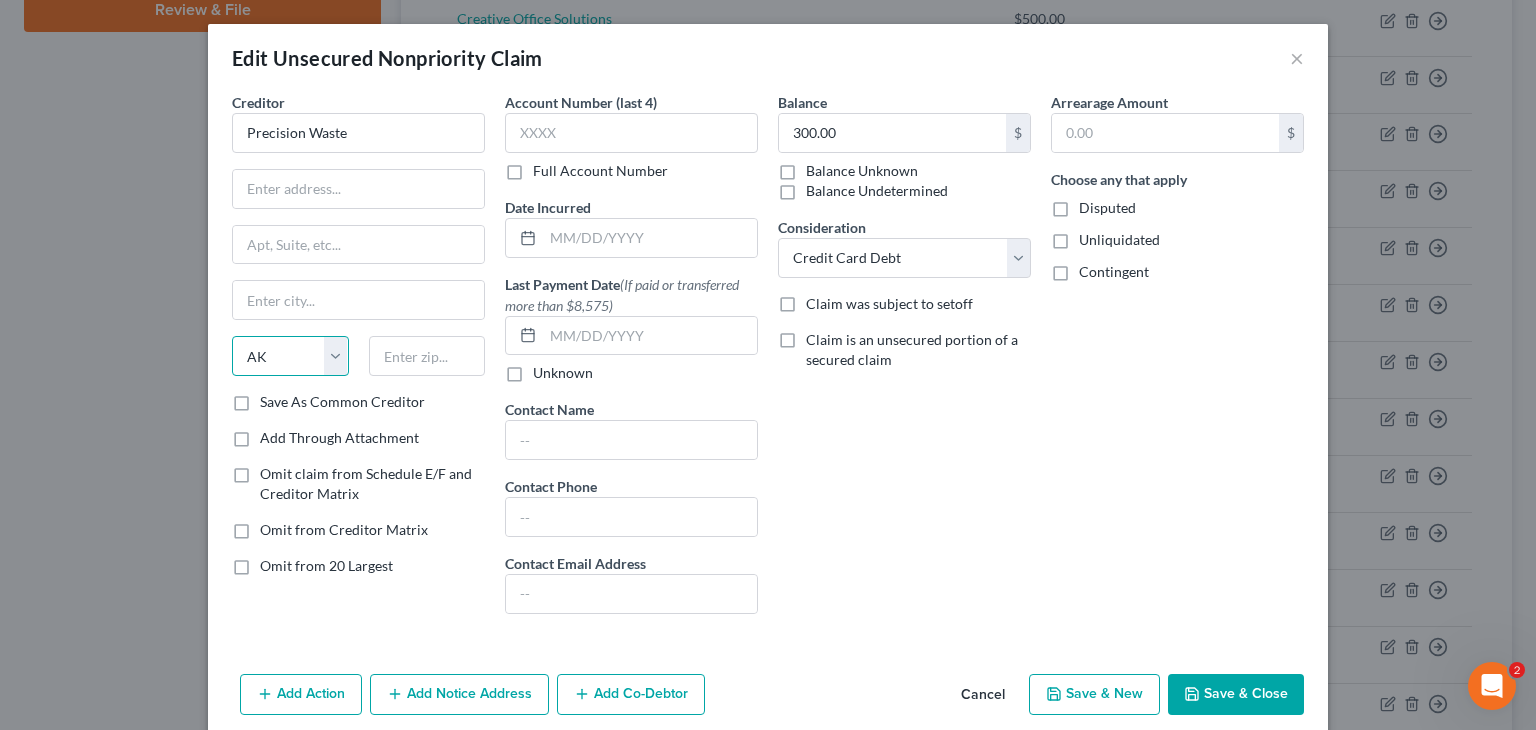 select 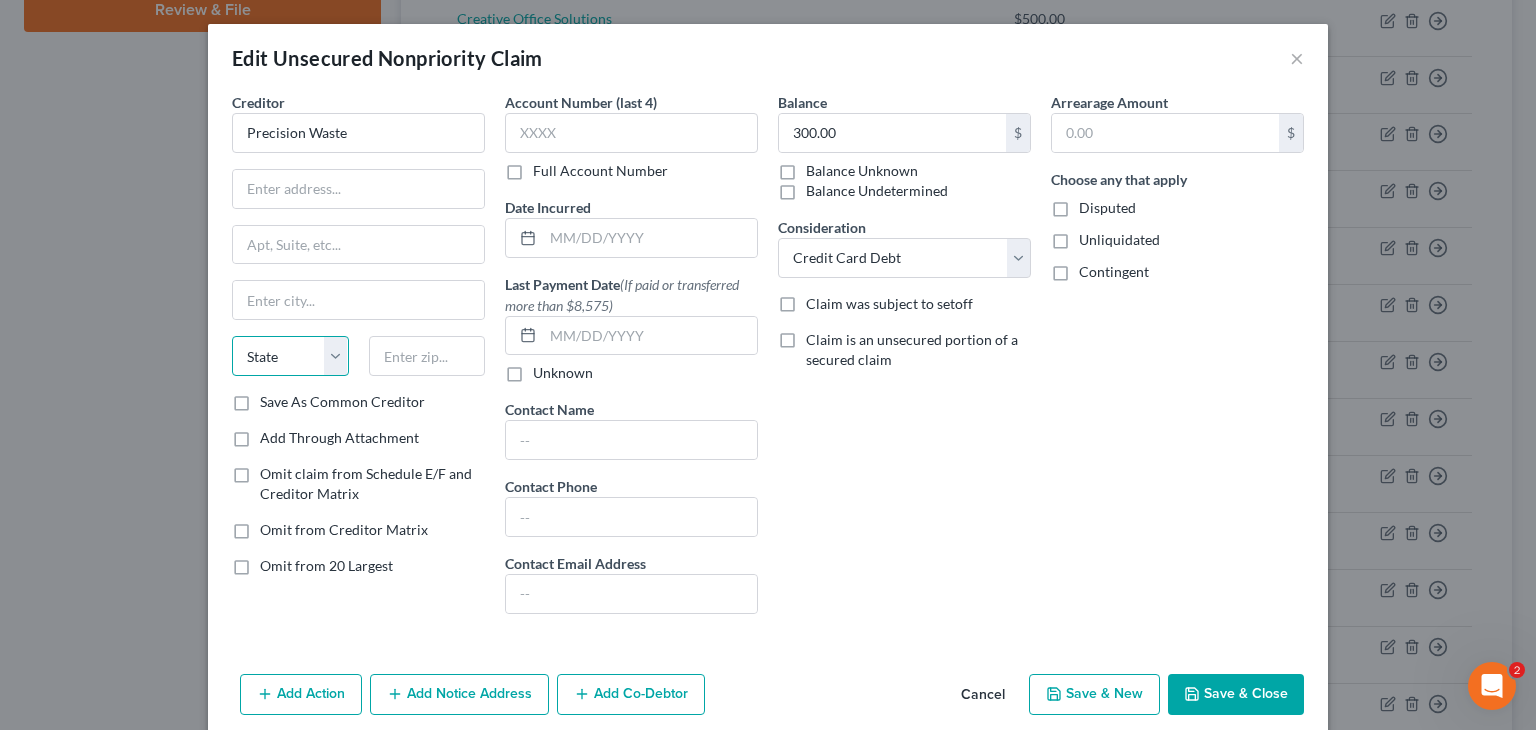 click on "State [US_STATE] AK AR AZ CA CO CT DE DC [GEOGRAPHIC_DATA] [GEOGRAPHIC_DATA] GU HI ID IL IN [GEOGRAPHIC_DATA] [GEOGRAPHIC_DATA] [GEOGRAPHIC_DATA] LA ME MD [GEOGRAPHIC_DATA] [GEOGRAPHIC_DATA] [GEOGRAPHIC_DATA] [GEOGRAPHIC_DATA] [GEOGRAPHIC_DATA] MT NC [GEOGRAPHIC_DATA] [GEOGRAPHIC_DATA] [GEOGRAPHIC_DATA] NH [GEOGRAPHIC_DATA] [GEOGRAPHIC_DATA] [GEOGRAPHIC_DATA] [GEOGRAPHIC_DATA] [GEOGRAPHIC_DATA] [GEOGRAPHIC_DATA] [GEOGRAPHIC_DATA] PR RI SC SD [GEOGRAPHIC_DATA] [GEOGRAPHIC_DATA] [GEOGRAPHIC_DATA] VI [GEOGRAPHIC_DATA] [GEOGRAPHIC_DATA] [GEOGRAPHIC_DATA] WV WI WY" at bounding box center [290, 356] 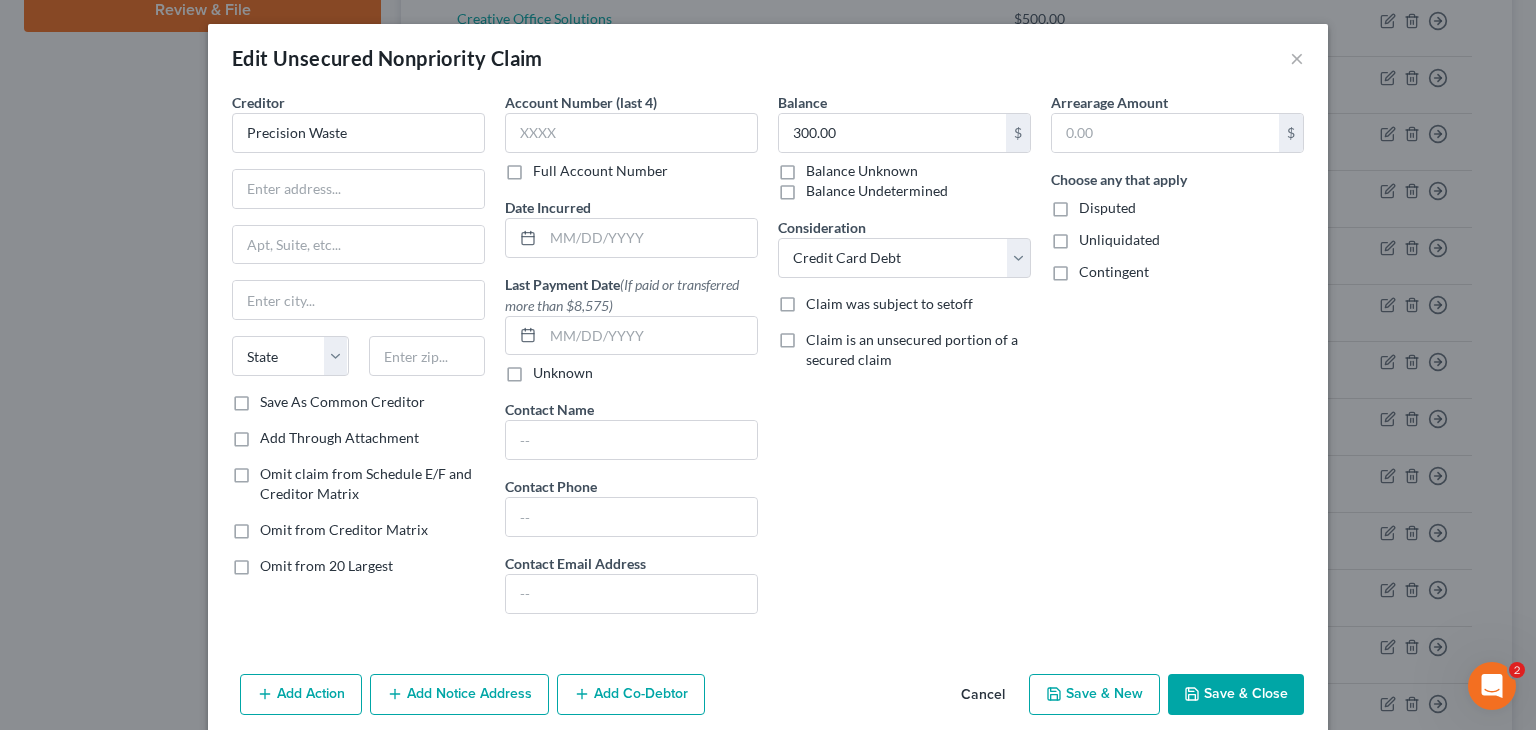click on "Save & Close" at bounding box center [1236, 695] 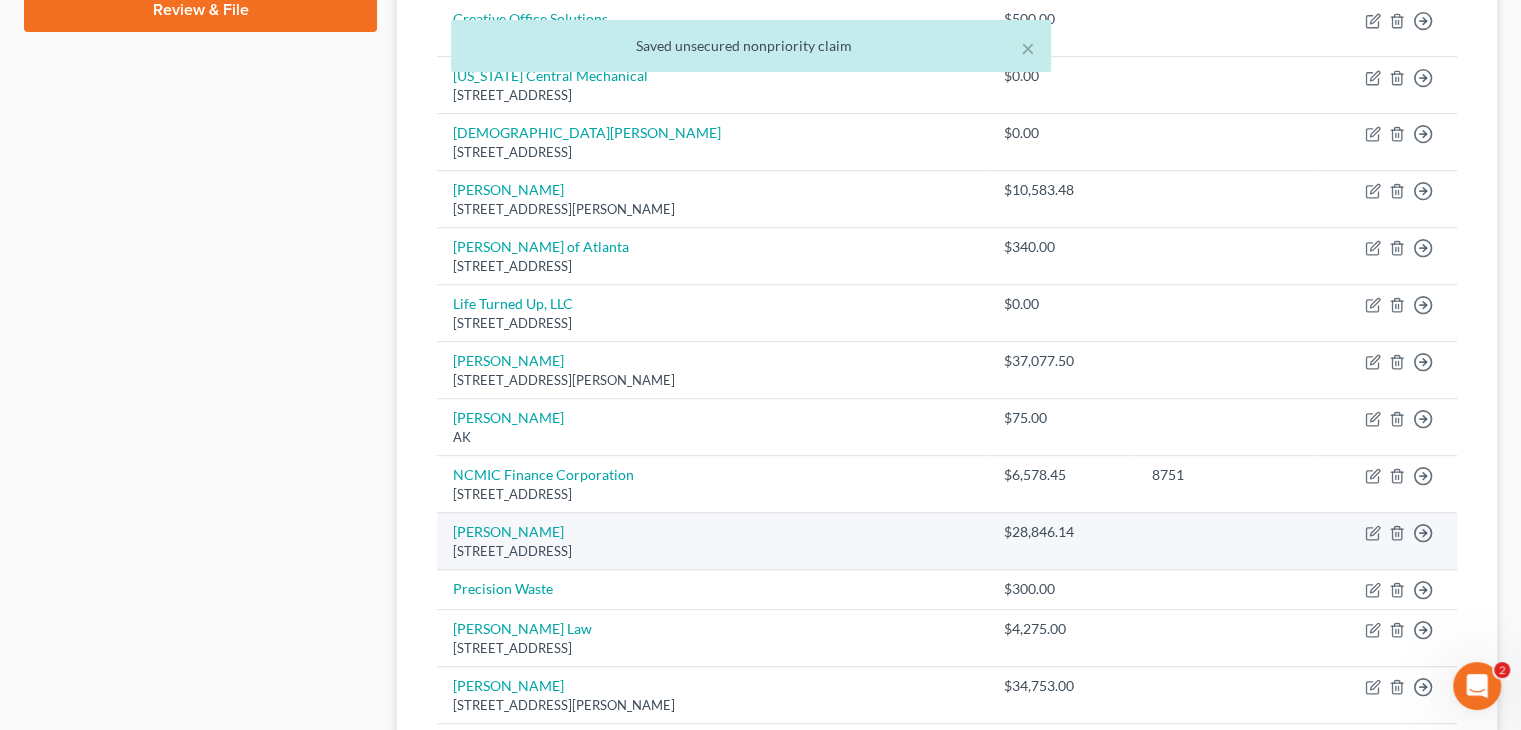 scroll, scrollTop: 147, scrollLeft: 0, axis: vertical 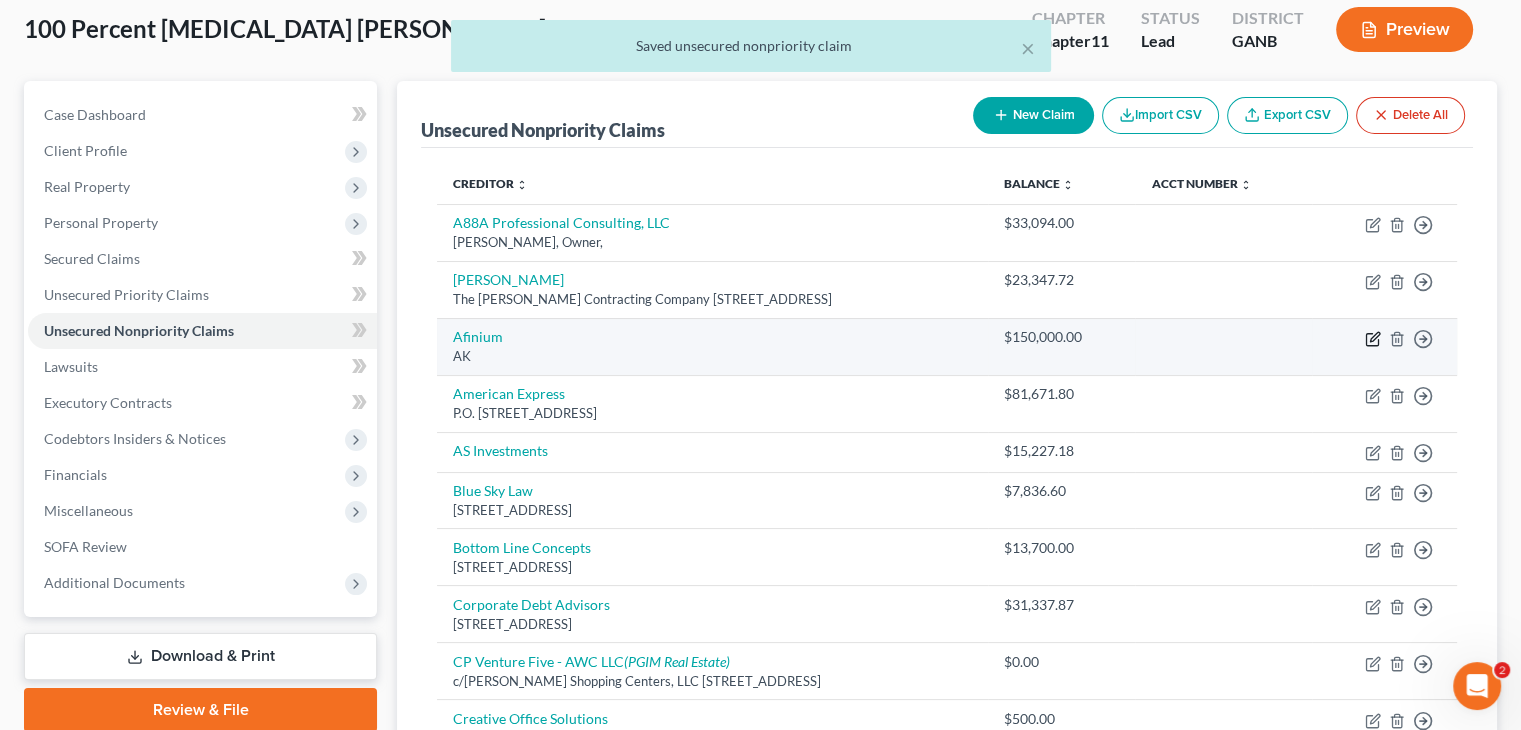 click 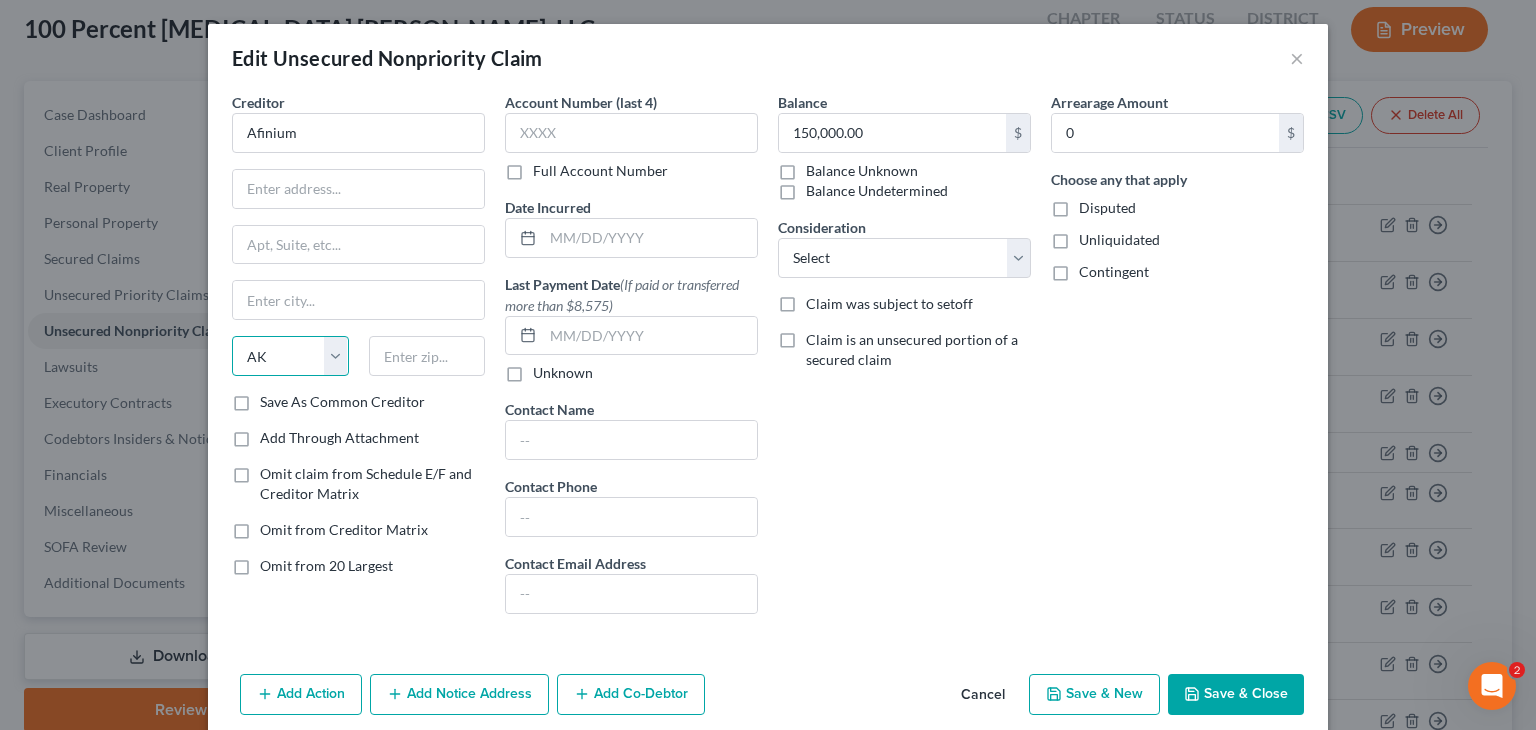 click on "State [US_STATE] AK AR AZ CA CO CT DE DC [GEOGRAPHIC_DATA] [GEOGRAPHIC_DATA] GU HI ID IL IN [GEOGRAPHIC_DATA] [GEOGRAPHIC_DATA] [GEOGRAPHIC_DATA] LA ME MD [GEOGRAPHIC_DATA] [GEOGRAPHIC_DATA] [GEOGRAPHIC_DATA] [GEOGRAPHIC_DATA] [GEOGRAPHIC_DATA] MT NC [GEOGRAPHIC_DATA] [GEOGRAPHIC_DATA] [GEOGRAPHIC_DATA] NH [GEOGRAPHIC_DATA] [GEOGRAPHIC_DATA] [GEOGRAPHIC_DATA] [GEOGRAPHIC_DATA] [GEOGRAPHIC_DATA] [GEOGRAPHIC_DATA] [GEOGRAPHIC_DATA] PR RI SC SD [GEOGRAPHIC_DATA] [GEOGRAPHIC_DATA] [GEOGRAPHIC_DATA] VI [GEOGRAPHIC_DATA] [GEOGRAPHIC_DATA] [GEOGRAPHIC_DATA] WV WI WY" at bounding box center [290, 356] 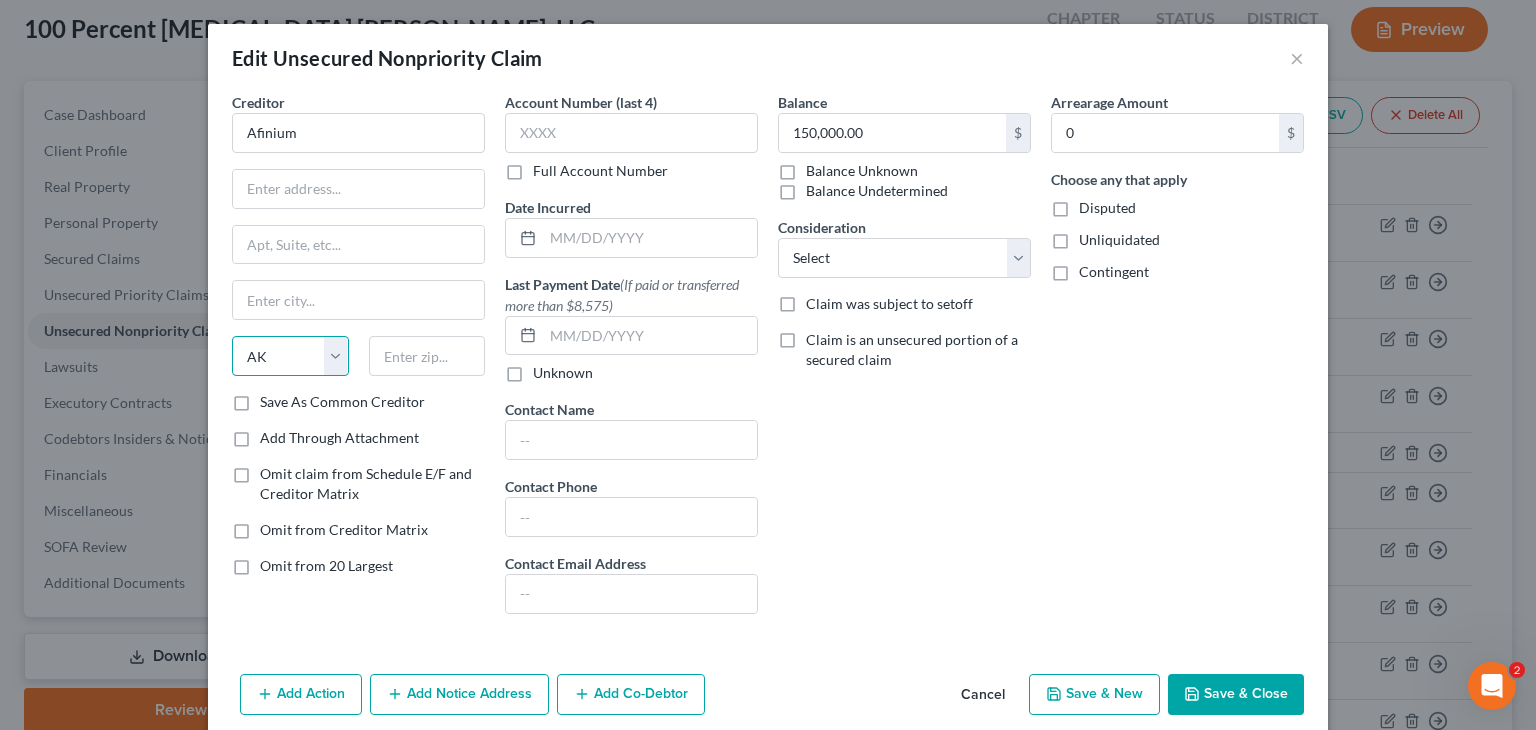 select 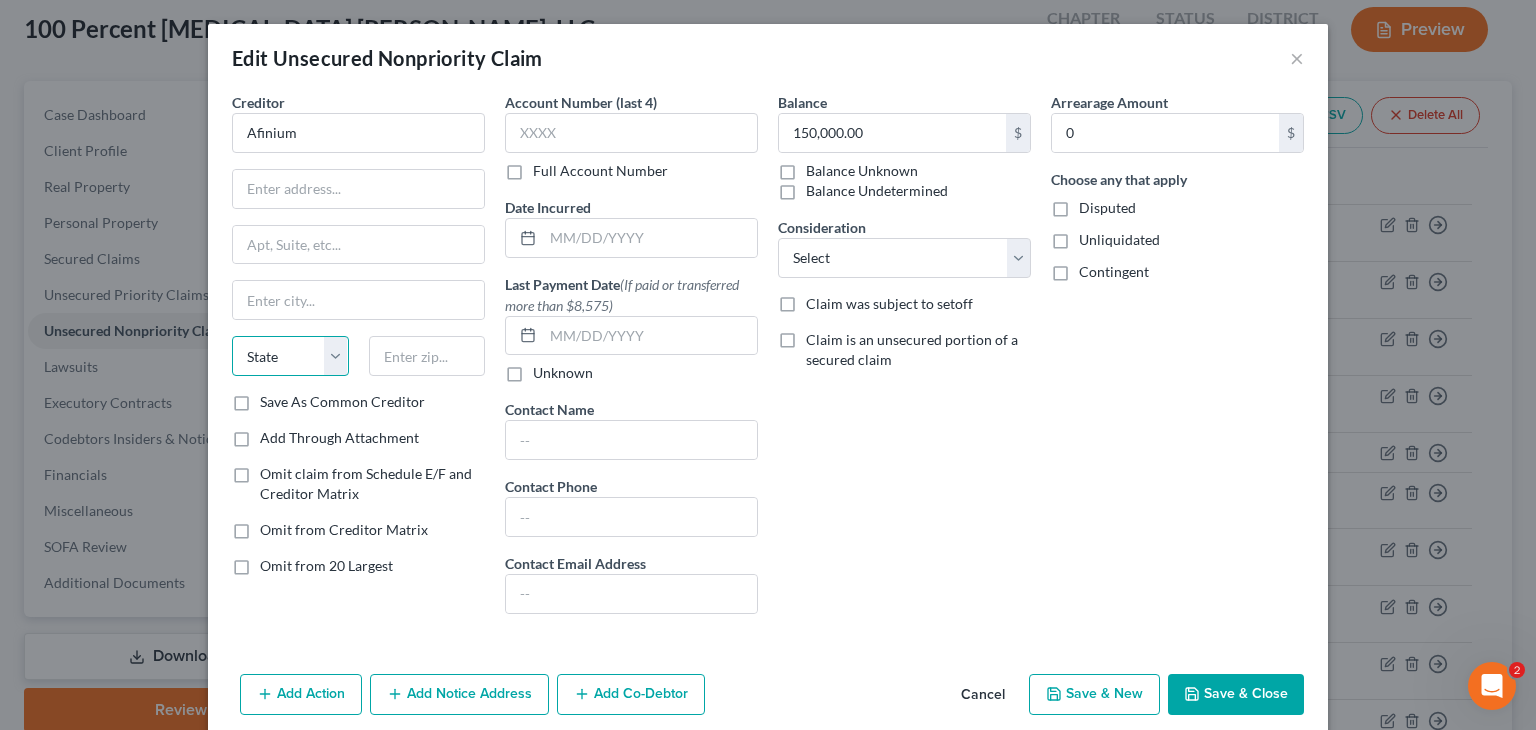 click on "State [US_STATE] AK AR AZ CA CO CT DE DC [GEOGRAPHIC_DATA] [GEOGRAPHIC_DATA] GU HI ID IL IN [GEOGRAPHIC_DATA] [GEOGRAPHIC_DATA] [GEOGRAPHIC_DATA] LA ME MD [GEOGRAPHIC_DATA] [GEOGRAPHIC_DATA] [GEOGRAPHIC_DATA] [GEOGRAPHIC_DATA] [GEOGRAPHIC_DATA] MT NC [GEOGRAPHIC_DATA] [GEOGRAPHIC_DATA] [GEOGRAPHIC_DATA] NH [GEOGRAPHIC_DATA] [GEOGRAPHIC_DATA] [GEOGRAPHIC_DATA] [GEOGRAPHIC_DATA] [GEOGRAPHIC_DATA] [GEOGRAPHIC_DATA] [GEOGRAPHIC_DATA] PR RI SC SD [GEOGRAPHIC_DATA] [GEOGRAPHIC_DATA] [GEOGRAPHIC_DATA] VI [GEOGRAPHIC_DATA] [GEOGRAPHIC_DATA] [GEOGRAPHIC_DATA] WV WI WY" at bounding box center (290, 356) 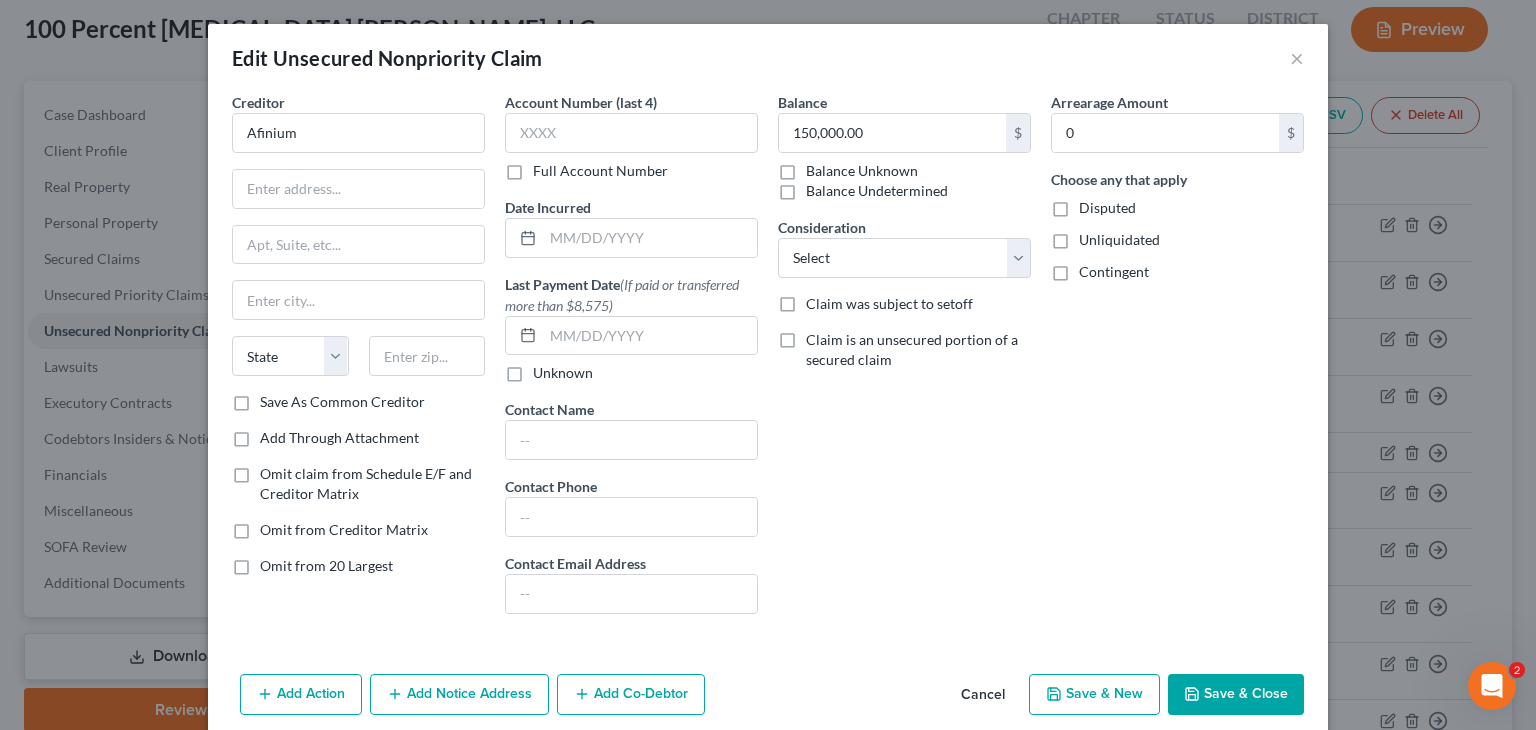 click on "Save & Close" at bounding box center [1236, 695] 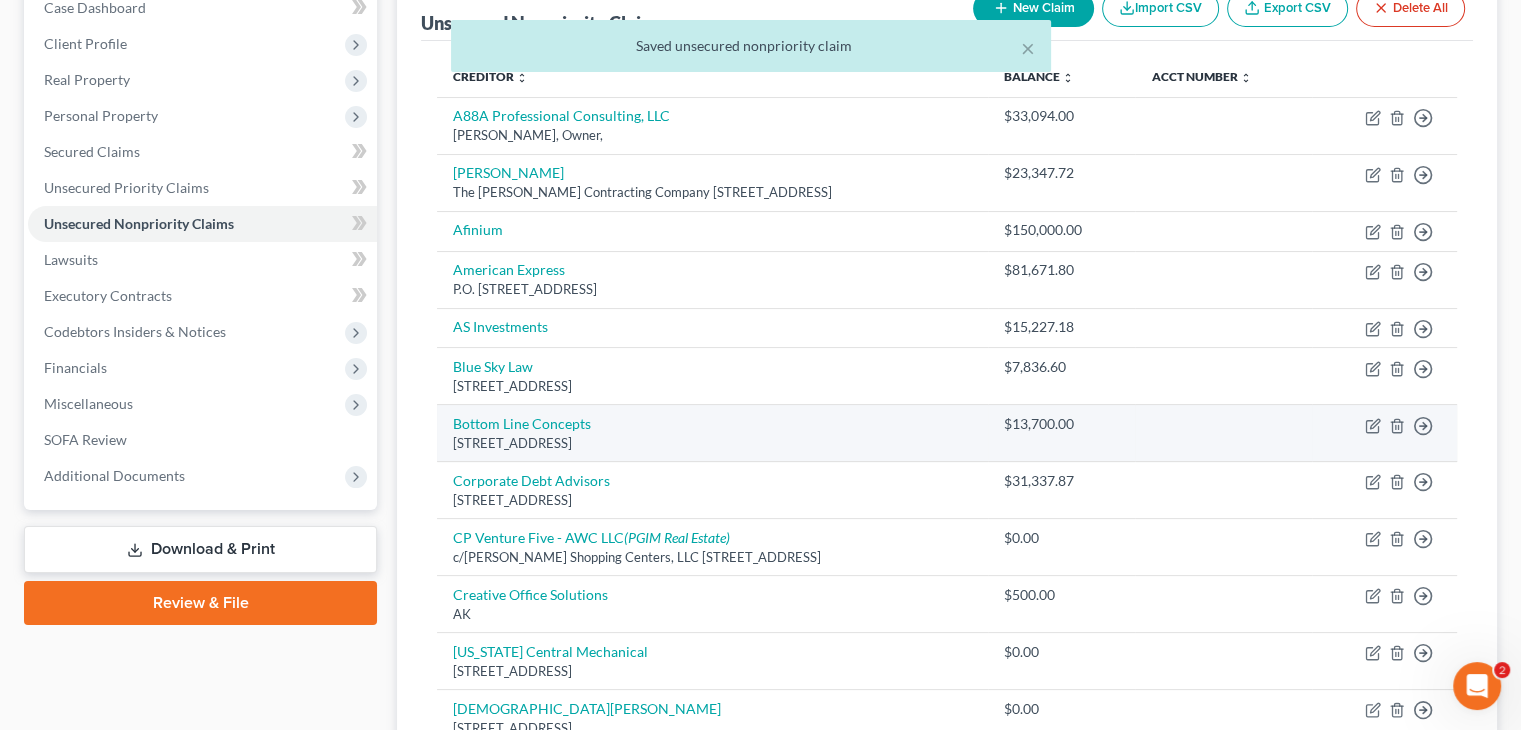 scroll, scrollTop: 347, scrollLeft: 0, axis: vertical 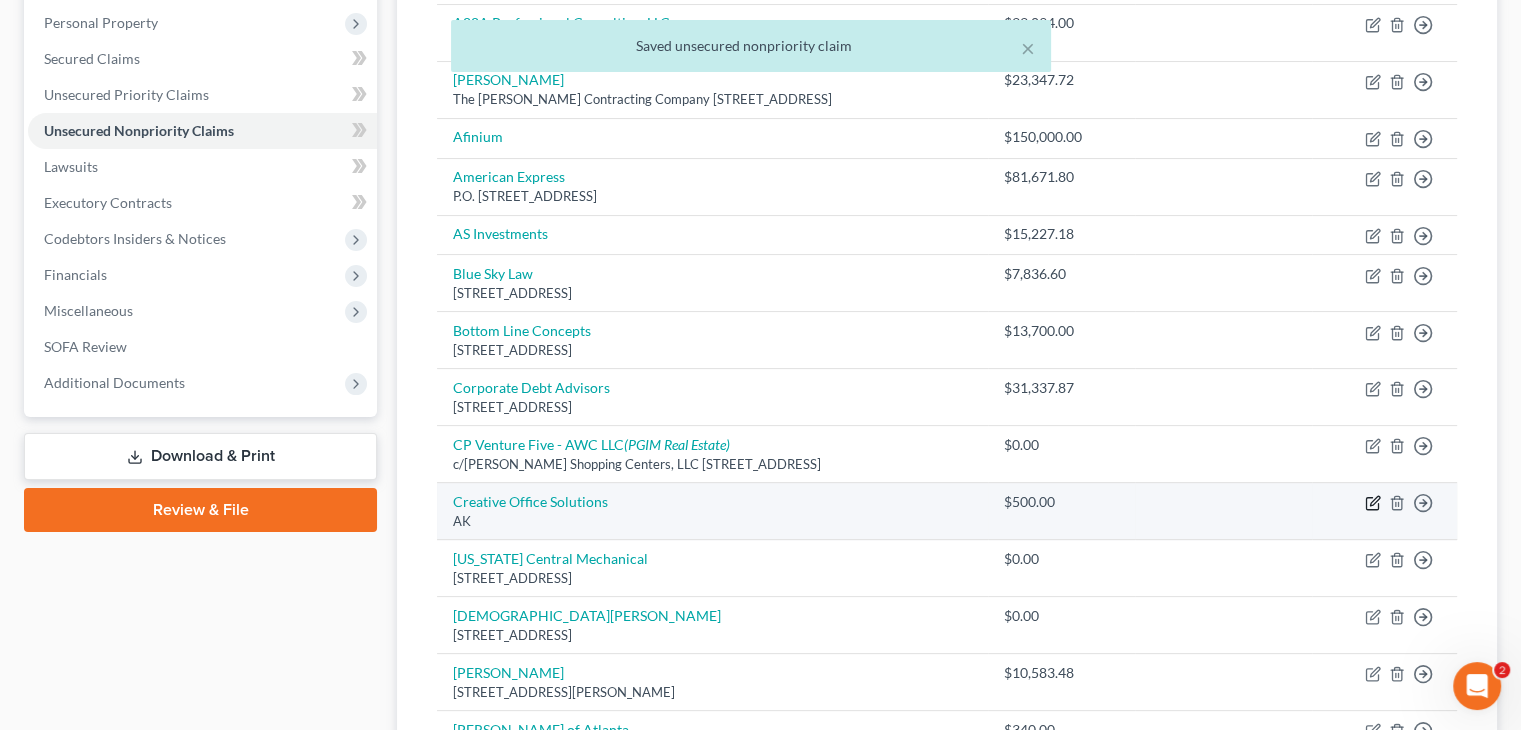 click 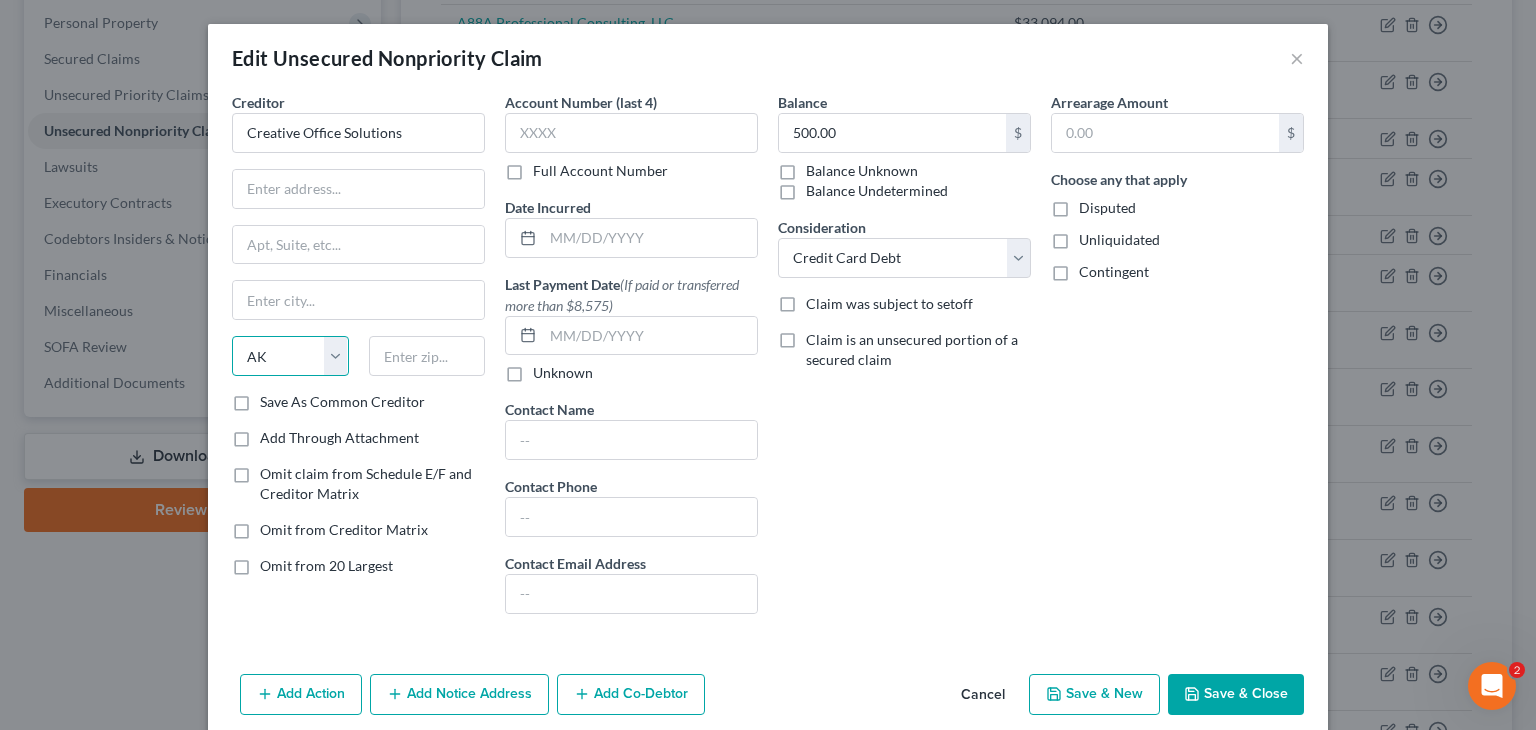 drag, startPoint x: 328, startPoint y: 357, endPoint x: 313, endPoint y: 336, distance: 25.806976 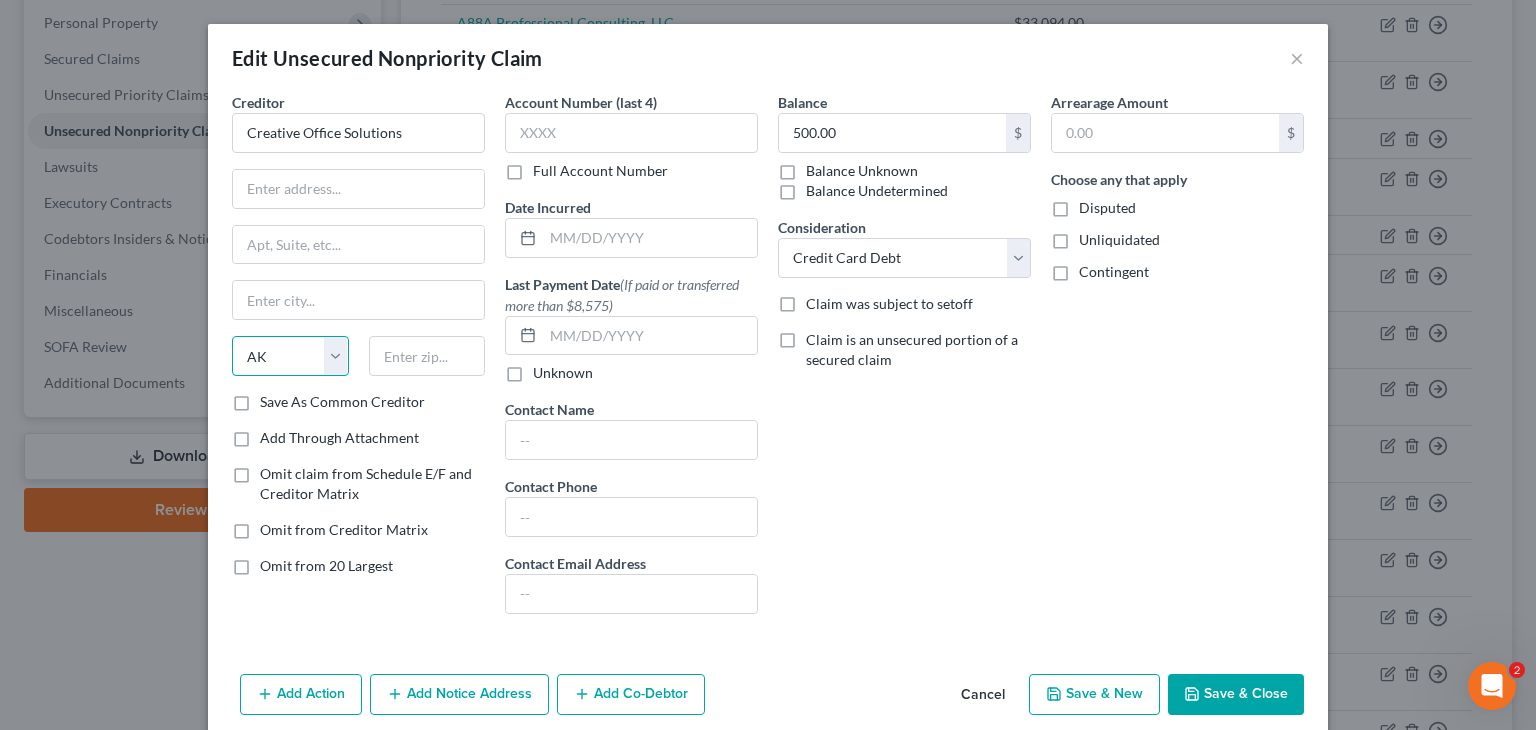 select 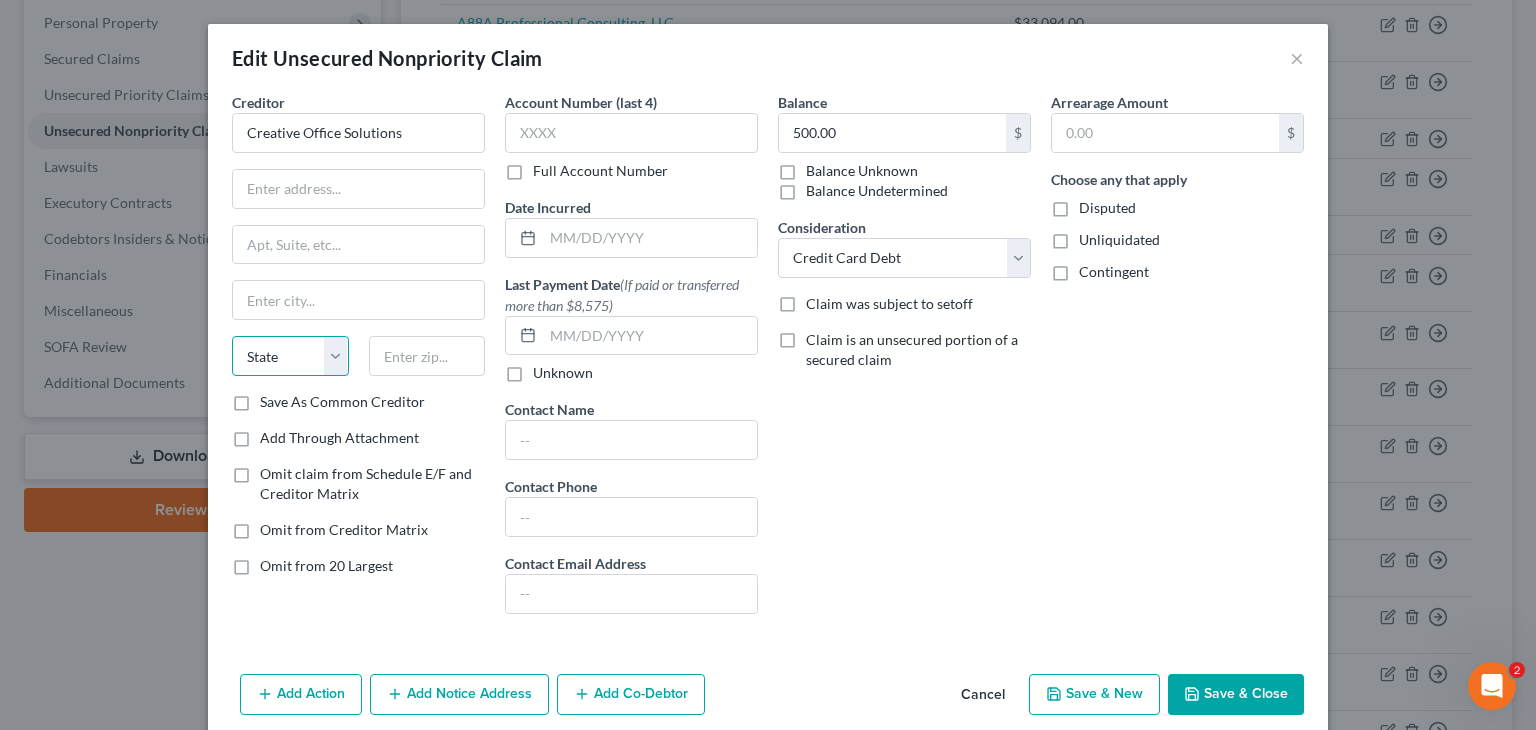click on "State [US_STATE] AK AR AZ CA CO CT DE DC [GEOGRAPHIC_DATA] [GEOGRAPHIC_DATA] GU HI ID IL IN [GEOGRAPHIC_DATA] [GEOGRAPHIC_DATA] [GEOGRAPHIC_DATA] LA ME MD [GEOGRAPHIC_DATA] [GEOGRAPHIC_DATA] [GEOGRAPHIC_DATA] [GEOGRAPHIC_DATA] [GEOGRAPHIC_DATA] MT NC [GEOGRAPHIC_DATA] [GEOGRAPHIC_DATA] [GEOGRAPHIC_DATA] NH [GEOGRAPHIC_DATA] [GEOGRAPHIC_DATA] [GEOGRAPHIC_DATA] [GEOGRAPHIC_DATA] [GEOGRAPHIC_DATA] [GEOGRAPHIC_DATA] [GEOGRAPHIC_DATA] PR RI SC SD [GEOGRAPHIC_DATA] [GEOGRAPHIC_DATA] [GEOGRAPHIC_DATA] VI [GEOGRAPHIC_DATA] [GEOGRAPHIC_DATA] [GEOGRAPHIC_DATA] WV WI WY" at bounding box center [290, 356] 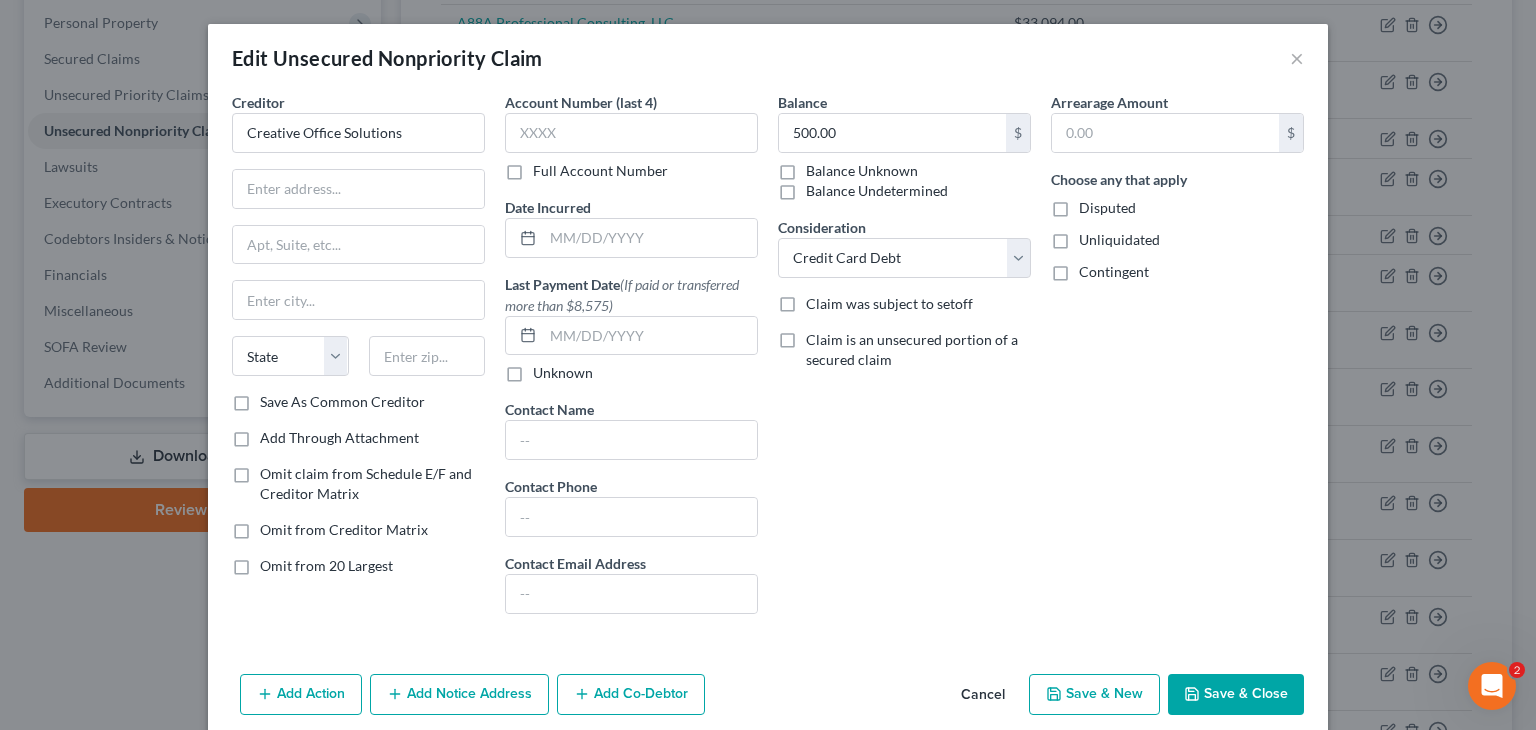 click on "Save & Close" at bounding box center [1236, 695] 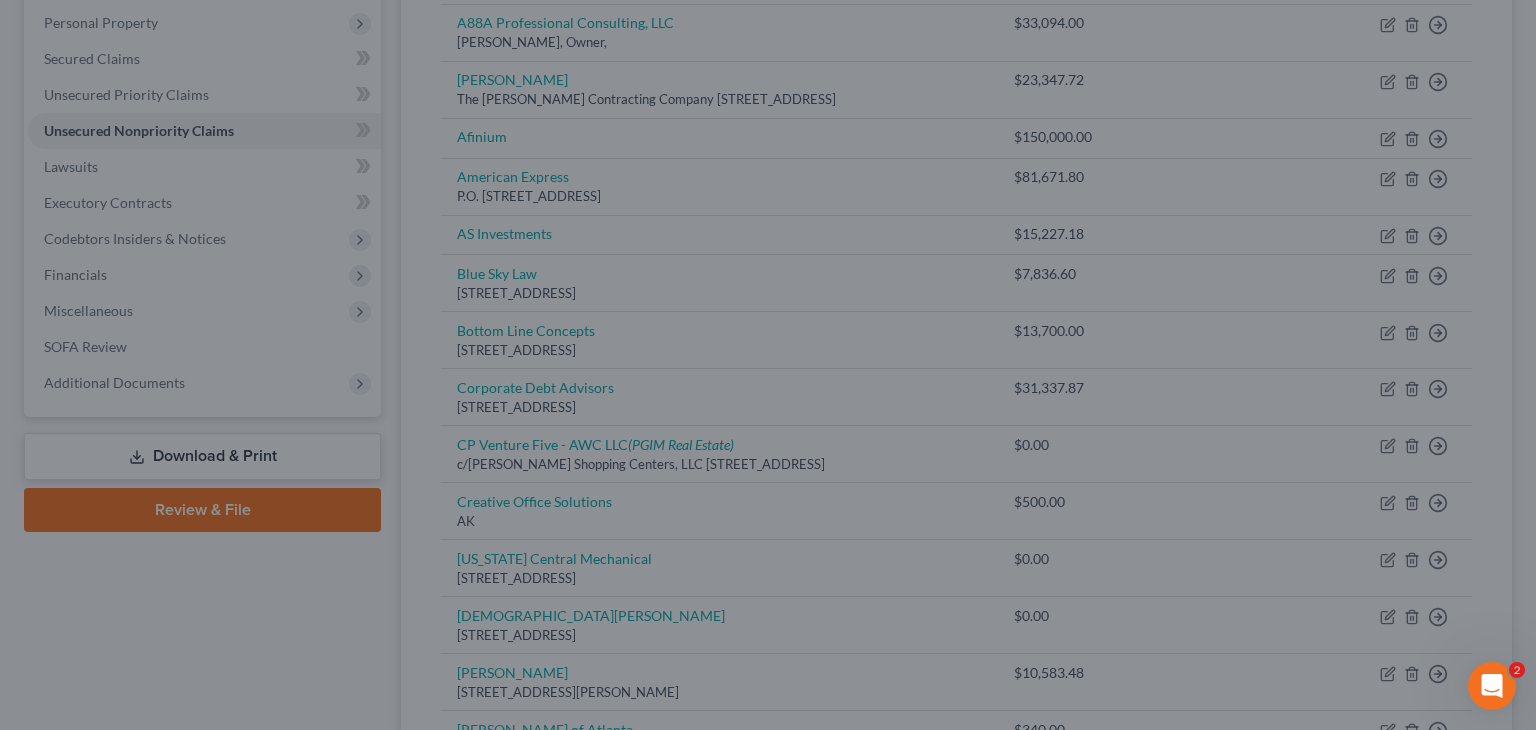 type on "0" 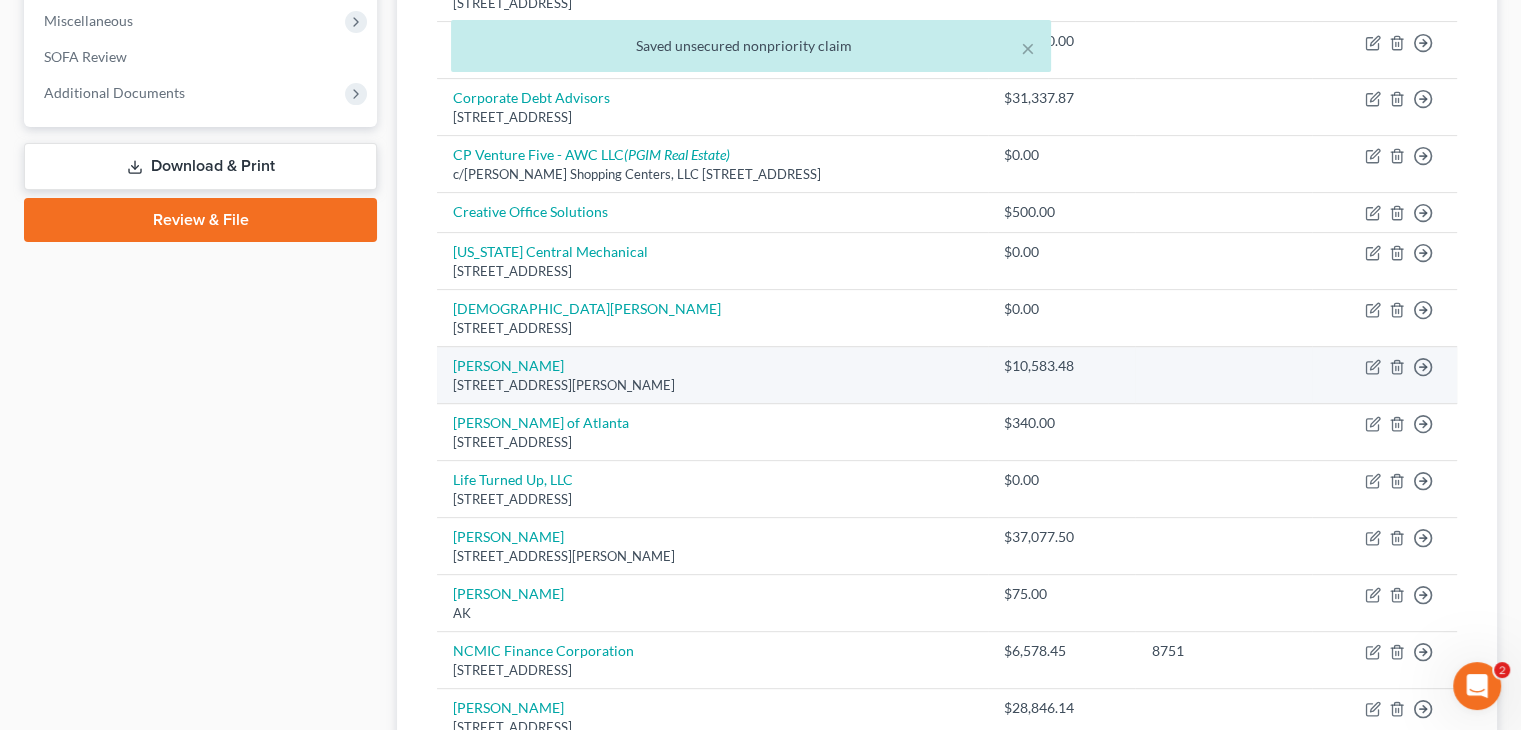 scroll, scrollTop: 647, scrollLeft: 0, axis: vertical 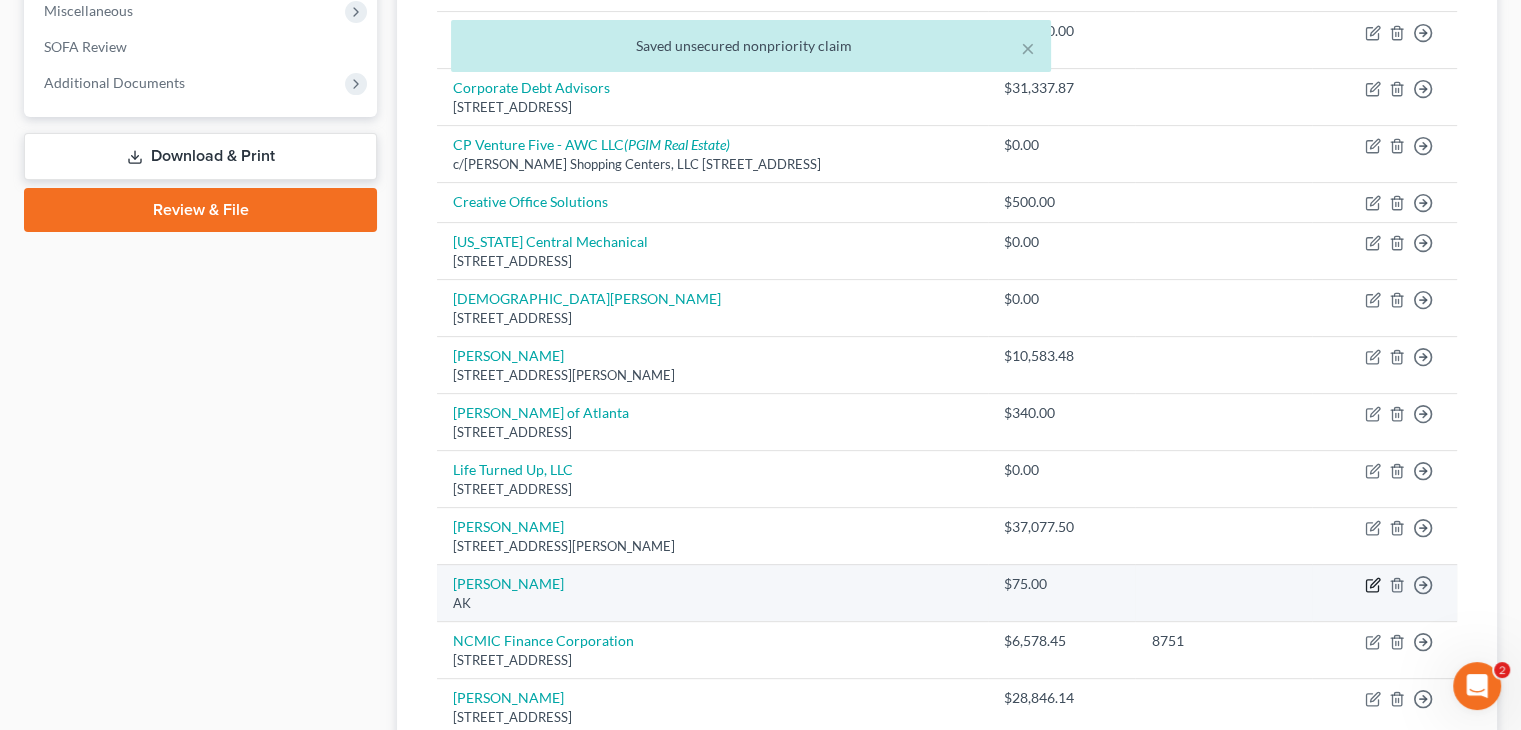 click 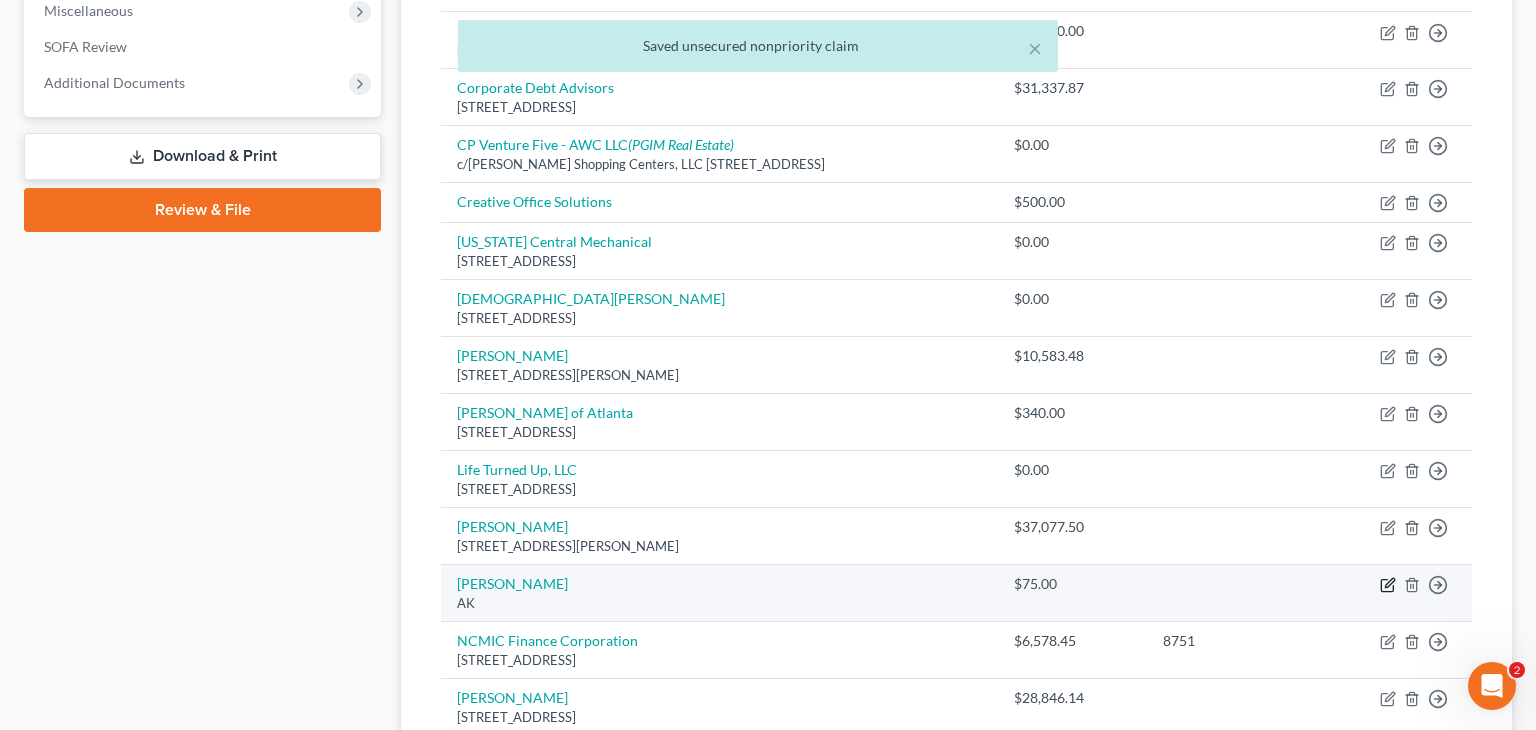 select on "1" 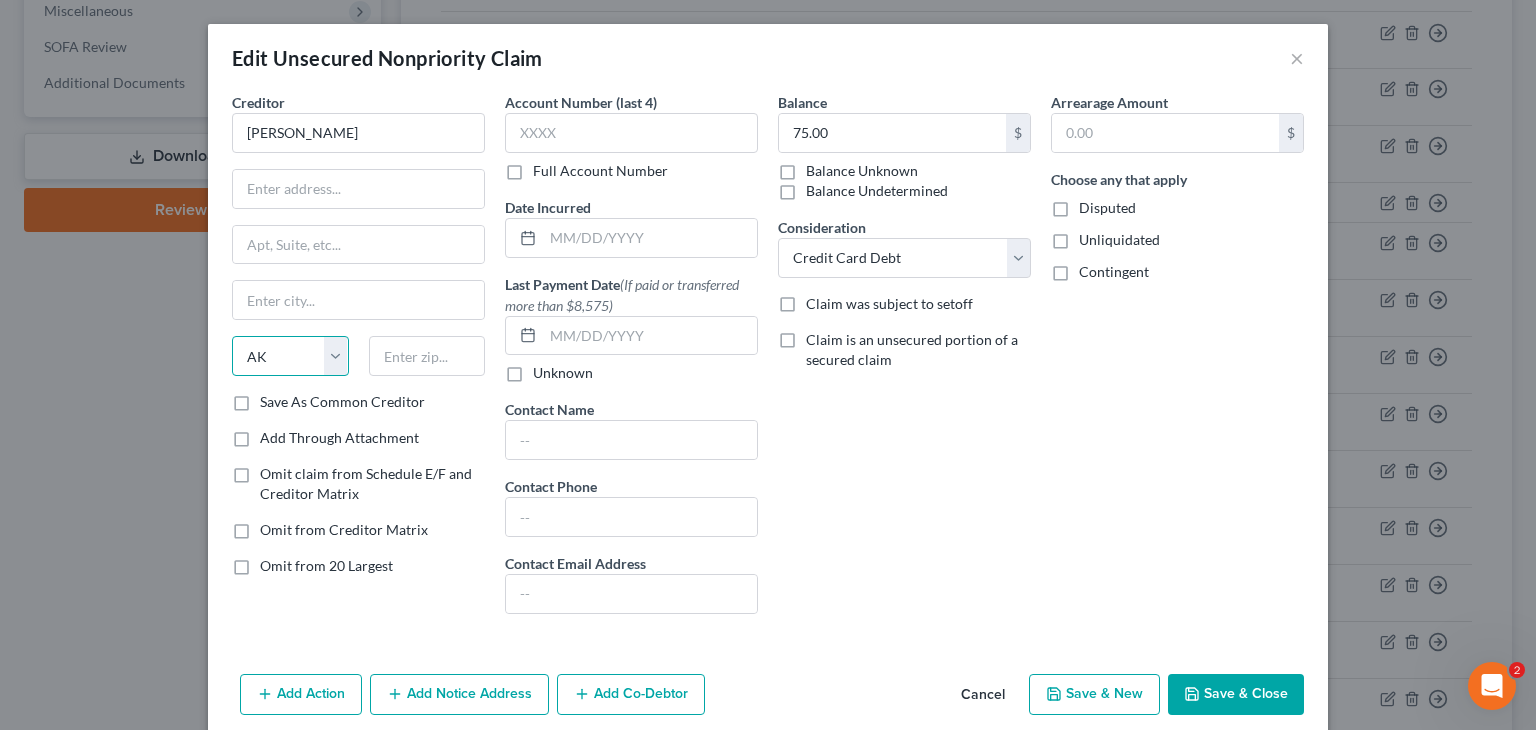 drag, startPoint x: 323, startPoint y: 347, endPoint x: 319, endPoint y: 337, distance: 10.770329 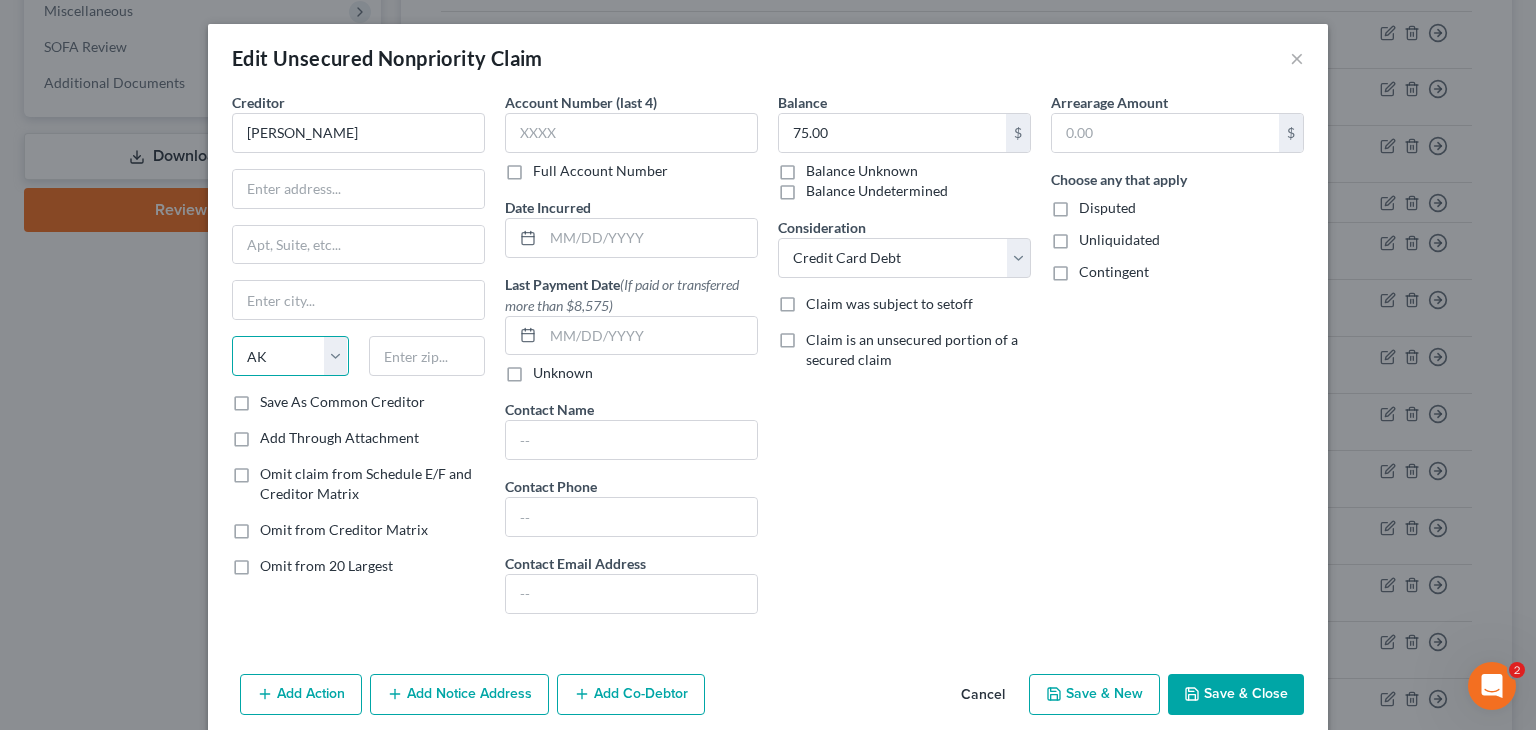 select 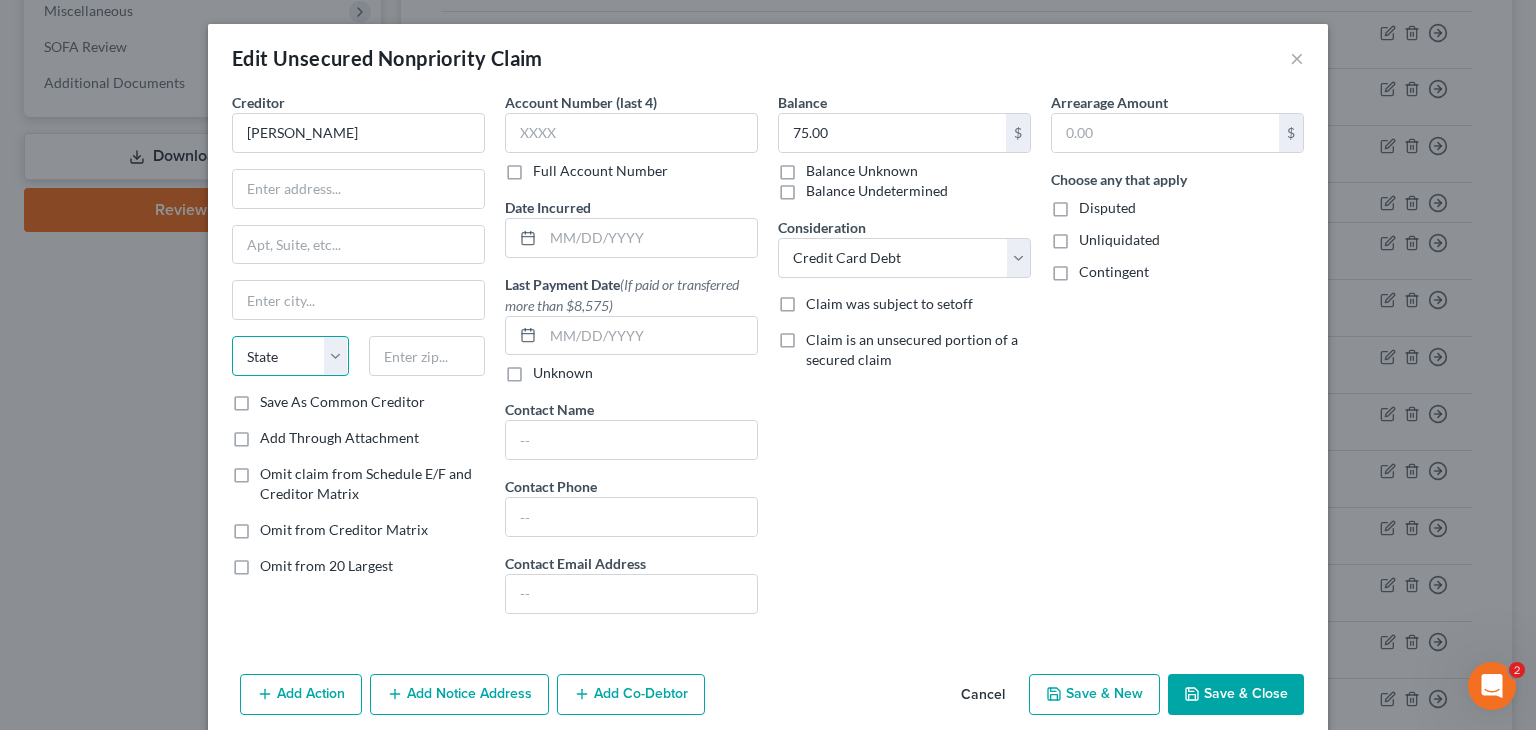click on "State [US_STATE] AK AR AZ CA CO CT DE DC [GEOGRAPHIC_DATA] [GEOGRAPHIC_DATA] GU HI ID IL IN [GEOGRAPHIC_DATA] [GEOGRAPHIC_DATA] [GEOGRAPHIC_DATA] LA ME MD [GEOGRAPHIC_DATA] [GEOGRAPHIC_DATA] [GEOGRAPHIC_DATA] [GEOGRAPHIC_DATA] [GEOGRAPHIC_DATA] MT NC [GEOGRAPHIC_DATA] [GEOGRAPHIC_DATA] [GEOGRAPHIC_DATA] NH [GEOGRAPHIC_DATA] [GEOGRAPHIC_DATA] [GEOGRAPHIC_DATA] [GEOGRAPHIC_DATA] [GEOGRAPHIC_DATA] [GEOGRAPHIC_DATA] [GEOGRAPHIC_DATA] PR RI SC SD [GEOGRAPHIC_DATA] [GEOGRAPHIC_DATA] [GEOGRAPHIC_DATA] VI [GEOGRAPHIC_DATA] [GEOGRAPHIC_DATA] [GEOGRAPHIC_DATA] WV WI WY" at bounding box center (290, 356) 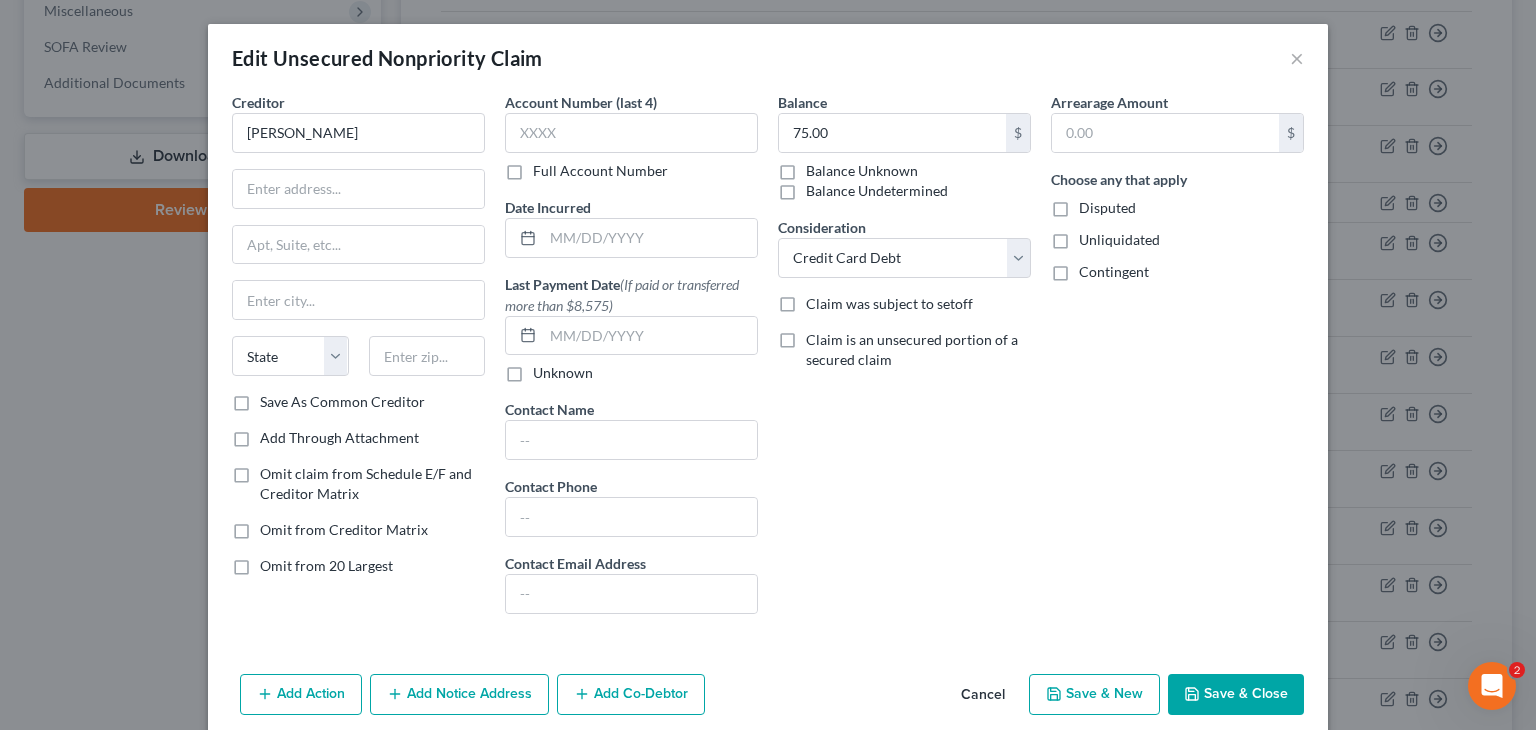 click on "Save & Close" at bounding box center [1236, 695] 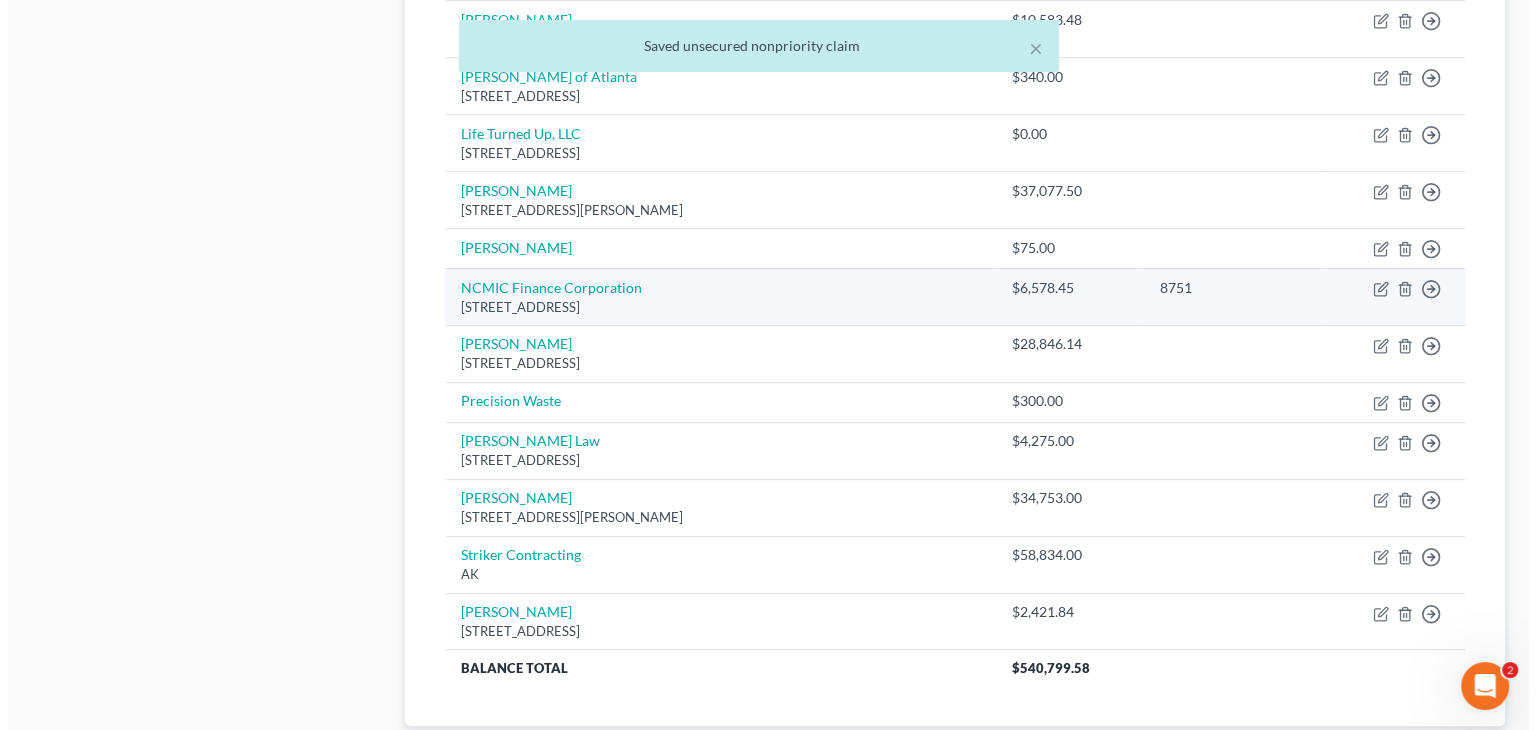 scroll, scrollTop: 1079, scrollLeft: 0, axis: vertical 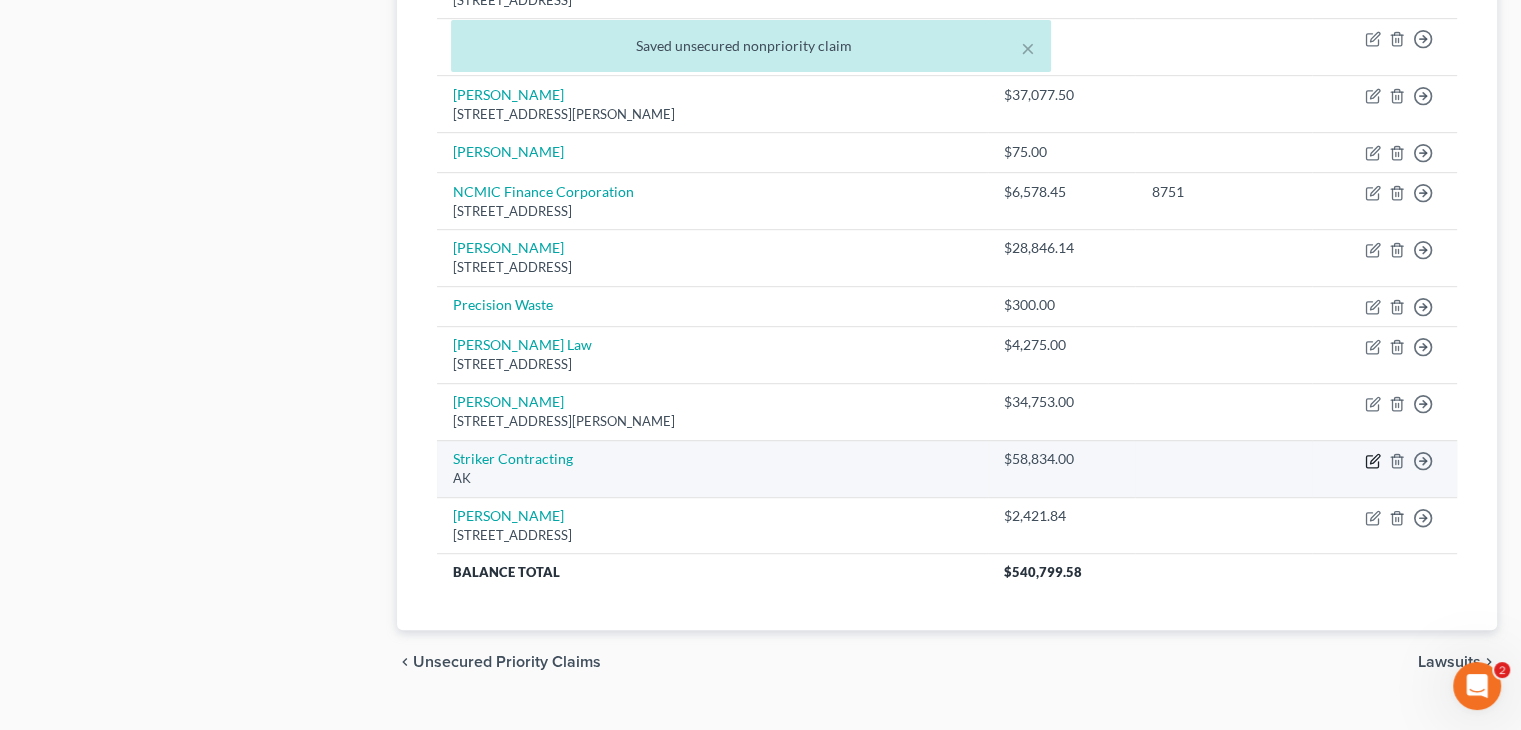 click 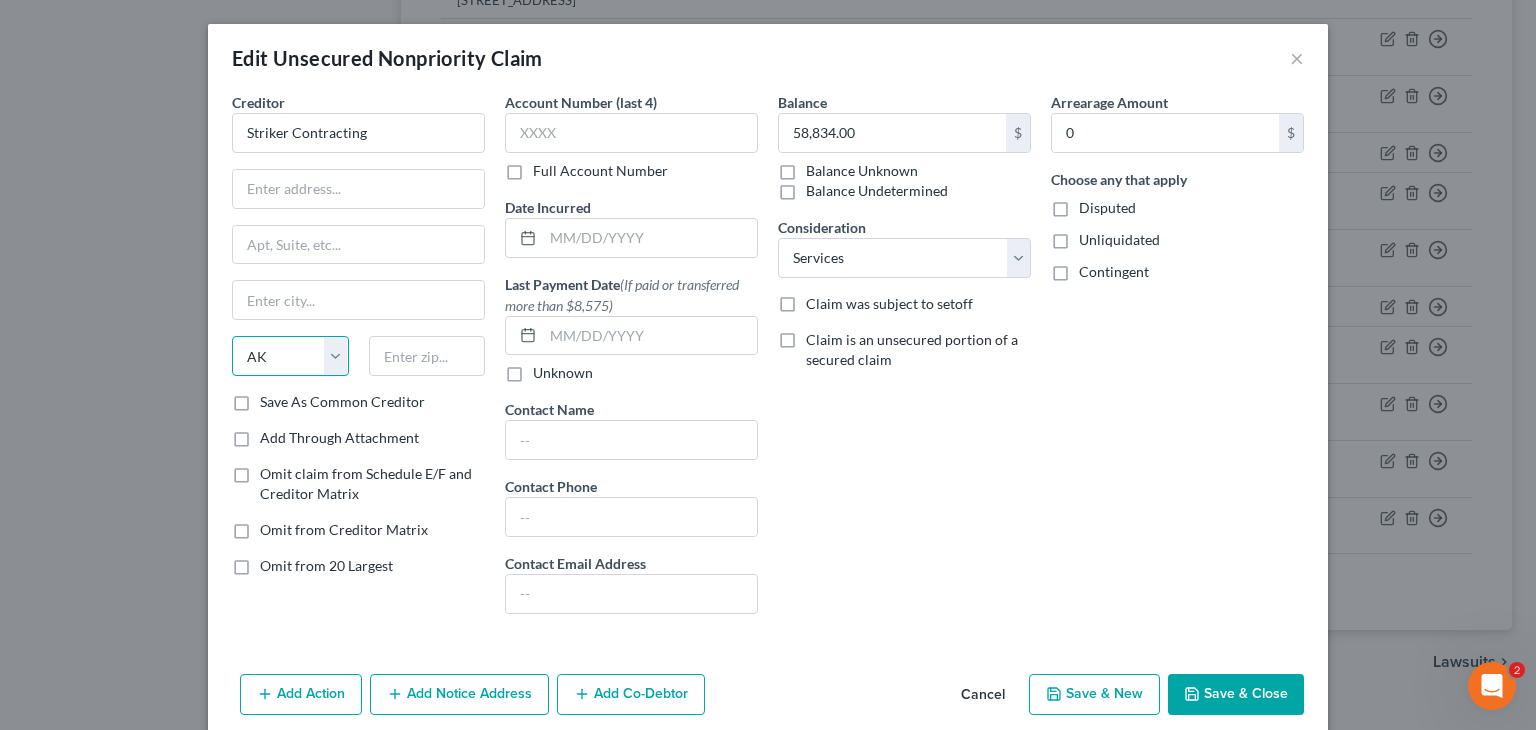 drag, startPoint x: 327, startPoint y: 360, endPoint x: 322, endPoint y: 335, distance: 25.495098 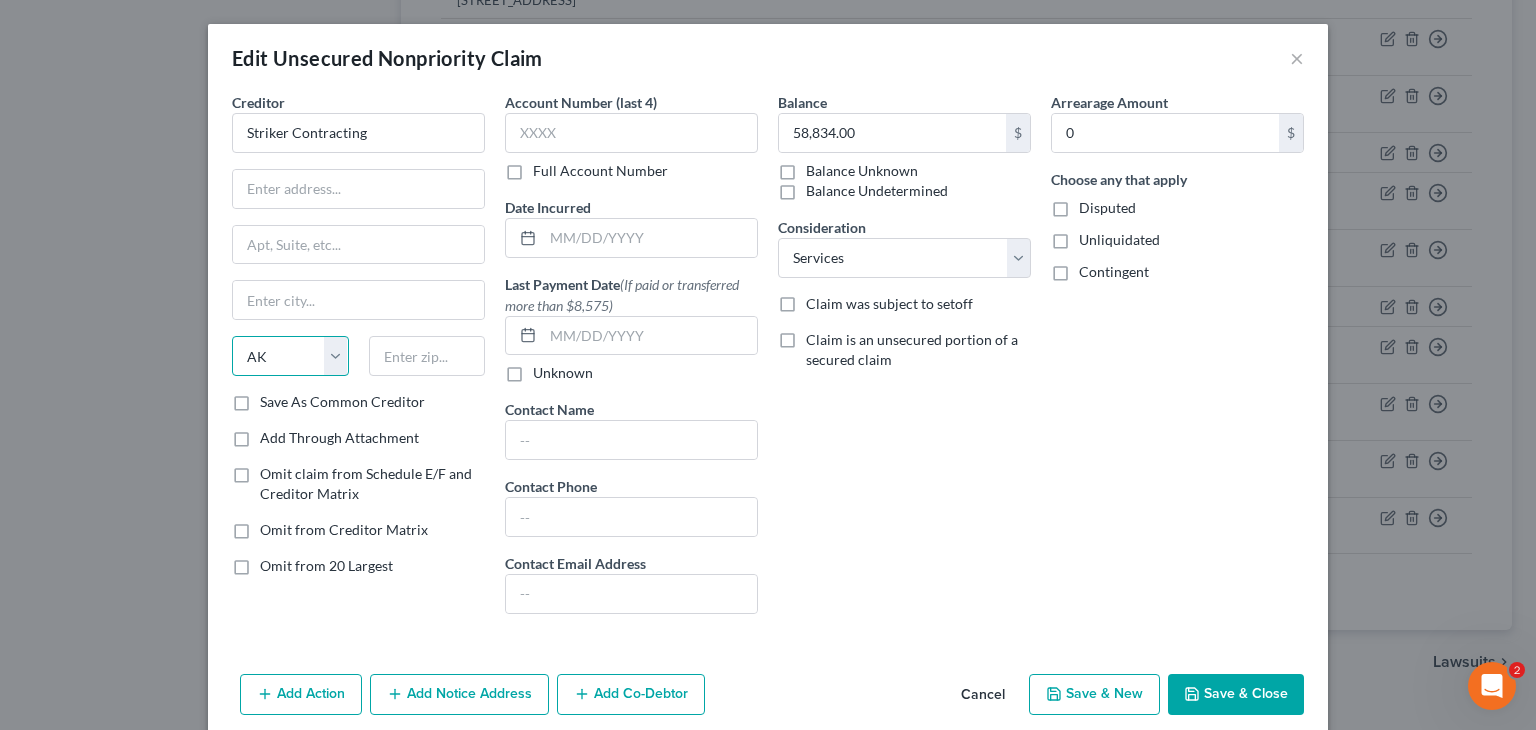 select 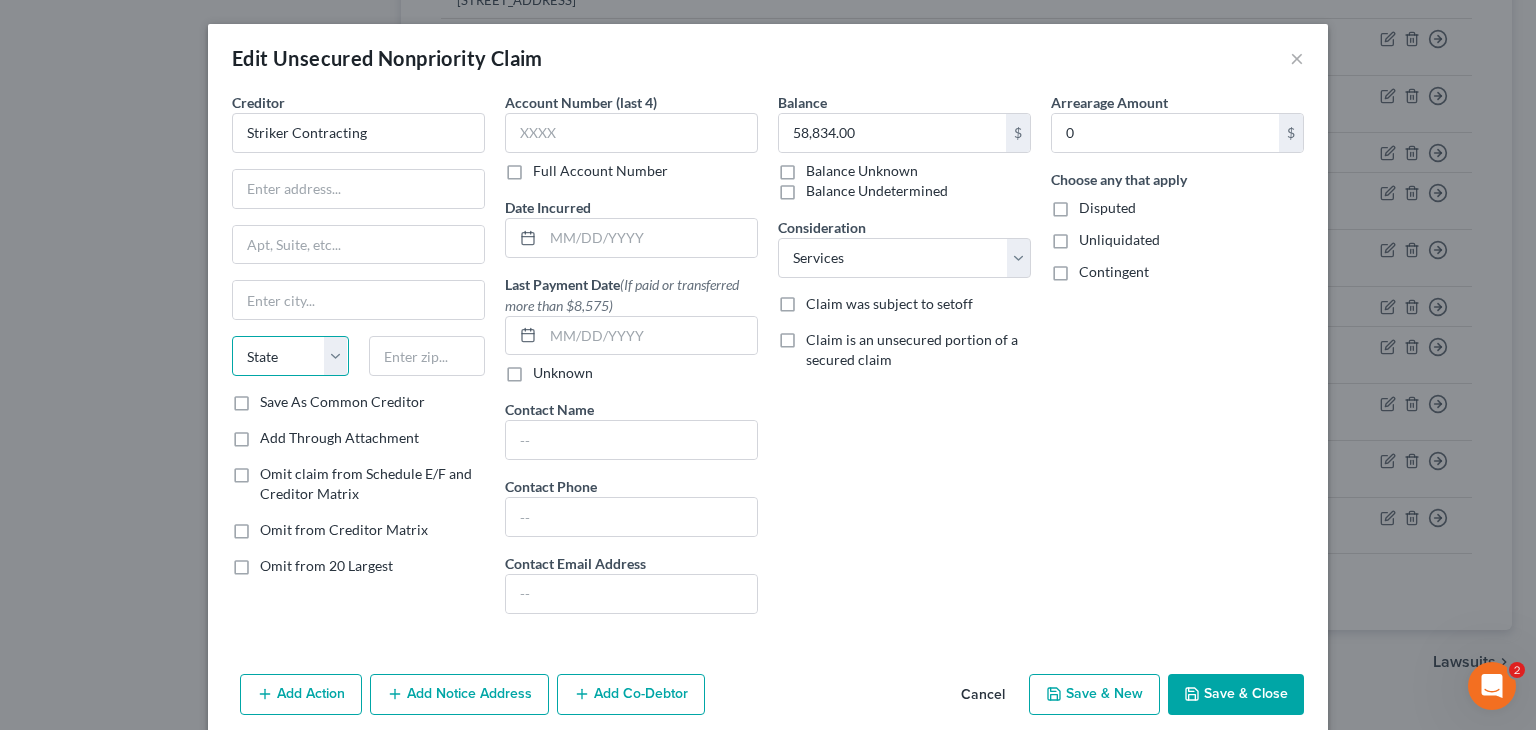 click on "State [US_STATE] AK AR AZ CA CO CT DE DC [GEOGRAPHIC_DATA] [GEOGRAPHIC_DATA] GU HI ID IL IN [GEOGRAPHIC_DATA] [GEOGRAPHIC_DATA] [GEOGRAPHIC_DATA] LA ME MD [GEOGRAPHIC_DATA] [GEOGRAPHIC_DATA] [GEOGRAPHIC_DATA] [GEOGRAPHIC_DATA] [GEOGRAPHIC_DATA] MT NC [GEOGRAPHIC_DATA] [GEOGRAPHIC_DATA] [GEOGRAPHIC_DATA] NH [GEOGRAPHIC_DATA] [GEOGRAPHIC_DATA] [GEOGRAPHIC_DATA] [GEOGRAPHIC_DATA] [GEOGRAPHIC_DATA] [GEOGRAPHIC_DATA] [GEOGRAPHIC_DATA] PR RI SC SD [GEOGRAPHIC_DATA] [GEOGRAPHIC_DATA] [GEOGRAPHIC_DATA] VI [GEOGRAPHIC_DATA] [GEOGRAPHIC_DATA] [GEOGRAPHIC_DATA] WV WI WY" at bounding box center (290, 356) 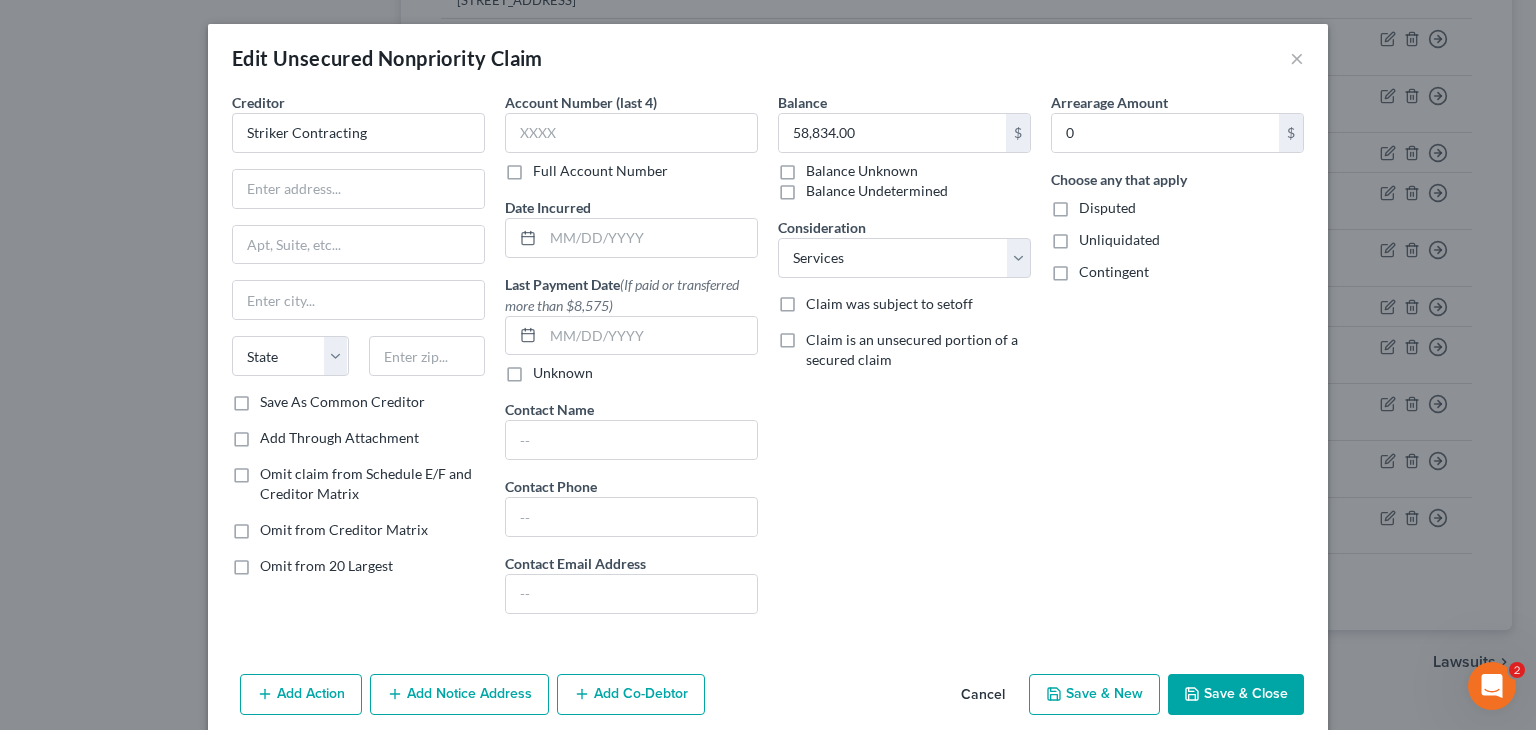 click on "Save & Close" at bounding box center [1236, 695] 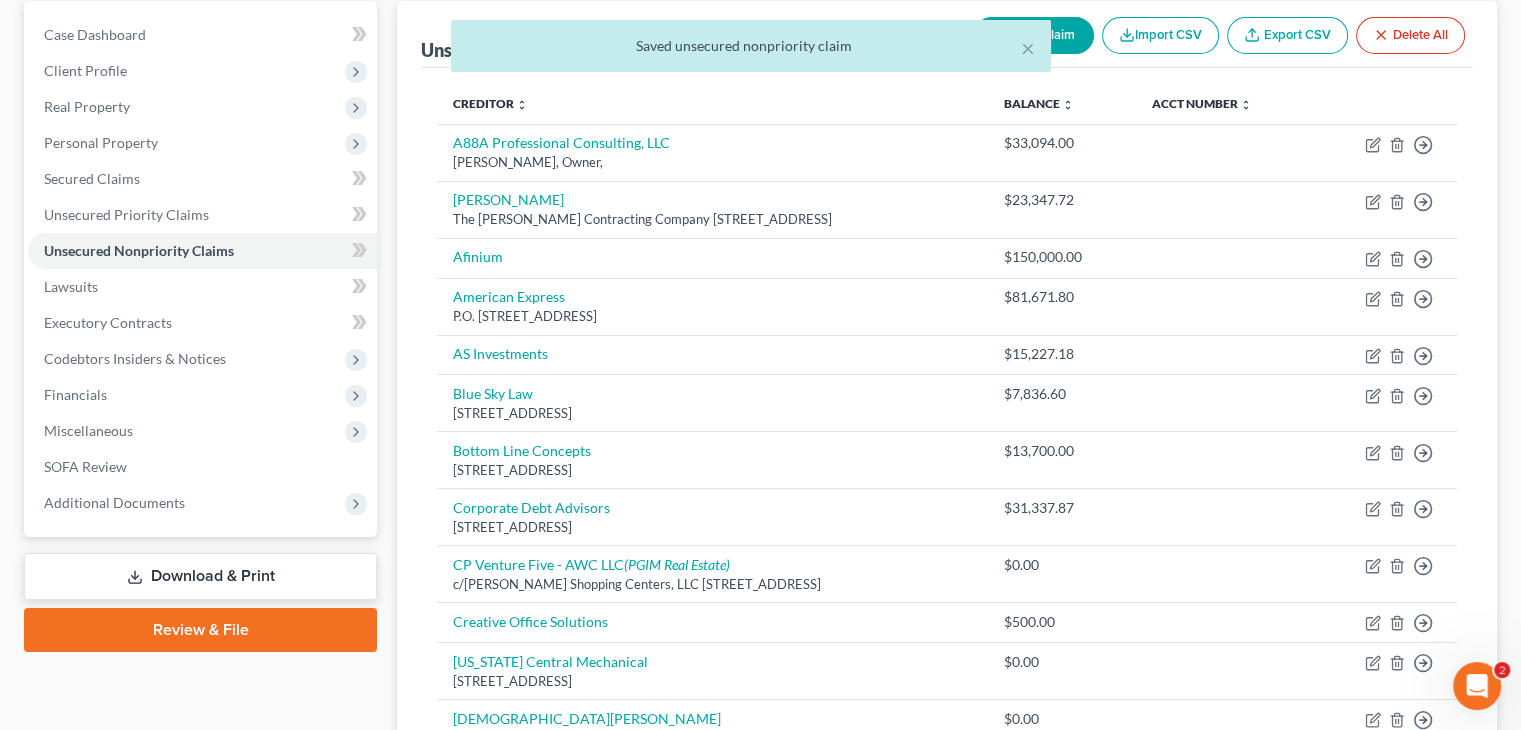 scroll, scrollTop: 62, scrollLeft: 0, axis: vertical 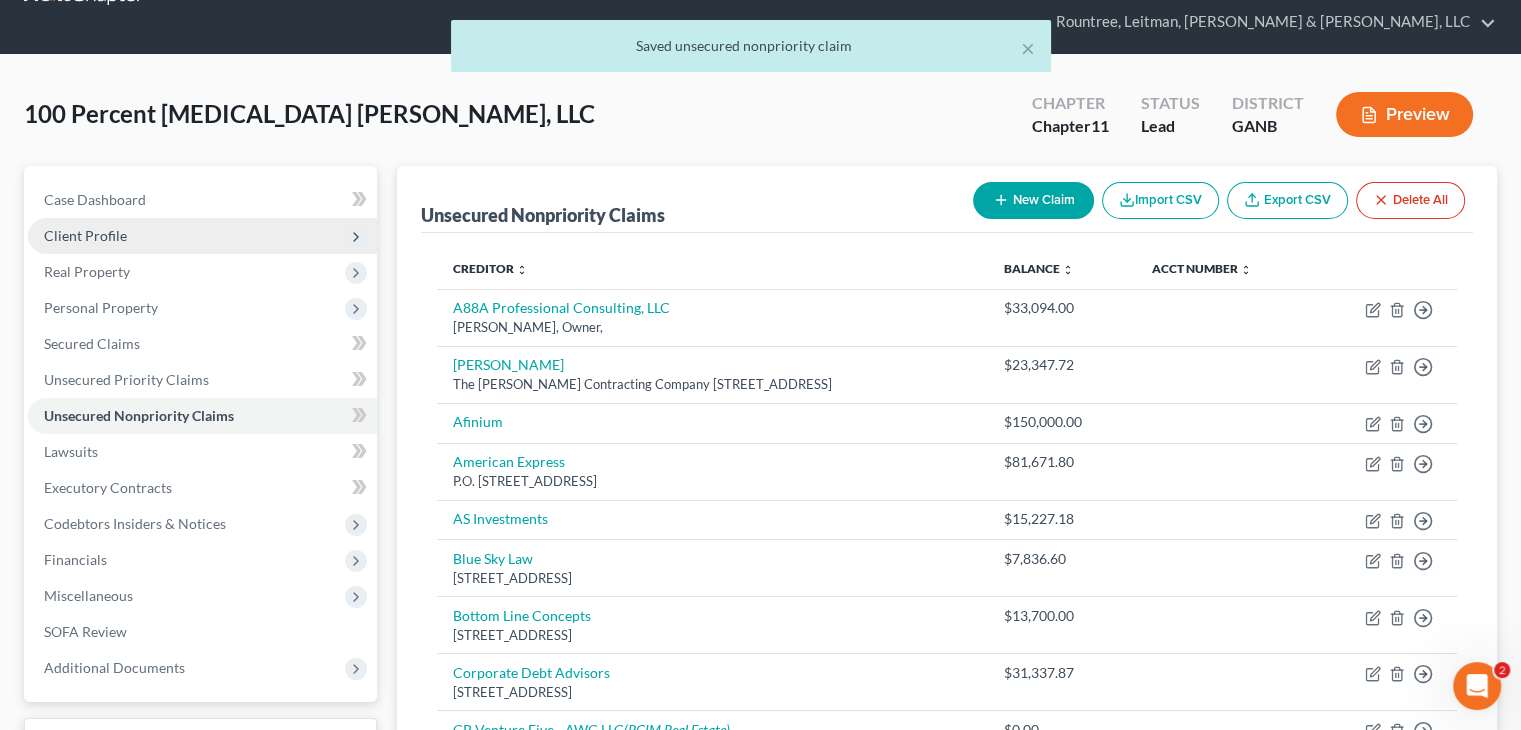 click on "Client Profile" at bounding box center (85, 235) 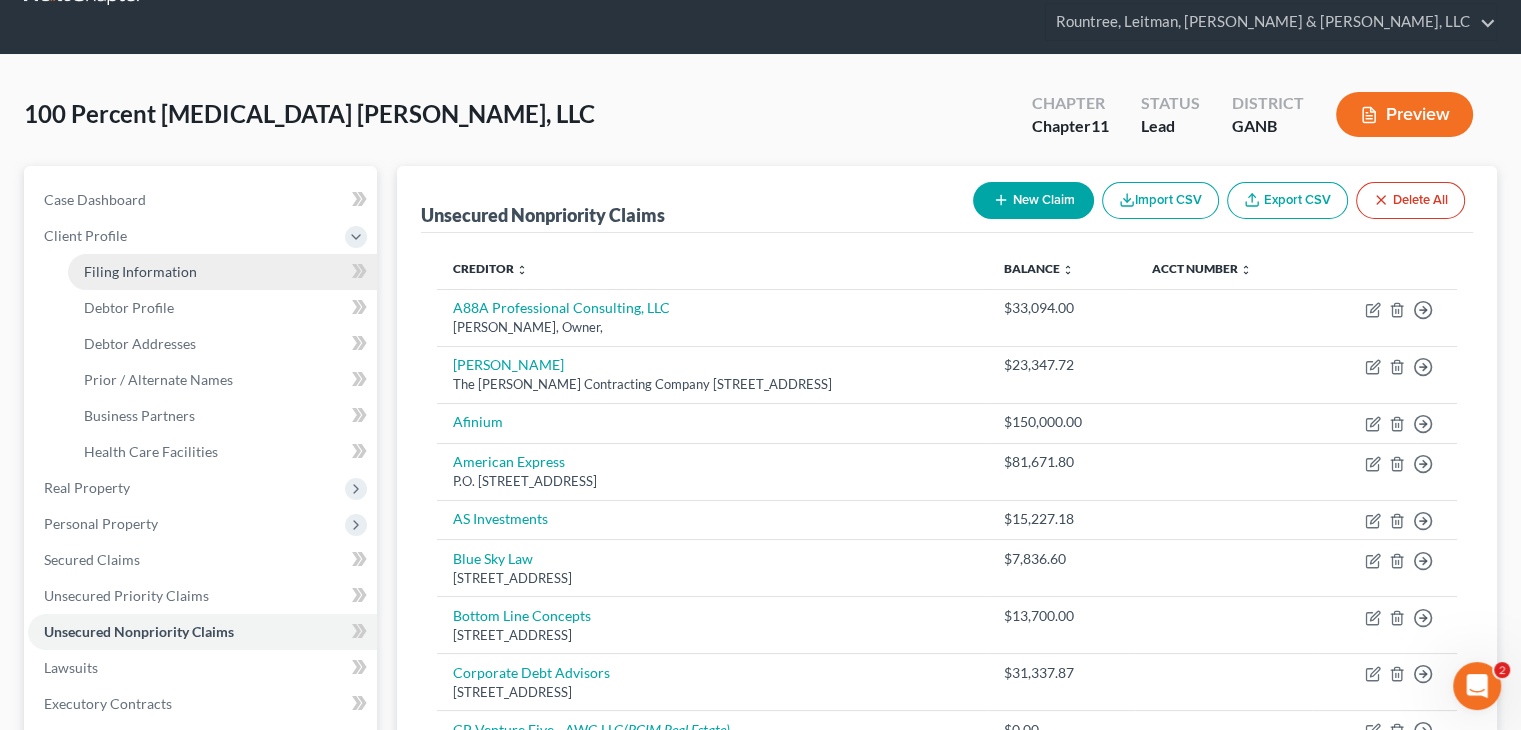 click on "Filing Information" at bounding box center (140, 271) 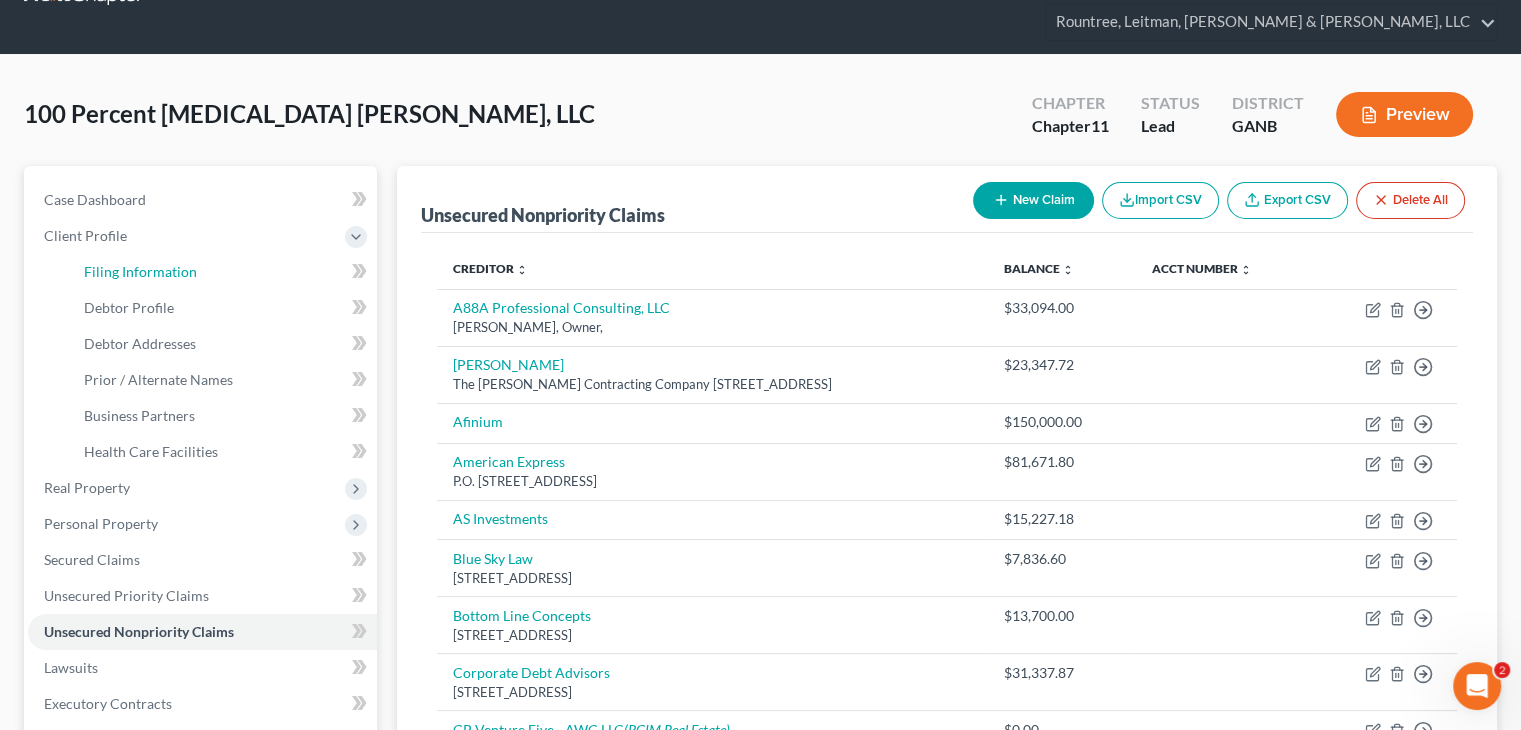 select on "2" 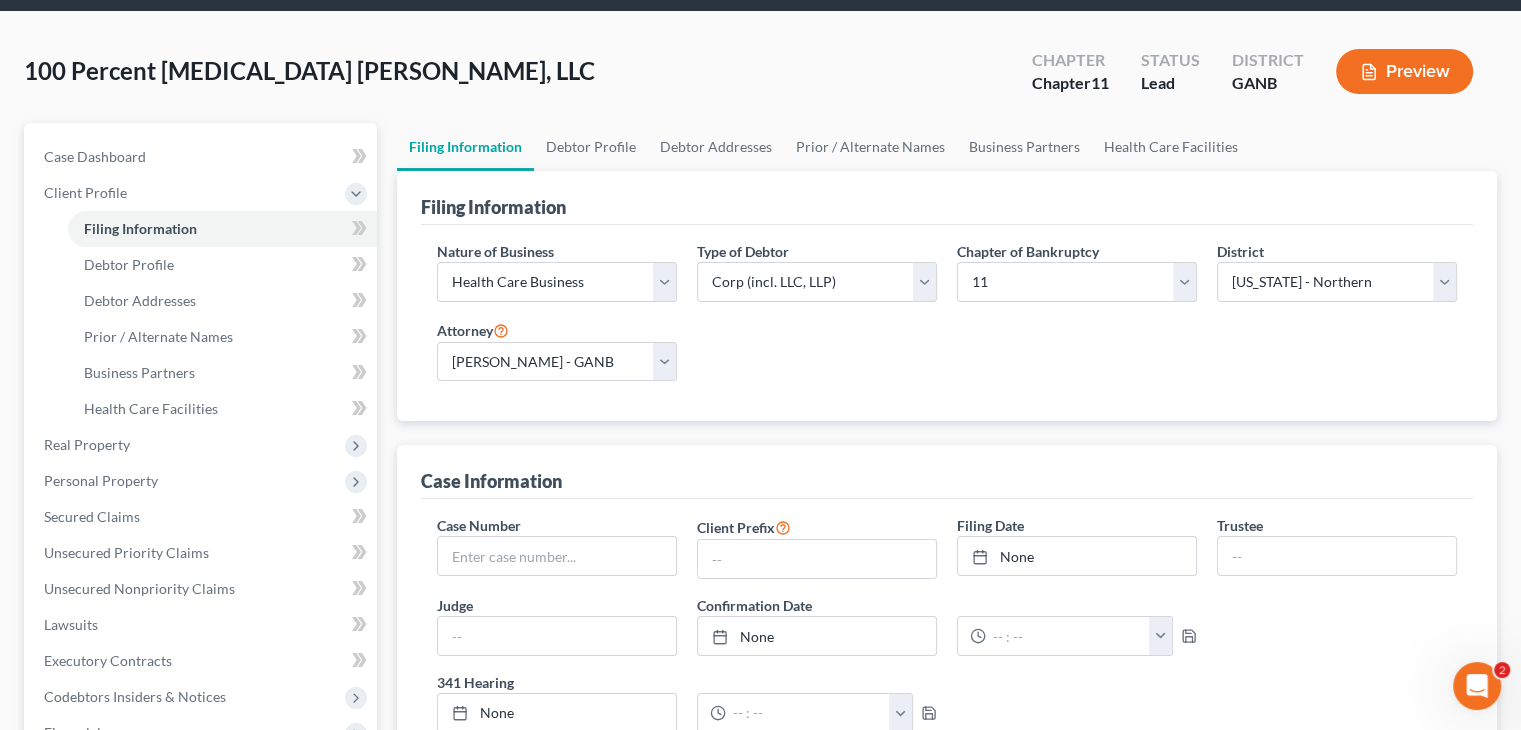 scroll, scrollTop: 0, scrollLeft: 0, axis: both 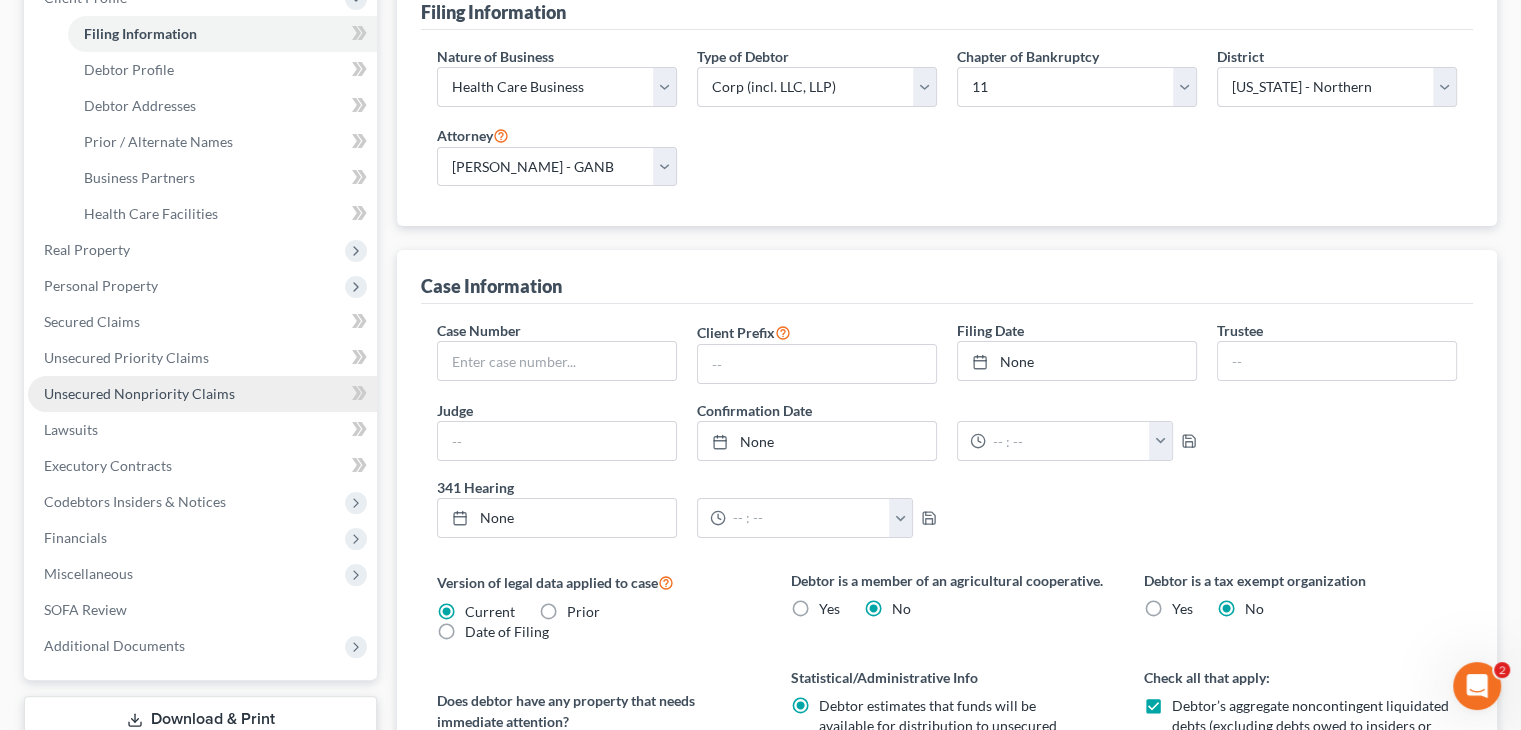click on "Unsecured Nonpriority Claims" at bounding box center [139, 393] 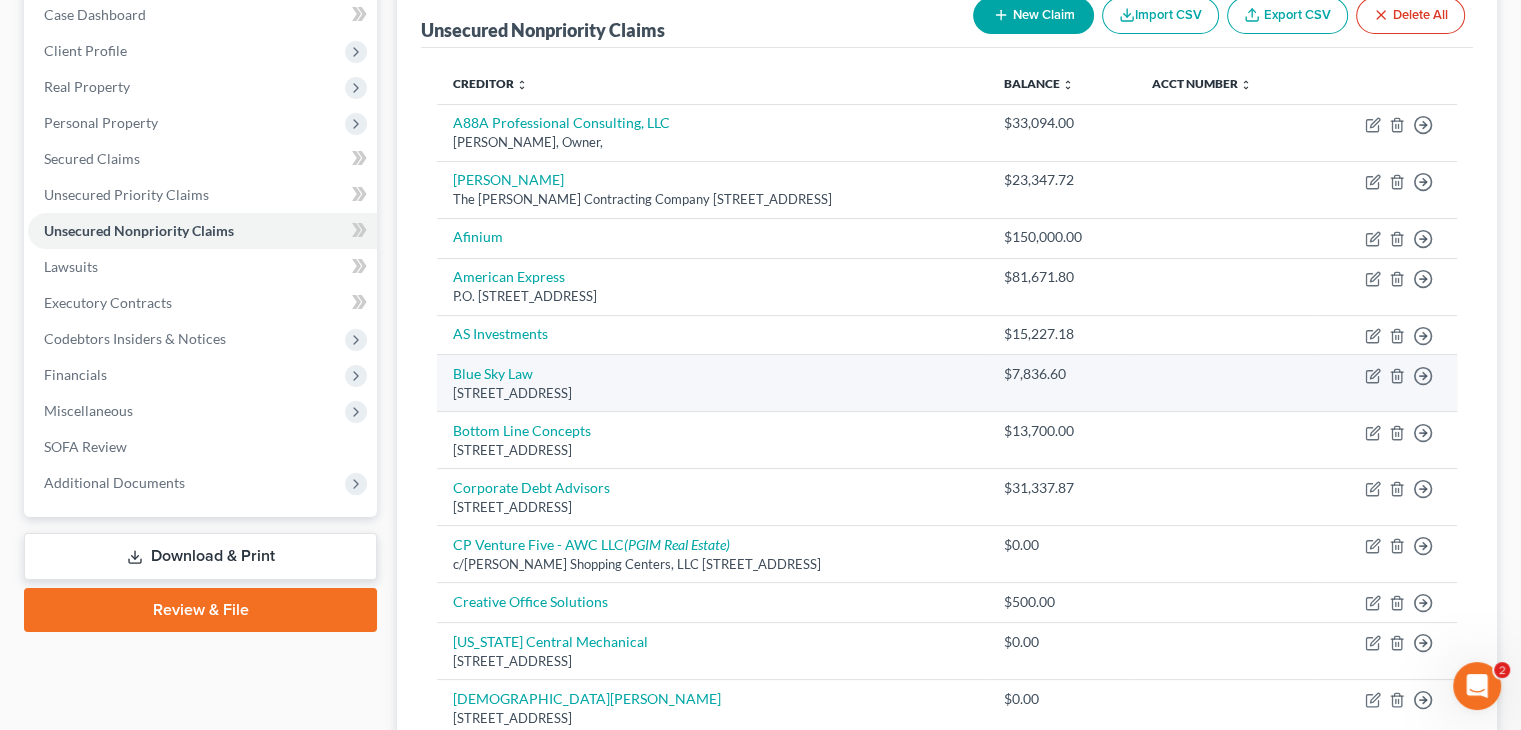scroll, scrollTop: 0, scrollLeft: 0, axis: both 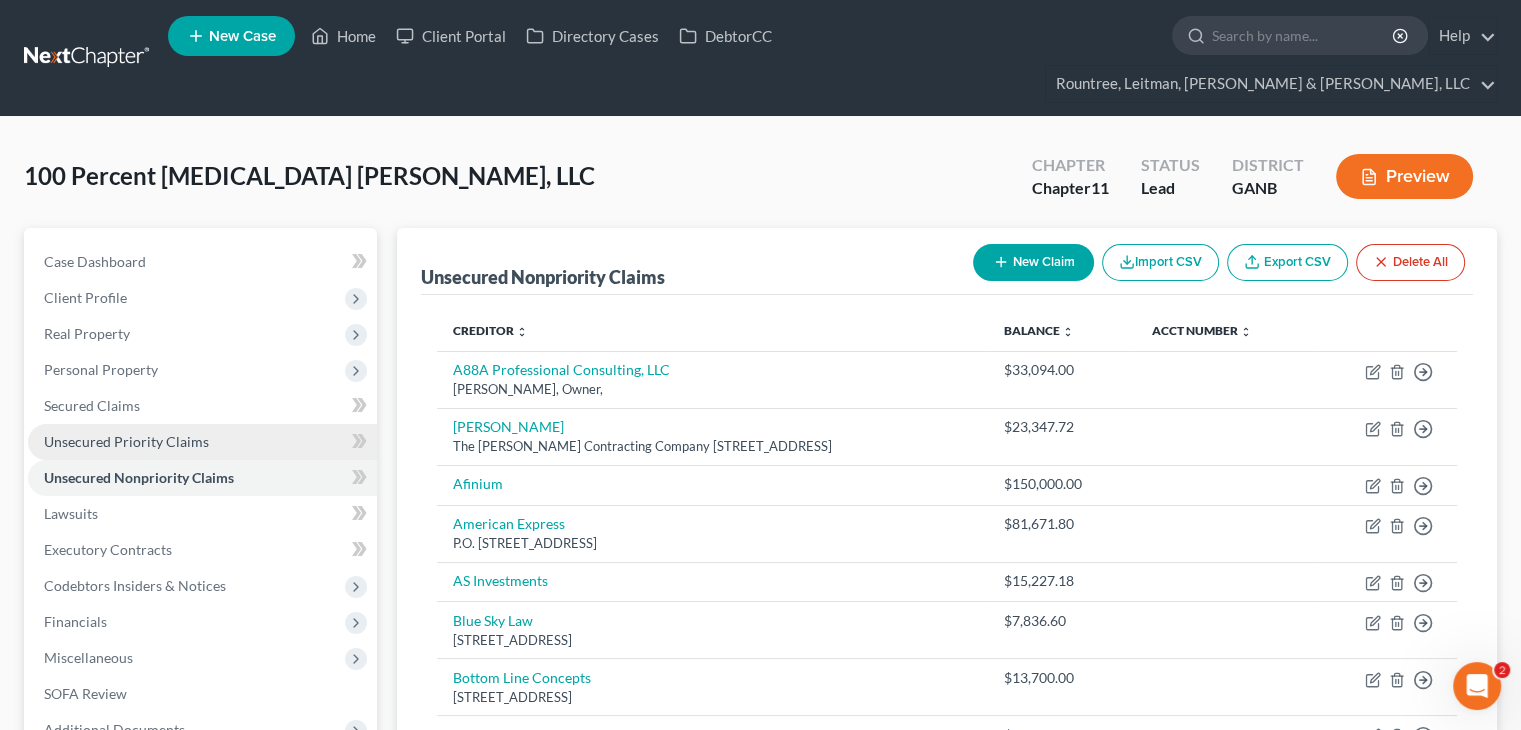 click on "Unsecured Priority Claims" at bounding box center [202, 442] 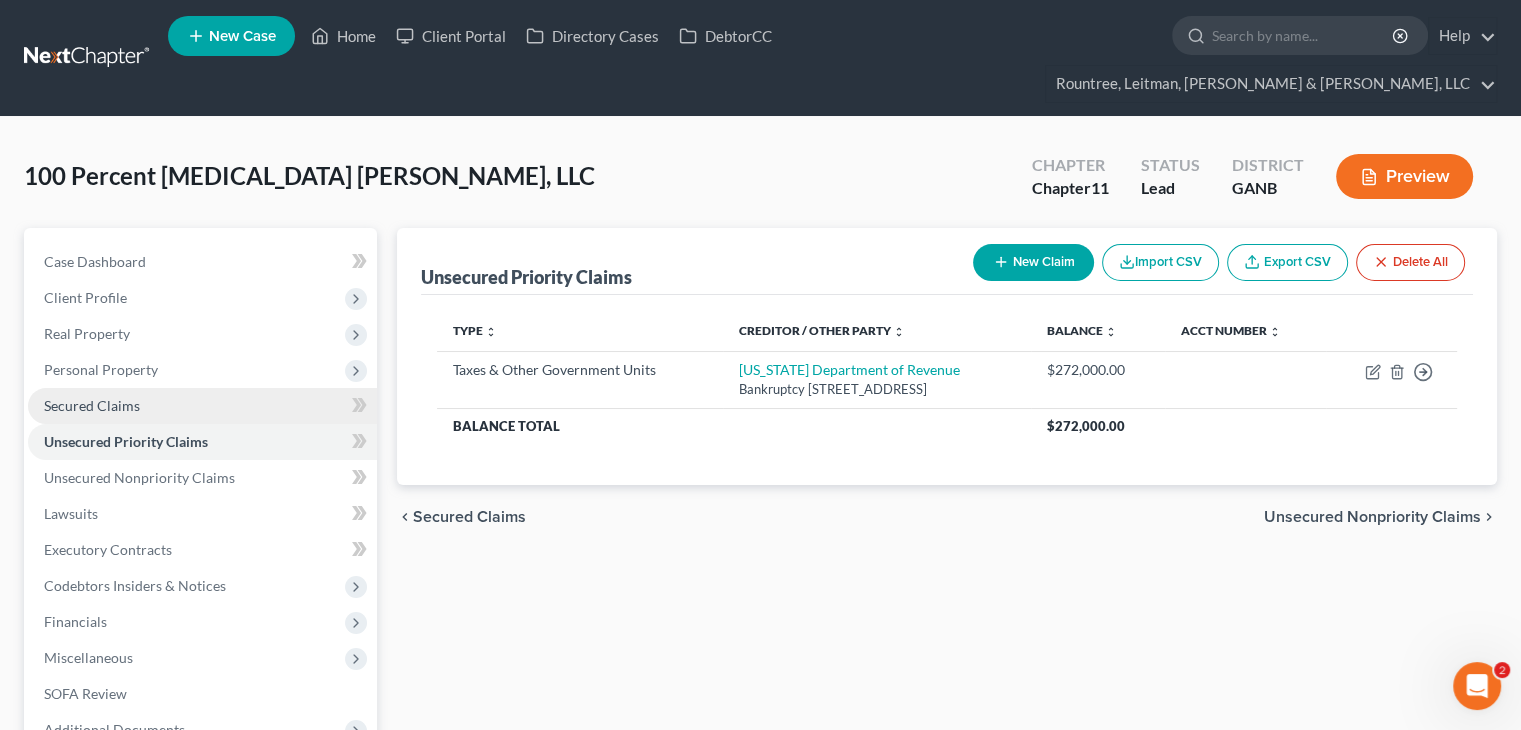 click on "Secured Claims" at bounding box center (92, 405) 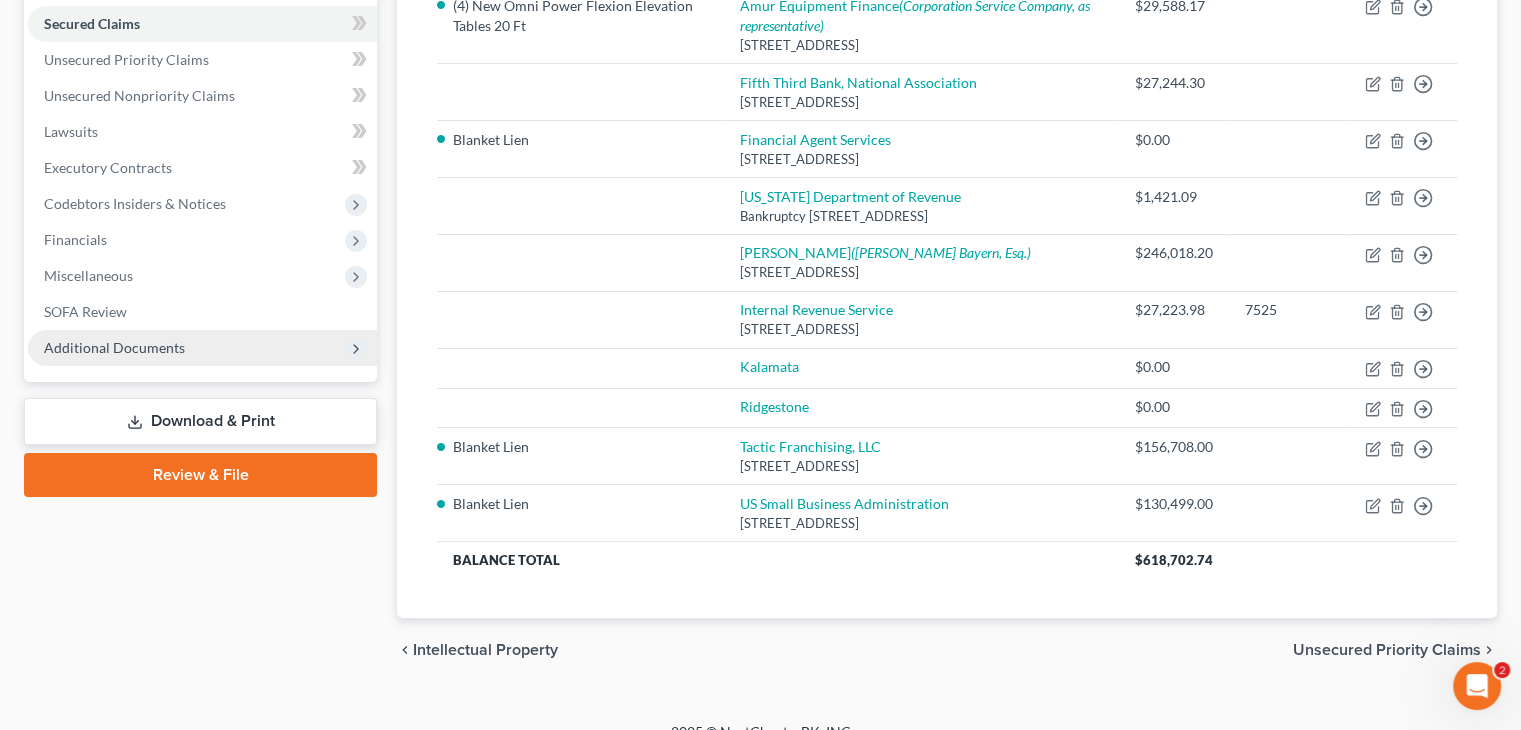 scroll, scrollTop: 0, scrollLeft: 0, axis: both 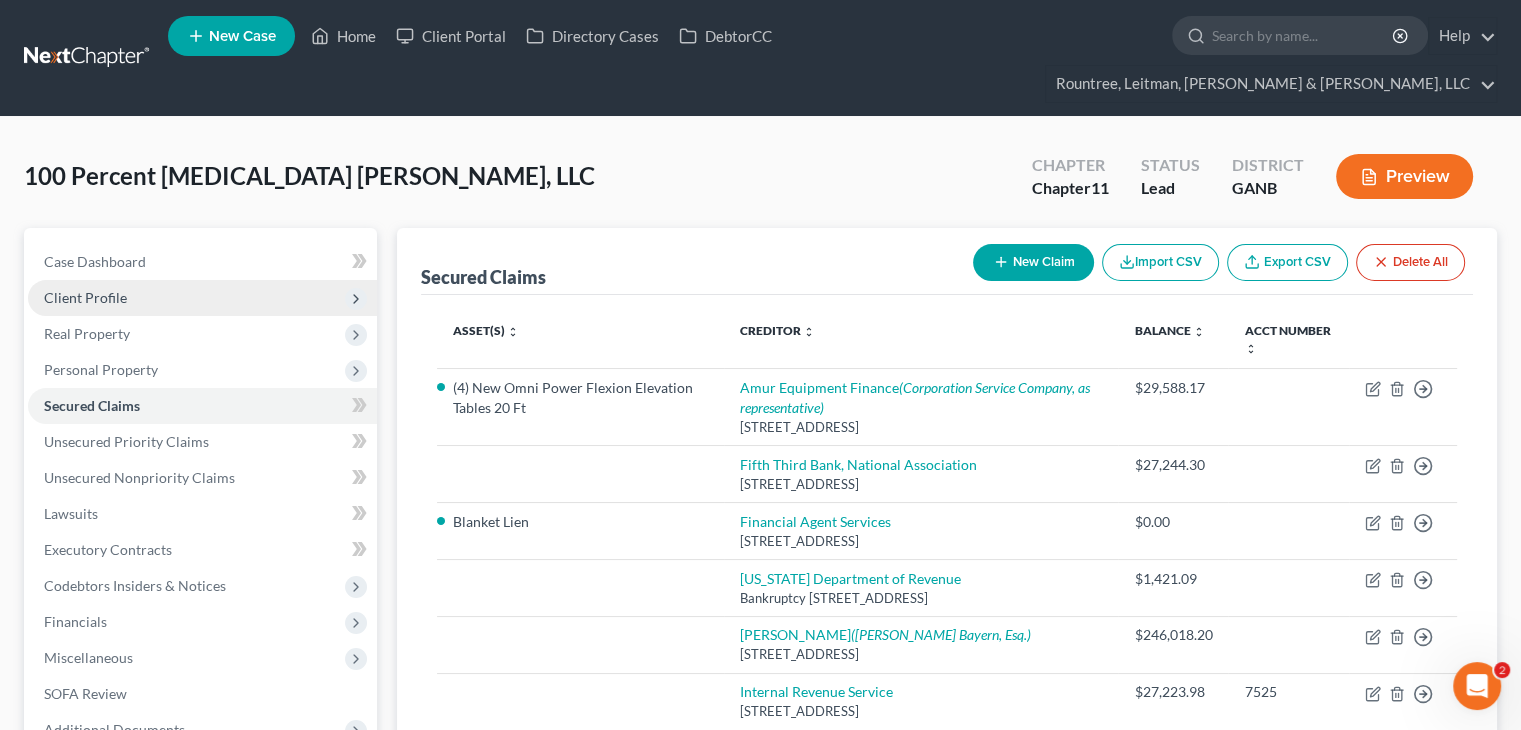 click on "Client Profile" at bounding box center [85, 297] 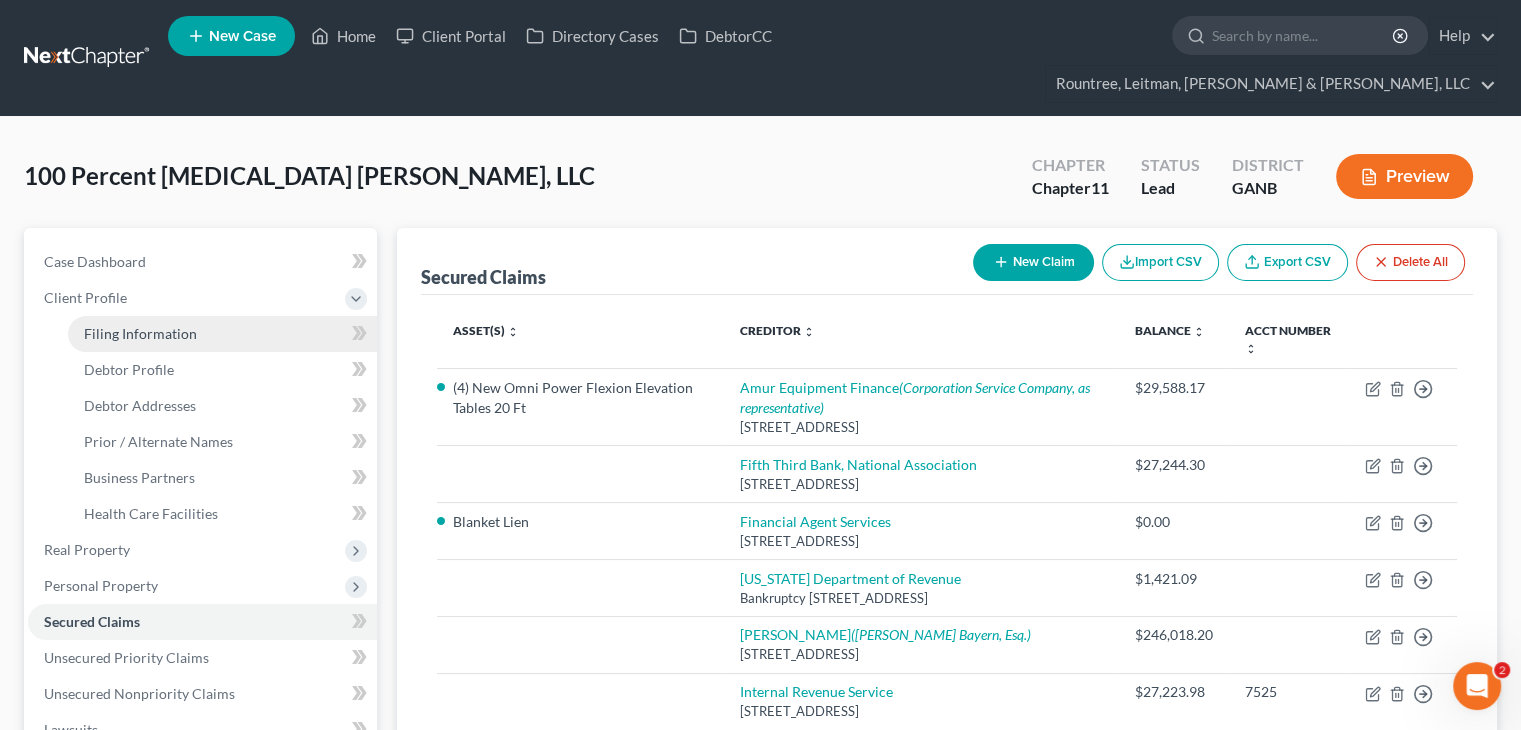 click on "Filing Information" at bounding box center (140, 333) 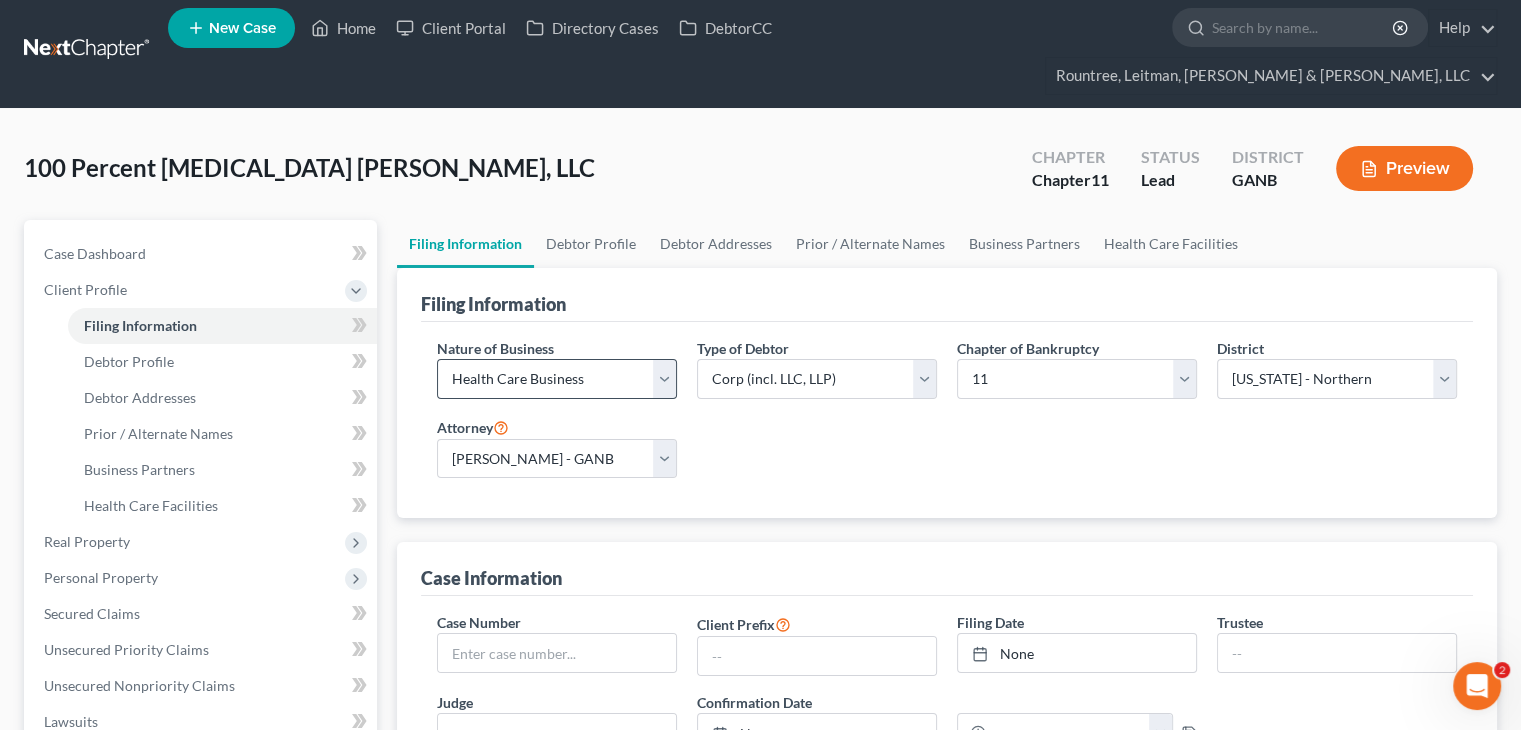 scroll, scrollTop: 0, scrollLeft: 0, axis: both 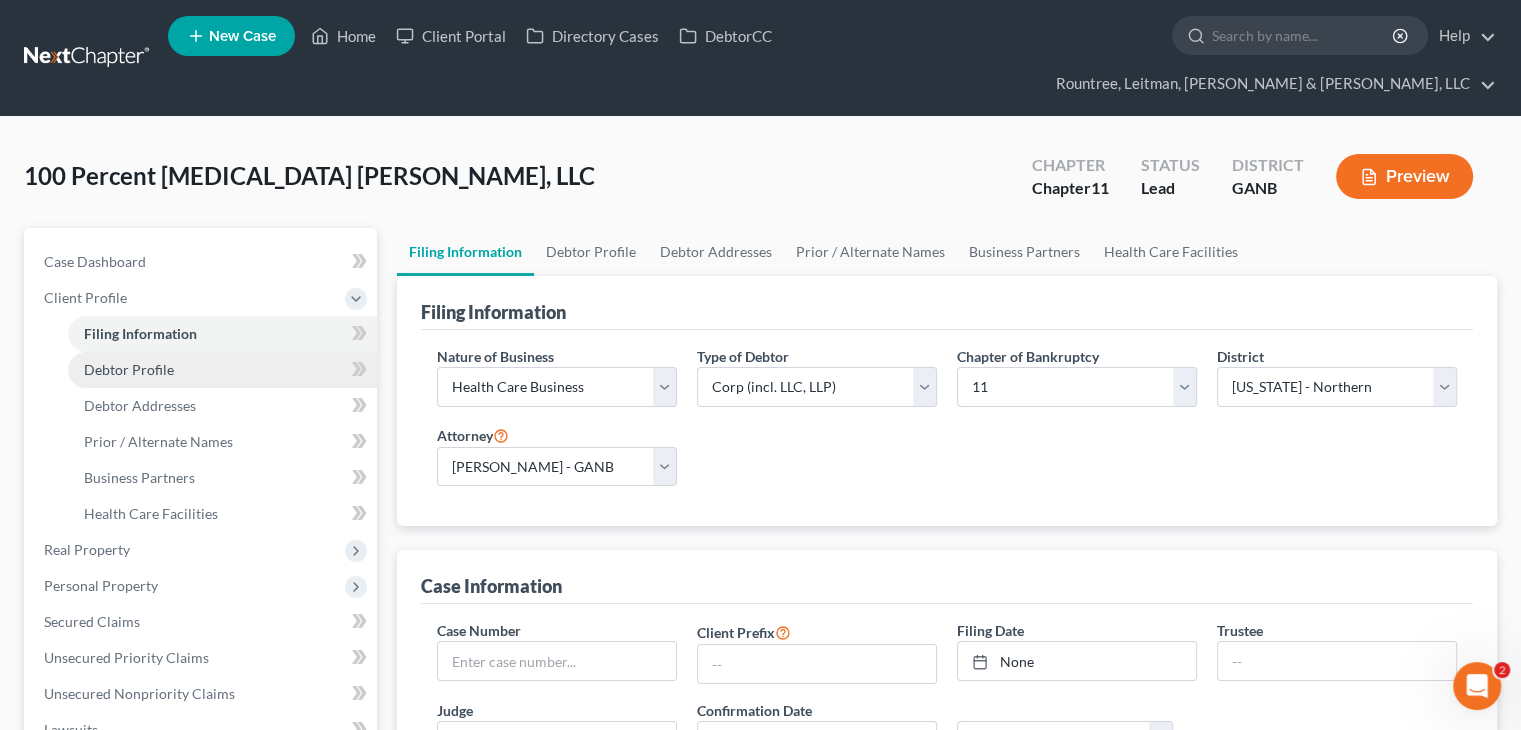 click on "Debtor Profile" at bounding box center (129, 369) 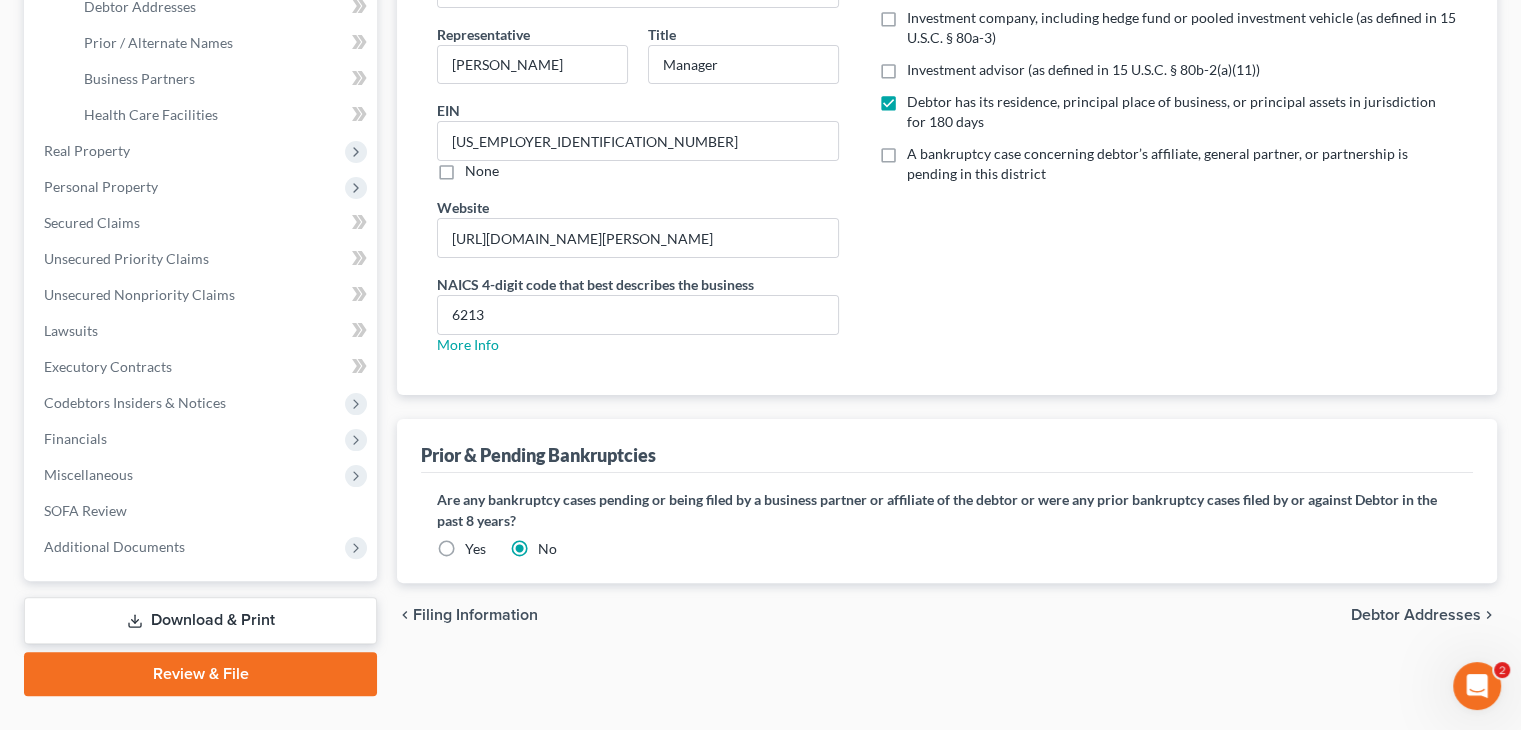 scroll, scrollTop: 404, scrollLeft: 0, axis: vertical 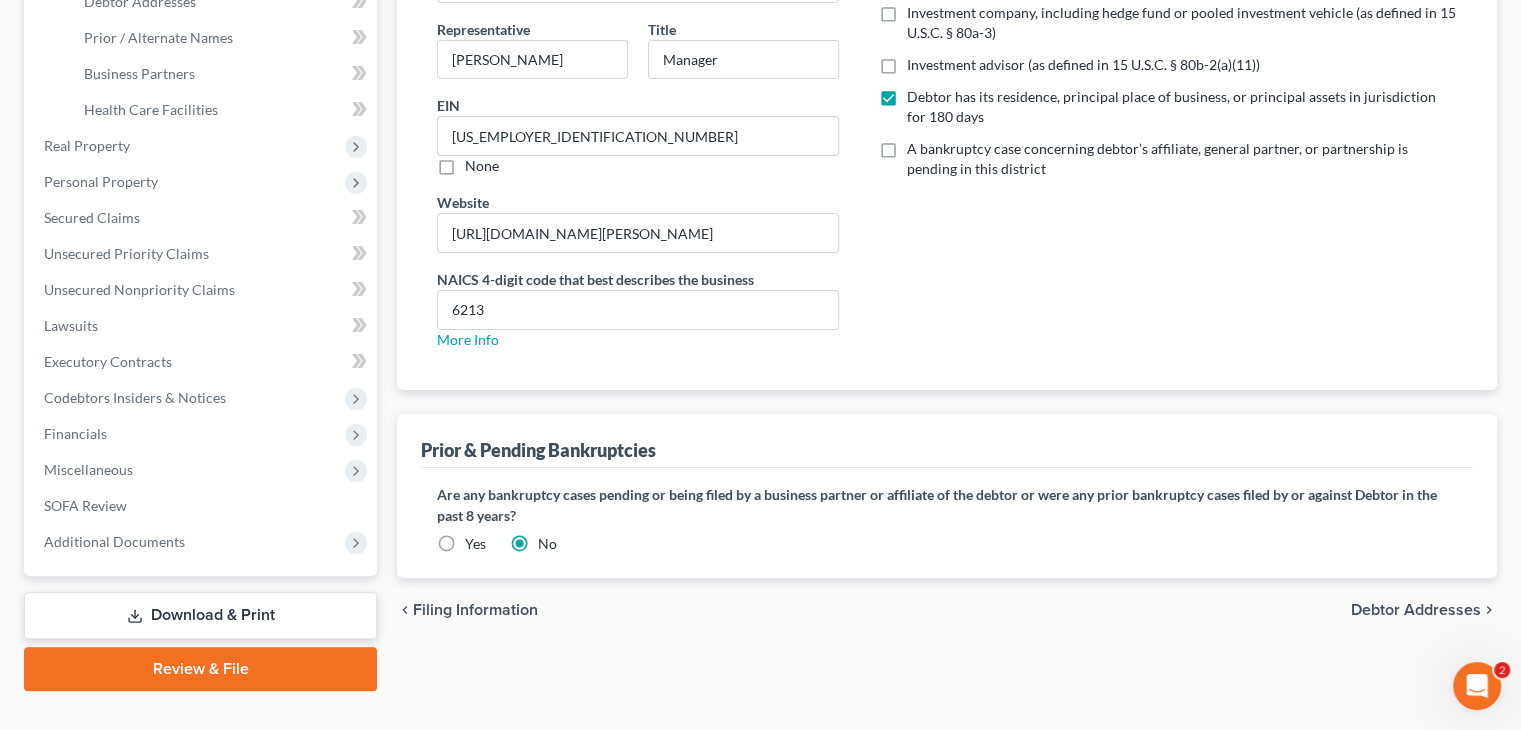 click on "Debtor Addresses" at bounding box center [1416, 610] 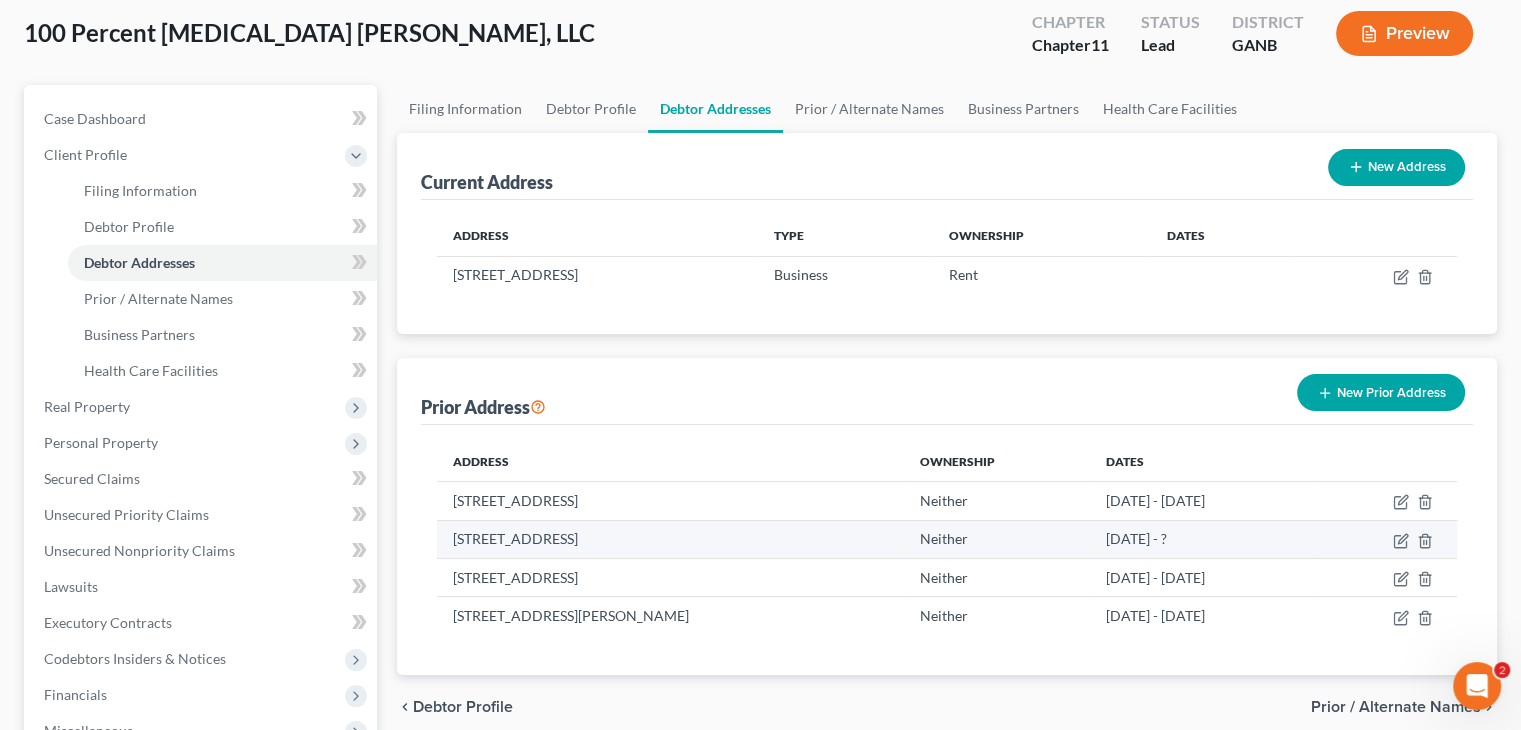 scroll, scrollTop: 0, scrollLeft: 0, axis: both 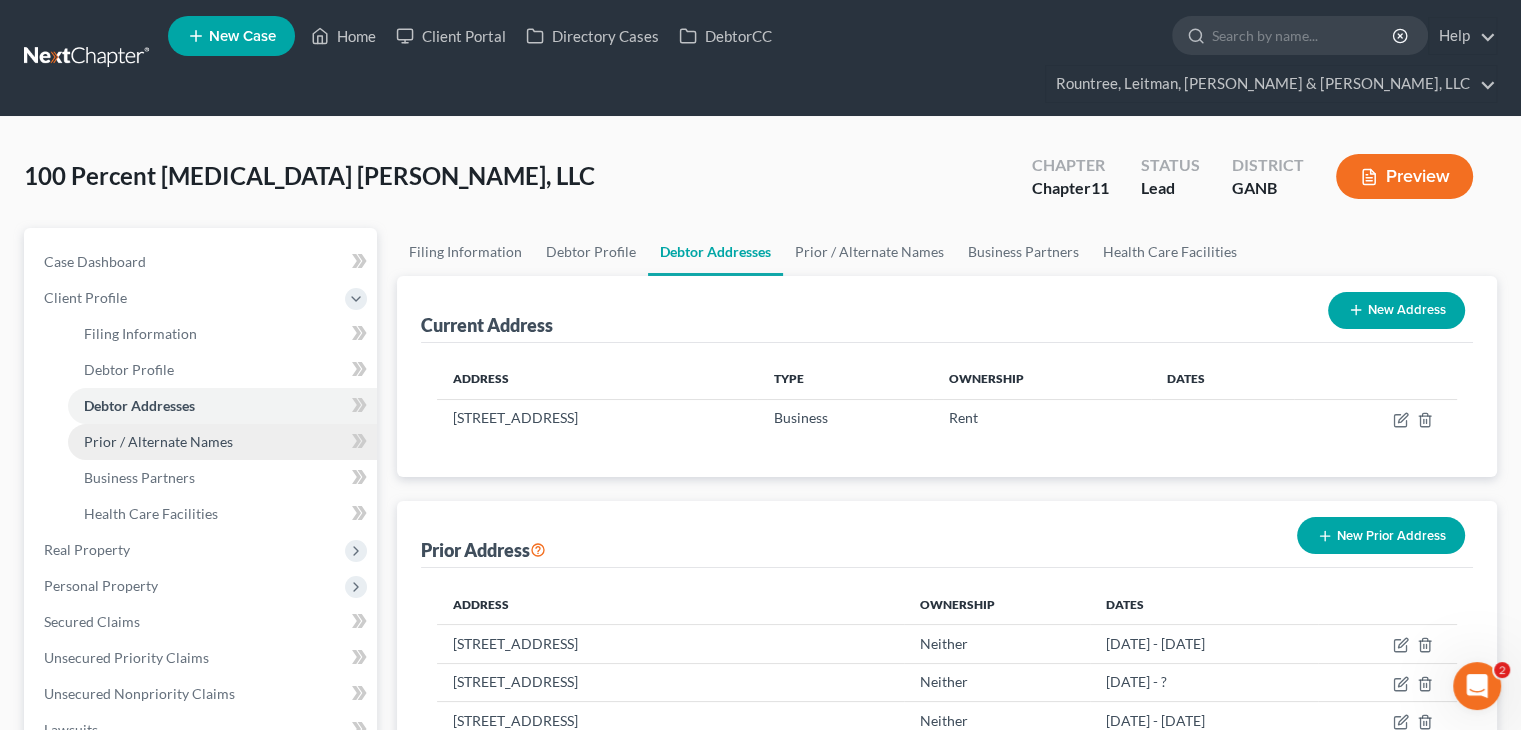 click on "Prior / Alternate Names" at bounding box center [158, 441] 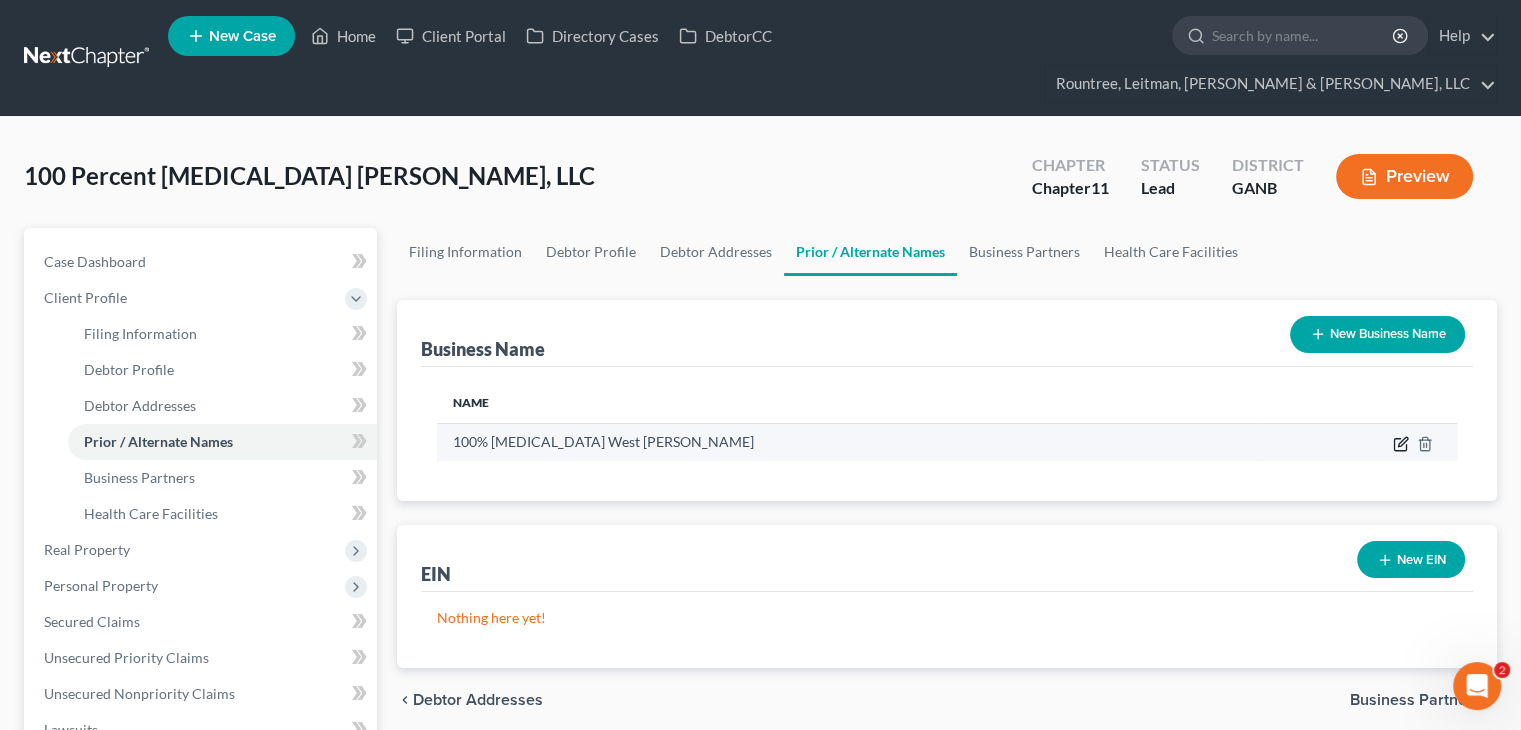 click 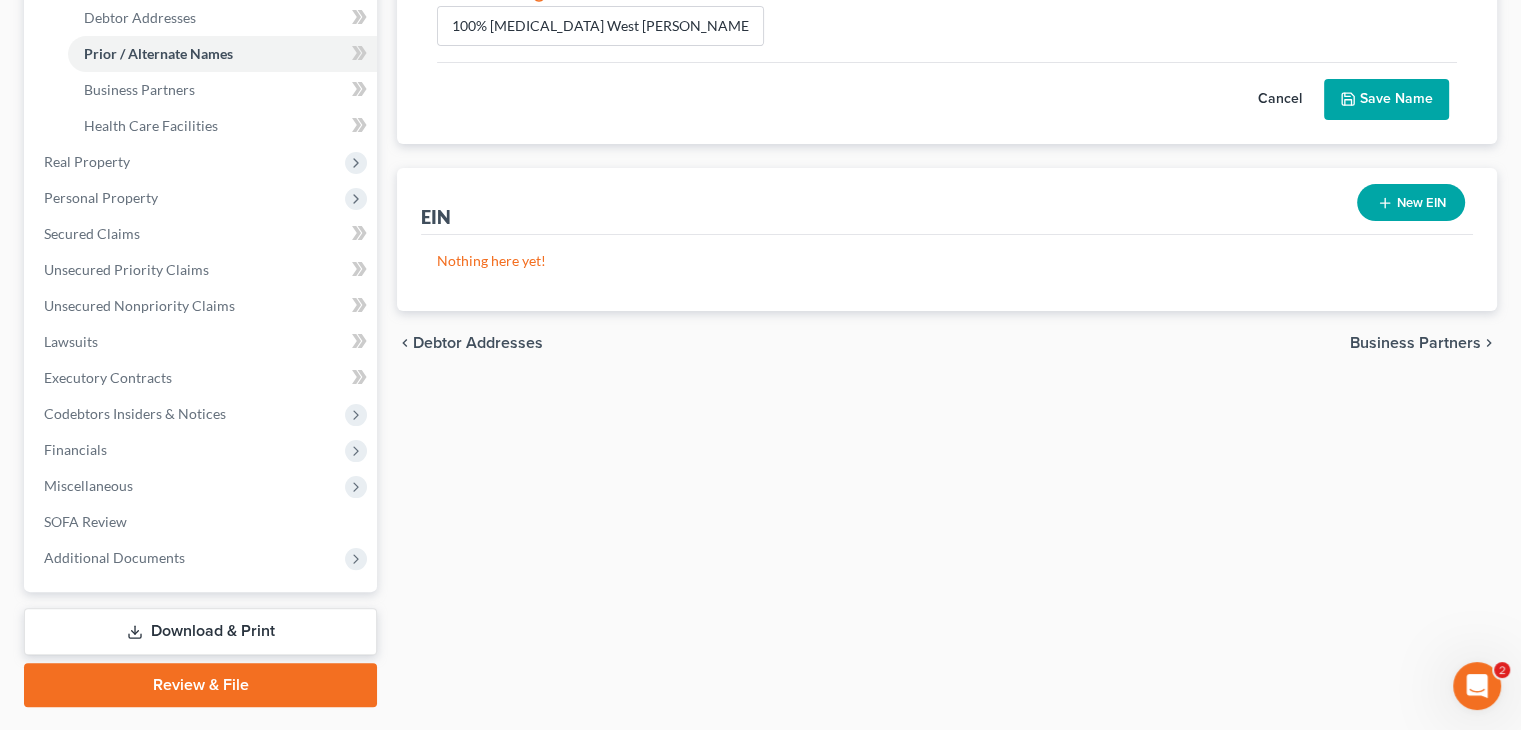 scroll, scrollTop: 404, scrollLeft: 0, axis: vertical 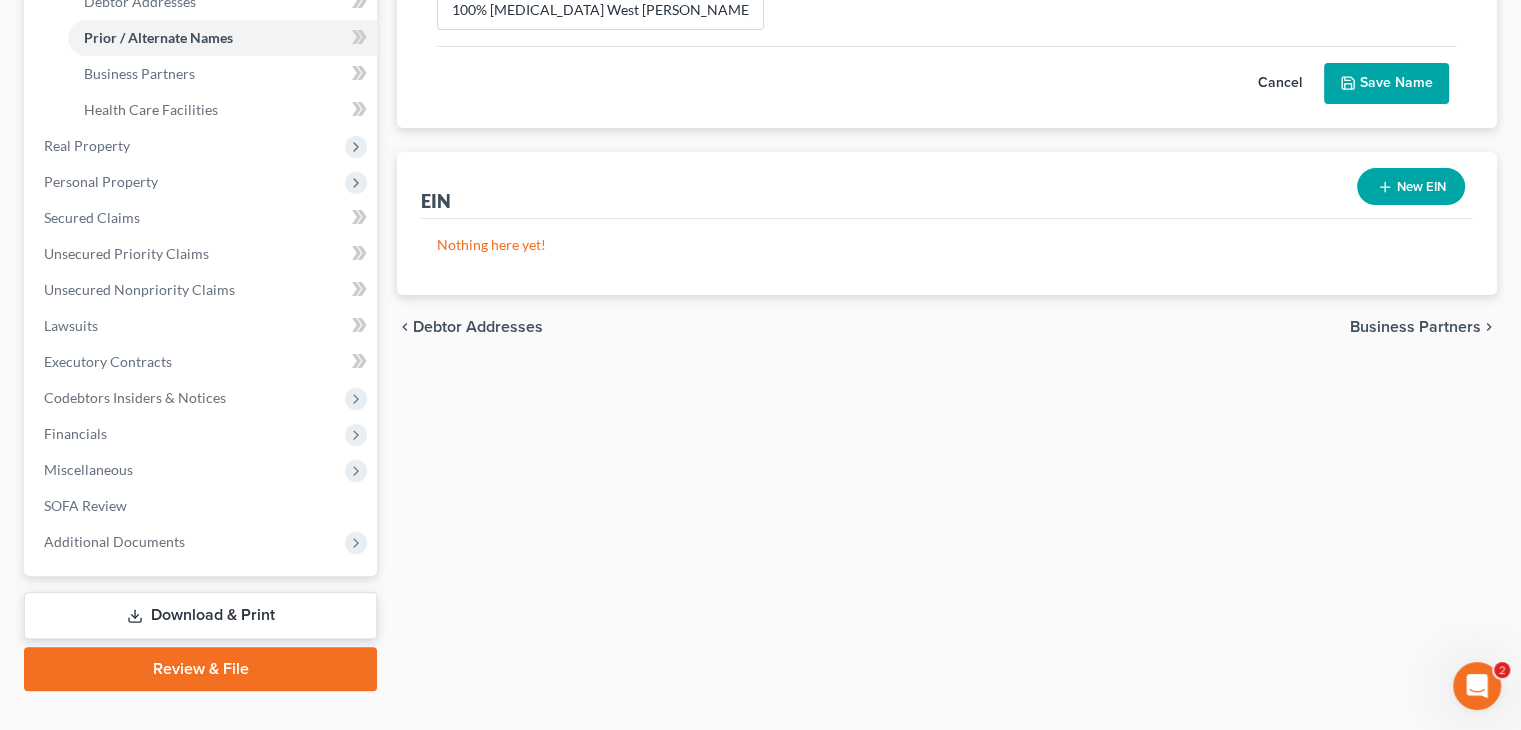 click on "Business Partners" at bounding box center (1415, 327) 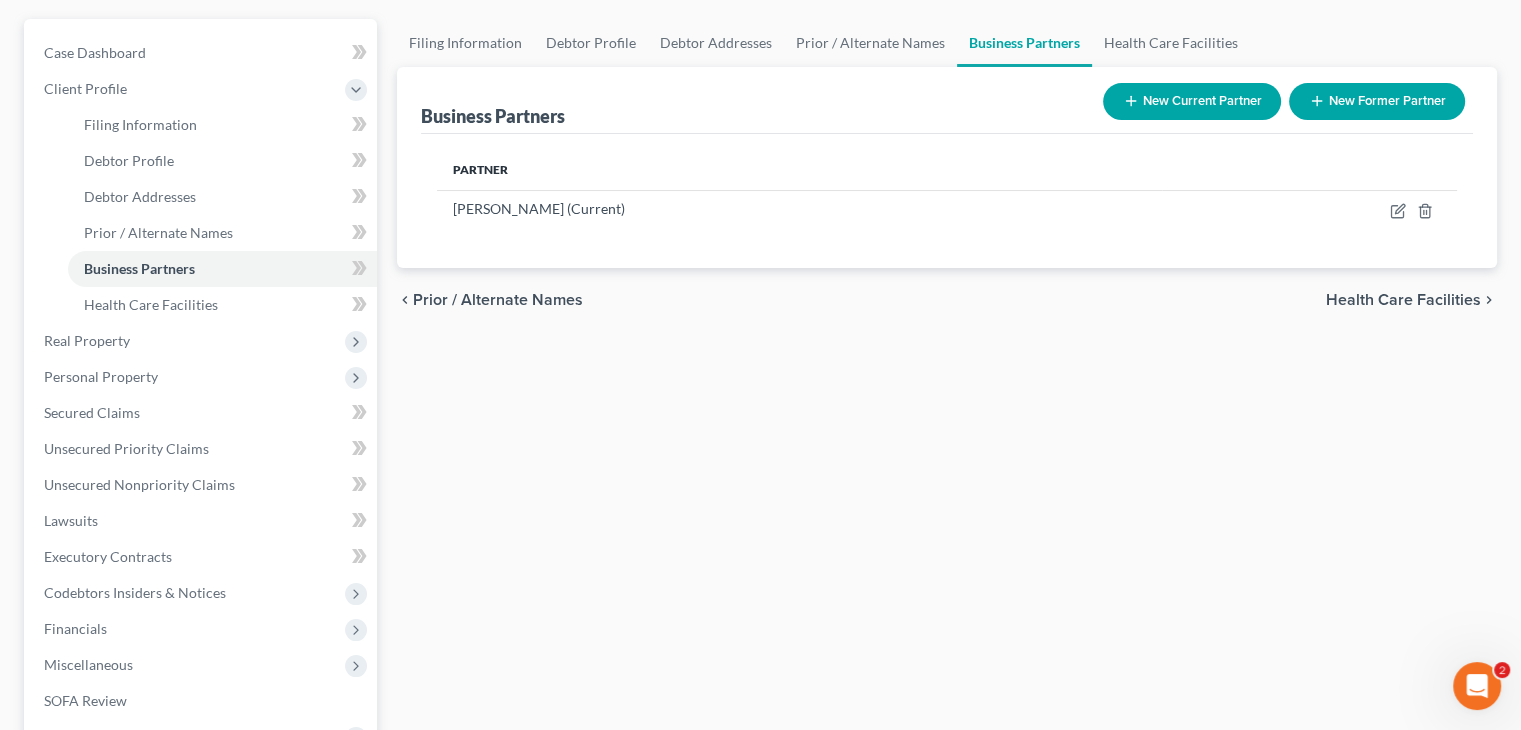 scroll, scrollTop: 404, scrollLeft: 0, axis: vertical 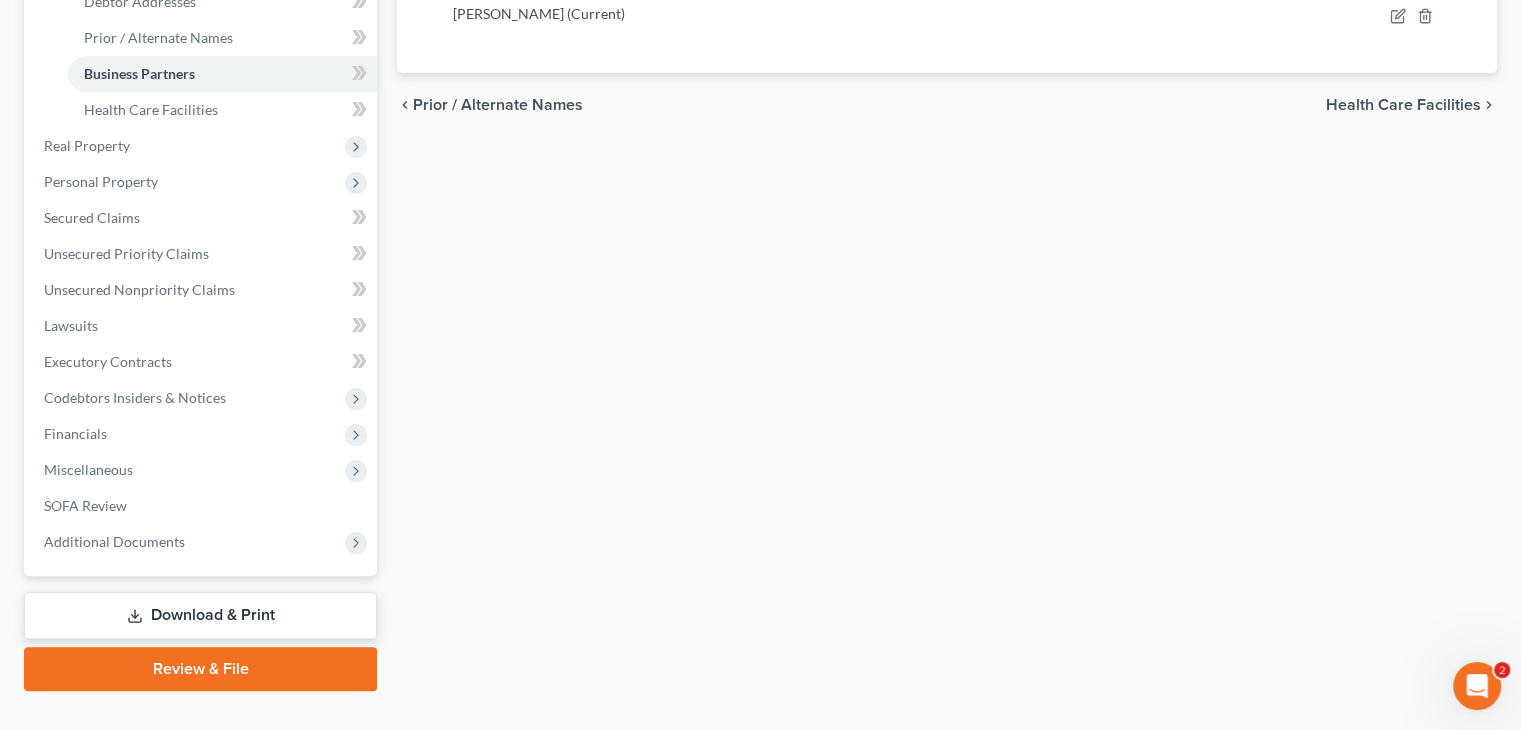 click on "Download & Print" at bounding box center [200, 615] 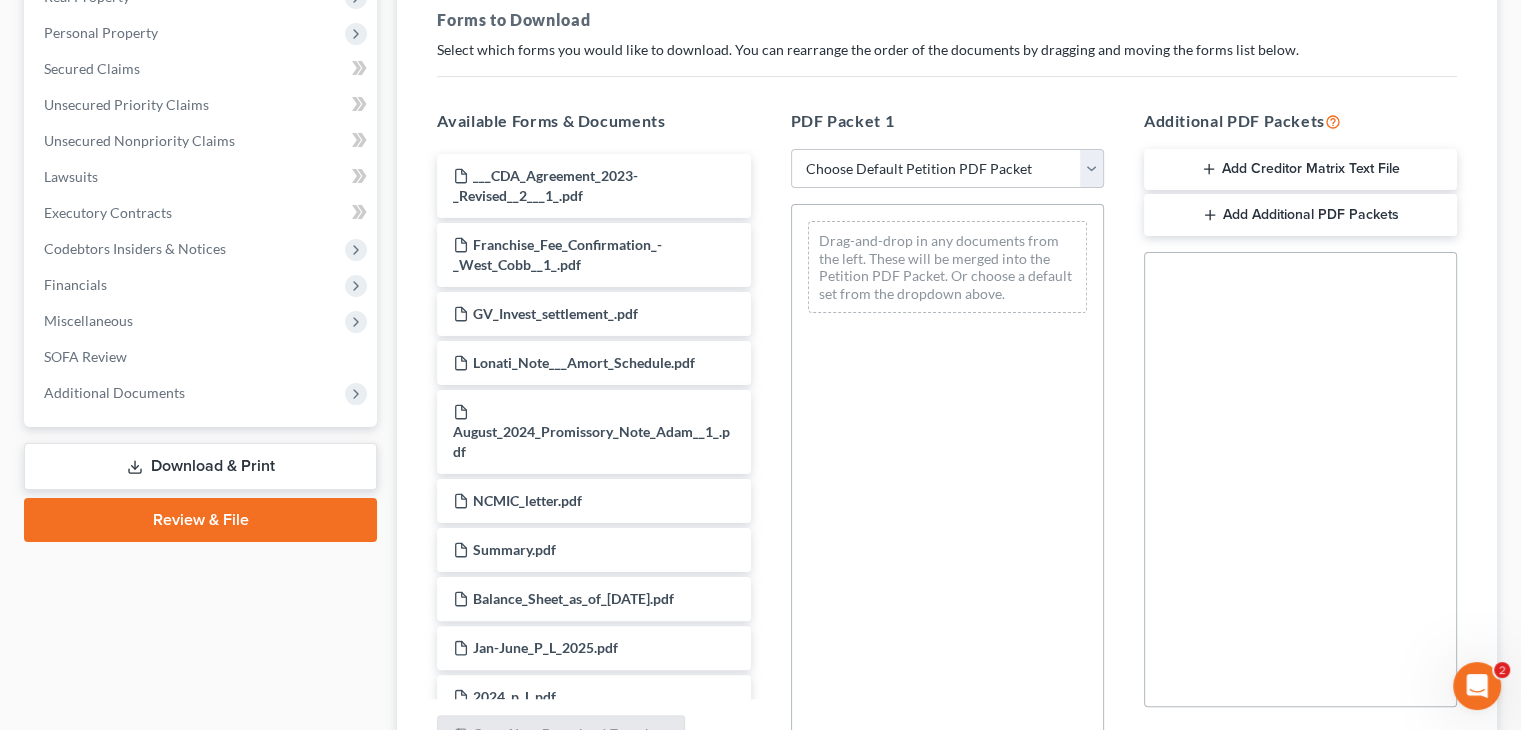 scroll, scrollTop: 400, scrollLeft: 0, axis: vertical 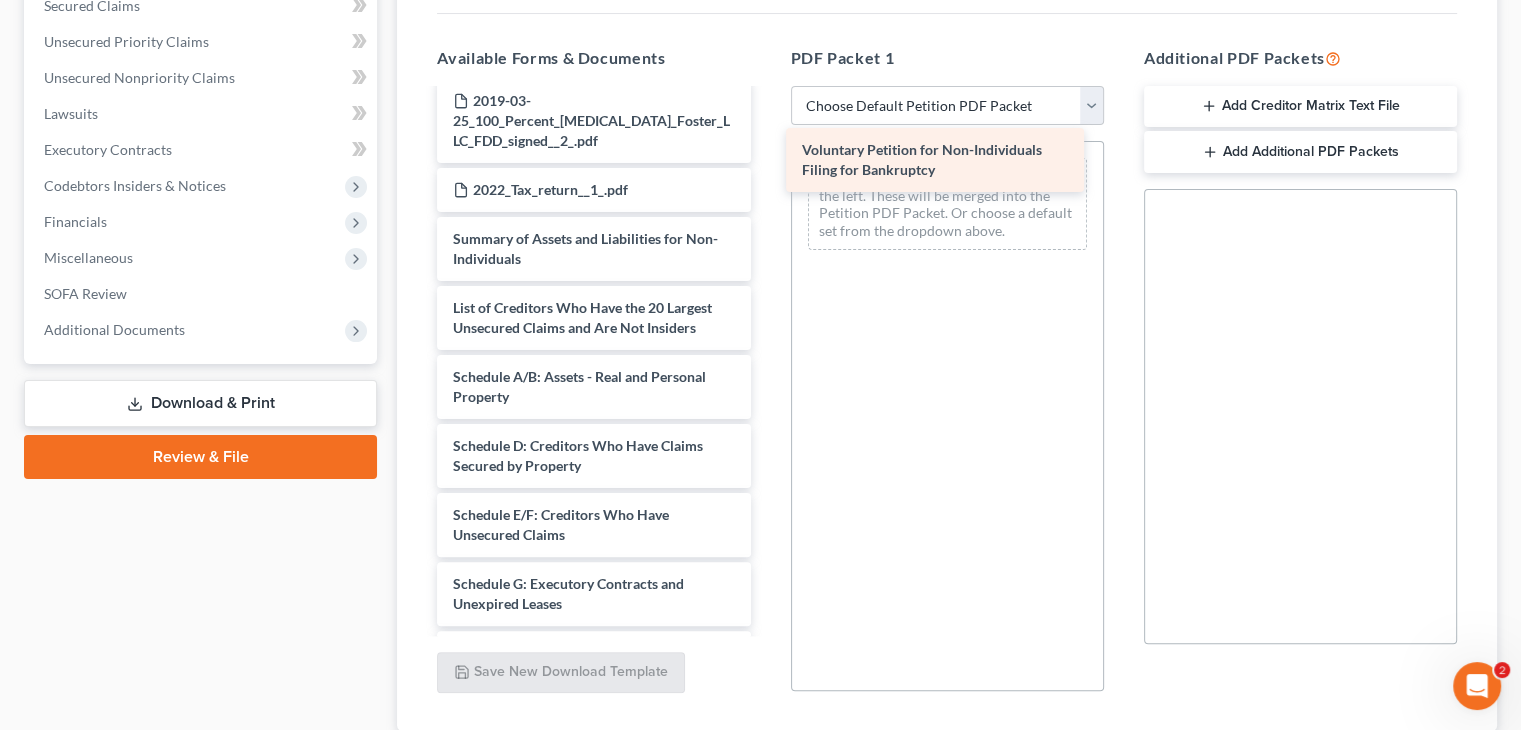 drag, startPoint x: 579, startPoint y: 210, endPoint x: 928, endPoint y: 159, distance: 352.70667 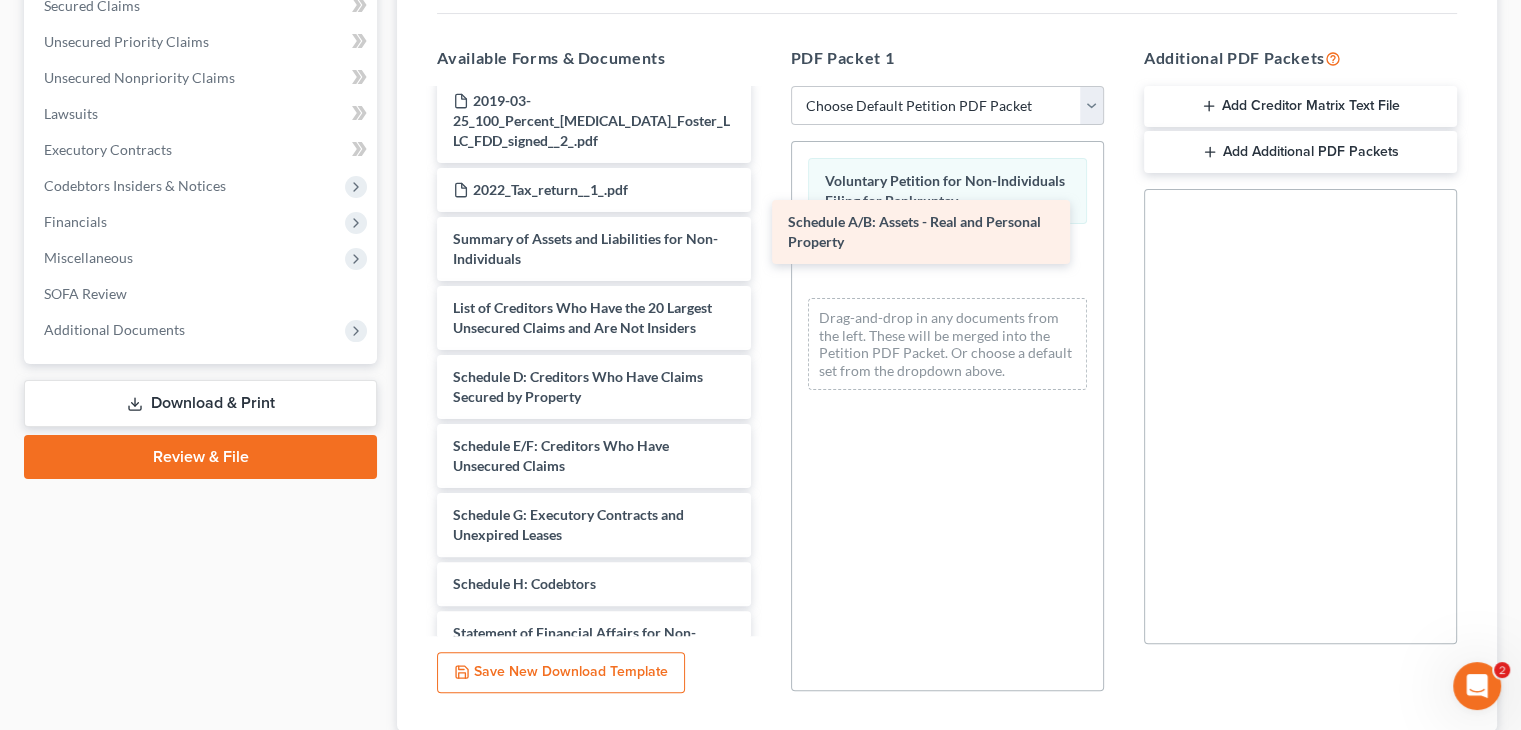 drag, startPoint x: 628, startPoint y: 353, endPoint x: 968, endPoint y: 232, distance: 360.8892 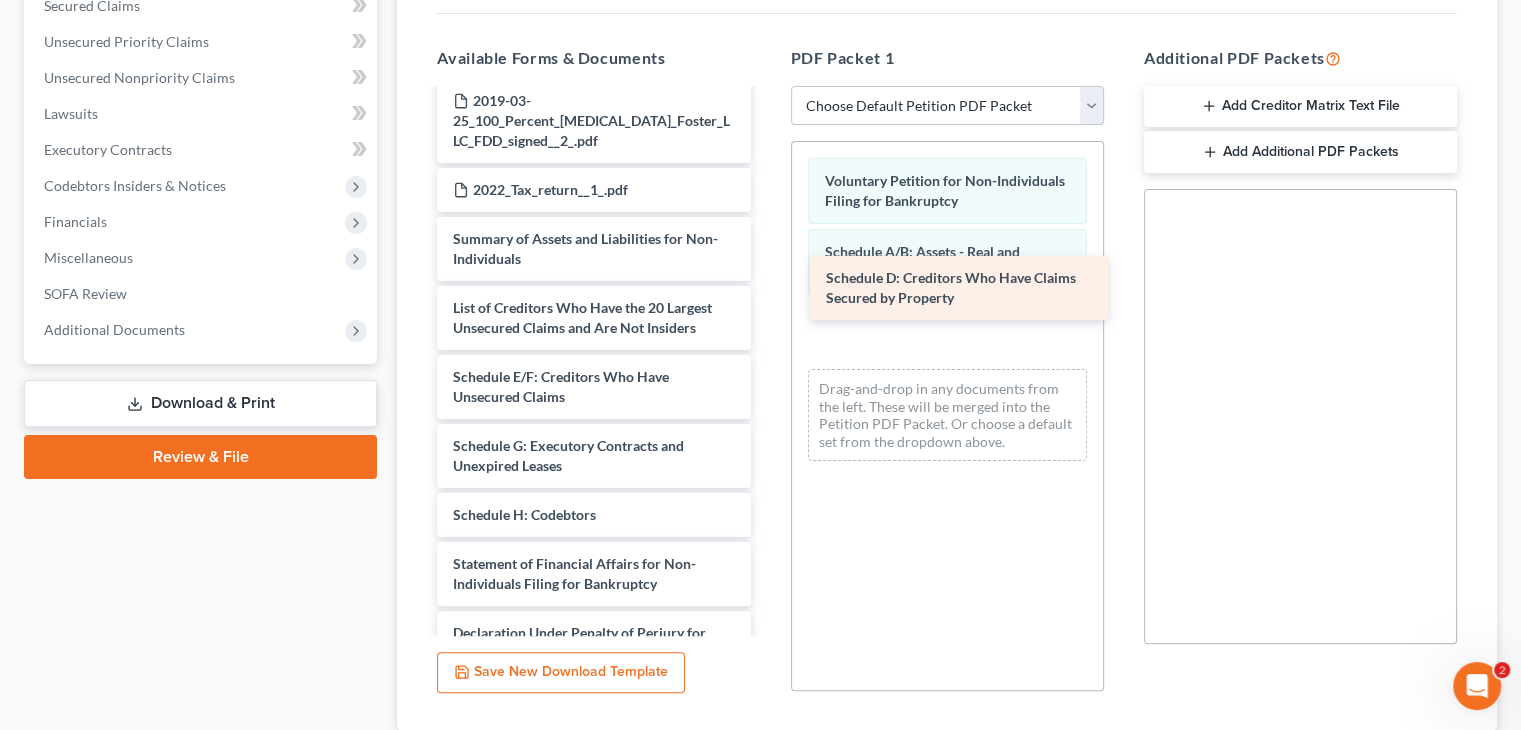 drag, startPoint x: 559, startPoint y: 353, endPoint x: 932, endPoint y: 292, distance: 377.95502 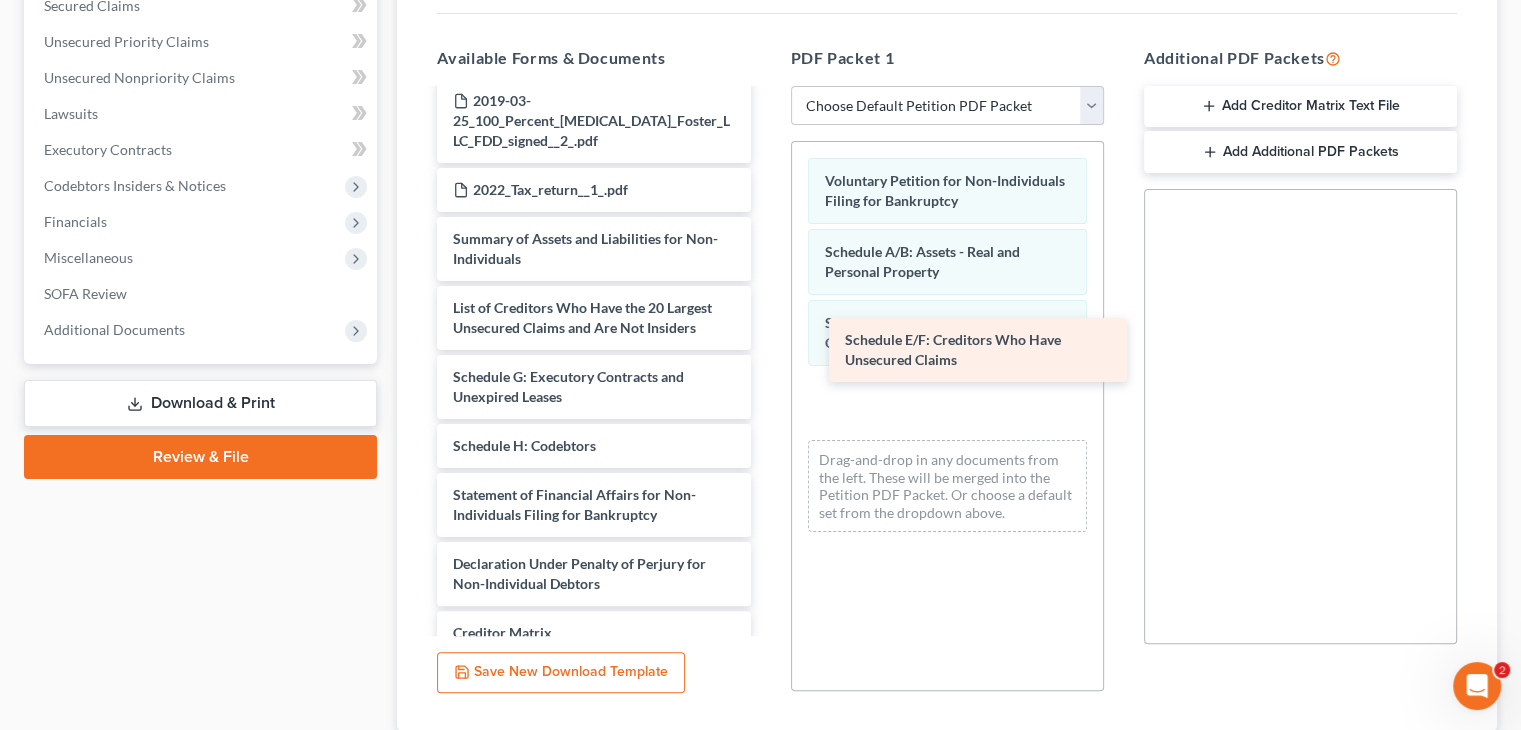 drag, startPoint x: 624, startPoint y: 366, endPoint x: 904, endPoint y: 364, distance: 280.00714 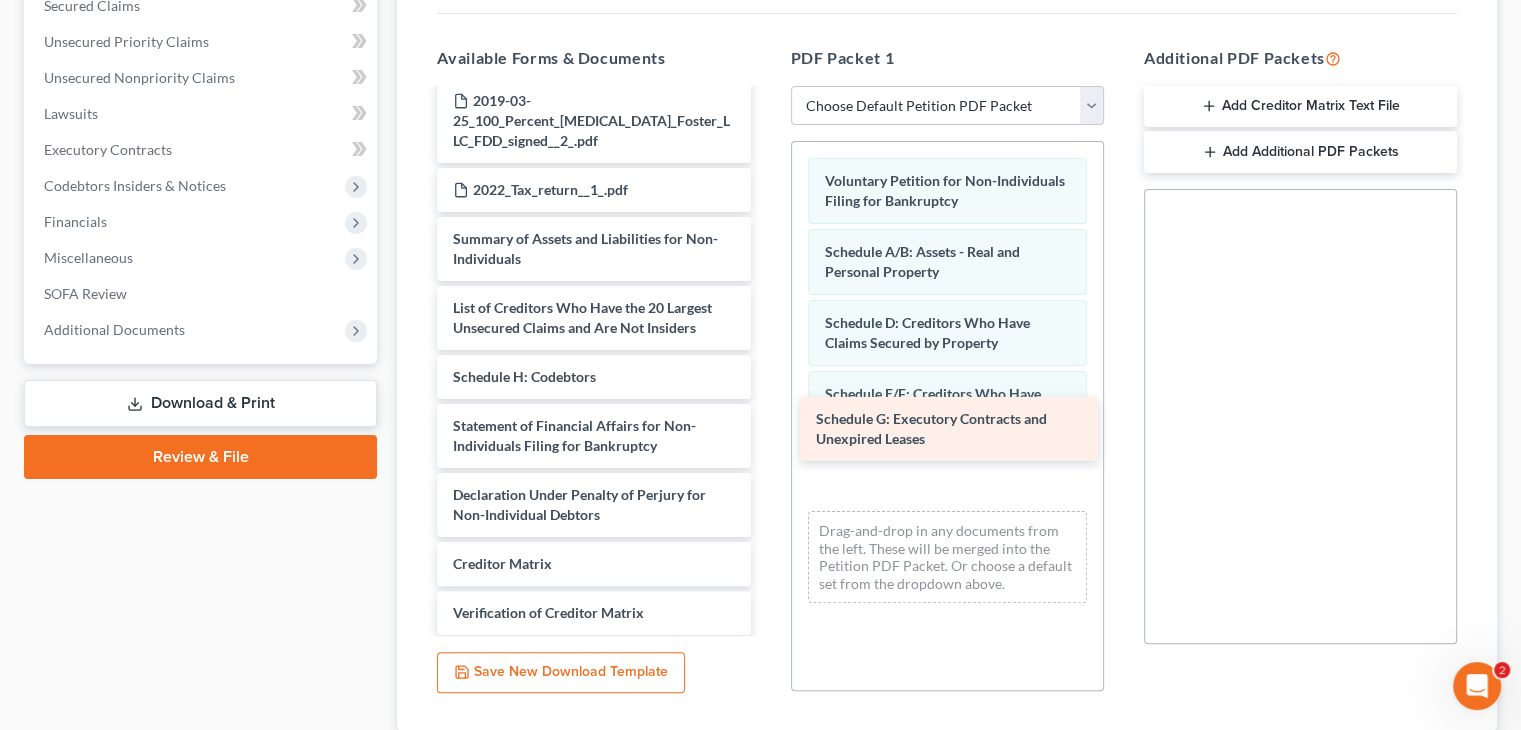 drag, startPoint x: 582, startPoint y: 353, endPoint x: 938, endPoint y: 429, distance: 364.02197 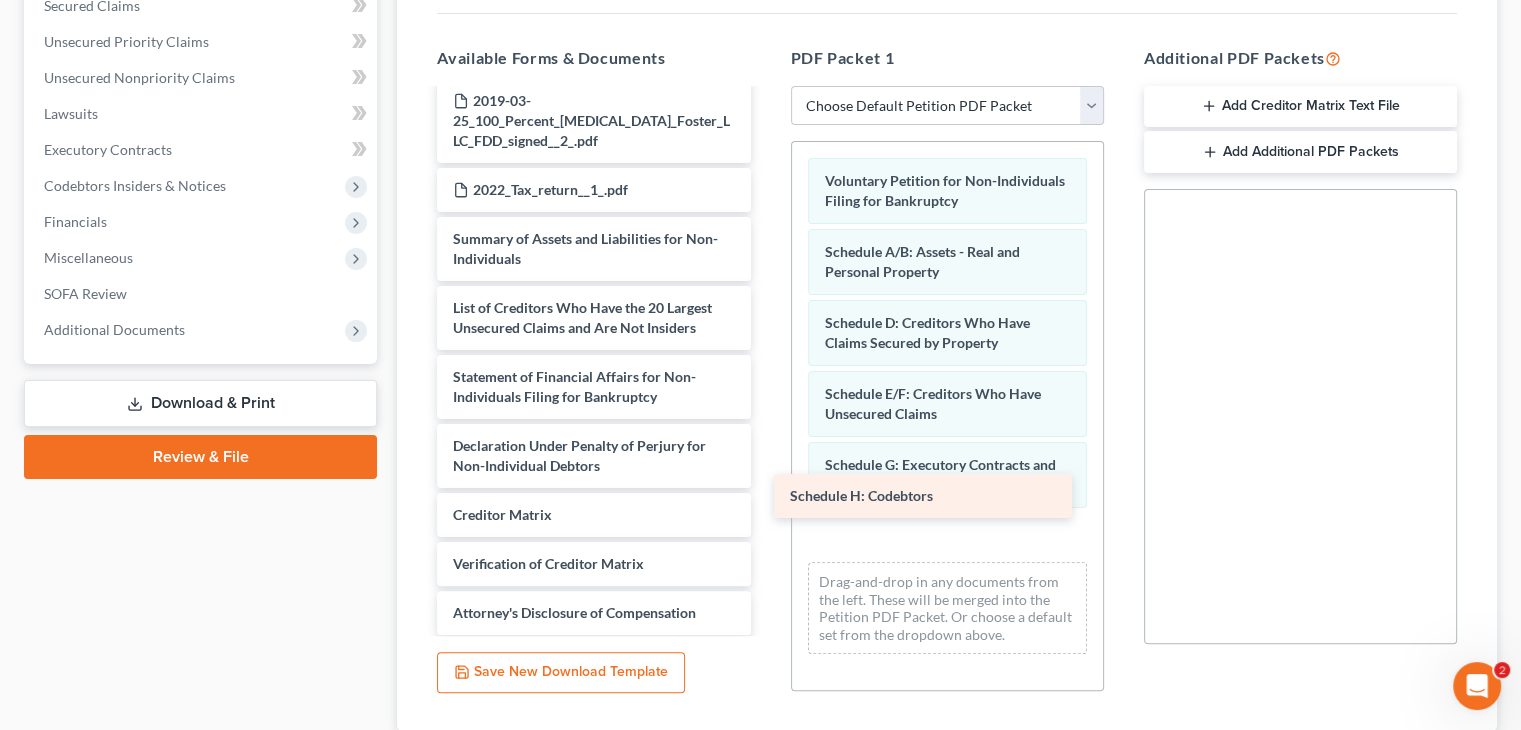 drag, startPoint x: 636, startPoint y: 344, endPoint x: 967, endPoint y: 505, distance: 368.0788 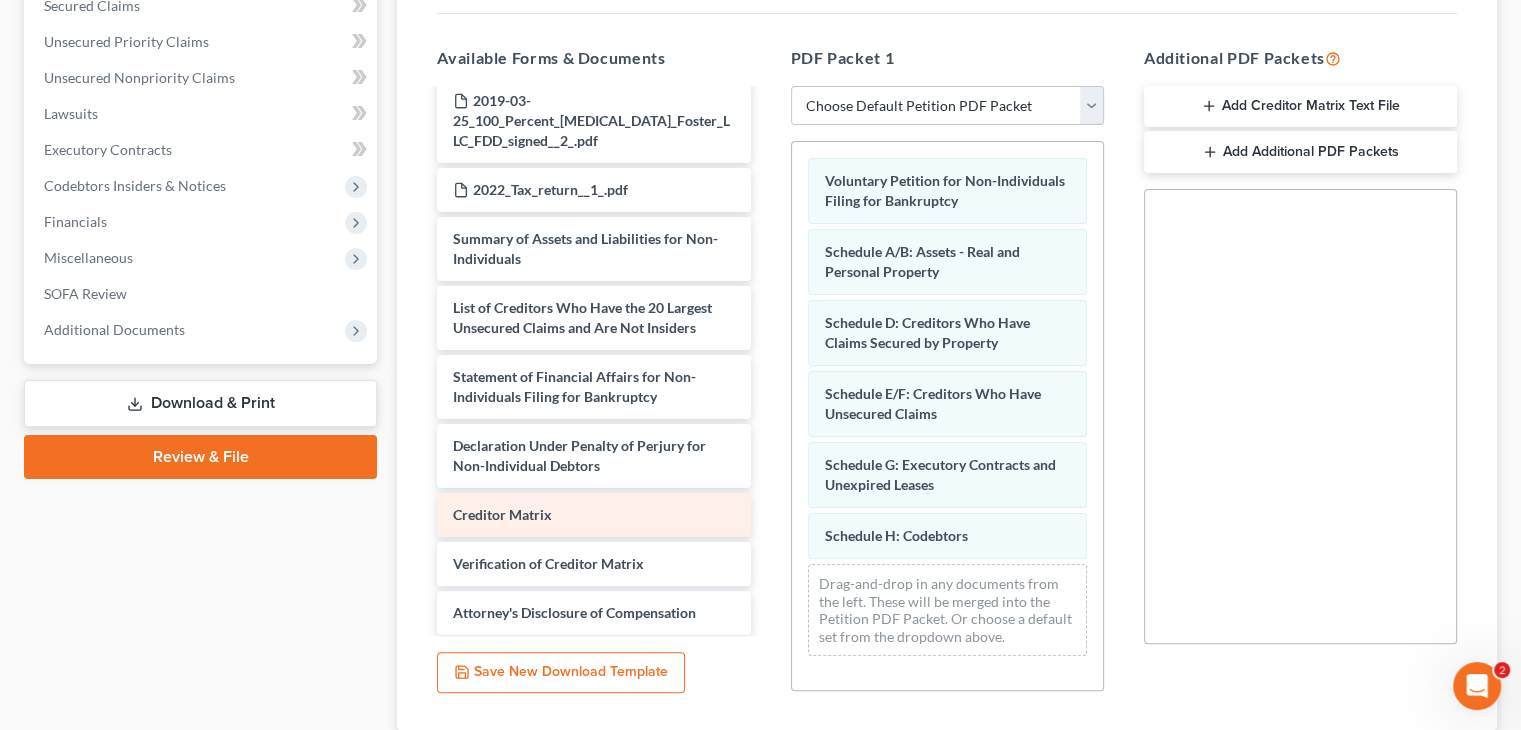 scroll, scrollTop: 940, scrollLeft: 0, axis: vertical 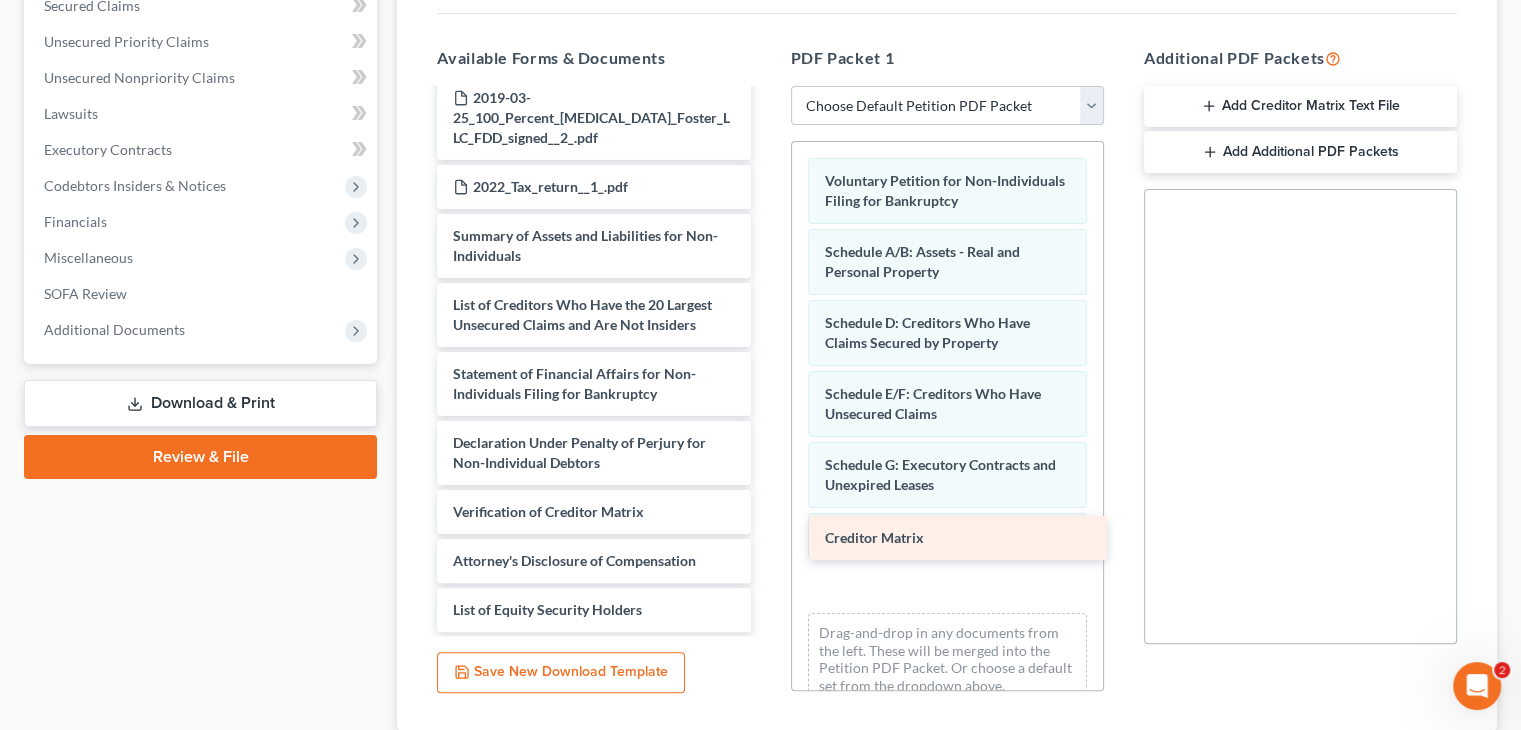 drag, startPoint x: 645, startPoint y: 425, endPoint x: 1001, endPoint y: 539, distance: 373.80743 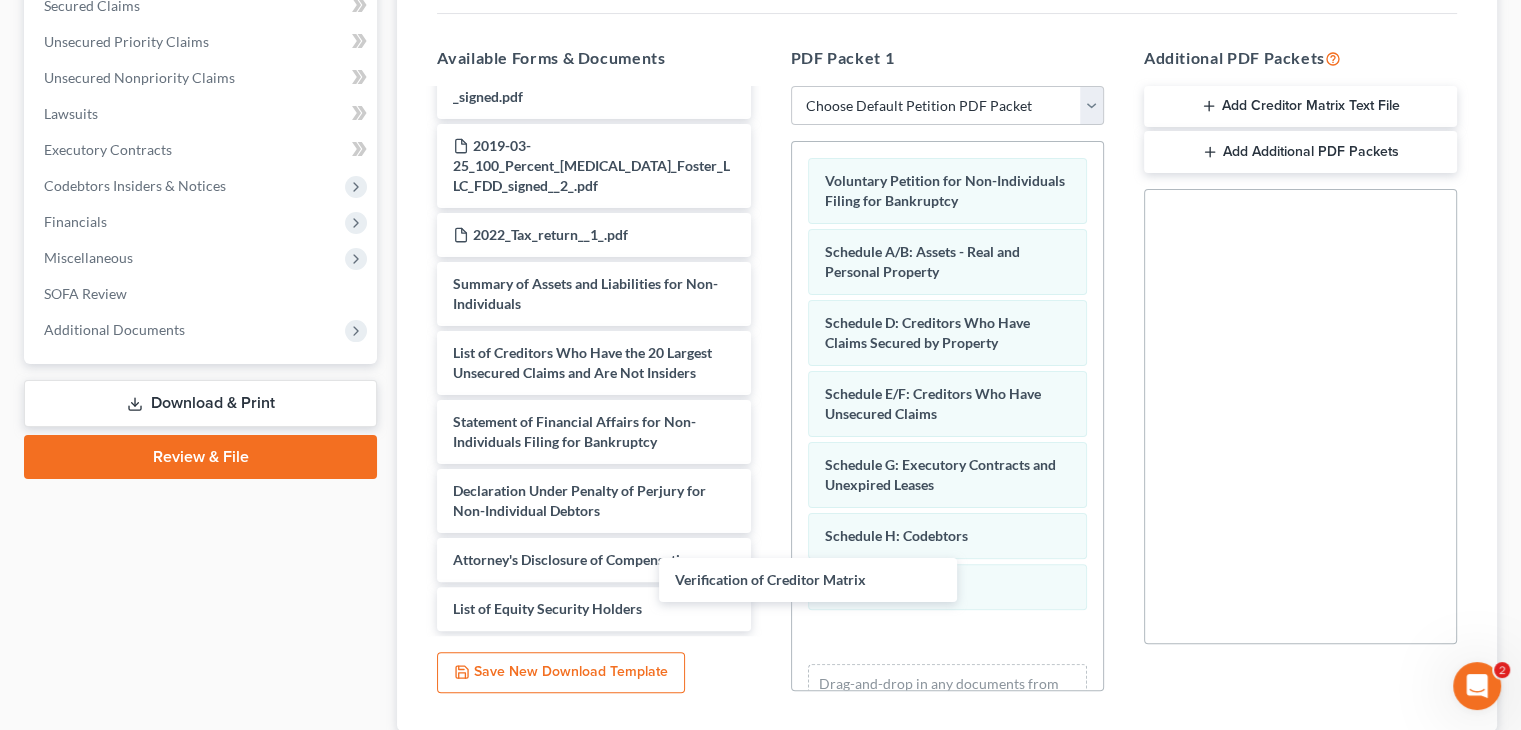 scroll, scrollTop: 841, scrollLeft: 0, axis: vertical 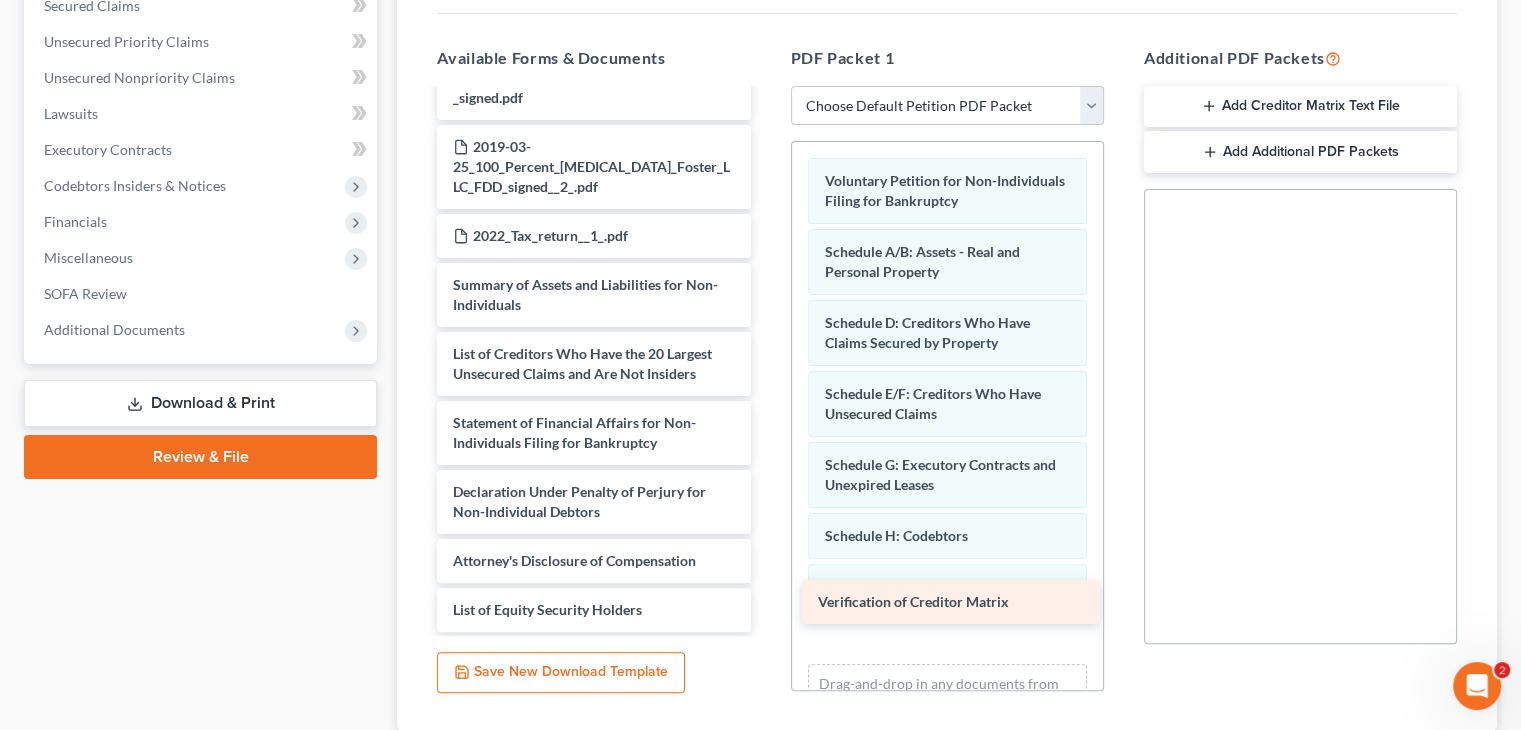 drag, startPoint x: 612, startPoint y: 475, endPoint x: 976, endPoint y: 602, distance: 385.51913 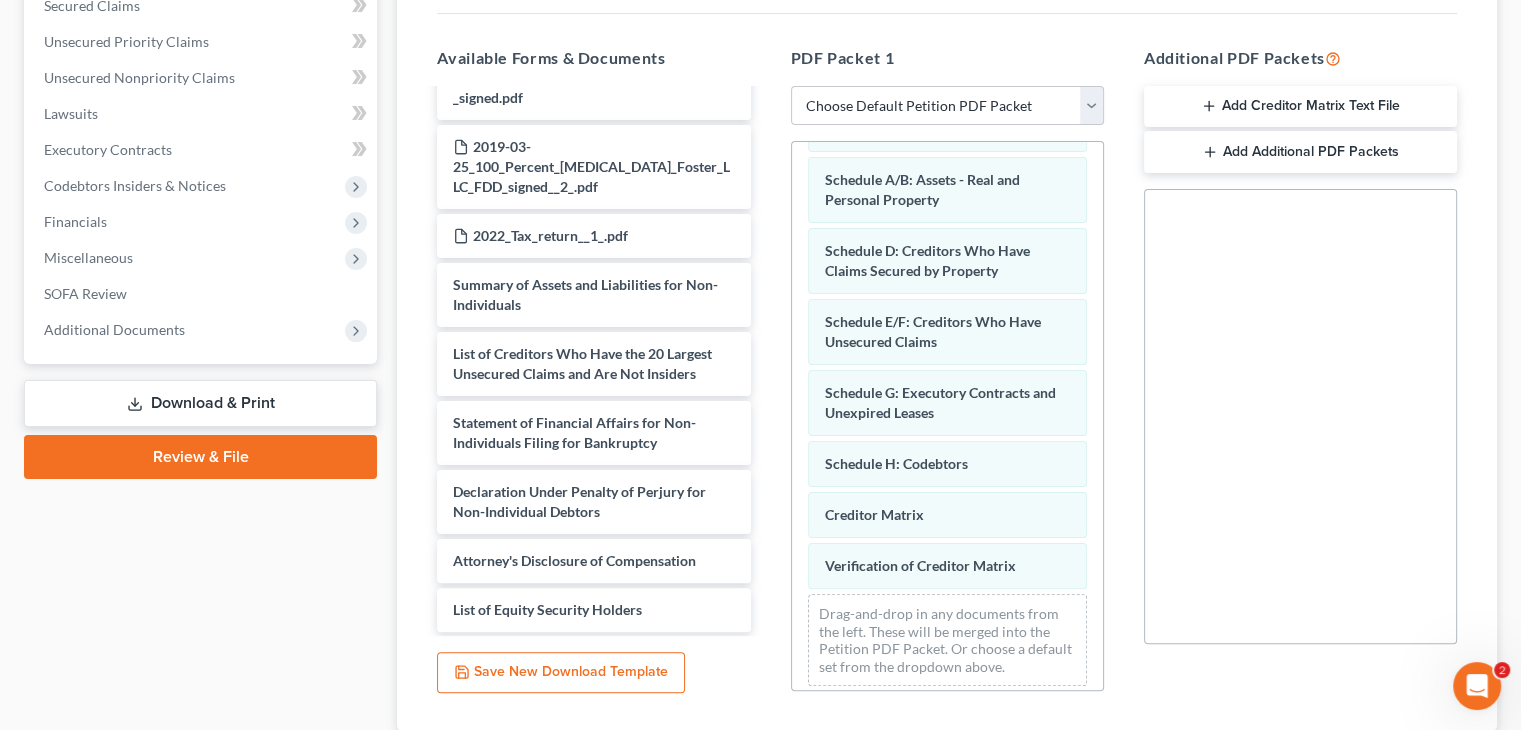 scroll, scrollTop: 80, scrollLeft: 0, axis: vertical 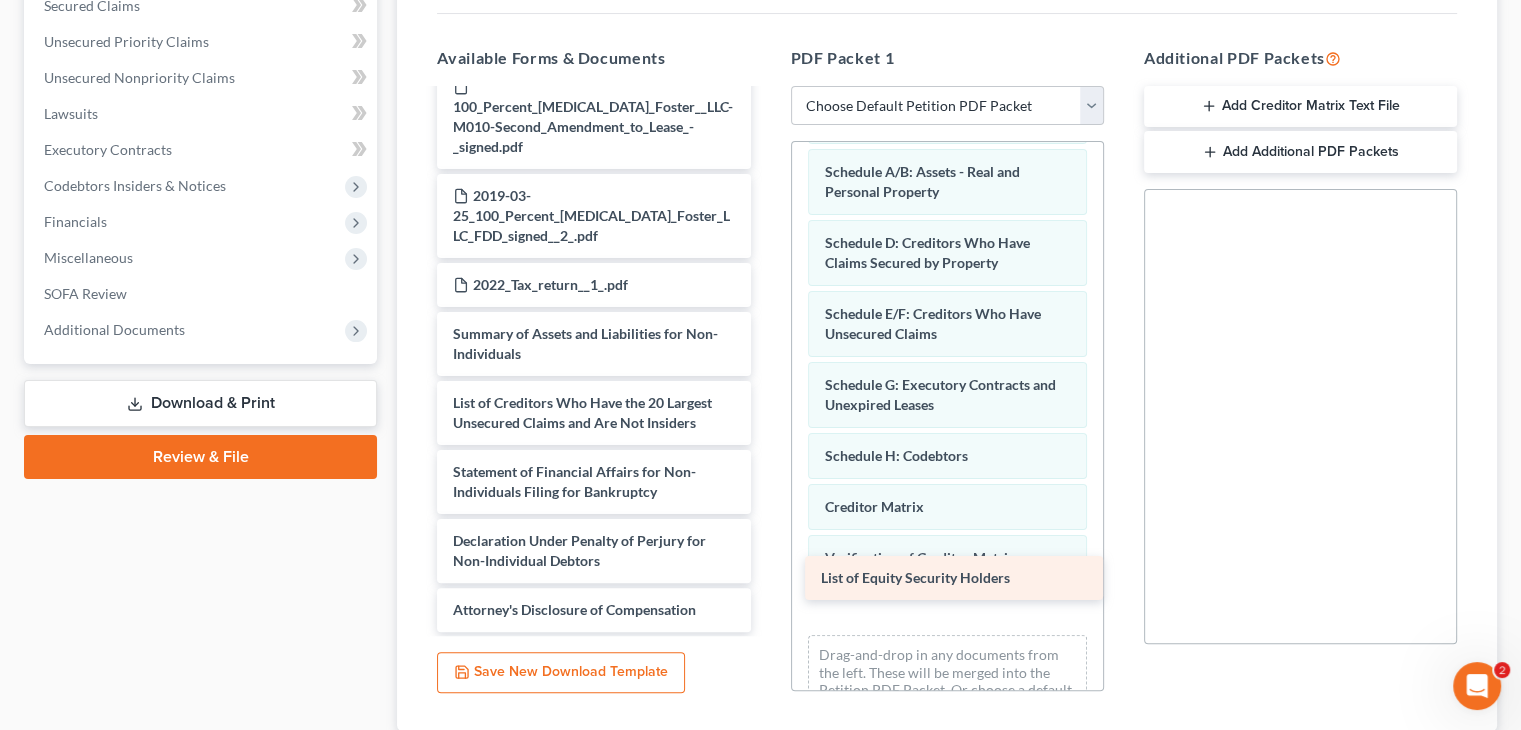 drag, startPoint x: 575, startPoint y: 578, endPoint x: 943, endPoint y: 584, distance: 368.04892 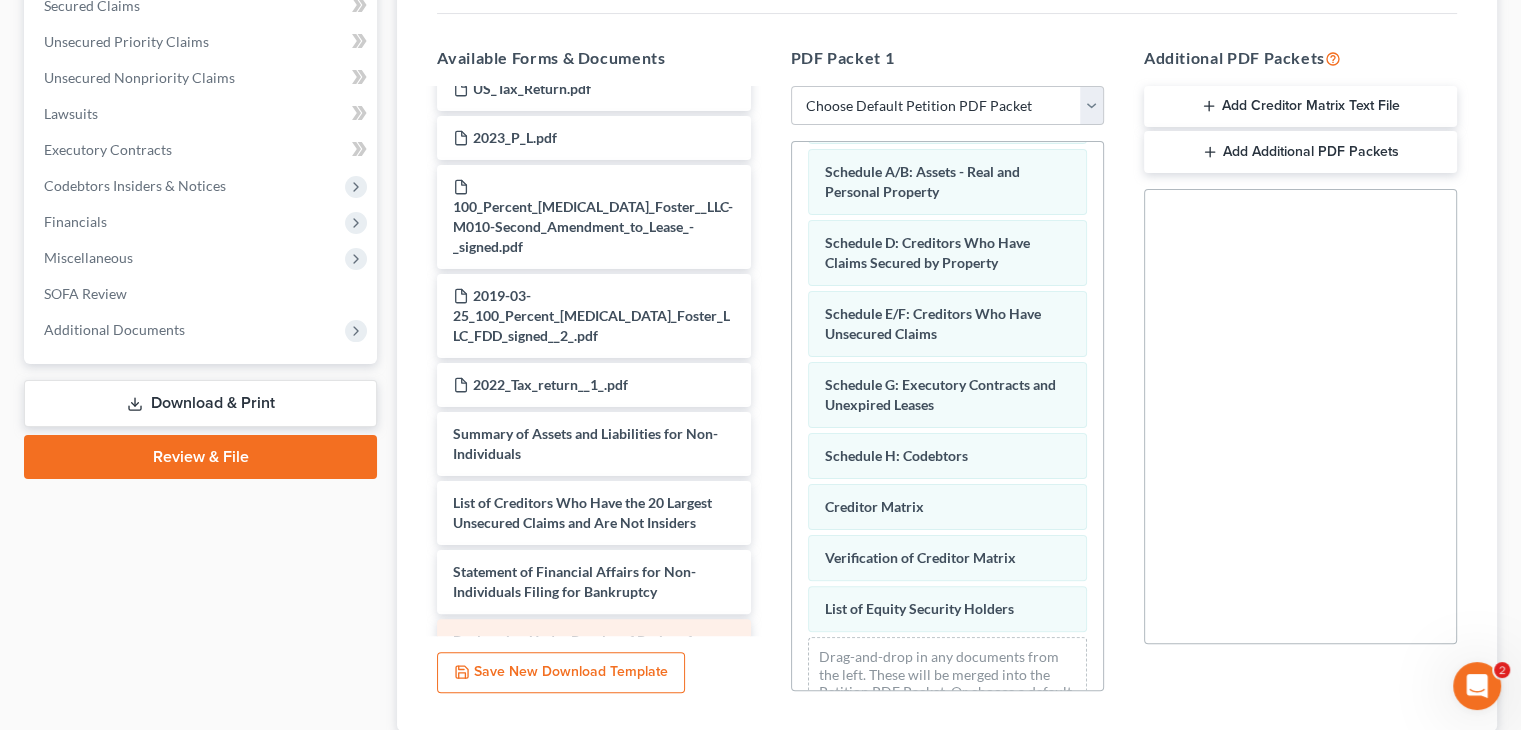 scroll, scrollTop: 792, scrollLeft: 0, axis: vertical 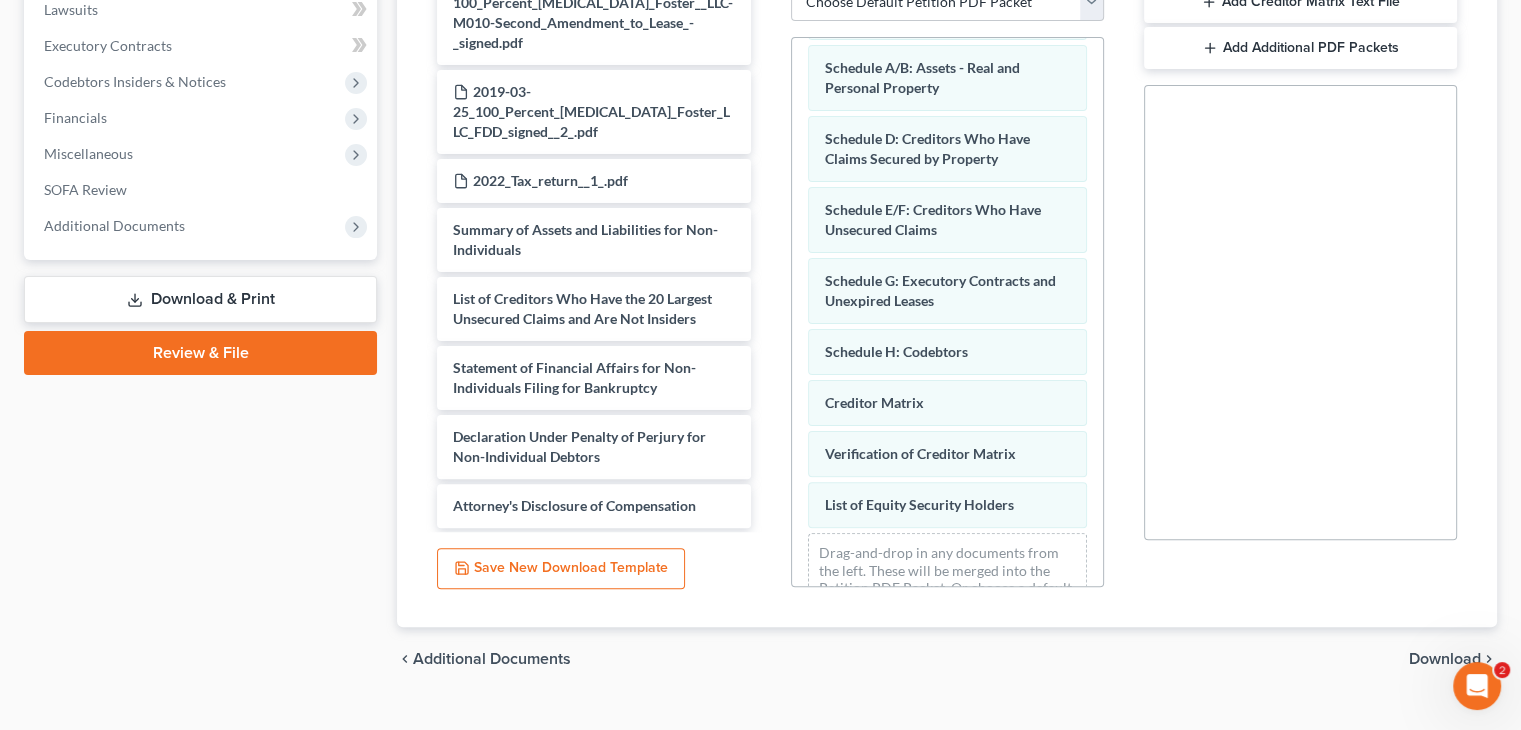 click on "Download" at bounding box center (1445, 659) 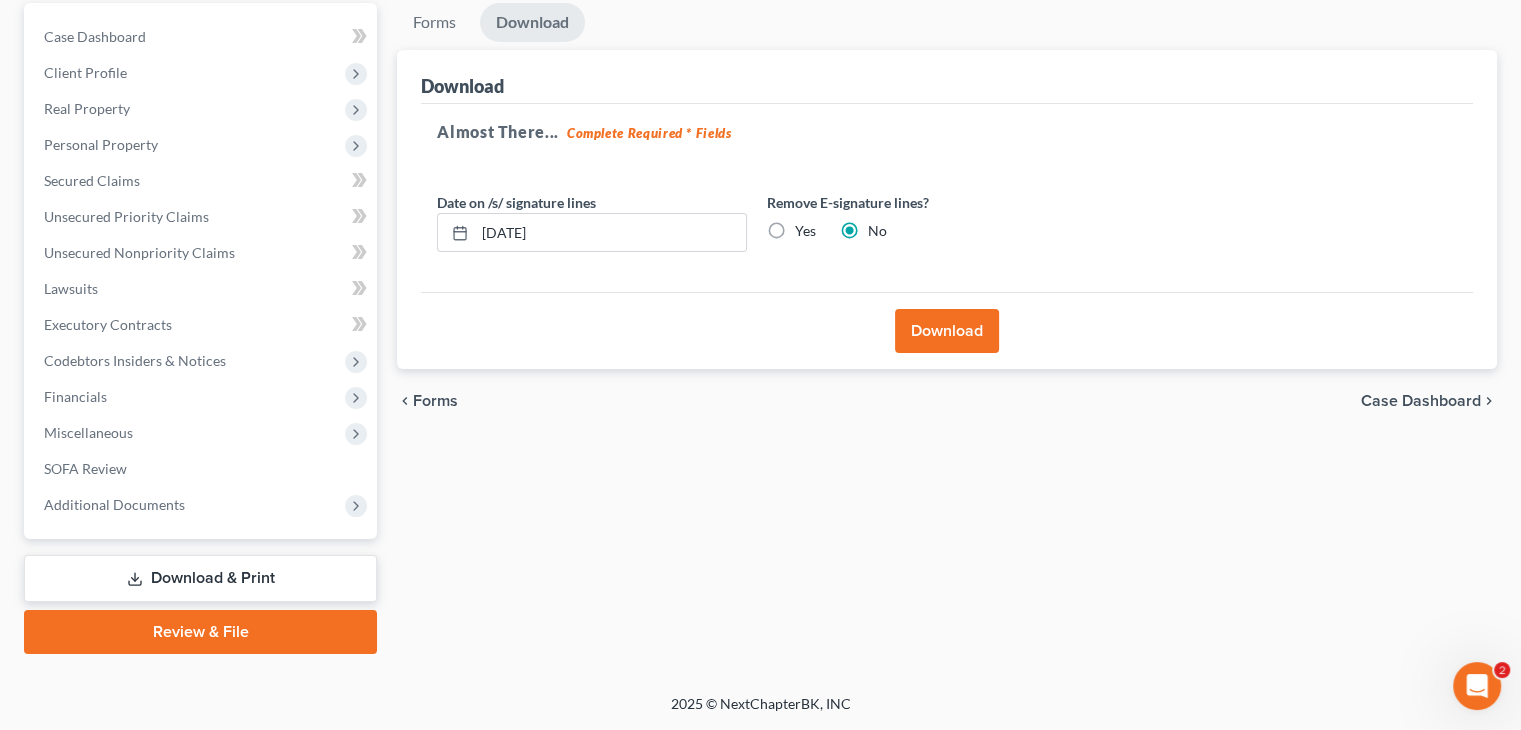 scroll, scrollTop: 188, scrollLeft: 0, axis: vertical 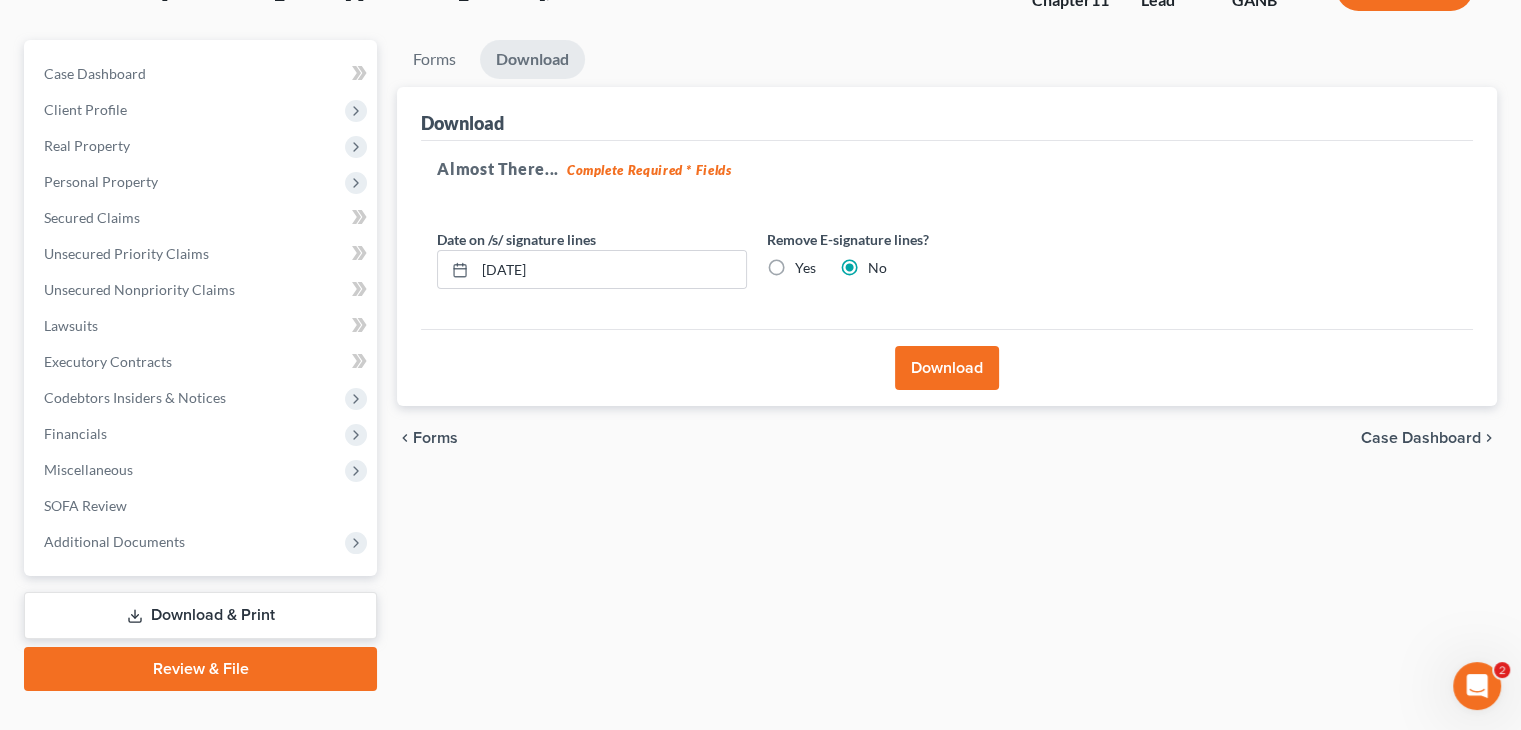 click on "Download" at bounding box center (947, 368) 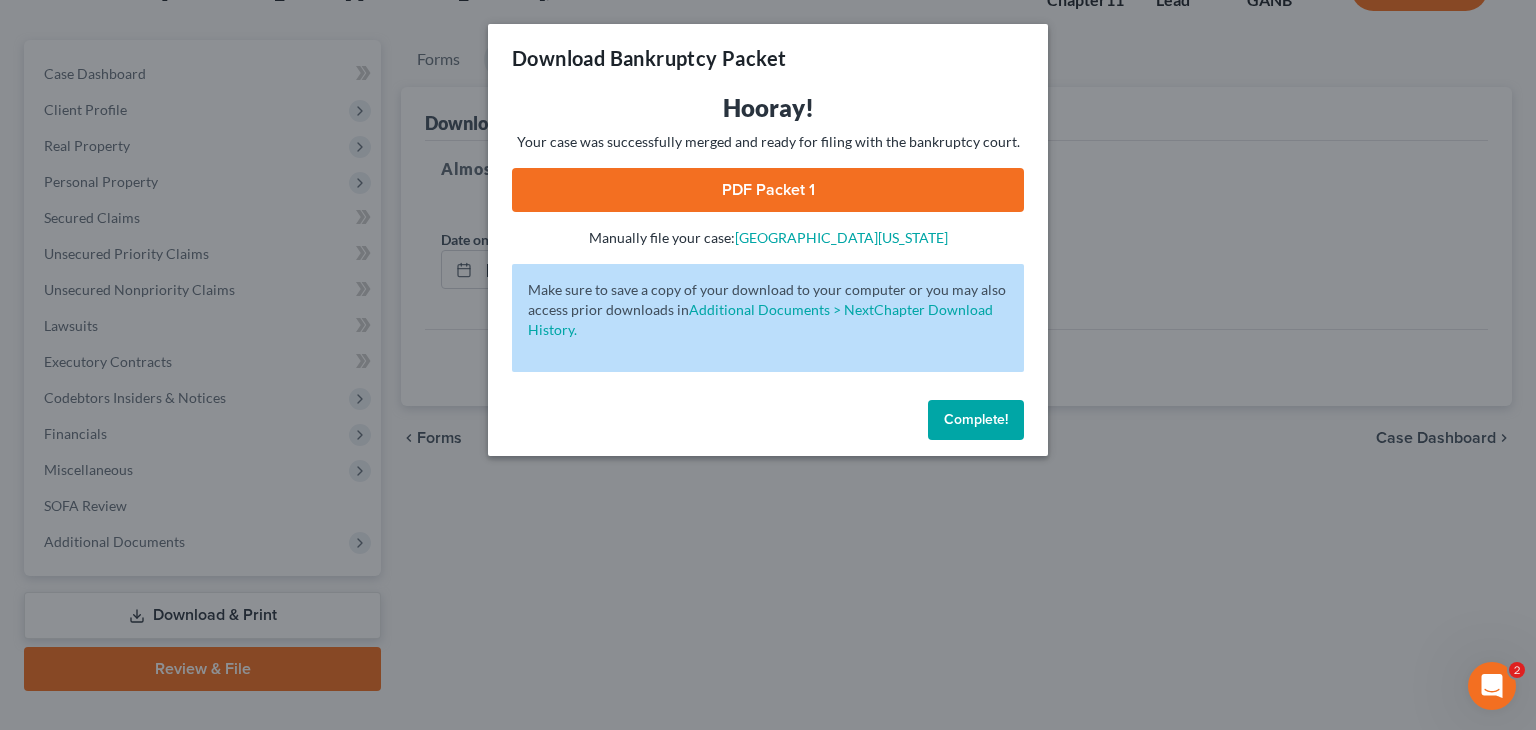 click on "PDF Packet 1" at bounding box center (768, 190) 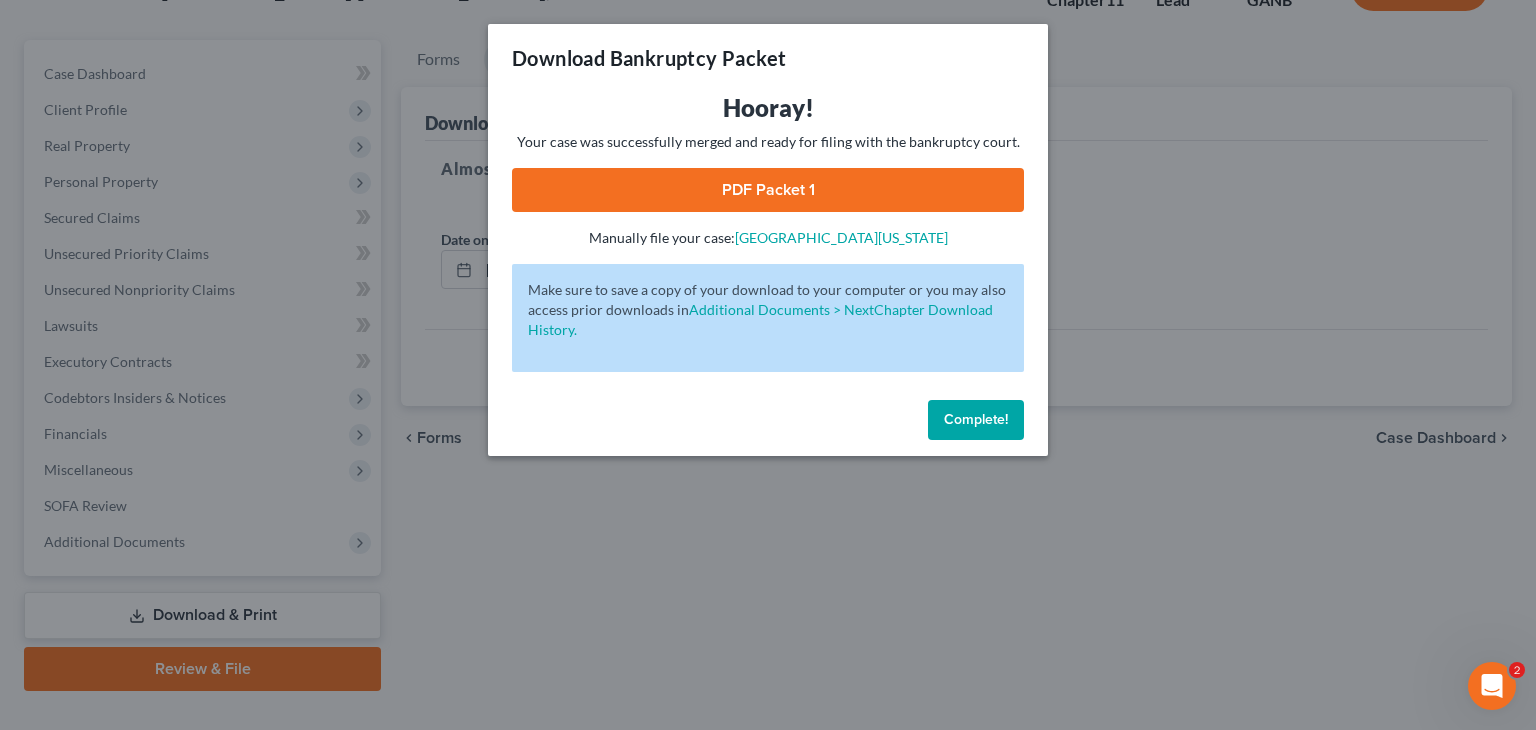 click on "Complete!" at bounding box center (976, 419) 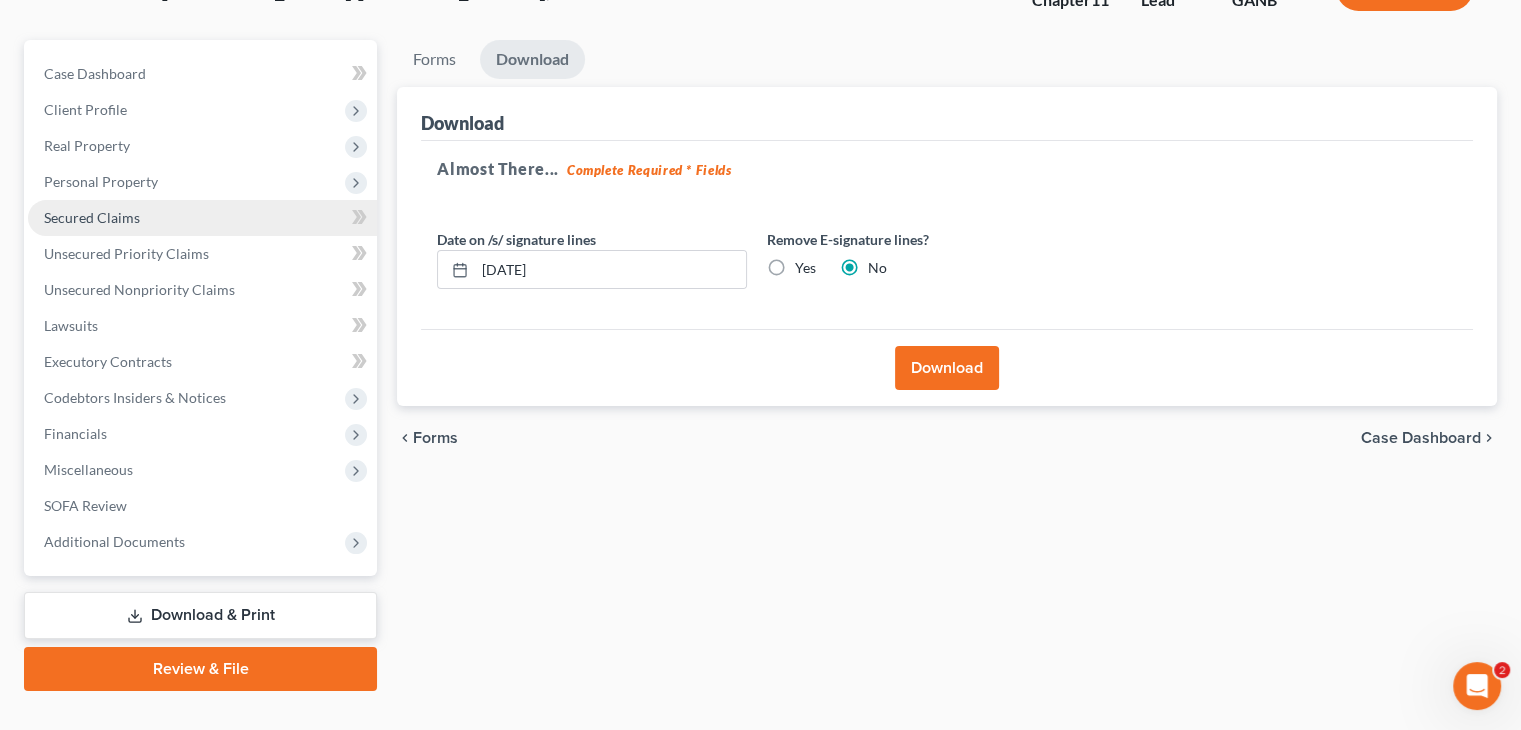 click on "Secured Claims" at bounding box center [92, 217] 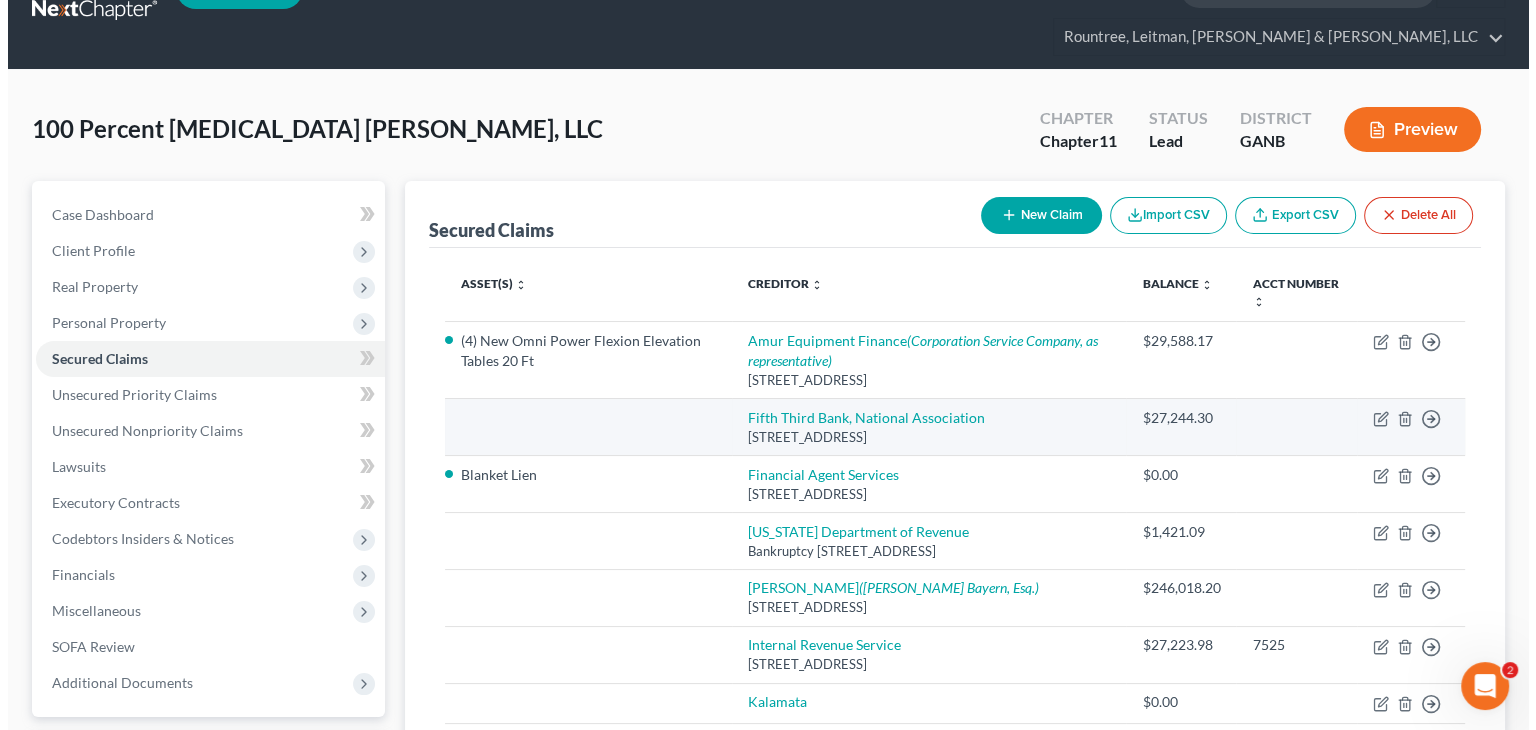 scroll, scrollTop: 0, scrollLeft: 0, axis: both 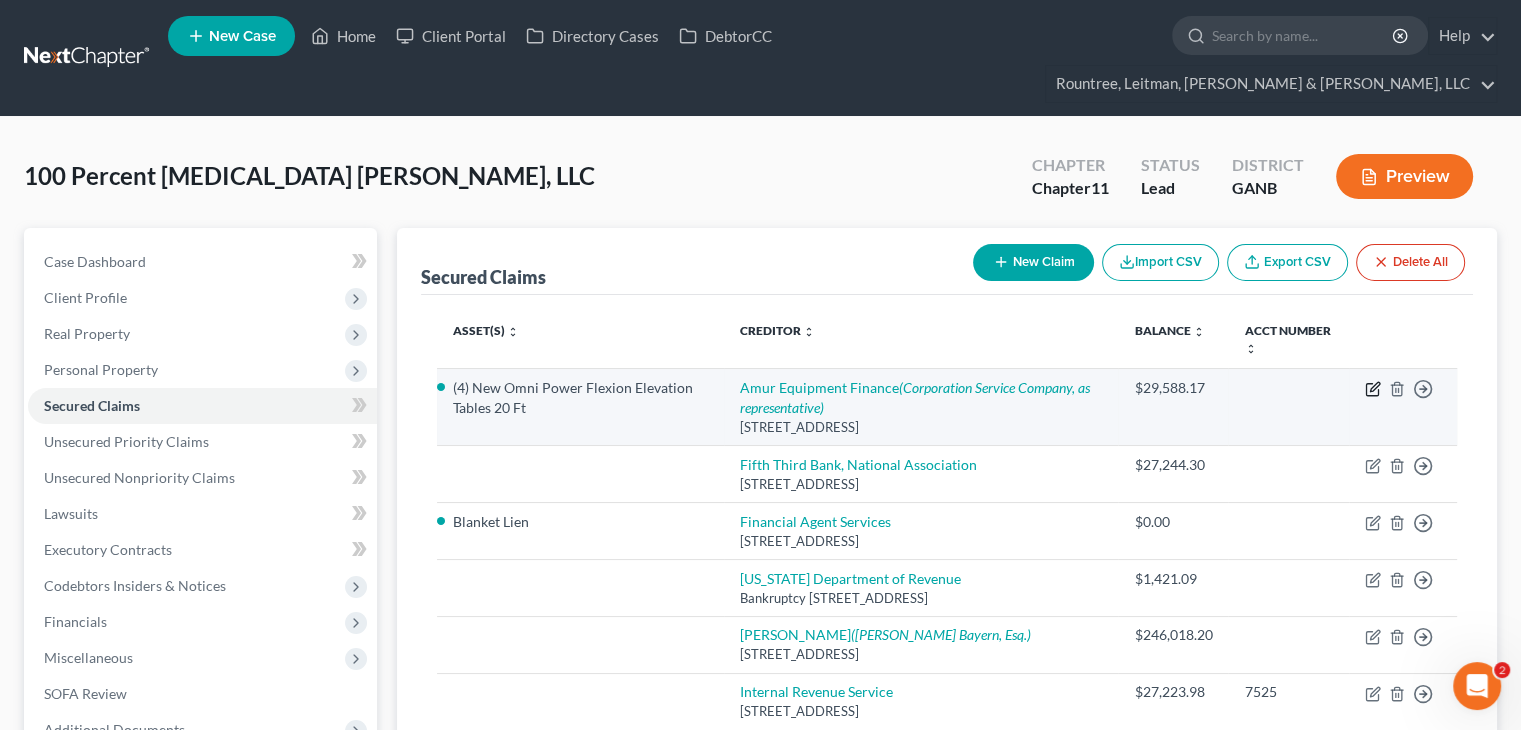 click 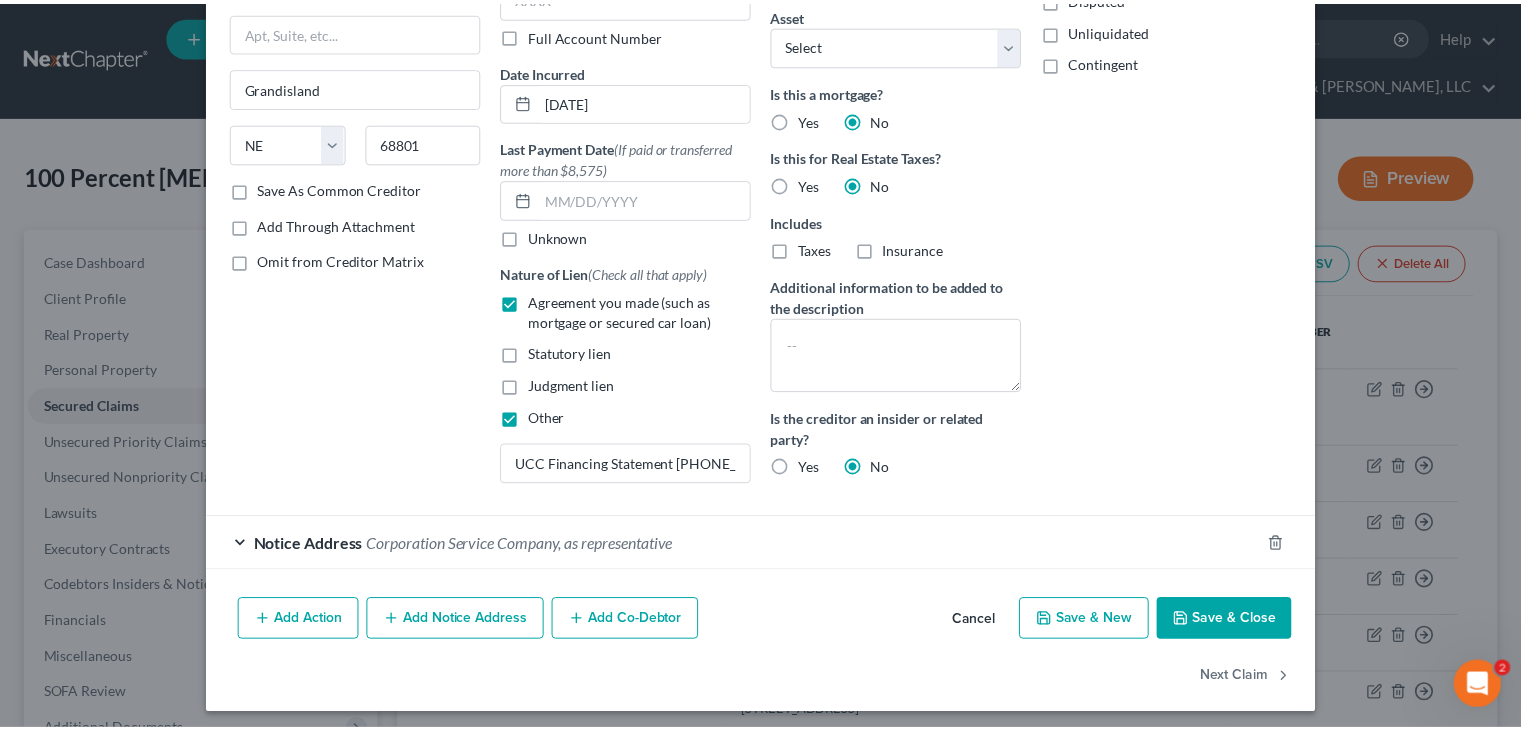 scroll, scrollTop: 219, scrollLeft: 0, axis: vertical 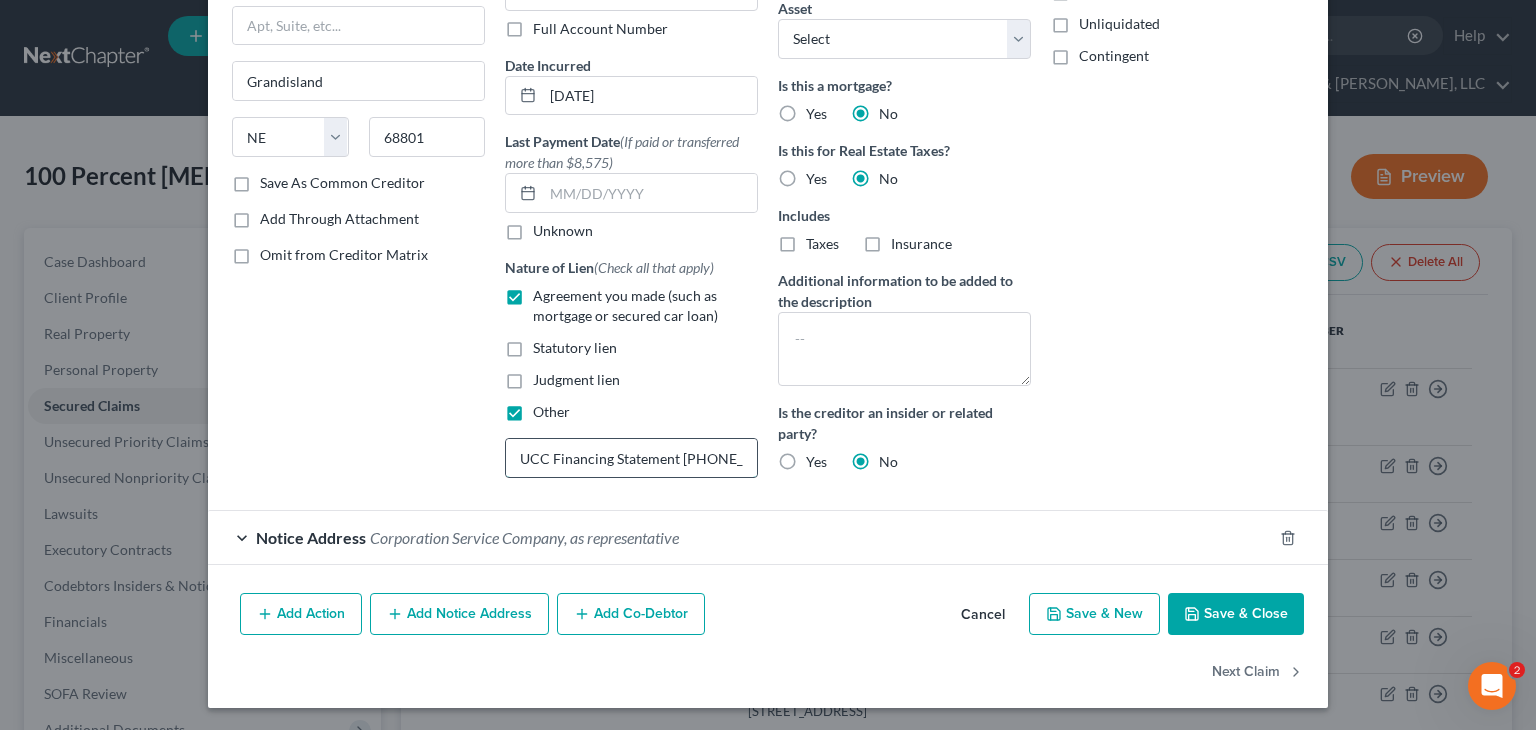 drag, startPoint x: 544, startPoint y: 457, endPoint x: 673, endPoint y: 451, distance: 129.13947 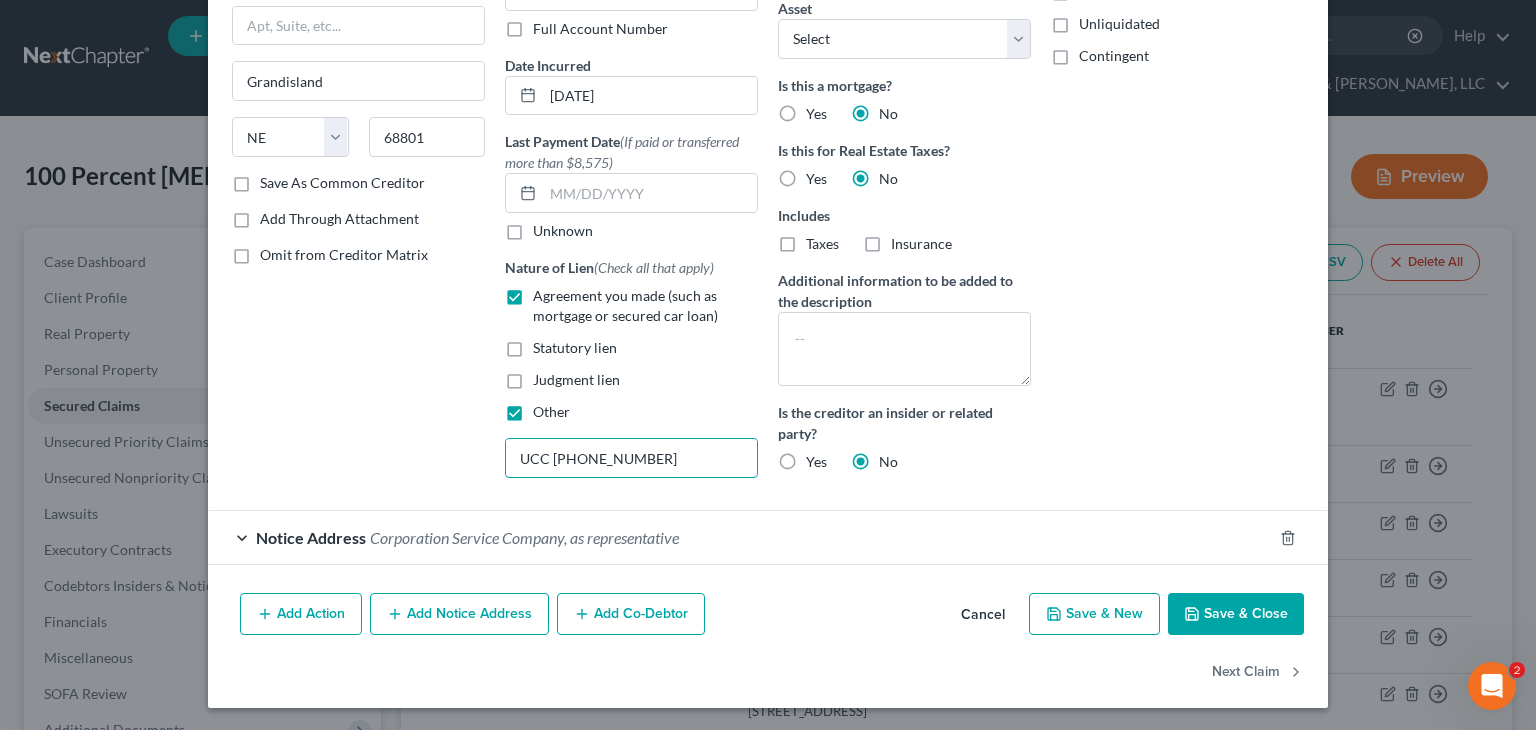 type on "UCC [PHONE_NUMBER]" 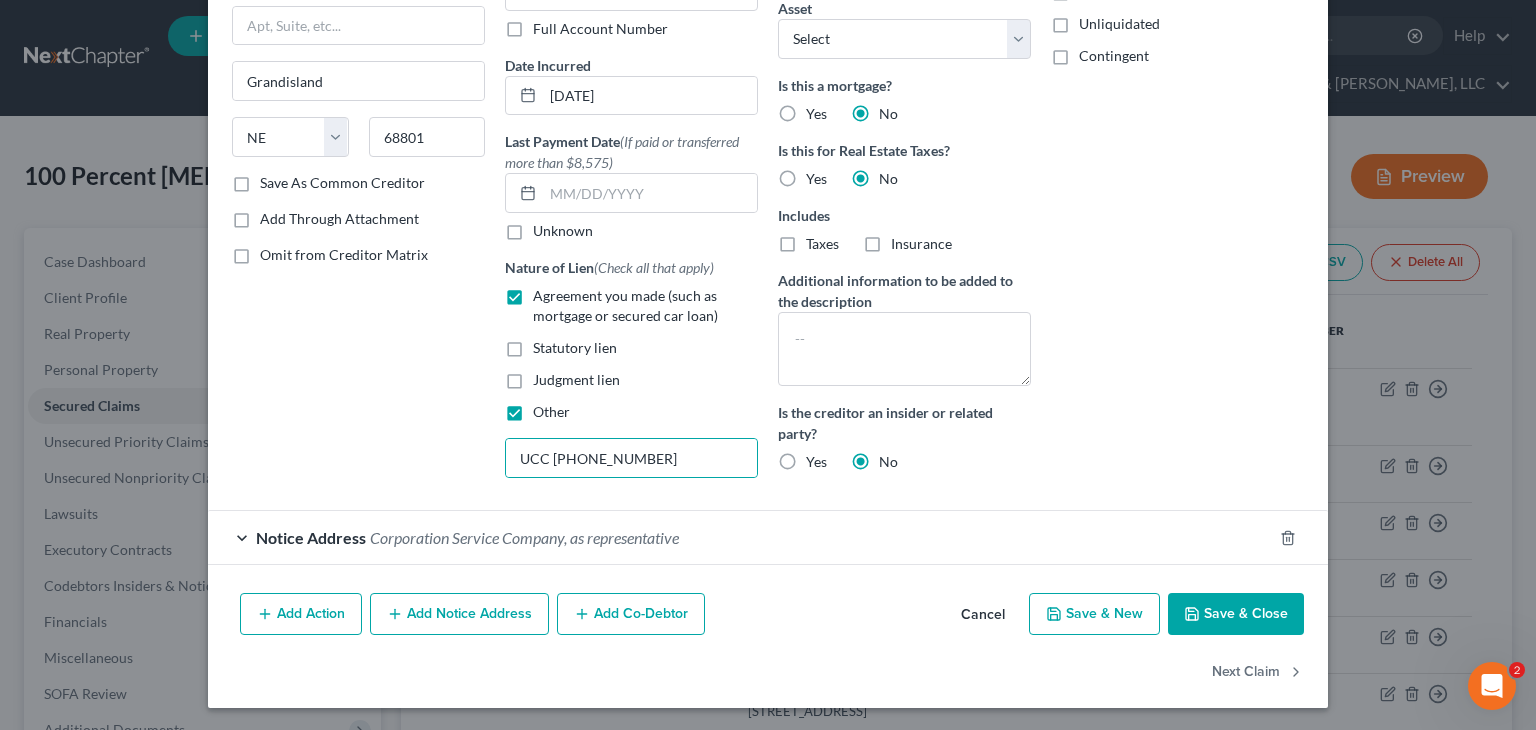click on "Save & Close" at bounding box center [1236, 614] 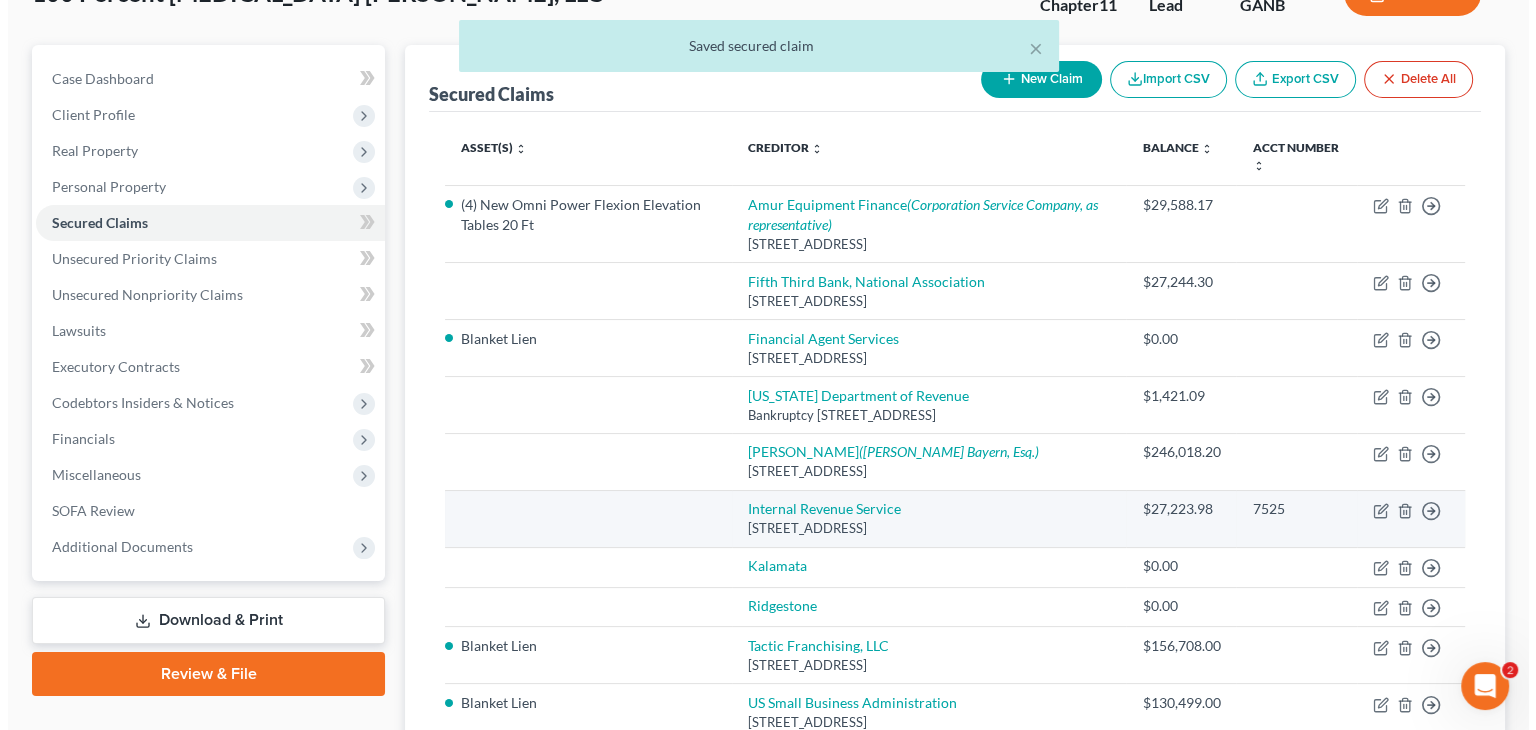 scroll, scrollTop: 200, scrollLeft: 0, axis: vertical 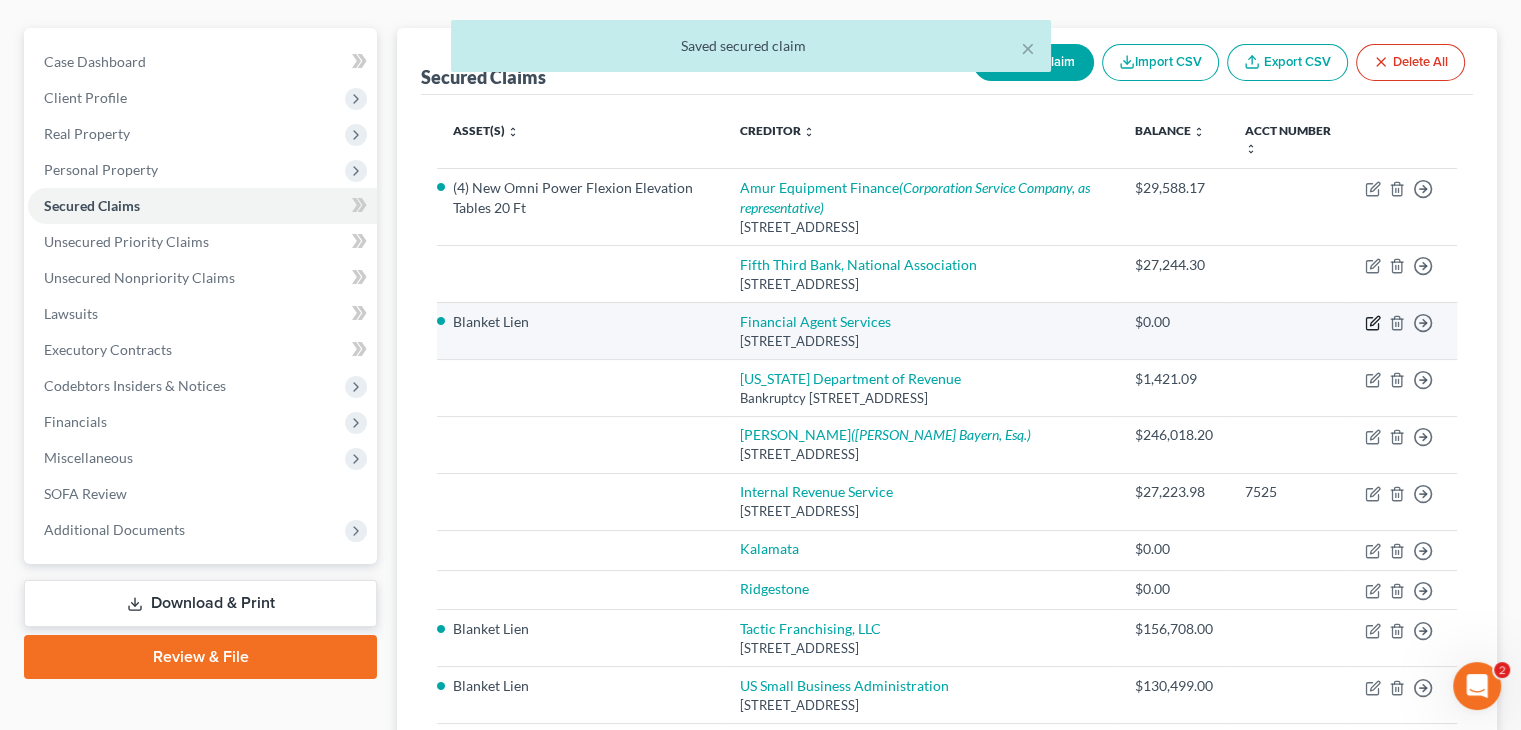 click 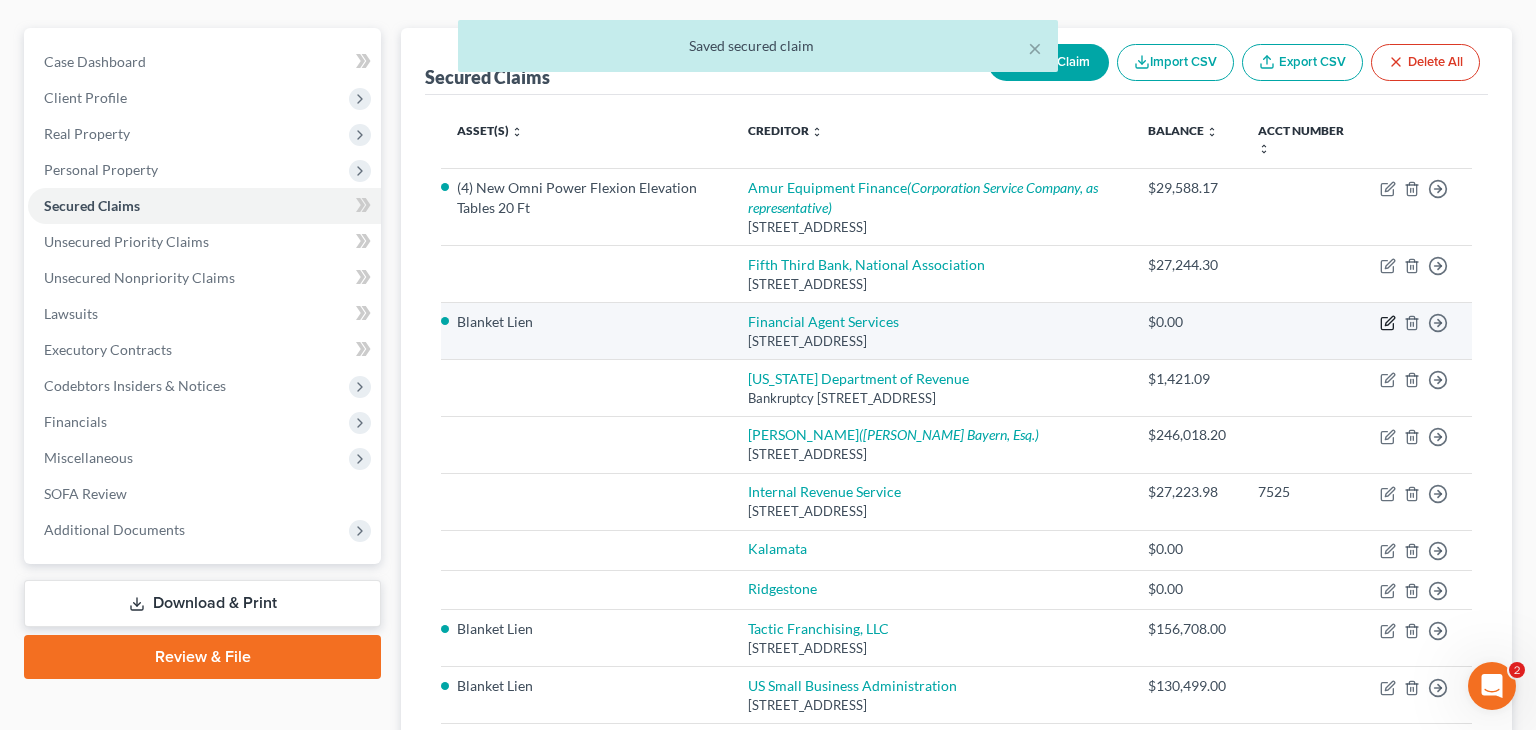 select on "14" 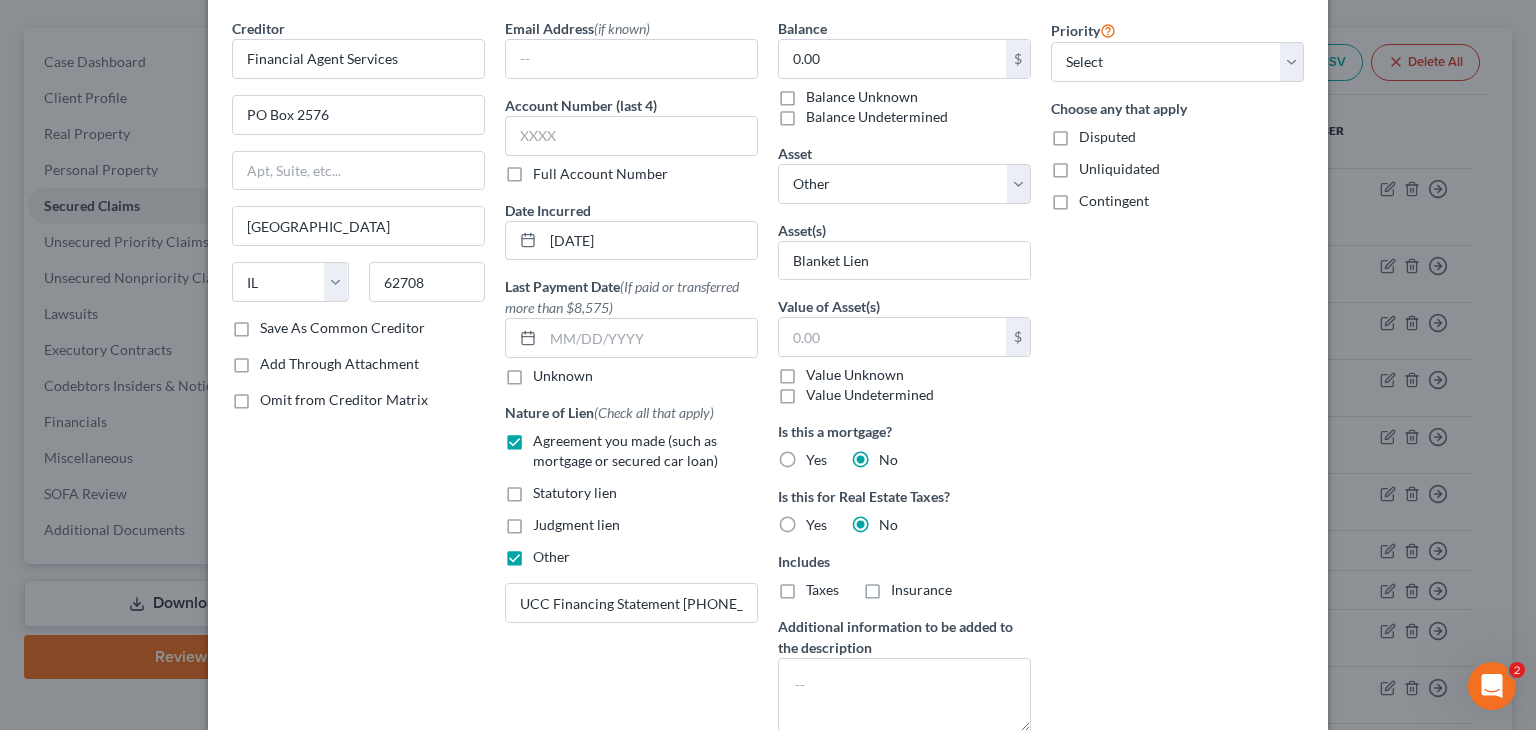 scroll, scrollTop: 200, scrollLeft: 0, axis: vertical 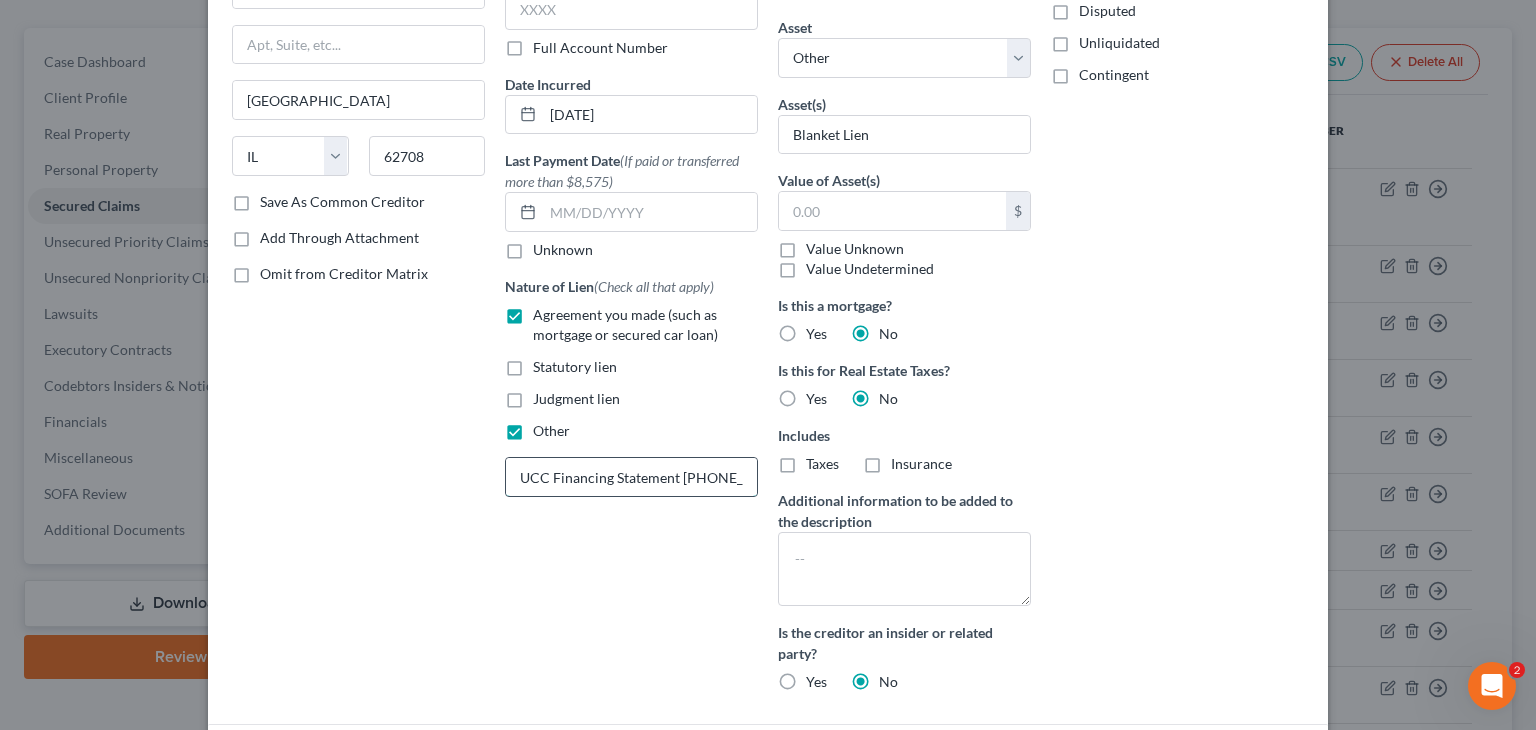 drag, startPoint x: 545, startPoint y: 473, endPoint x: 674, endPoint y: 469, distance: 129.062 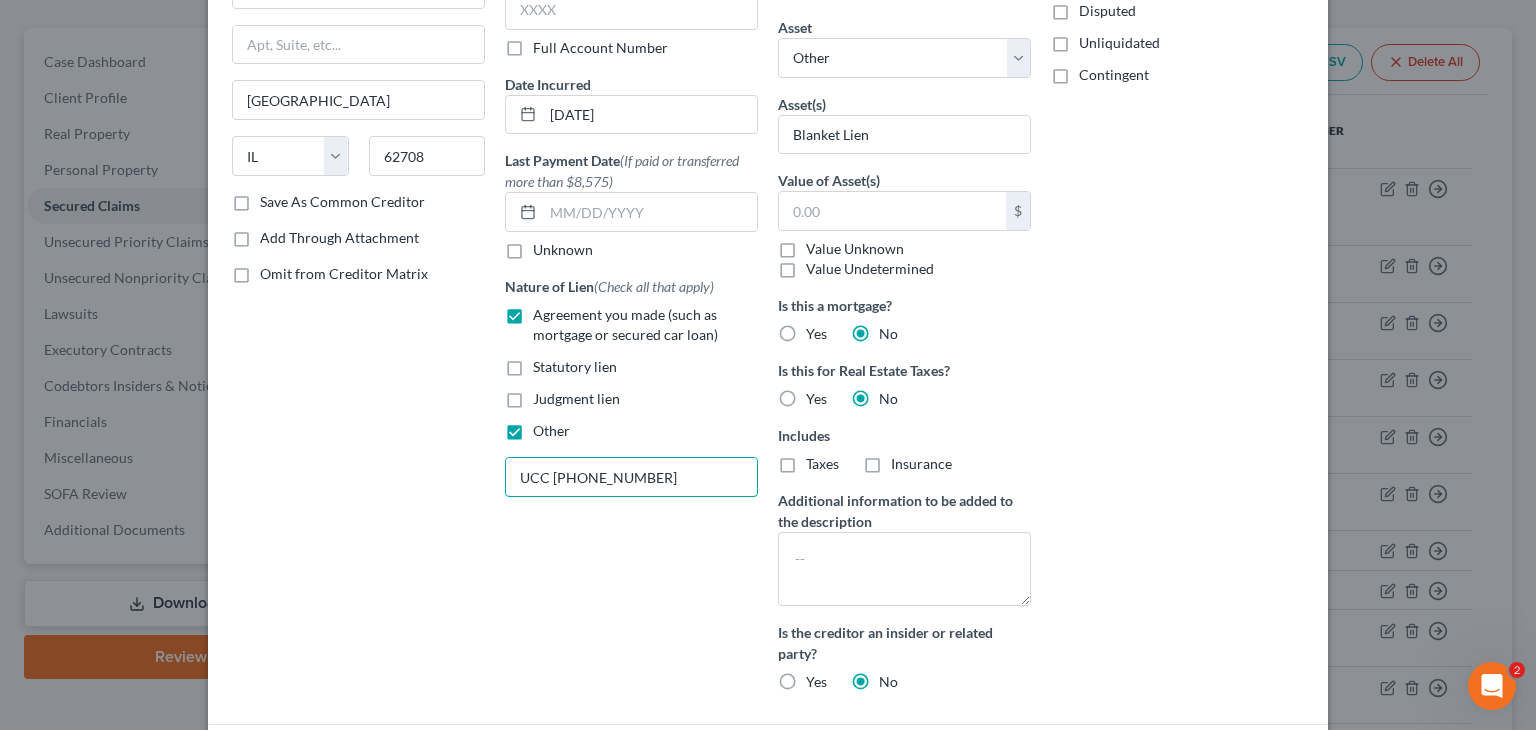 scroll, scrollTop: 414, scrollLeft: 0, axis: vertical 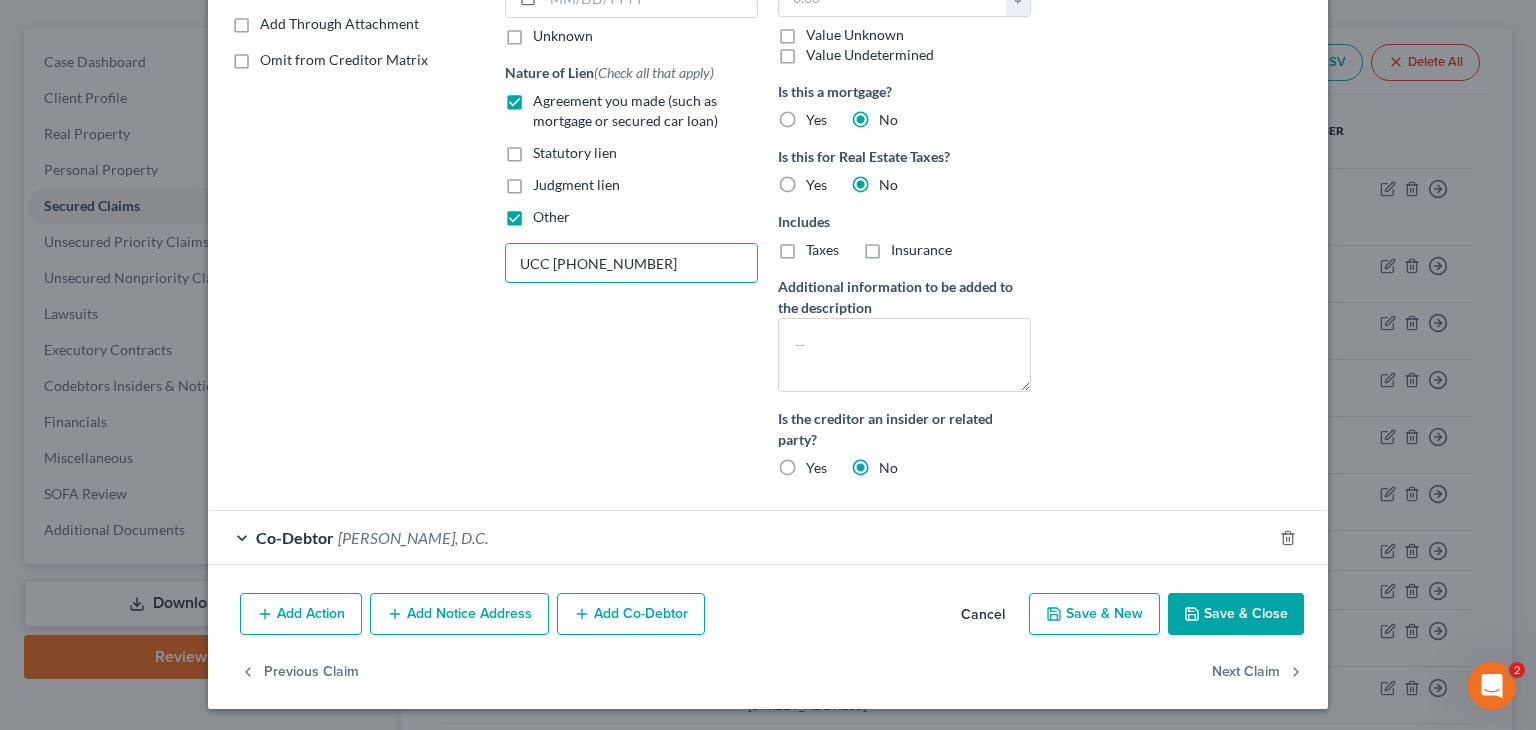 type on "UCC [PHONE_NUMBER]" 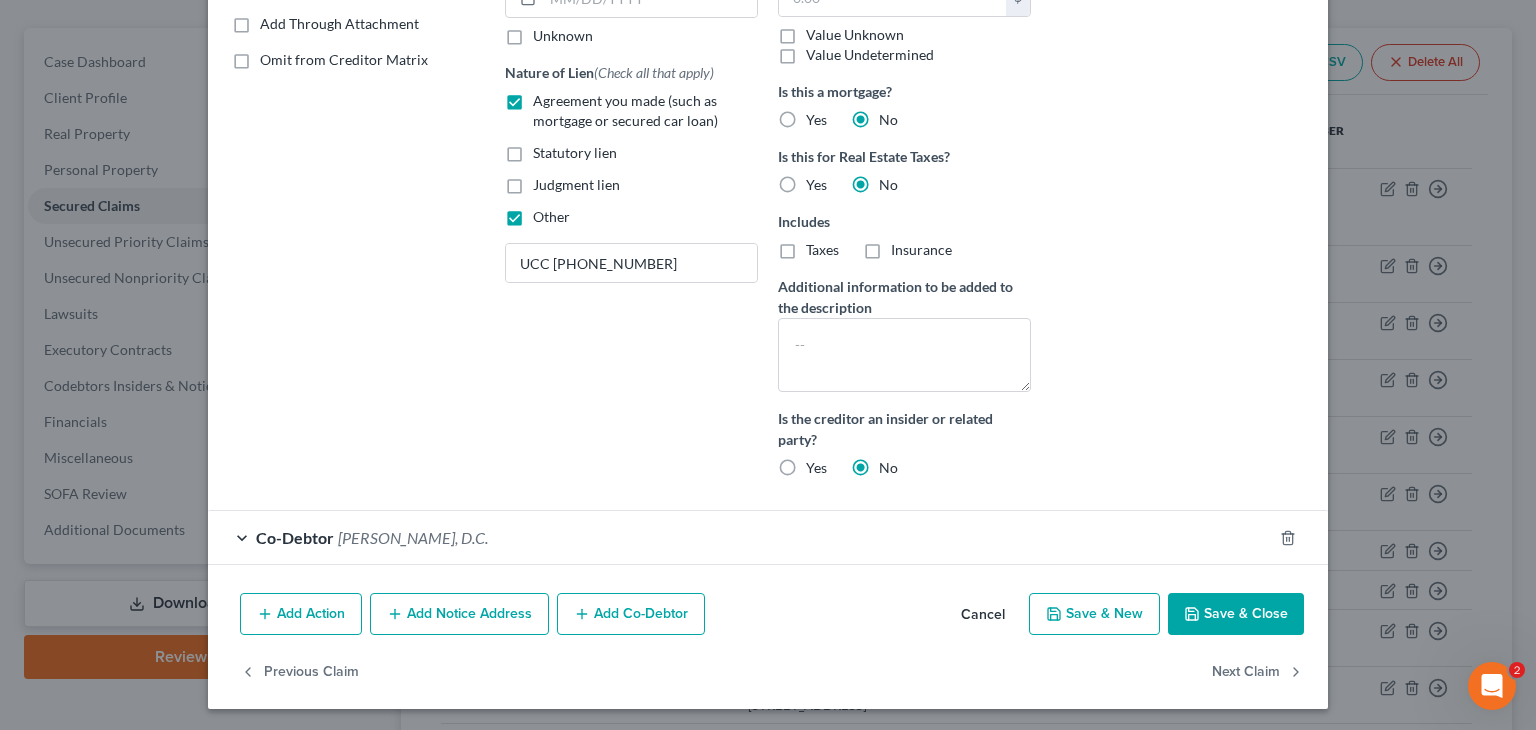 click on "Save & Close" at bounding box center (1236, 614) 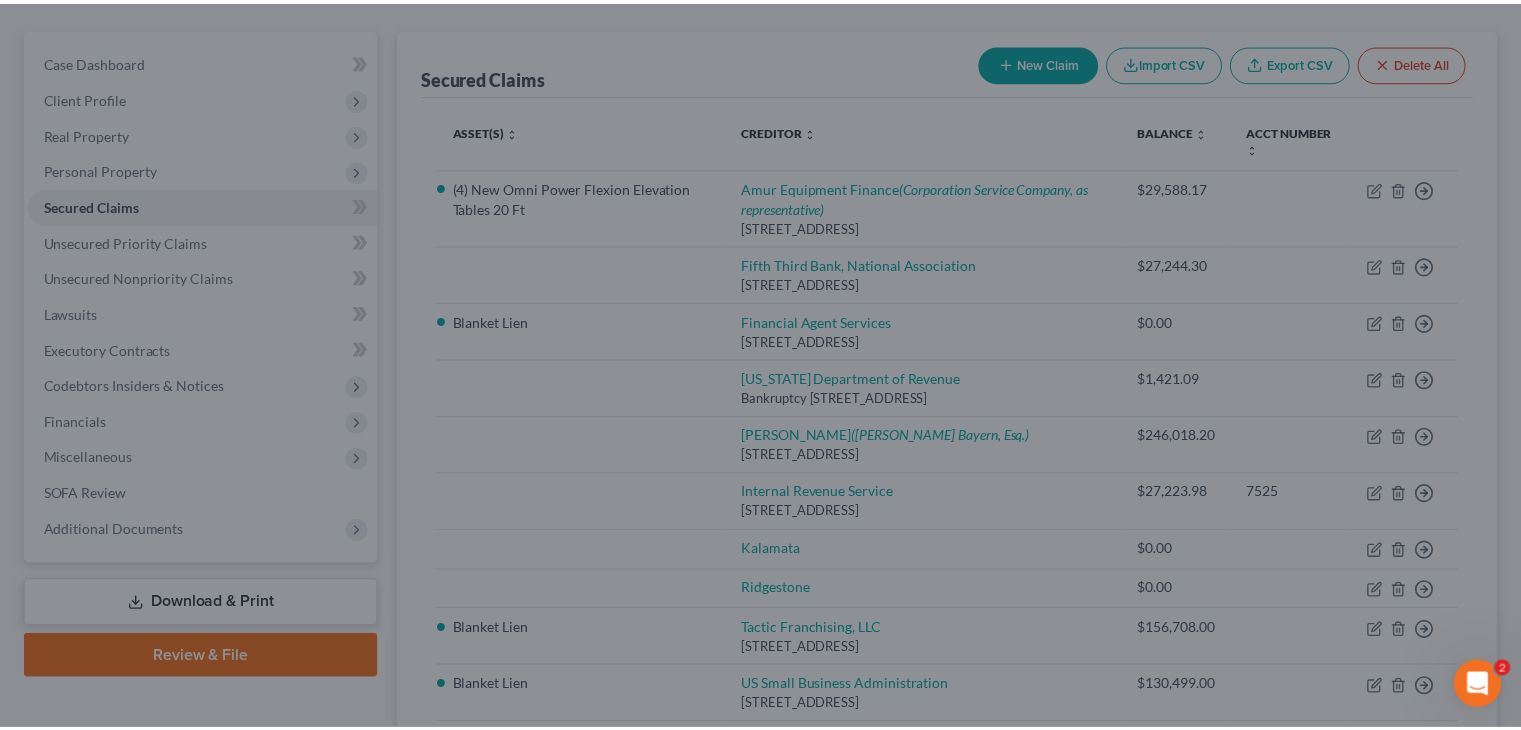 scroll, scrollTop: 219, scrollLeft: 0, axis: vertical 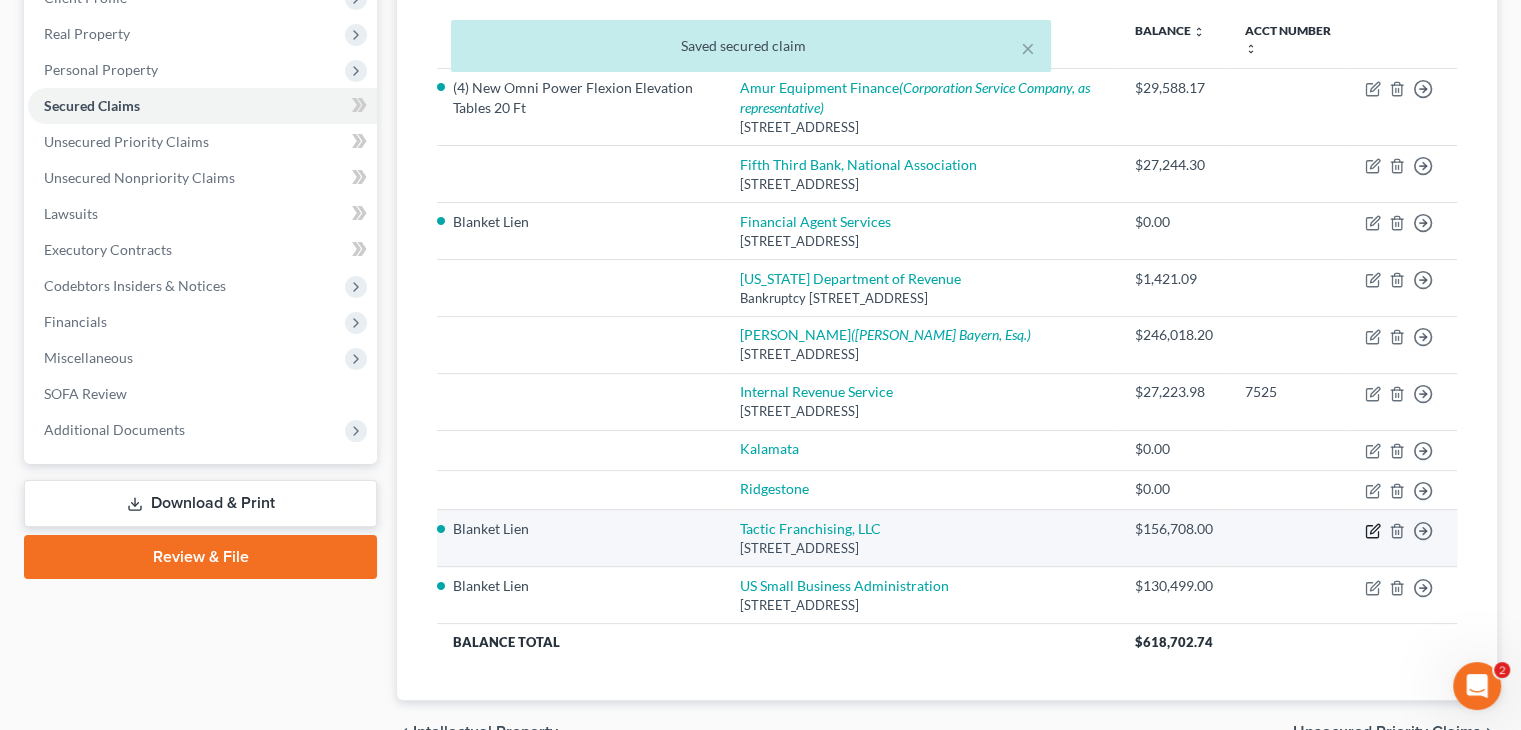 click 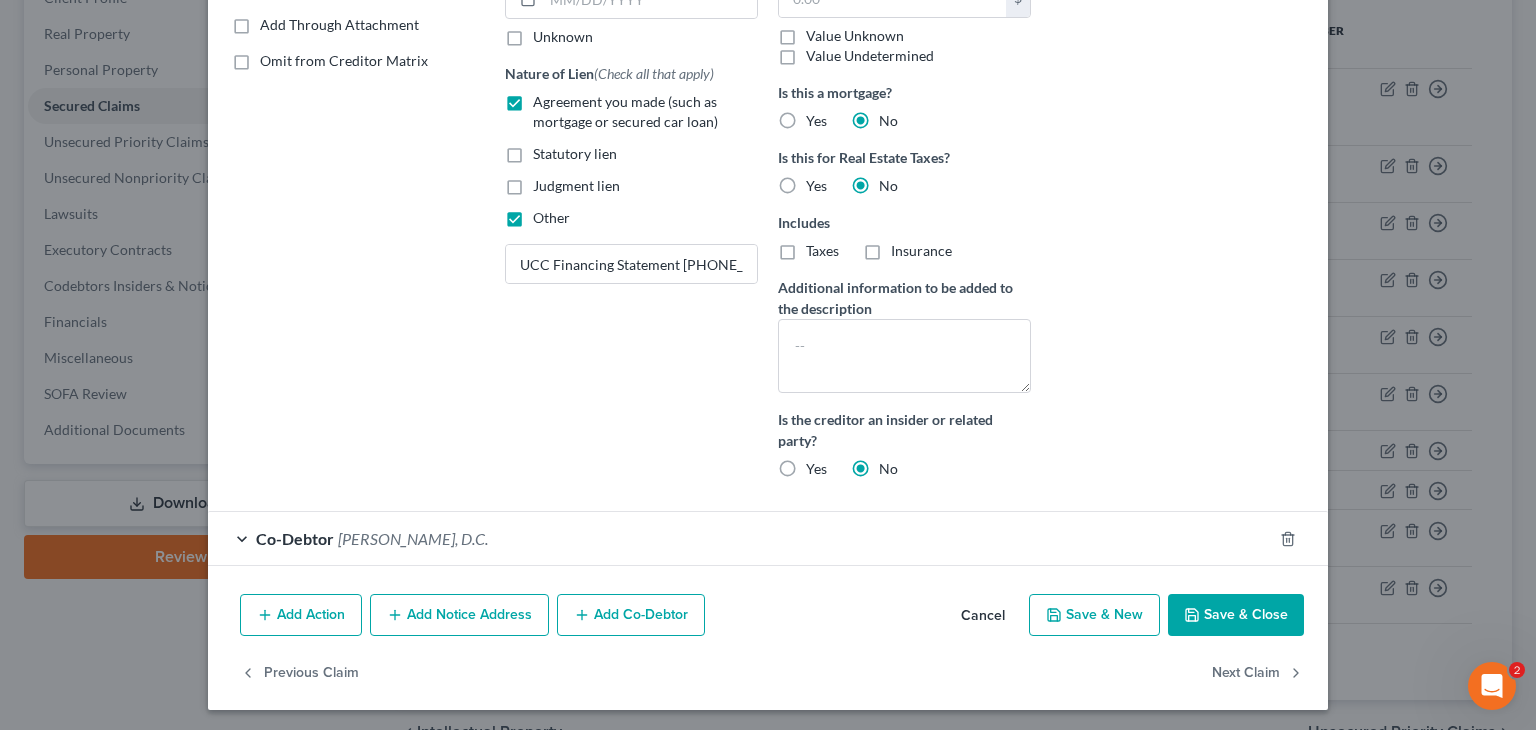 scroll, scrollTop: 414, scrollLeft: 0, axis: vertical 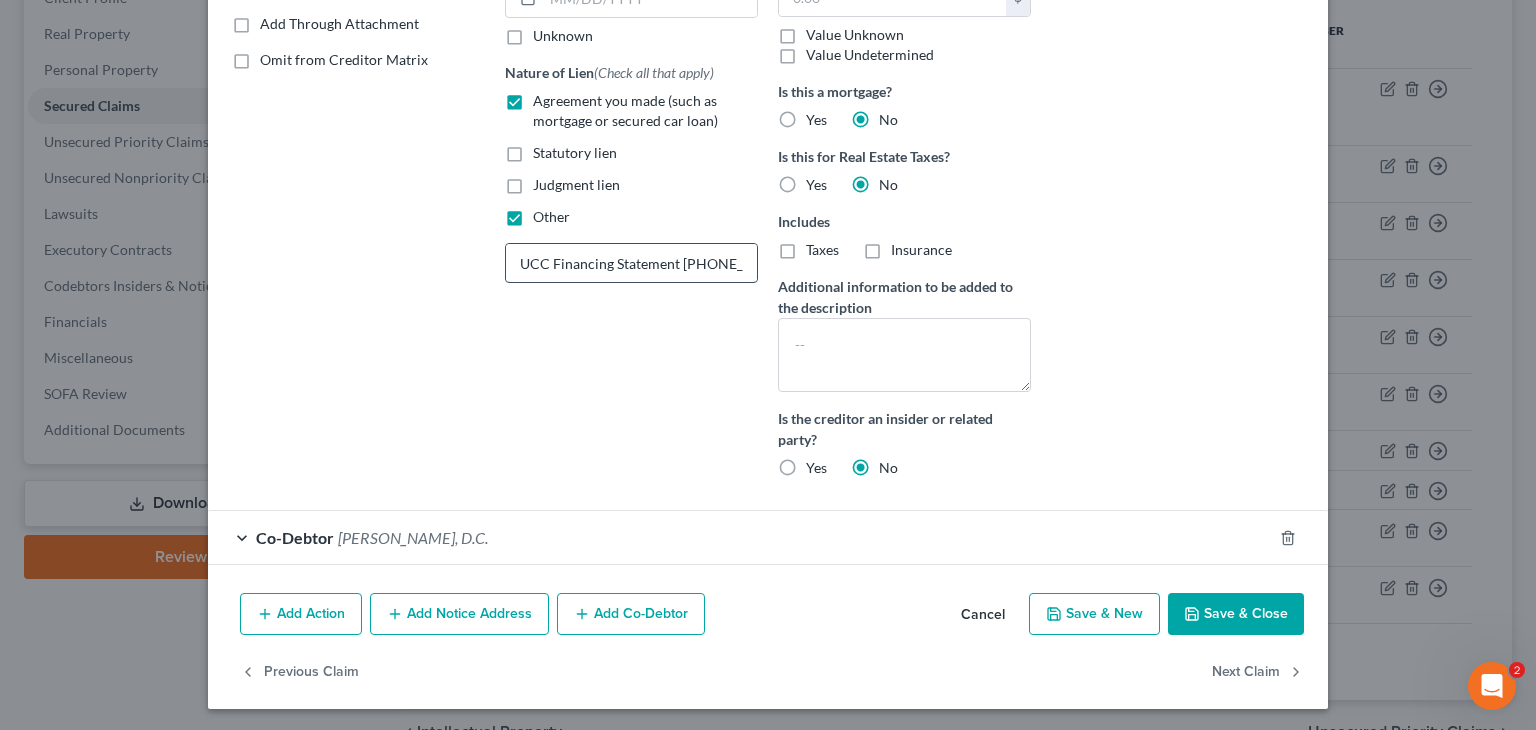 drag, startPoint x: 543, startPoint y: 256, endPoint x: 670, endPoint y: 262, distance: 127.141655 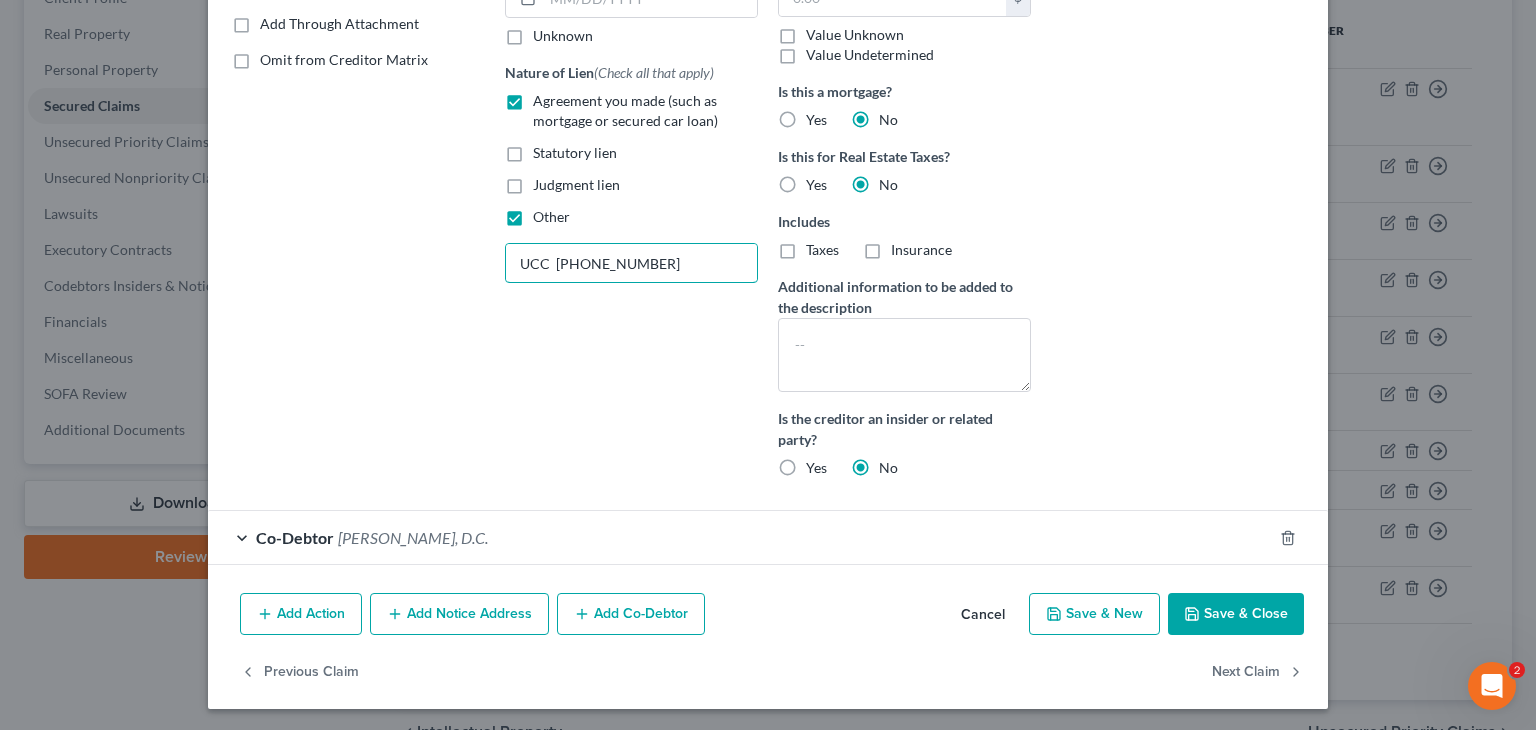 type on "UCC  [PHONE_NUMBER]" 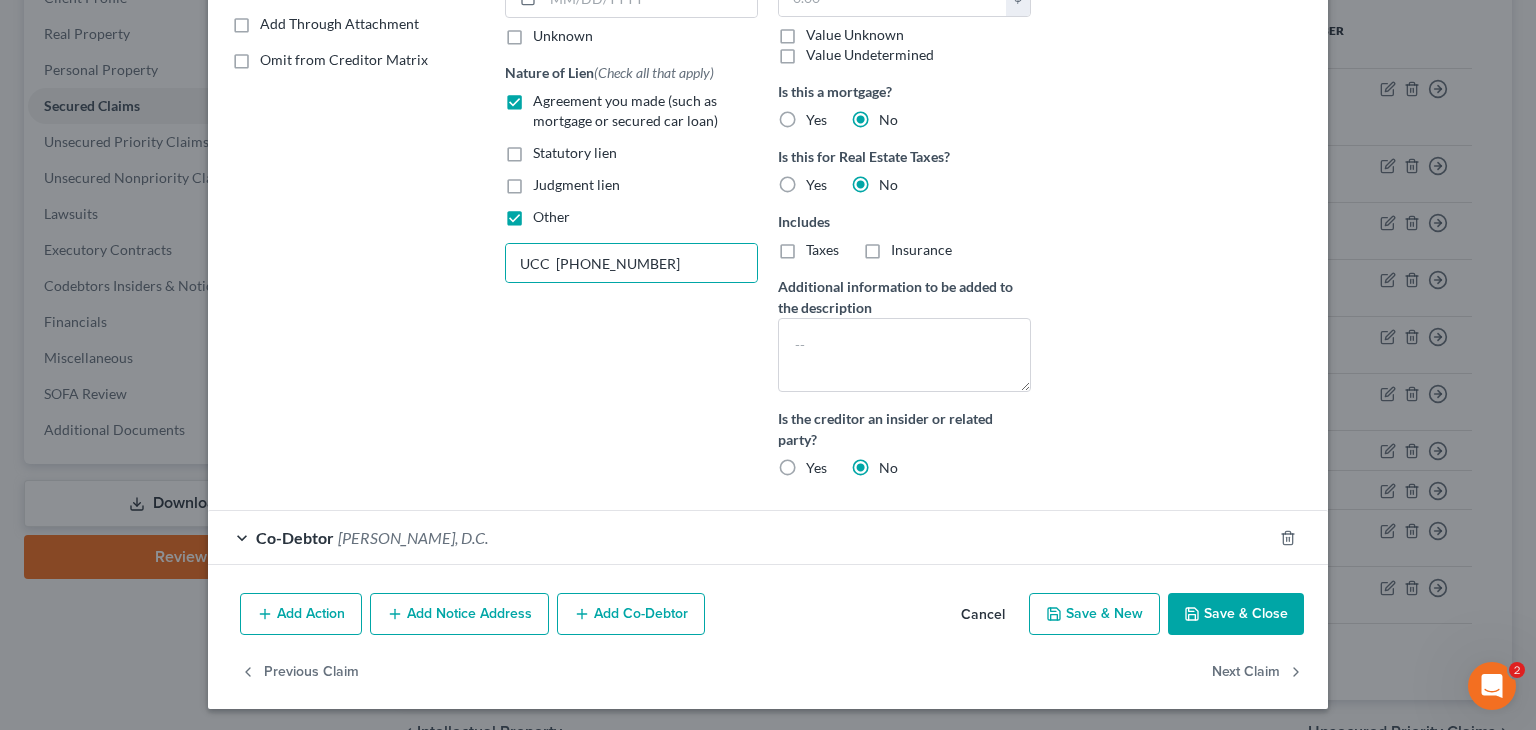 click on "Save & Close" at bounding box center (1236, 614) 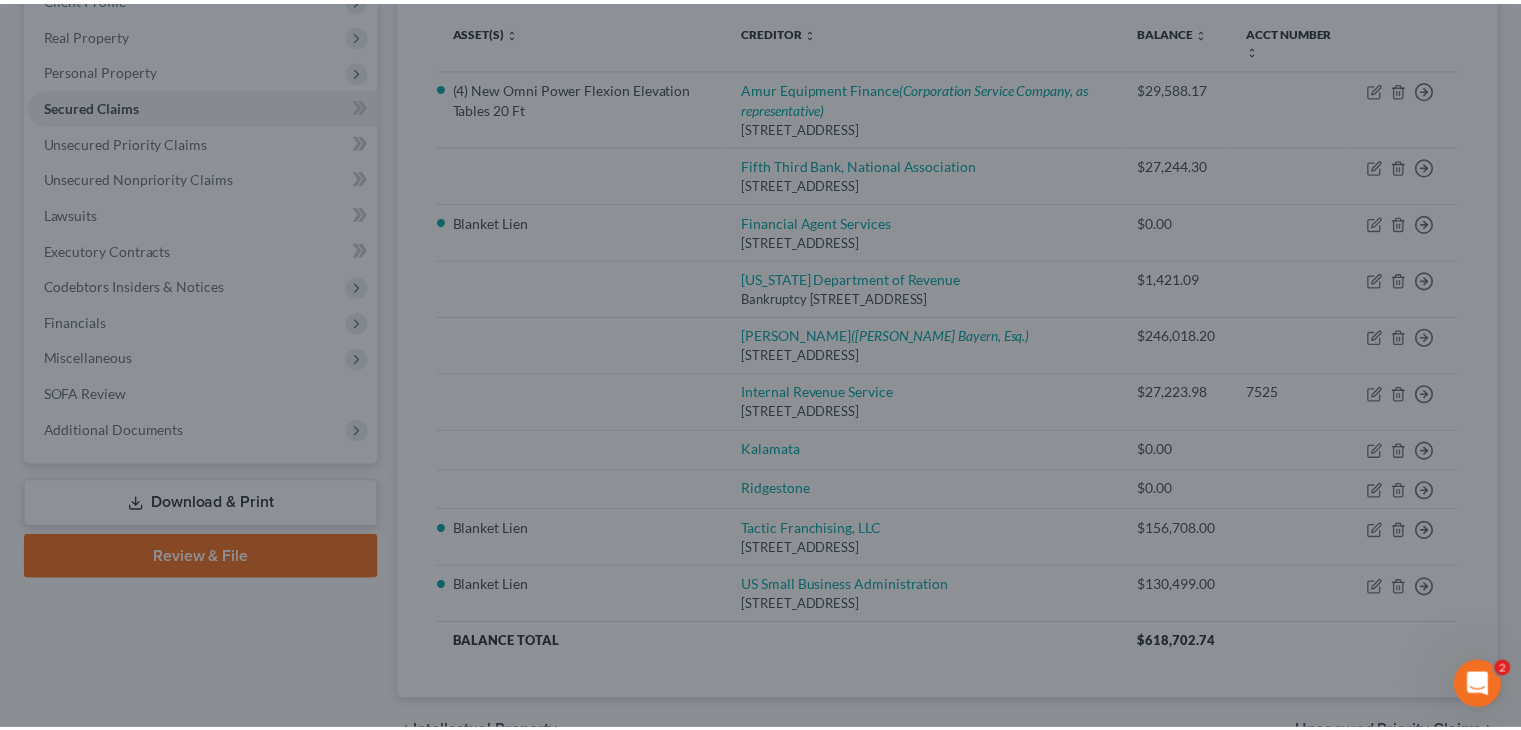 scroll, scrollTop: 219, scrollLeft: 0, axis: vertical 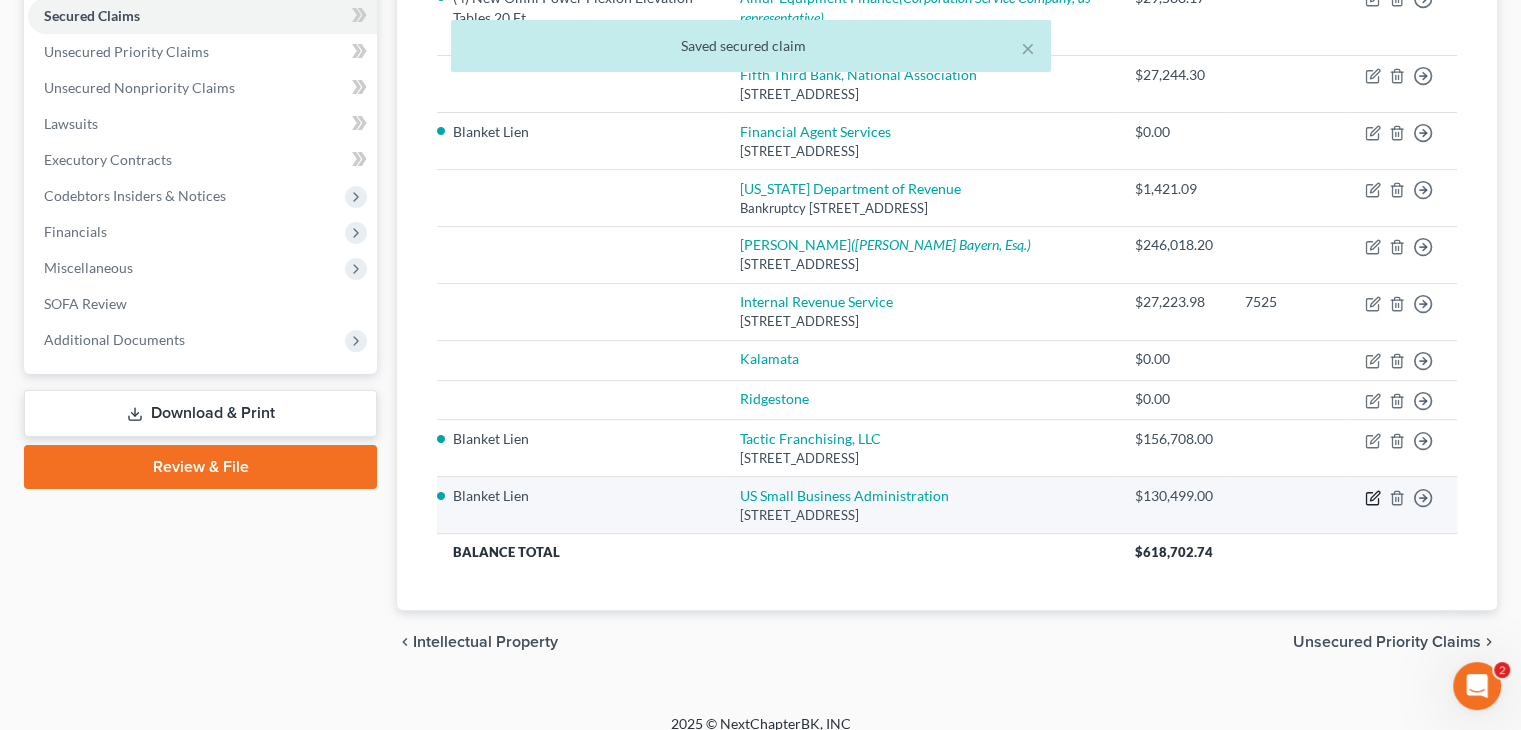 click 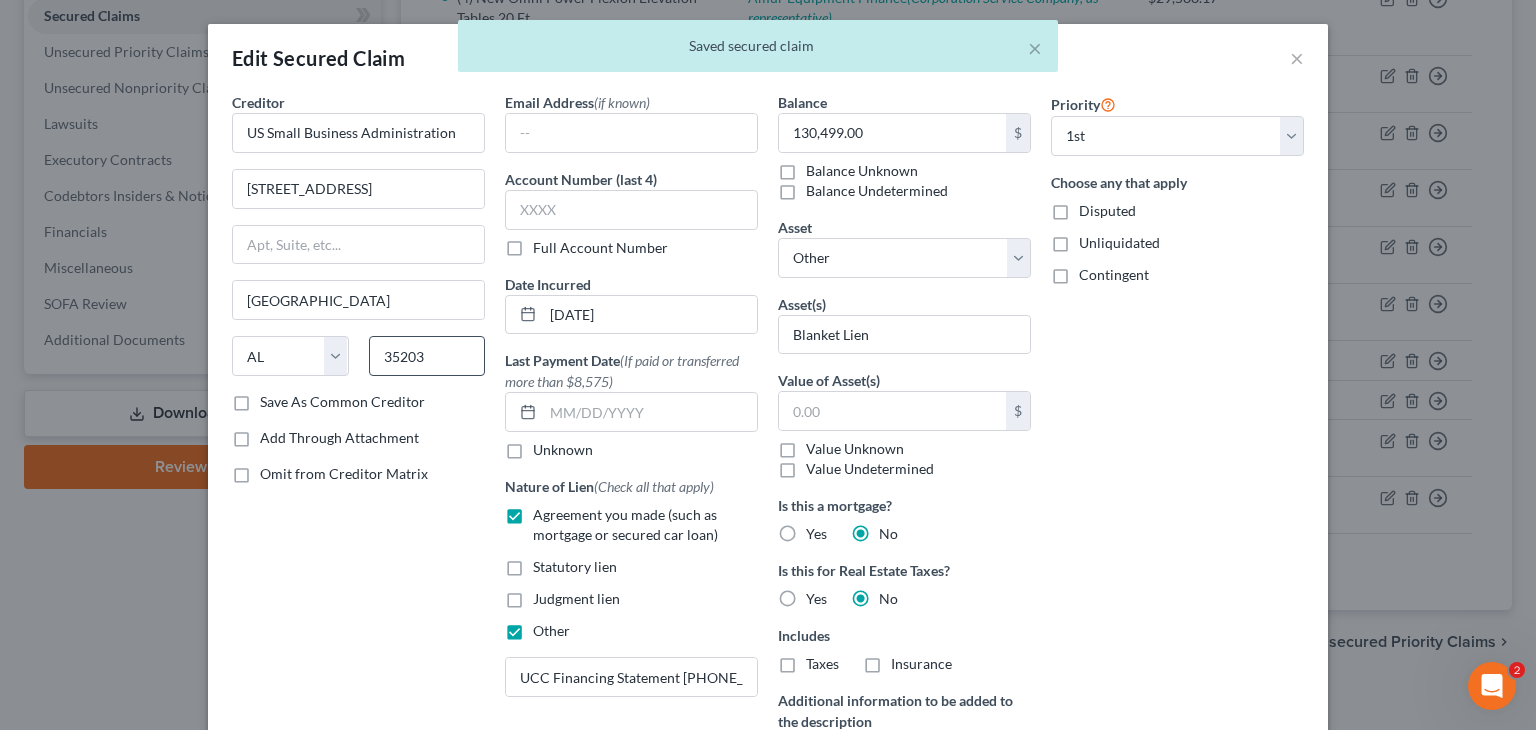 scroll, scrollTop: 360, scrollLeft: 0, axis: vertical 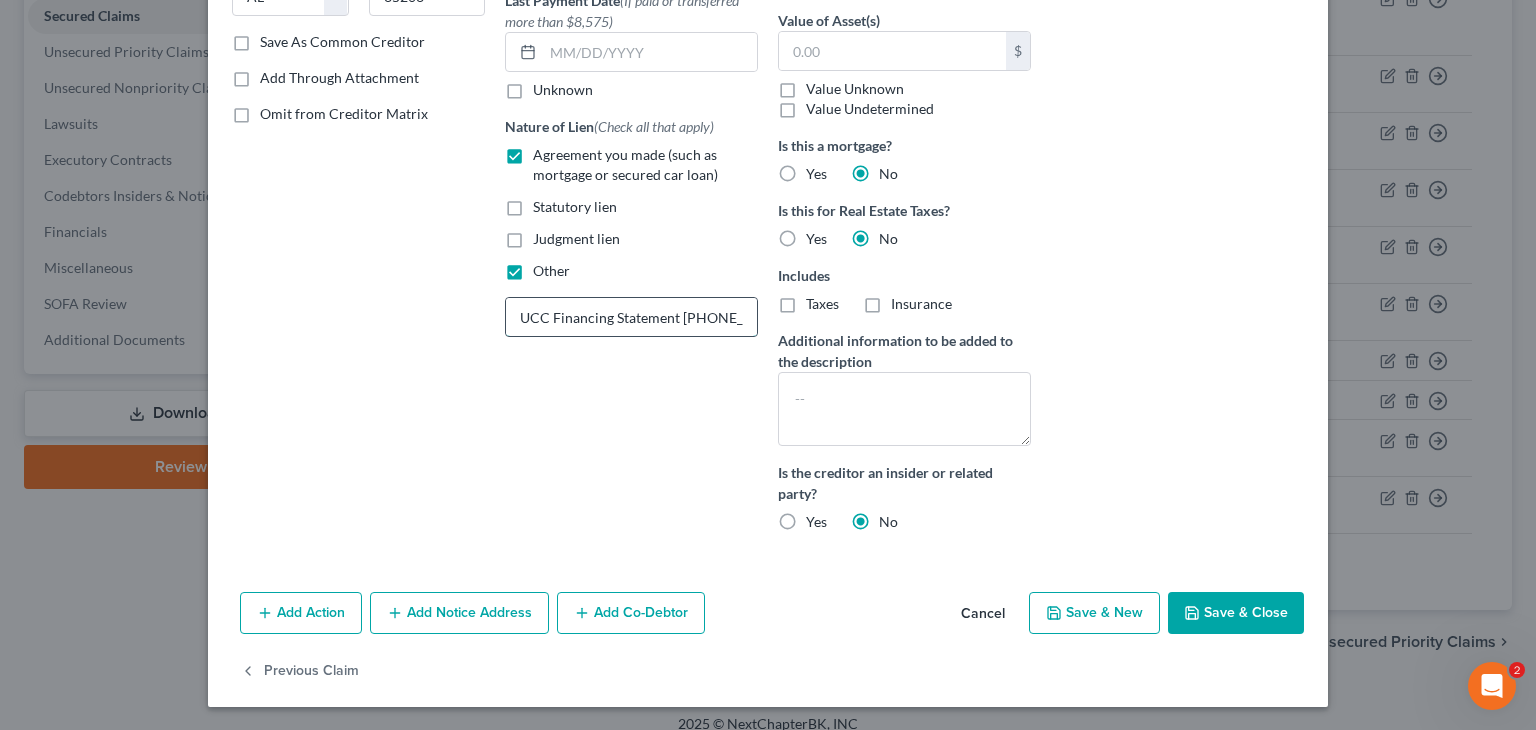 drag, startPoint x: 544, startPoint y: 318, endPoint x: 669, endPoint y: 318, distance: 125 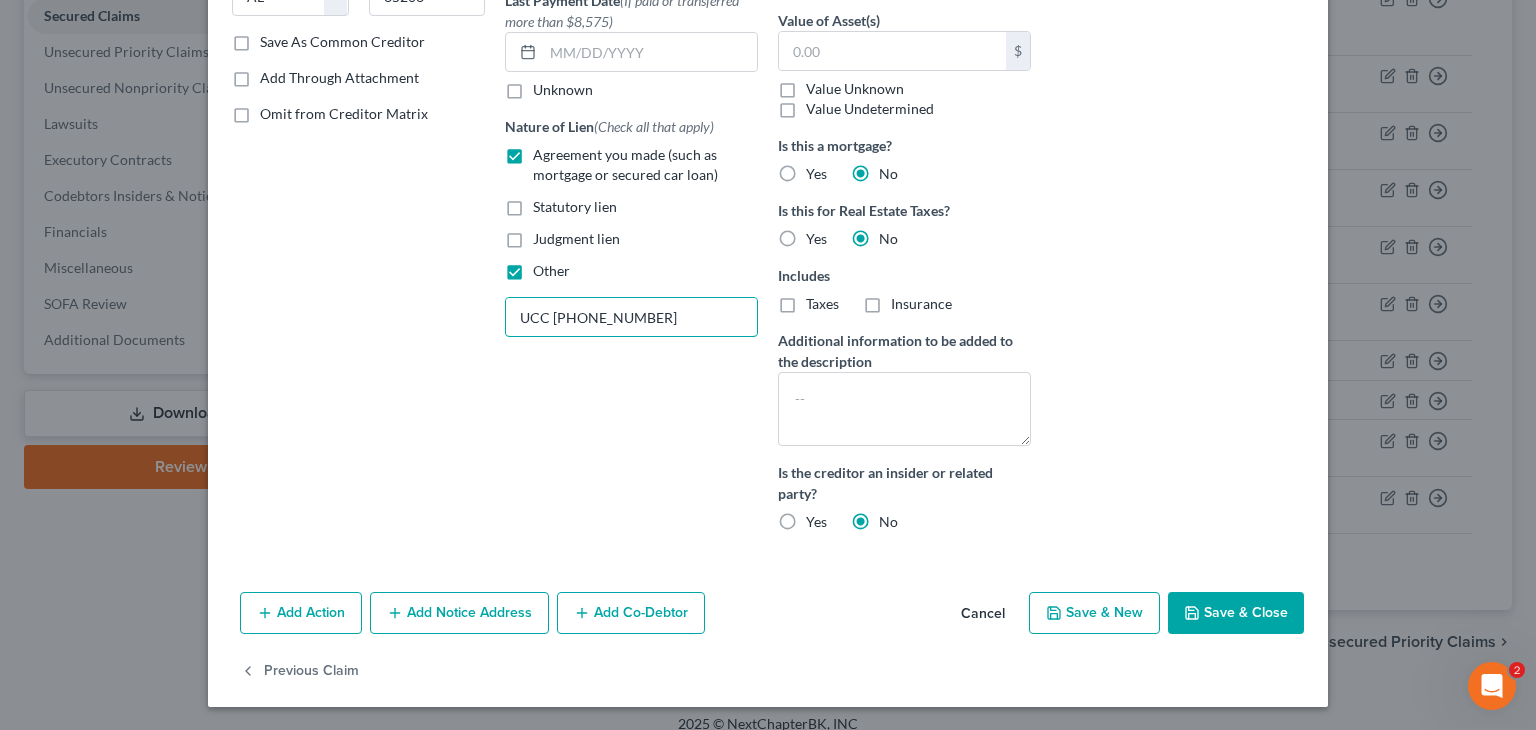 type on "UCC [PHONE_NUMBER]" 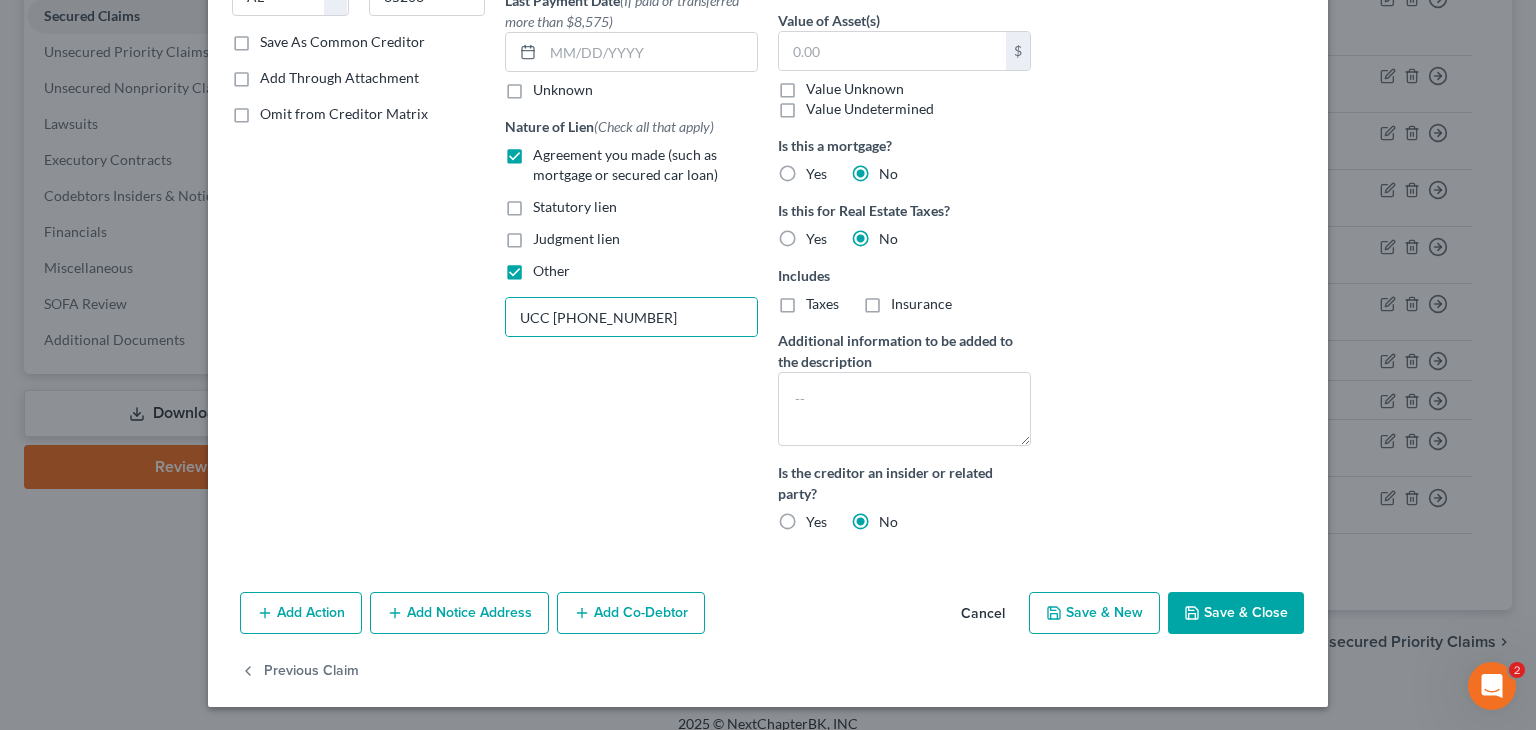 click on "Save & Close" at bounding box center [1236, 613] 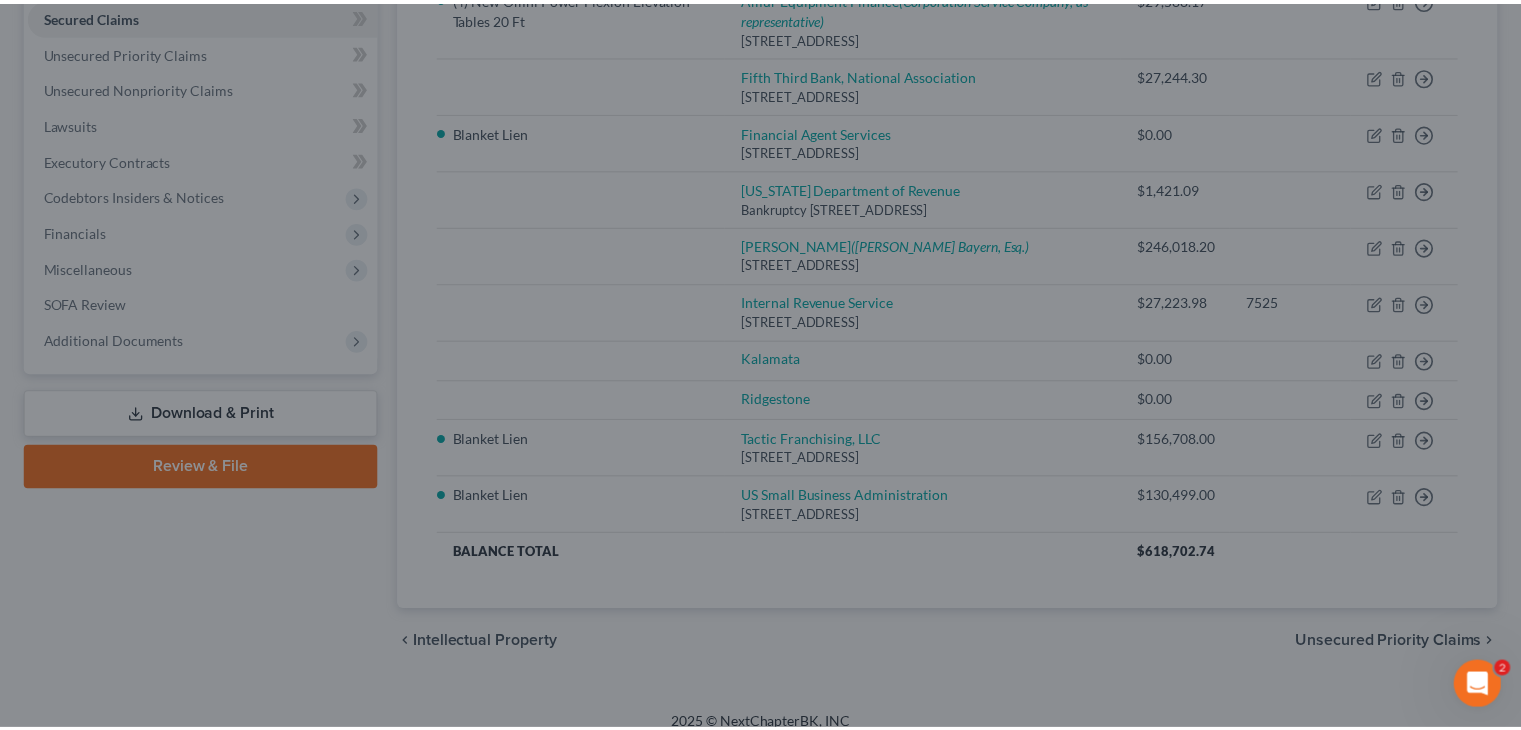 scroll, scrollTop: 164, scrollLeft: 0, axis: vertical 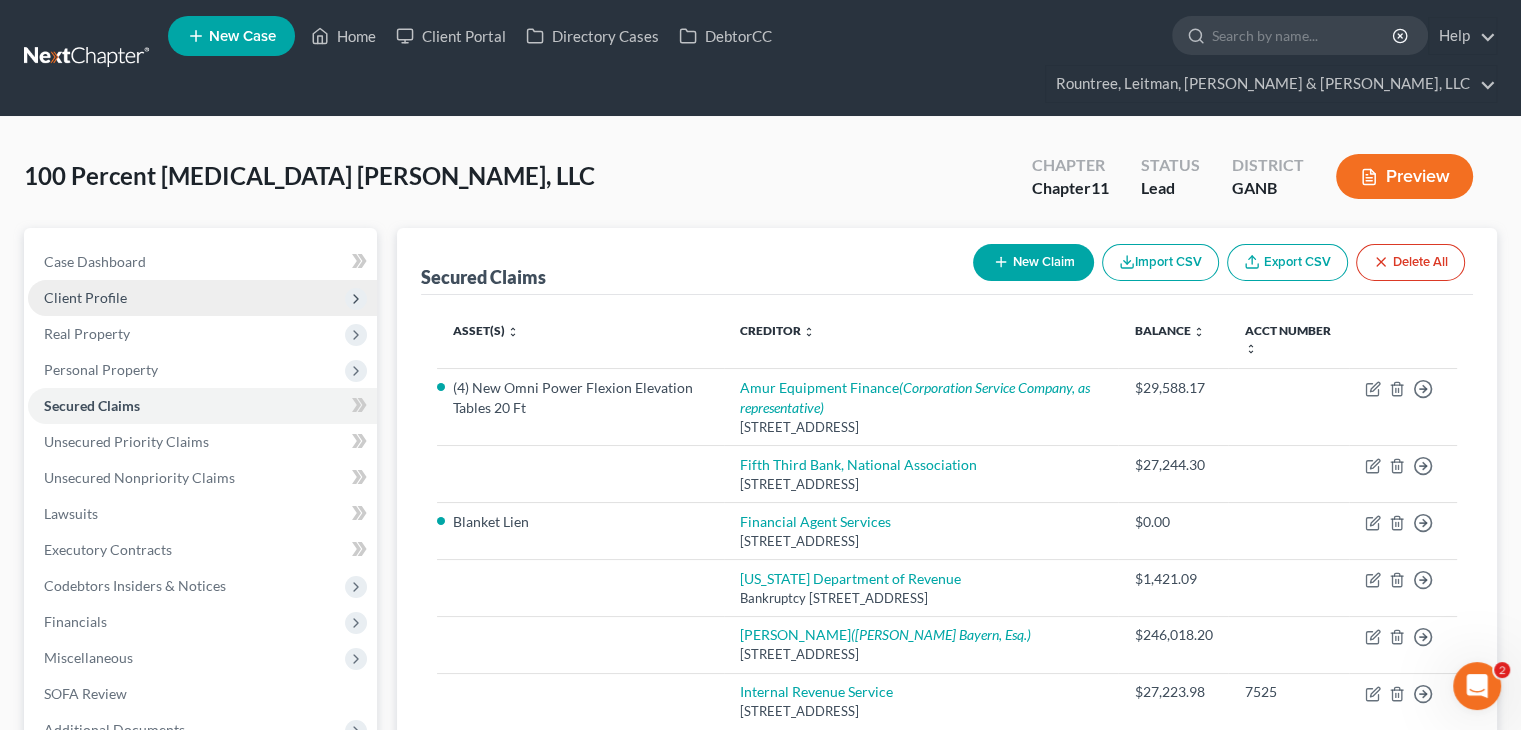 click on "Client Profile" at bounding box center (85, 297) 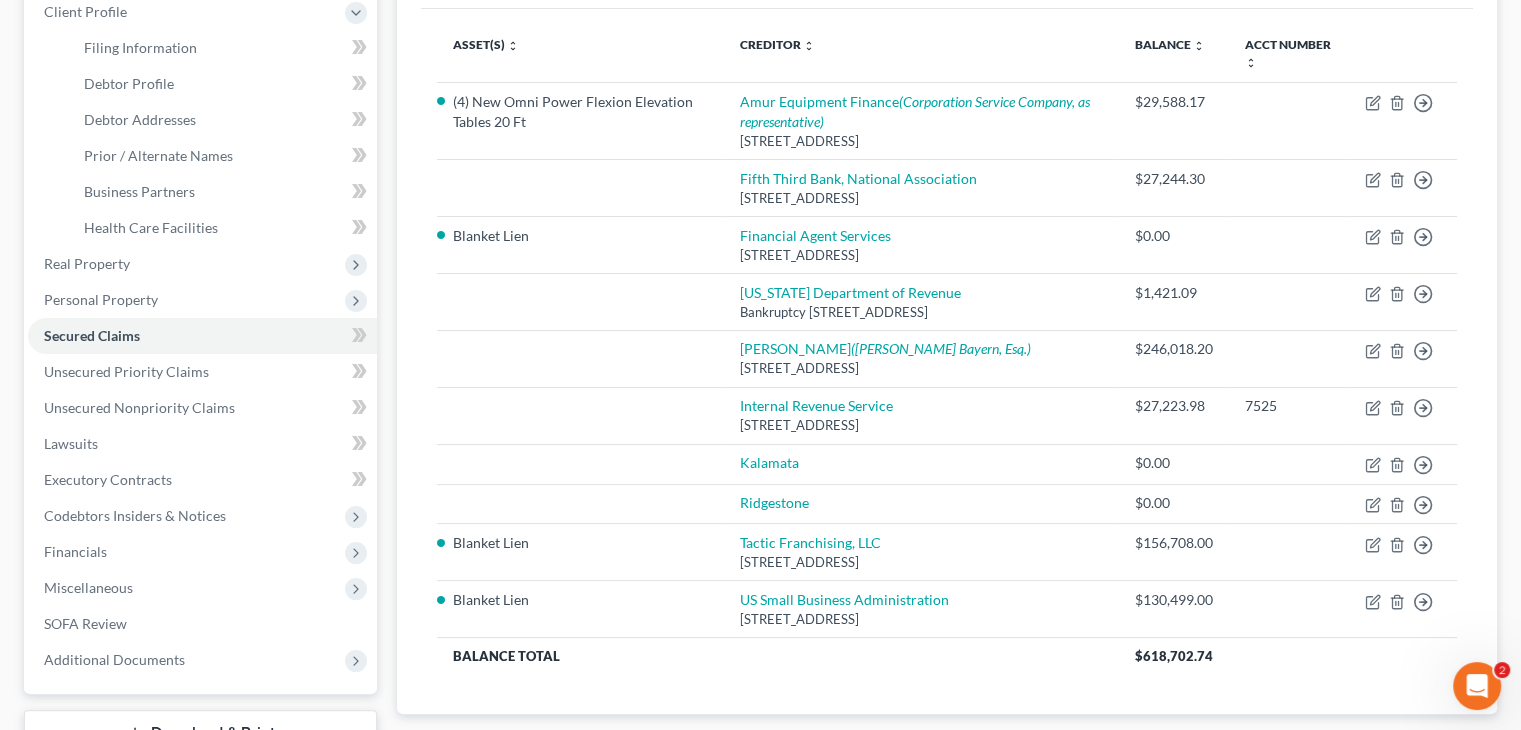 scroll, scrollTop: 400, scrollLeft: 0, axis: vertical 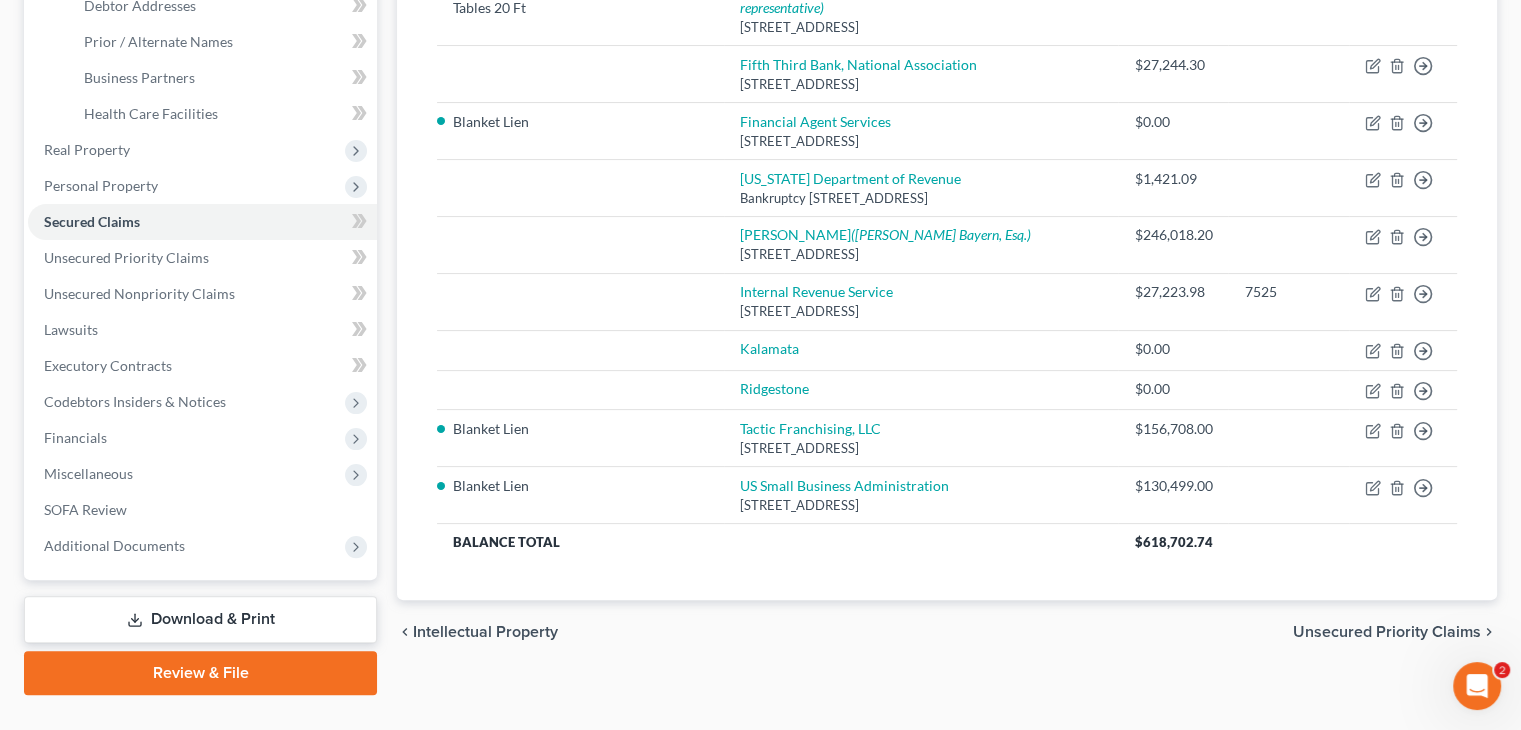 click on "Download & Print" at bounding box center [200, 619] 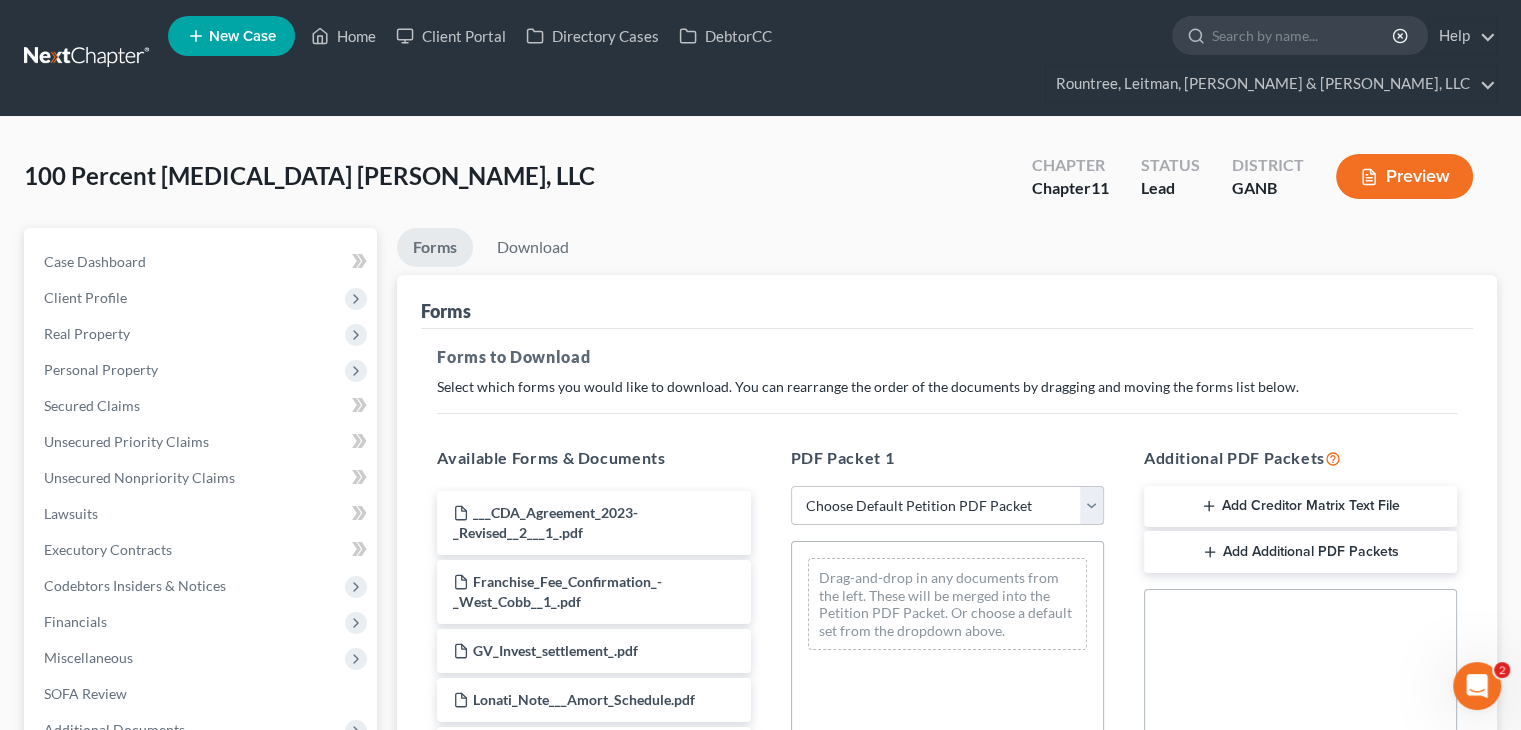 scroll, scrollTop: 200, scrollLeft: 0, axis: vertical 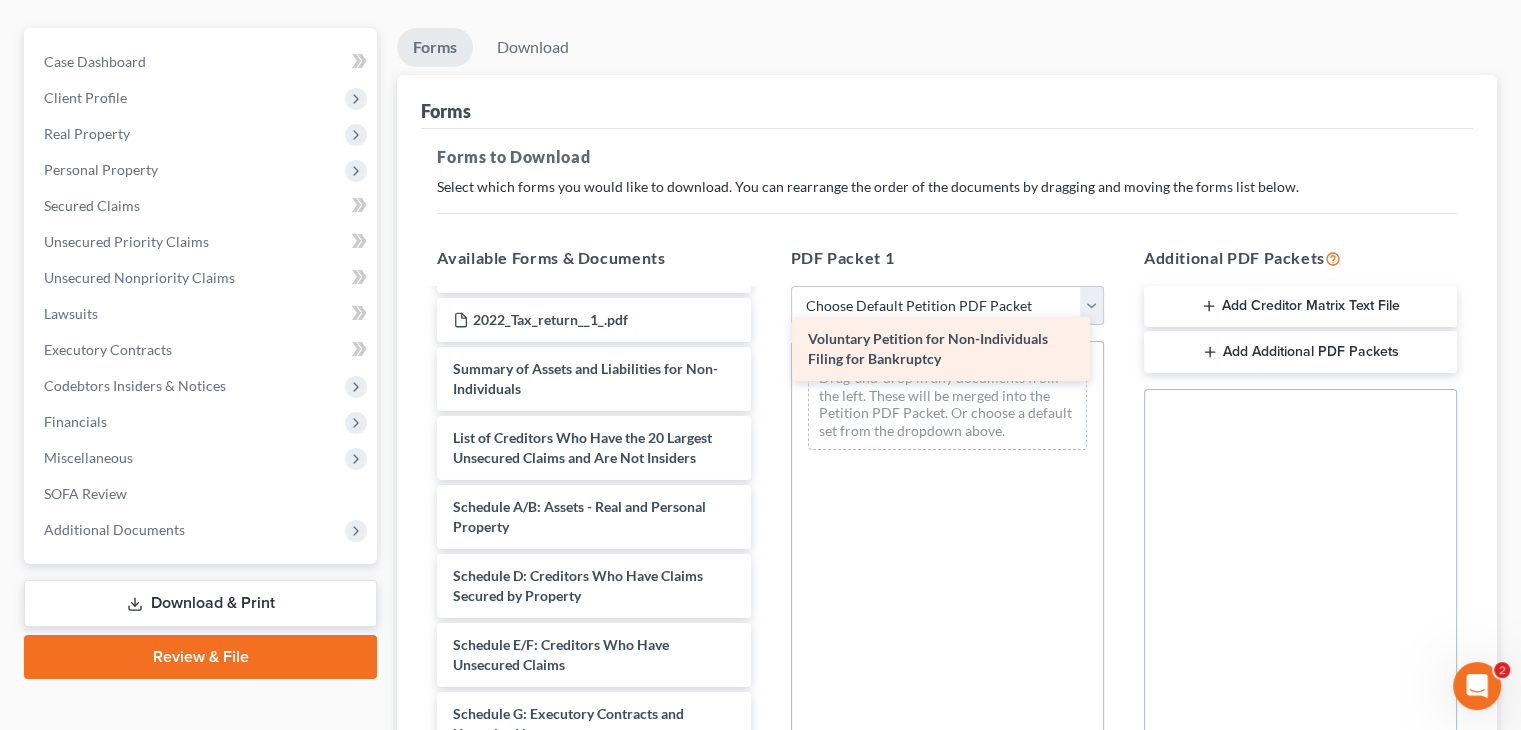 drag, startPoint x: 564, startPoint y: 337, endPoint x: 919, endPoint y: 345, distance: 355.09012 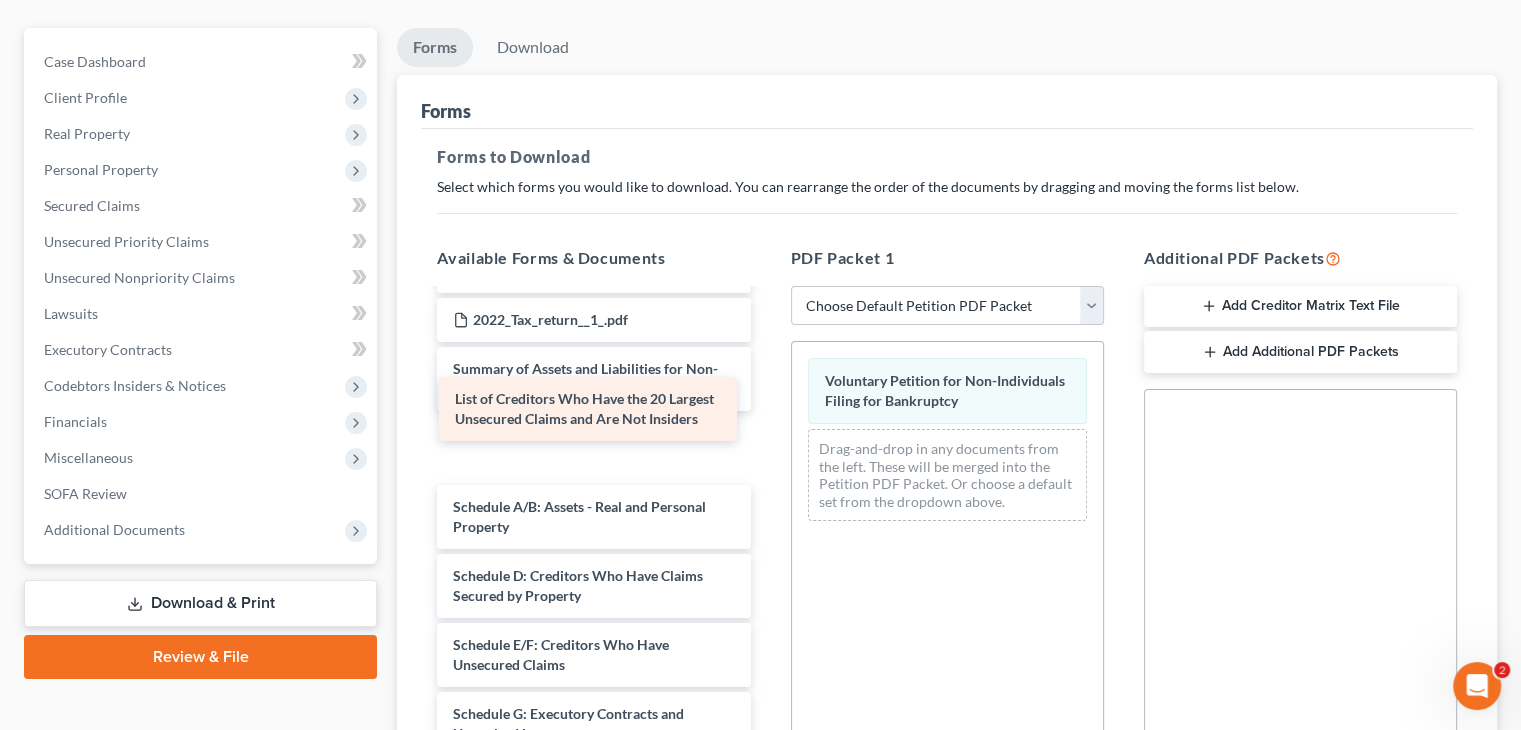 click on "List of Creditors Who Have the 20 Largest Unsecured Claims and Are Not Insiders ___CDA_Agreement_2023-_Revised__2___1_.pdf Franchise_Fee_Confirmation_-_West_Cobb__1_.pdf GV_Invest_settlement_.pdf Lonati_Note___Amort_Schedule.pdf August_2024_Promissory_Note_Adam__1_.pdf NCMIC_letter.pdf Summary.pdf Balance_Sheet_as_of_[DATE].pdf Jan-June_P_L_2025.pdf 2024_p_L.pdf Balance_Sheet_as_of_[DATE].pdf GA_Tax_Return.pdf US_Tax_Return.pdf 2023_P_L.pdf 100_Percent_[MEDICAL_DATA]_Foster__LLC-M010-Second_Amendment_to_Lease_-_signed.pdf 2019-03-25_100_Percent_[MEDICAL_DATA]_Foster_LLC_FDD_signed__2_.pdf 2022_Tax_return__1_.pdf Summary of Assets and Liabilities for Non-Individuals List of Creditors Who Have the 20 Largest Unsecured Claims and Are Not Insiders List of Creditors Who Have the 20 Largest Unsecured Claims and Are Not Insiders Schedule A/B: Assets - Real and Personal Property Schedule D: Creditors Who Have Claims Secured by Property Schedule E/F: Creditors Who Have Unsecured Claims Schedule H: Codebtors" at bounding box center [593, 236] 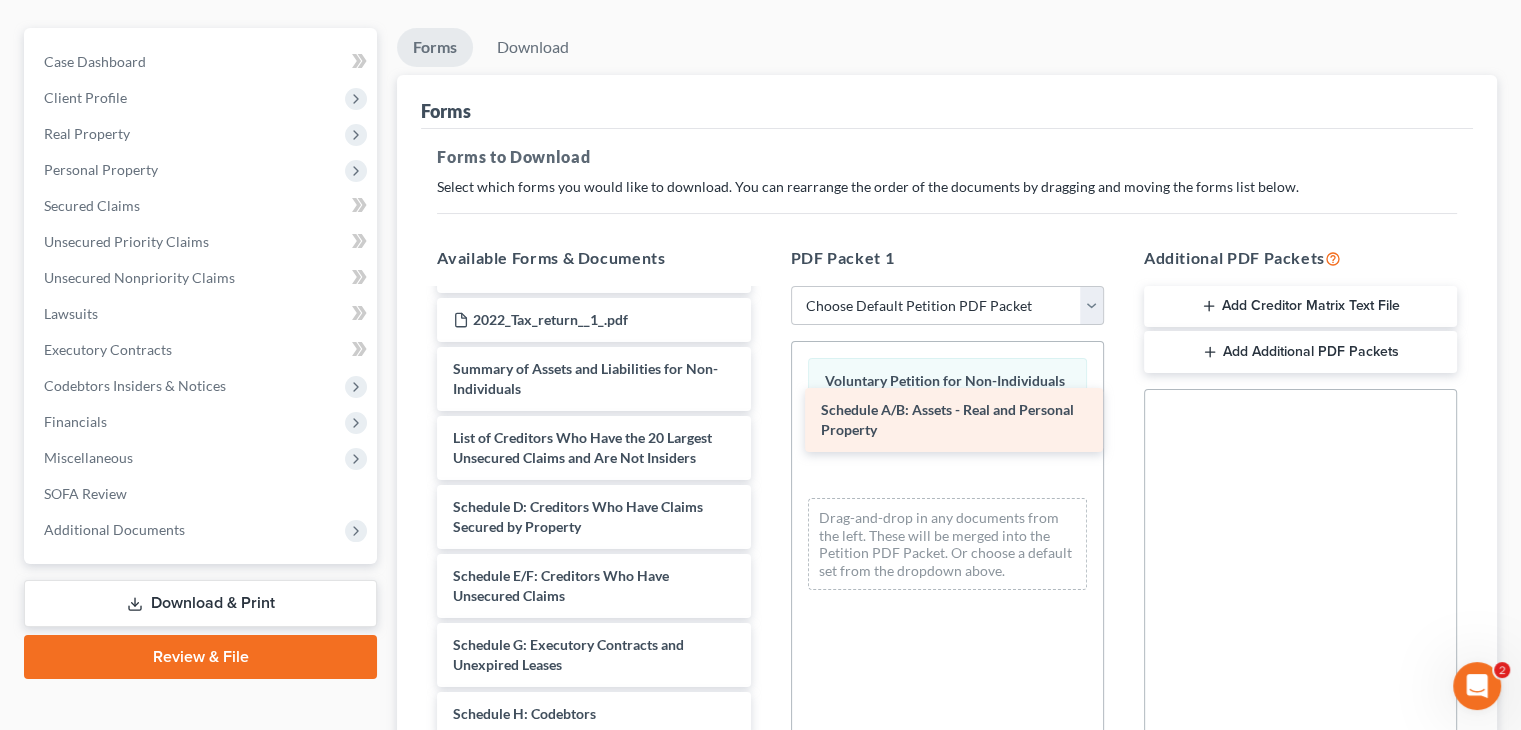 drag, startPoint x: 560, startPoint y: 470, endPoint x: 928, endPoint y: 411, distance: 372.69962 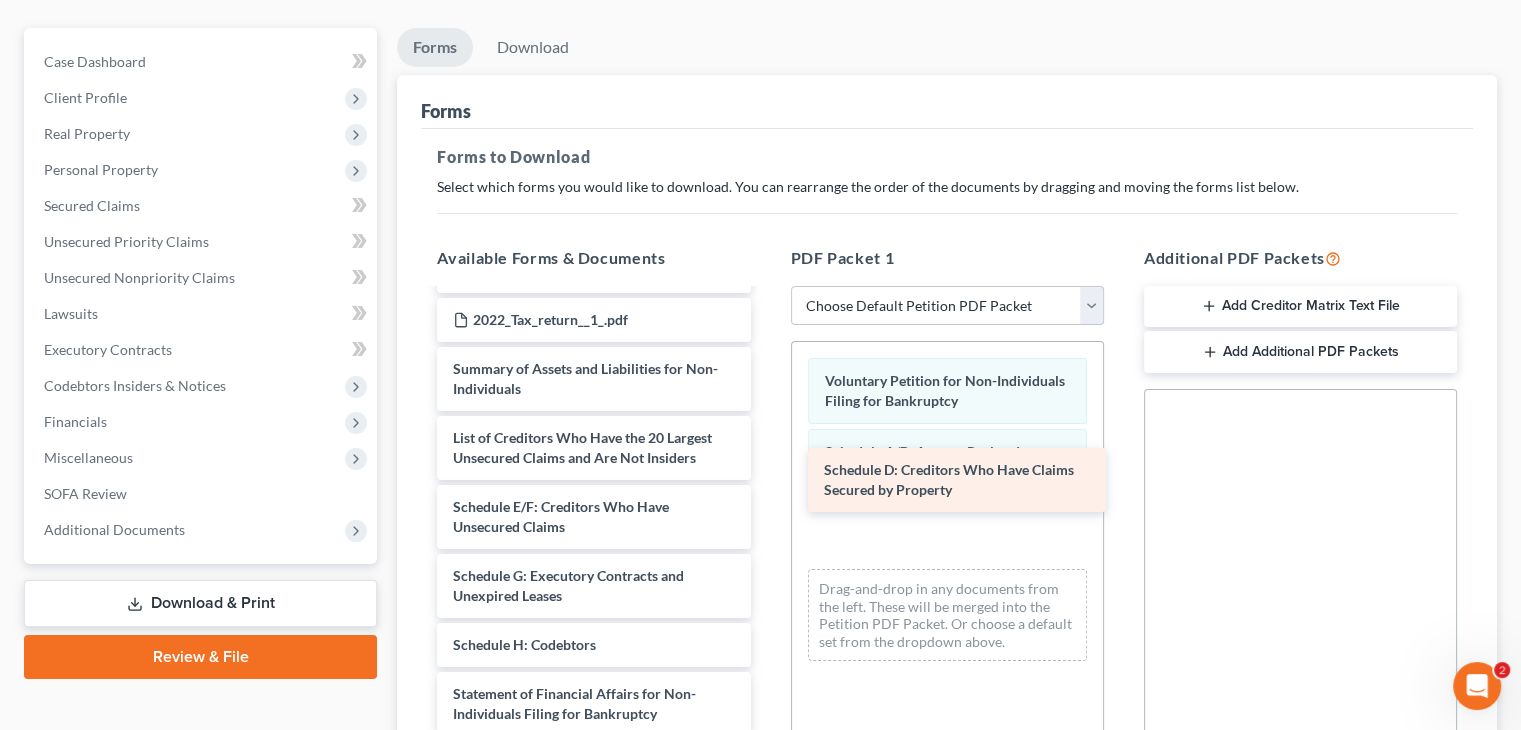 drag, startPoint x: 593, startPoint y: 486, endPoint x: 968, endPoint y: 486, distance: 375 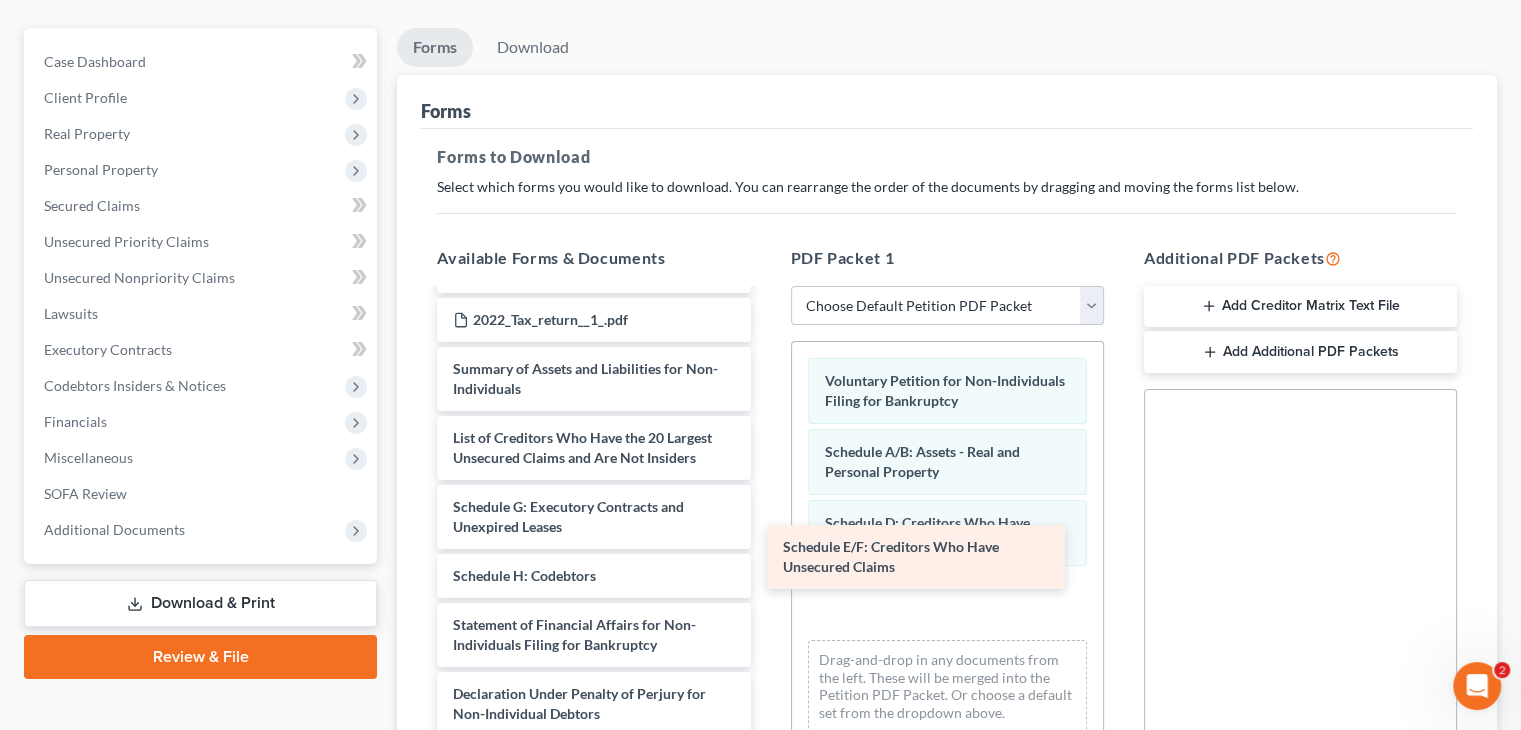 drag, startPoint x: 654, startPoint y: 480, endPoint x: 984, endPoint y: 558, distance: 339.0929 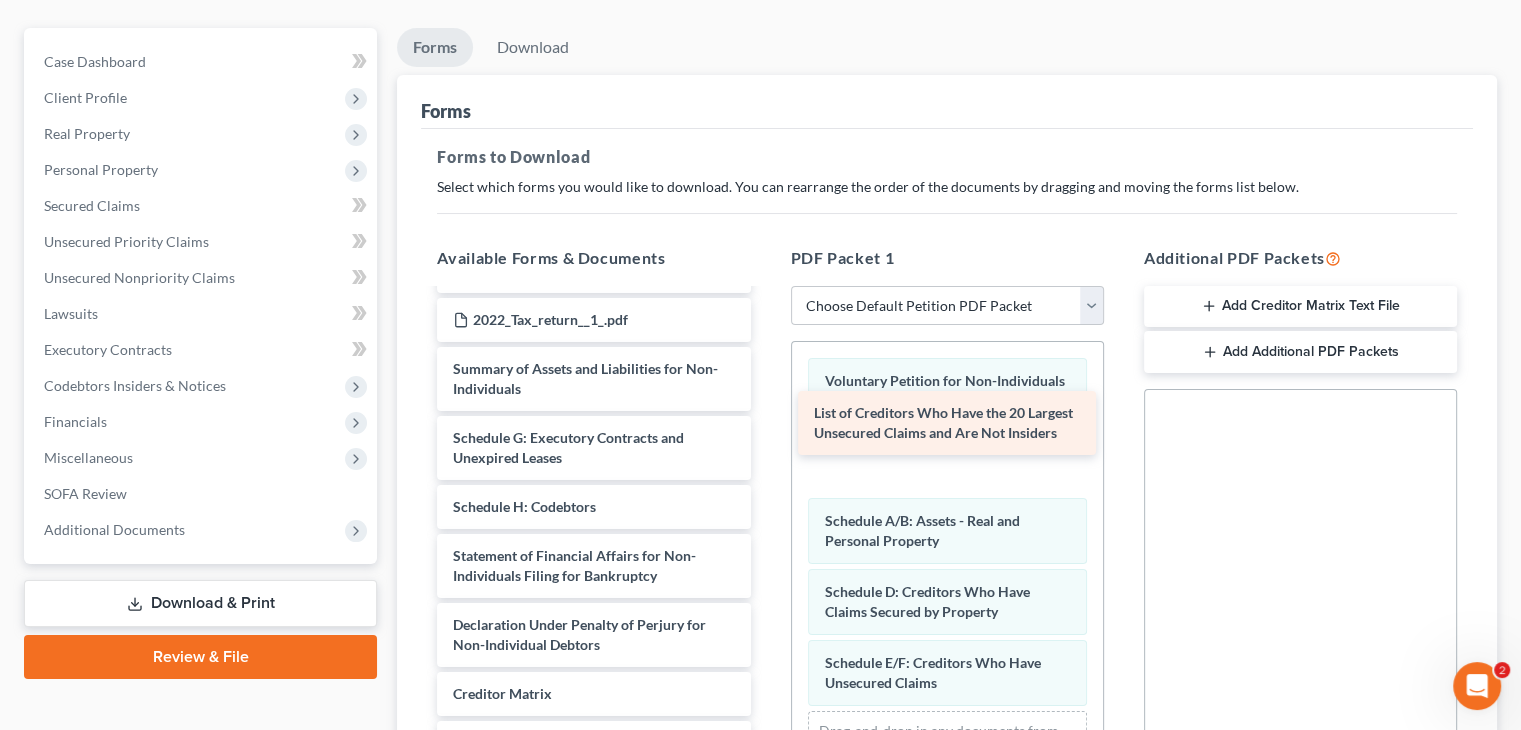 drag, startPoint x: 577, startPoint y: 401, endPoint x: 938, endPoint y: 413, distance: 361.1994 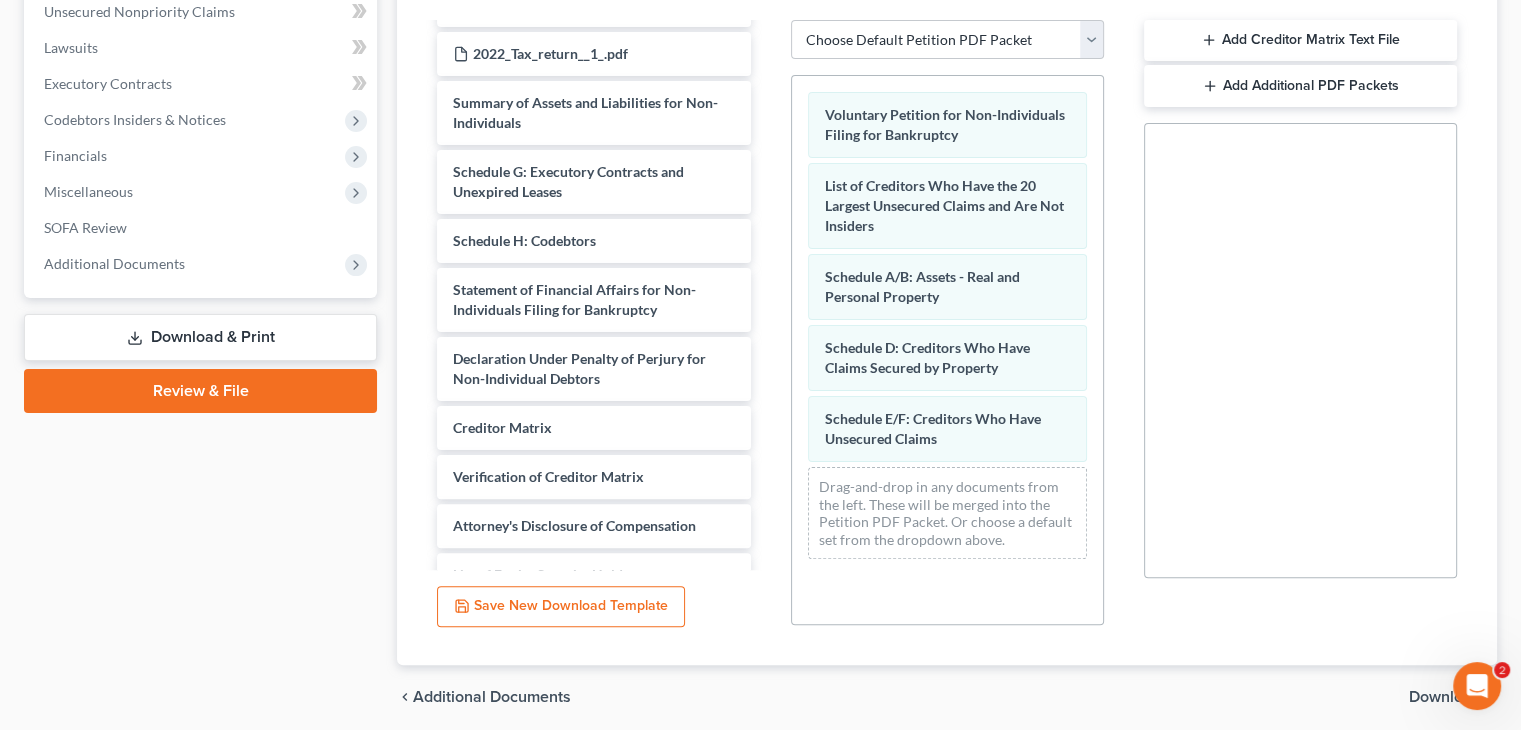 scroll, scrollTop: 504, scrollLeft: 0, axis: vertical 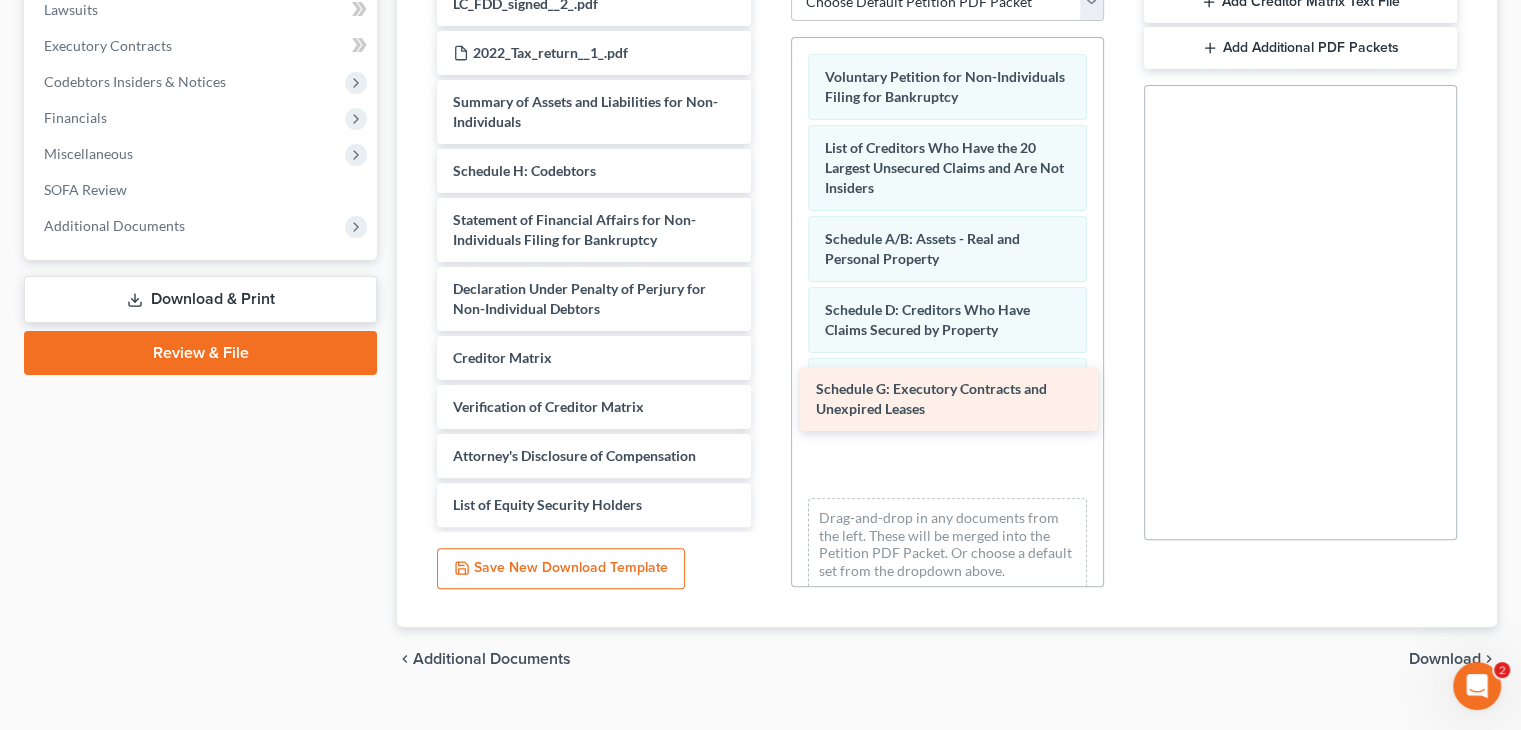 drag, startPoint x: 525, startPoint y: 114, endPoint x: 888, endPoint y: 407, distance: 466.49545 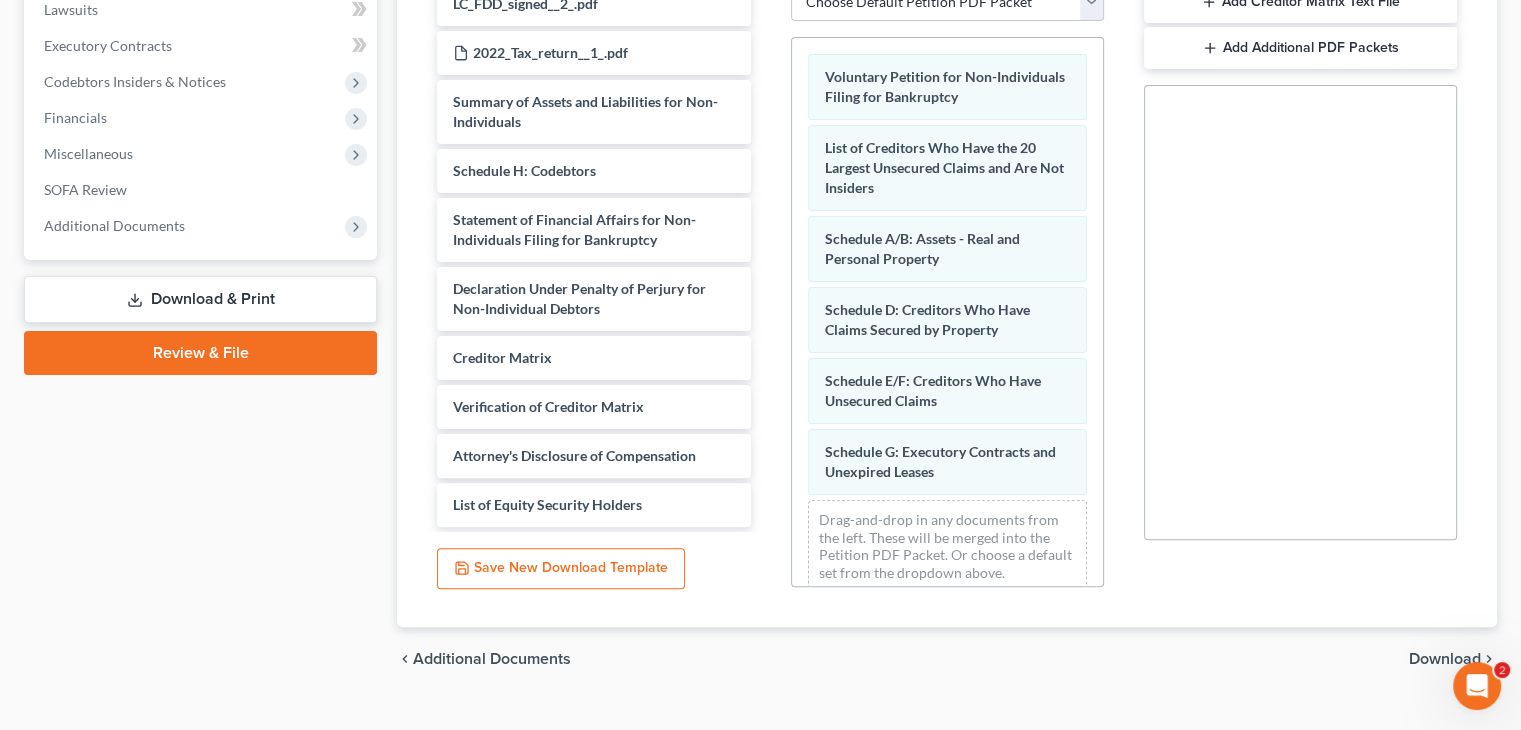 scroll, scrollTop: 870, scrollLeft: 0, axis: vertical 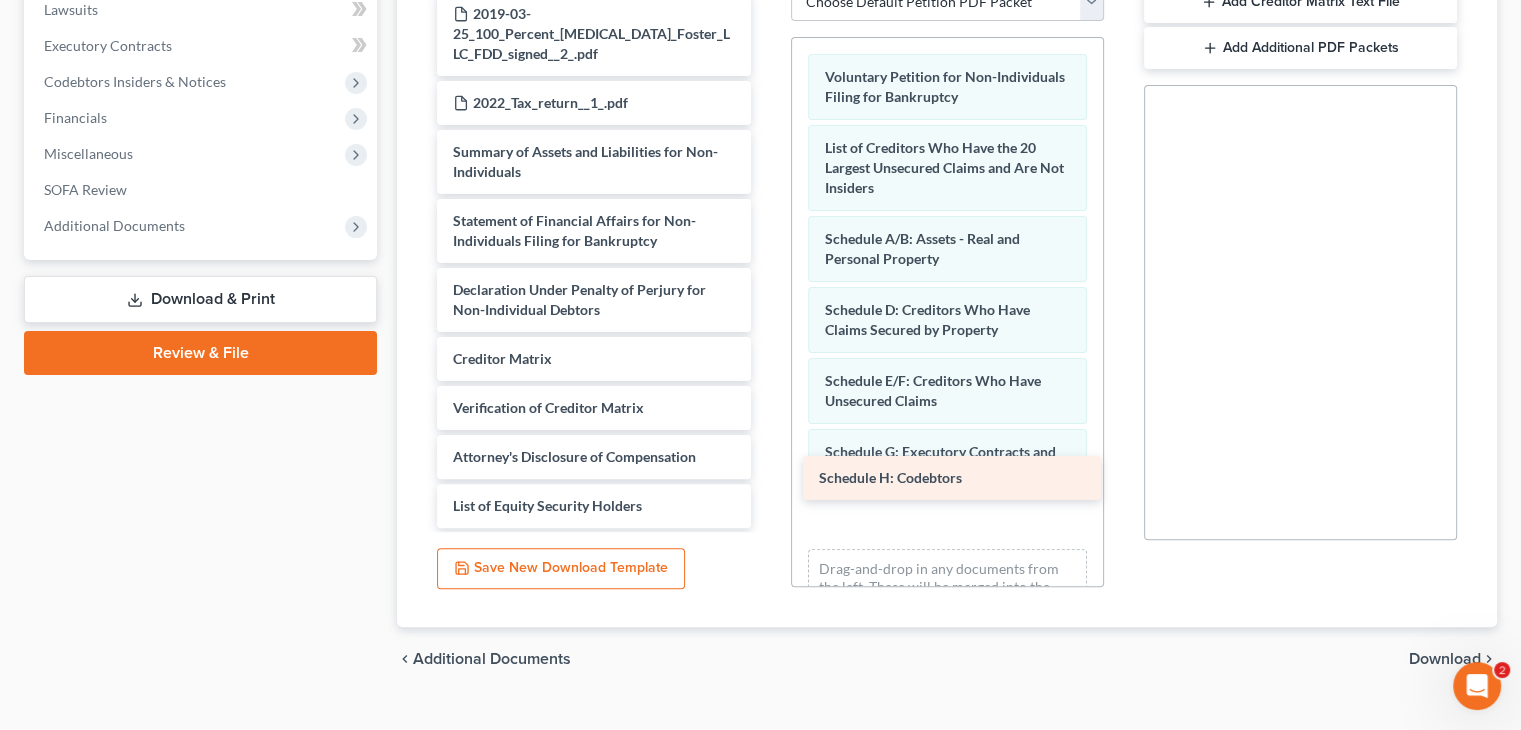 drag, startPoint x: 590, startPoint y: 132, endPoint x: 954, endPoint y: 473, distance: 498.7755 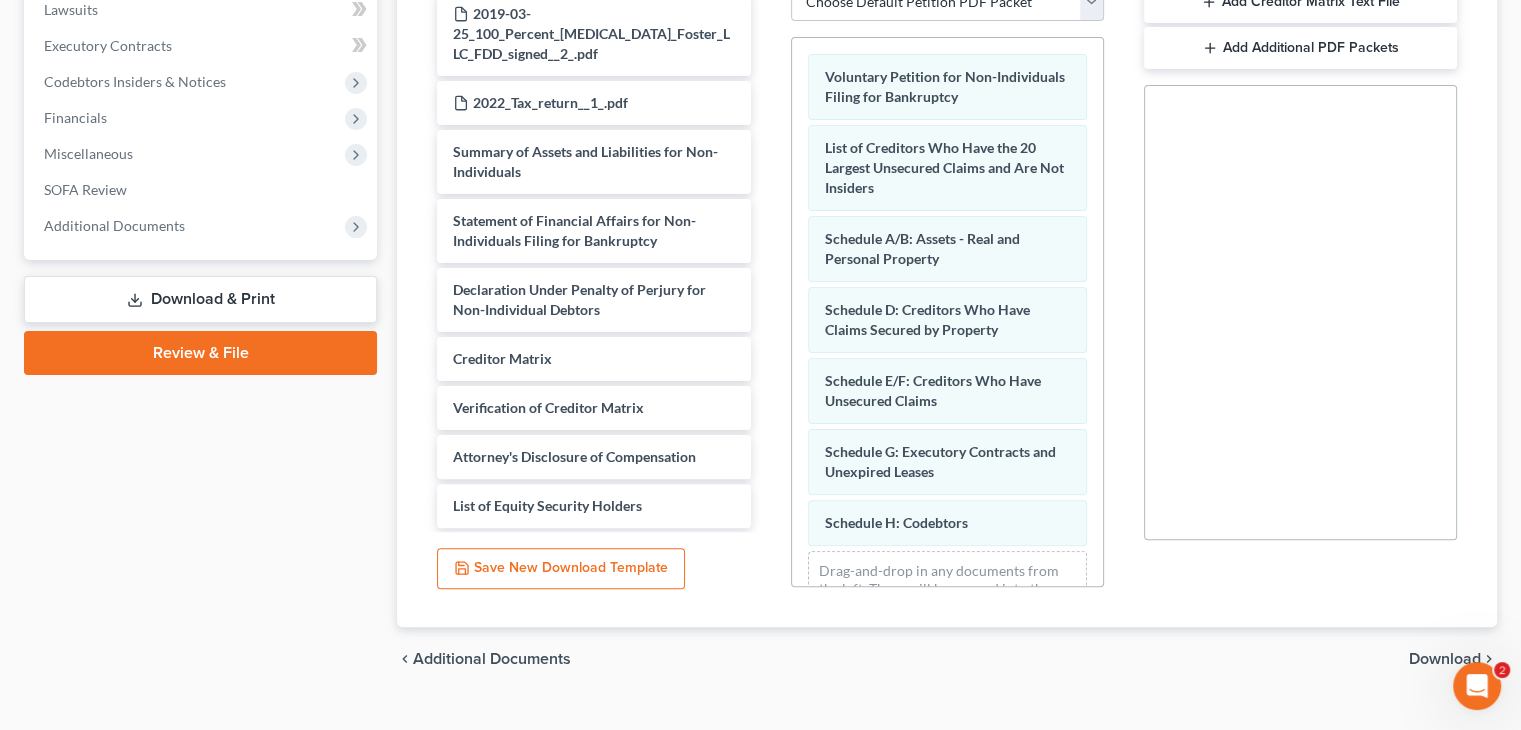 scroll, scrollTop: 68, scrollLeft: 0, axis: vertical 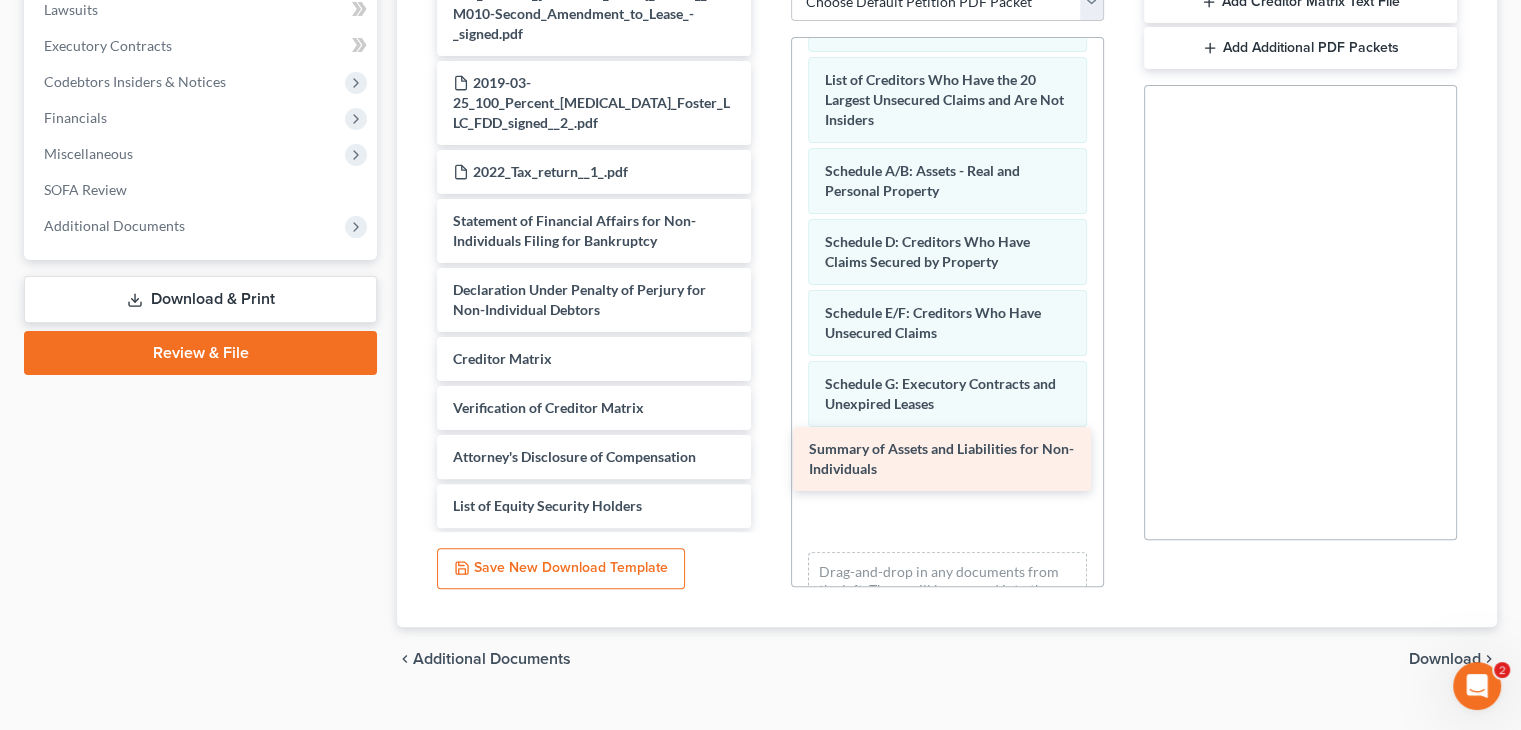 drag, startPoint x: 583, startPoint y: 121, endPoint x: 939, endPoint y: 455, distance: 488.1516 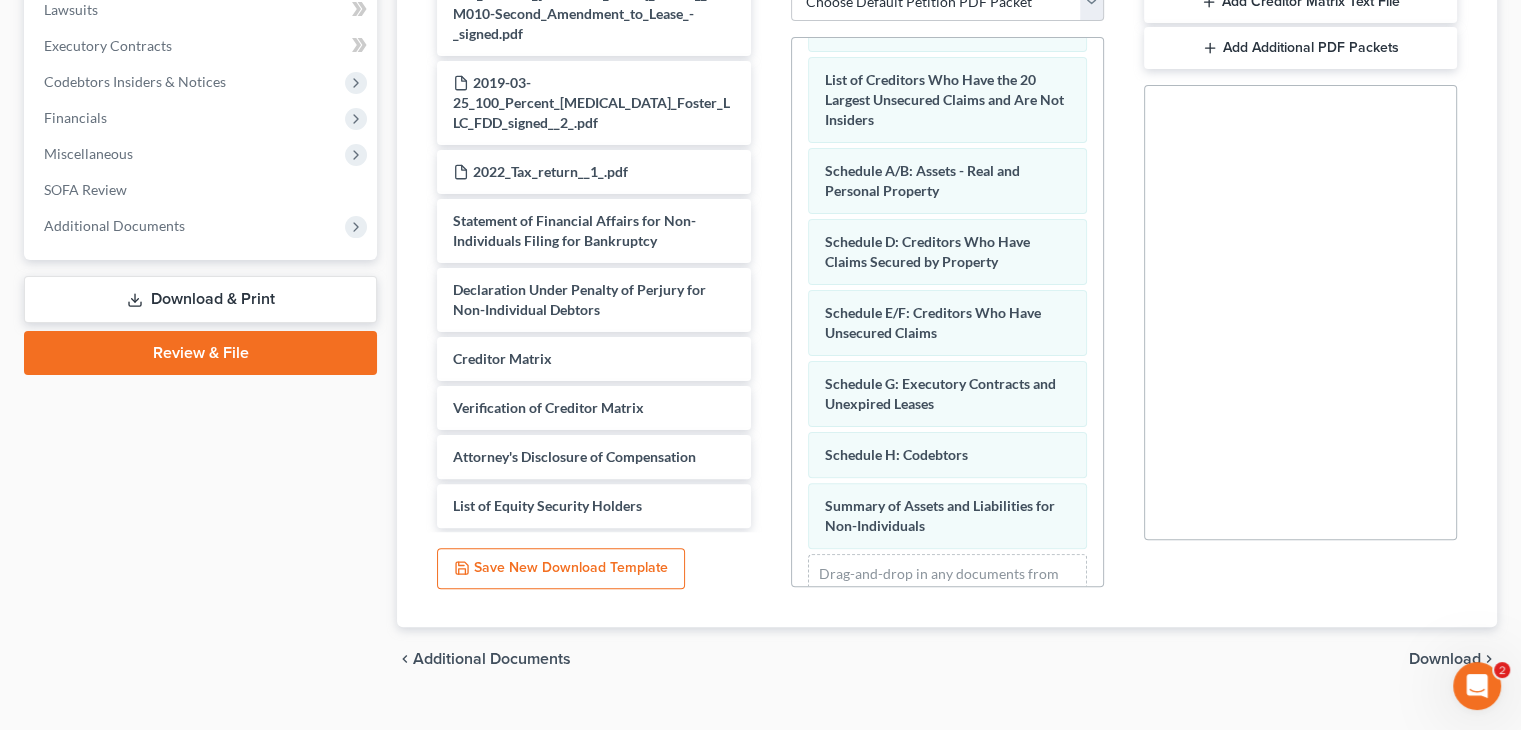 scroll, scrollTop: 752, scrollLeft: 0, axis: vertical 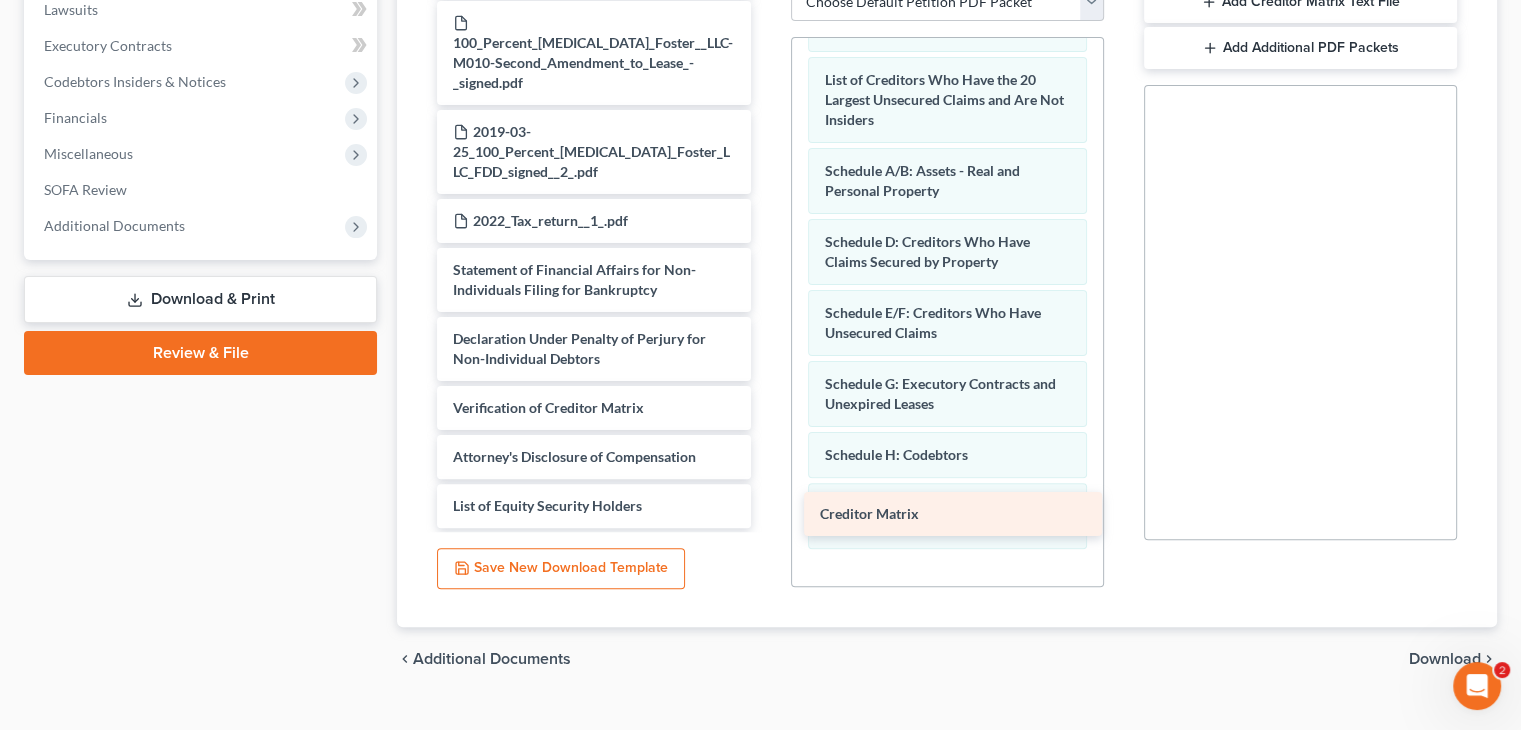 drag, startPoint x: 607, startPoint y: 319, endPoint x: 974, endPoint y: 512, distance: 414.65408 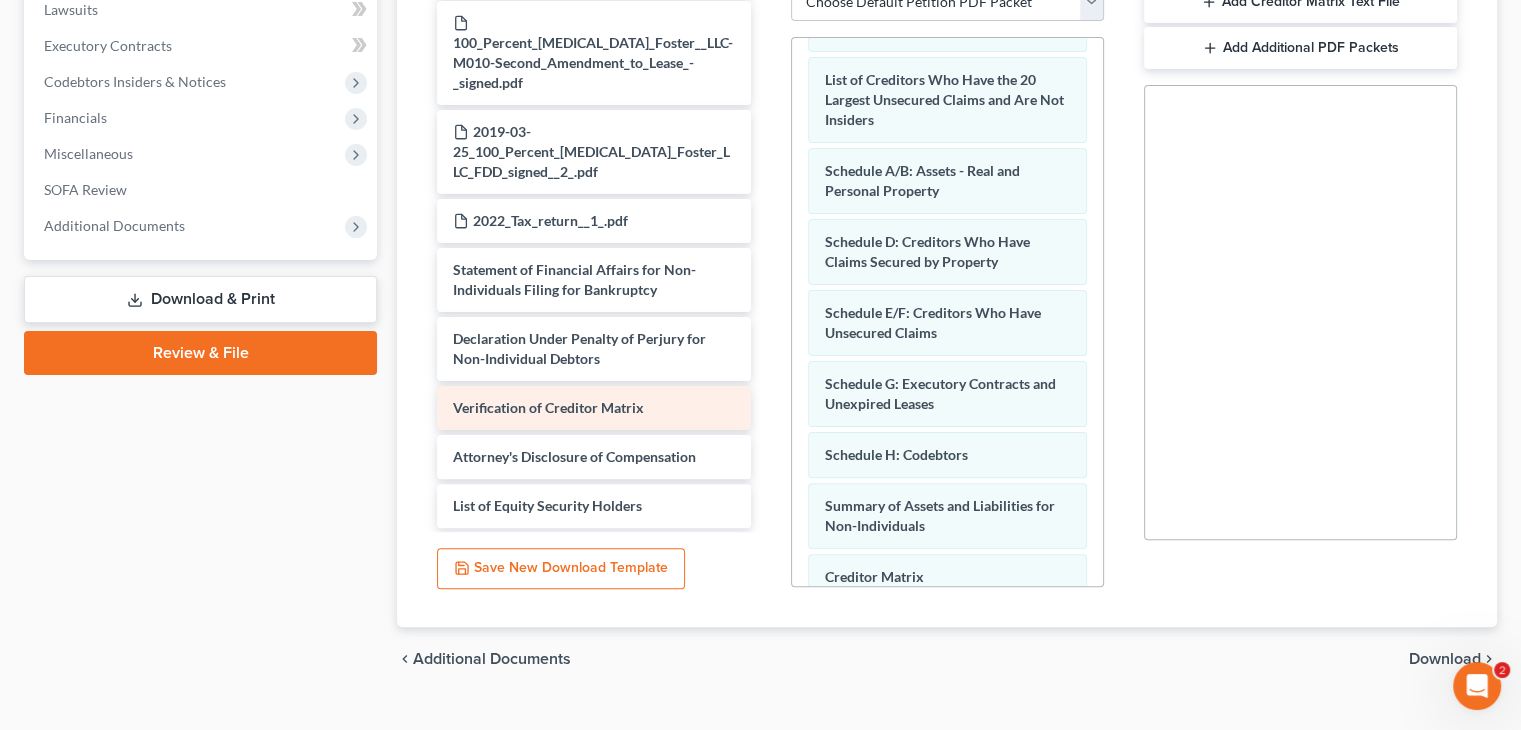 scroll, scrollTop: 704, scrollLeft: 0, axis: vertical 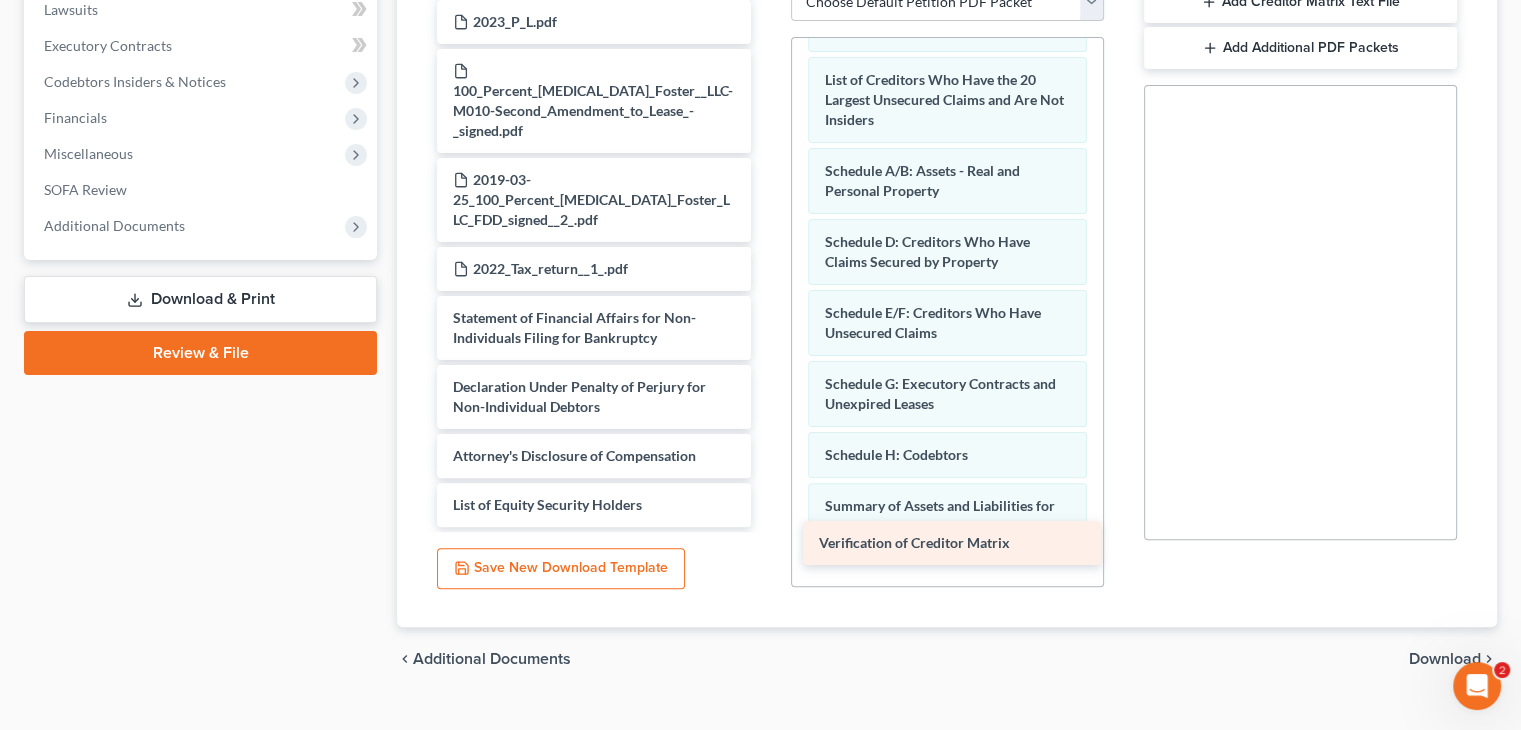 drag, startPoint x: 586, startPoint y: 368, endPoint x: 952, endPoint y: 541, distance: 404.82712 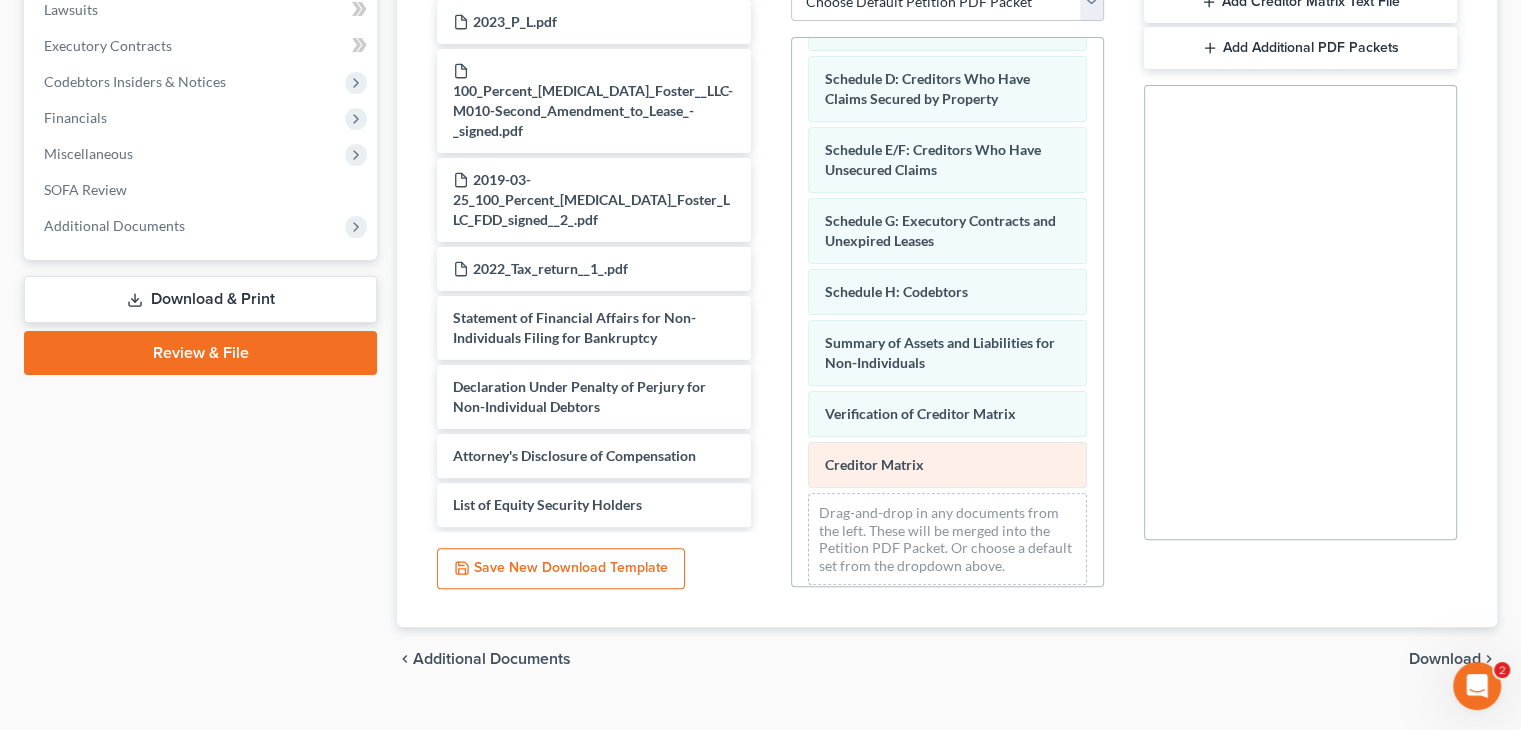 scroll, scrollTop: 240, scrollLeft: 0, axis: vertical 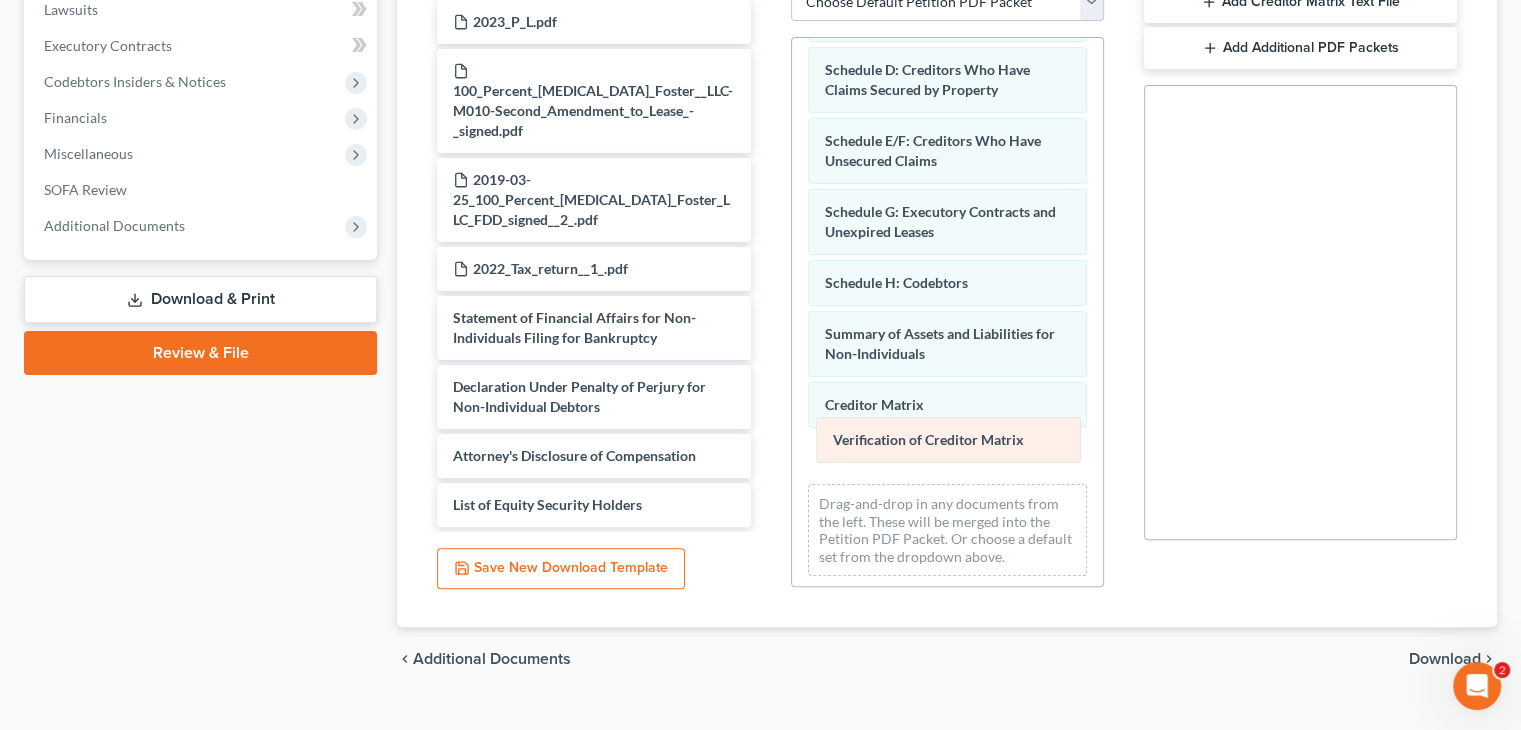 drag, startPoint x: 923, startPoint y: 361, endPoint x: 922, endPoint y: 427, distance: 66.007576 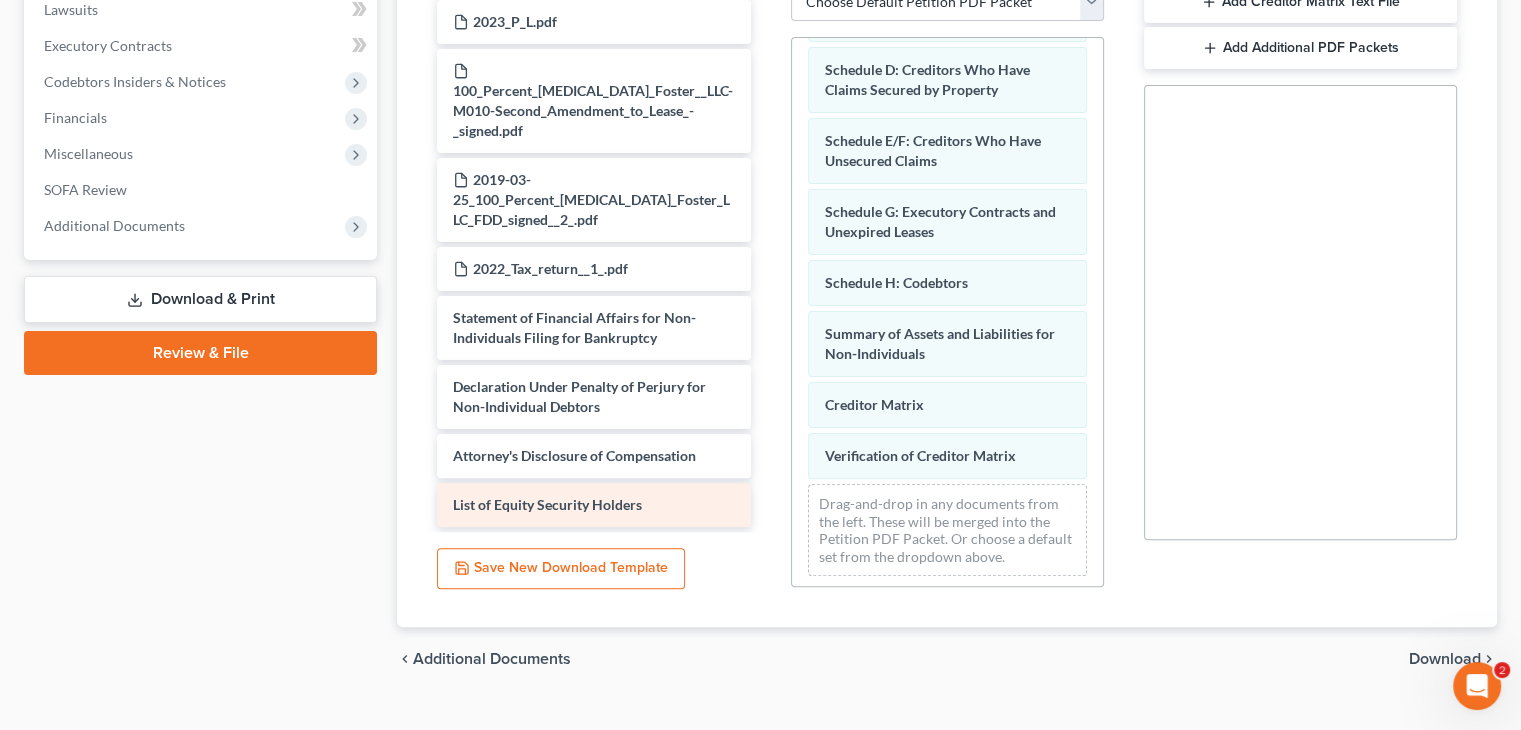 scroll, scrollTop: 654, scrollLeft: 0, axis: vertical 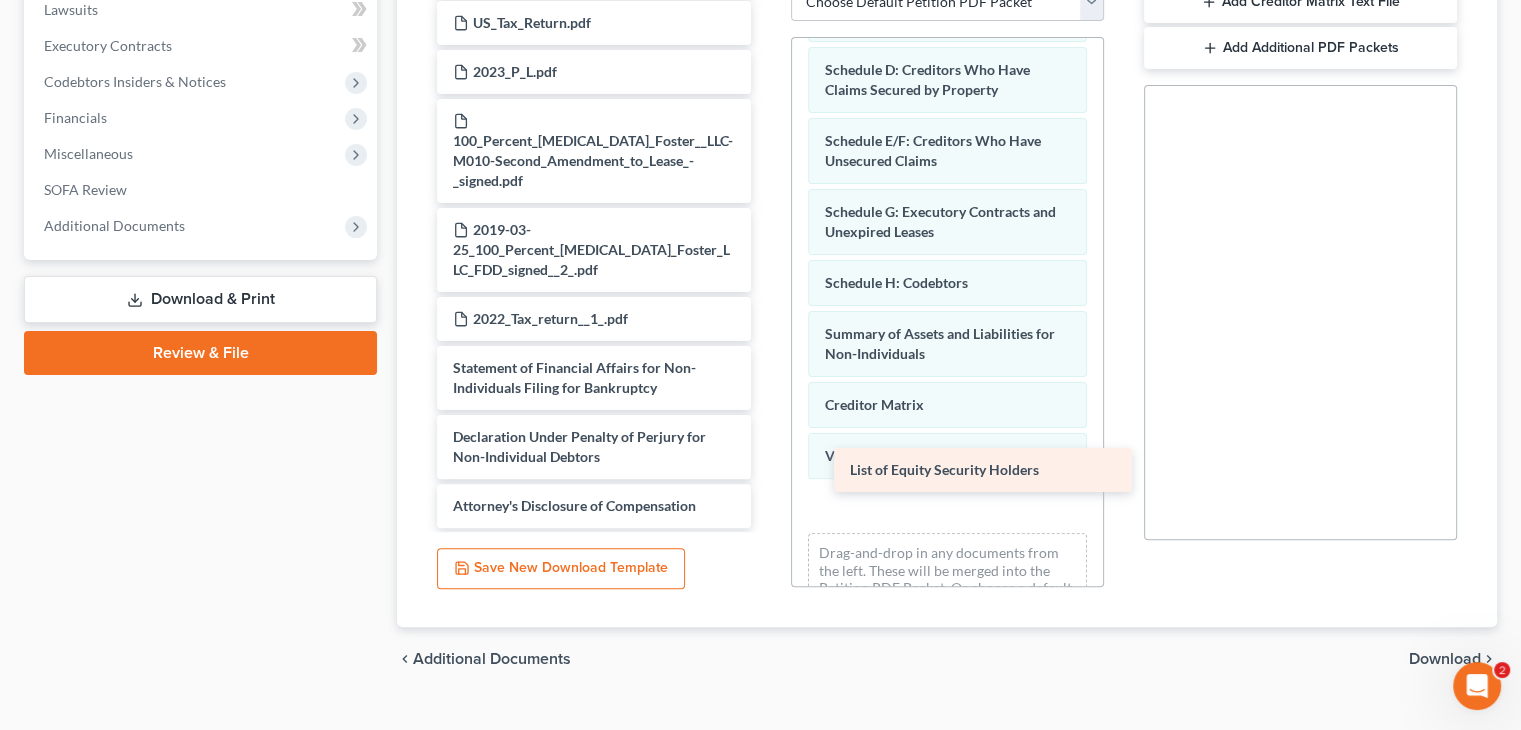 drag, startPoint x: 600, startPoint y: 470, endPoint x: 997, endPoint y: 473, distance: 397.01132 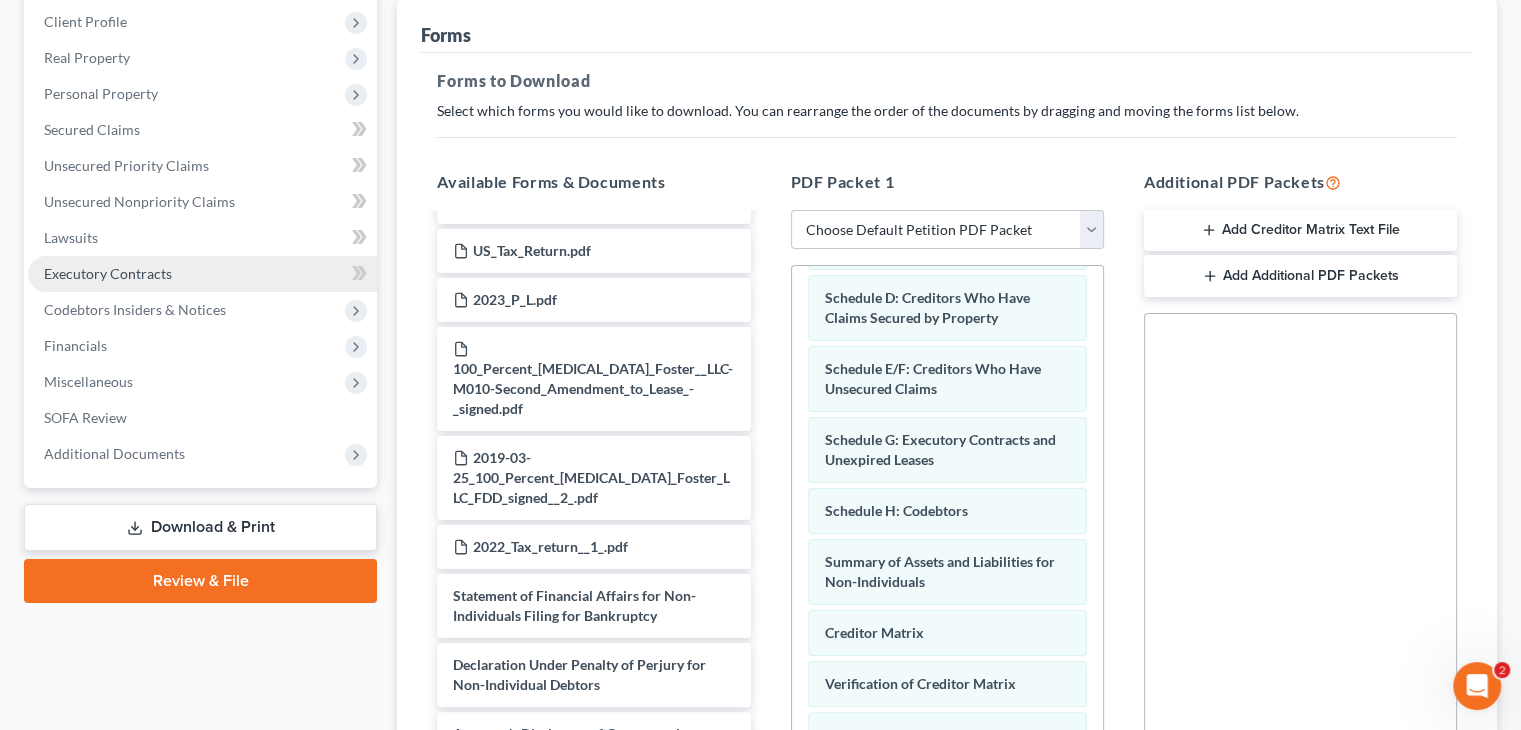 scroll, scrollTop: 4, scrollLeft: 0, axis: vertical 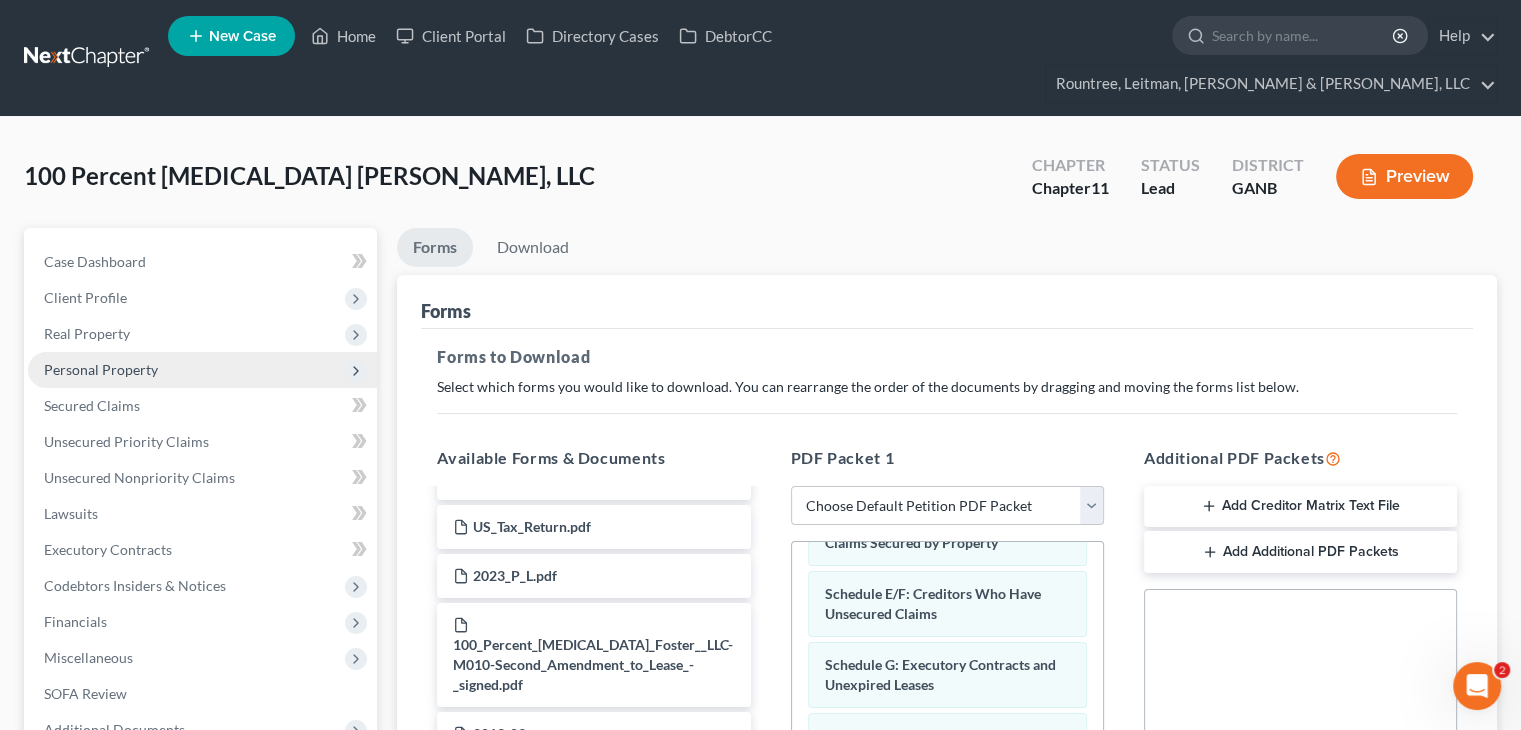 click on "Personal Property" at bounding box center (101, 369) 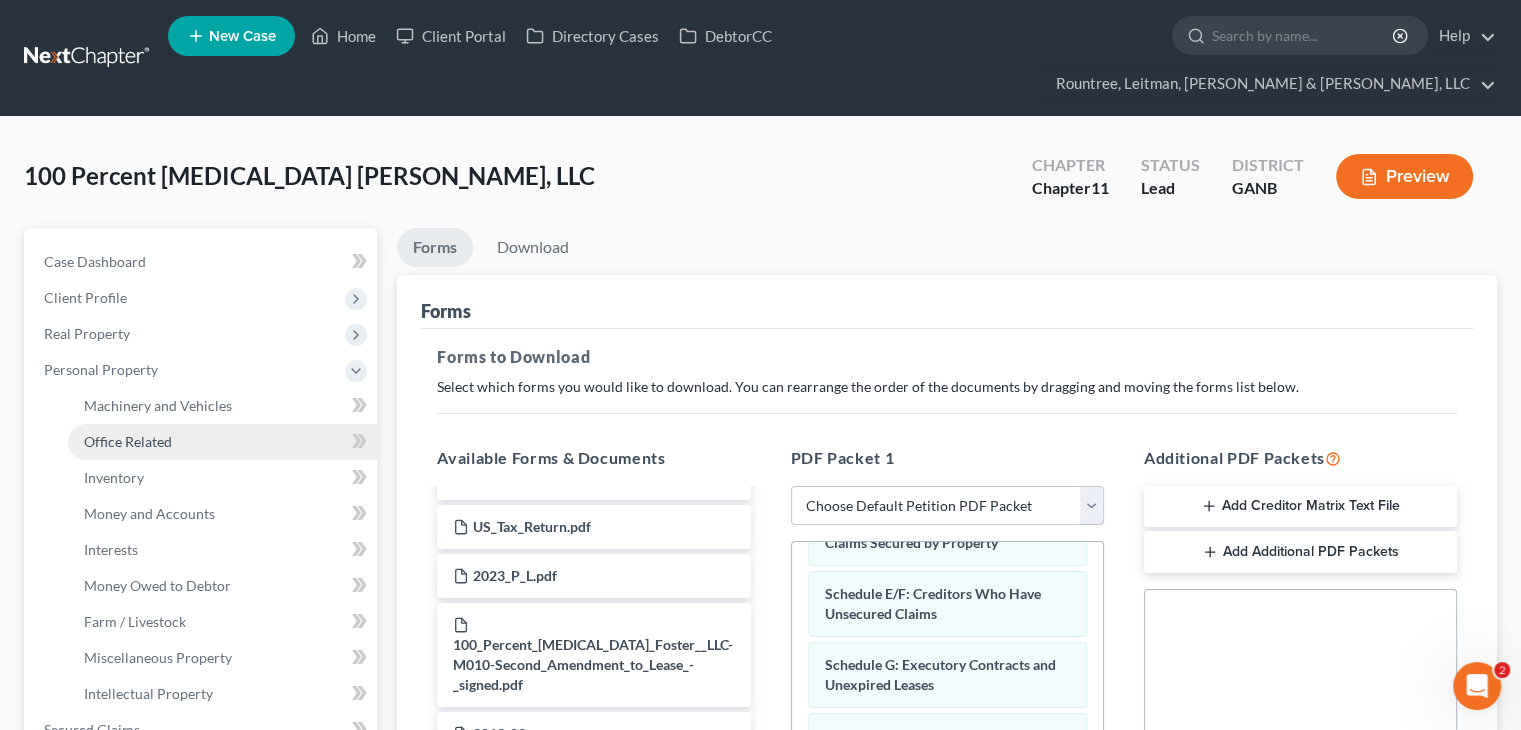 click on "Office Related" at bounding box center [128, 441] 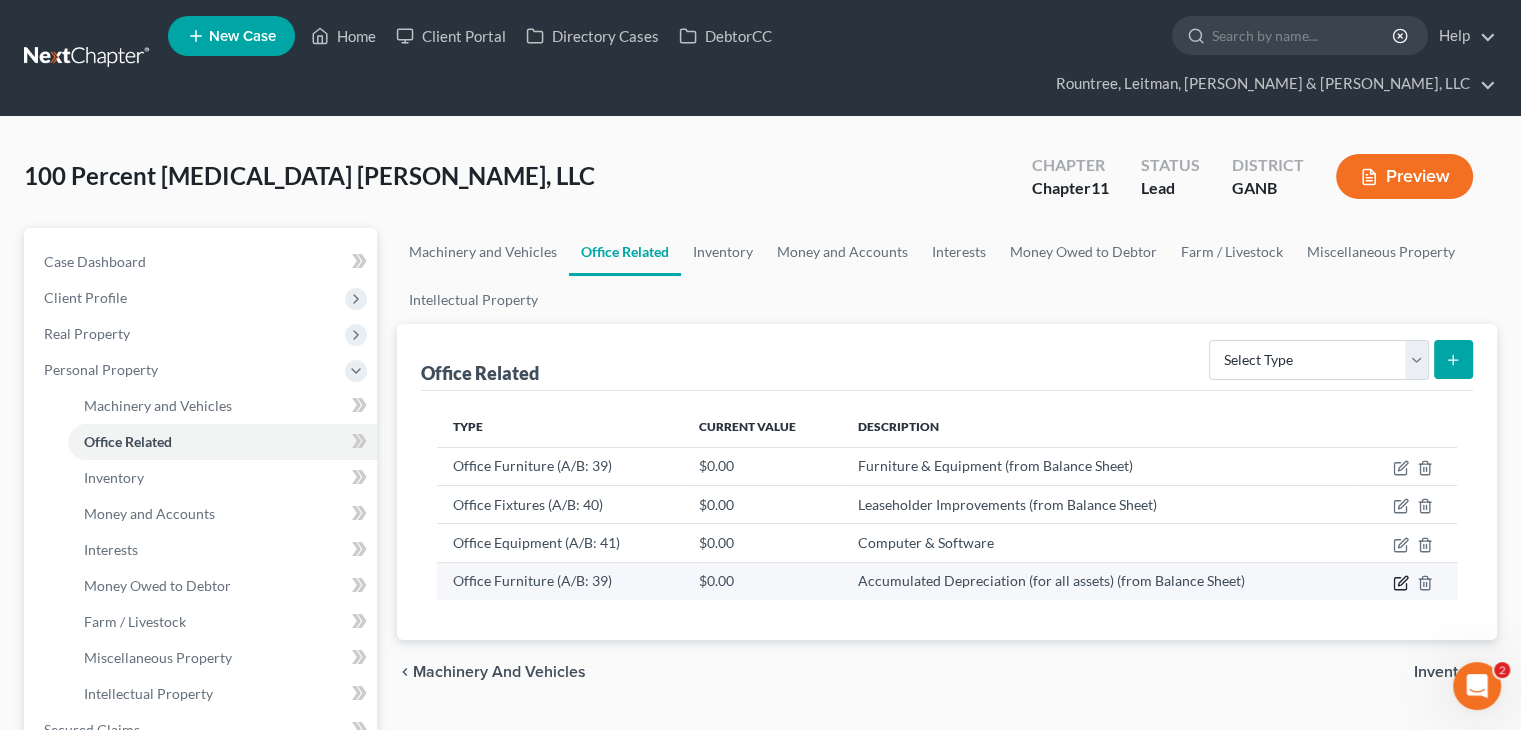 click 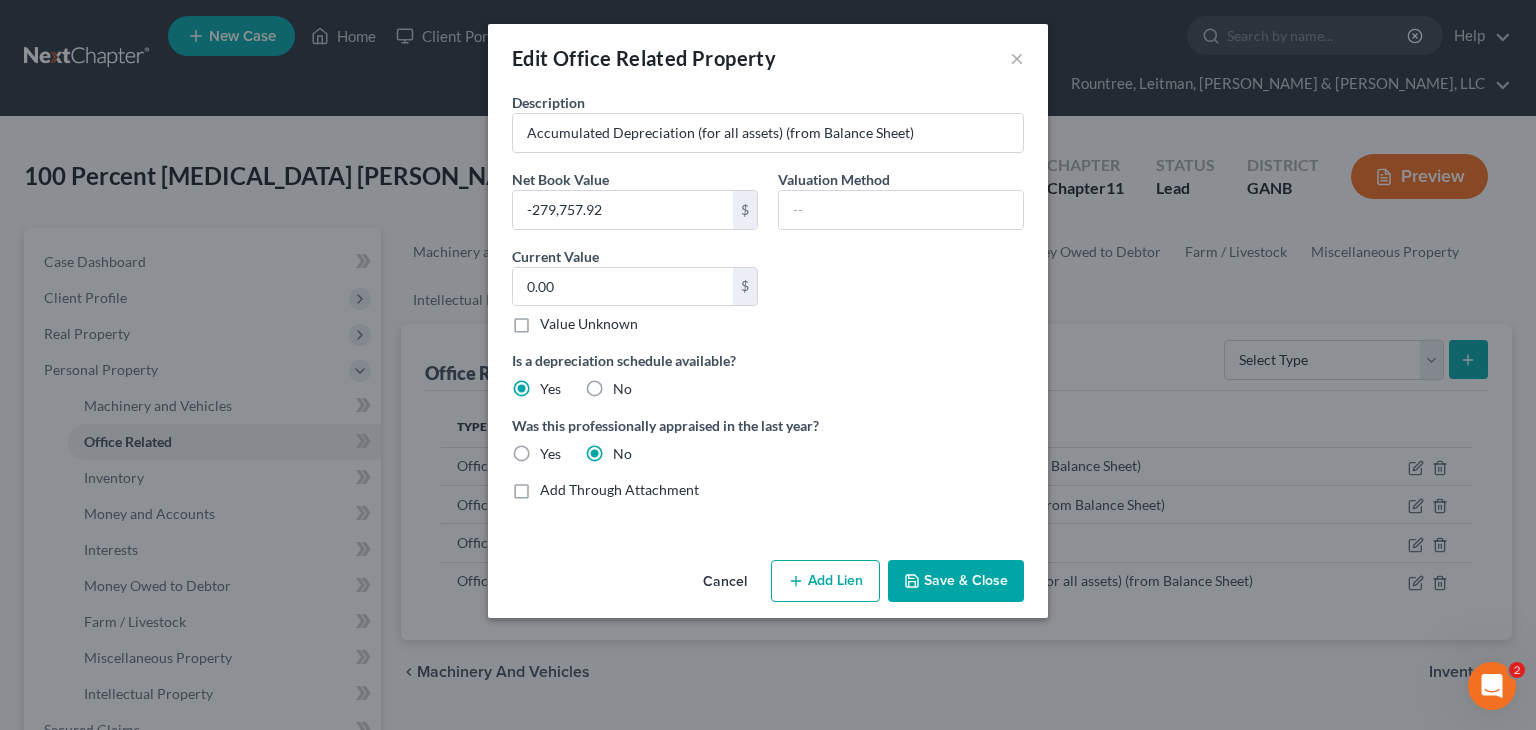 click on "Cancel" at bounding box center (725, 582) 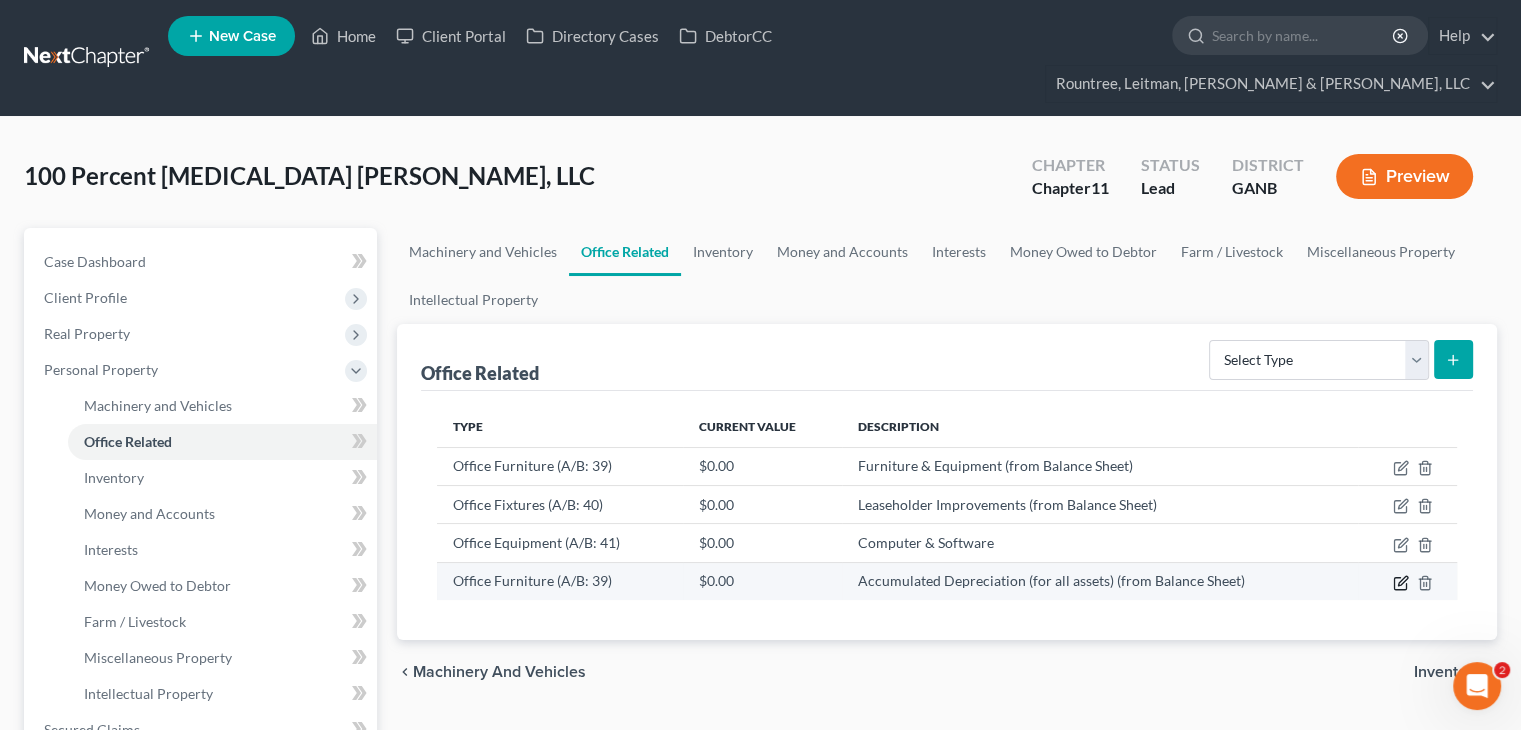 click 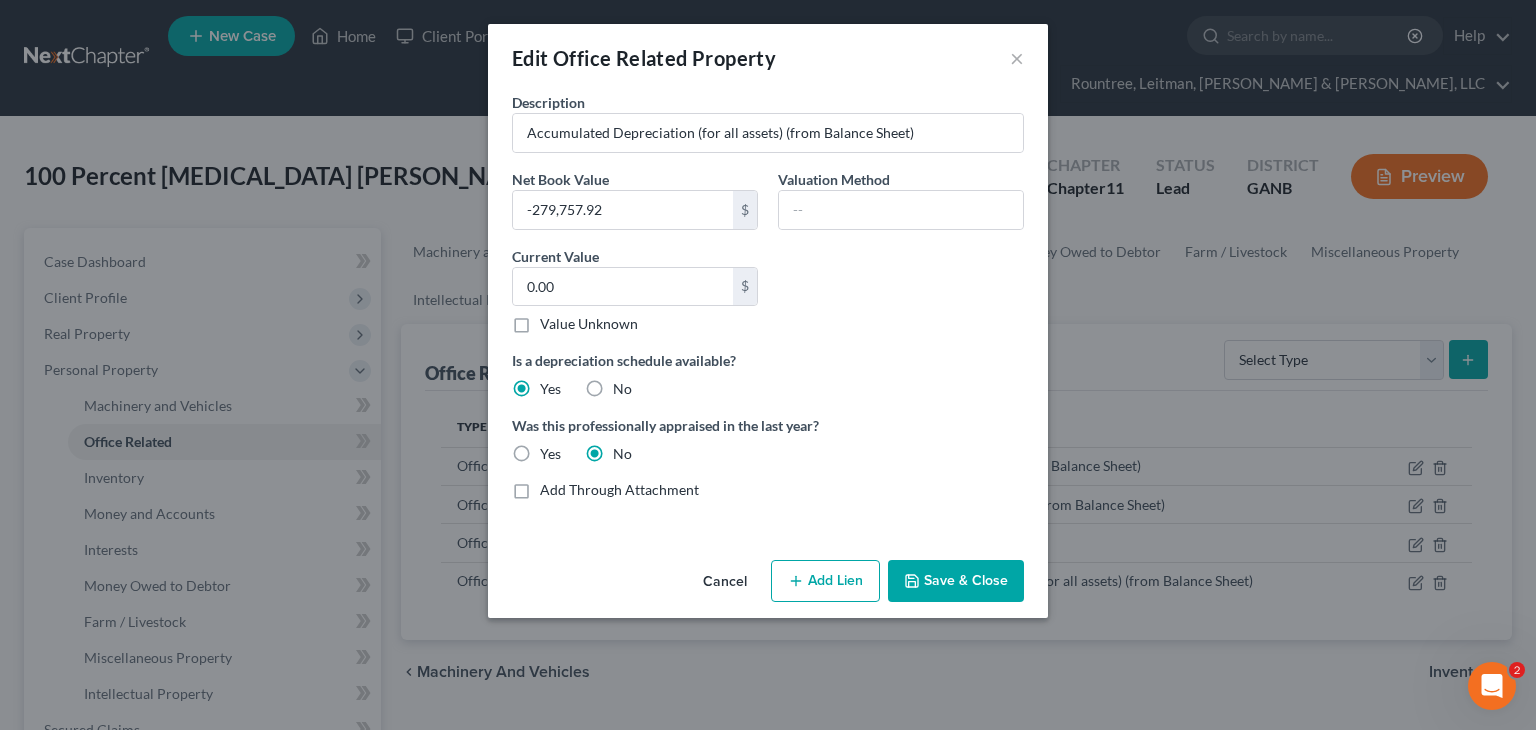 click on "Save & Close" at bounding box center [956, 581] 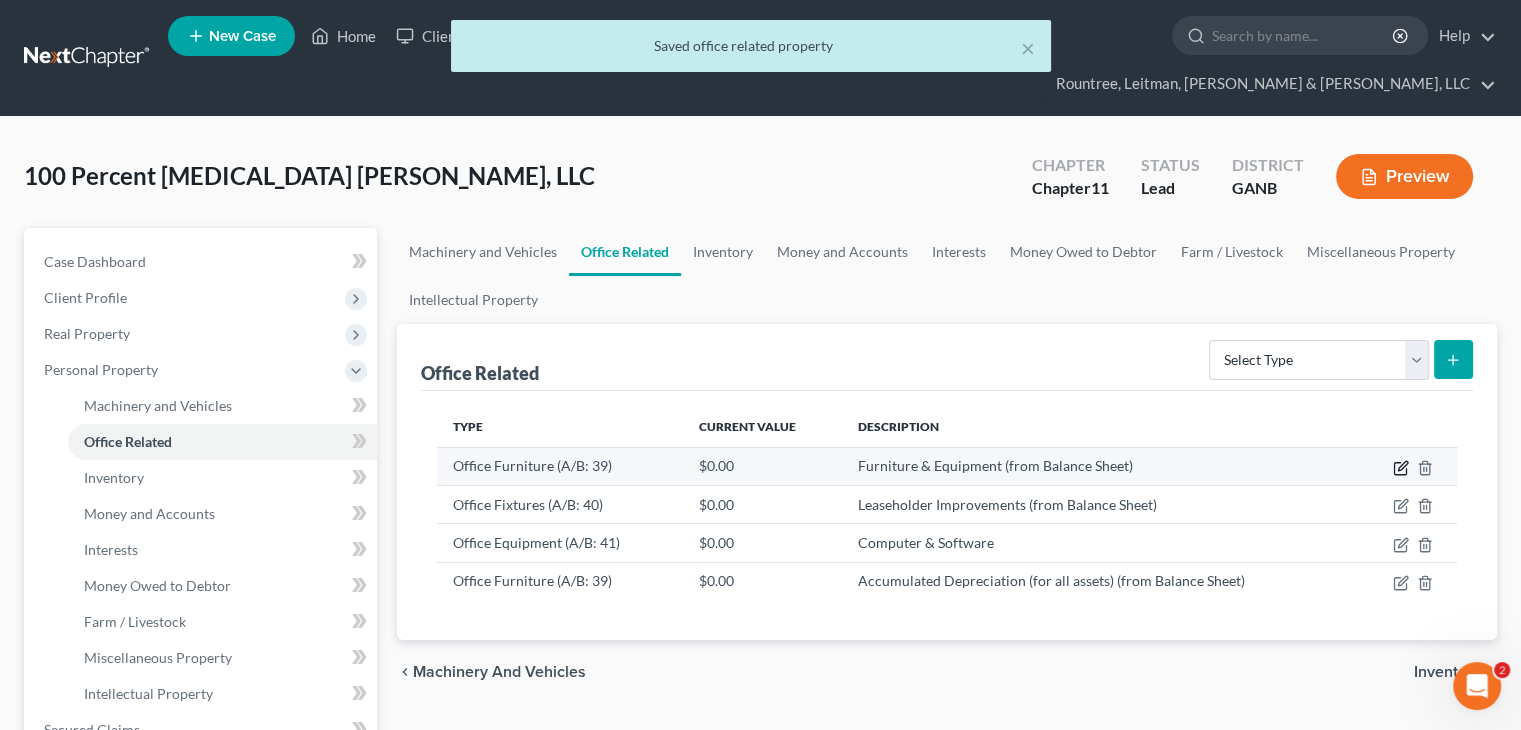 click 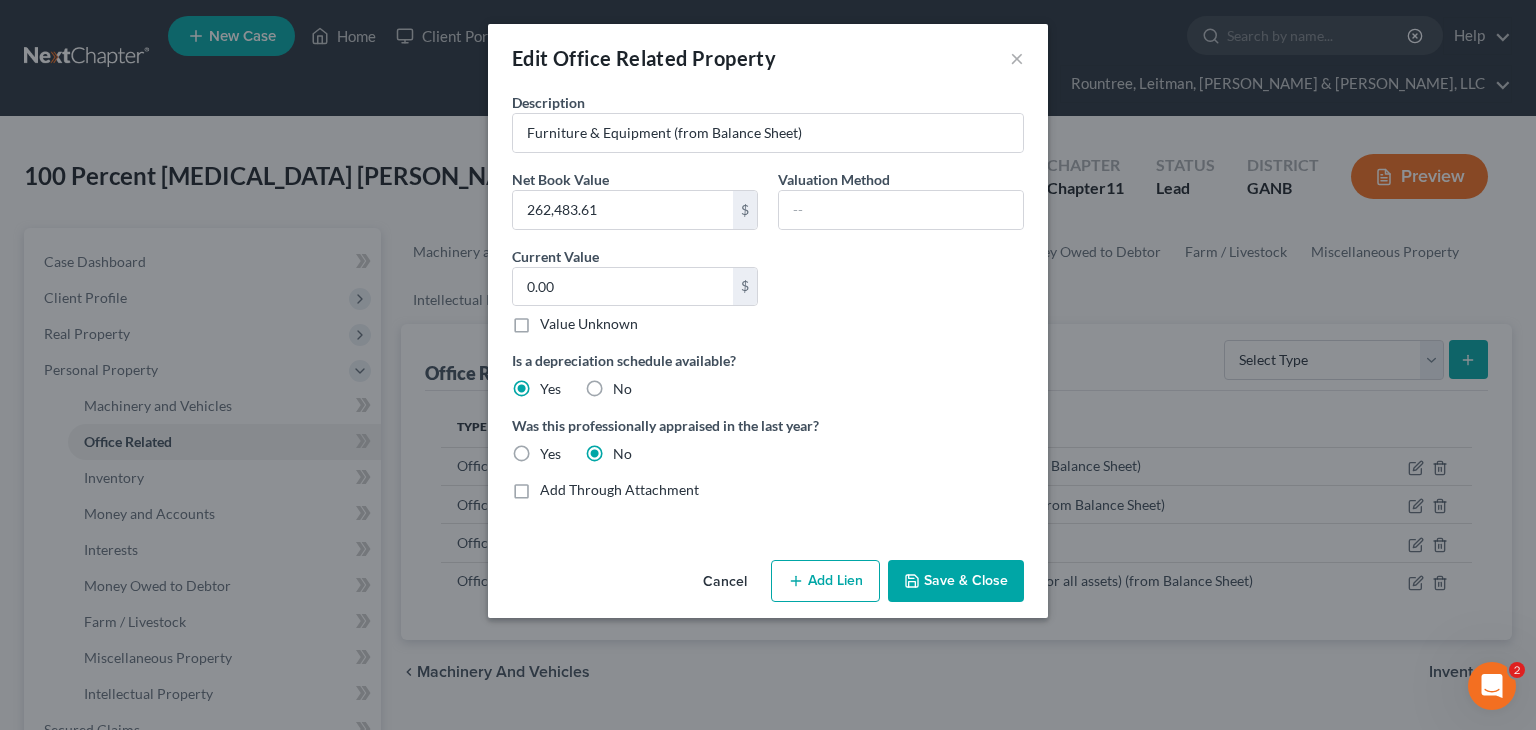 click on "Save & Close" at bounding box center [956, 581] 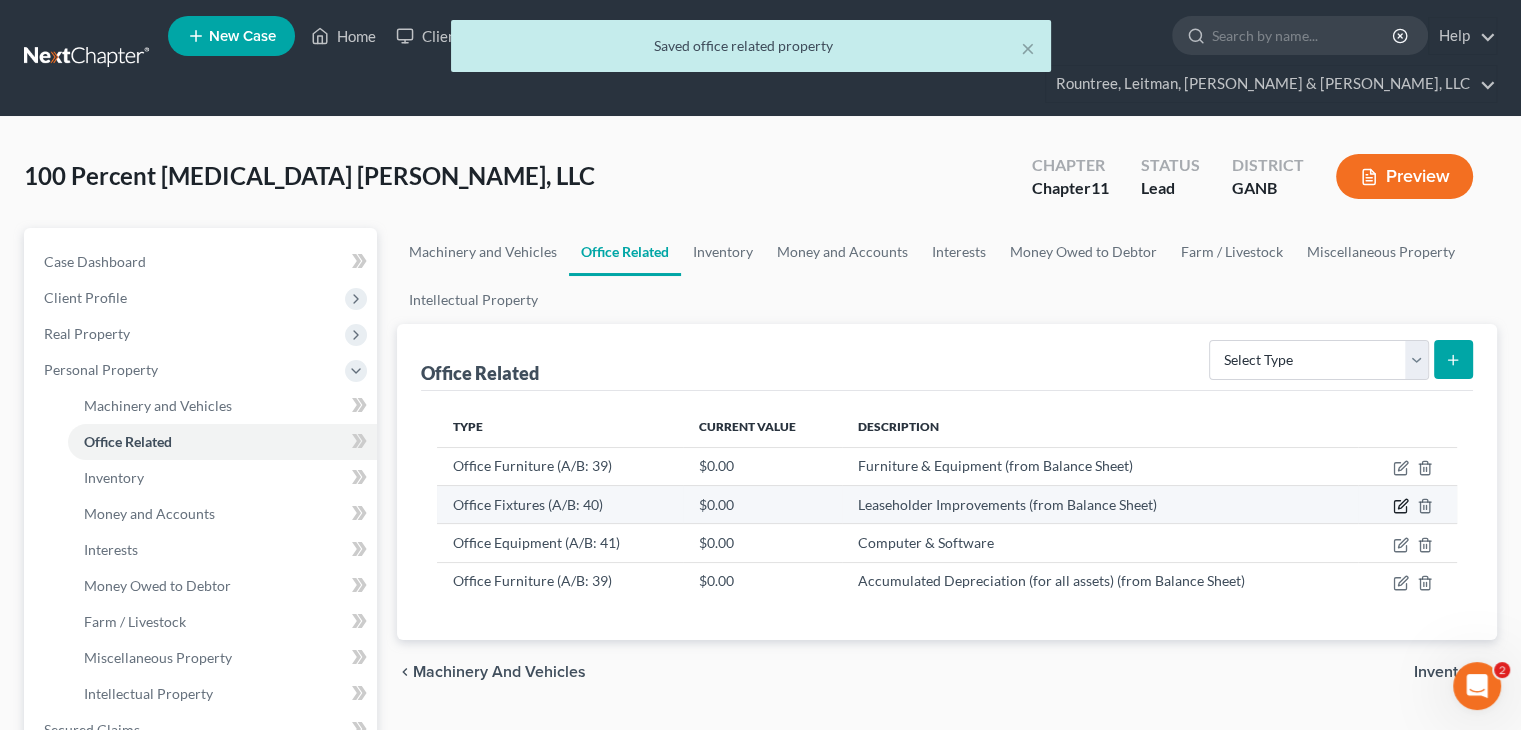 click 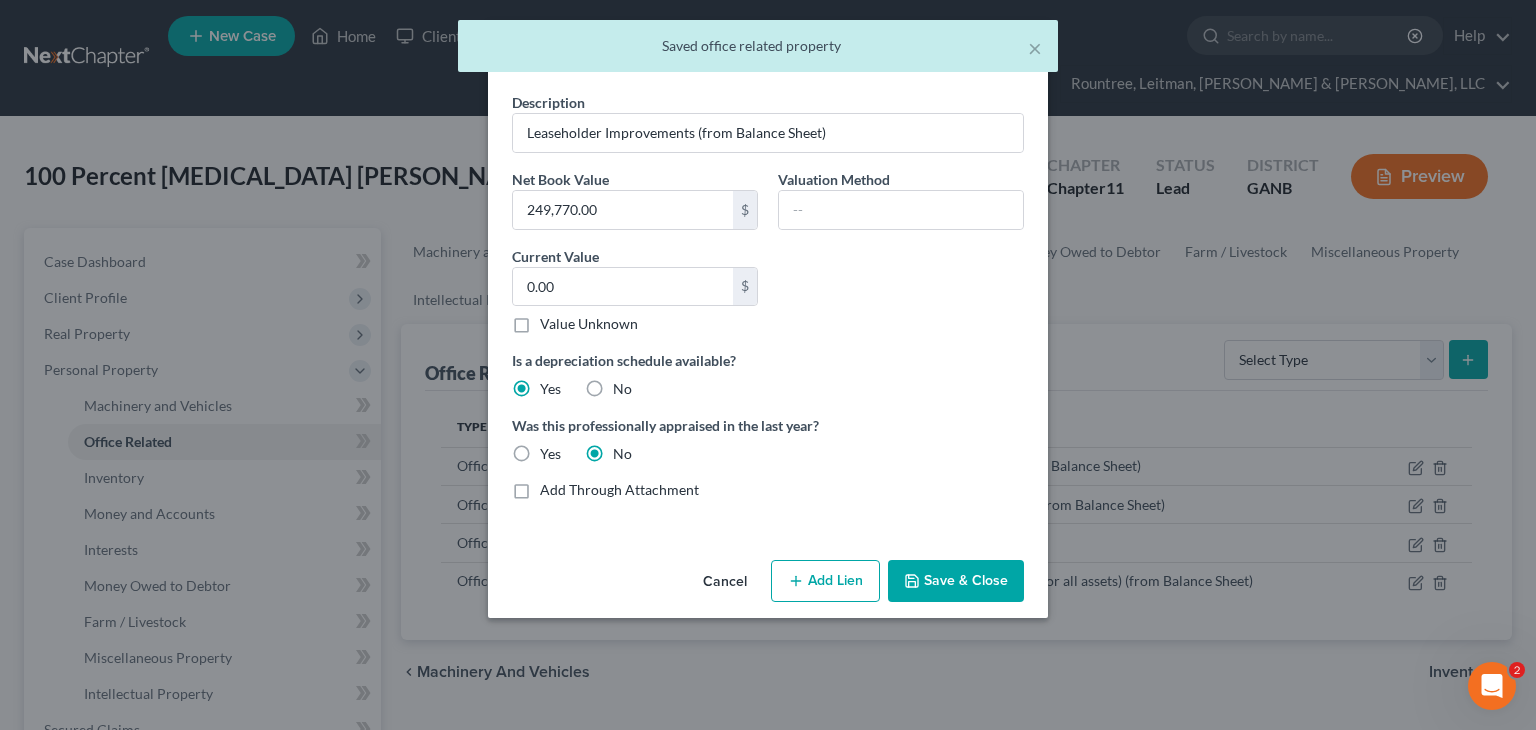 click on "Save & Close" at bounding box center (956, 581) 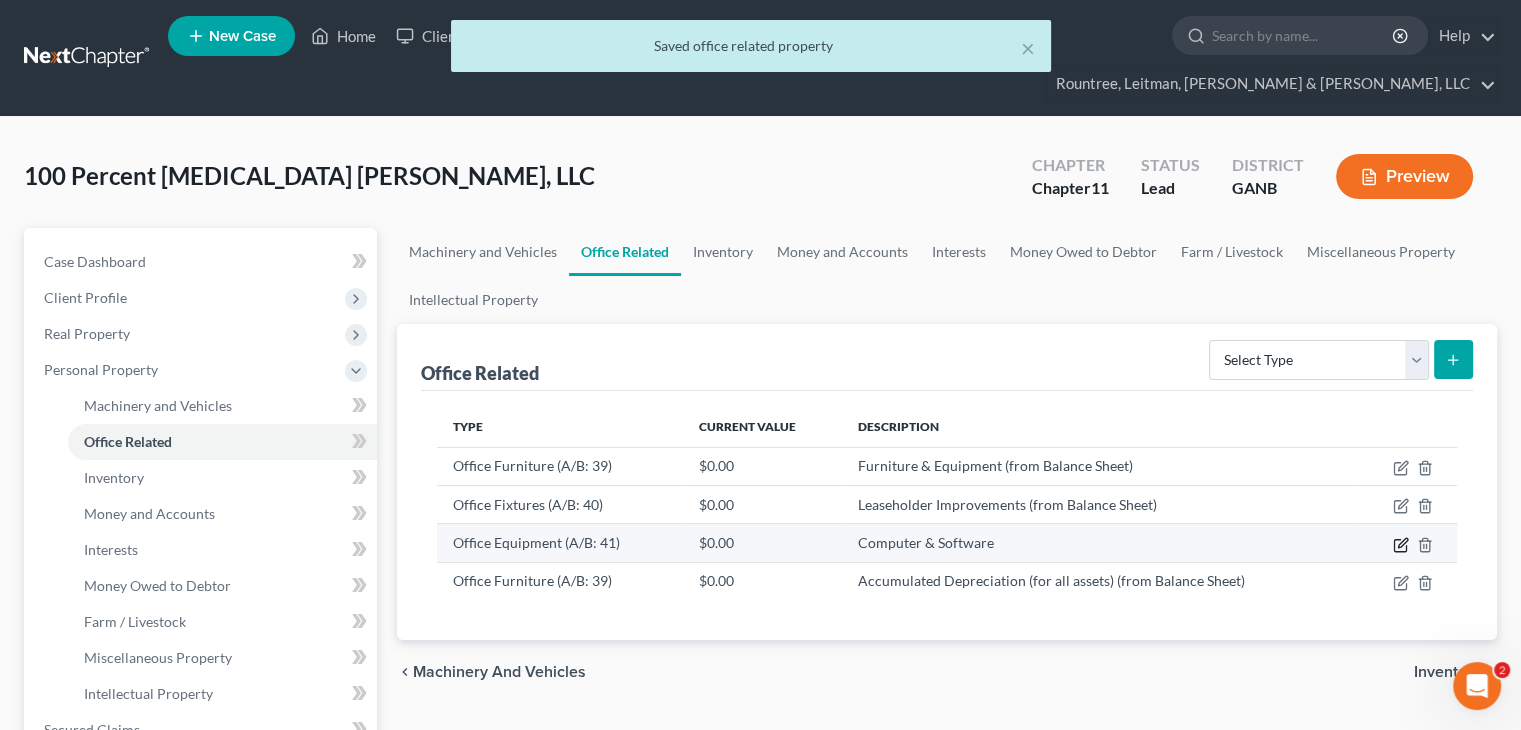 click 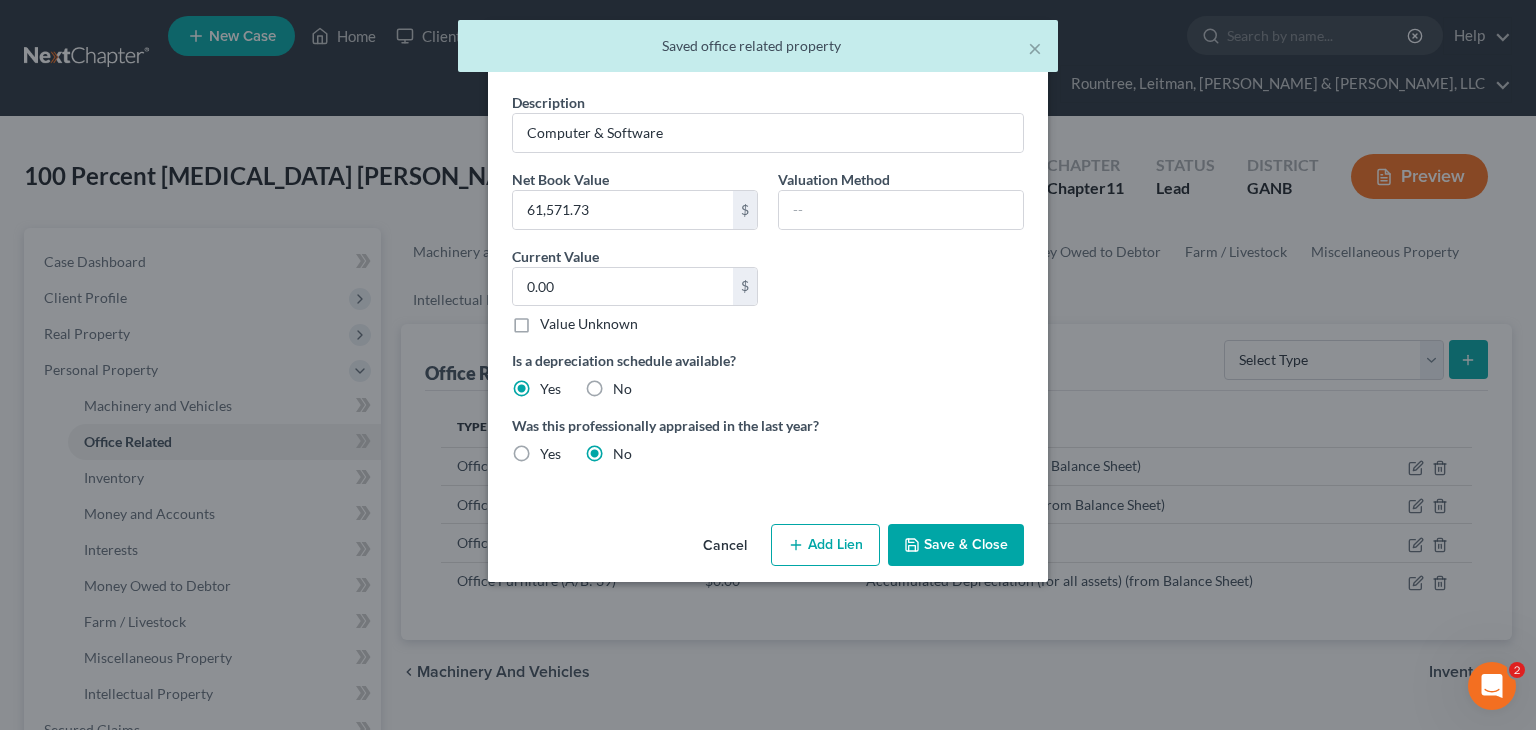 click on "Save & Close" at bounding box center [956, 545] 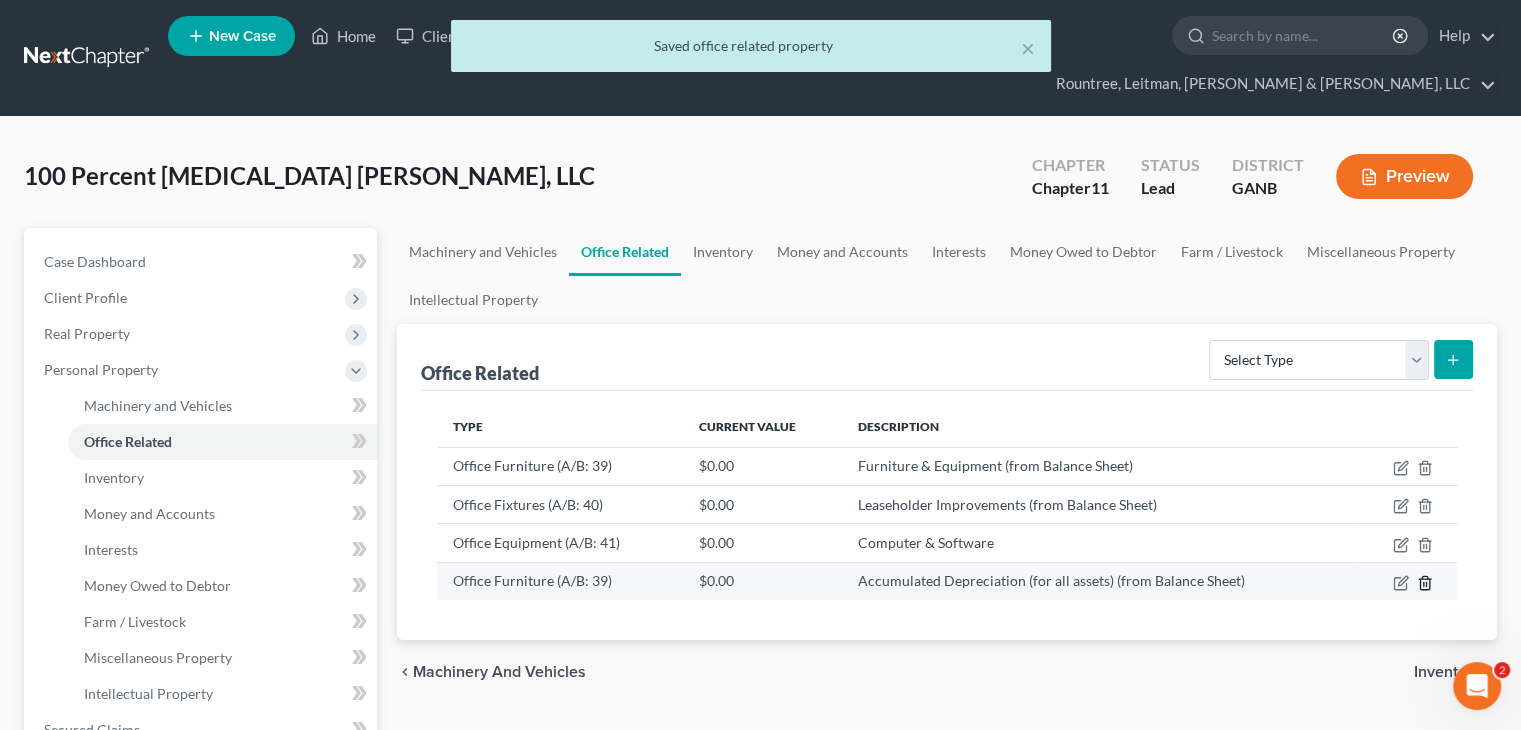 click 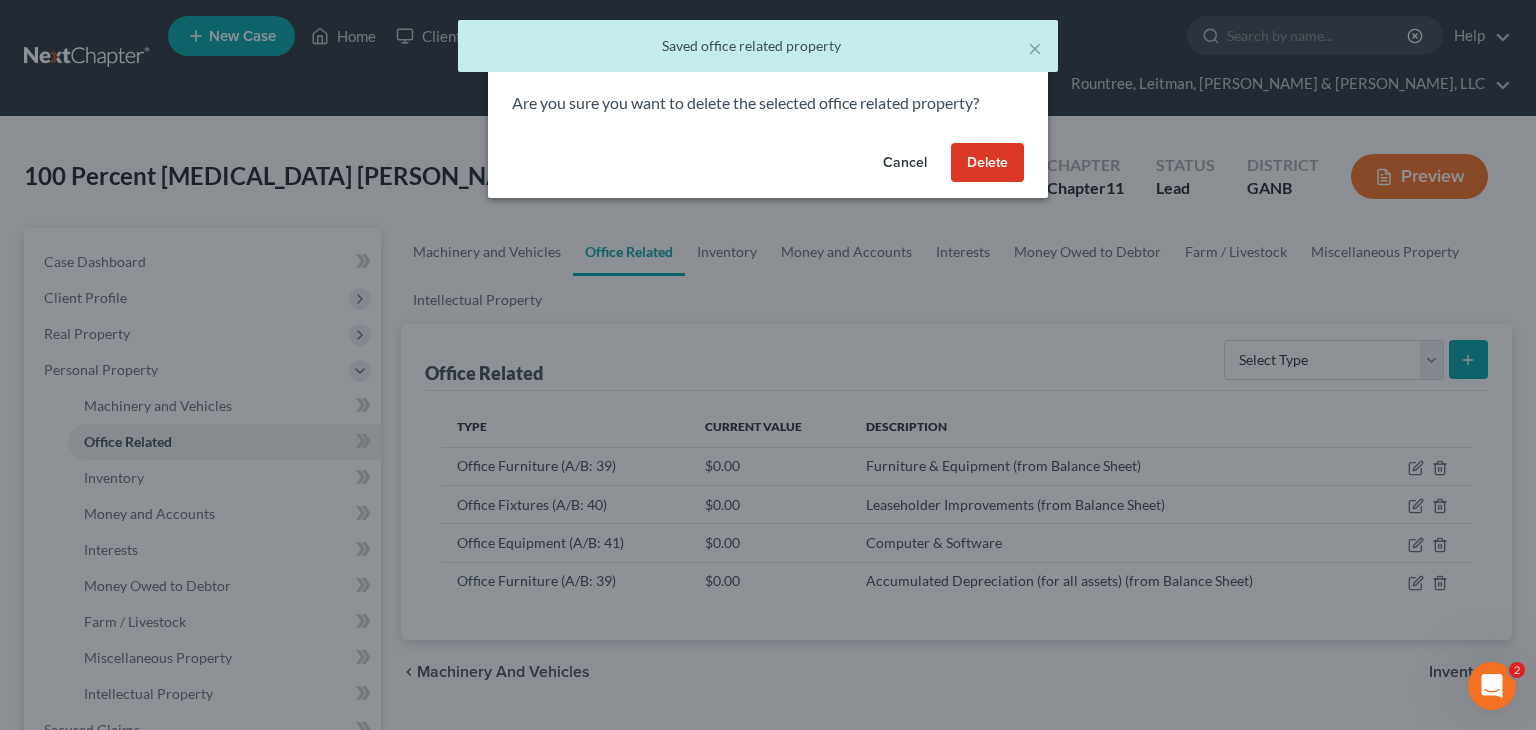 click on "Delete" at bounding box center (987, 163) 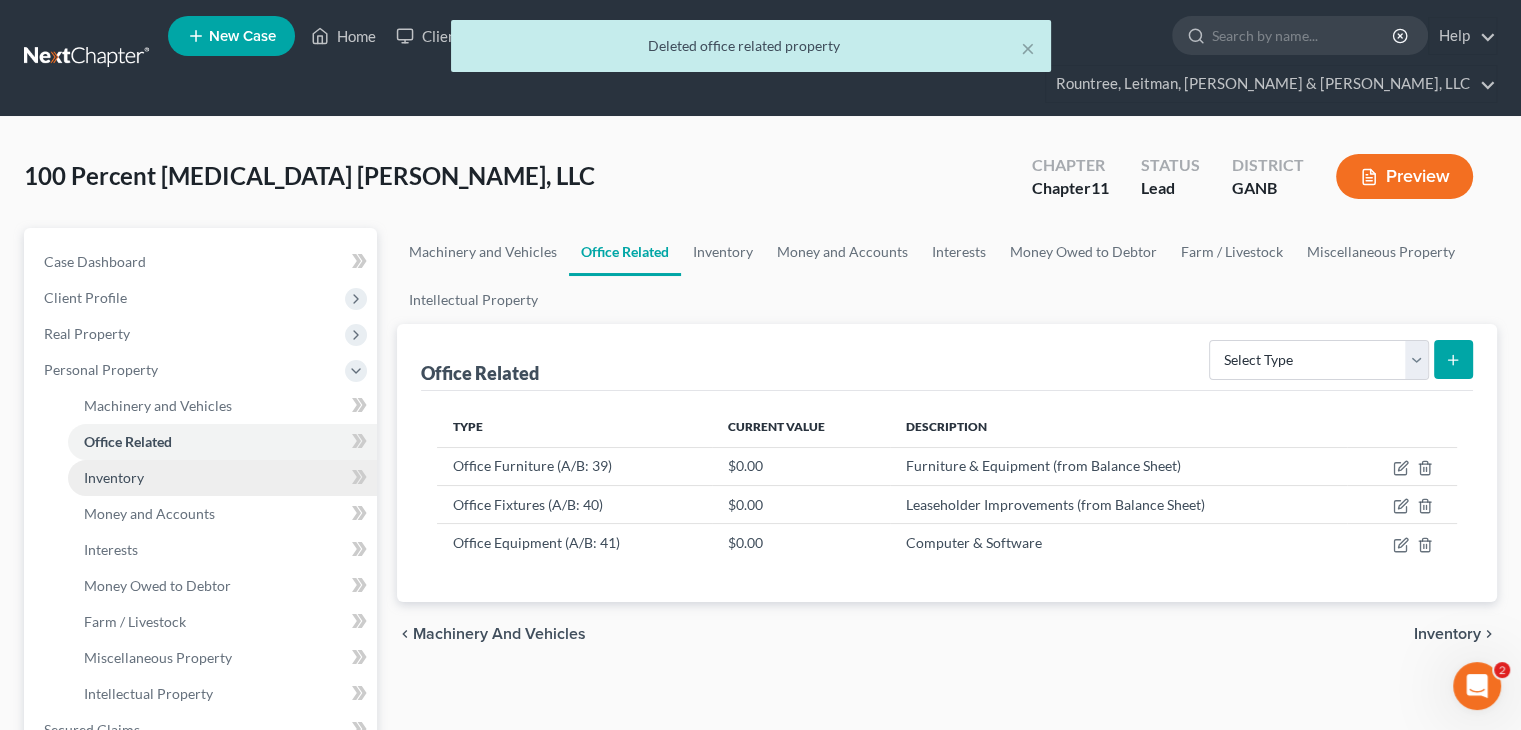 click on "Inventory" at bounding box center [222, 478] 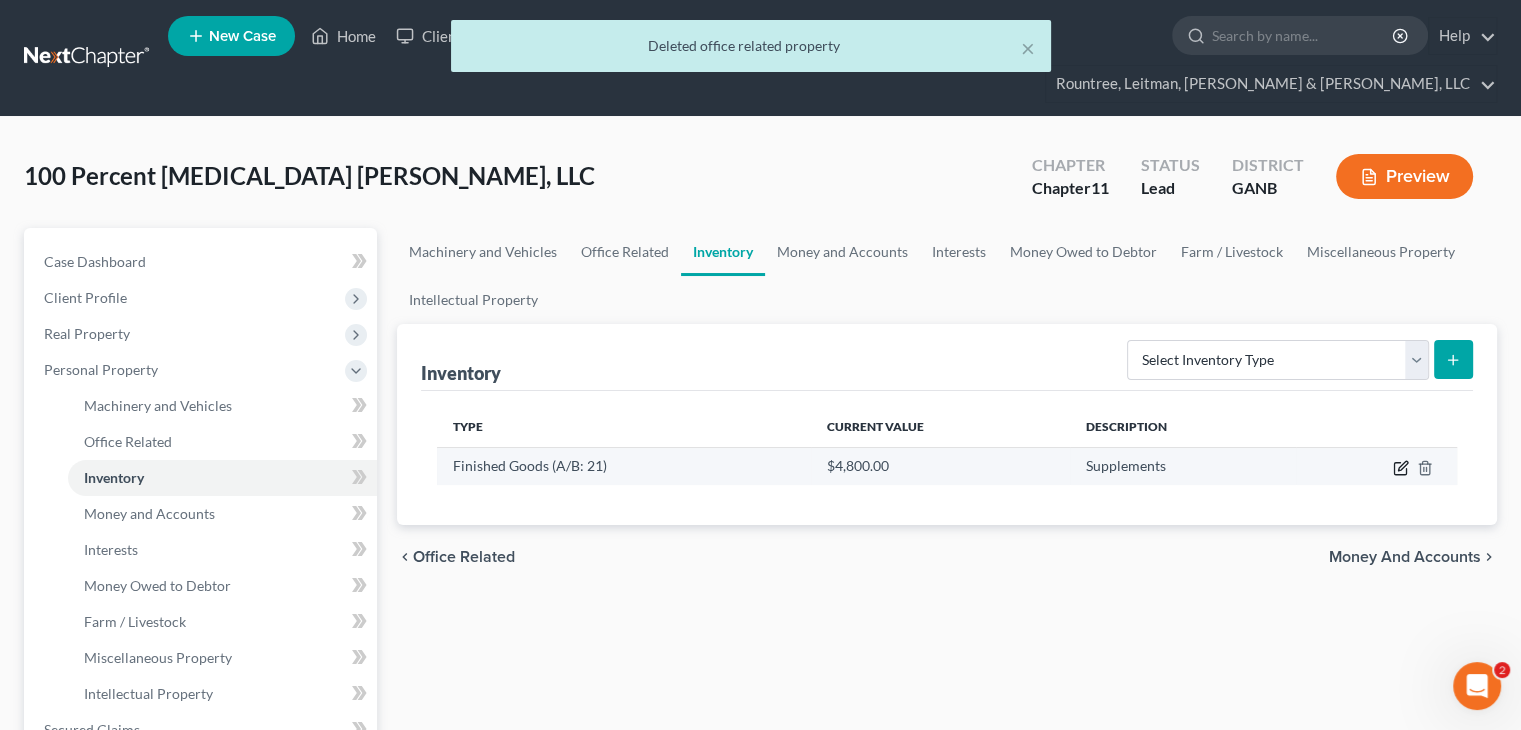 click 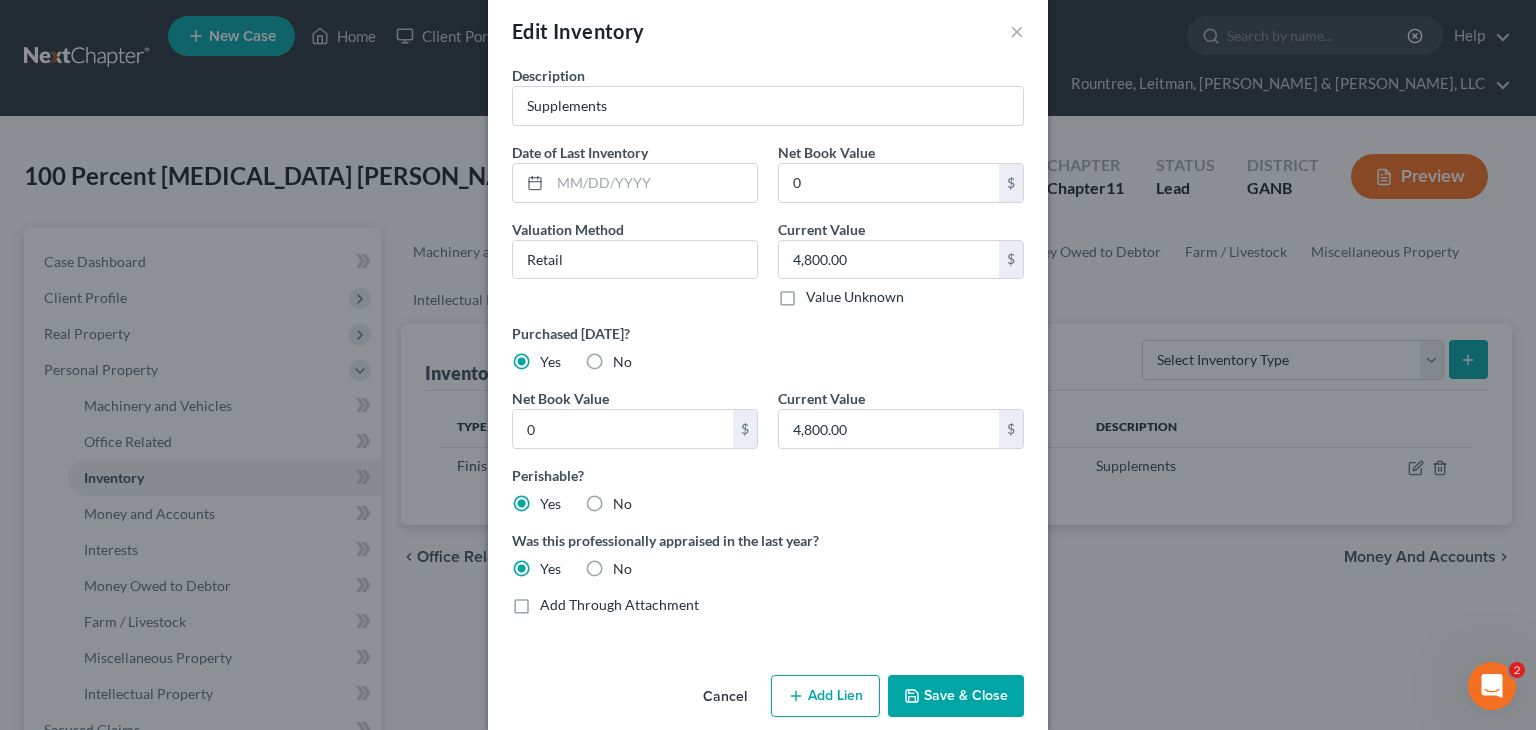 scroll, scrollTop: 52, scrollLeft: 0, axis: vertical 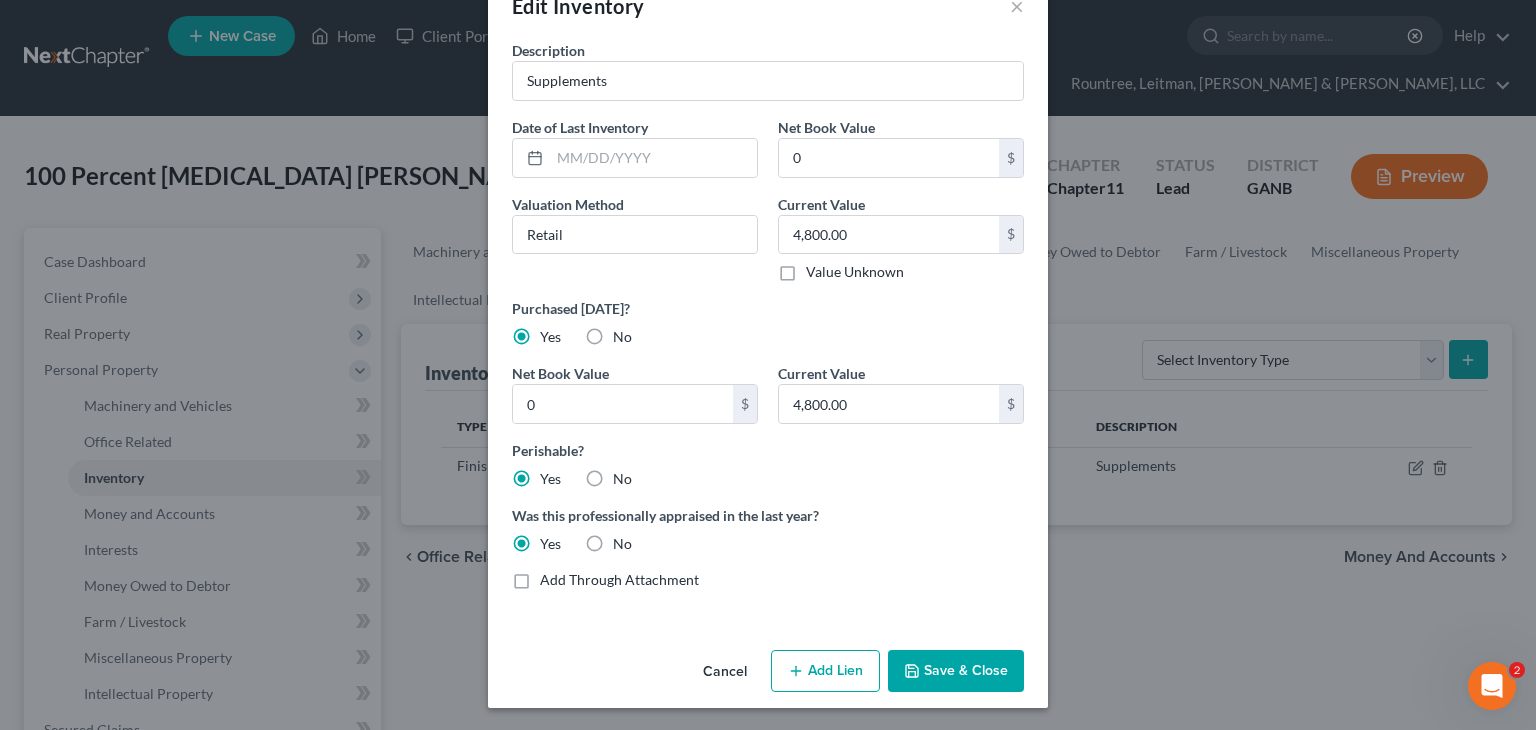 click on "Save & Close" at bounding box center [956, 671] 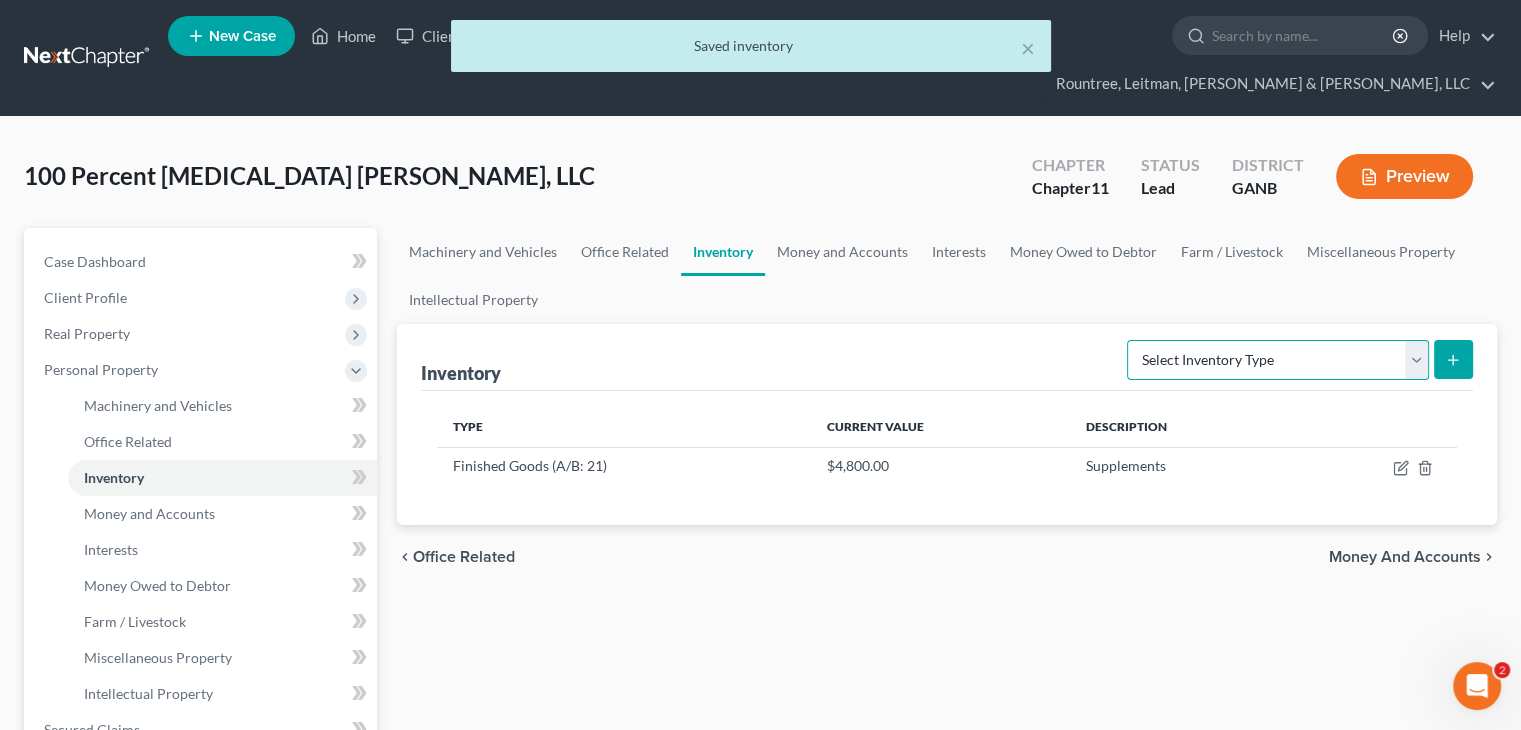 click on "Select Inventory Type Finished Goods (A/B: 21) Other Inventory or Supplies (A/B: 22) Raw Materials (A/B: 19) Taken Within the Last 2 Years (SOFA: 27) Work in Progress (A/B: 20)" at bounding box center [1278, 360] 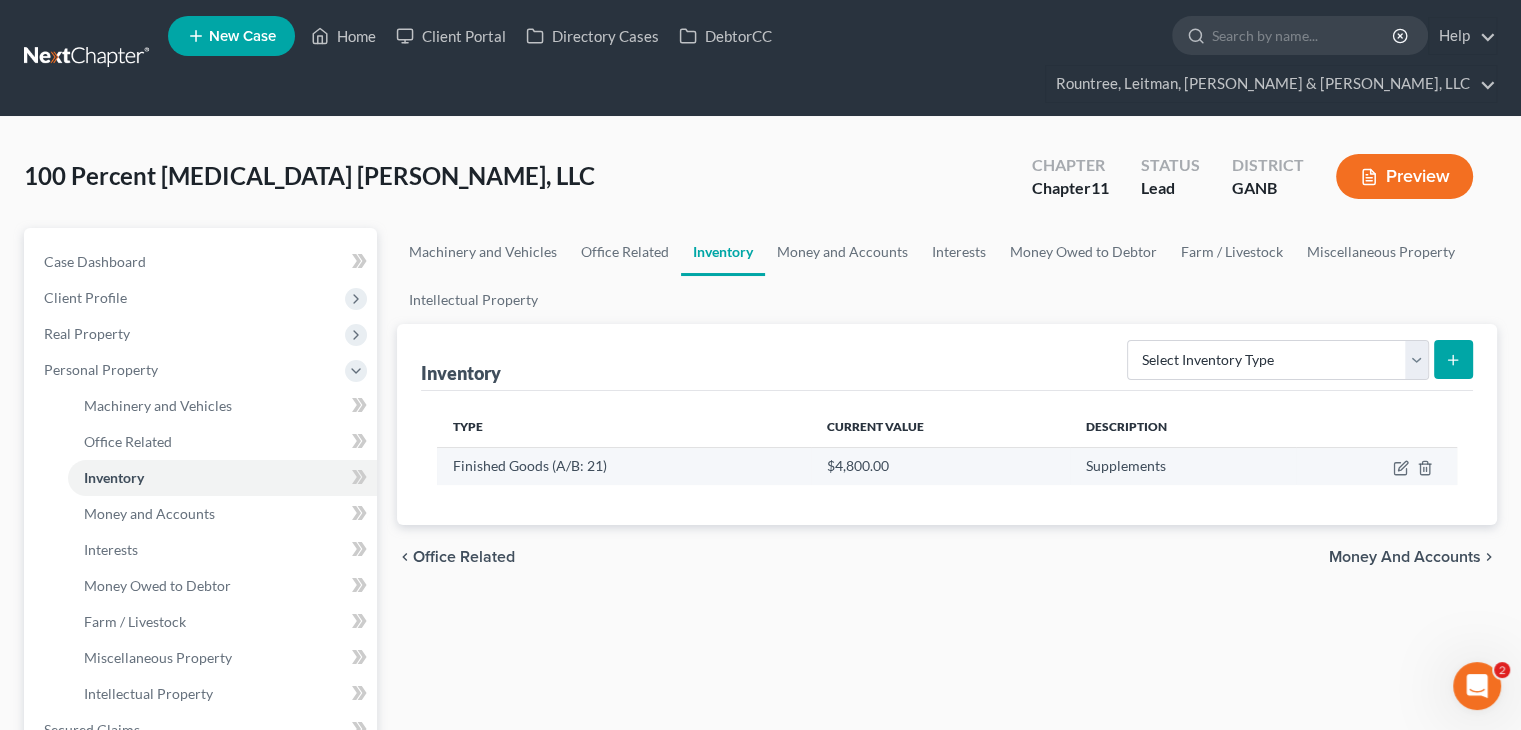 click on "$4,800.00" at bounding box center [940, 466] 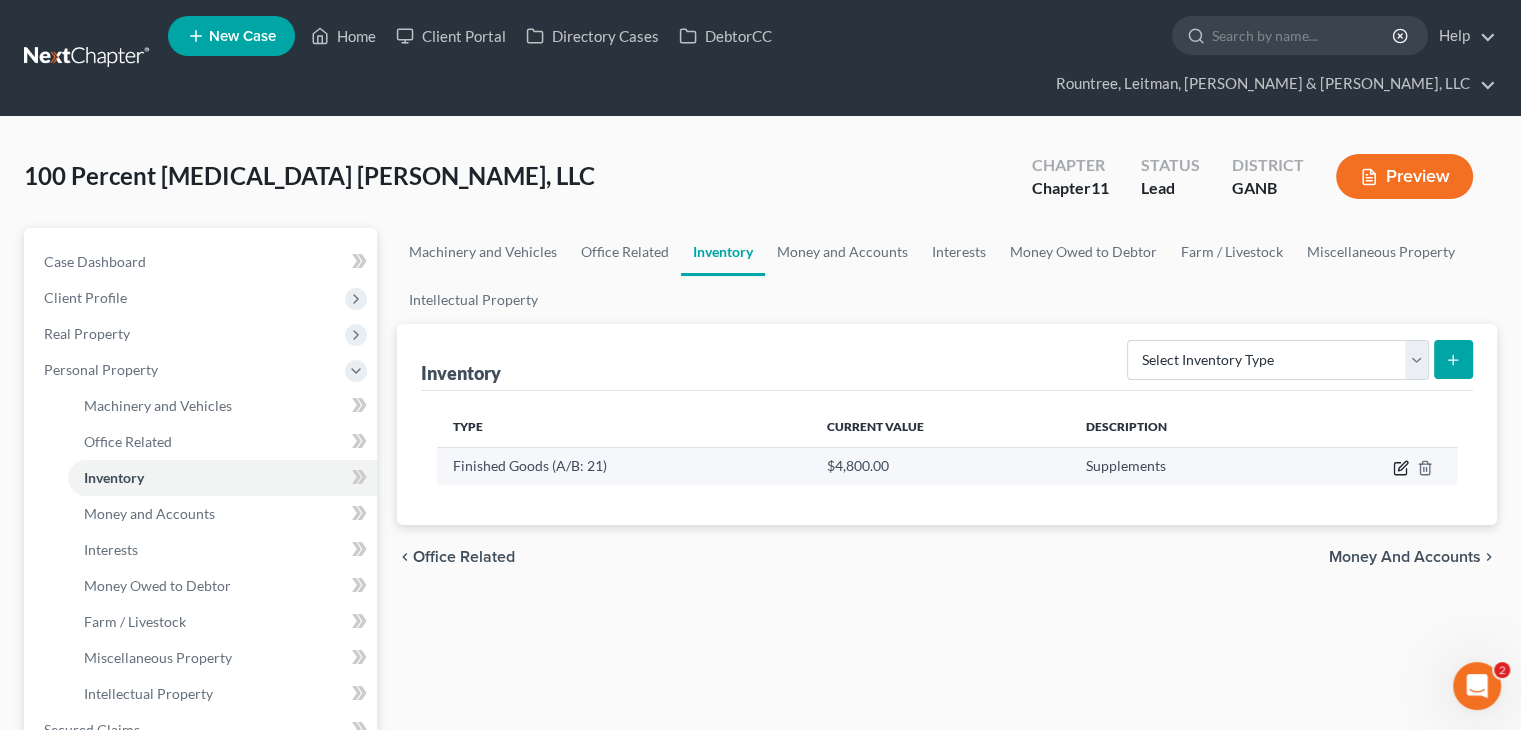 click 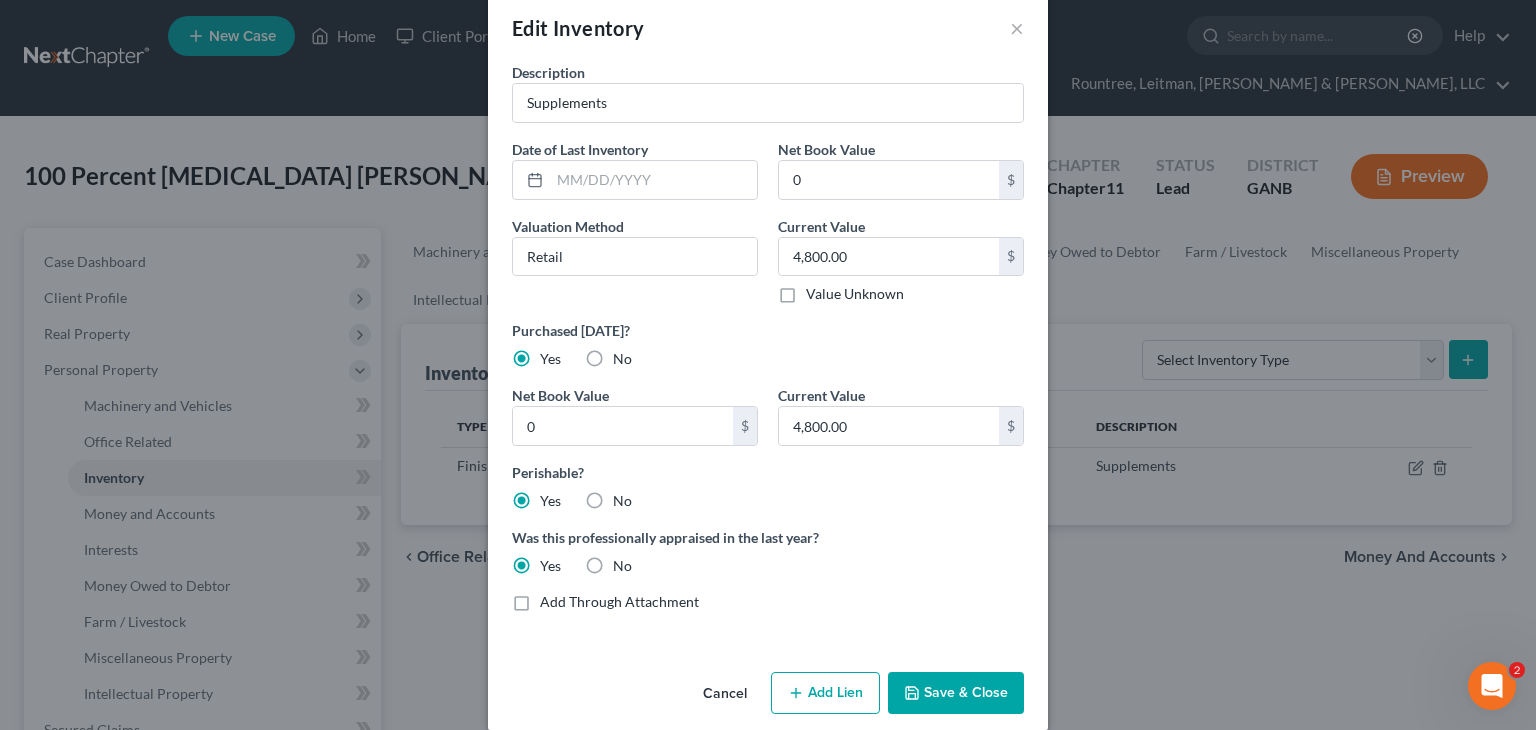 scroll, scrollTop: 52, scrollLeft: 0, axis: vertical 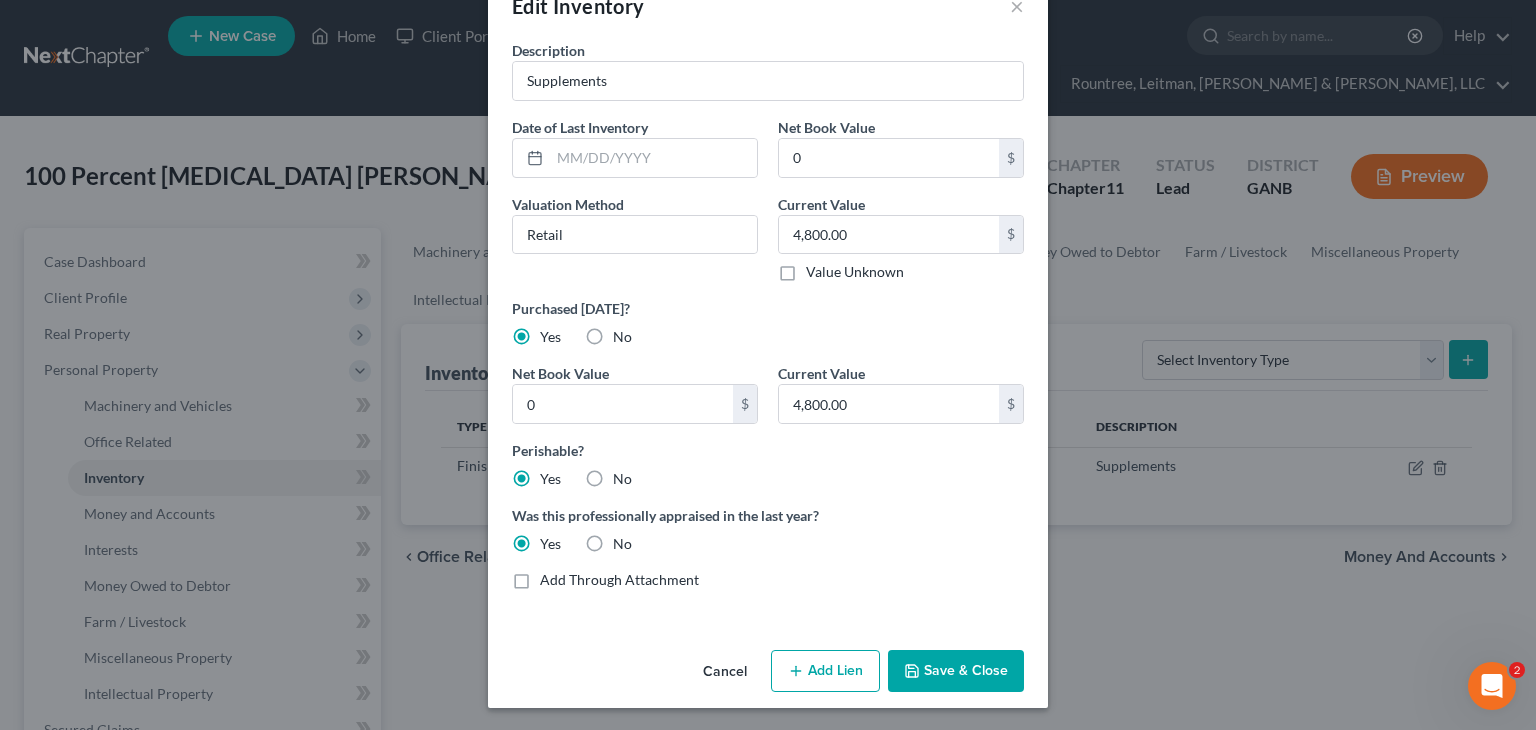 click on "Cancel" at bounding box center (725, 672) 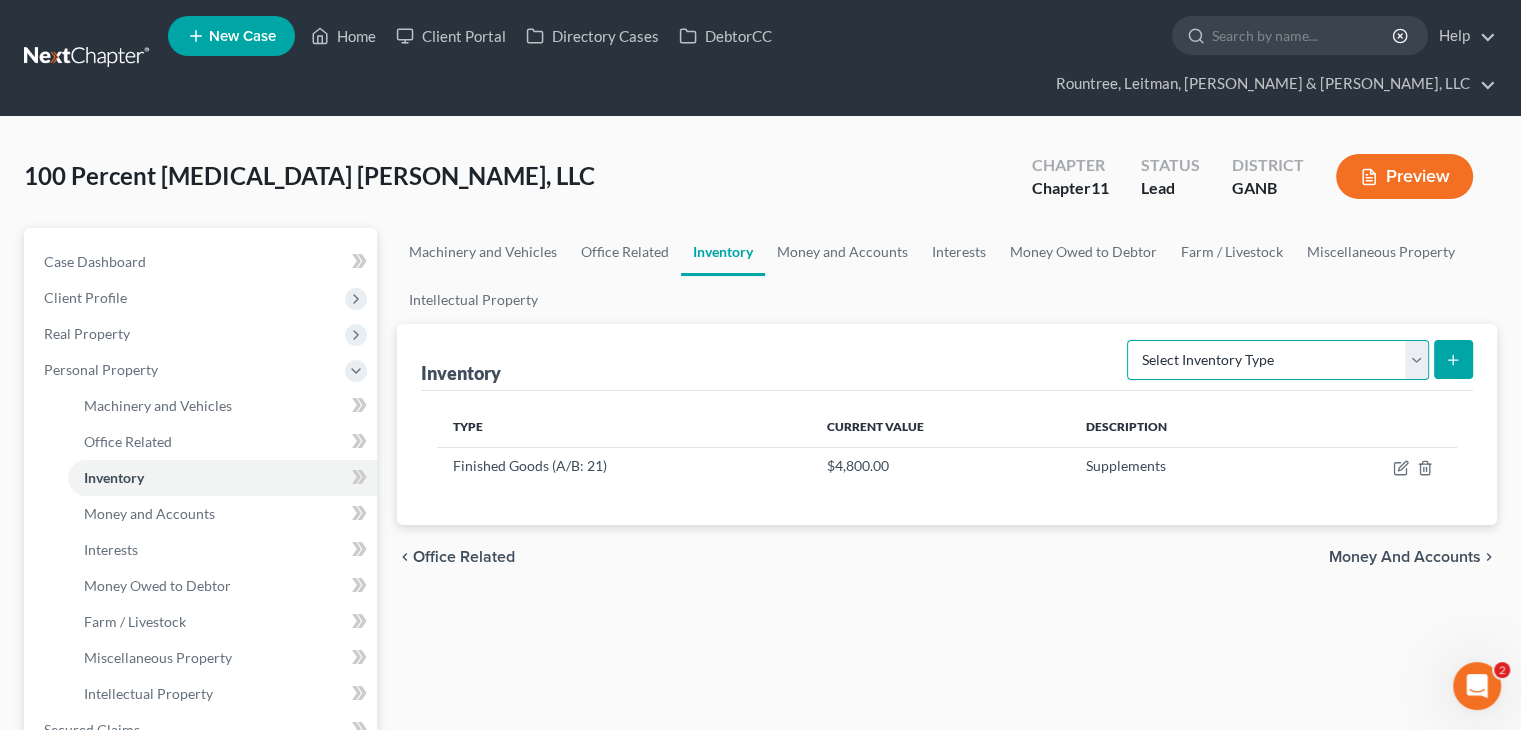 click on "Select Inventory Type Finished Goods (A/B: 21) Other Inventory or Supplies (A/B: 22) Raw Materials (A/B: 19) Taken Within the Last 2 Years (SOFA: 27) Work in Progress (A/B: 20)" at bounding box center (1278, 360) 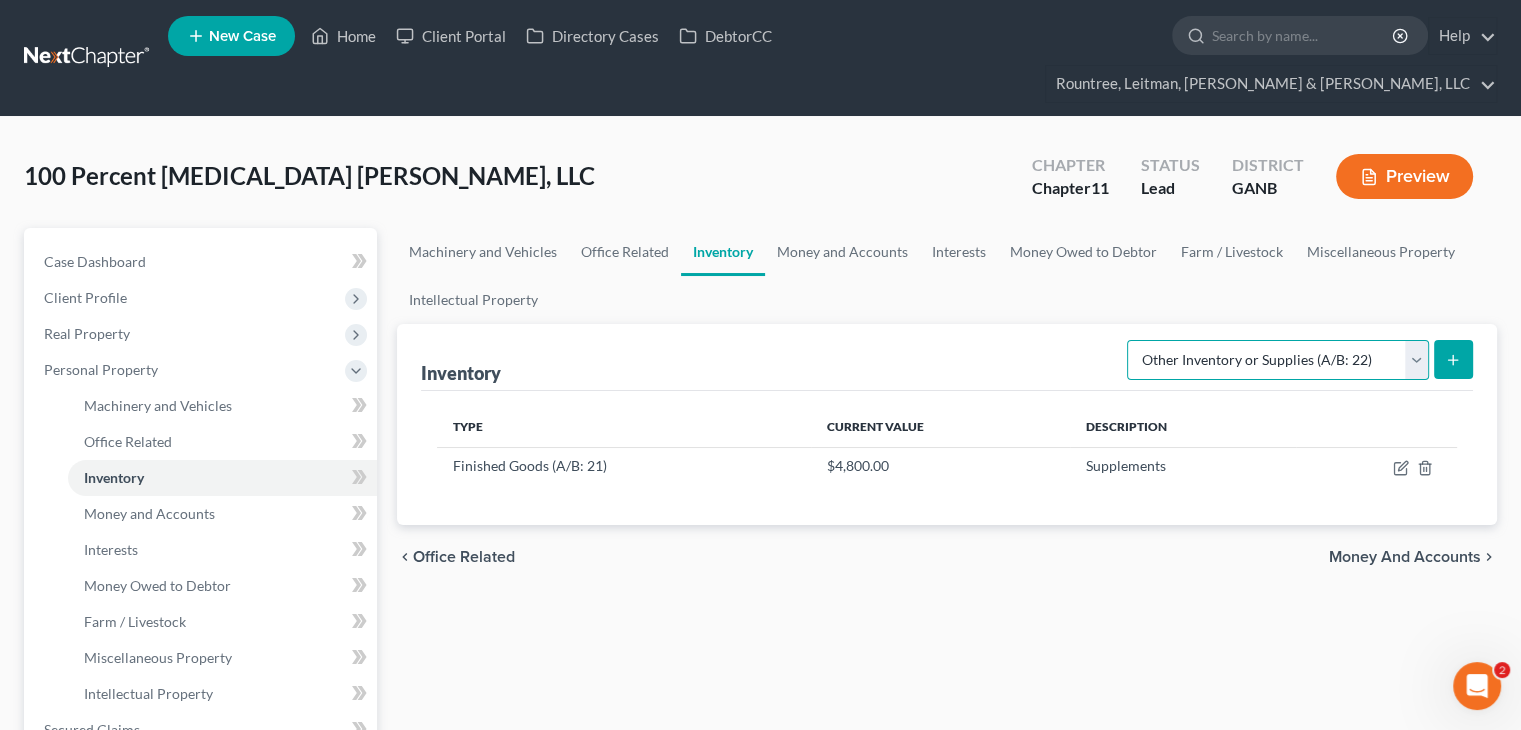 click on "Select Inventory Type Finished Goods (A/B: 21) Other Inventory or Supplies (A/B: 22) Raw Materials (A/B: 19) Taken Within the Last 2 Years (SOFA: 27) Work in Progress (A/B: 20)" at bounding box center [1278, 360] 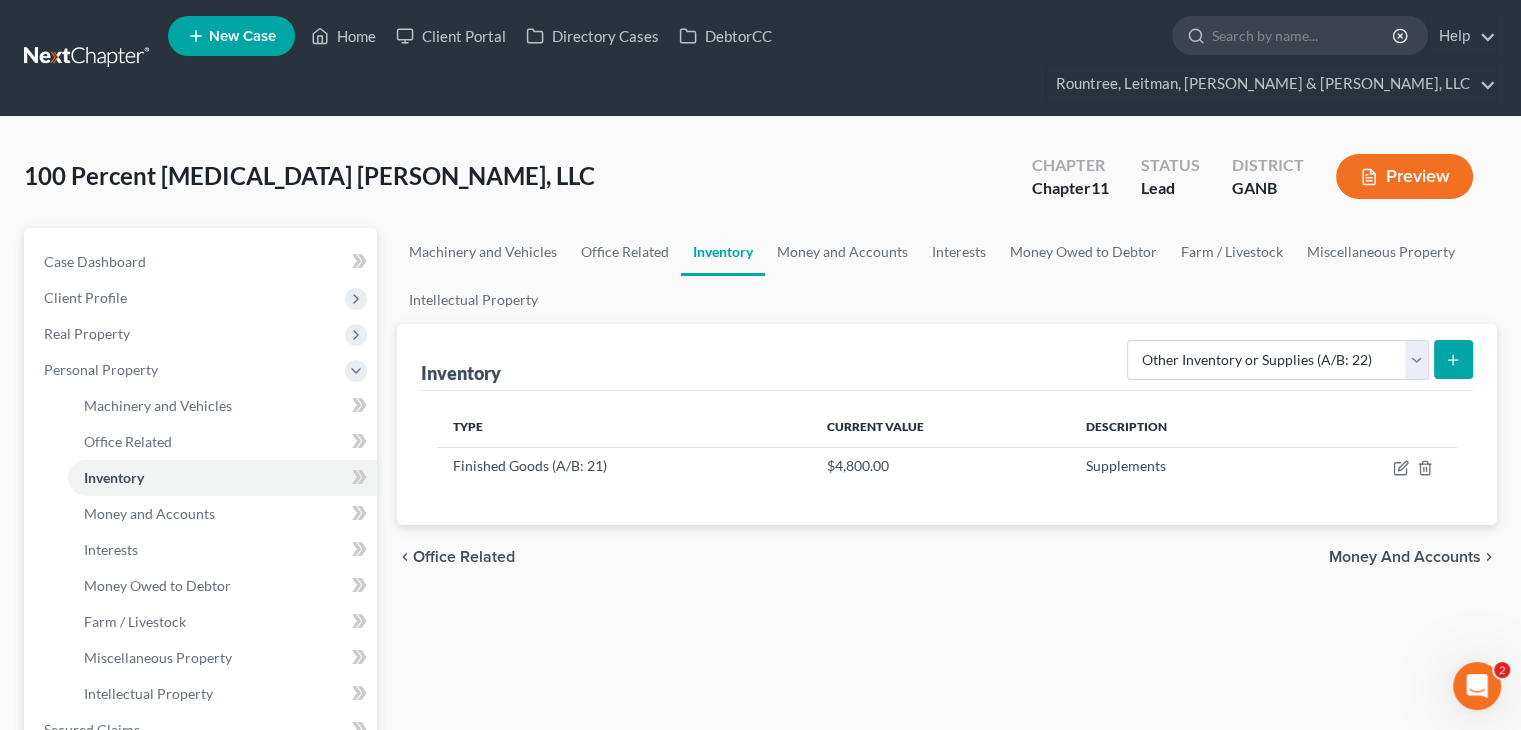 click 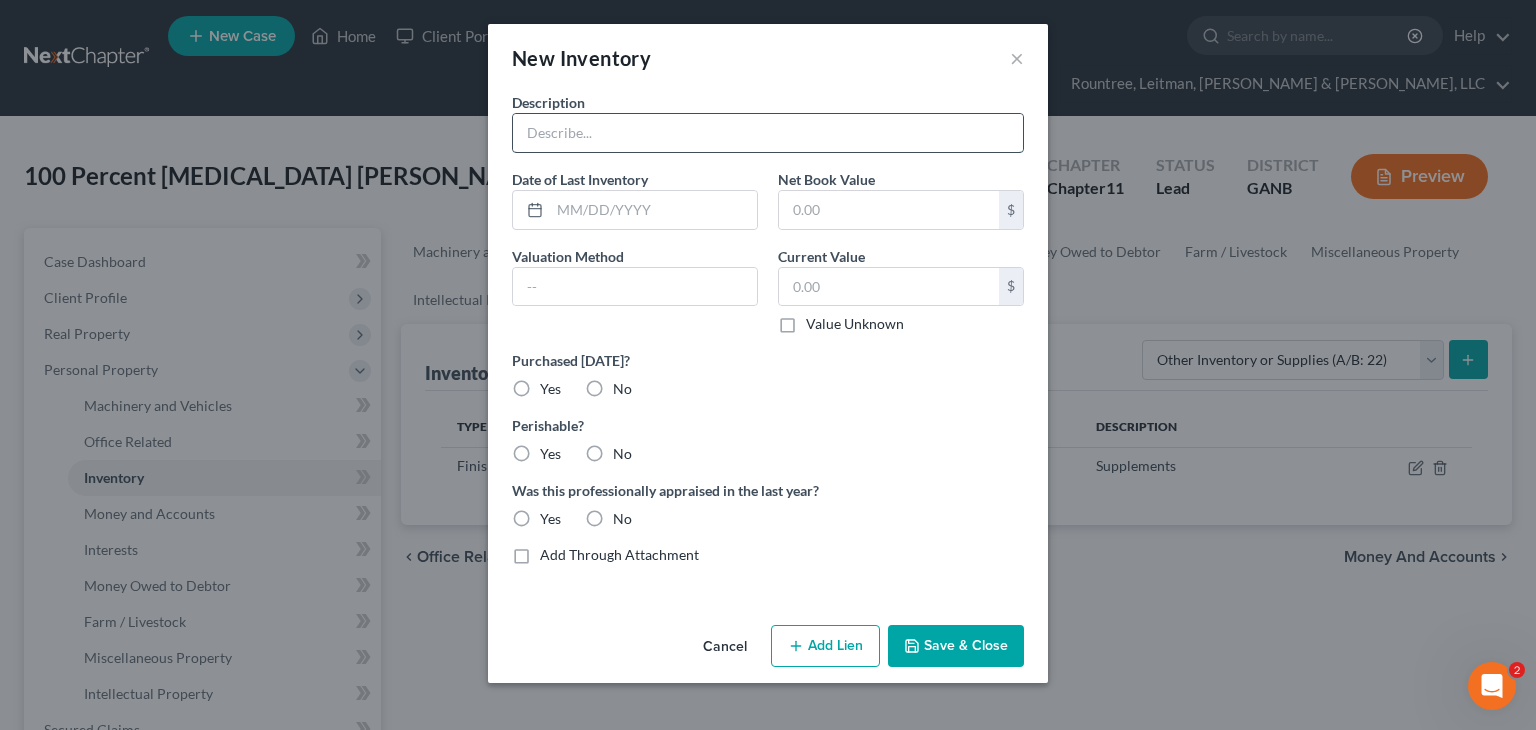 click at bounding box center (768, 133) 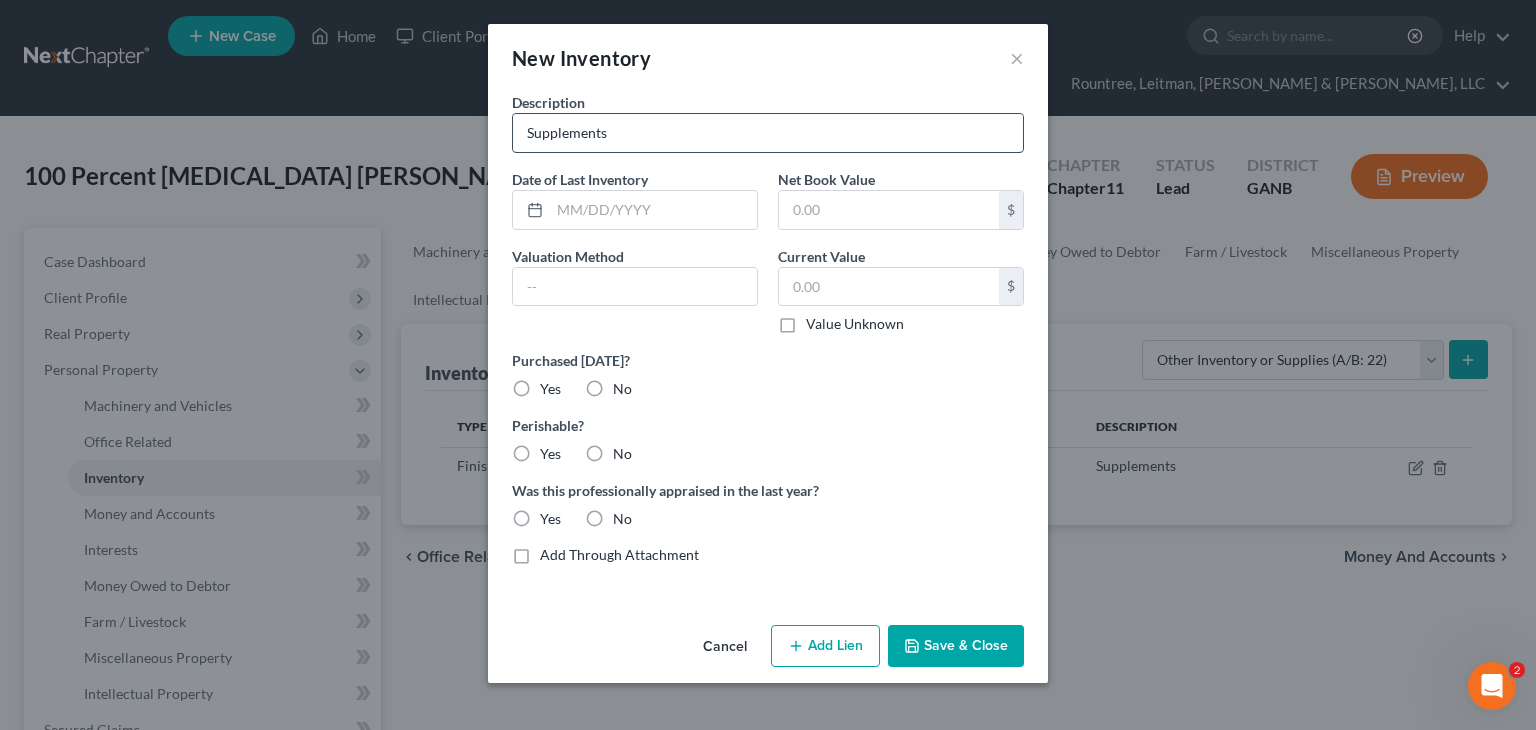 type on "Supplements" 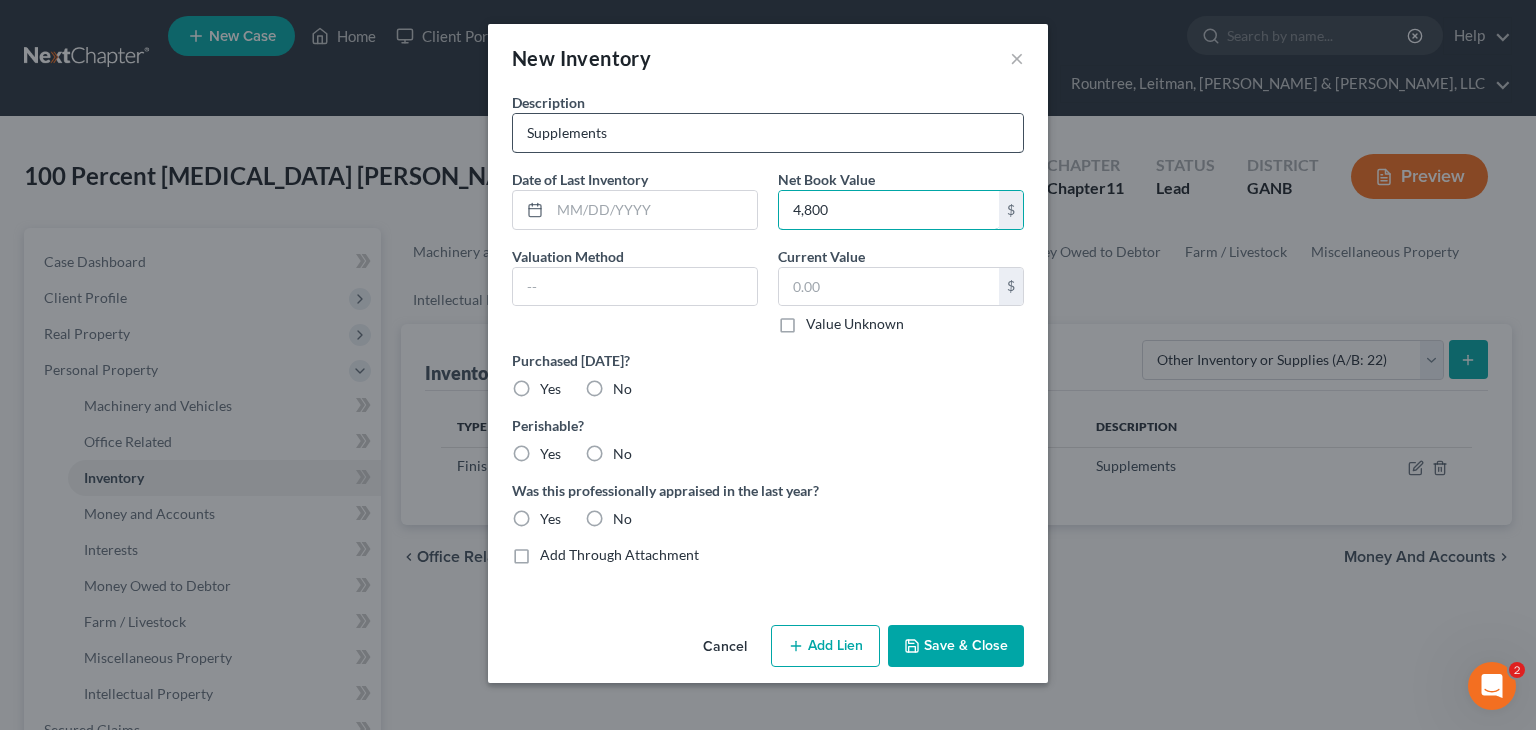 type on "4,800" 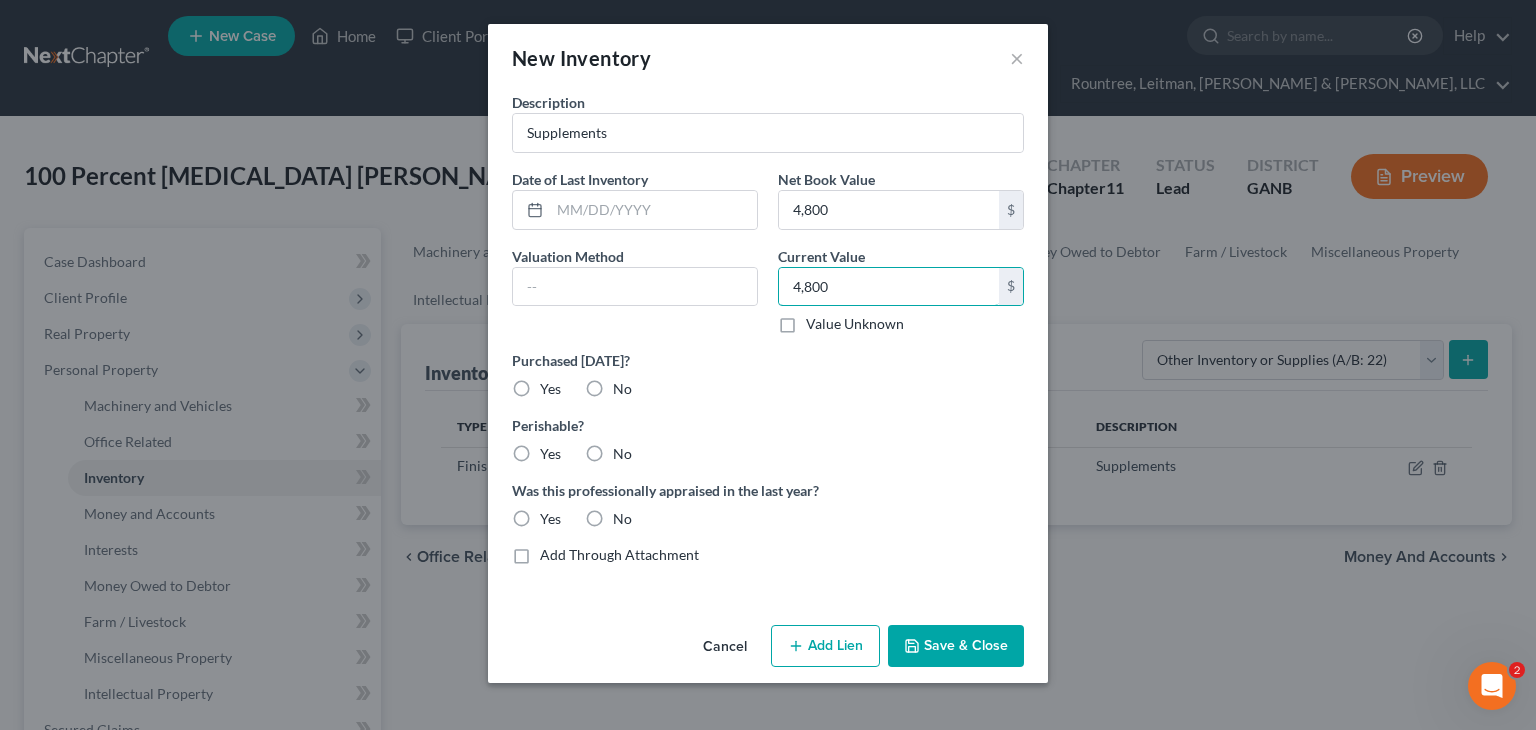 type on "4,800" 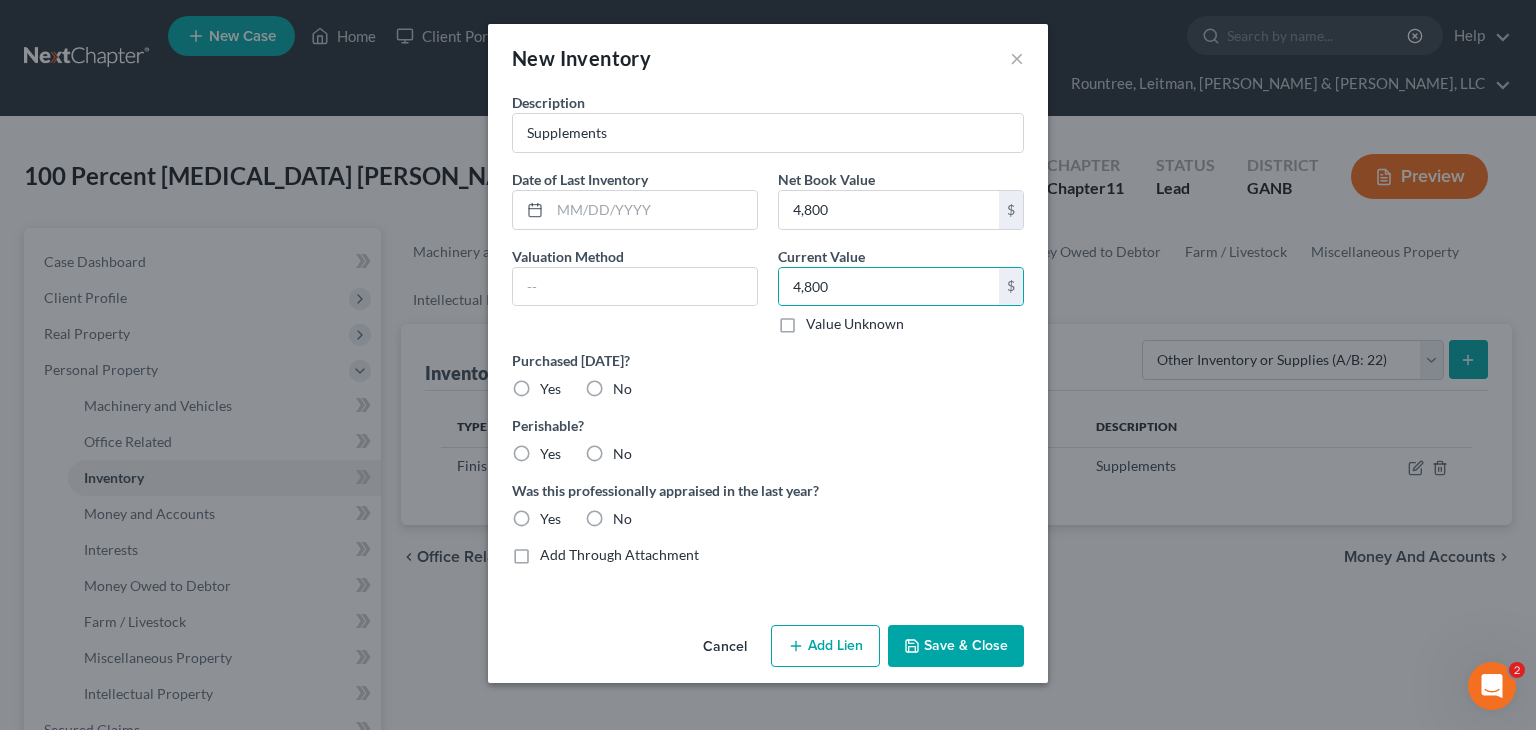 click on "Yes" at bounding box center [550, 389] 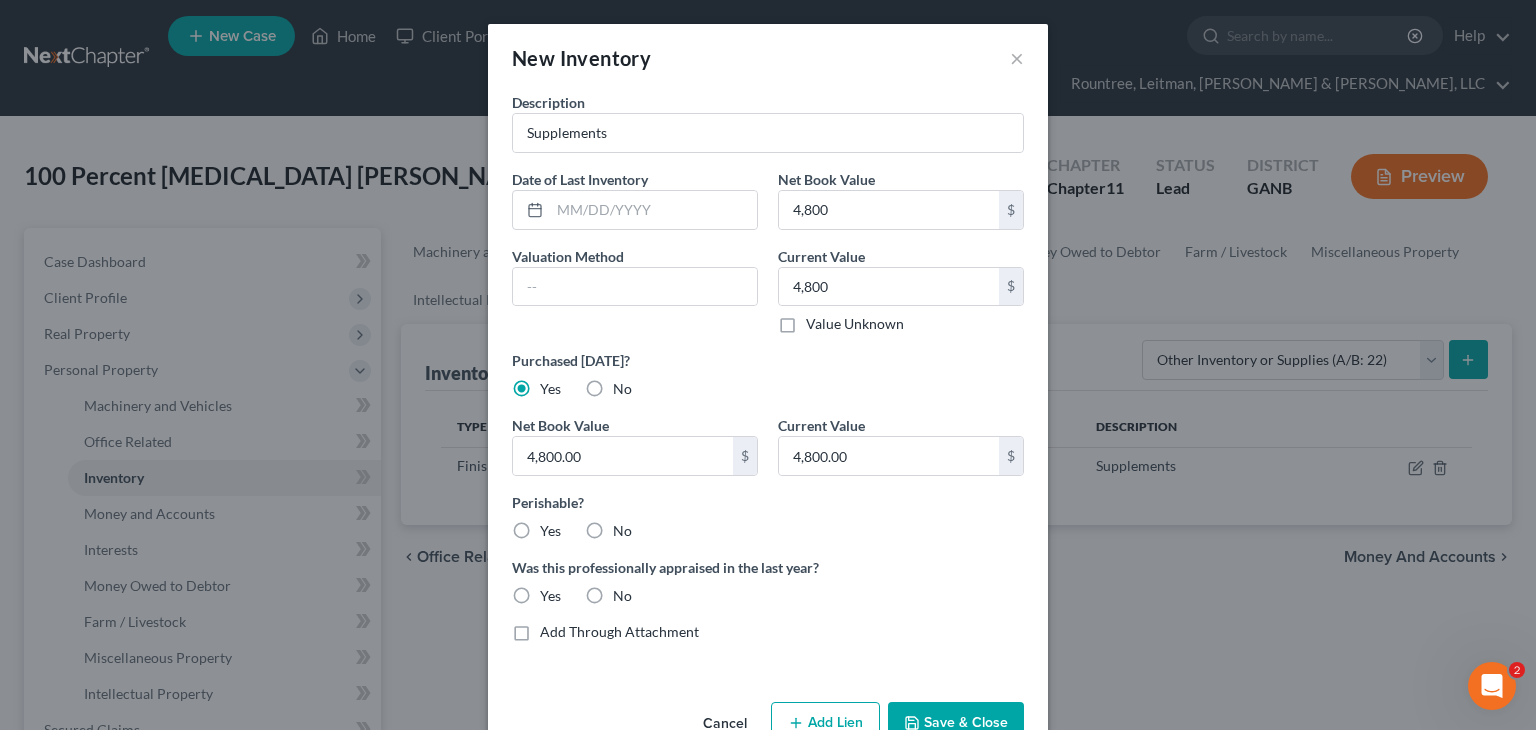 click on "Yes" at bounding box center [550, 531] 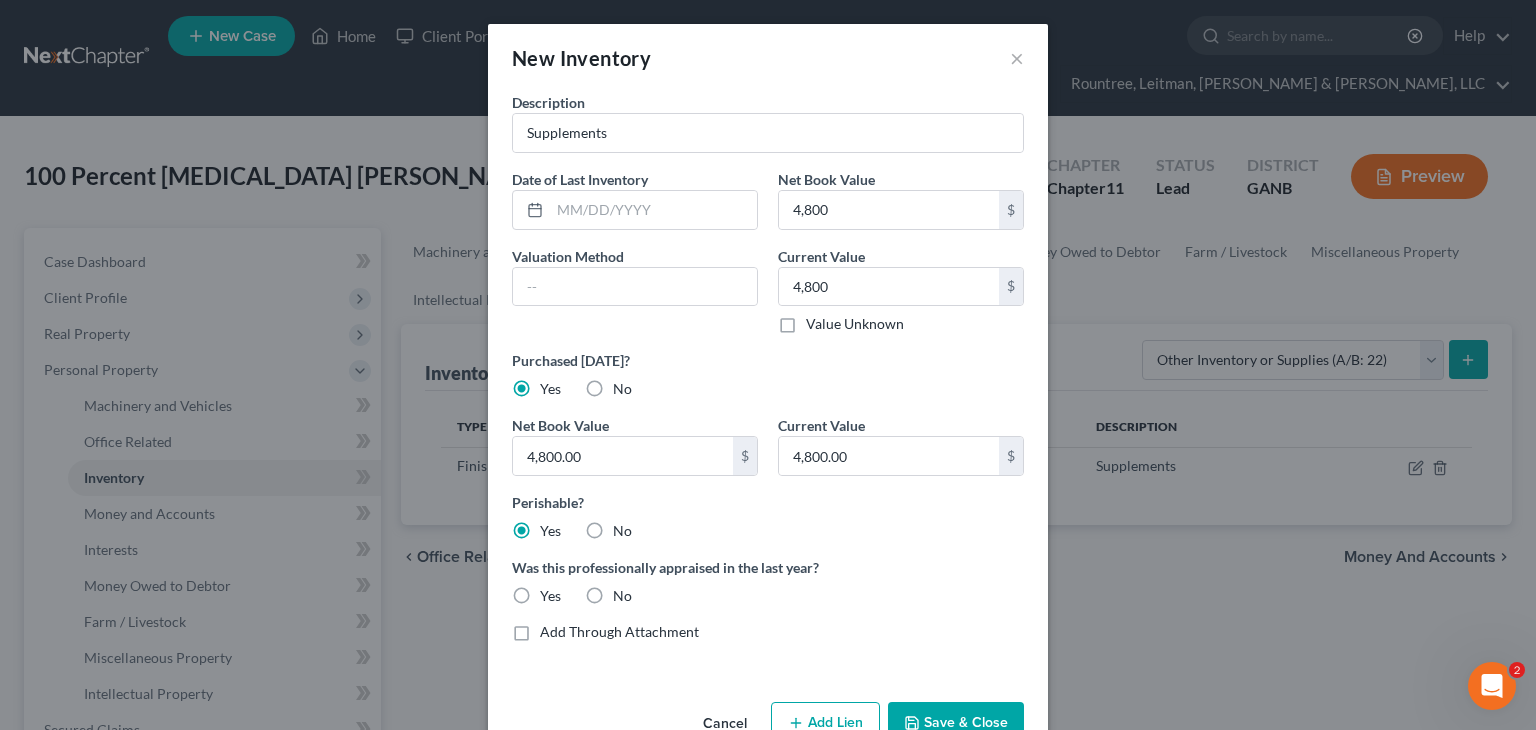 click on "No" at bounding box center (622, 596) 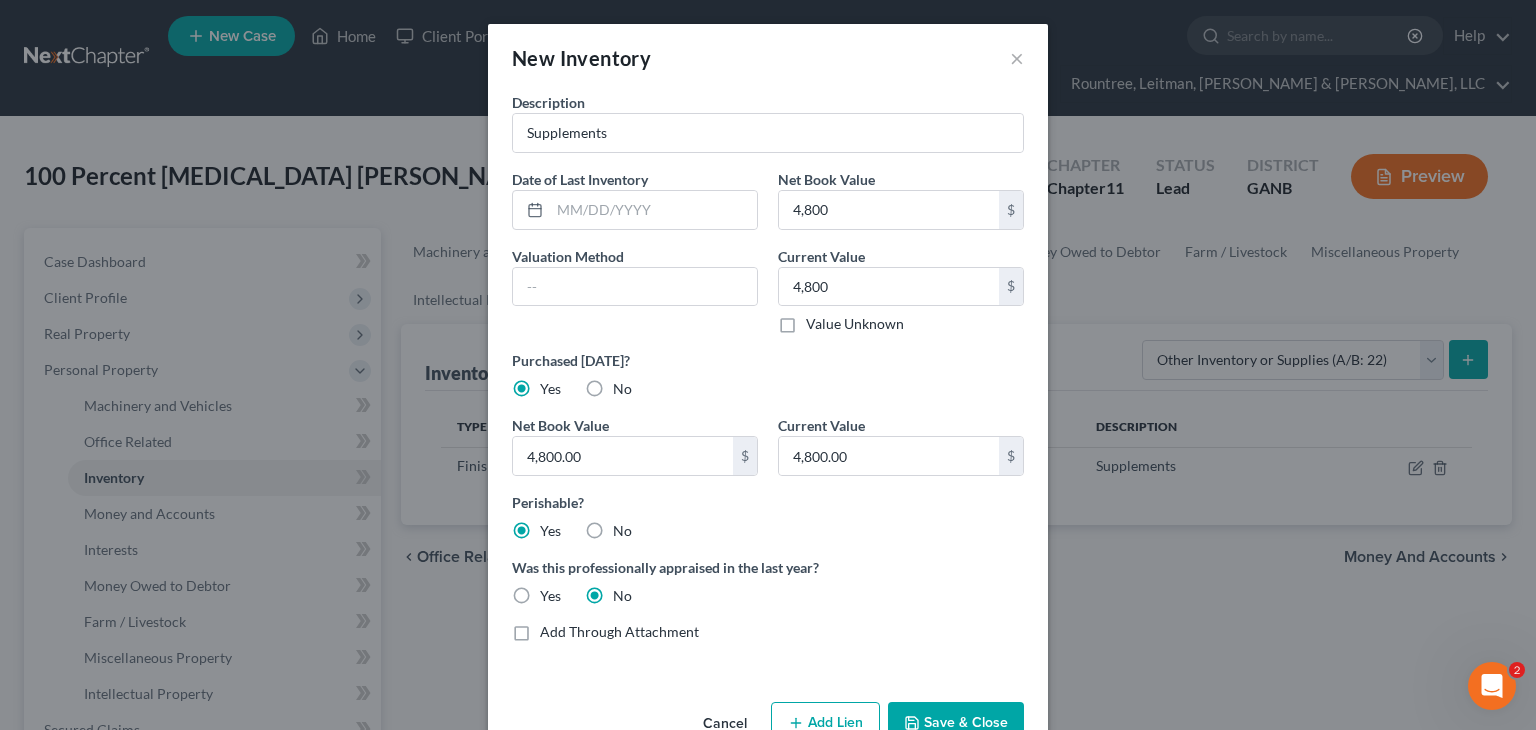 scroll, scrollTop: 52, scrollLeft: 0, axis: vertical 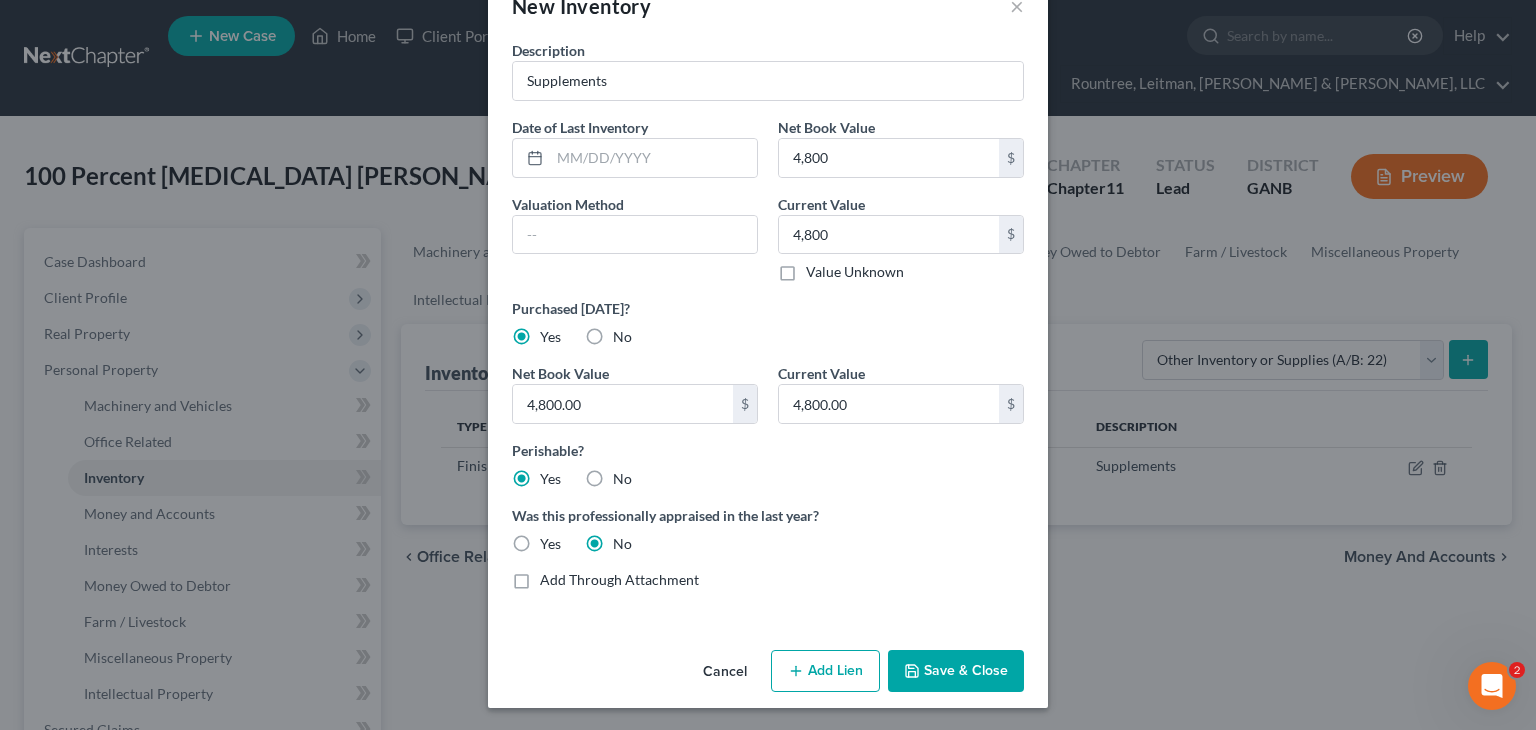 click on "Save & Close" at bounding box center [956, 671] 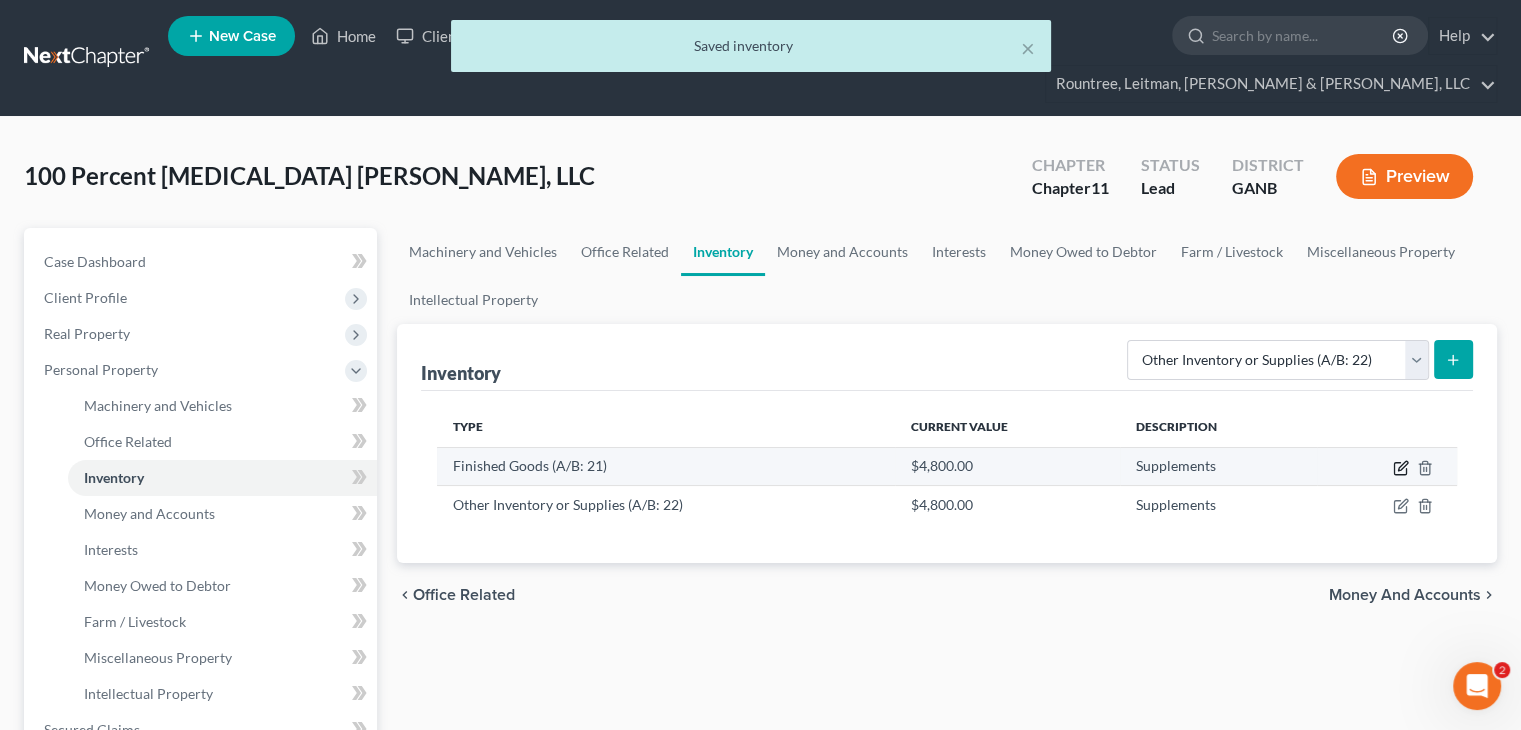 click 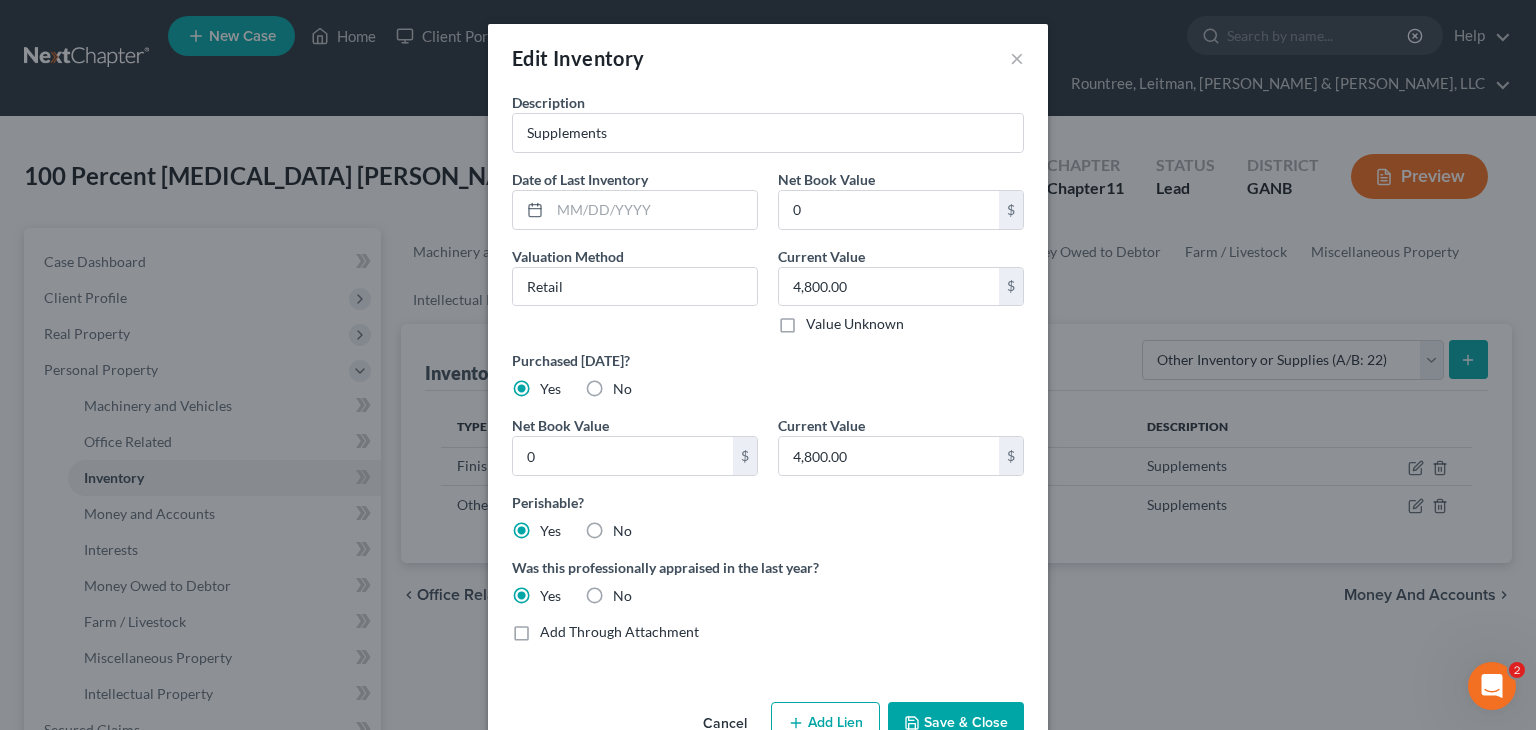 click on "Cancel" at bounding box center [725, 724] 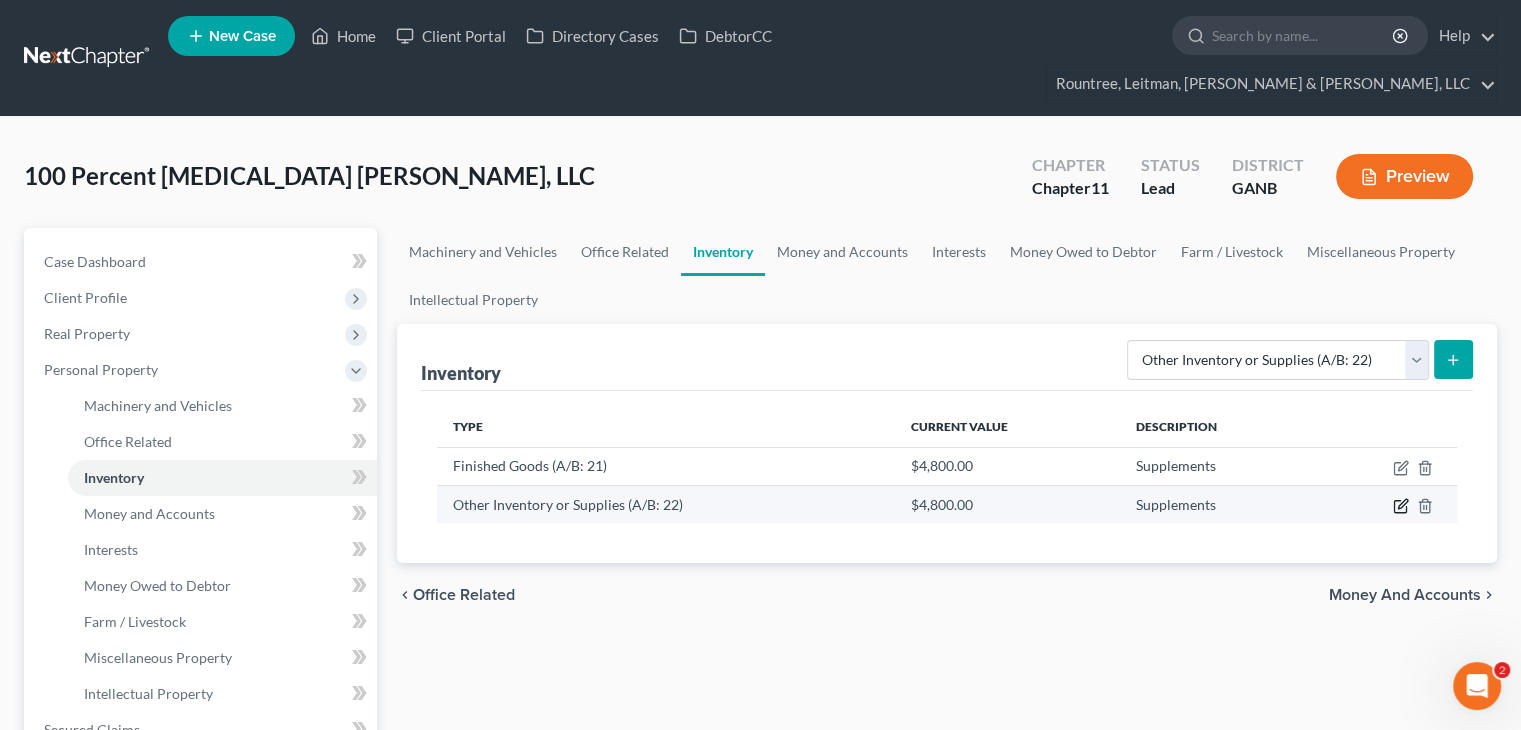 click 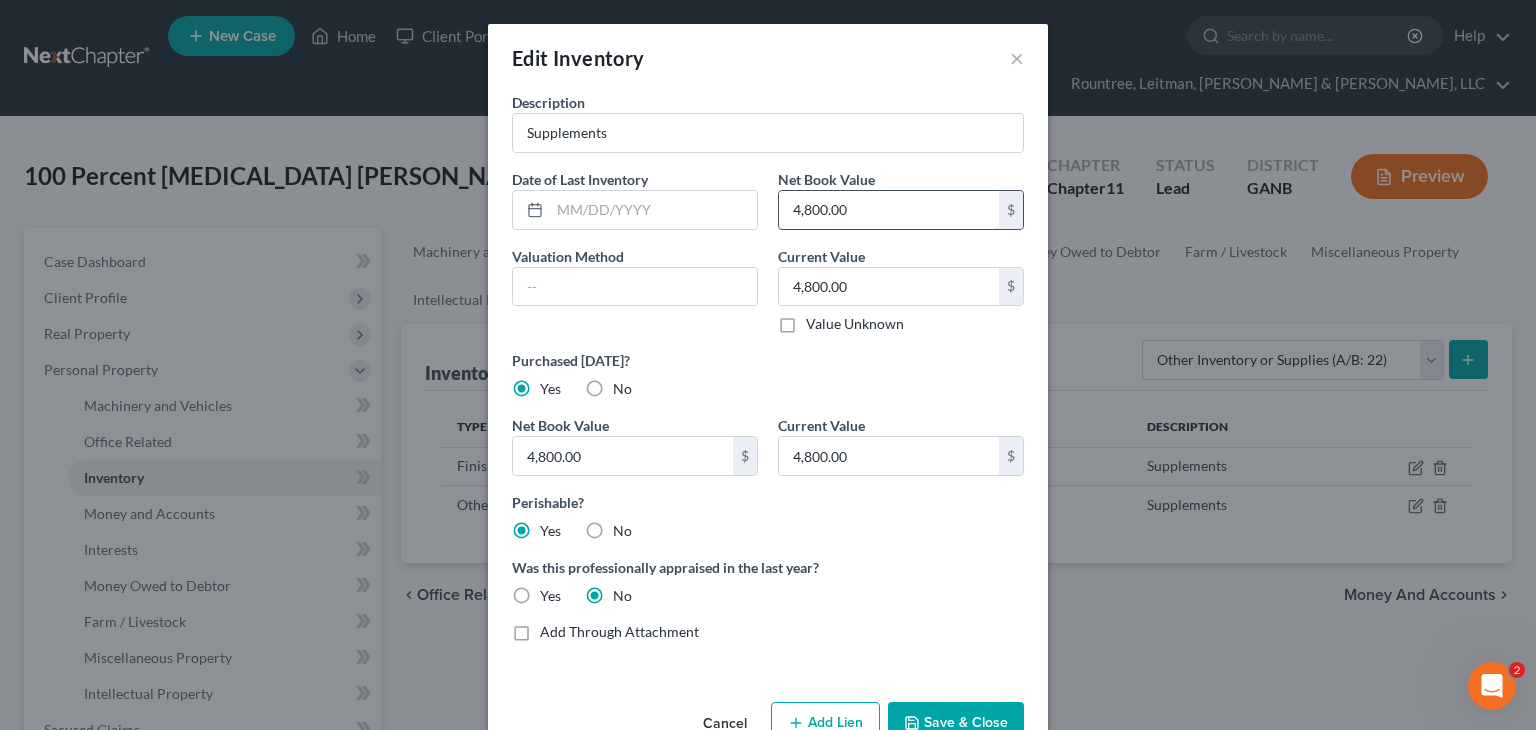 type 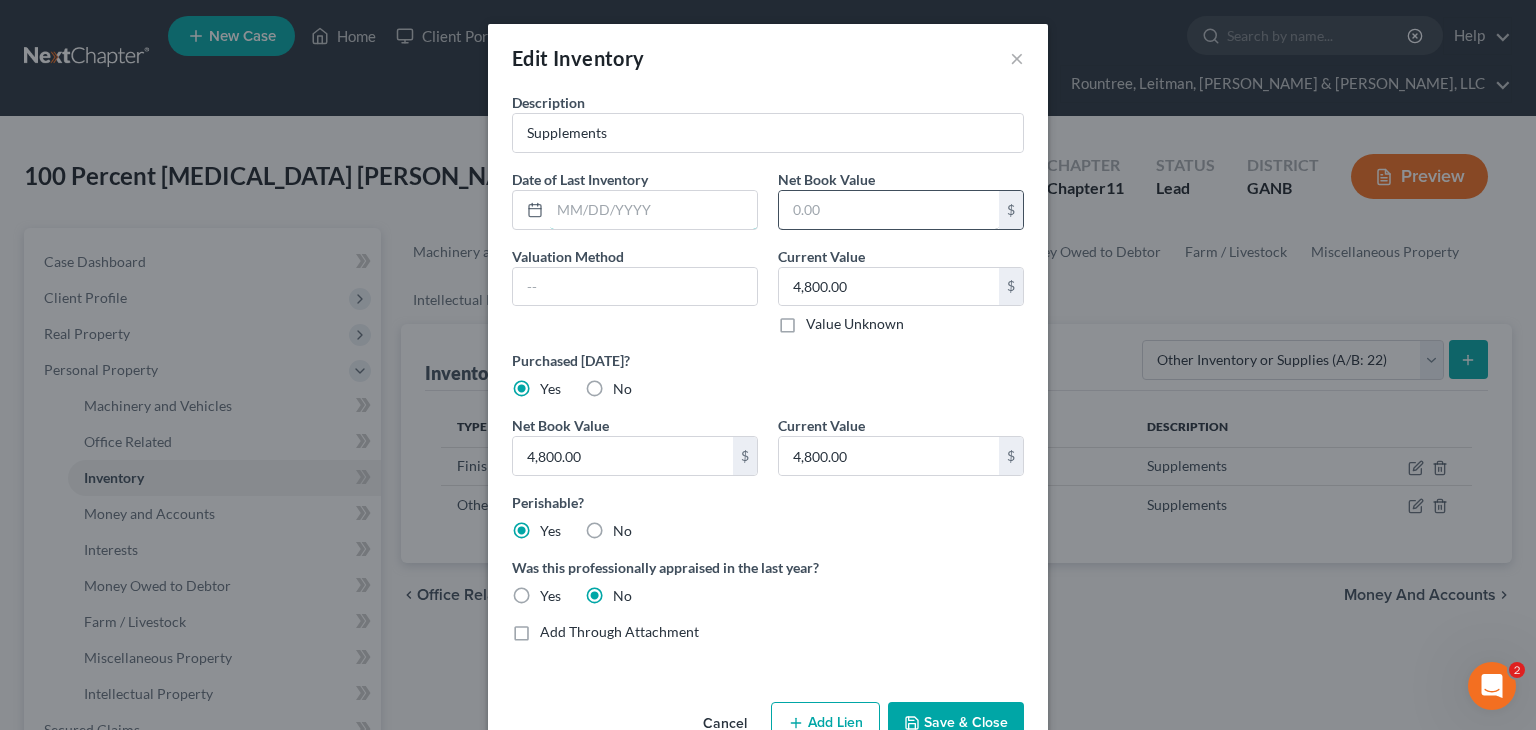 type on "4,800.00" 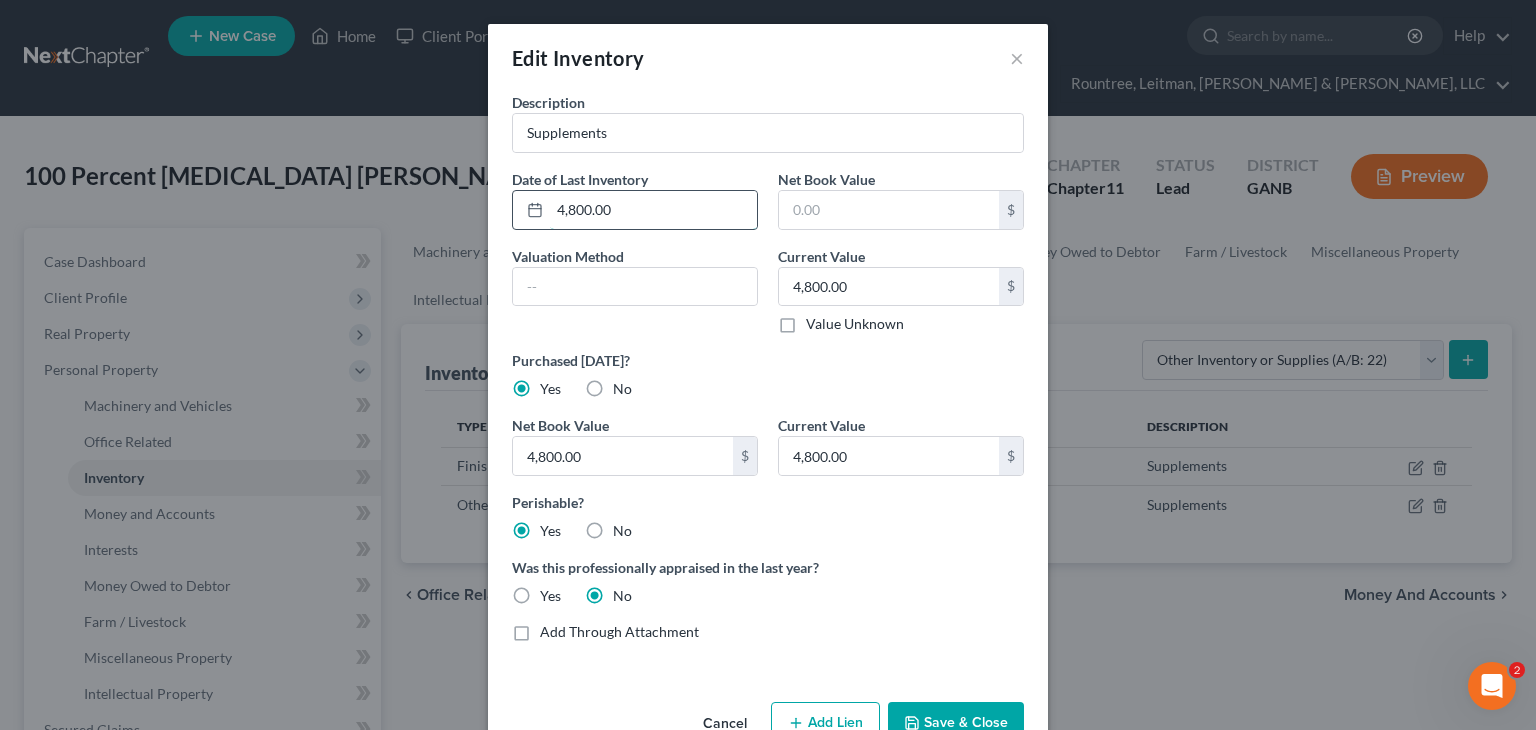 type 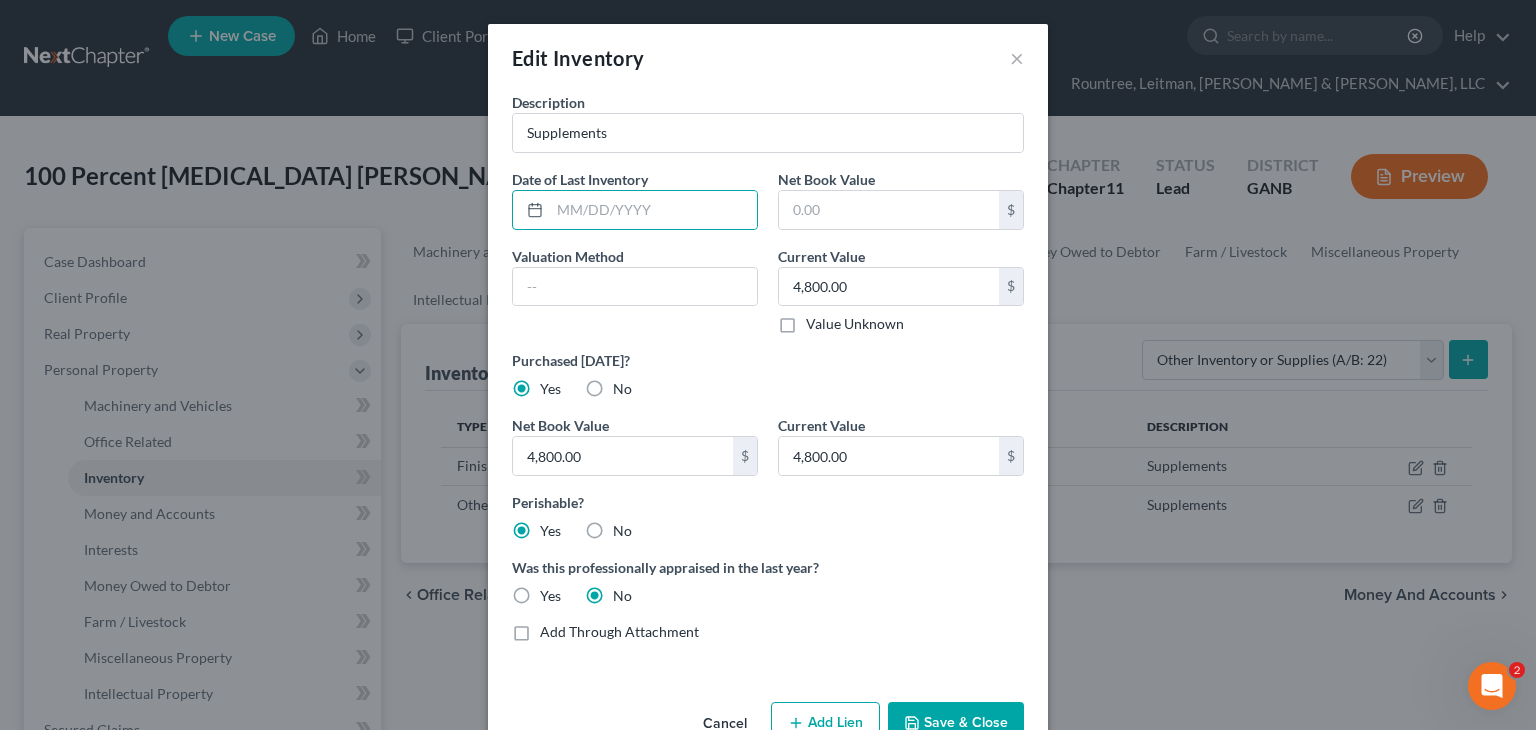 click on "Yes" at bounding box center [550, 596] 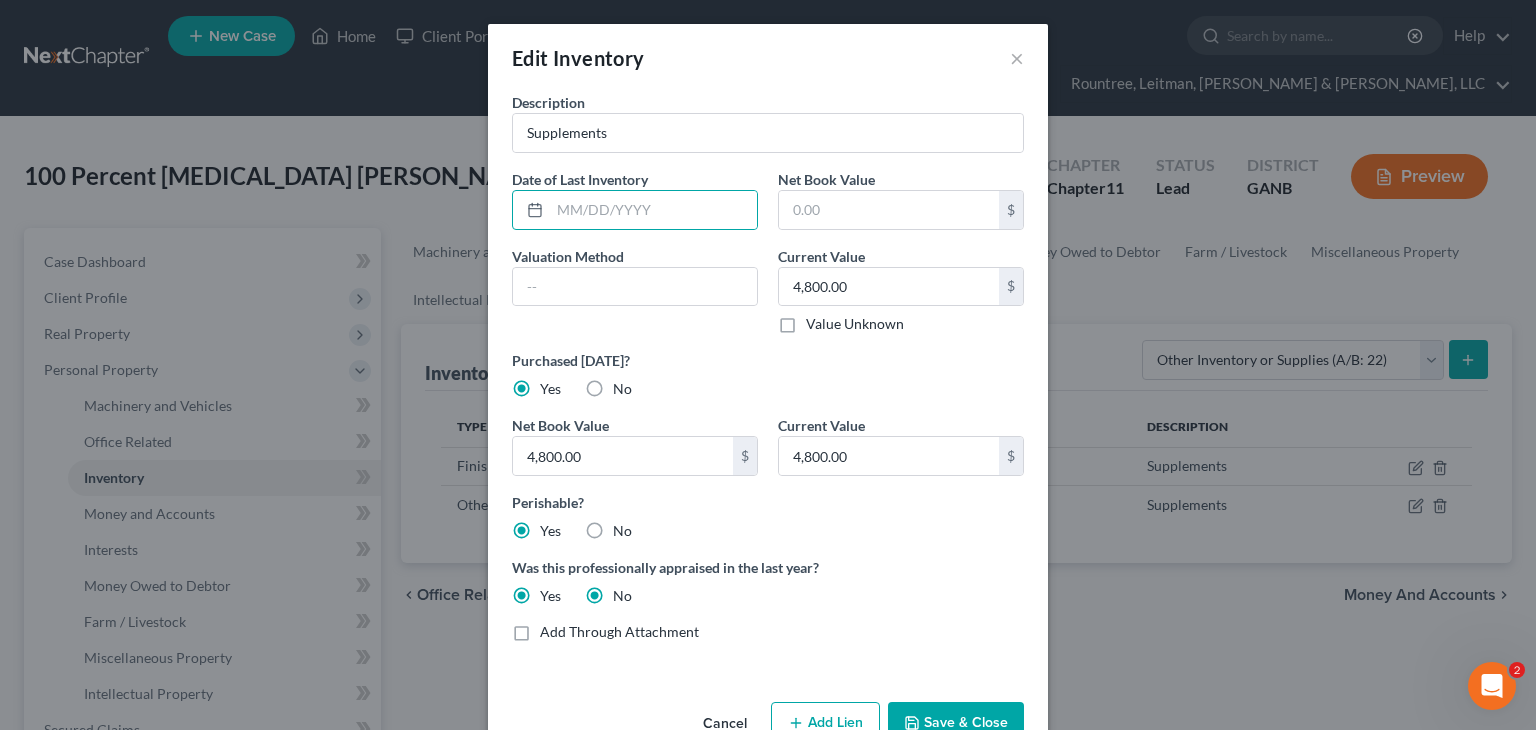 radio on "false" 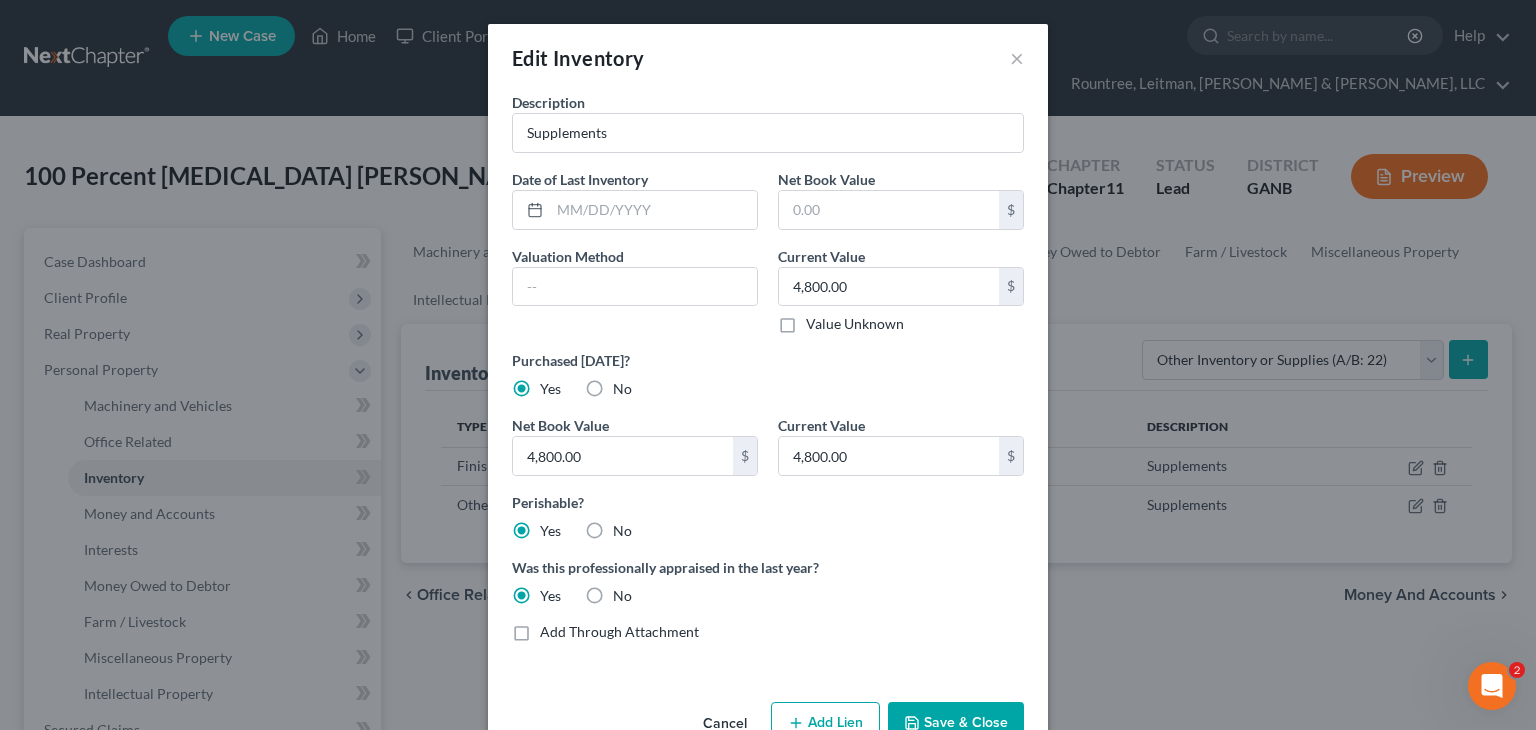 click on "Save & Close" at bounding box center [956, 723] 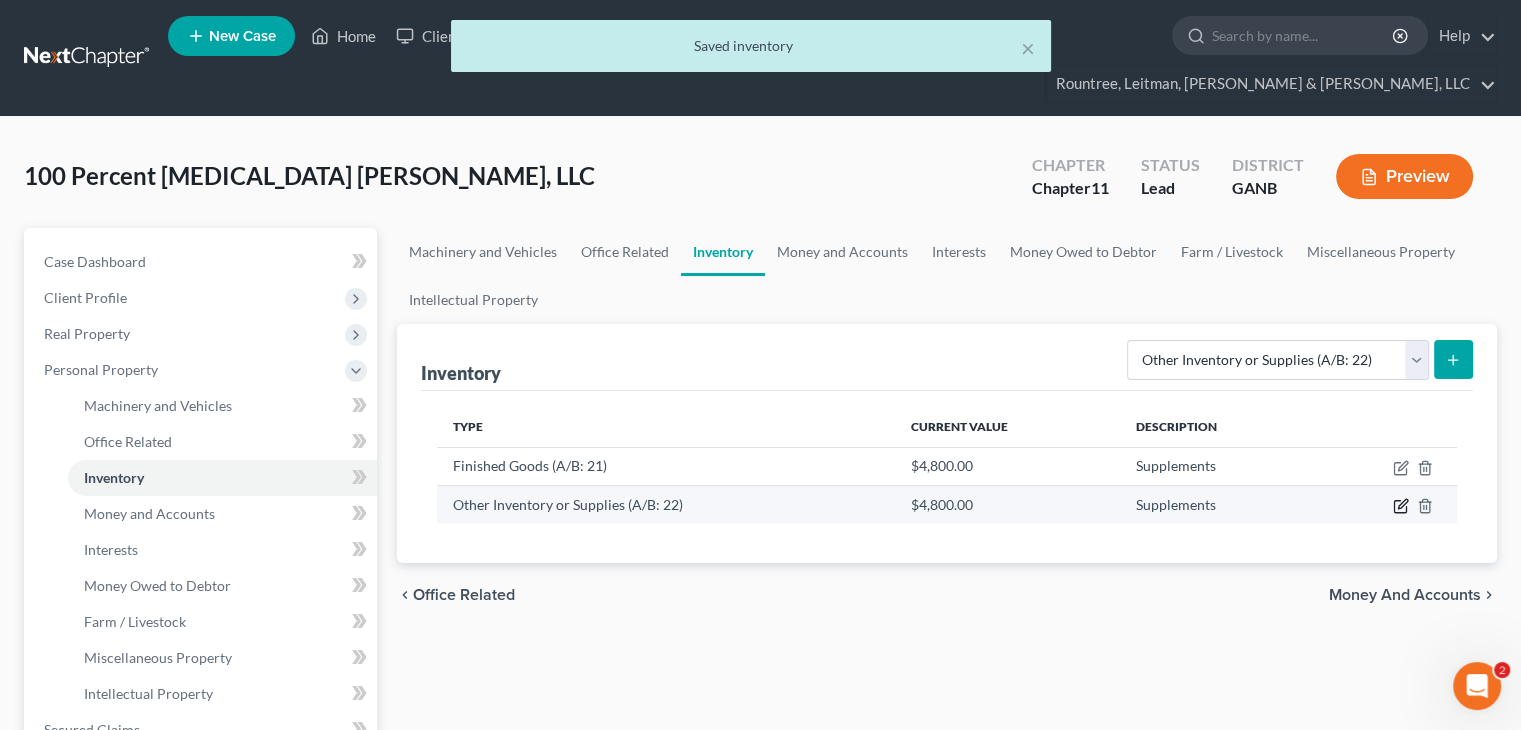 click 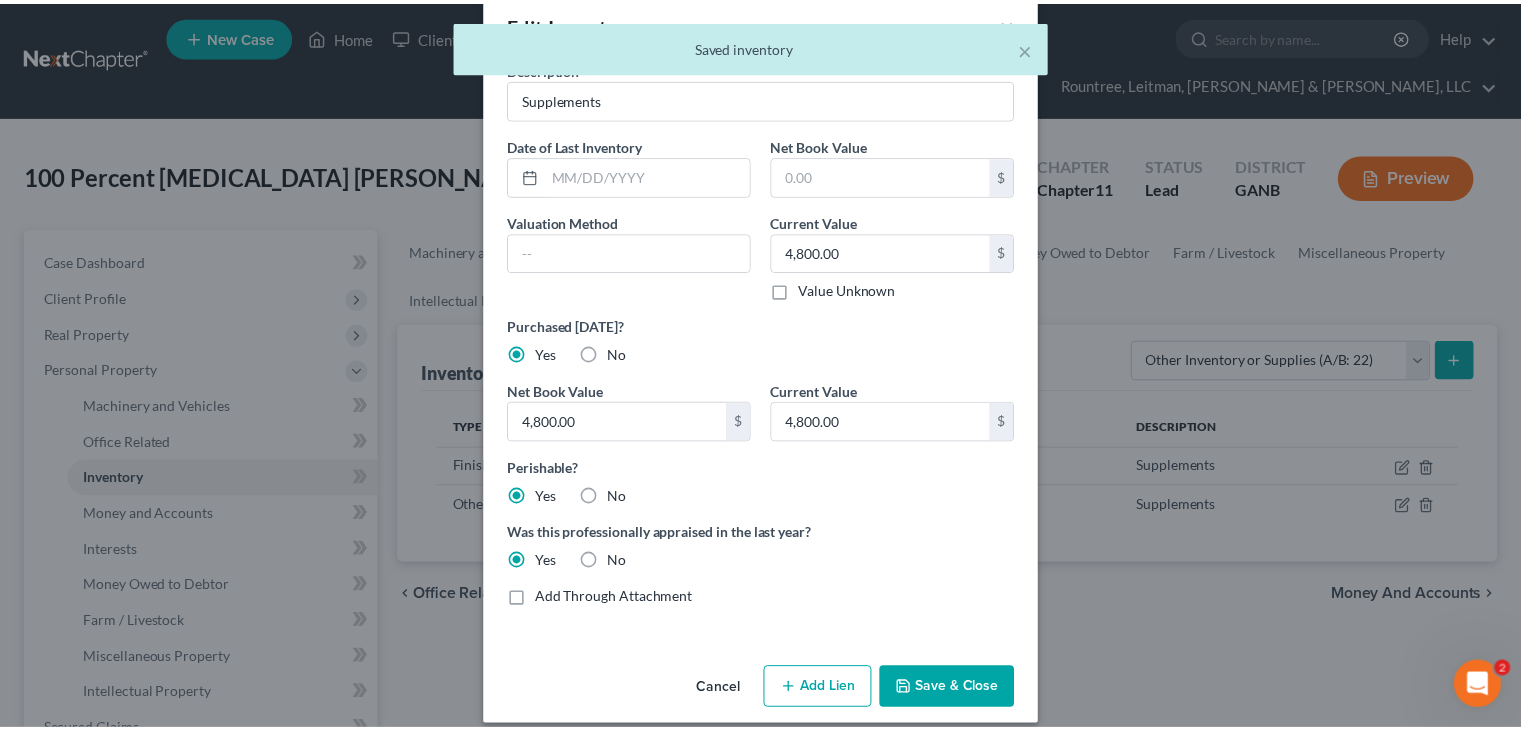 scroll, scrollTop: 52, scrollLeft: 0, axis: vertical 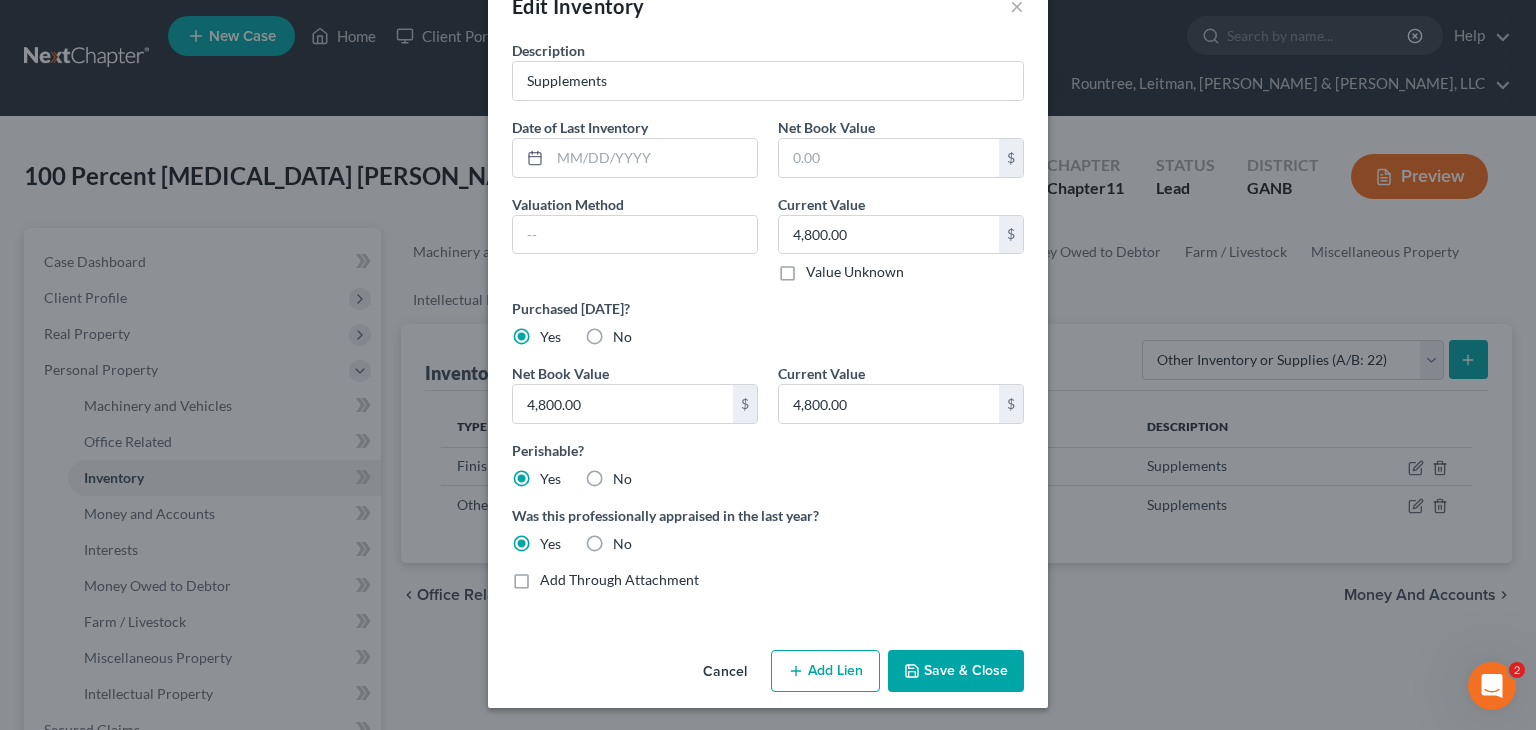 click on "Save & Close" at bounding box center (956, 671) 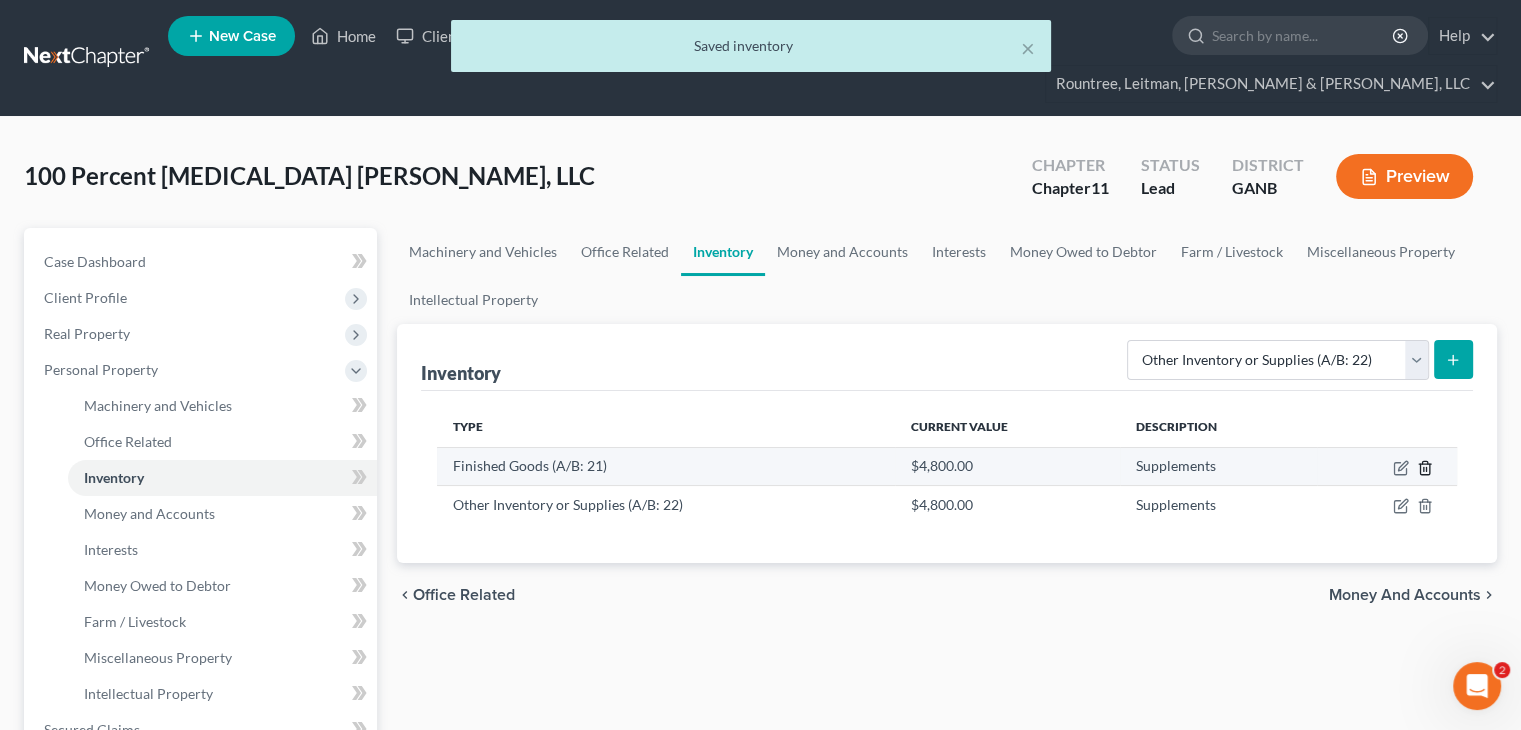 click 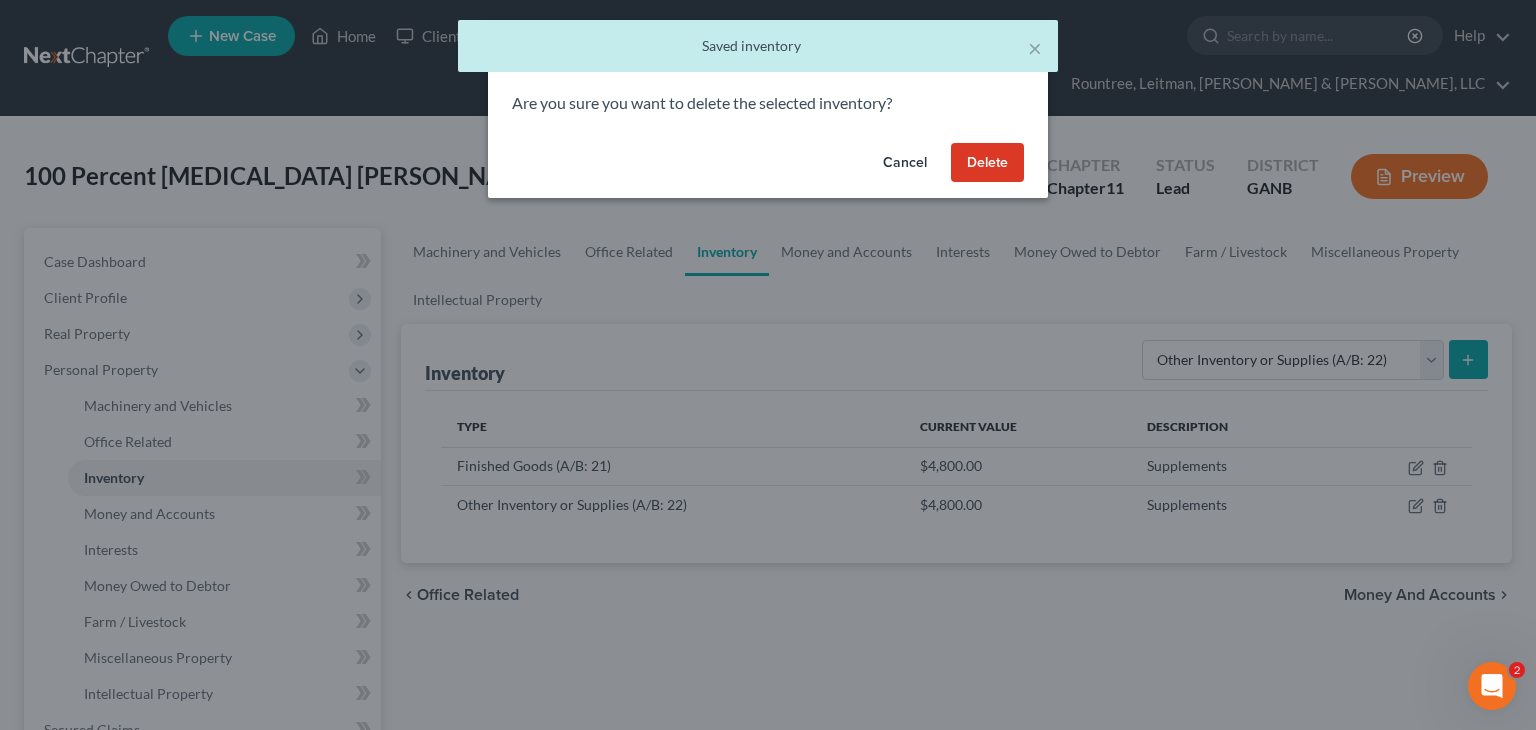 click on "Delete" at bounding box center (987, 163) 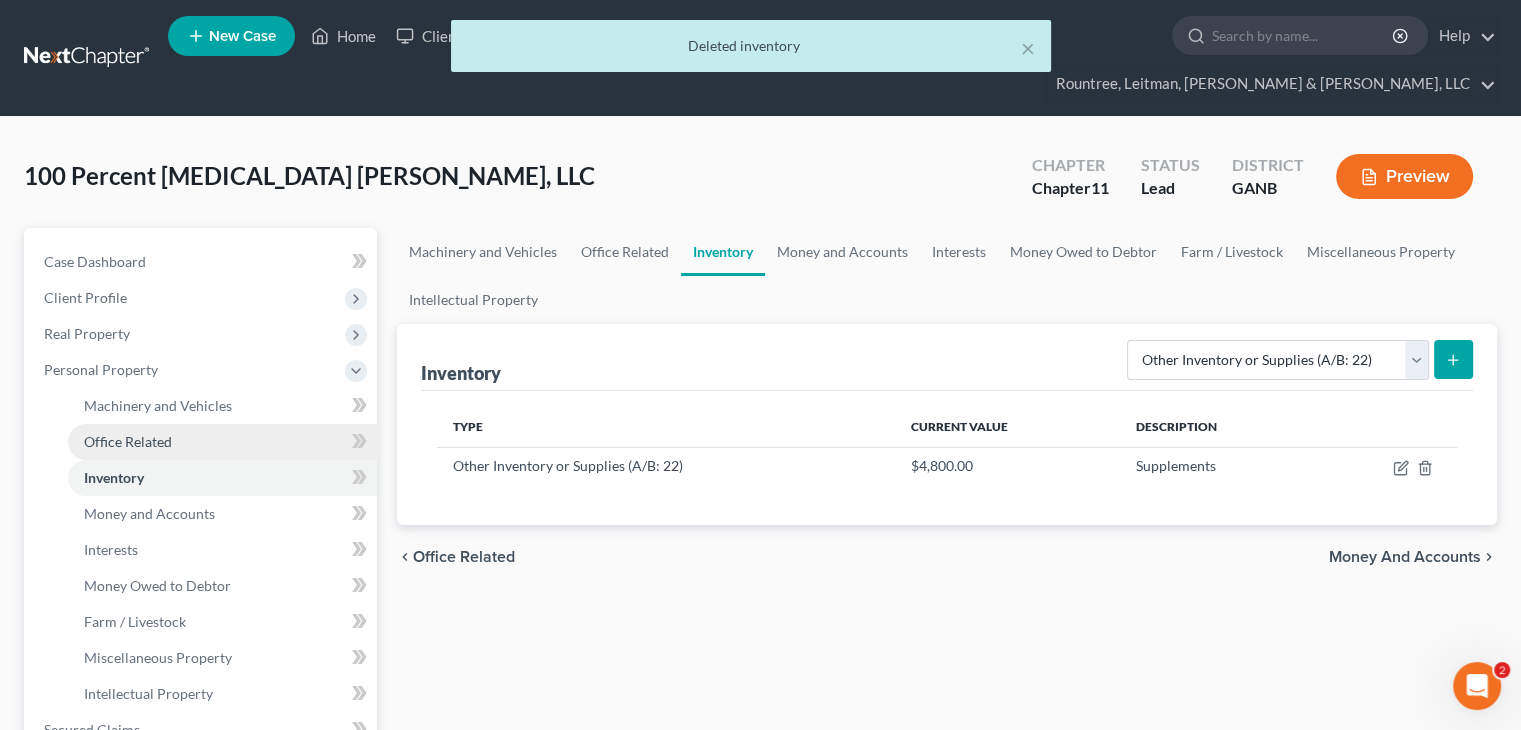 click on "Office Related" at bounding box center [128, 441] 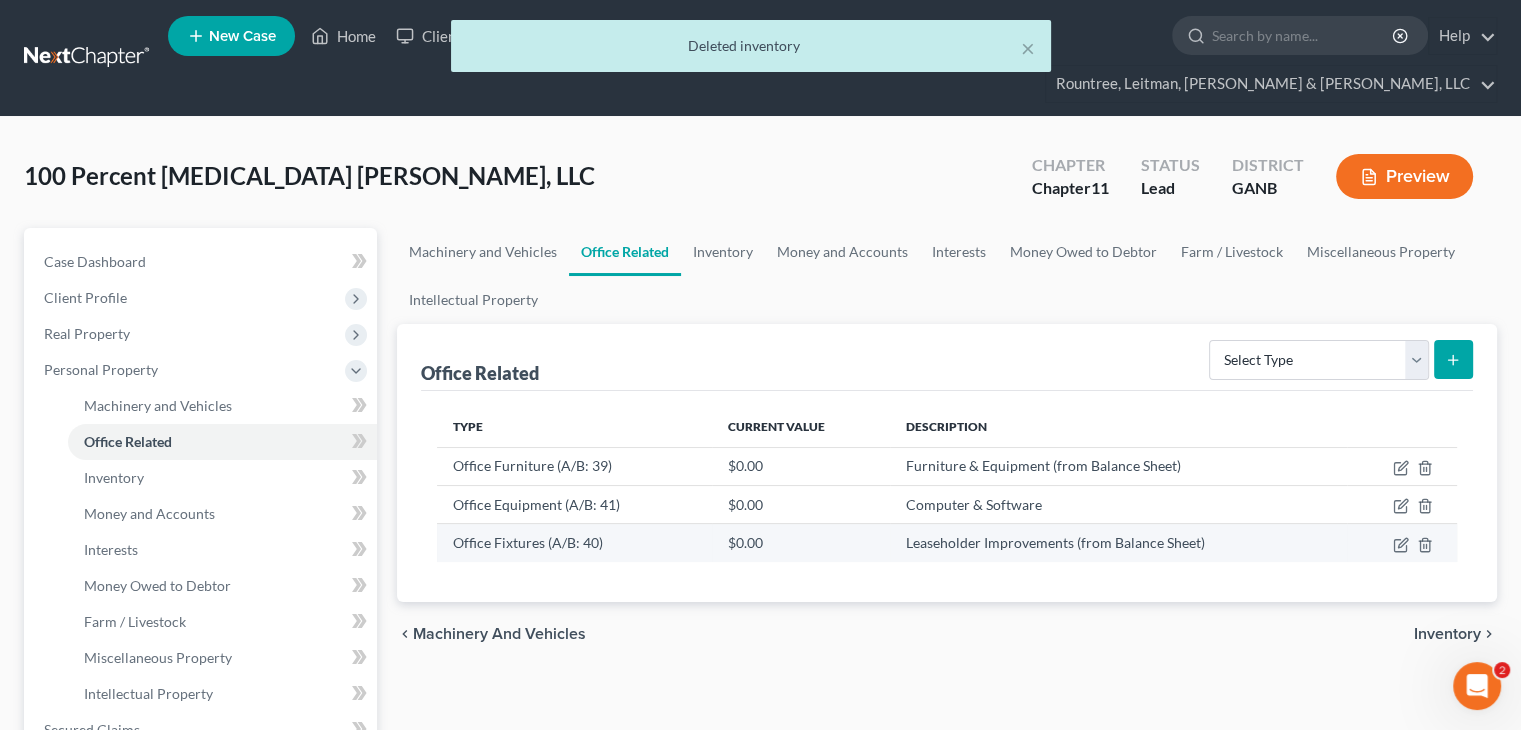 scroll, scrollTop: 100, scrollLeft: 0, axis: vertical 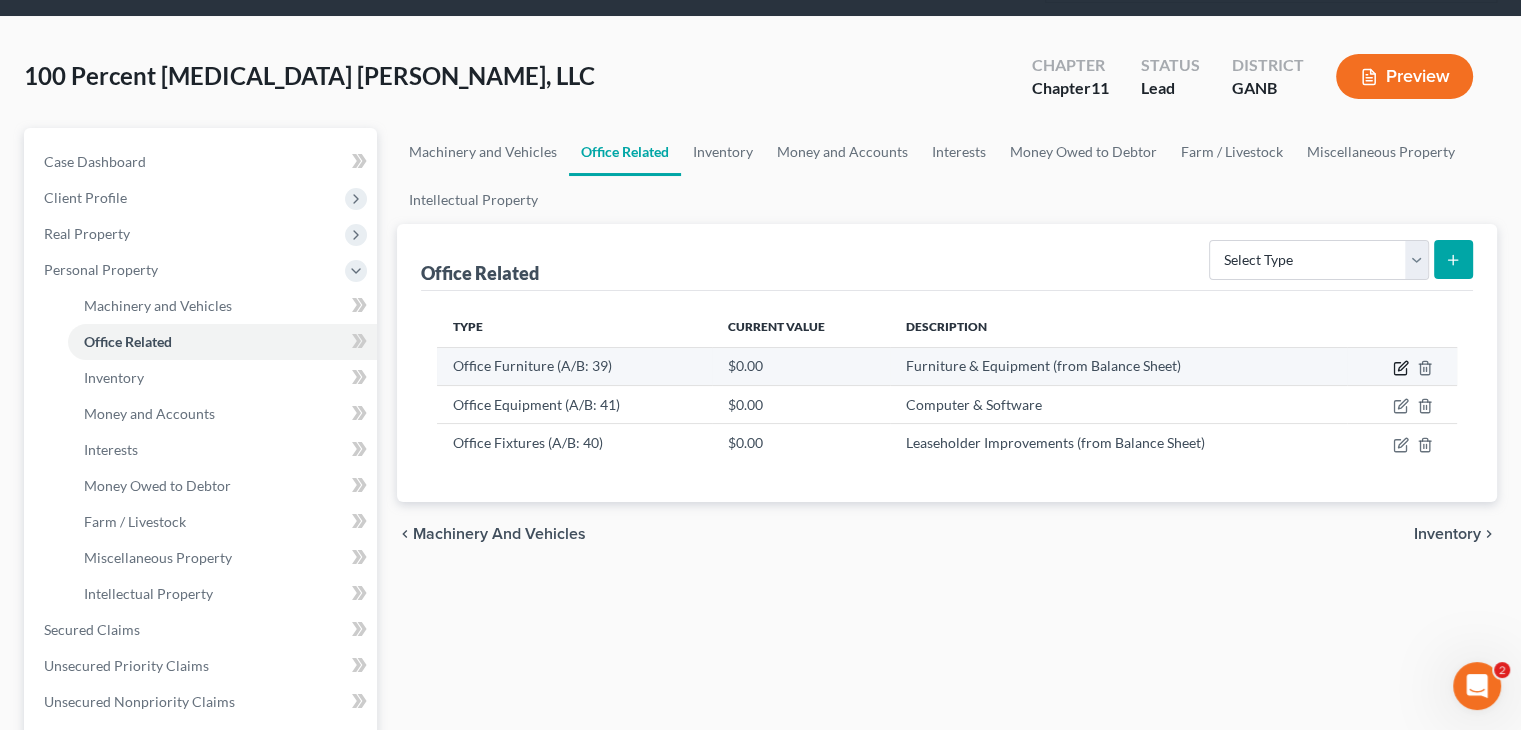 click 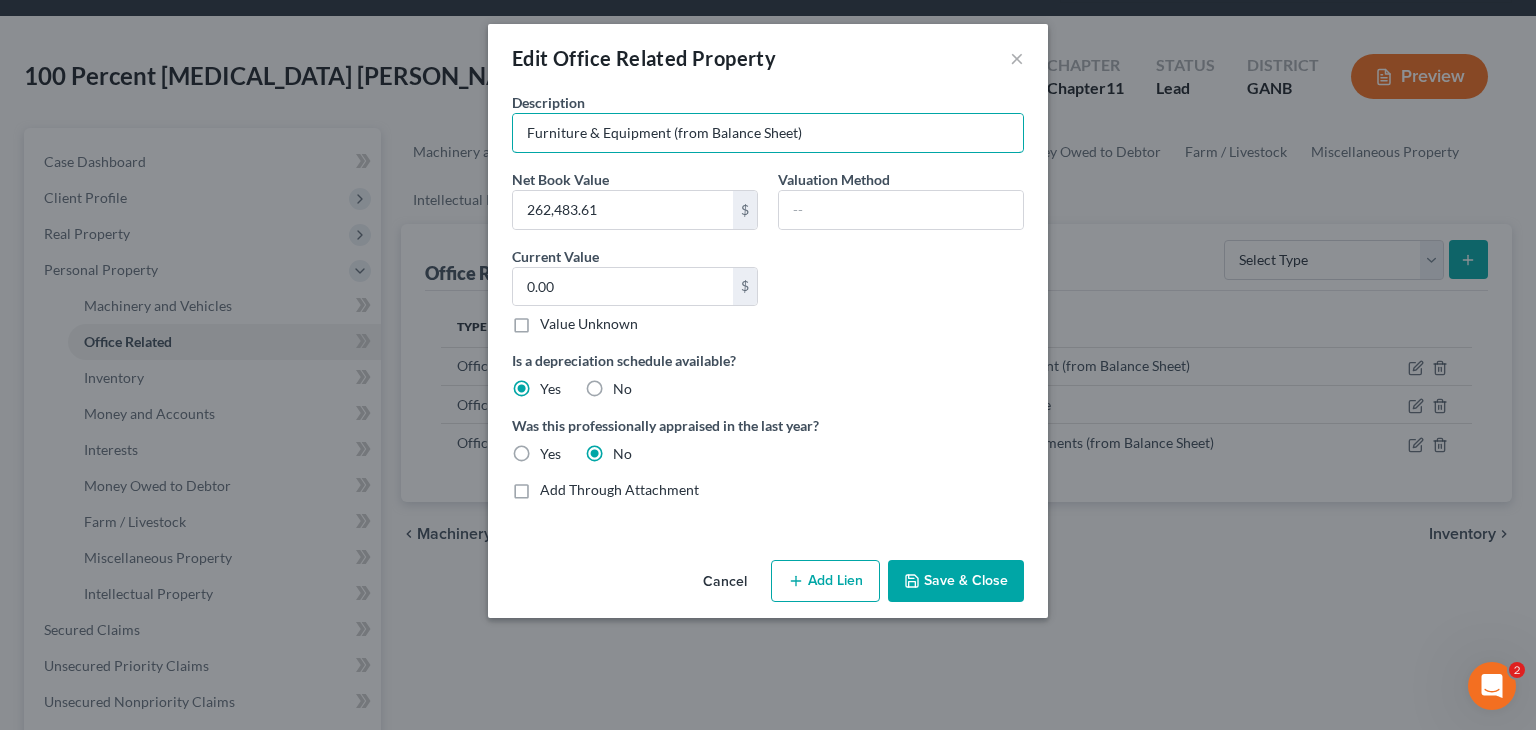 drag, startPoint x: 666, startPoint y: 129, endPoint x: 1116, endPoint y: 142, distance: 450.18774 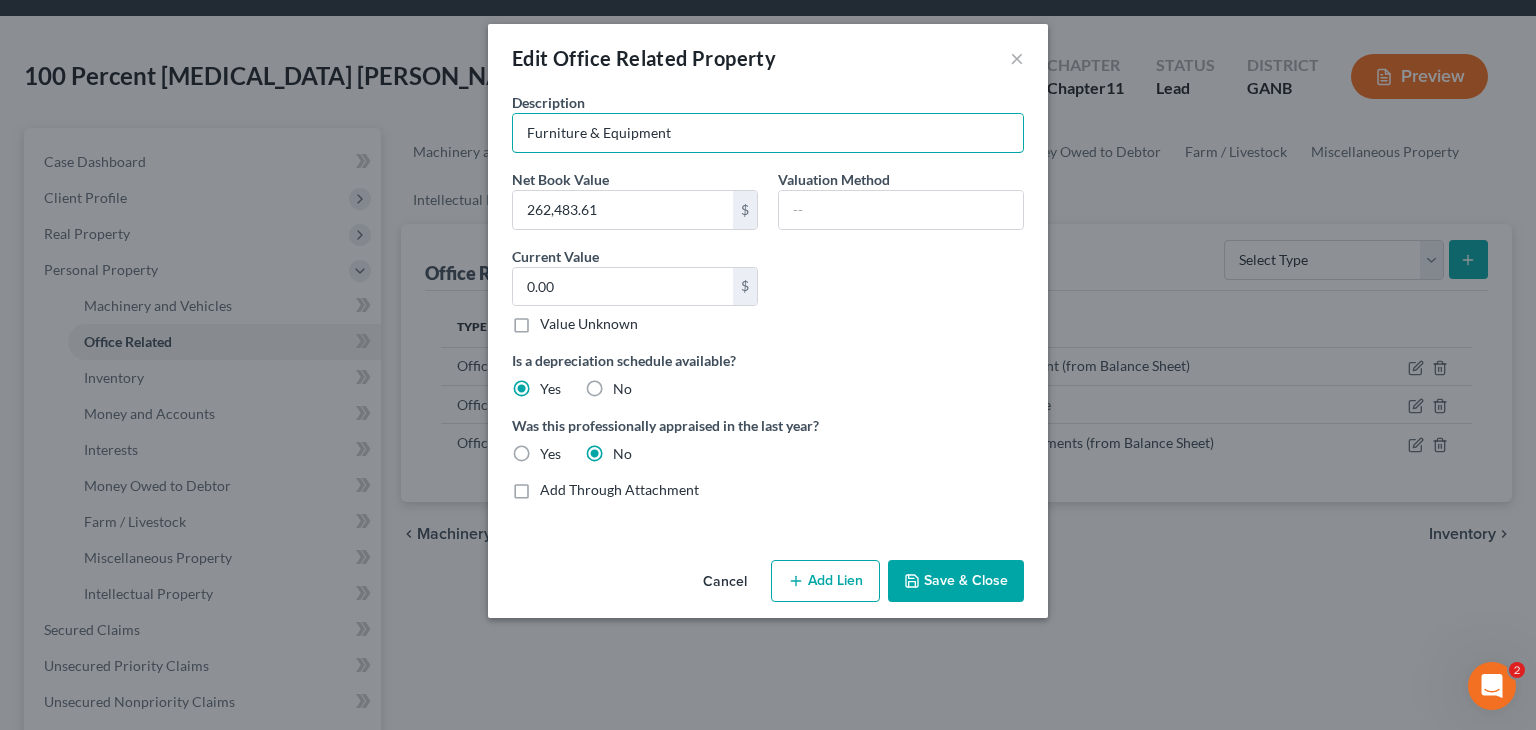 type on "Furniture & Equipment" 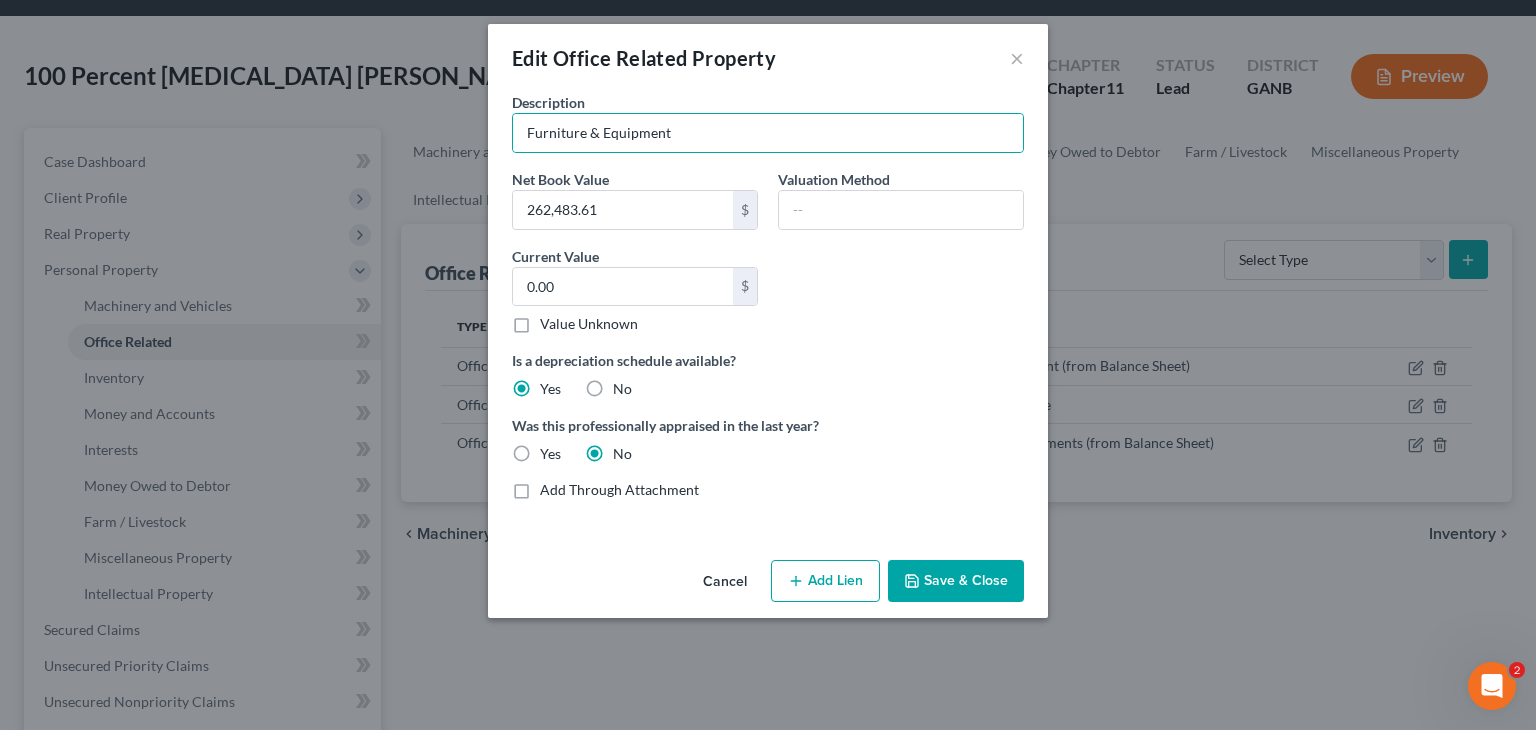 click on "Save & Close" at bounding box center [956, 581] 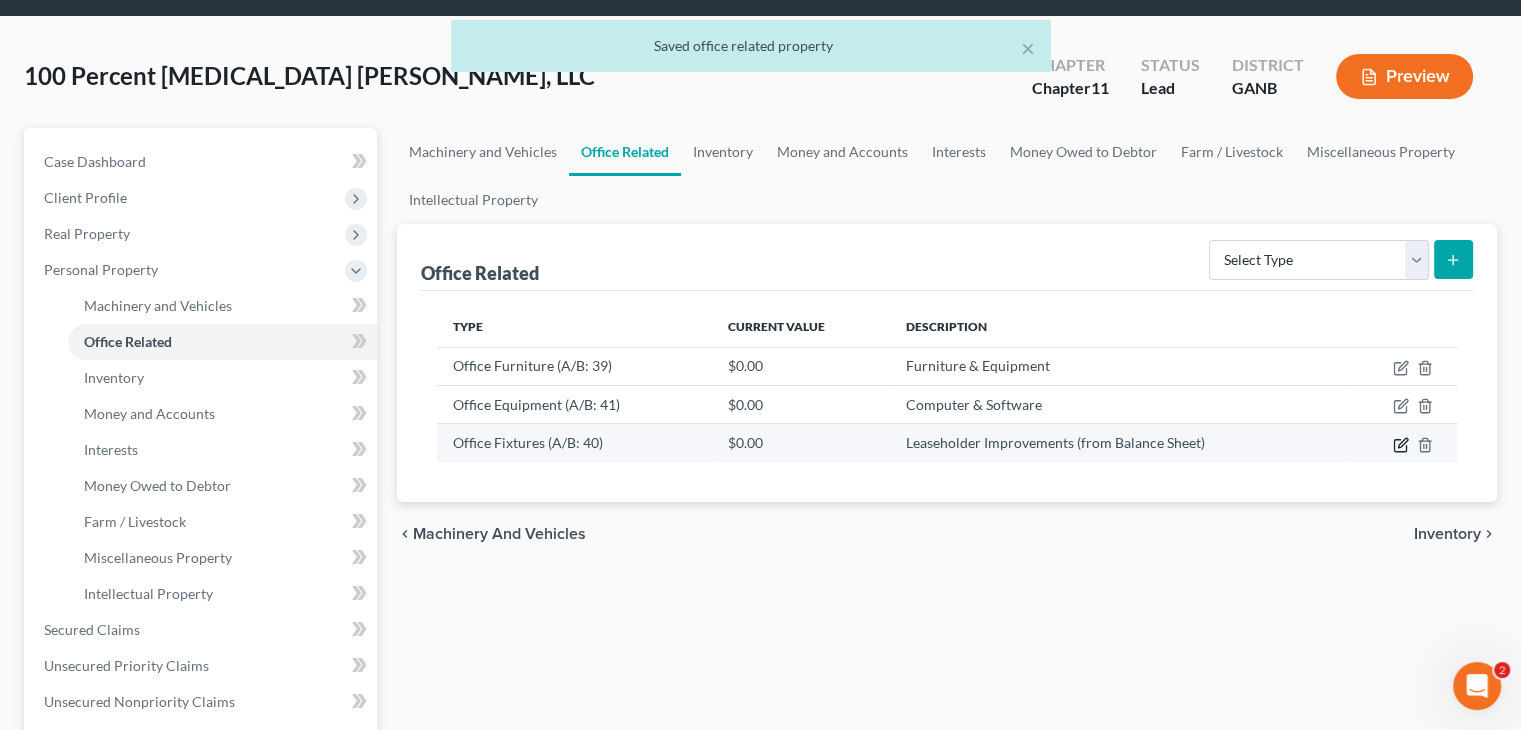 click 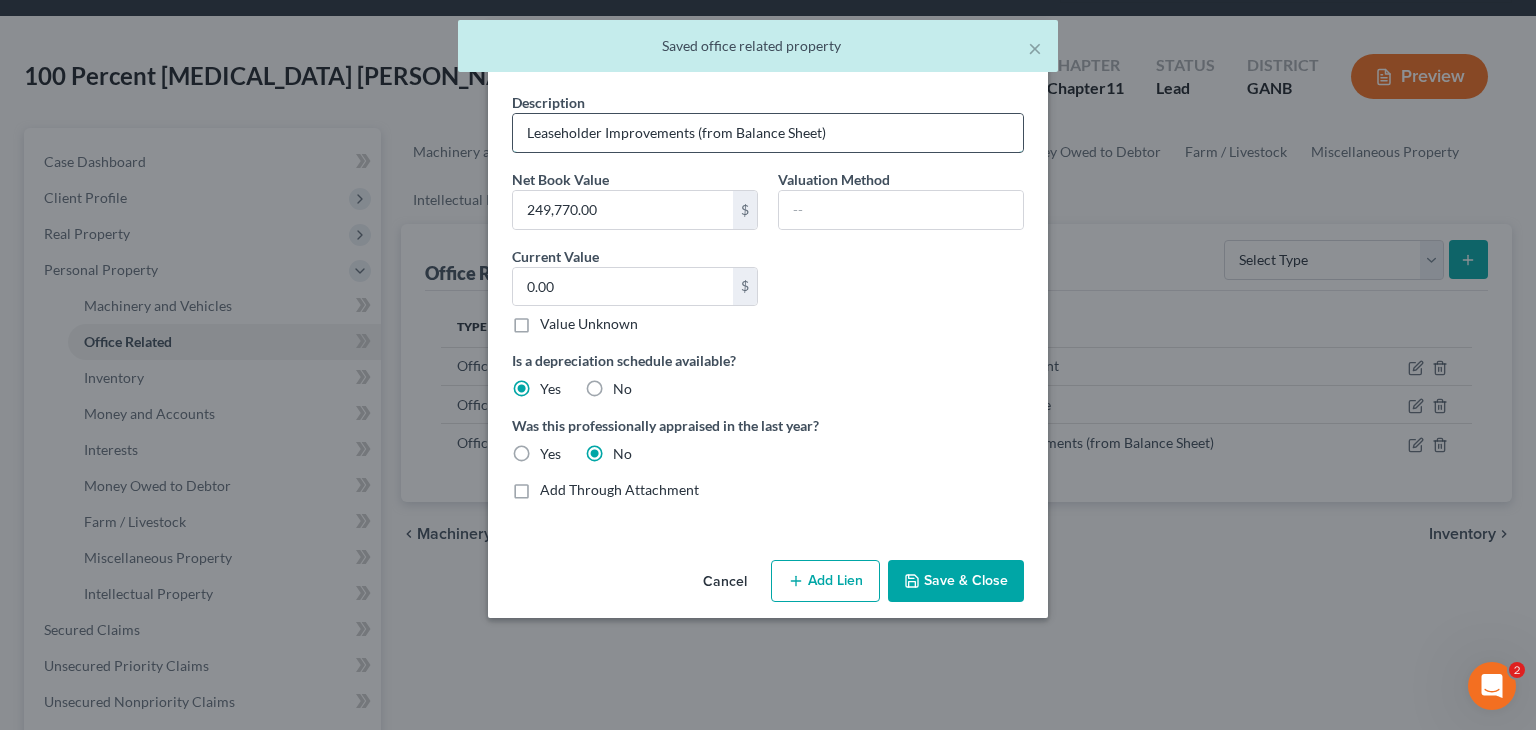 drag, startPoint x: 688, startPoint y: 132, endPoint x: 839, endPoint y: 141, distance: 151.26797 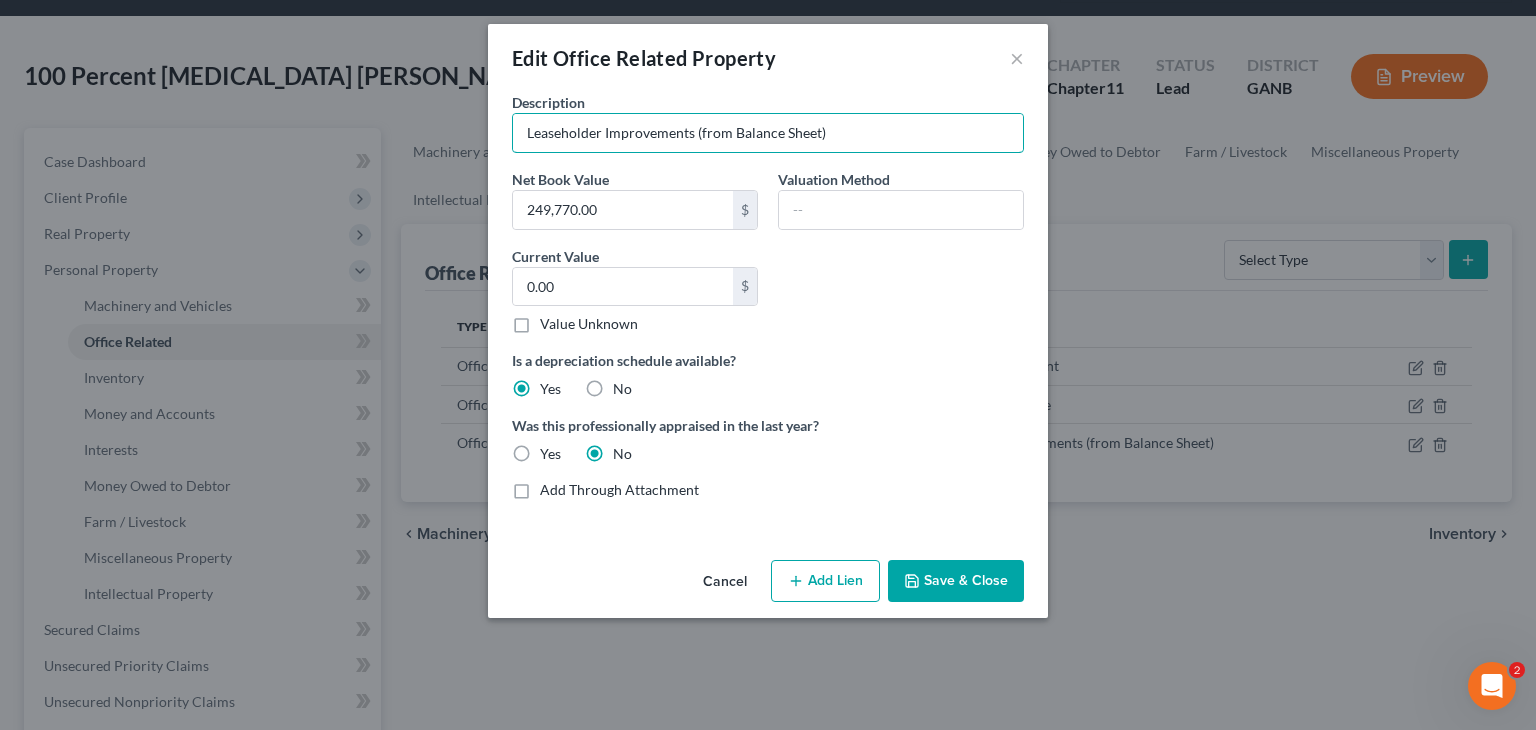 drag, startPoint x: 692, startPoint y: 129, endPoint x: 1047, endPoint y: 183, distance: 359.08356 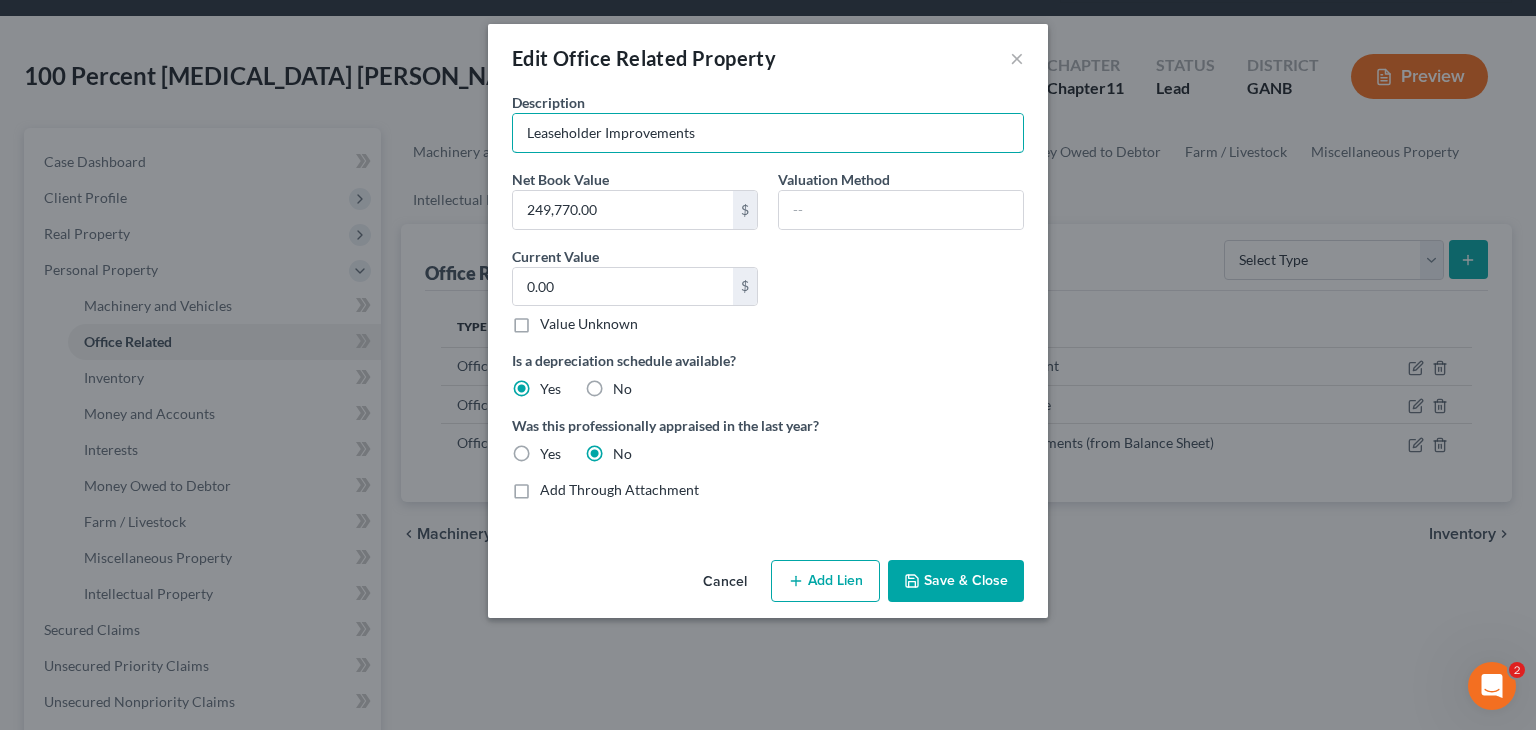 type on "Leaseholder Improvements" 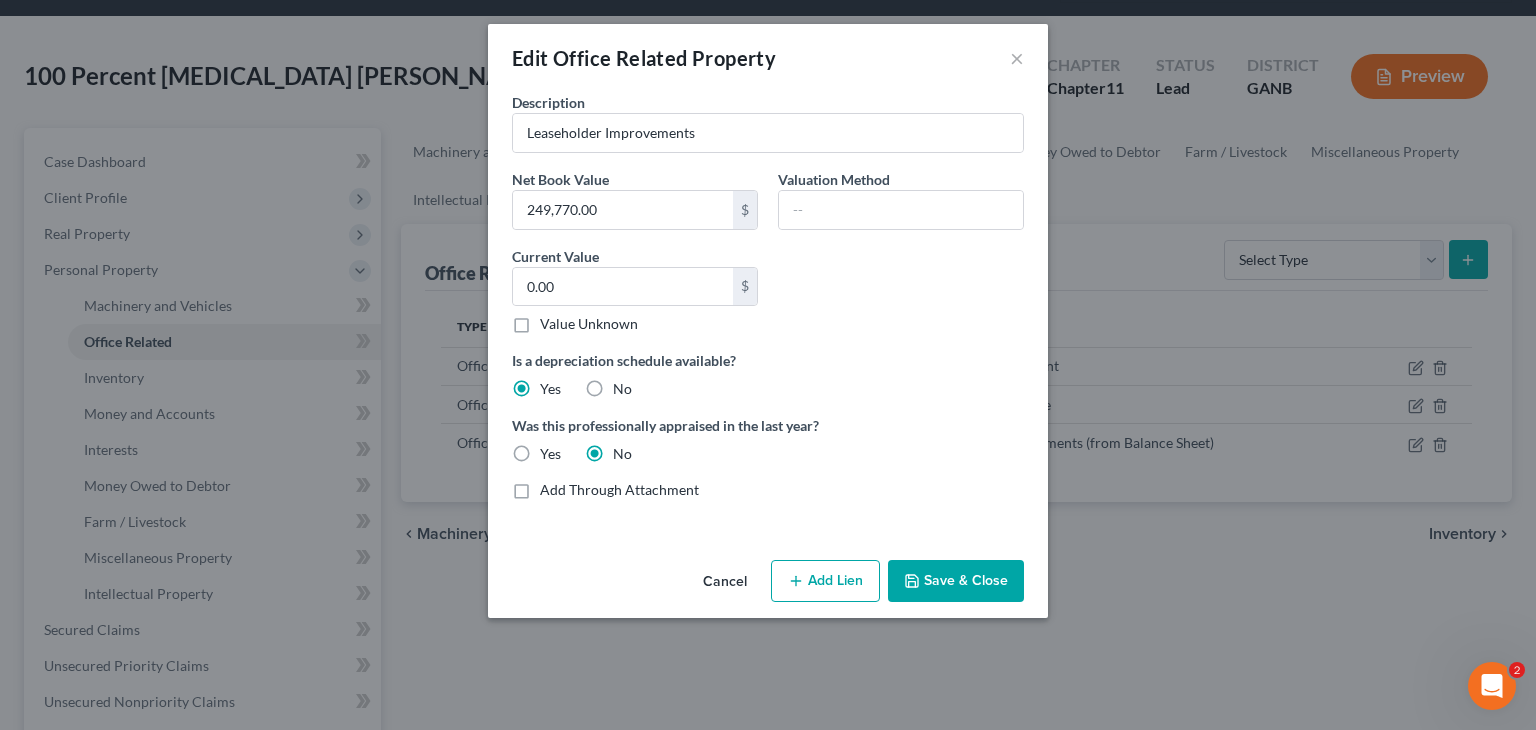click on "Save & Close" at bounding box center (956, 581) 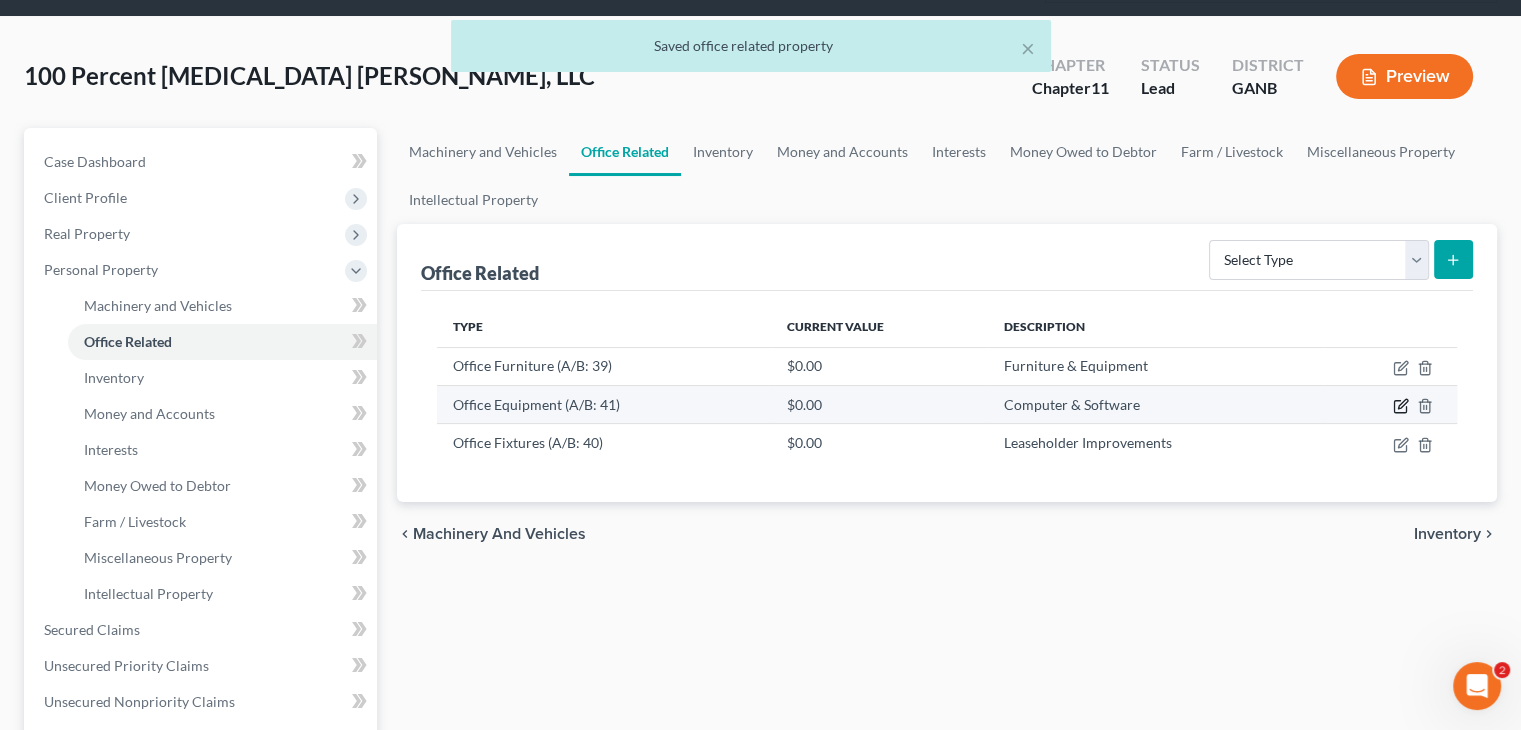 click 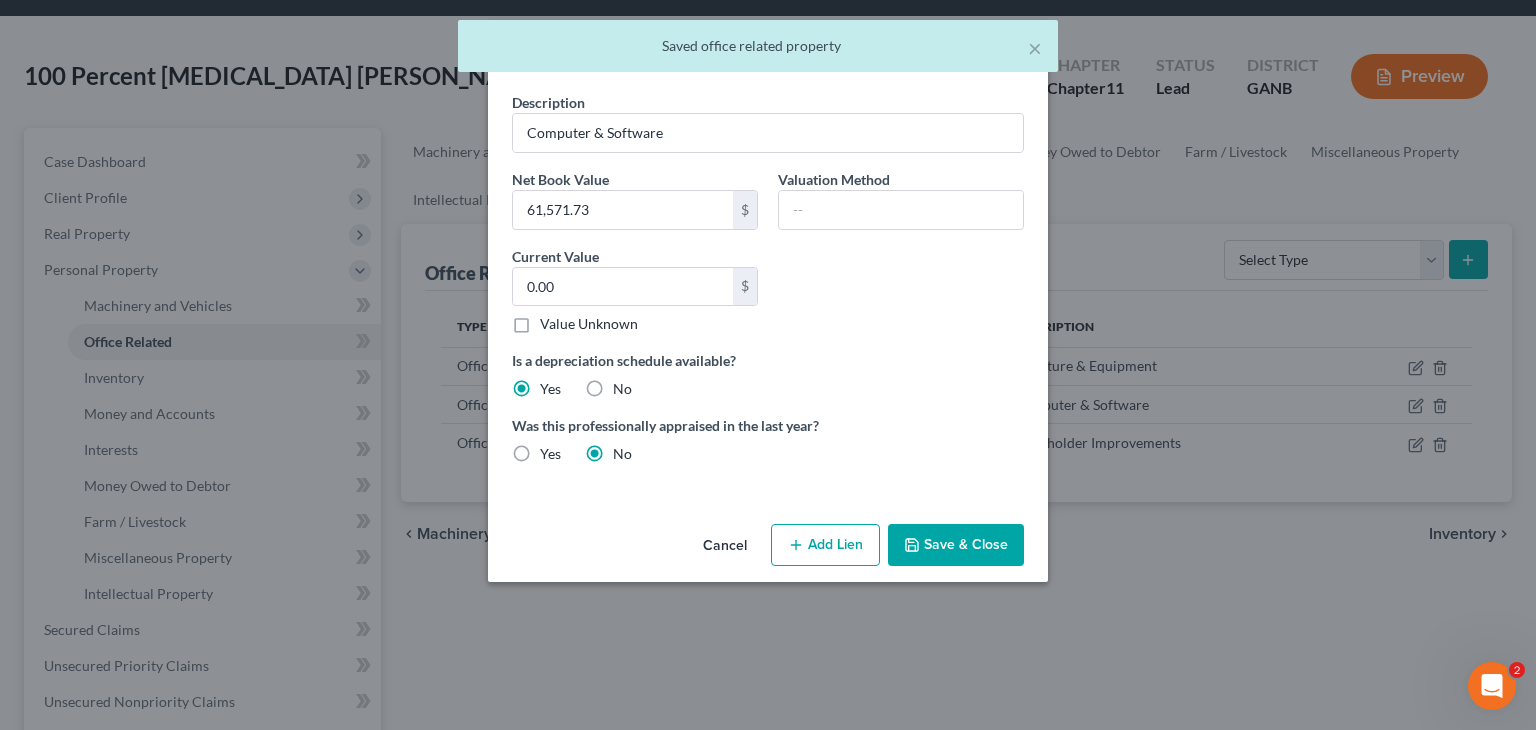 click on "Save & Close" at bounding box center (956, 545) 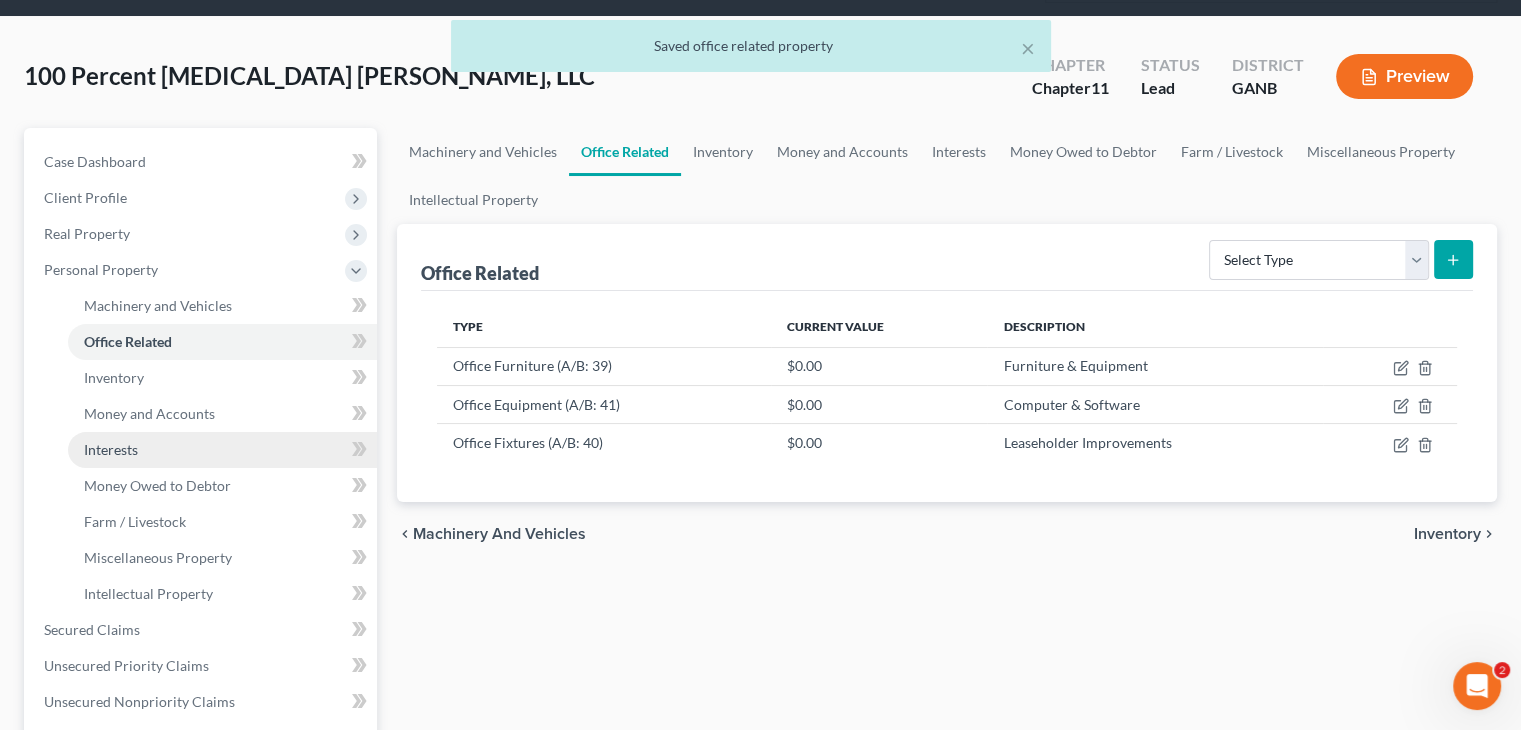 click on "Interests" at bounding box center (222, 450) 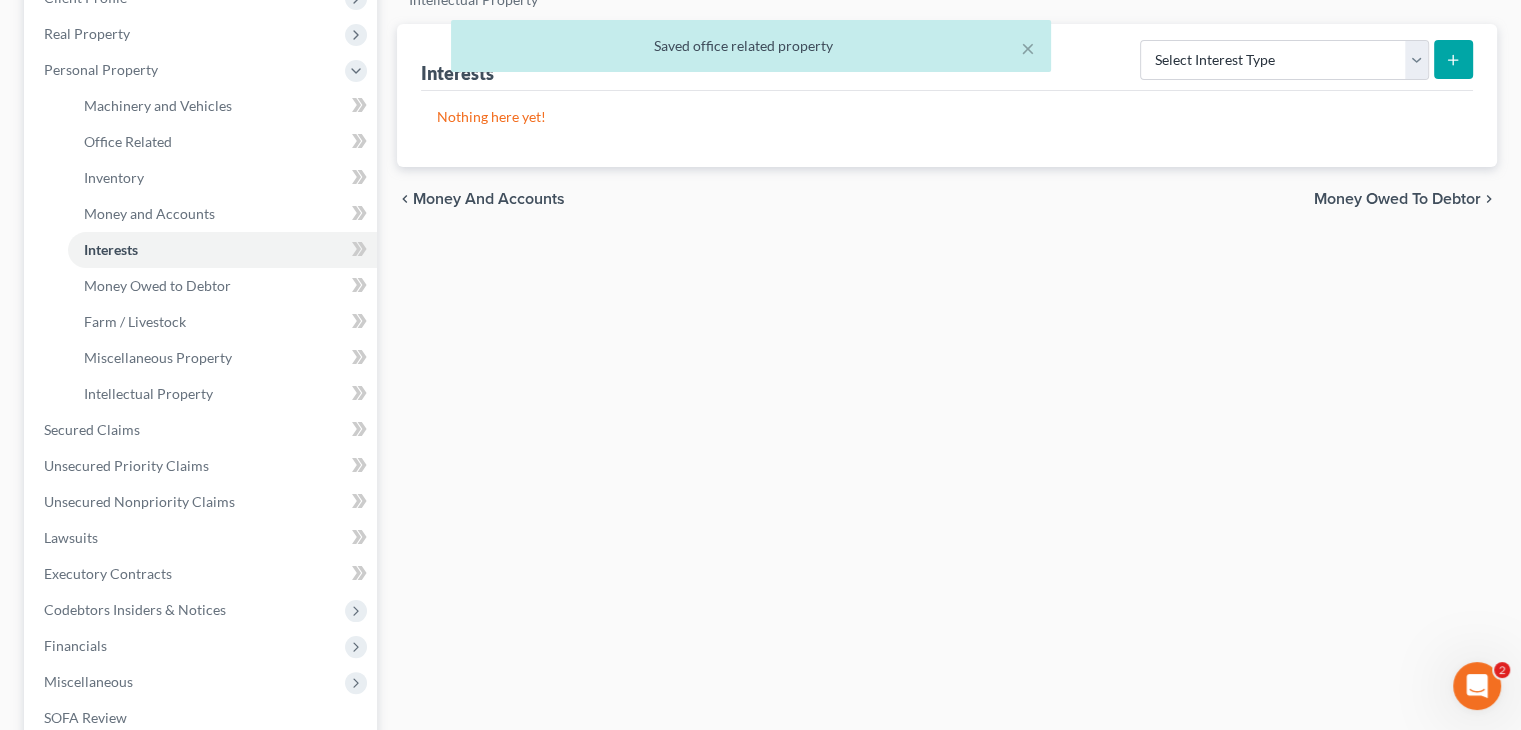 scroll, scrollTop: 100, scrollLeft: 0, axis: vertical 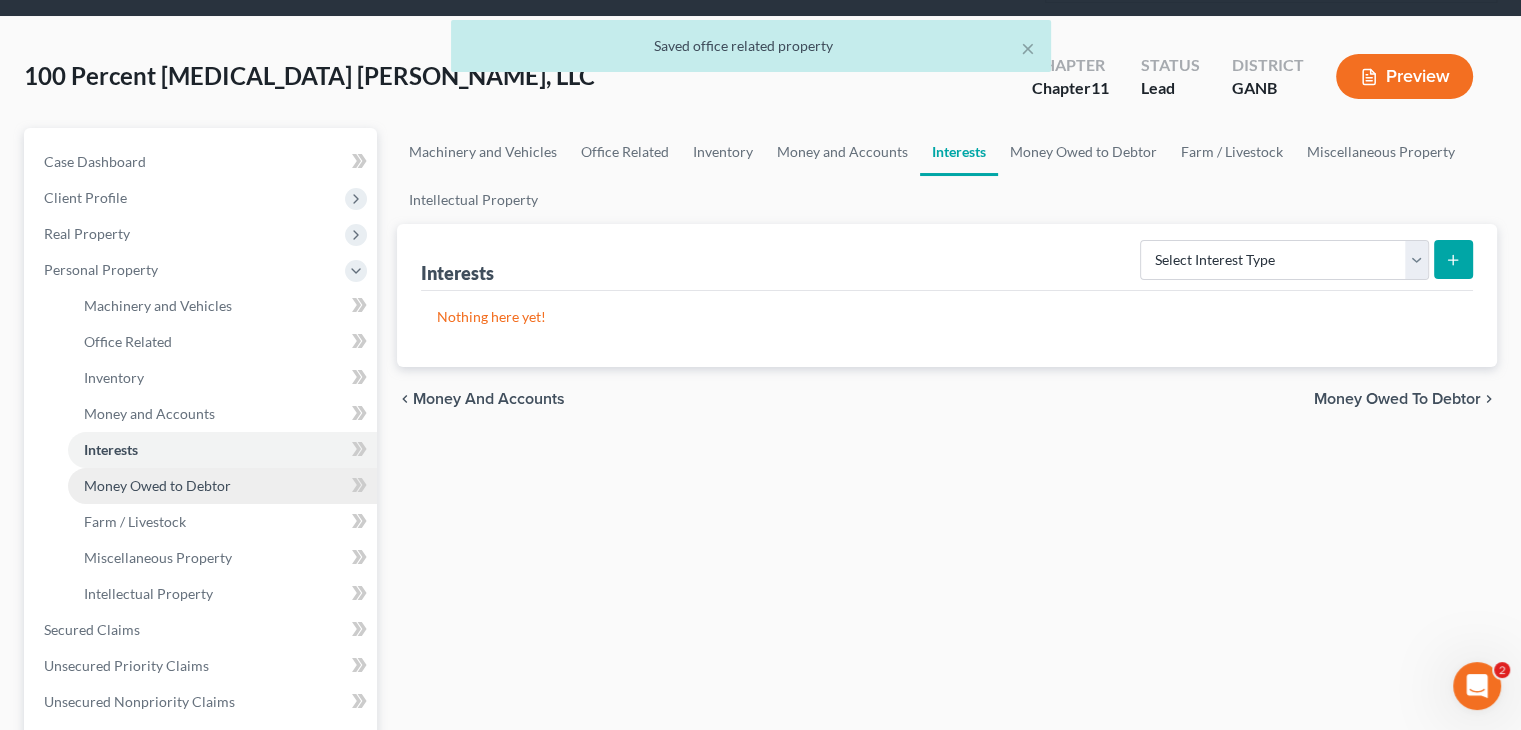 click on "Money Owed to Debtor" at bounding box center [222, 486] 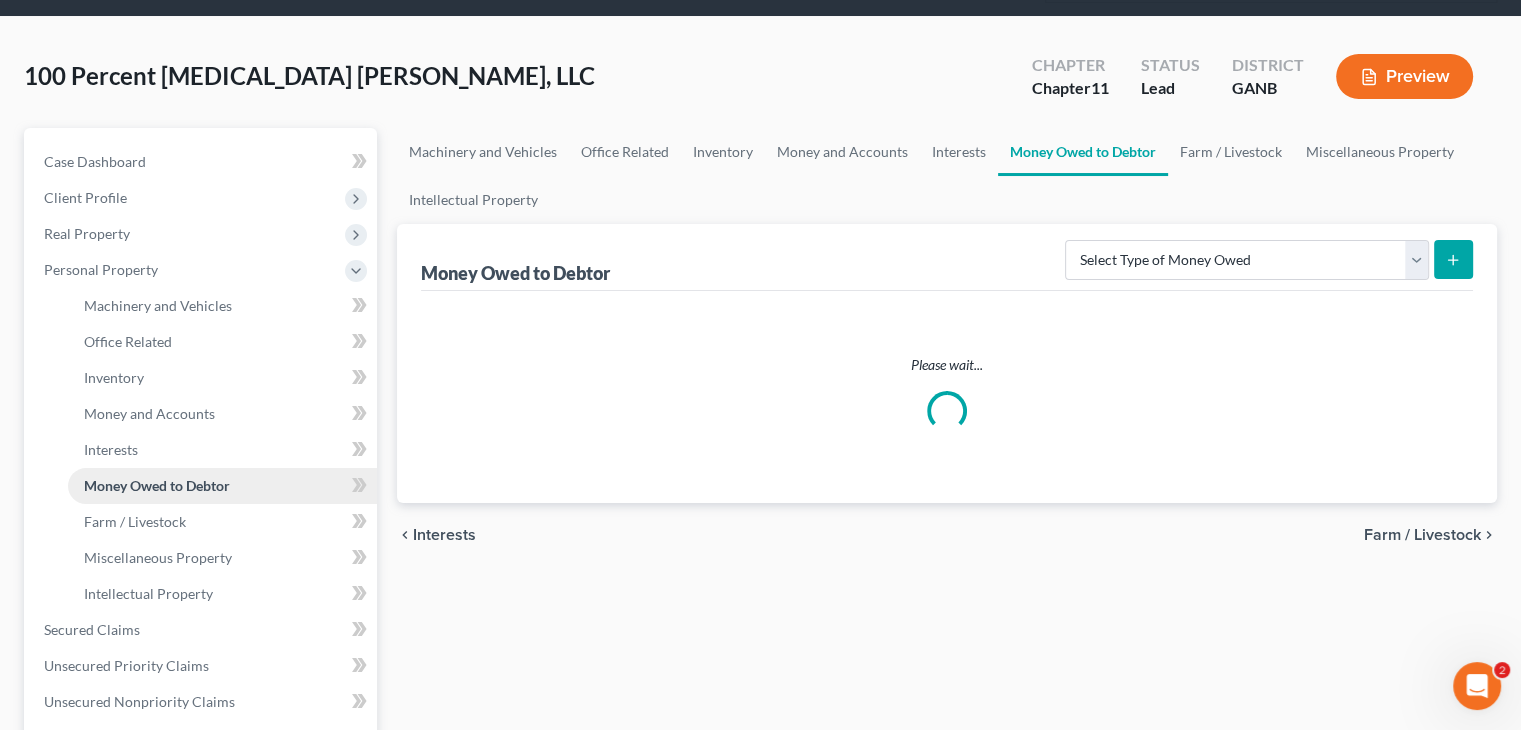 scroll, scrollTop: 0, scrollLeft: 0, axis: both 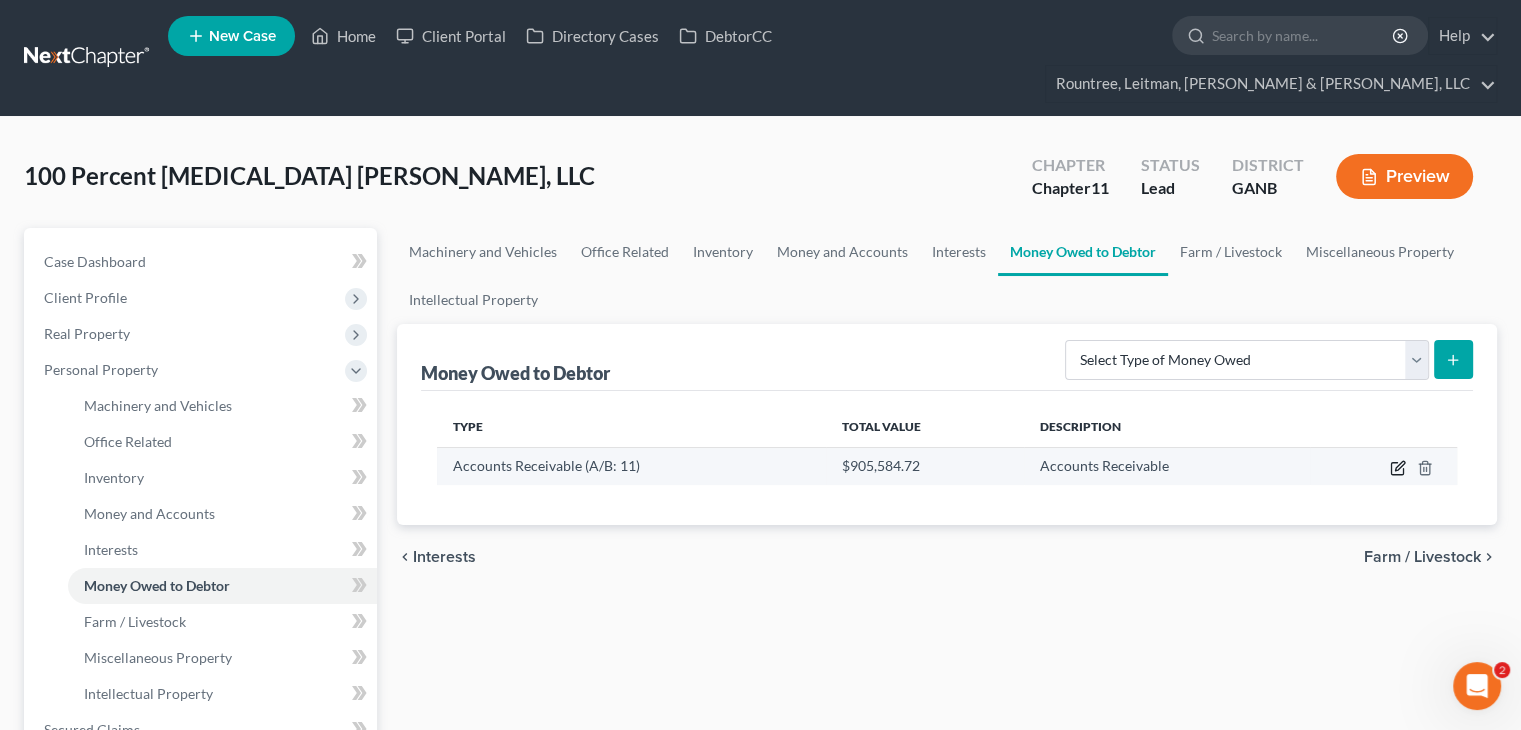 click 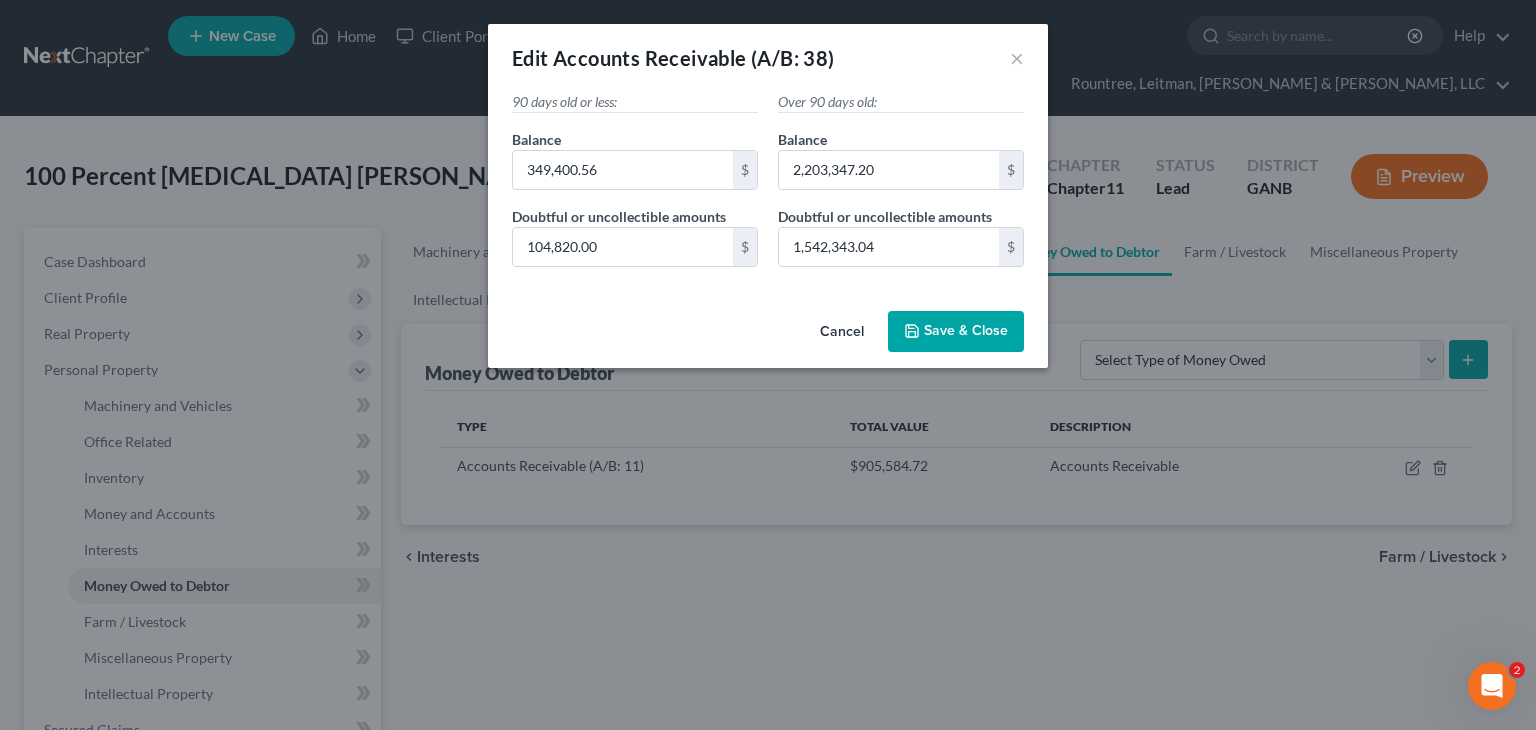 click on "Save & Close" at bounding box center [966, 331] 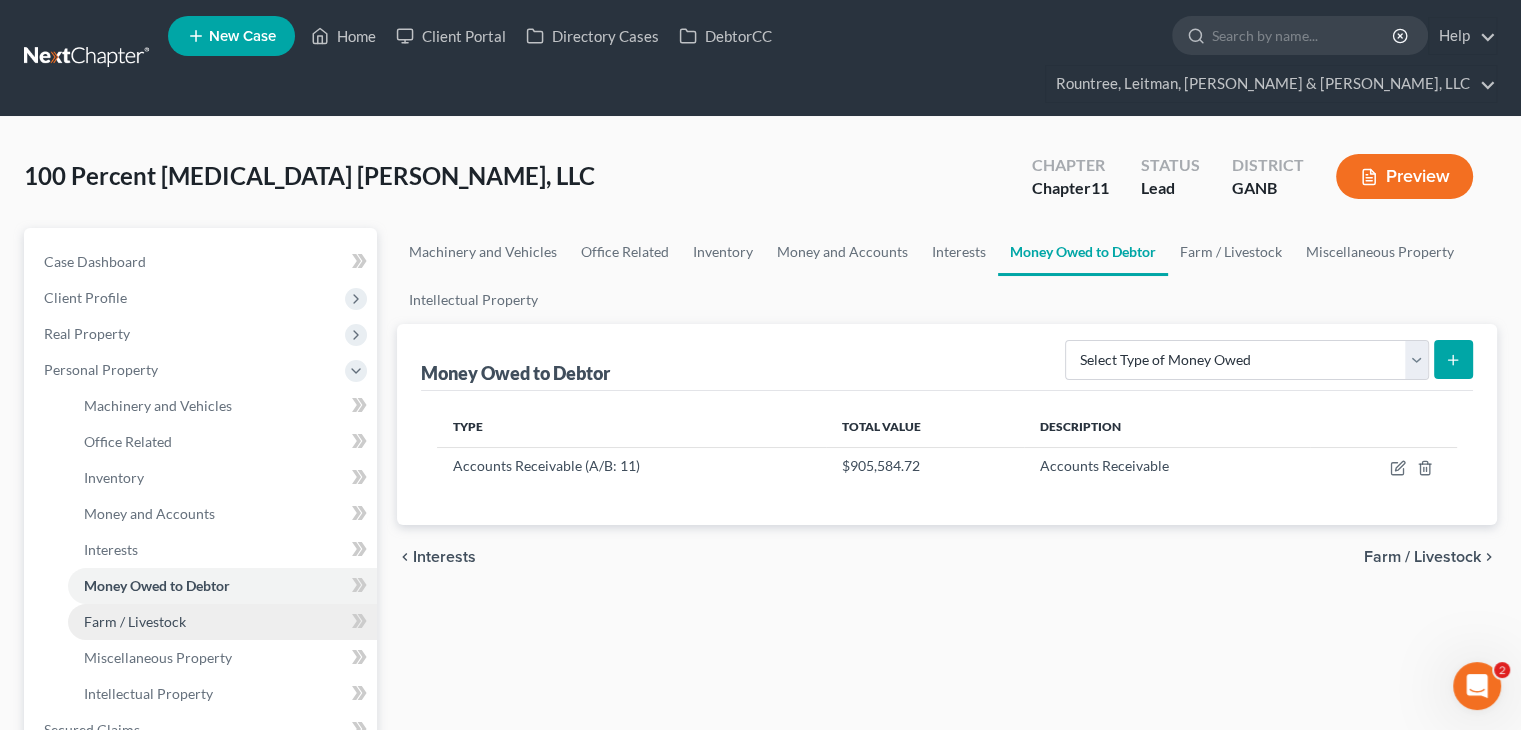 click on "Farm / Livestock" at bounding box center (222, 622) 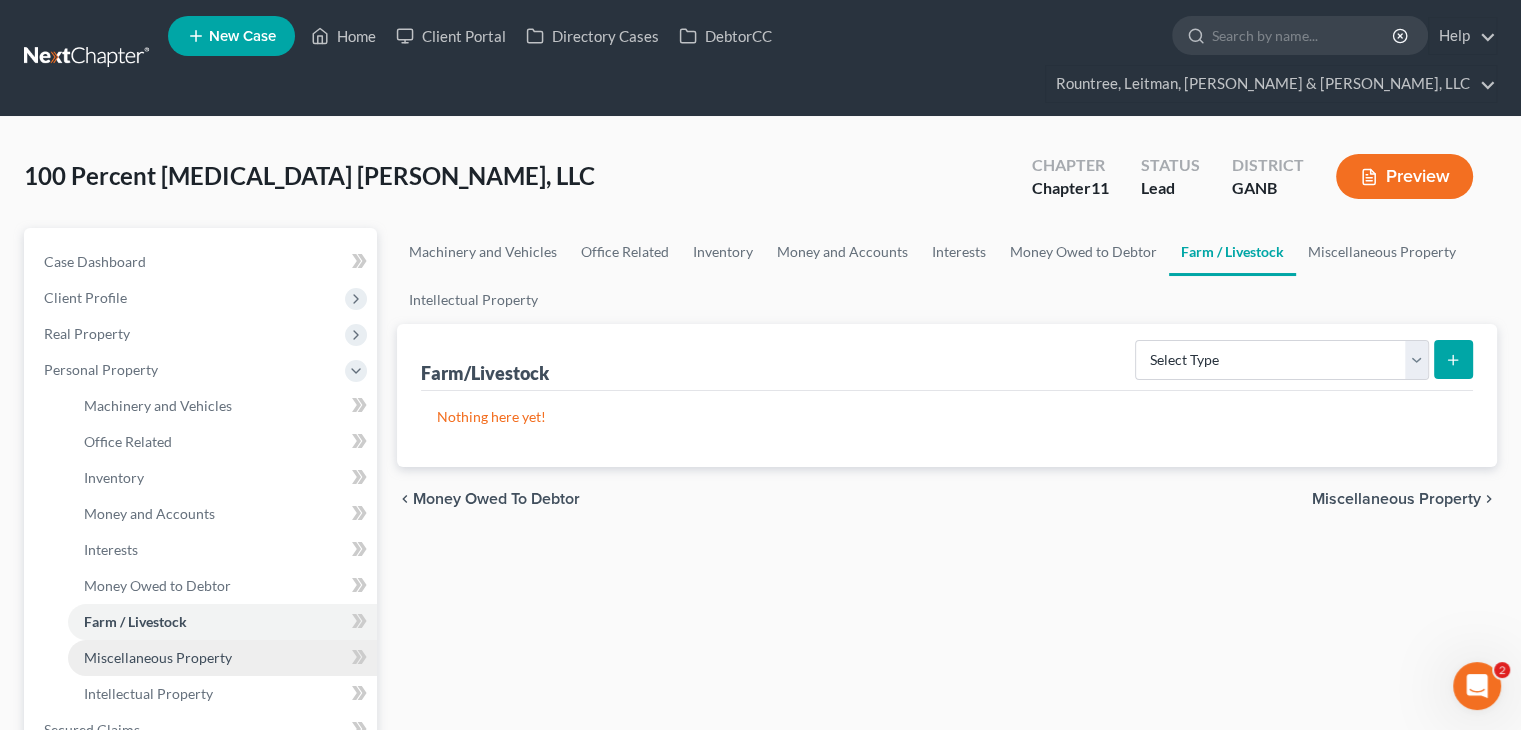 click on "Miscellaneous Property" at bounding box center [158, 657] 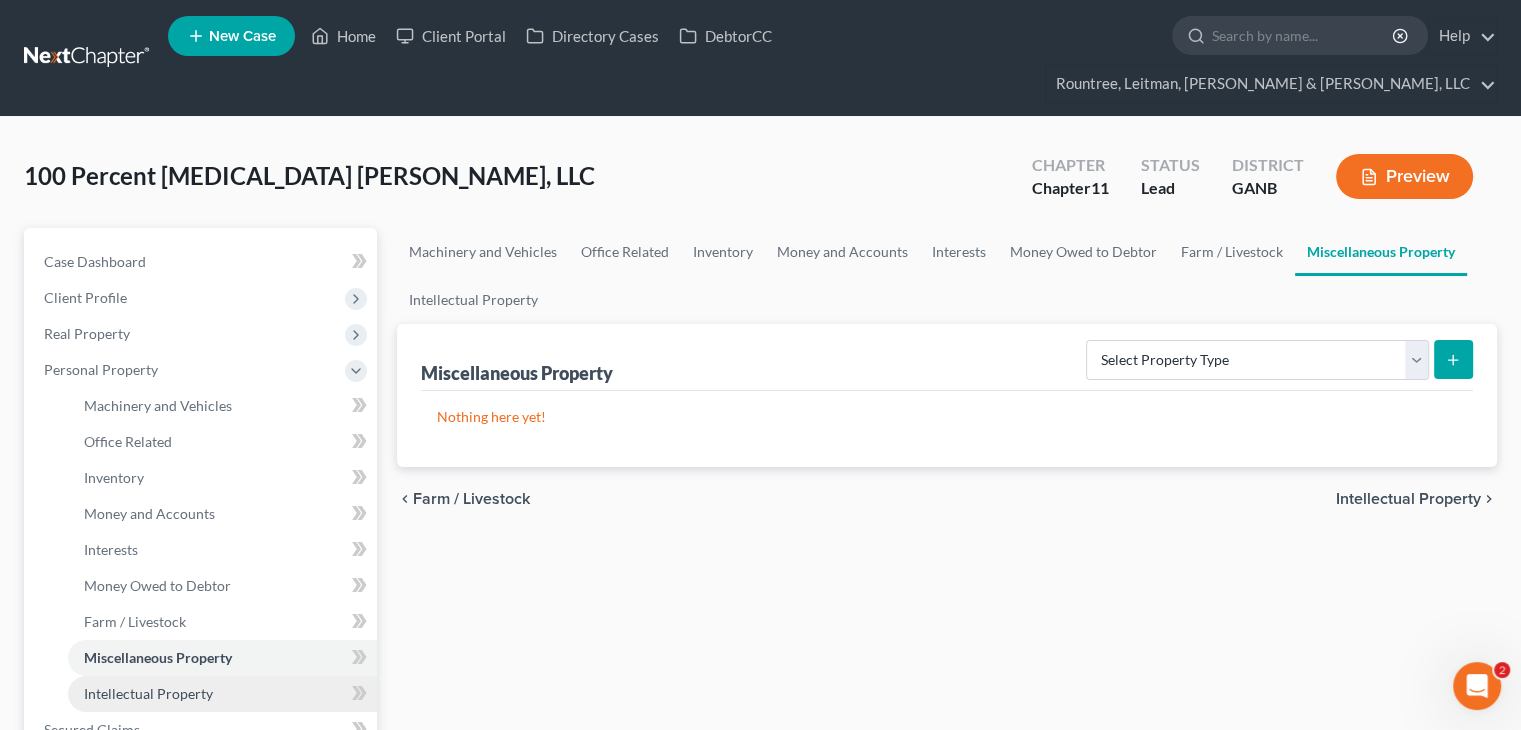click on "Intellectual Property" at bounding box center (148, 693) 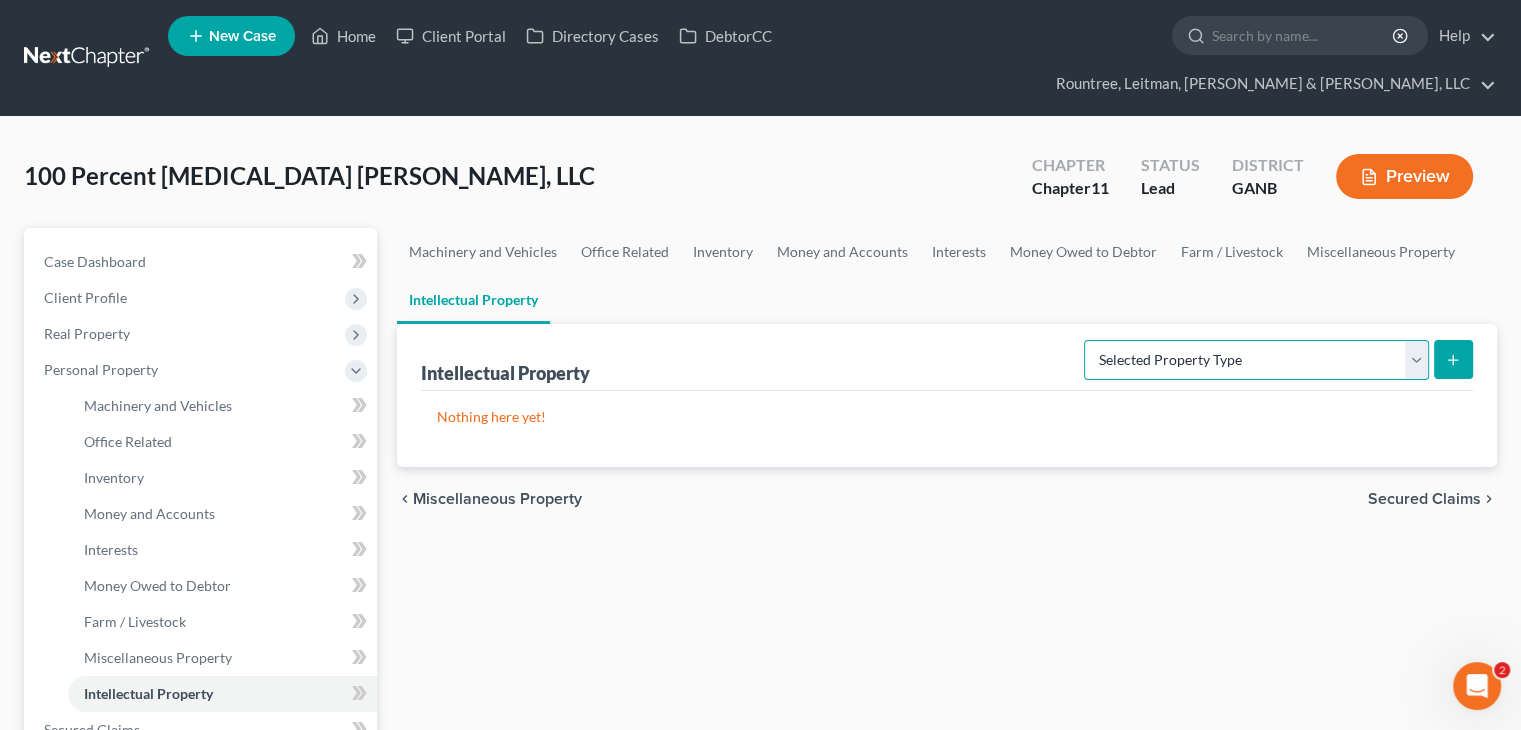 click on "Selected Property Type Customer Lists (A/B: 63) Goodwill (A/B: 65) Internet Domains and Websites (A/B: 61) Licenses, Franchises, and Royalties (A/B: 62) Other Intellectual Property (A/B: 64) Patents, Copyrights and Trade Secrets (A/B: 60)" at bounding box center [1256, 360] 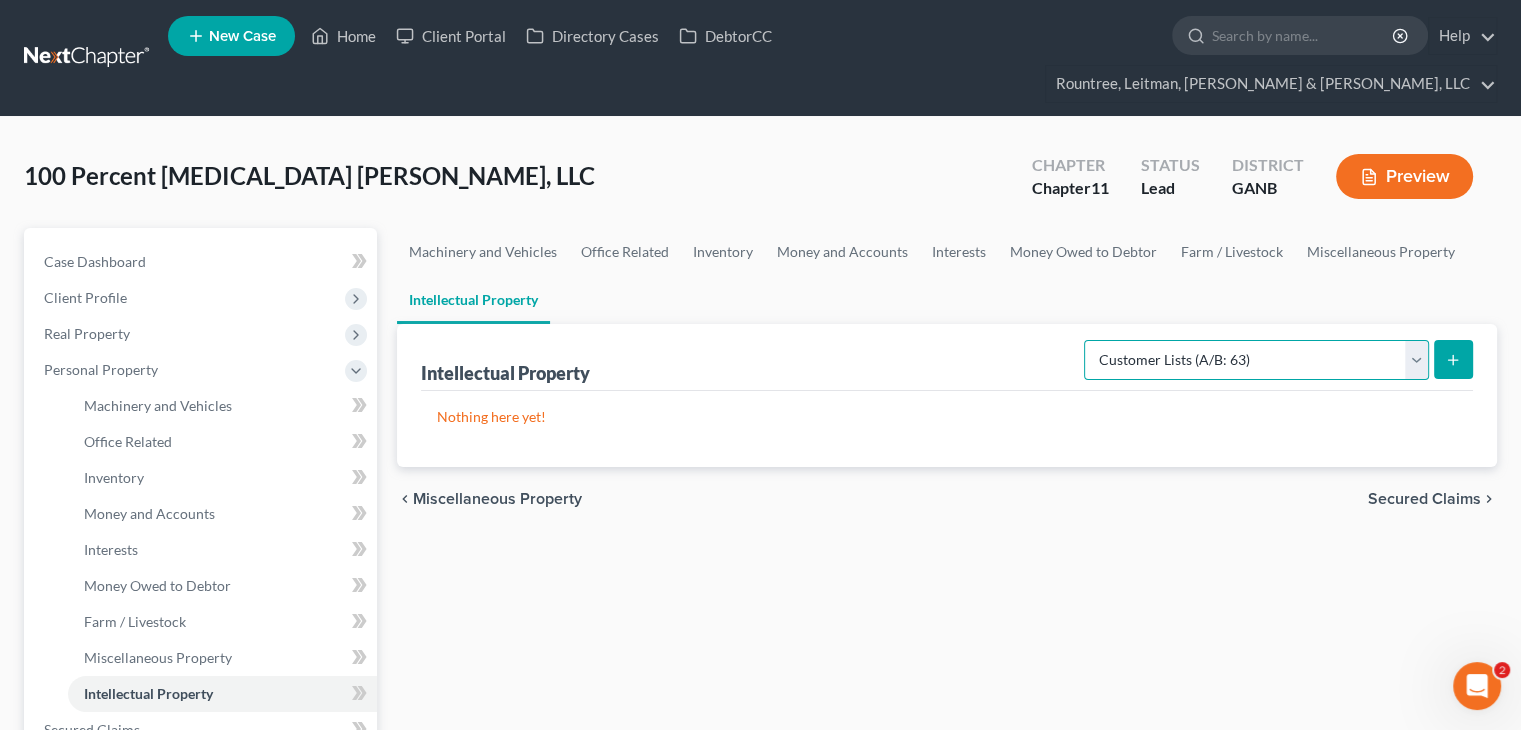 click on "Selected Property Type Customer Lists (A/B: 63) Goodwill (A/B: 65) Internet Domains and Websites (A/B: 61) Licenses, Franchises, and Royalties (A/B: 62) Other Intellectual Property (A/B: 64) Patents, Copyrights and Trade Secrets (A/B: 60)" at bounding box center (1256, 360) 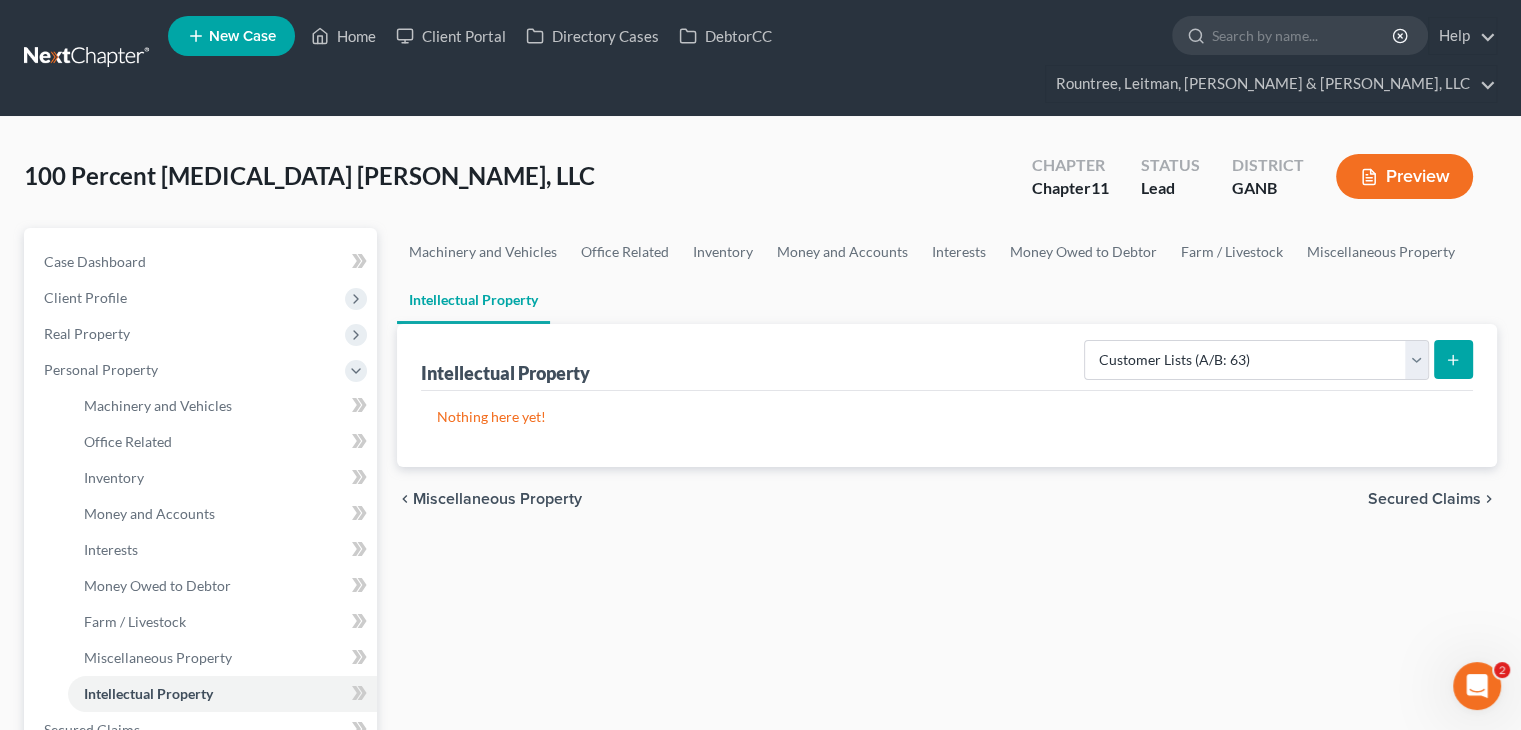 click 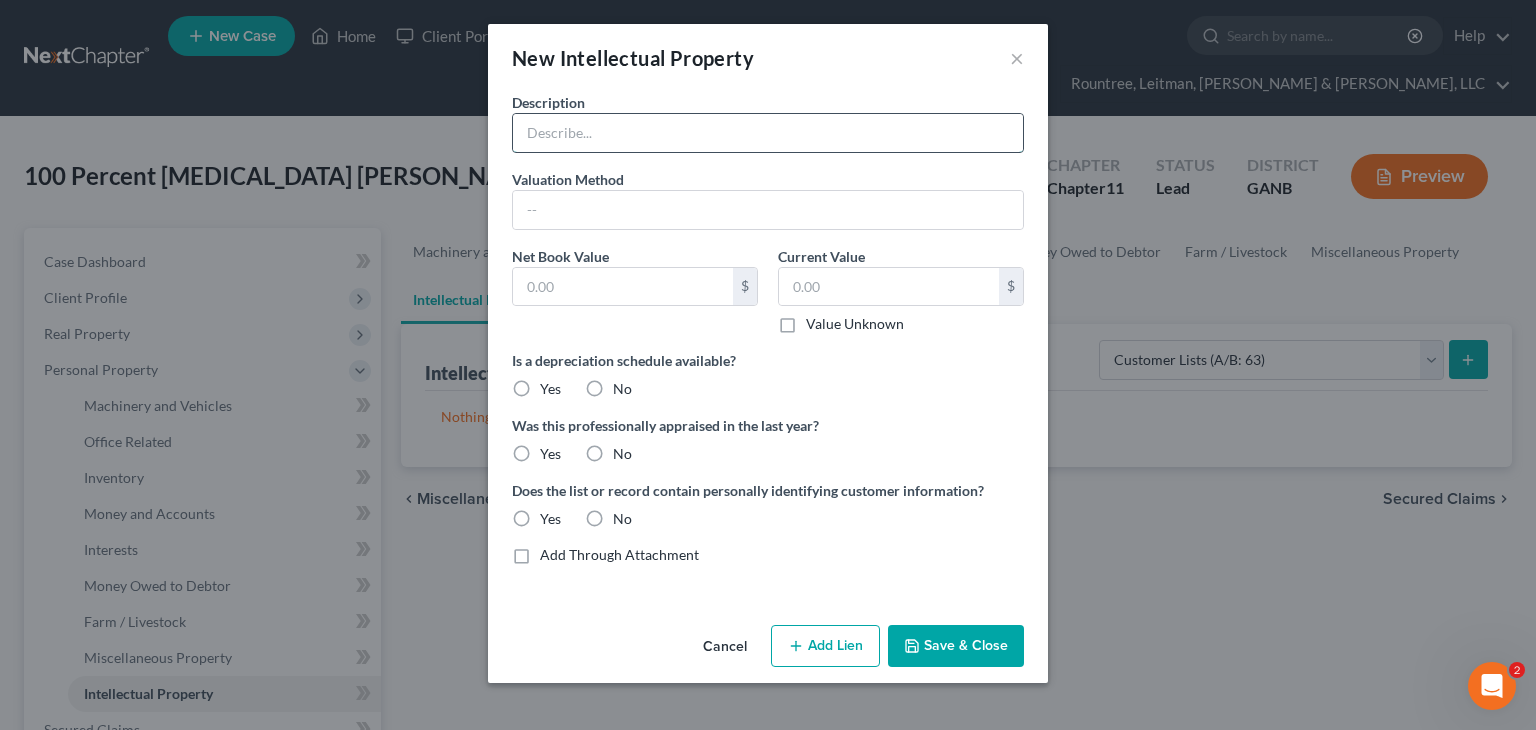 click at bounding box center (768, 133) 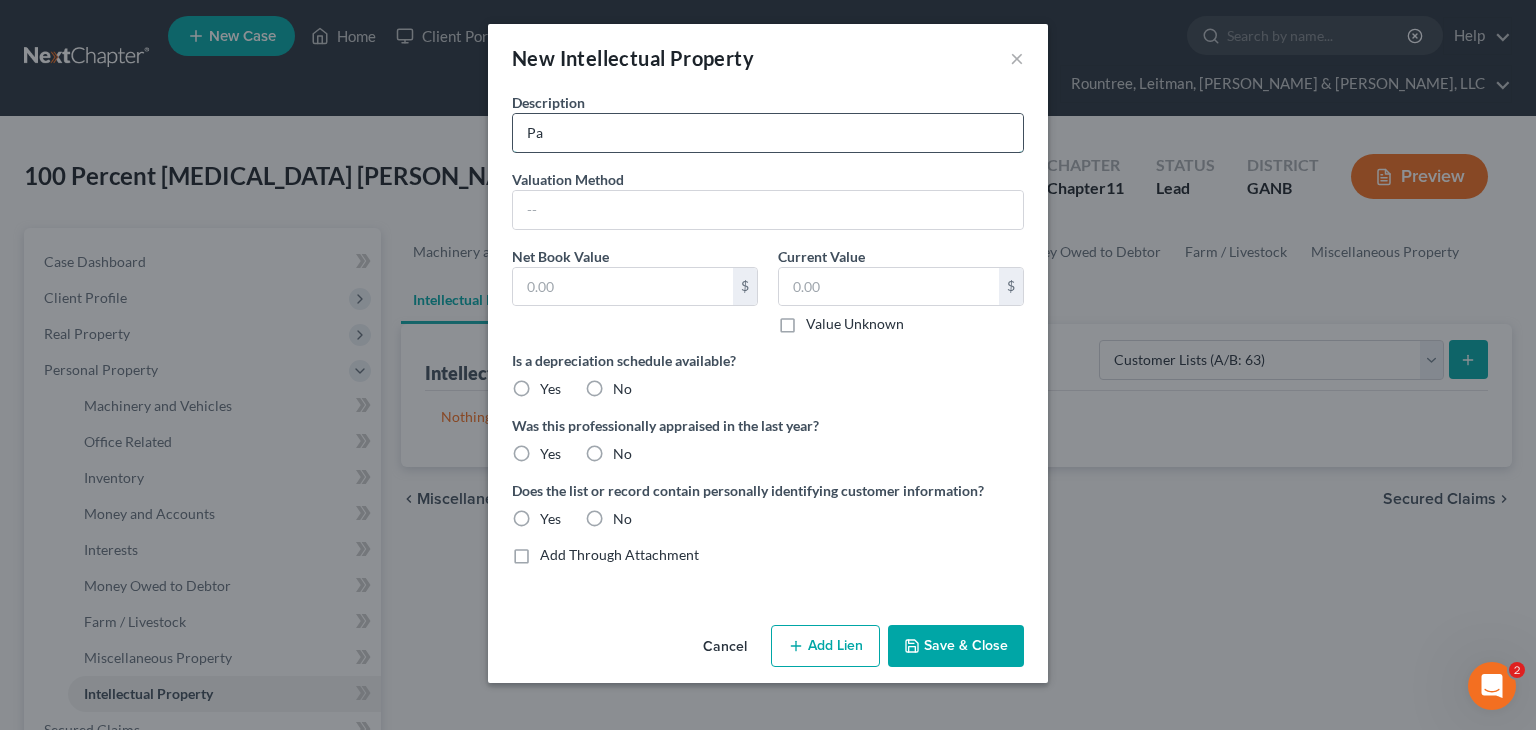 type on "P" 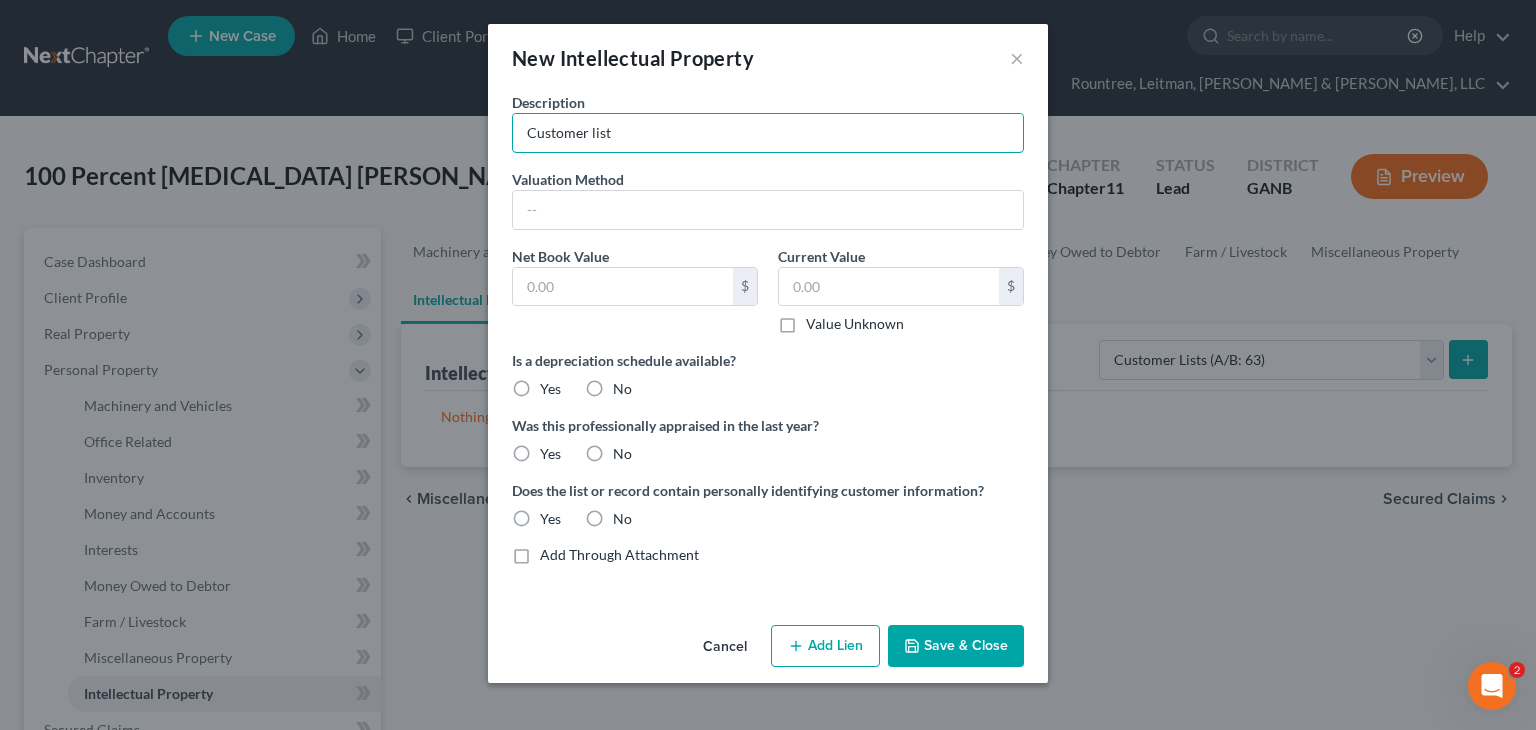type on "Customer list" 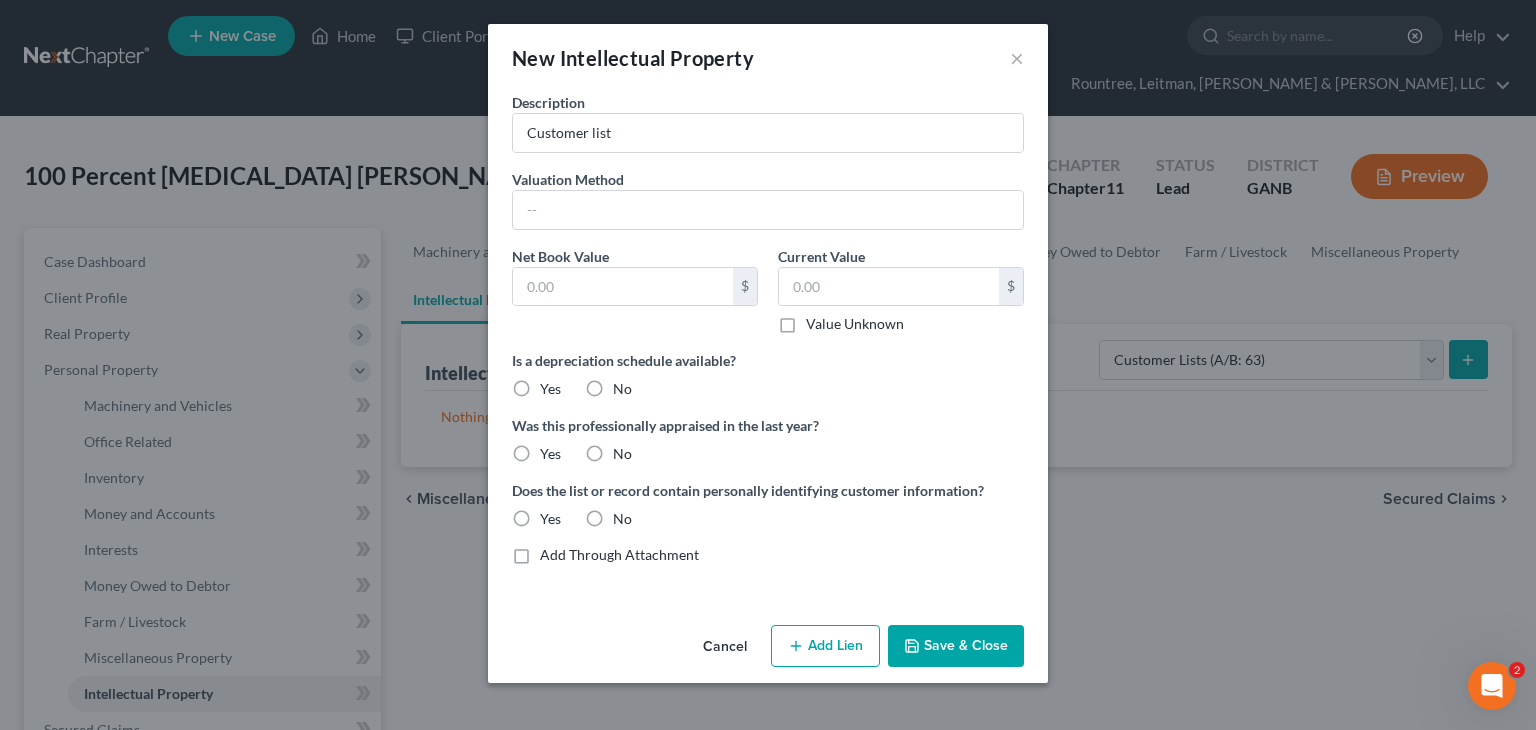 drag, startPoint x: 788, startPoint y: 316, endPoint x: 700, endPoint y: 376, distance: 106.50822 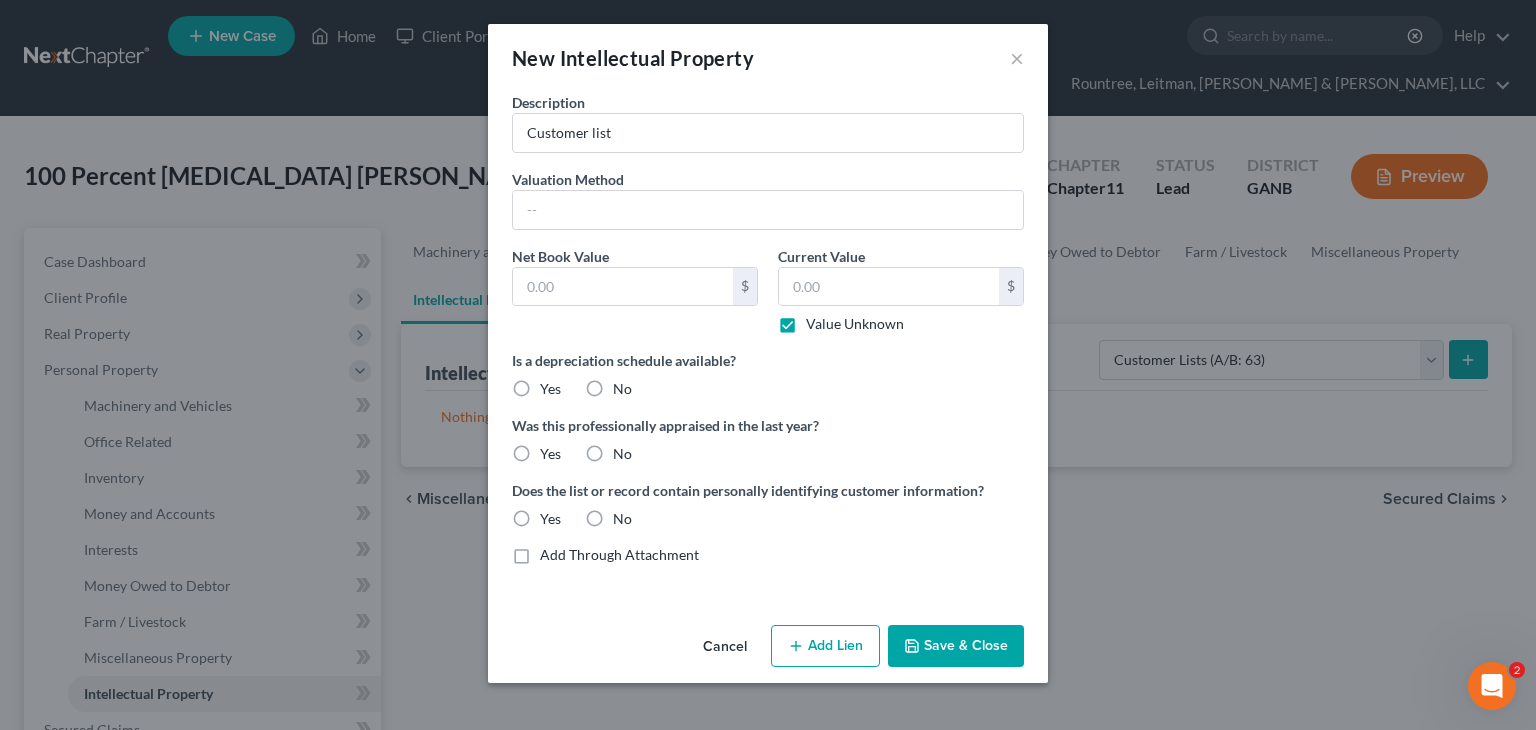 type on "0.00" 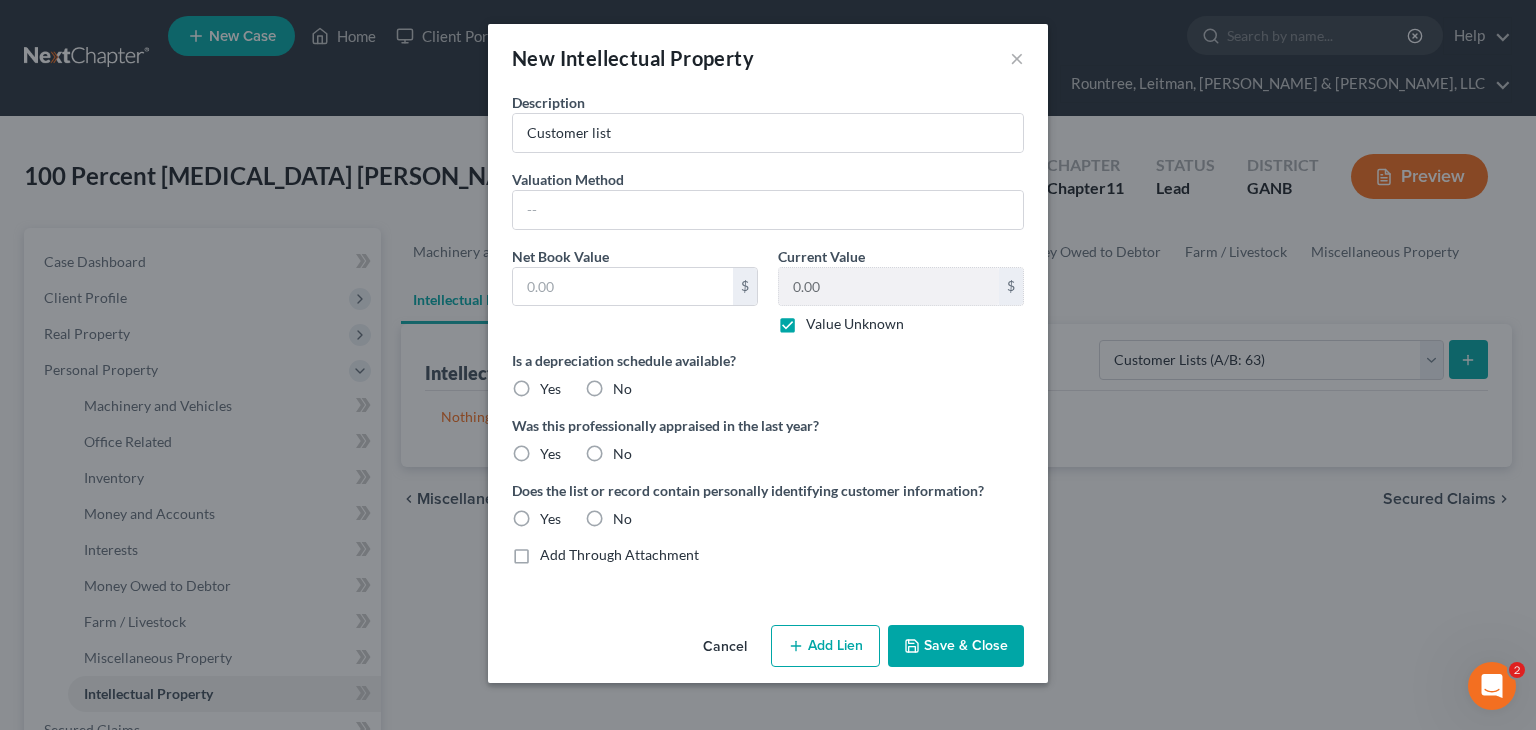 click on "No" at bounding box center (622, 389) 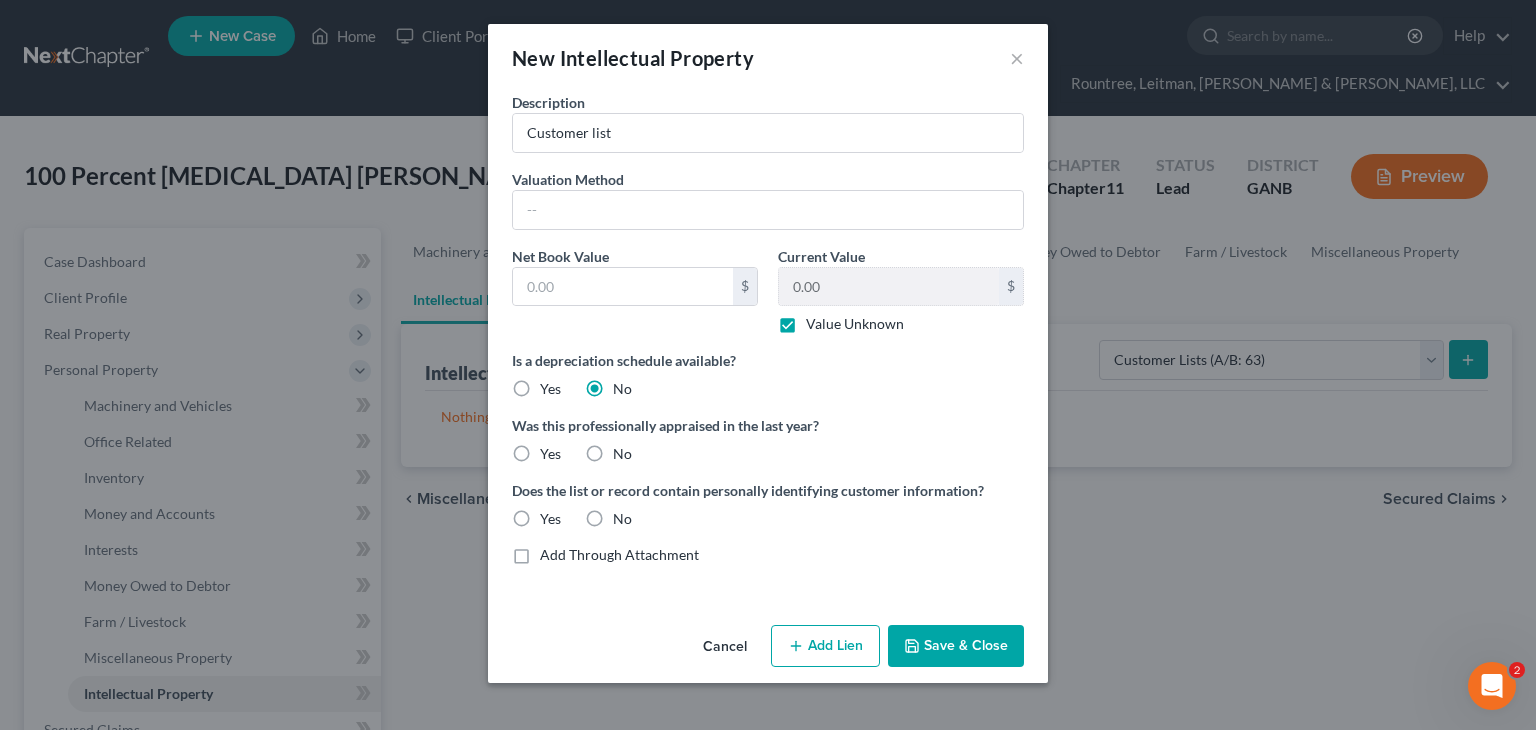 click on "No" at bounding box center [622, 454] 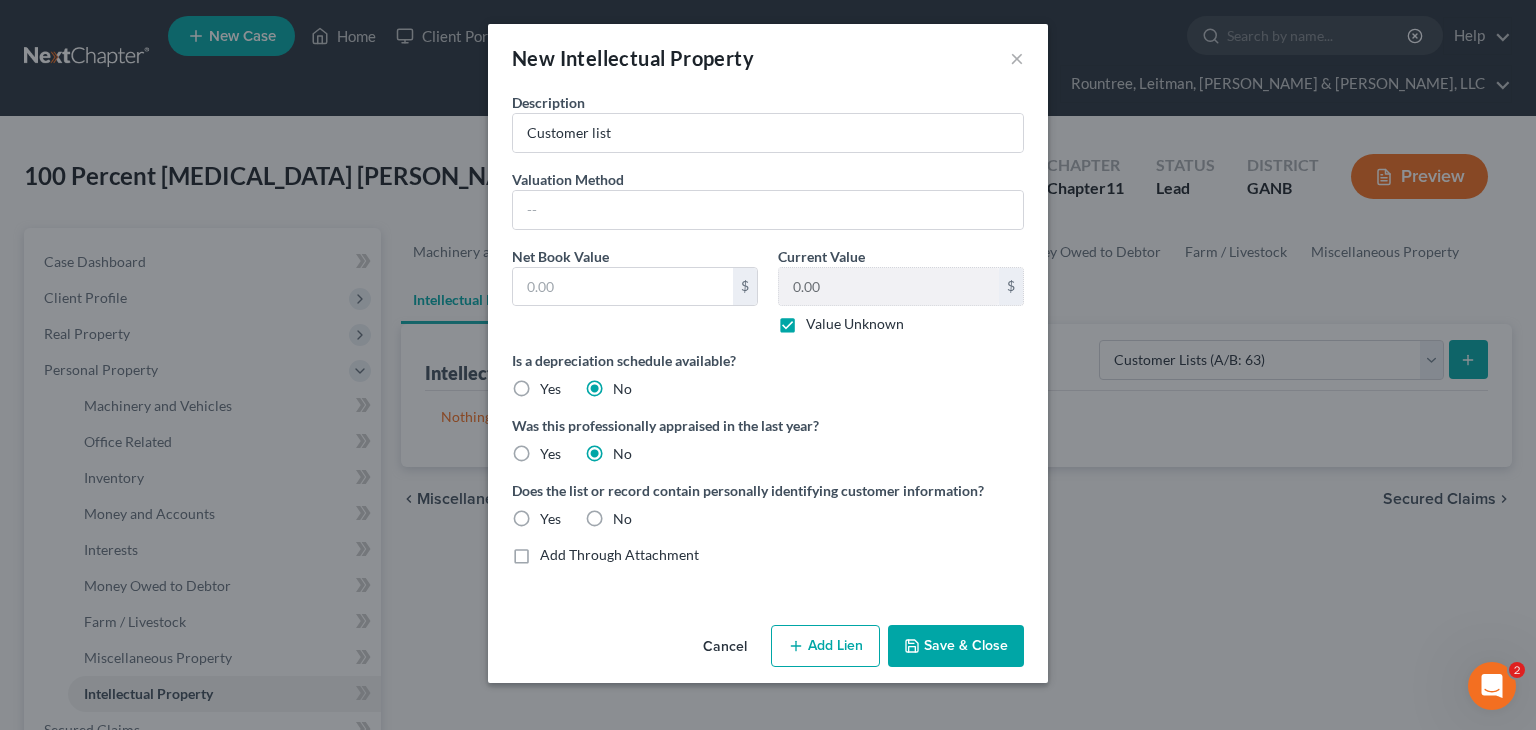 click on "No" at bounding box center [622, 519] 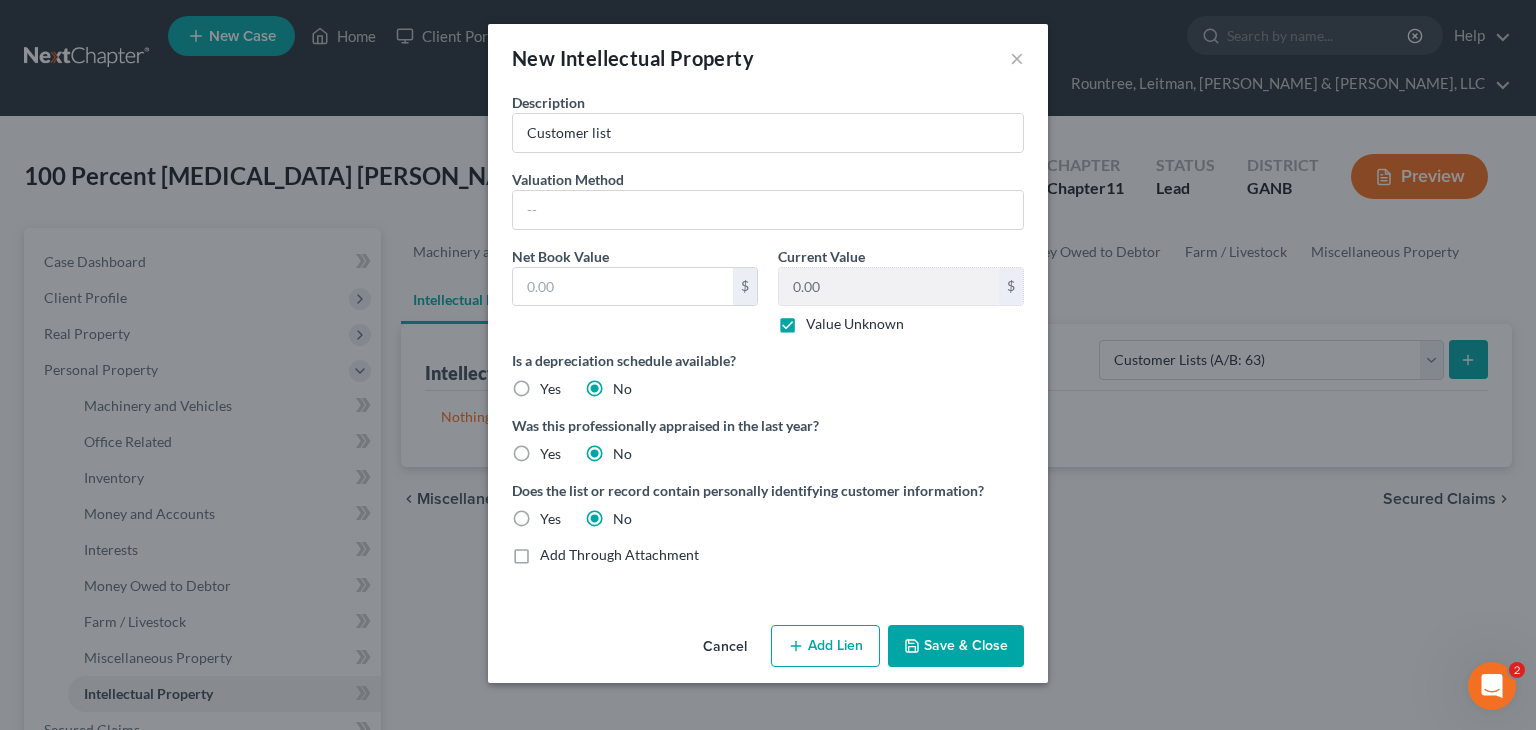 click on "Yes" at bounding box center (550, 519) 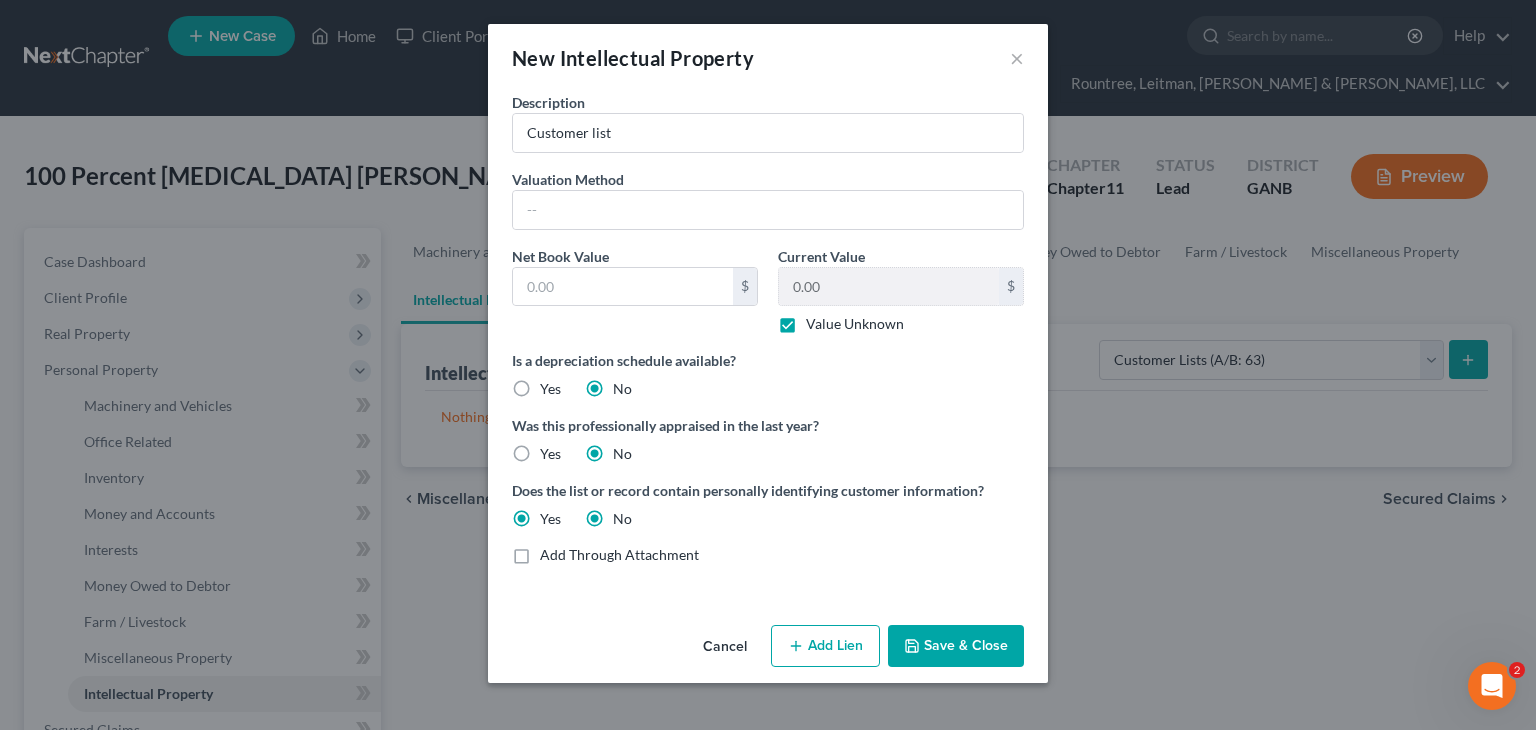 radio on "false" 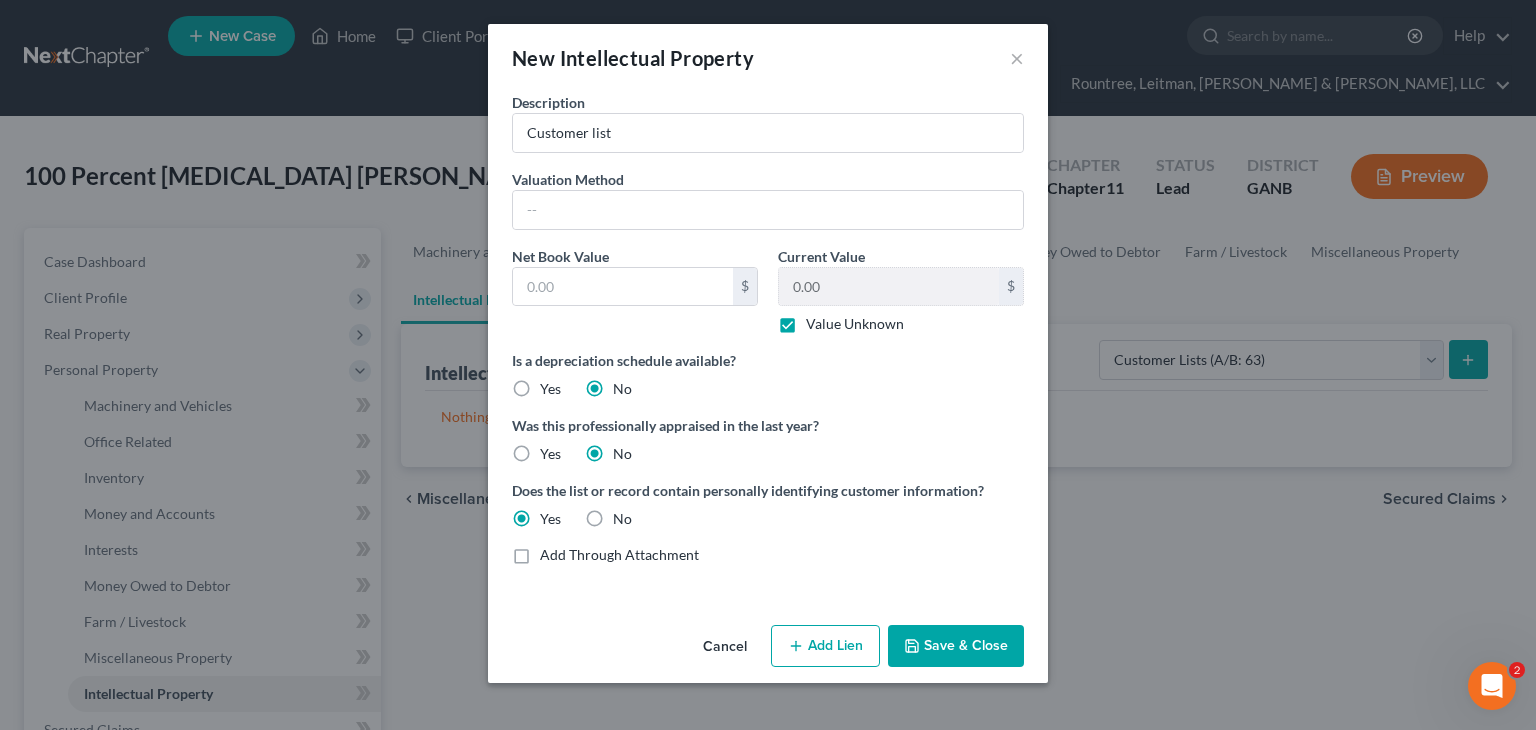 click on "Save & Close" at bounding box center (956, 646) 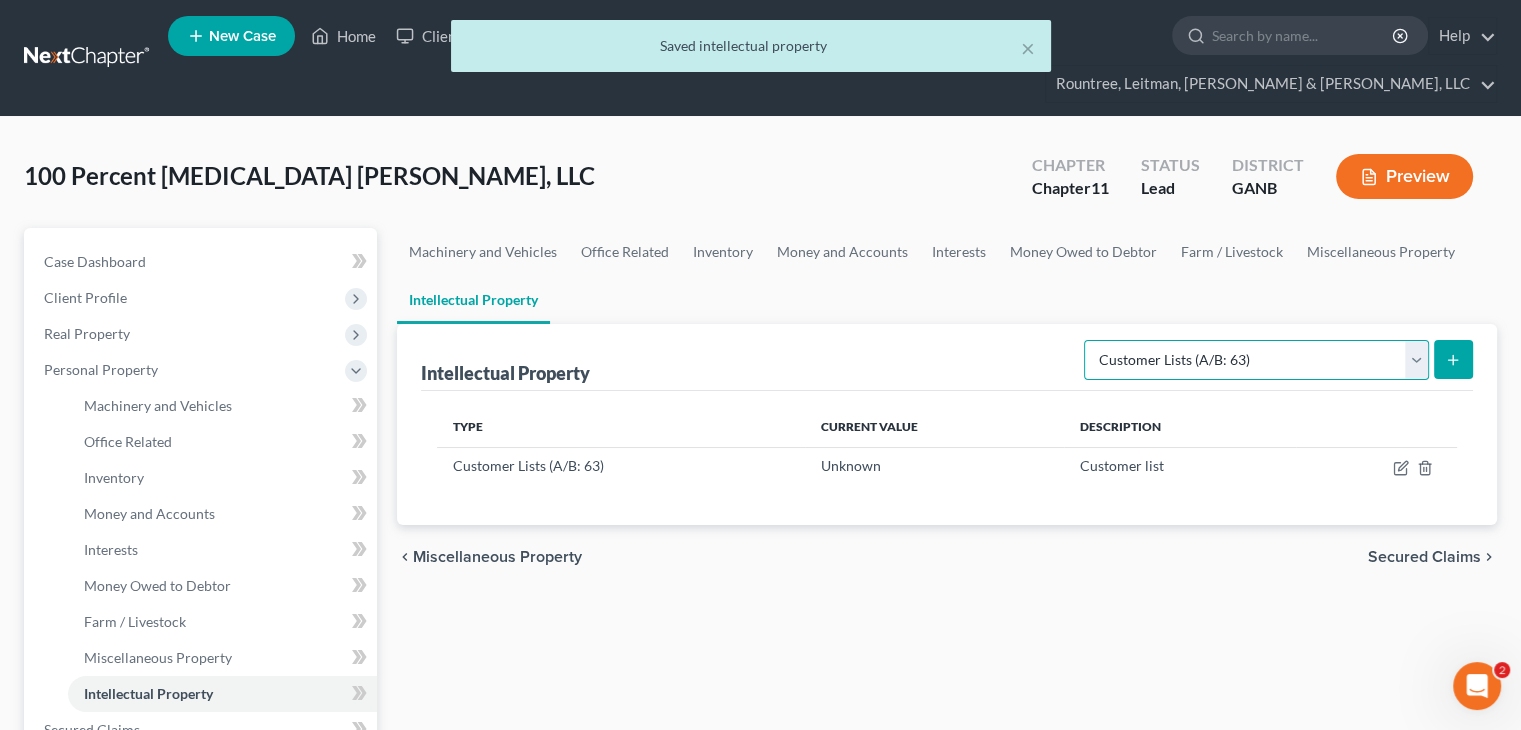click on "Selected Property Type Customer Lists (A/B: 63) Goodwill (A/B: 65) Internet Domains and Websites (A/B: 61) Licenses, Franchises, and Royalties (A/B: 62) Other Intellectual Property (A/B: 64) Patents, Copyrights and Trade Secrets (A/B: 60)" at bounding box center (1256, 360) 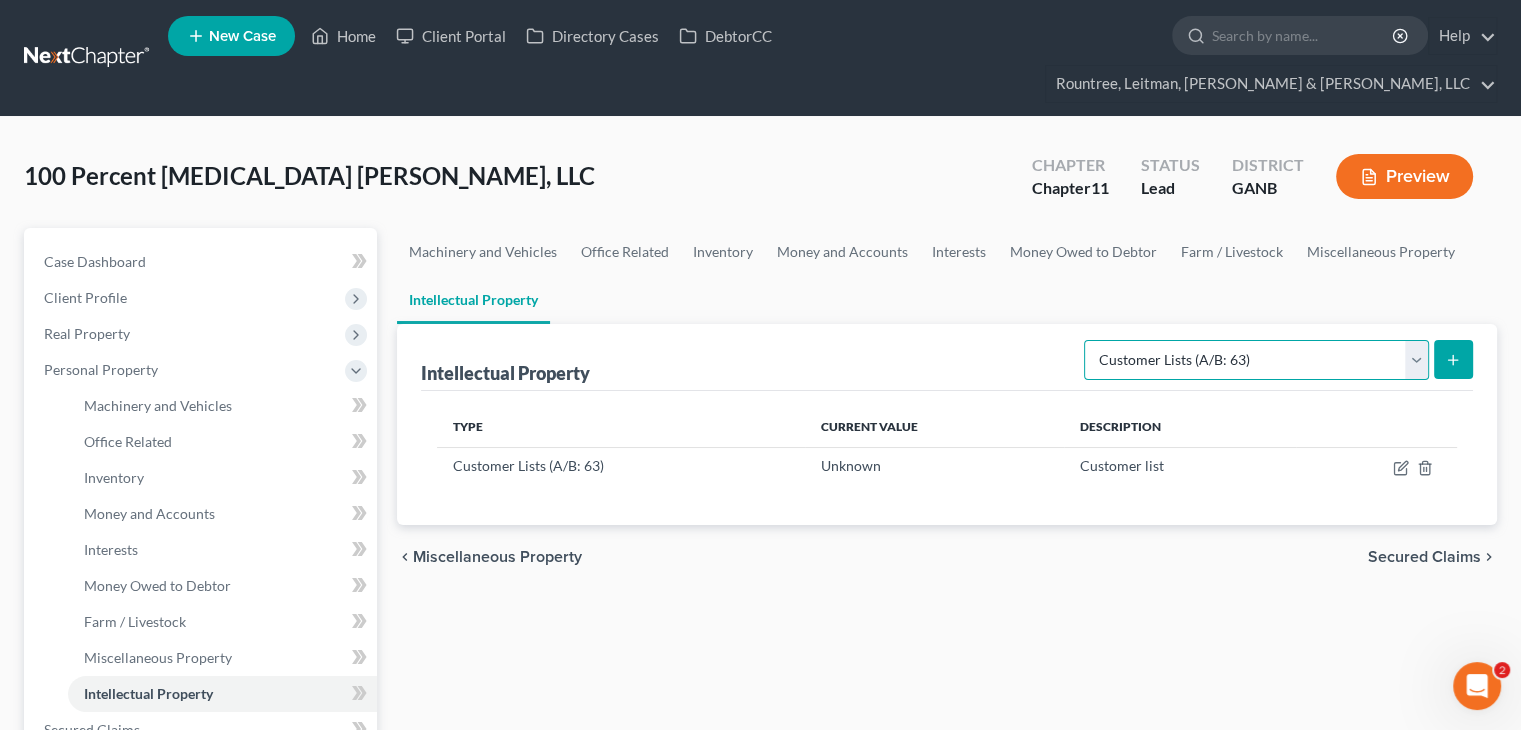select on "internet_domains_websites" 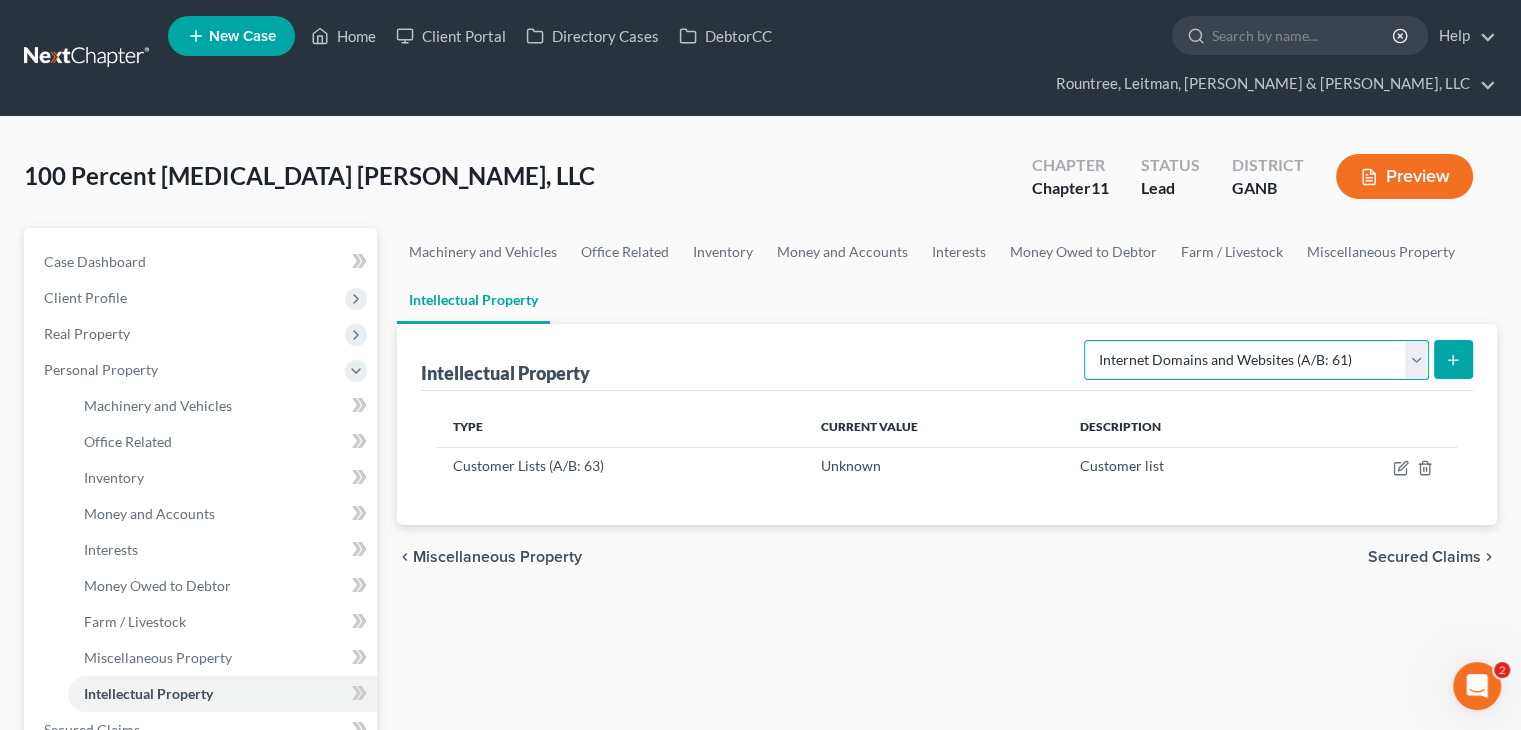 click on "Selected Property Type Customer Lists (A/B: 63) Goodwill (A/B: 65) Internet Domains and Websites (A/B: 61) Licenses, Franchises, and Royalties (A/B: 62) Other Intellectual Property (A/B: 64) Patents, Copyrights and Trade Secrets (A/B: 60)" at bounding box center (1256, 360) 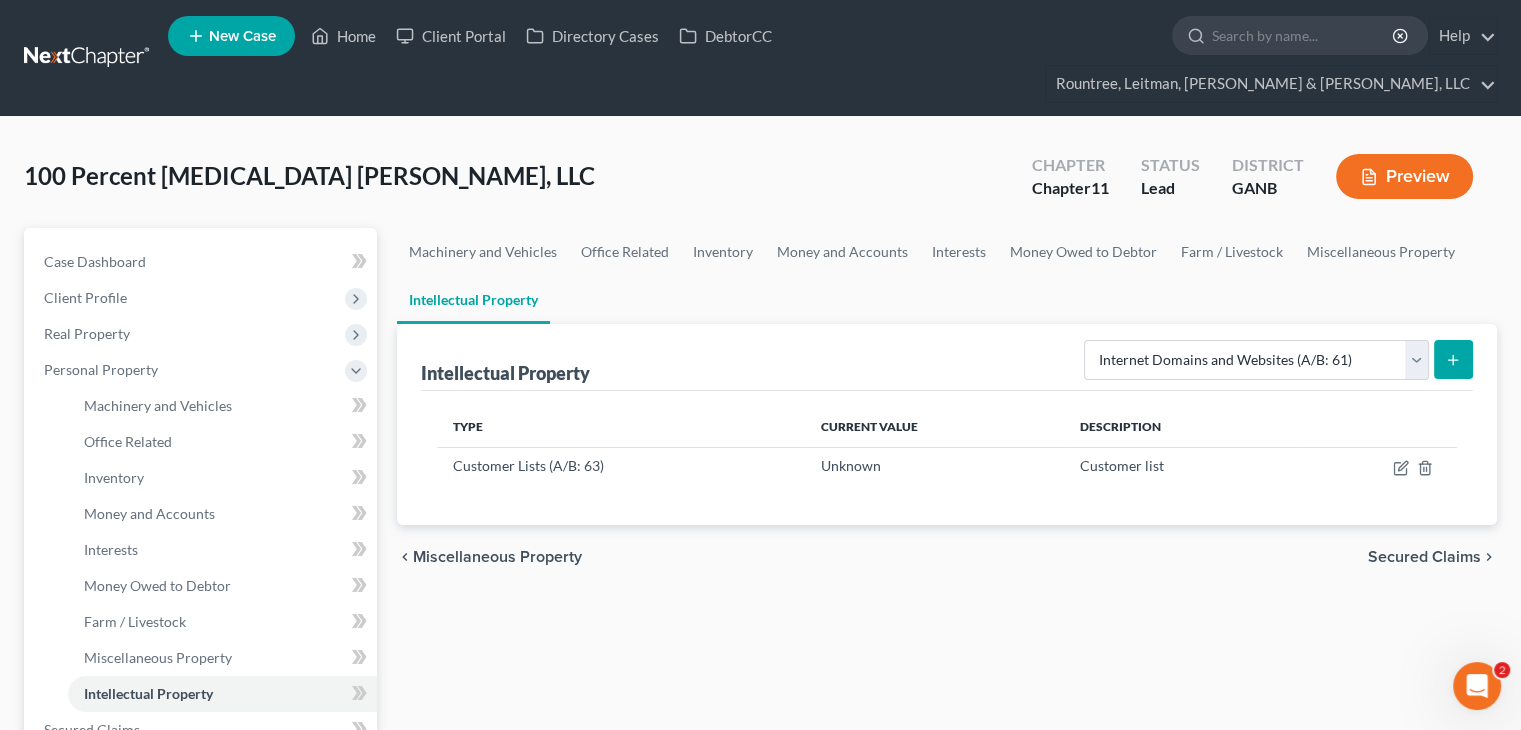click at bounding box center (1453, 359) 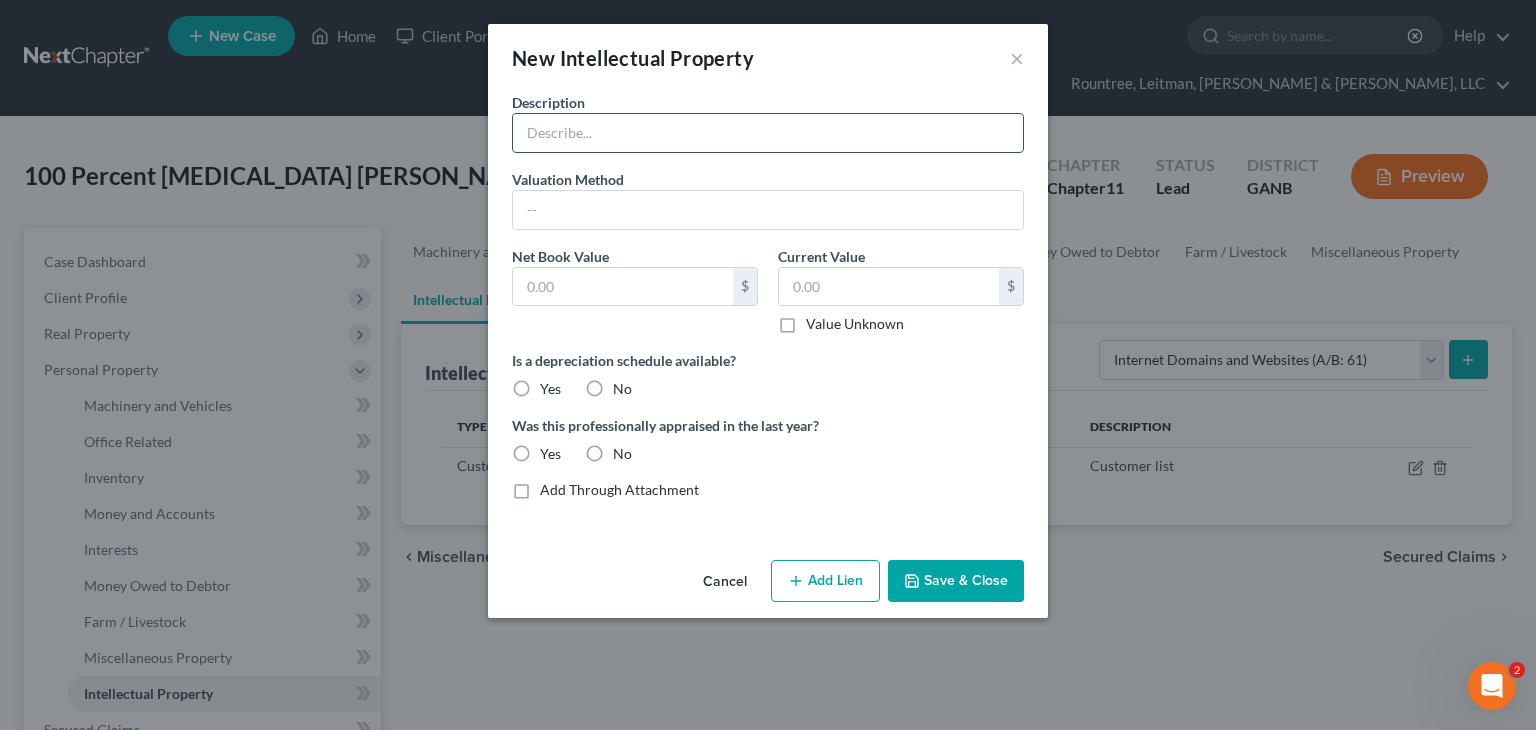 click at bounding box center (768, 133) 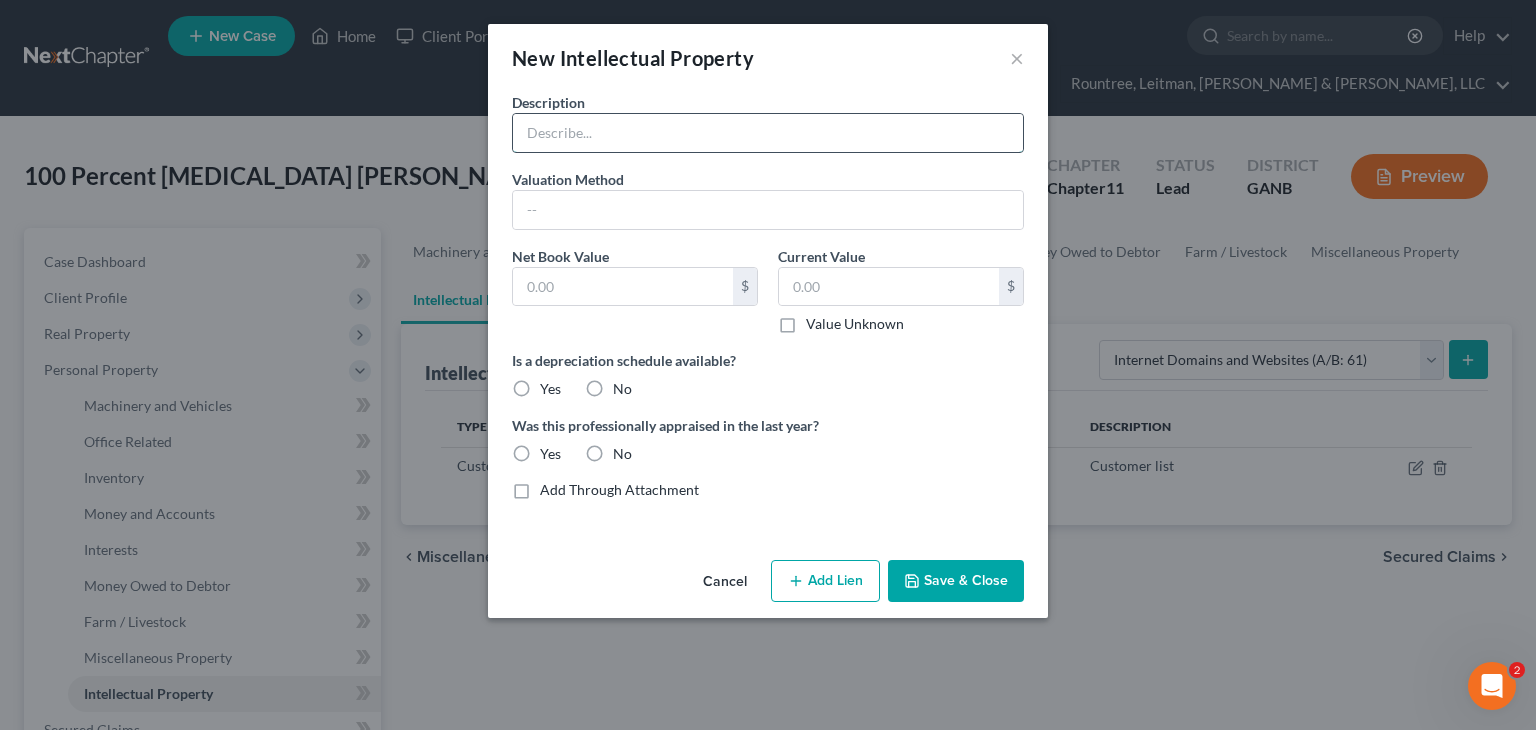 paste on "[URL][DOMAIN_NAME][PERSON_NAME]" 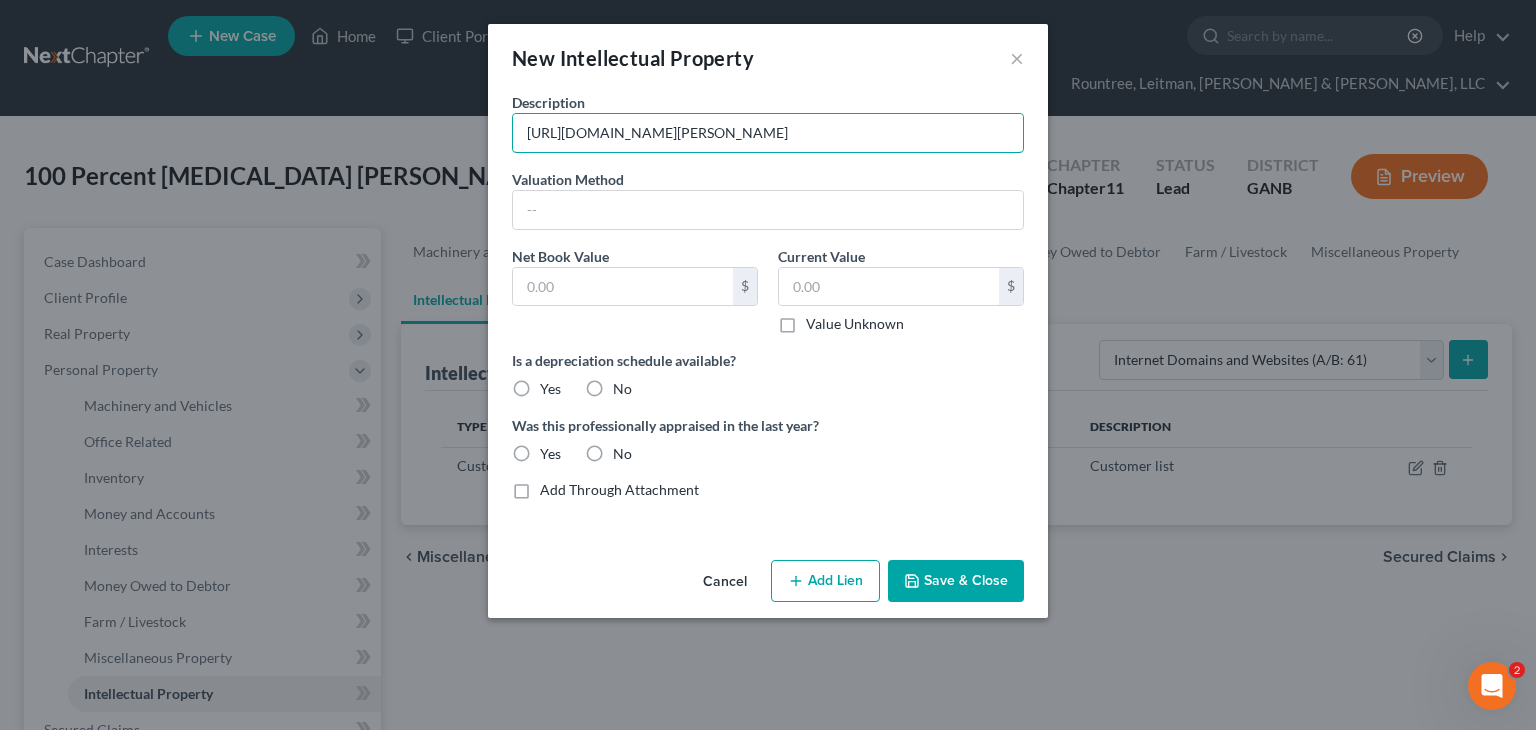 type on "[URL][DOMAIN_NAME][PERSON_NAME]" 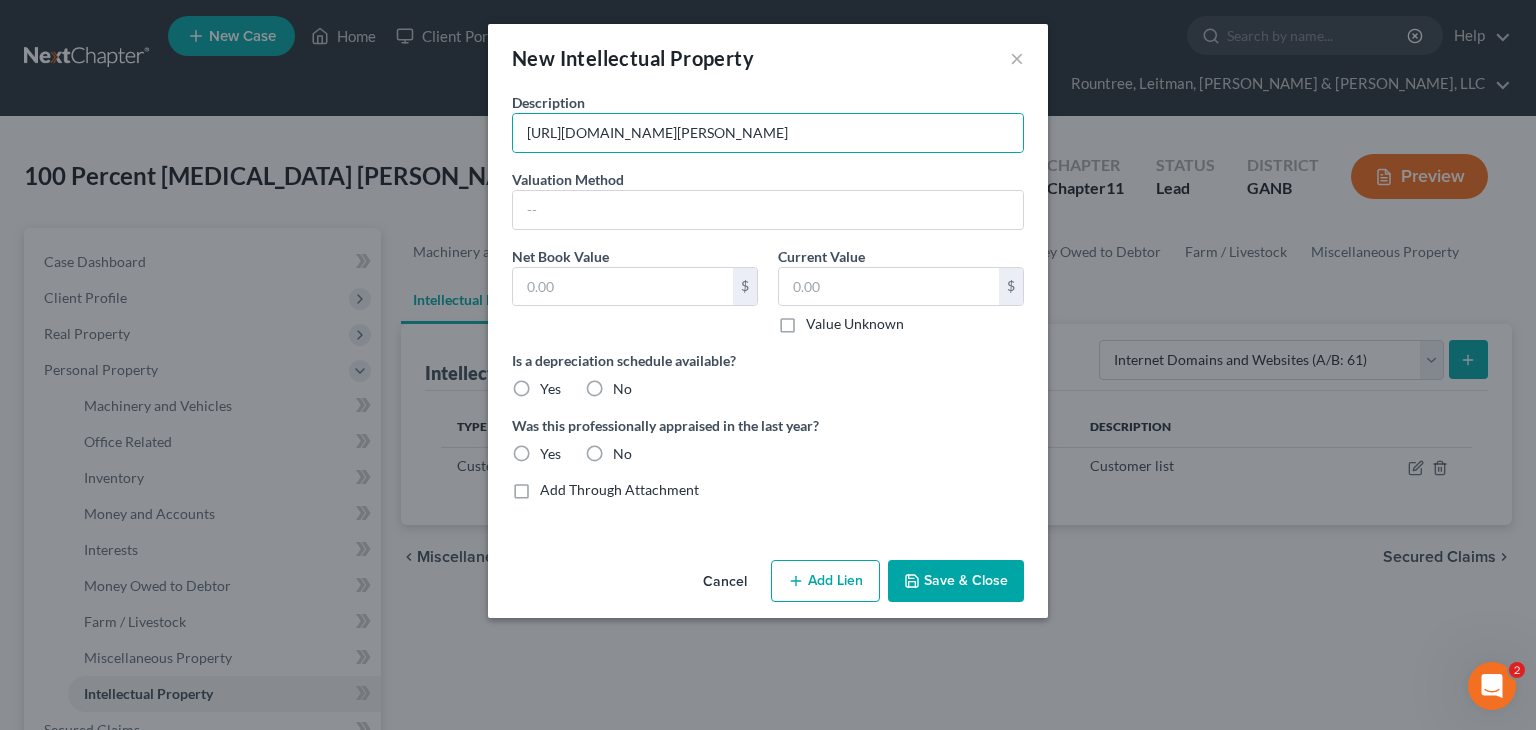 click on "Value Unknown" at bounding box center [855, 324] 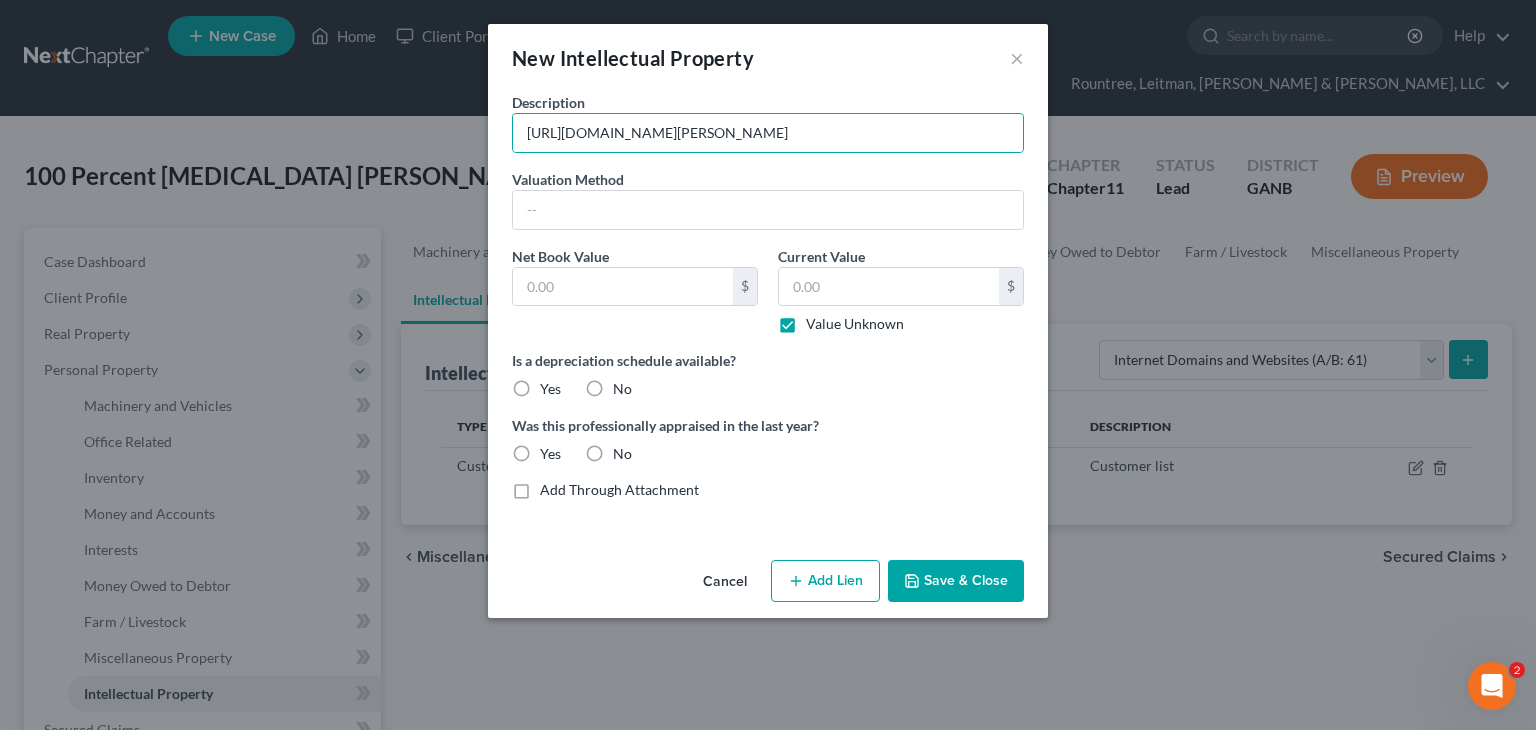 type on "0.00" 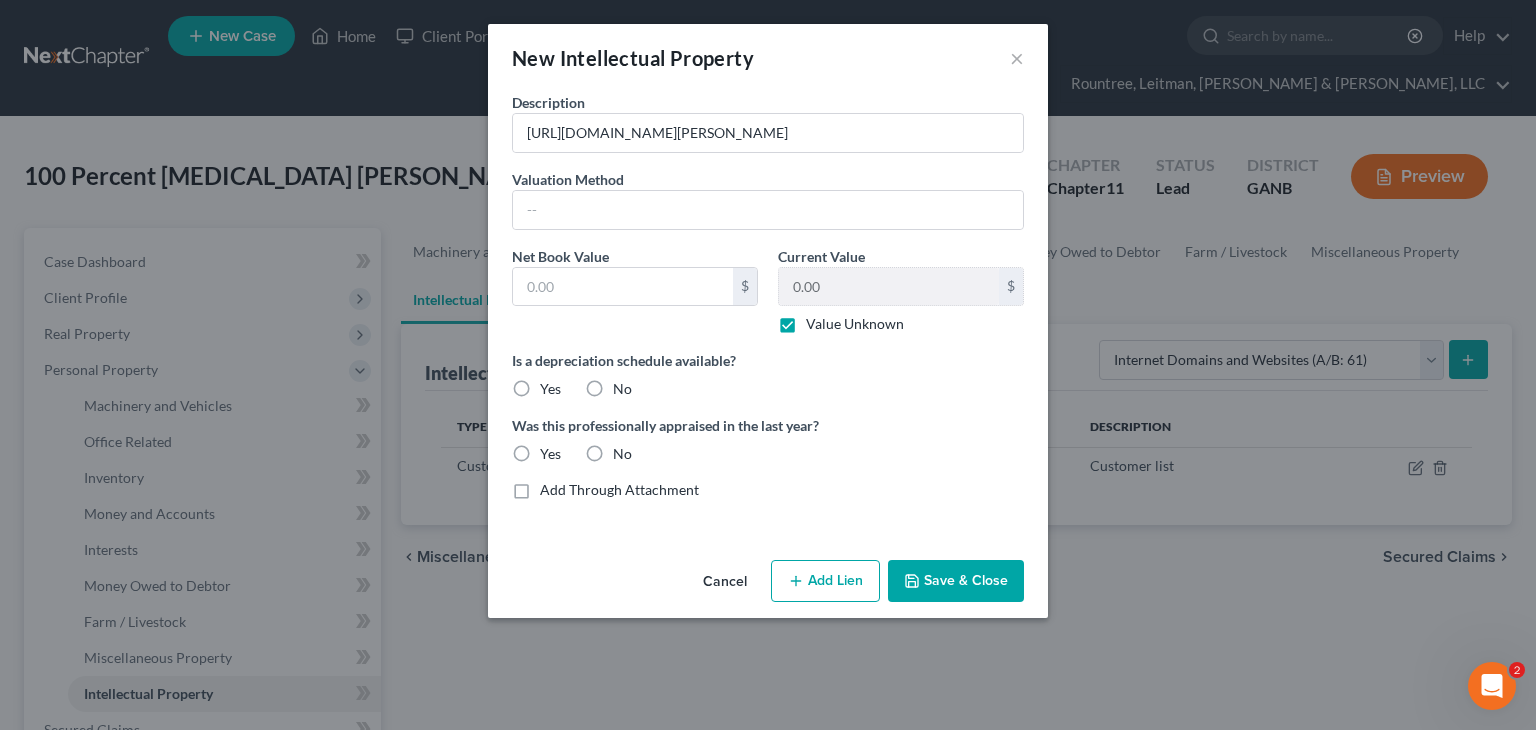 click on "No" at bounding box center [622, 389] 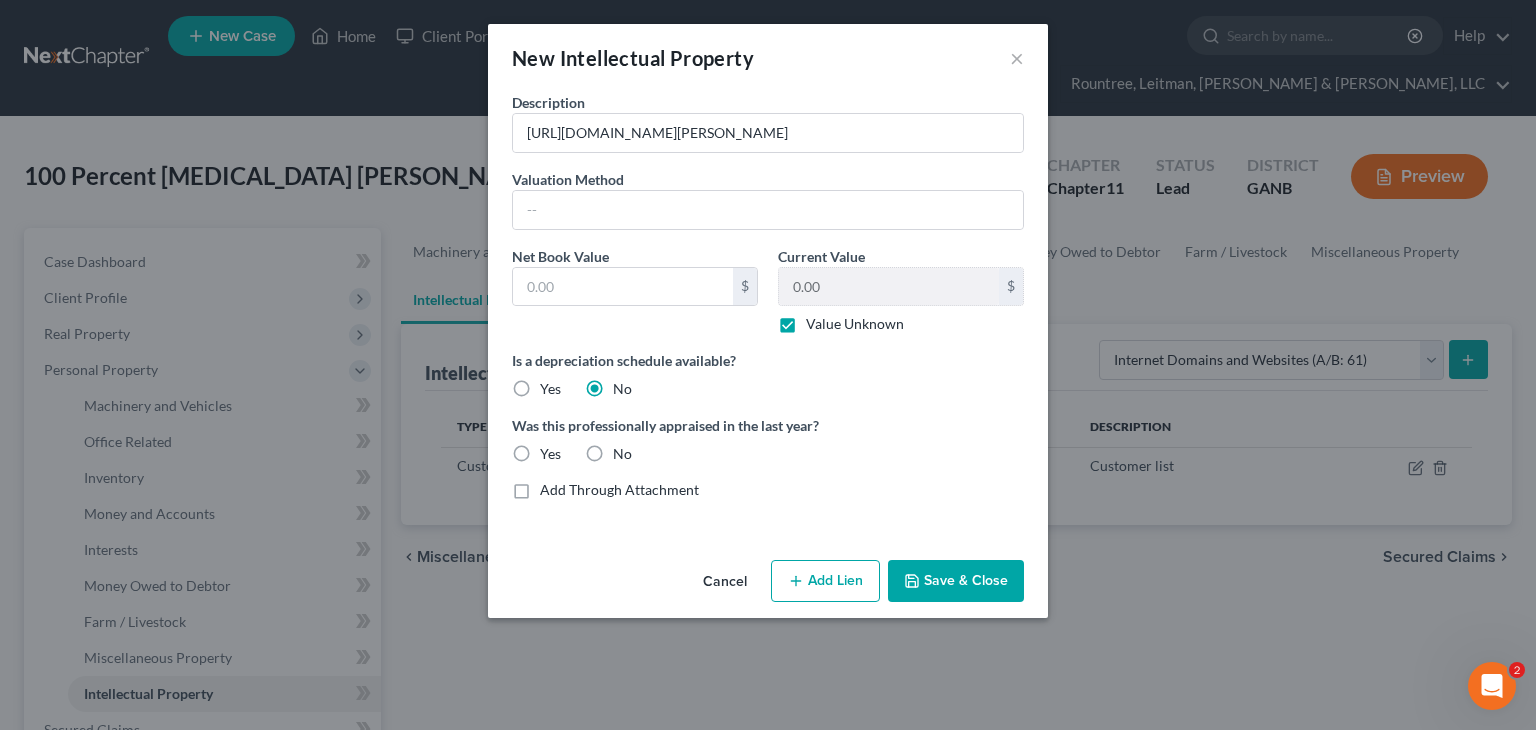click on "No" at bounding box center [622, 454] 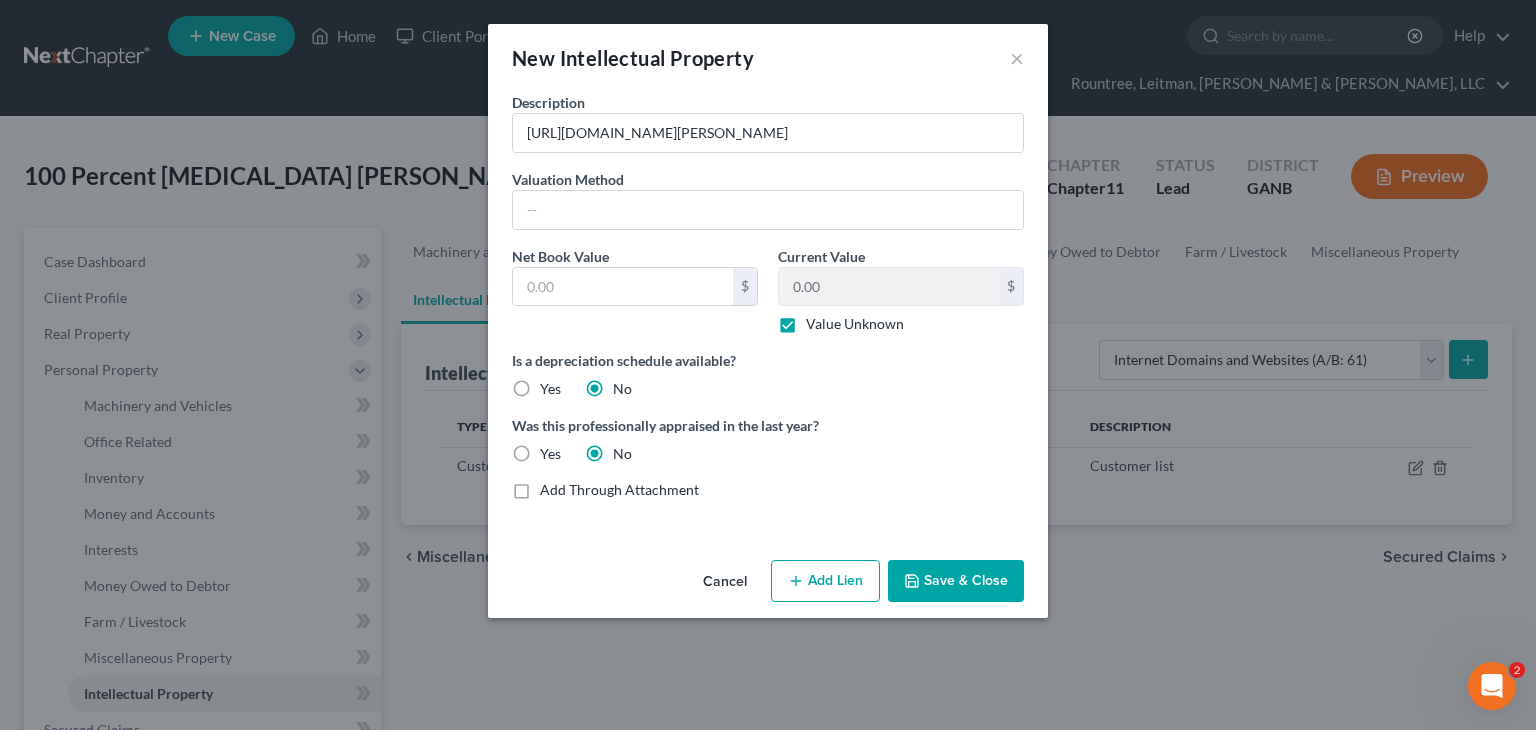 click on "Save & Close" at bounding box center [956, 581] 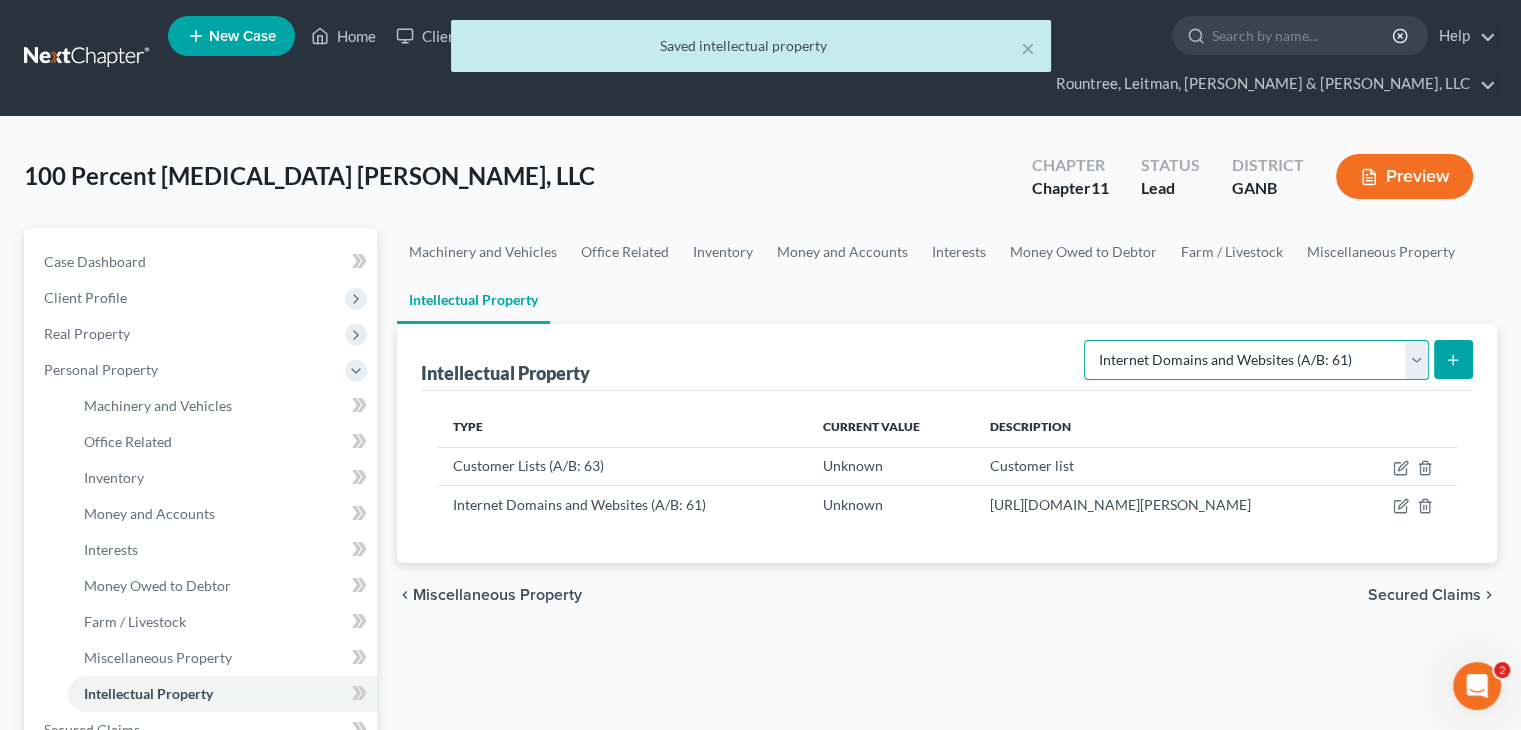click on "Selected Property Type Customer Lists (A/B: 63) Goodwill (A/B: 65) Internet Domains and Websites (A/B: 61) Licenses, Franchises, and Royalties (A/B: 62) Other Intellectual Property (A/B: 64) Patents, Copyrights and Trade Secrets (A/B: 60)" at bounding box center [1256, 360] 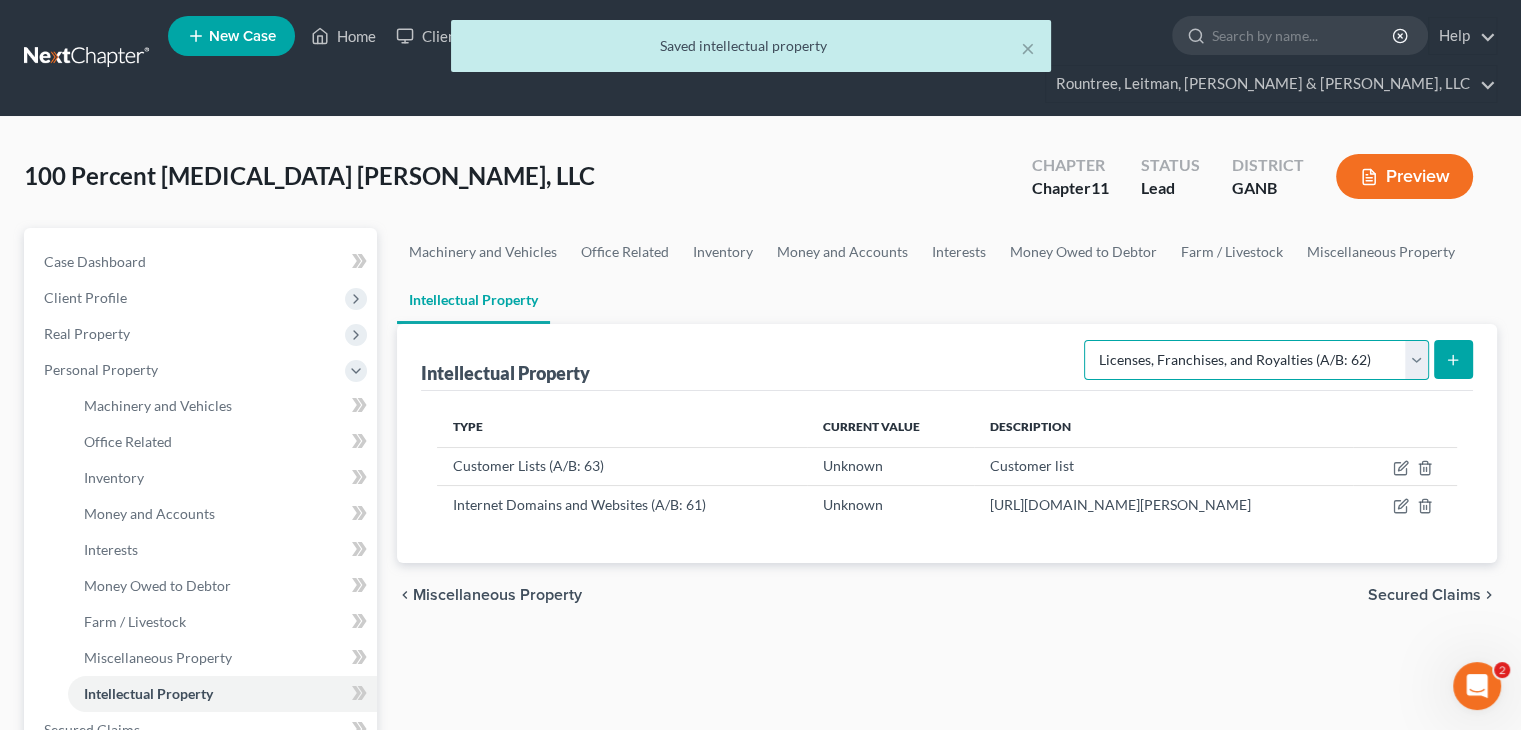 click on "Selected Property Type Customer Lists (A/B: 63) Goodwill (A/B: 65) Internet Domains and Websites (A/B: 61) Licenses, Franchises, and Royalties (A/B: 62) Other Intellectual Property (A/B: 64) Patents, Copyrights and Trade Secrets (A/B: 60)" at bounding box center [1256, 360] 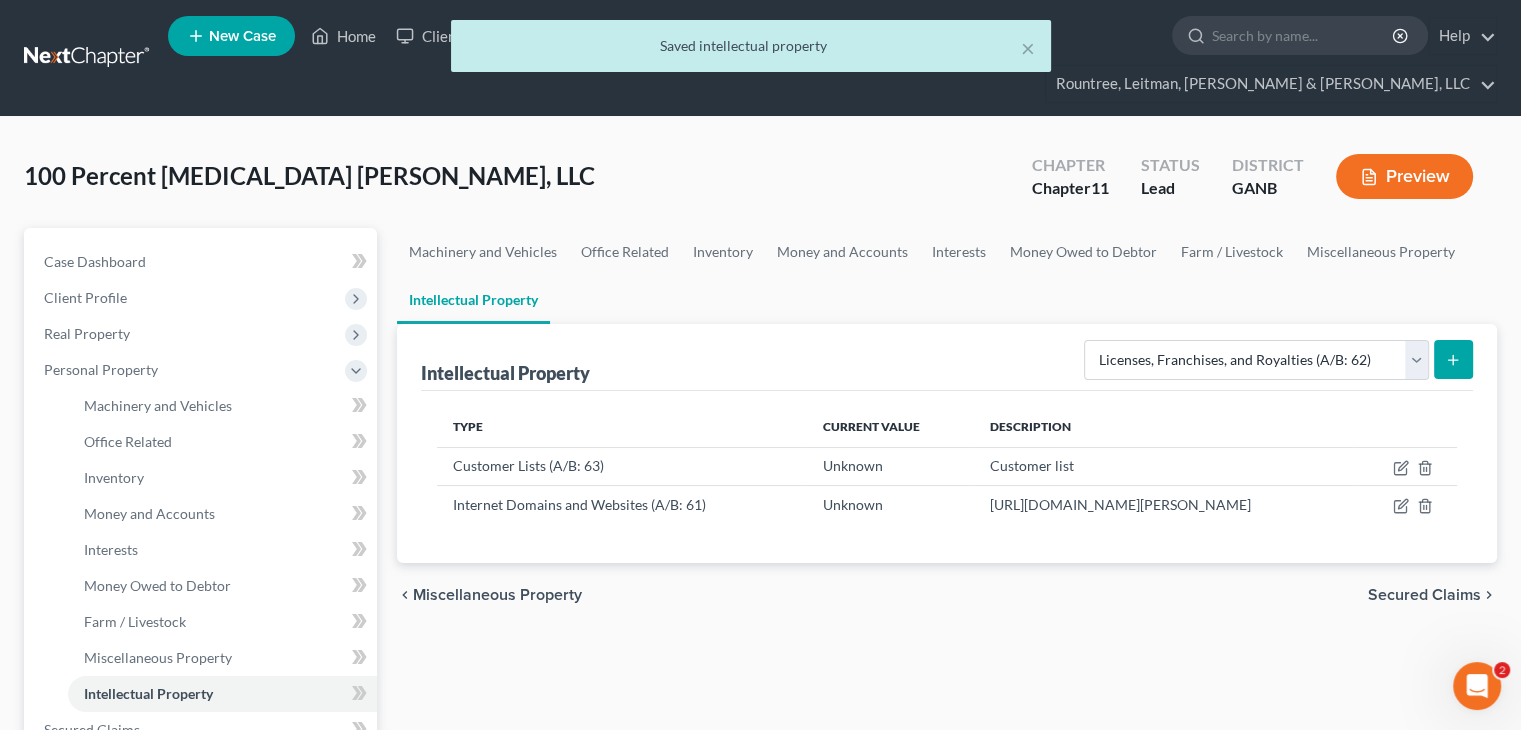 click 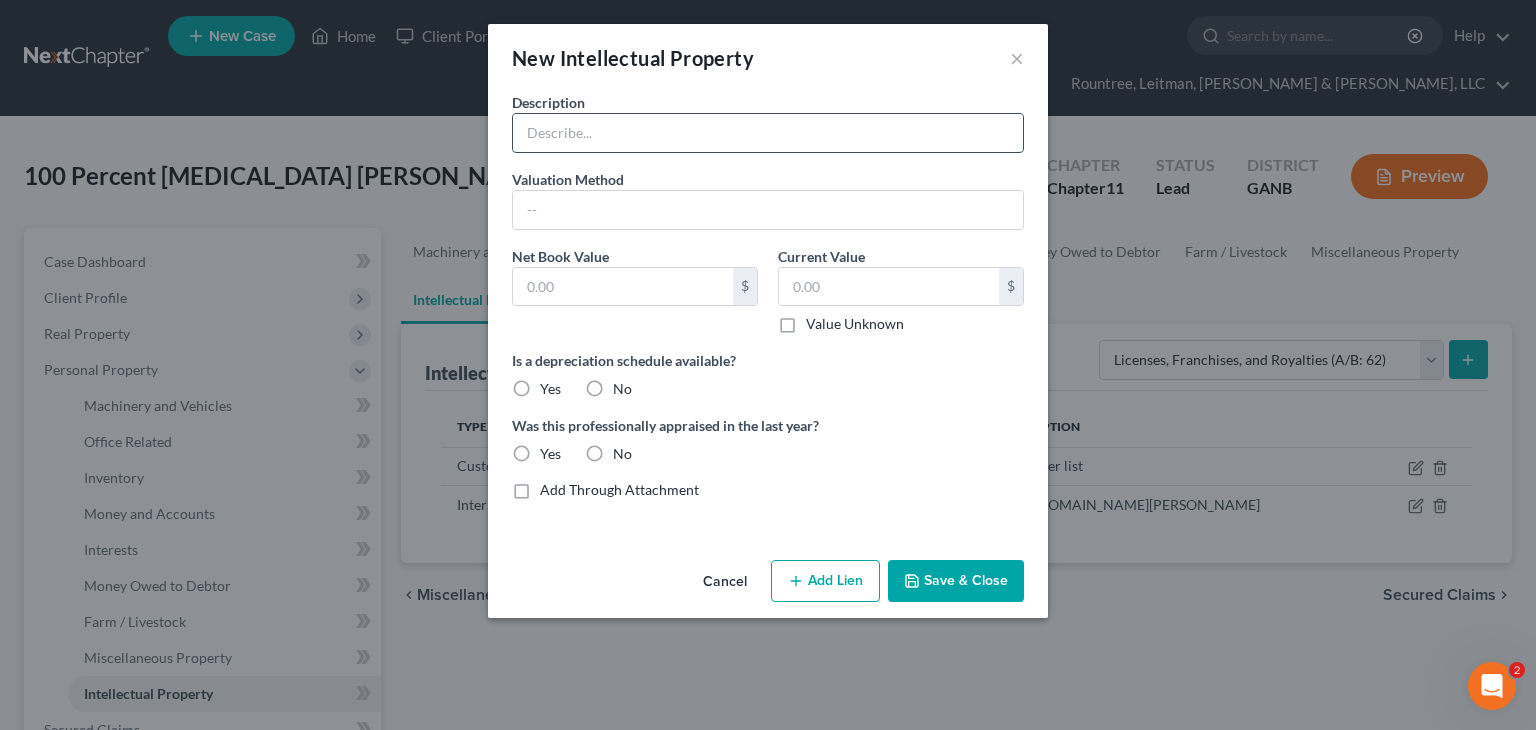 click at bounding box center (768, 133) 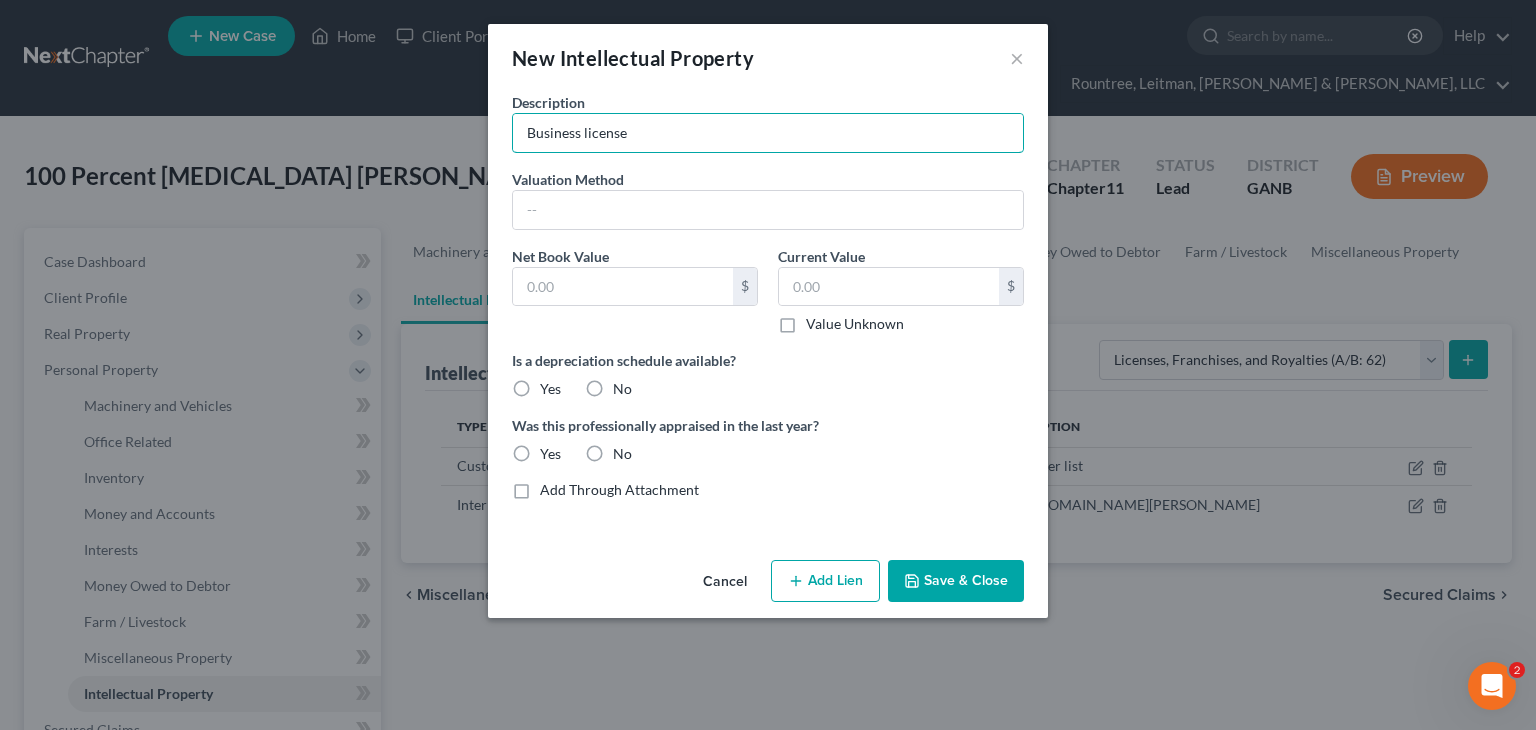 type on "Business license" 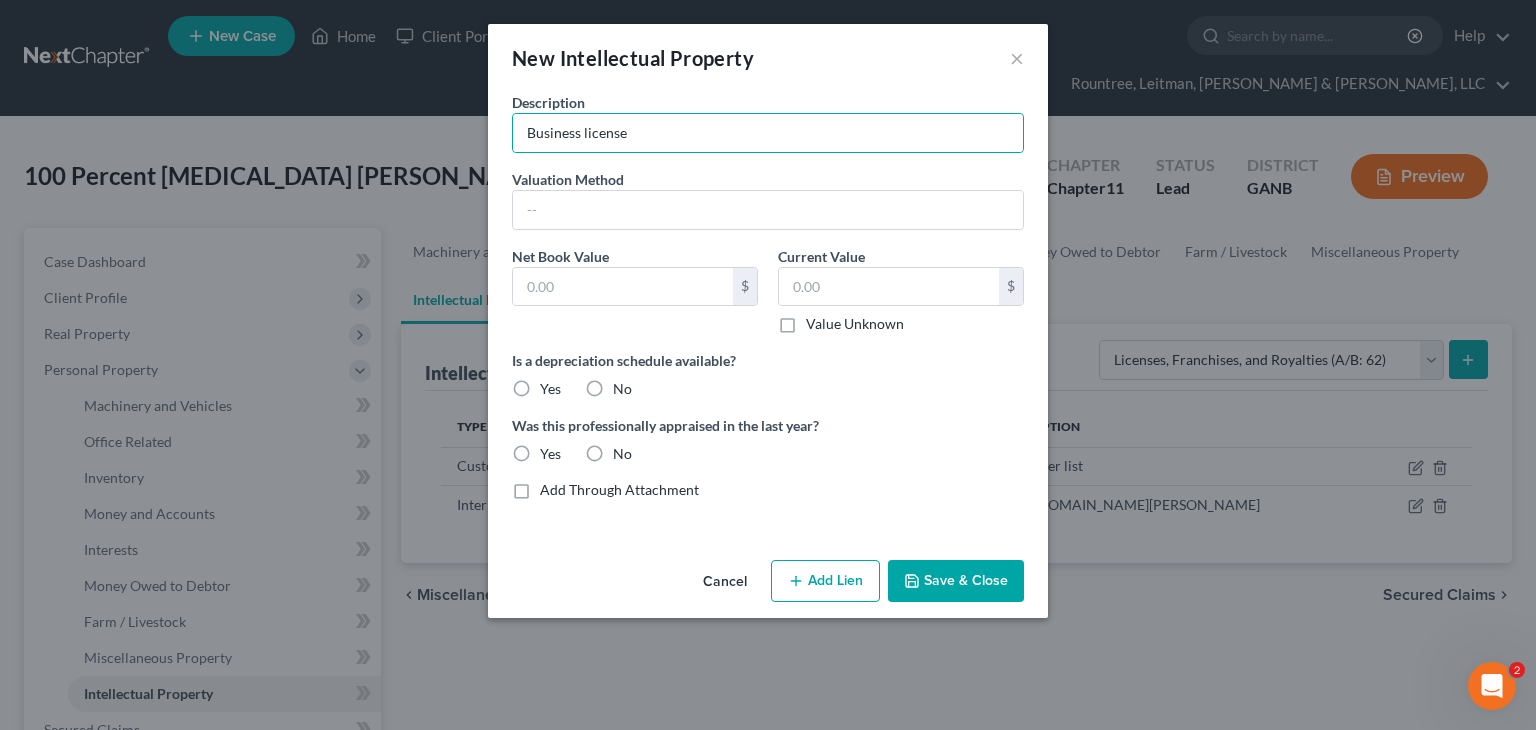 drag, startPoint x: 793, startPoint y: 322, endPoint x: 579, endPoint y: 368, distance: 218.88809 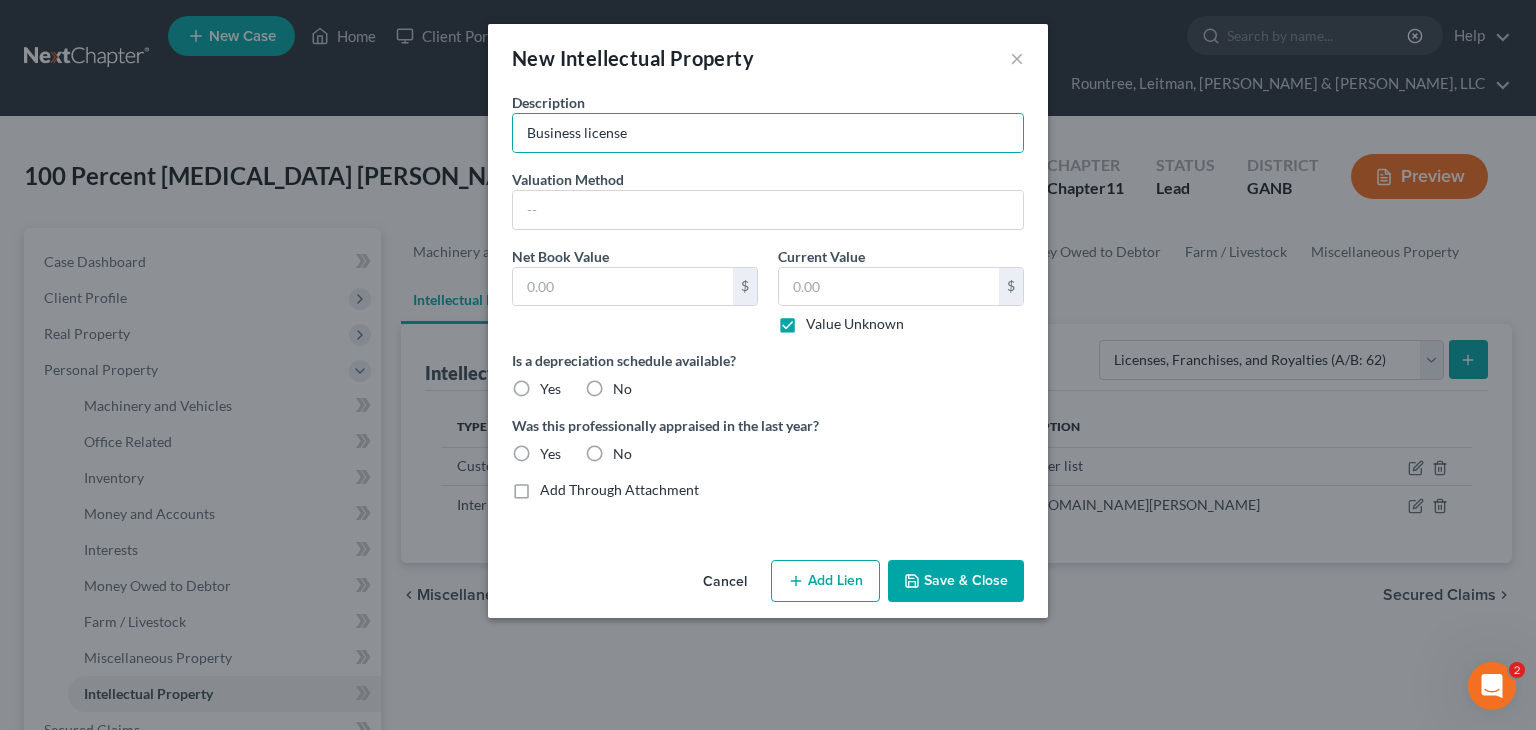 type on "0.00" 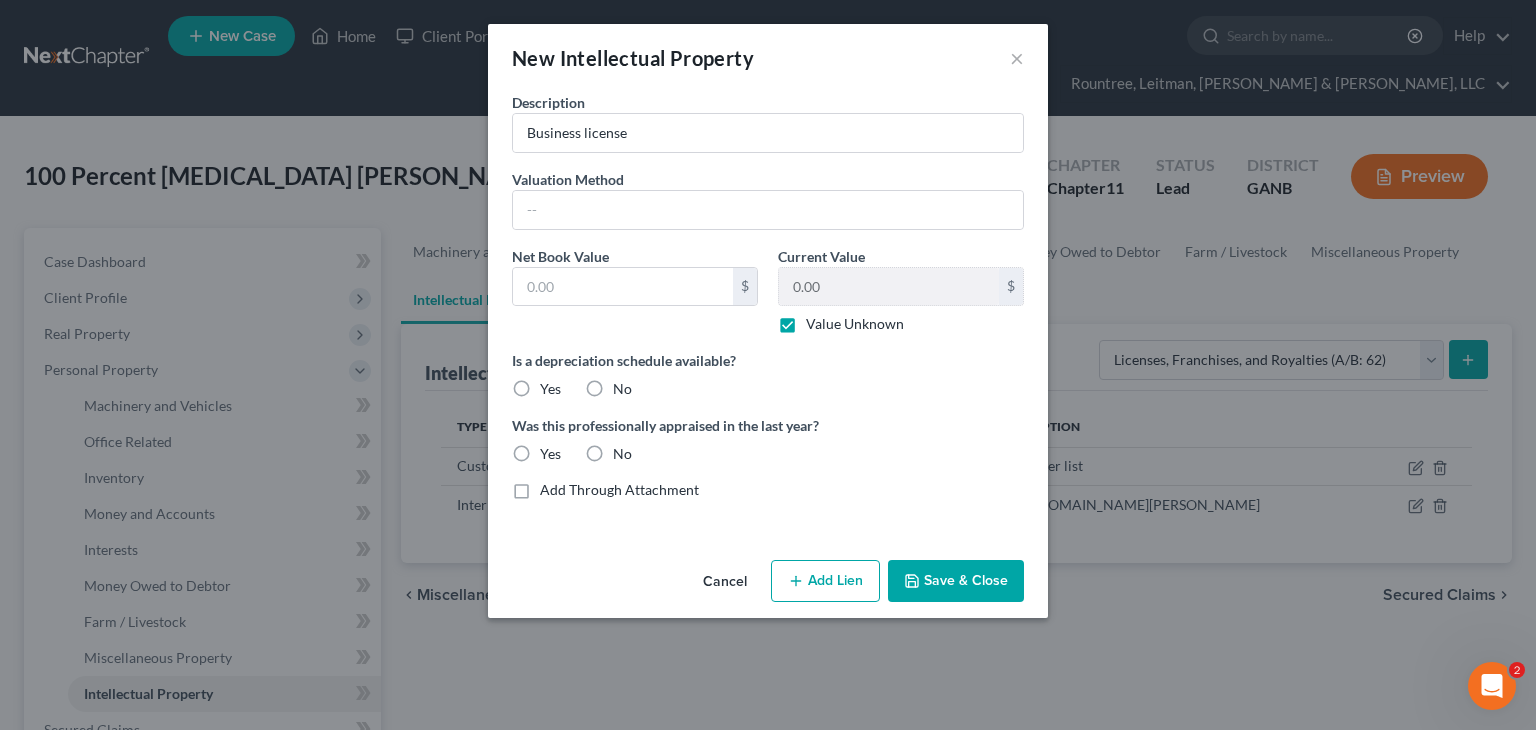 click on "No" at bounding box center [622, 389] 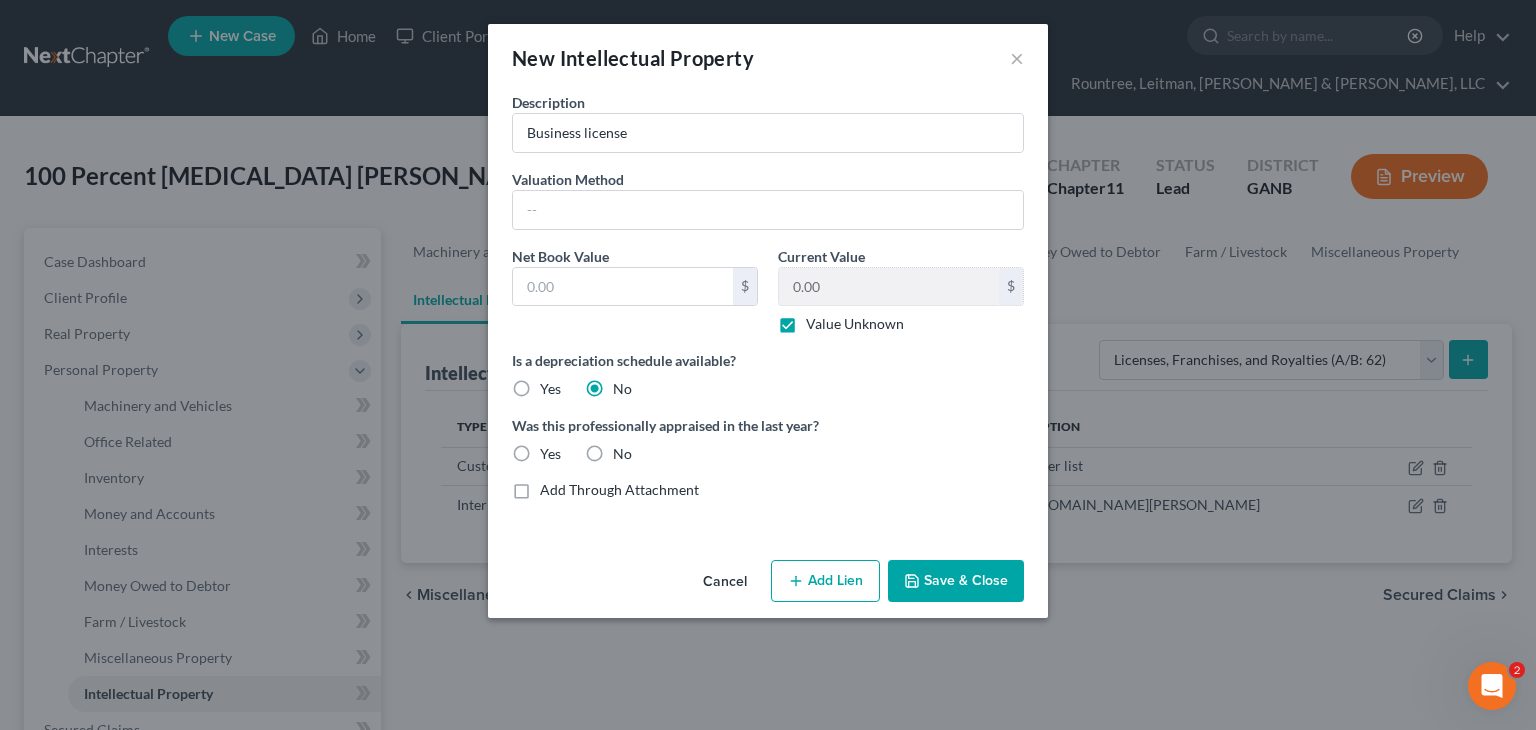 click on "No" at bounding box center (622, 454) 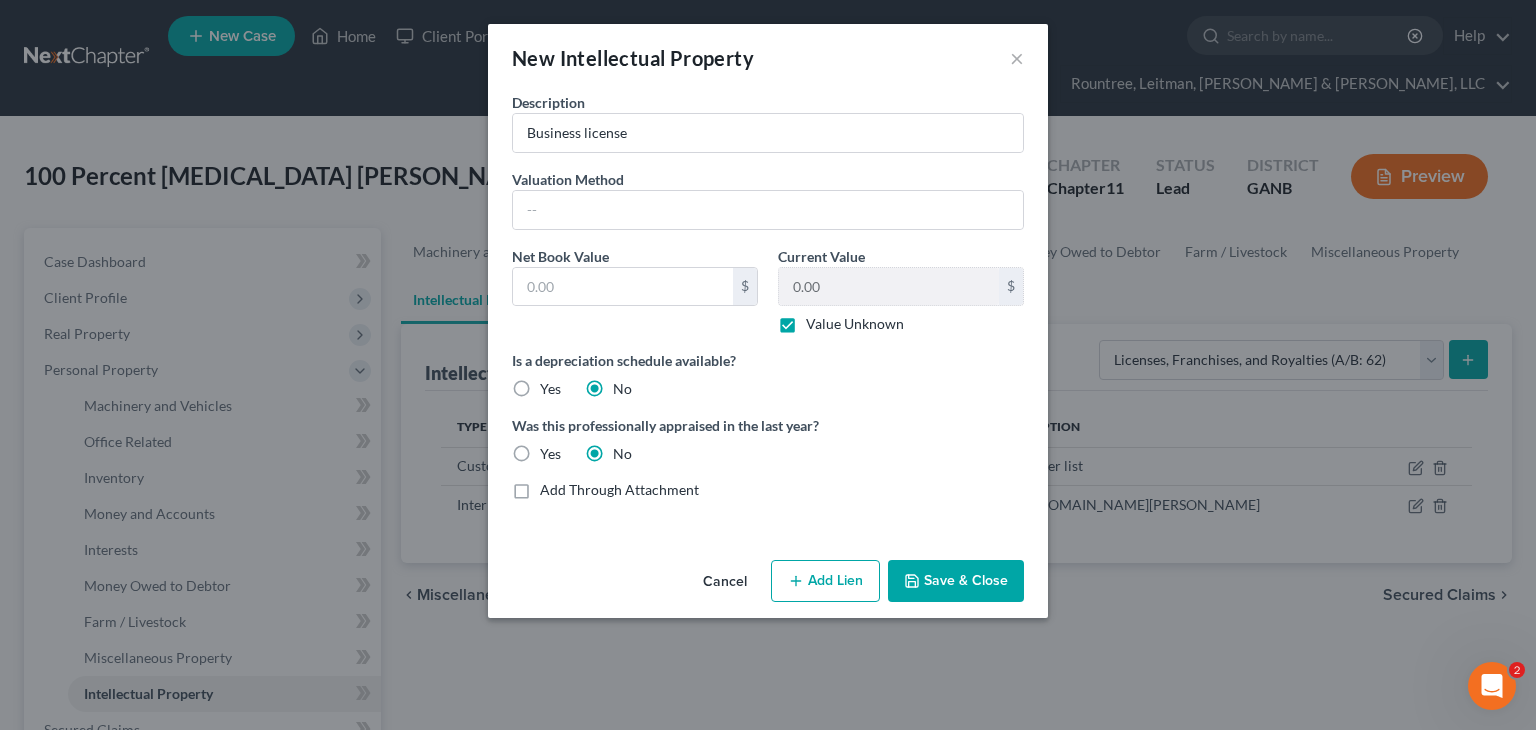 click on "Save & Close" at bounding box center [956, 581] 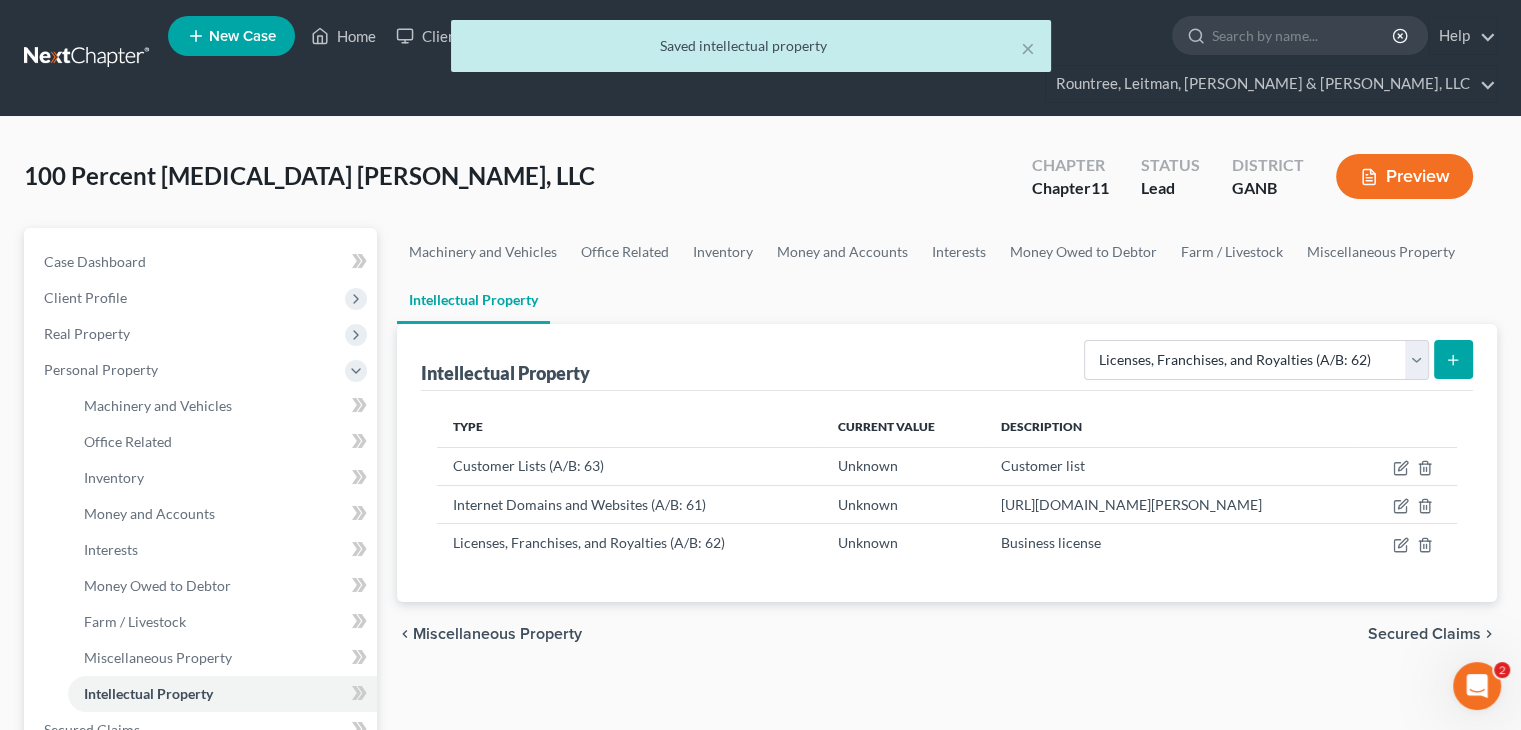 click on "Selected Property Type Customer Lists (A/B: 63) Goodwill (A/B: 65) Internet Domains and Websites (A/B: 61) Licenses, Franchises, and Royalties (A/B: 62) Other Intellectual Property (A/B: 64) Patents, Copyrights and Trade Secrets (A/B: 60)" at bounding box center (1278, 360) 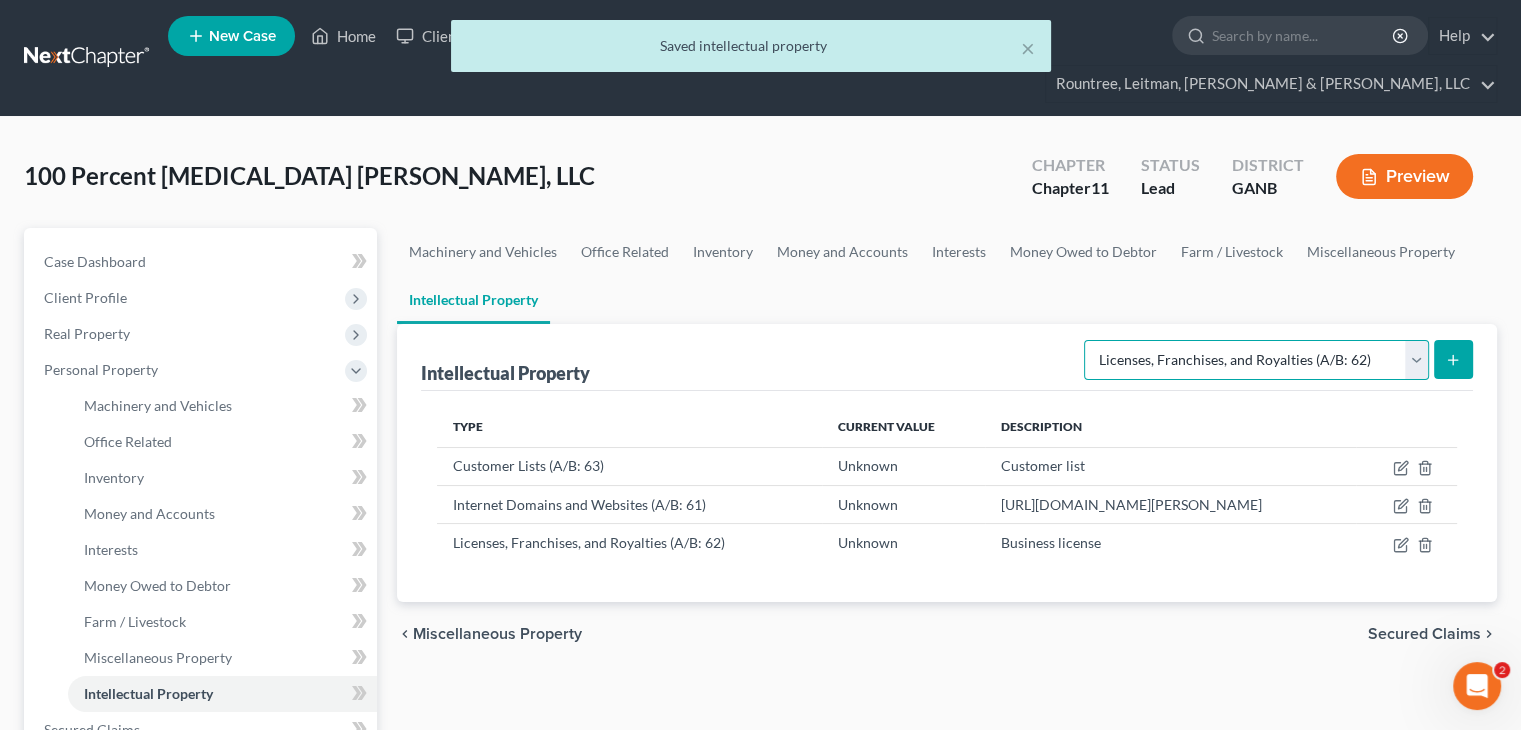 click on "Selected Property Type Customer Lists (A/B: 63) Goodwill (A/B: 65) Internet Domains and Websites (A/B: 61) Licenses, Franchises, and Royalties (A/B: 62) Other Intellectual Property (A/B: 64) Patents, Copyrights and Trade Secrets (A/B: 60)" at bounding box center [1256, 360] 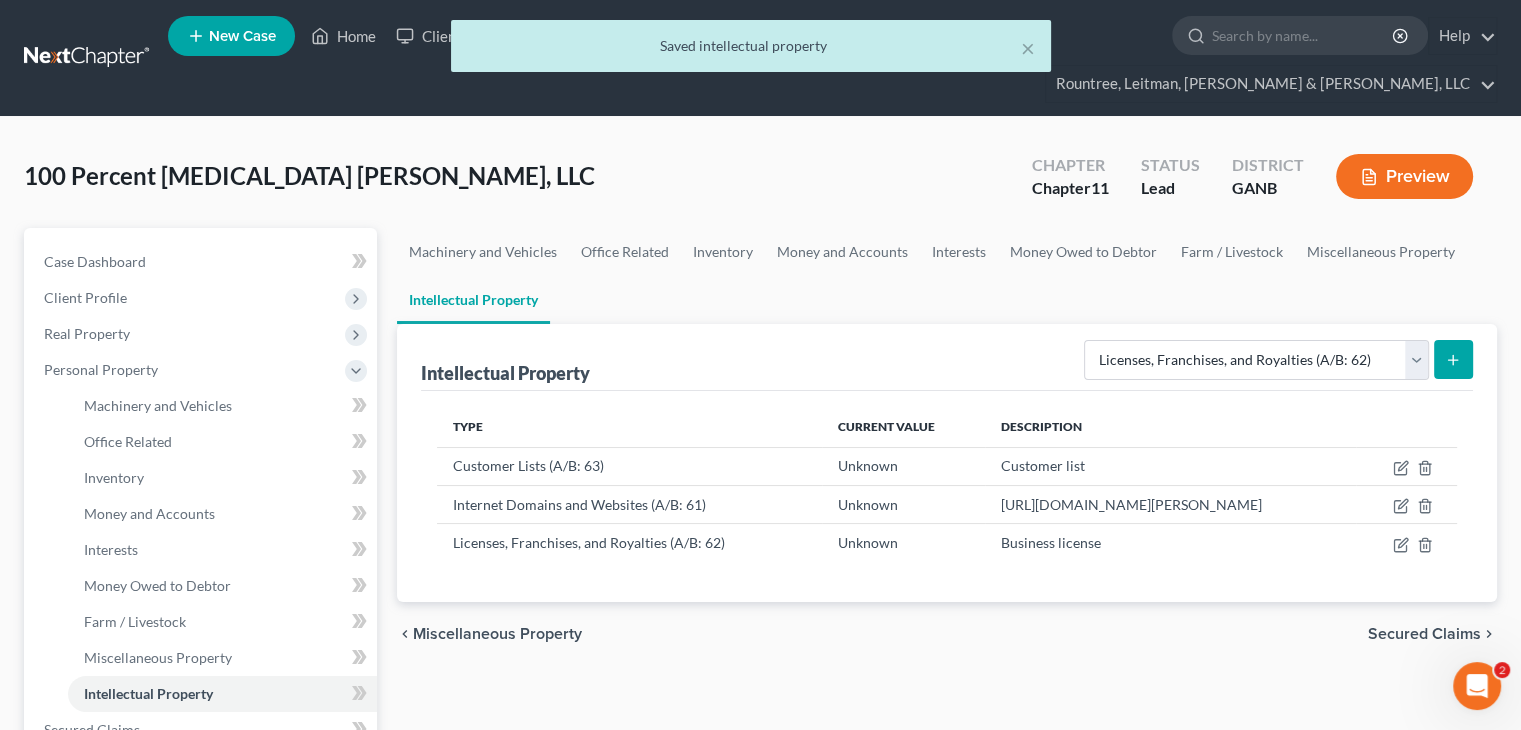click on "Machinery and Vehicles
Office Related
Inventory
Money and Accounts
Interests
Money Owed to Debtor
Farm / Livestock
Miscellaneous Property
Intellectual Property
Intellectual Property Selected Property Type Customer Lists (A/B: 63) Goodwill (A/B: 65) Internet Domains and Websites (A/B: 61) Licenses, Franchises, and Royalties (A/B: 62) Other Intellectual Property (A/B: 64) Patents, Copyrights and Trade Secrets (A/B: 60)
Type Current Value Description Customer Lists (A/B: 63) Unknown Customer list Internet Domains and Websites (A/B: 61) Unknown [URL][DOMAIN_NAME][PERSON_NAME] Licenses, Franchises, and Royalties (A/B: 62) Unknown Business license
chevron_left
Miscellaneous Property
Secured Claims
chevron_right" at bounding box center (947, 715) 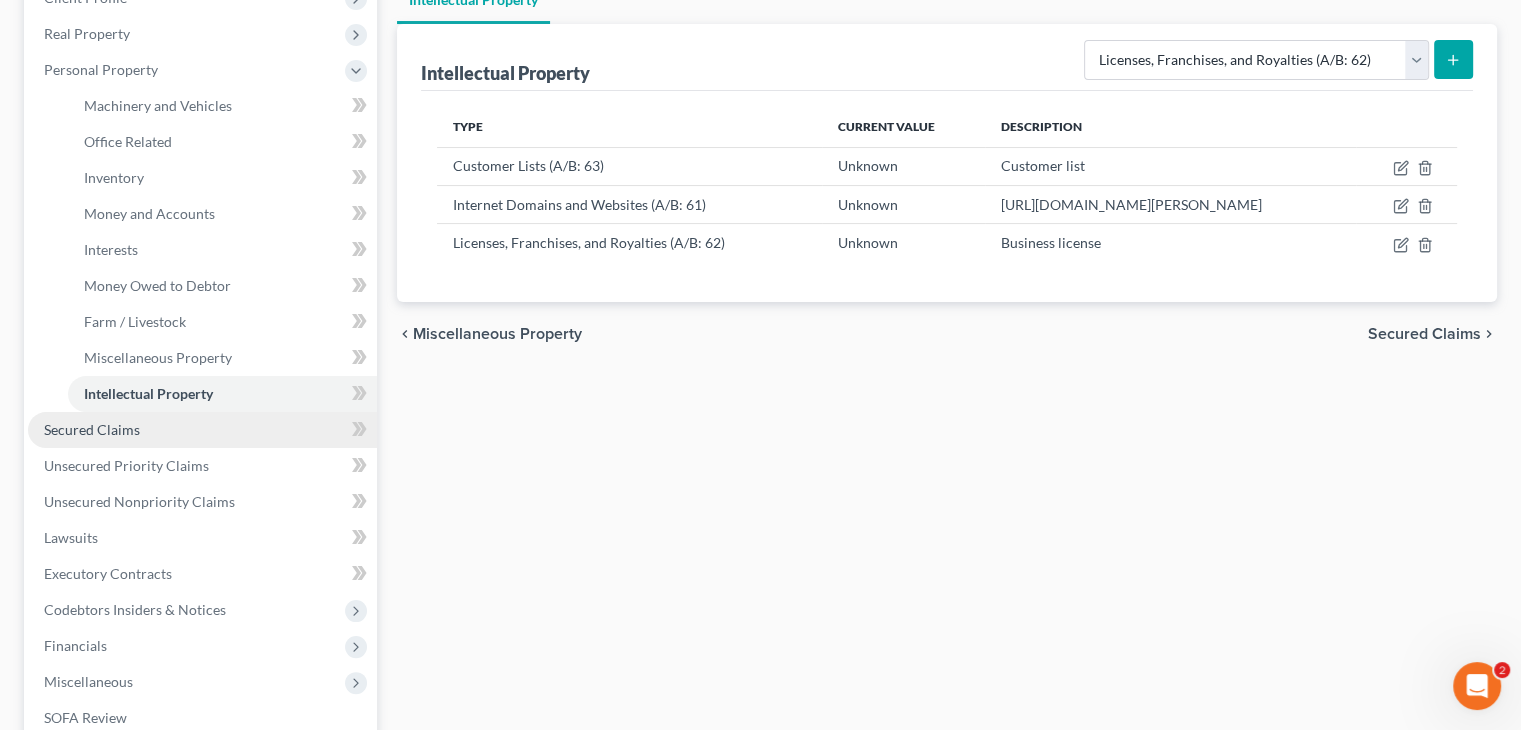 click on "Secured Claims" at bounding box center [92, 429] 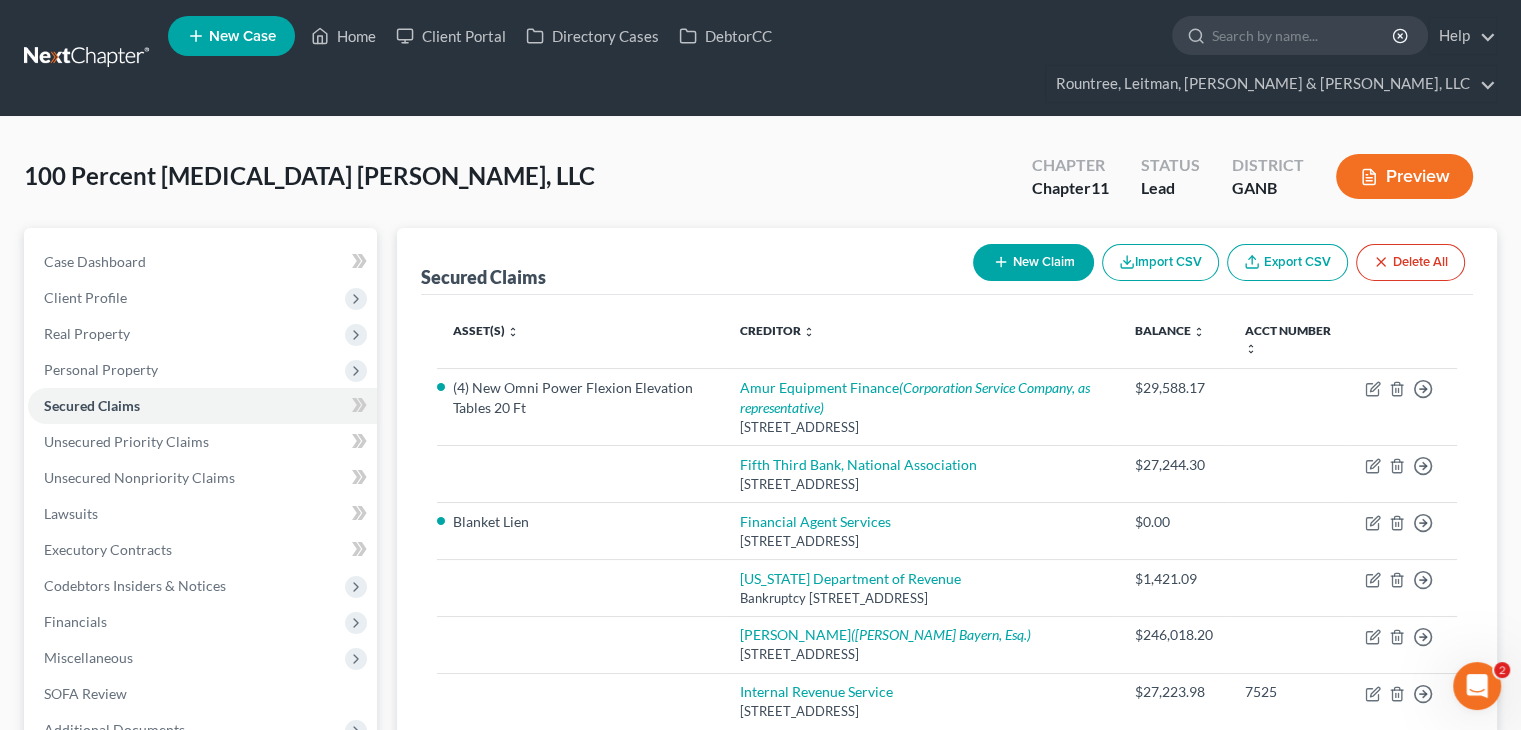 scroll, scrollTop: 390, scrollLeft: 0, axis: vertical 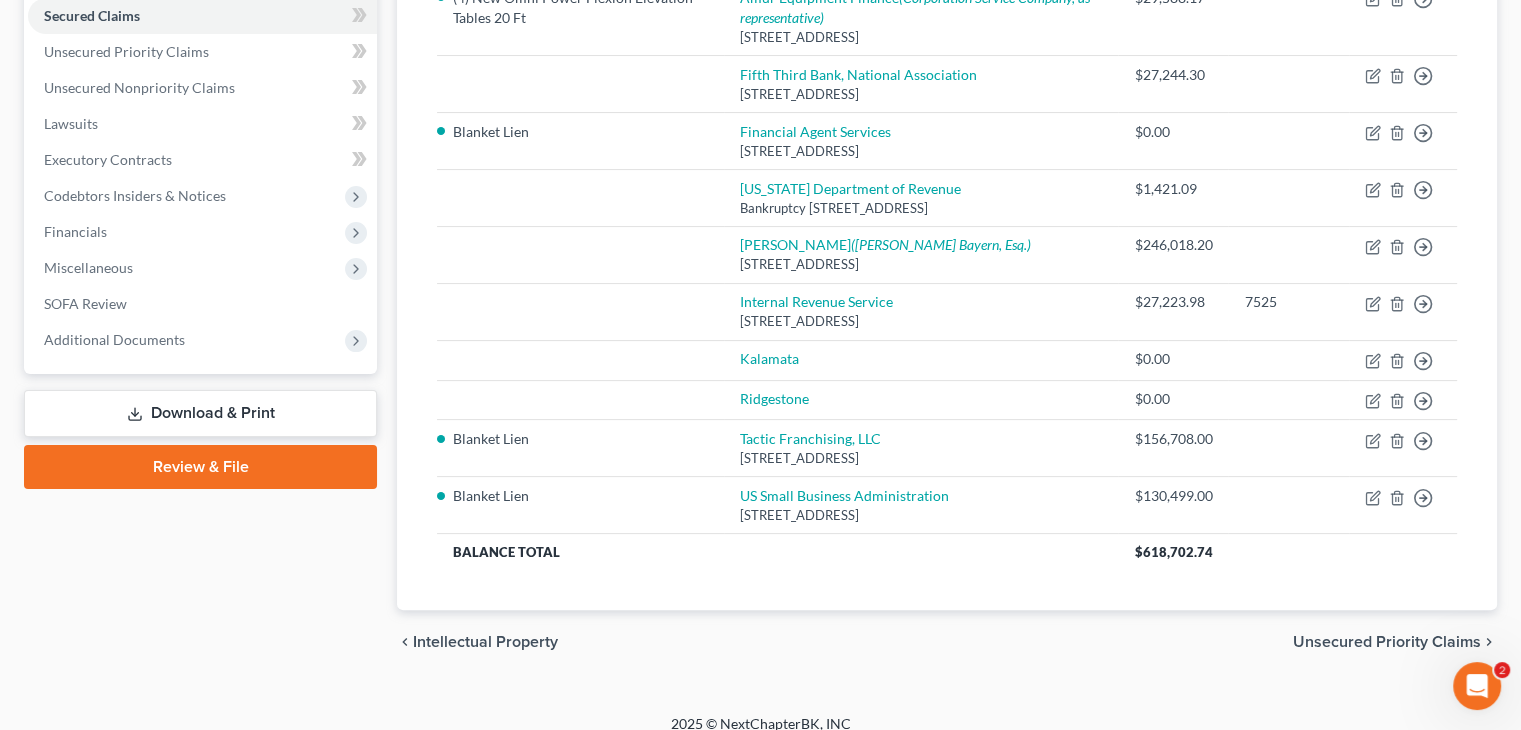 click on "Download & Print" at bounding box center [200, 413] 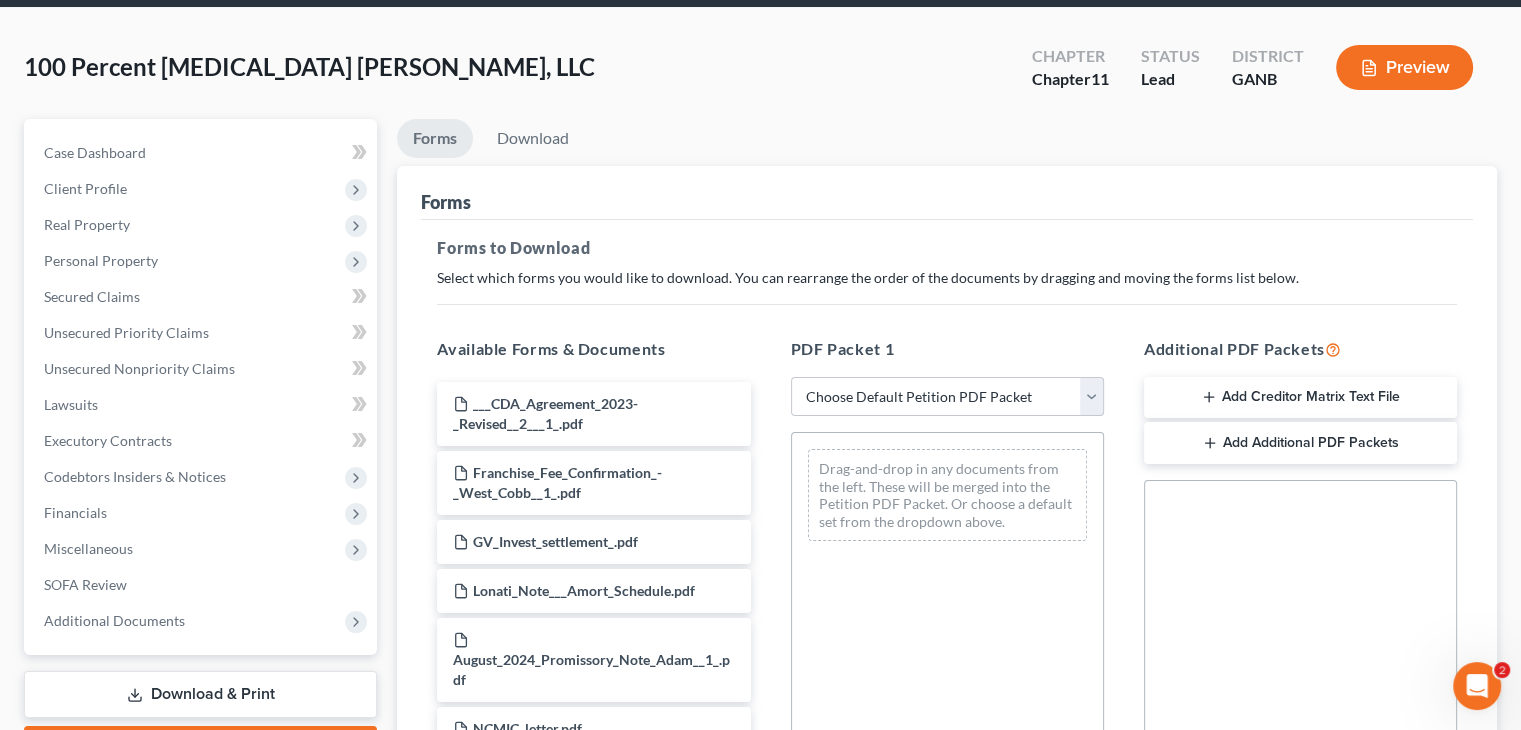 scroll, scrollTop: 0, scrollLeft: 0, axis: both 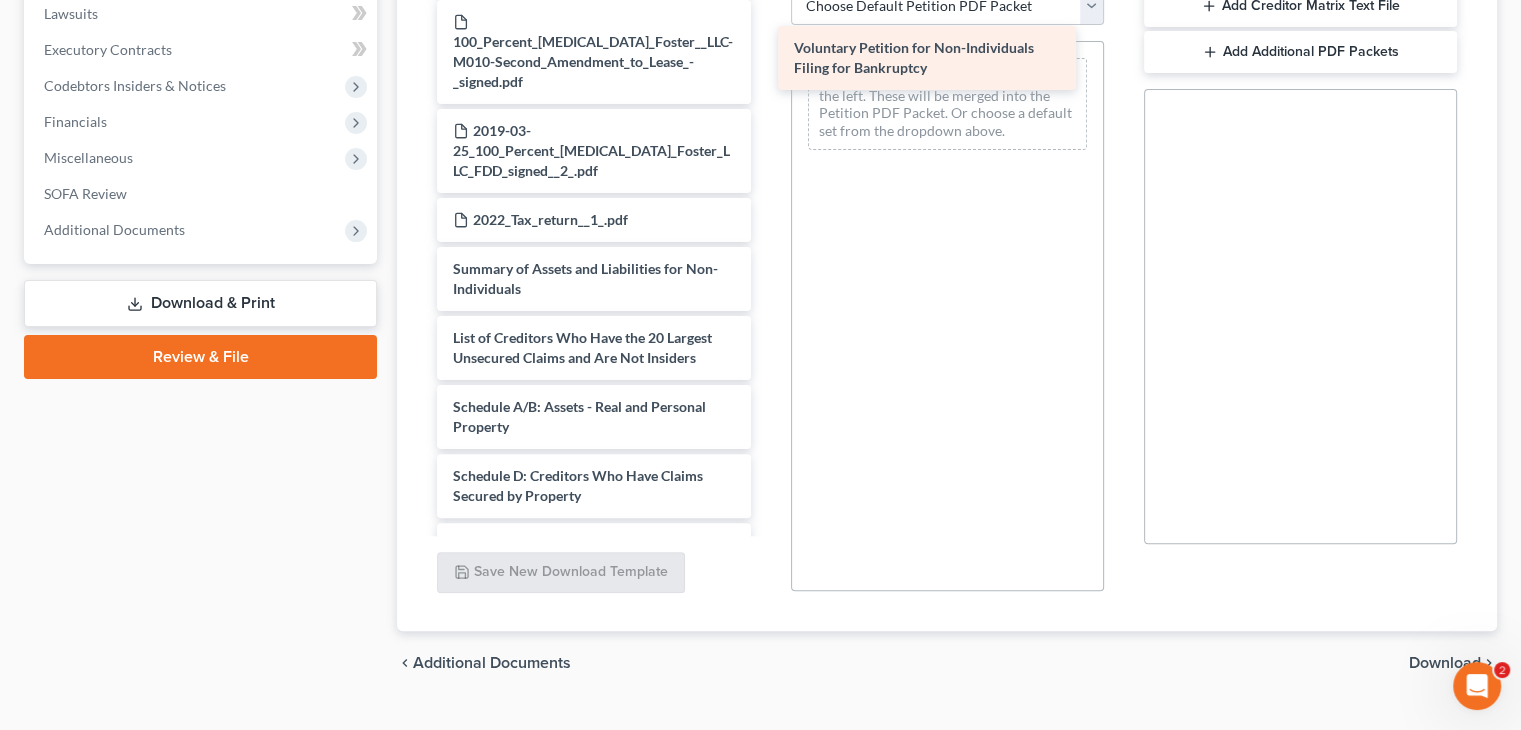 drag, startPoint x: 654, startPoint y: 244, endPoint x: 1008, endPoint y: 53, distance: 402.24 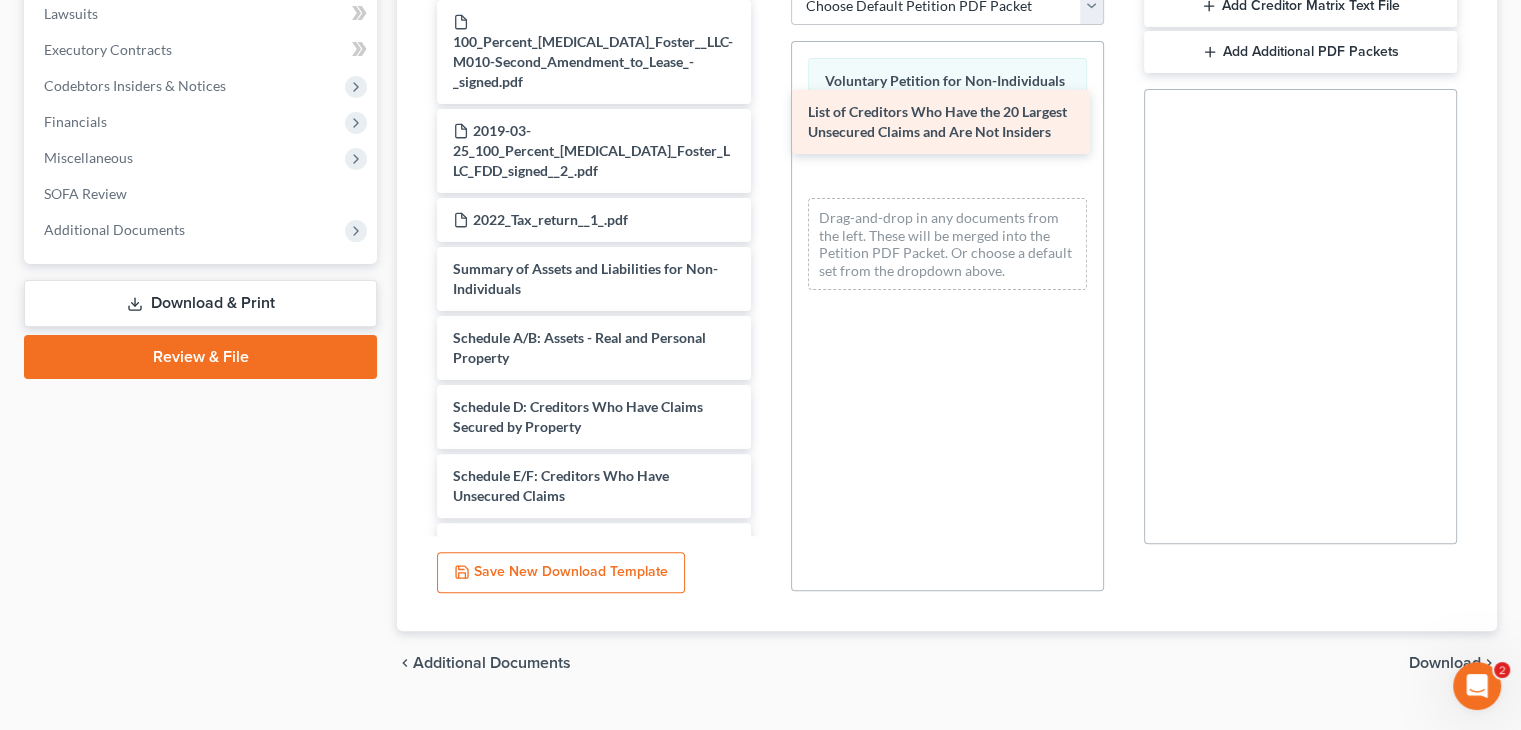 drag, startPoint x: 575, startPoint y: 318, endPoint x: 930, endPoint y: 130, distance: 401.7076 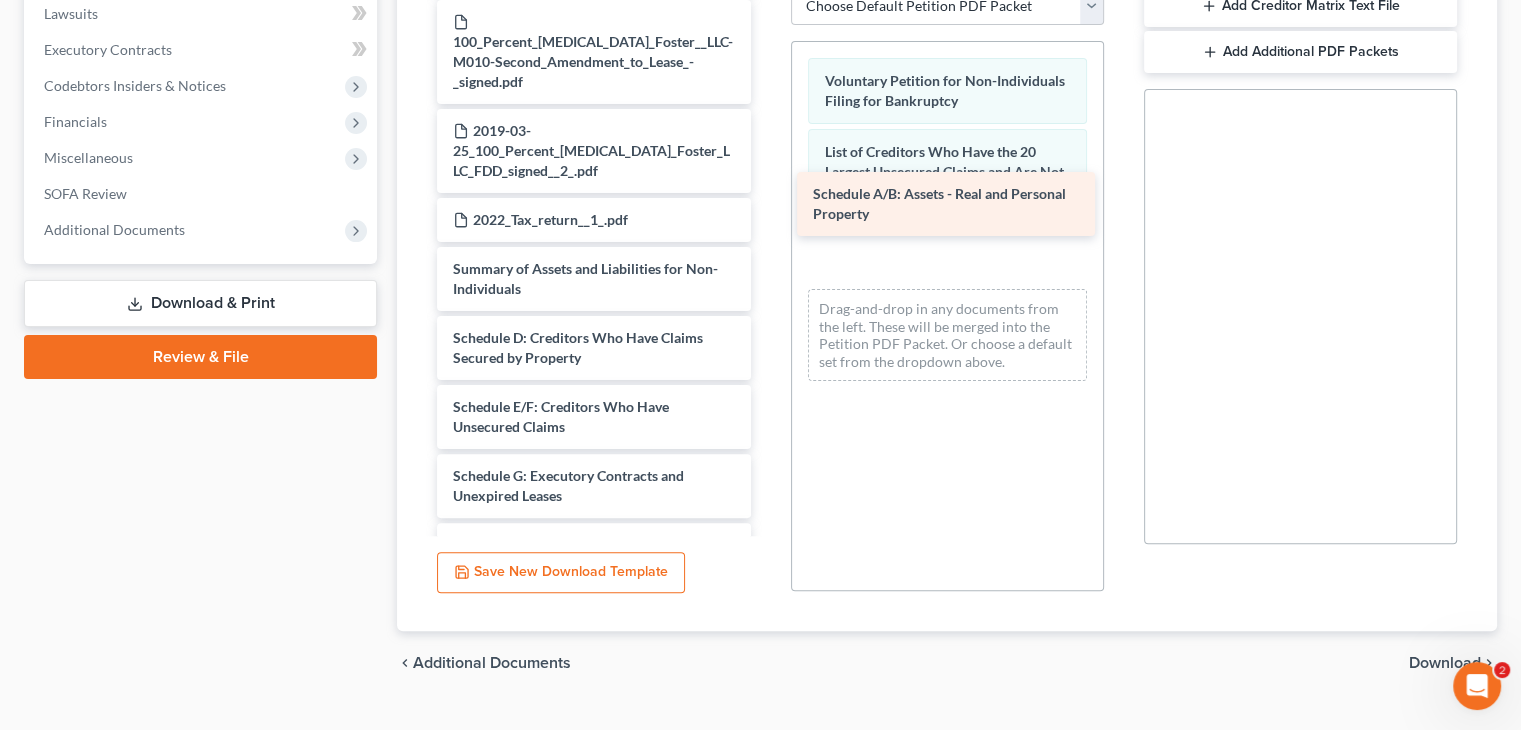 drag, startPoint x: 576, startPoint y: 309, endPoint x: 936, endPoint y: 203, distance: 375.28122 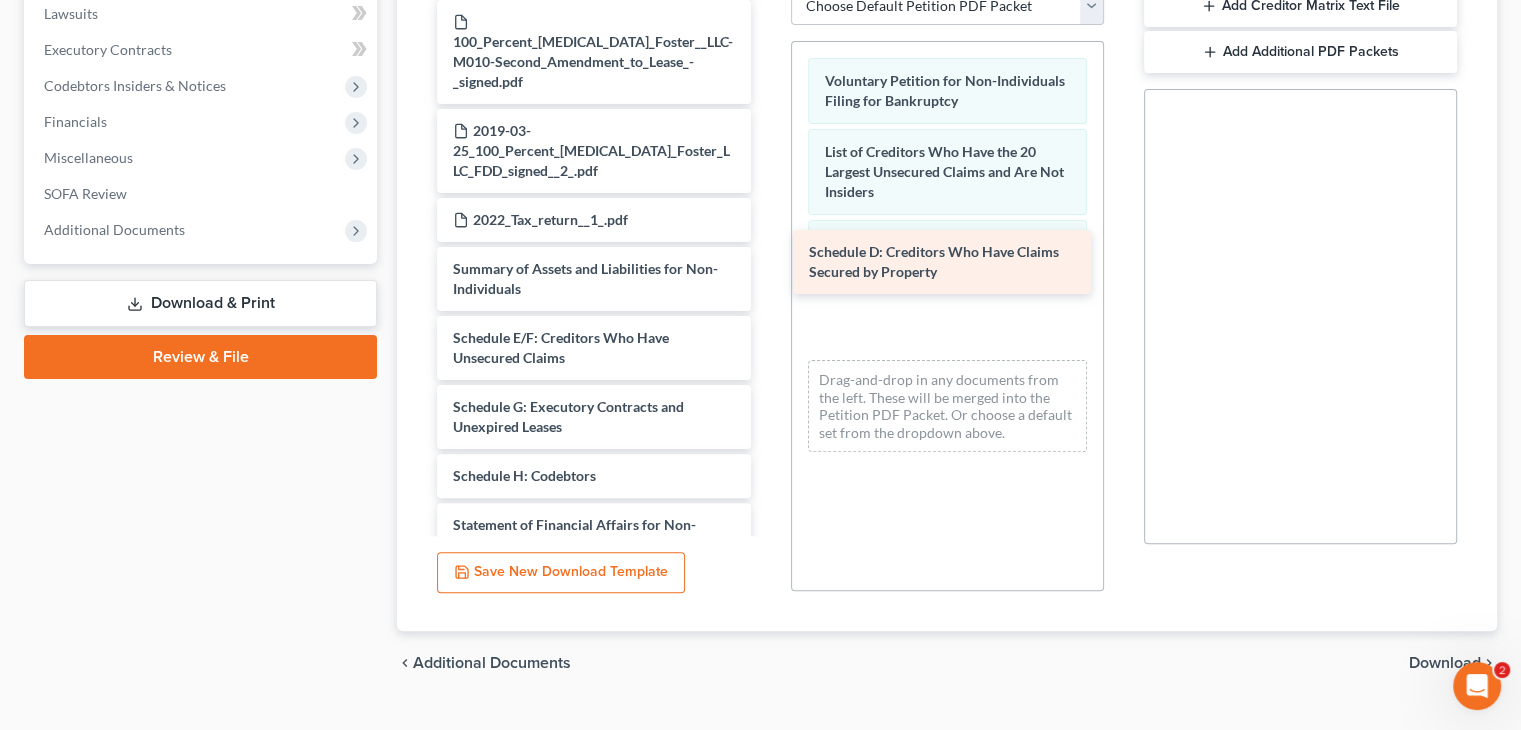 drag, startPoint x: 632, startPoint y: 299, endPoint x: 988, endPoint y: 251, distance: 359.22137 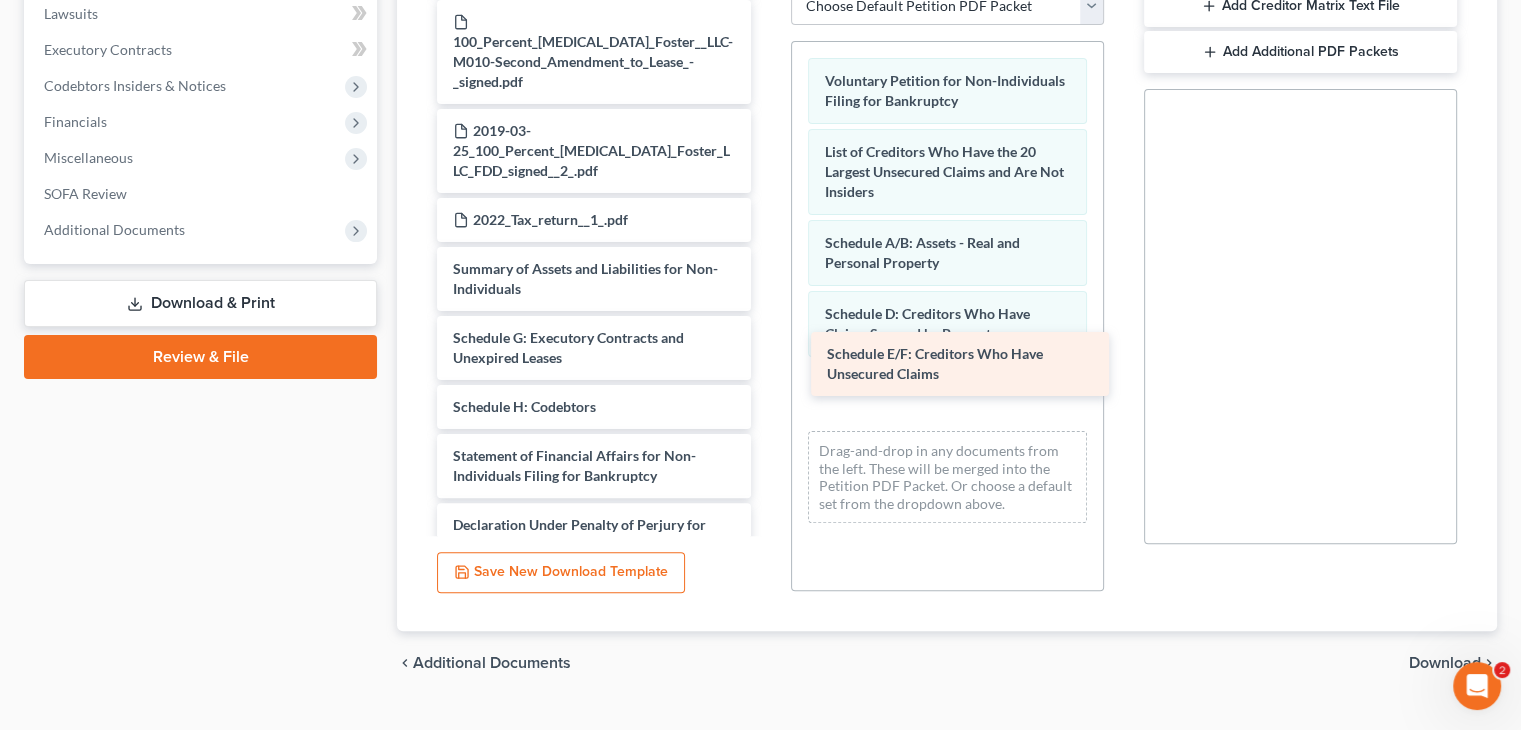 drag, startPoint x: 594, startPoint y: 297, endPoint x: 968, endPoint y: 346, distance: 377.19623 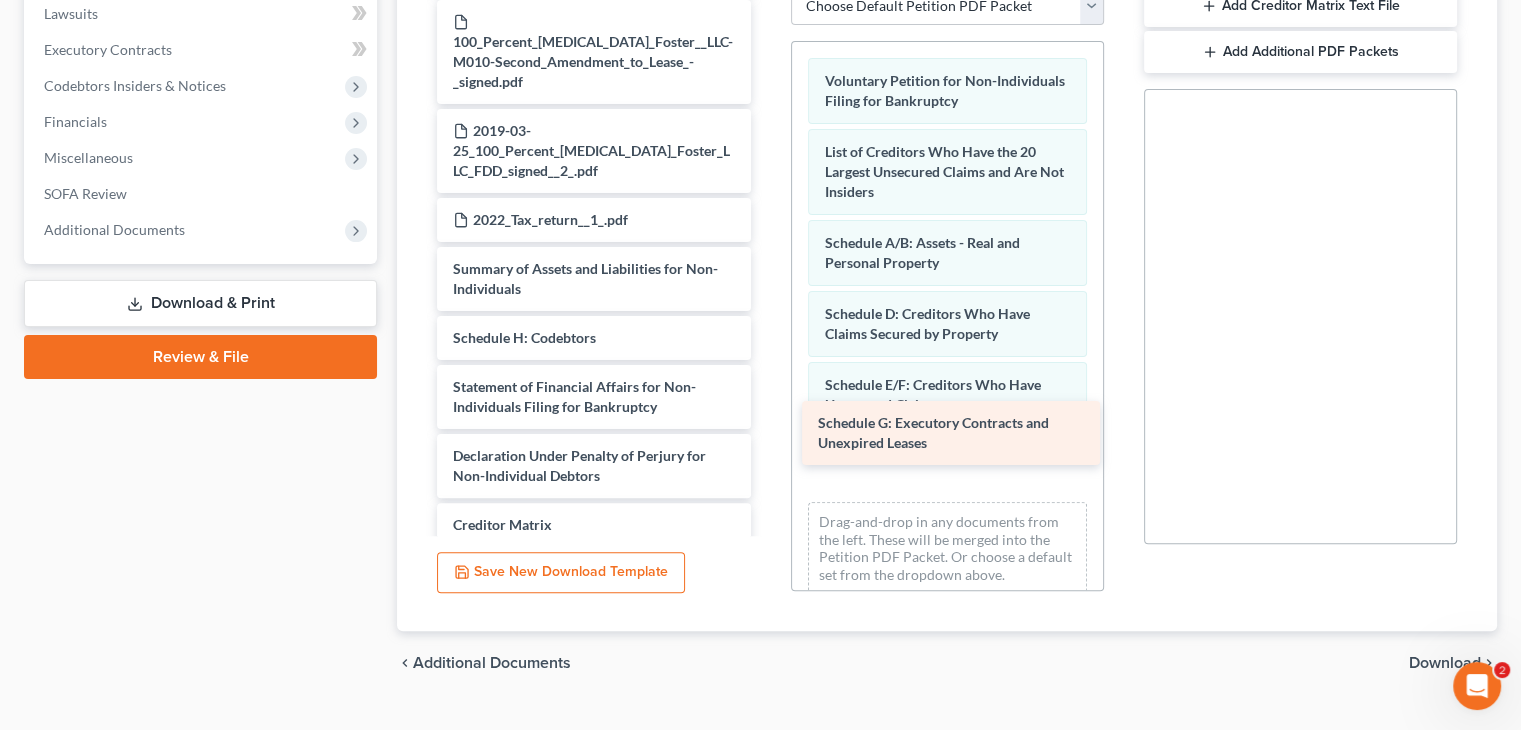 drag, startPoint x: 559, startPoint y: 306, endPoint x: 910, endPoint y: 417, distance: 368.13312 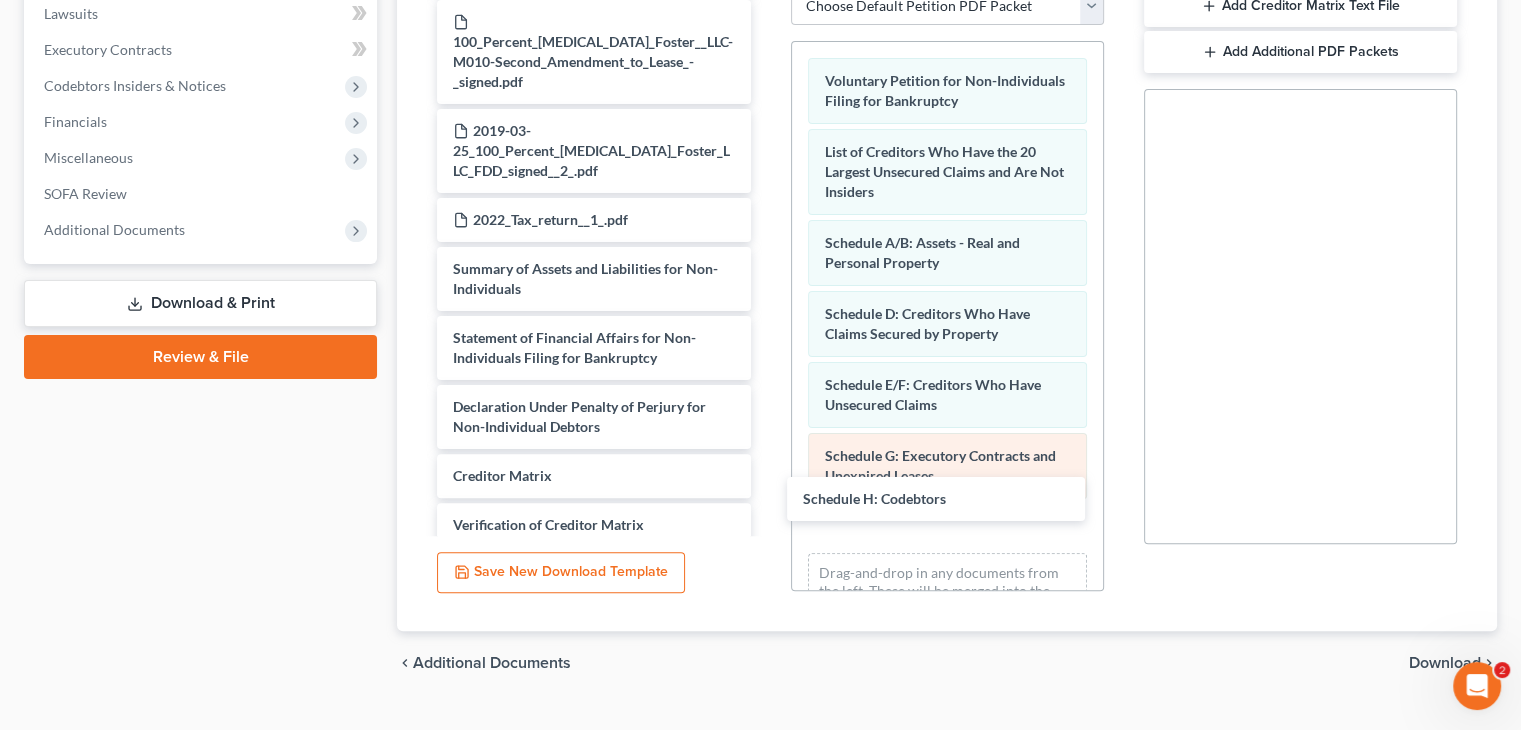 drag, startPoint x: 509, startPoint y: 297, endPoint x: 912, endPoint y: 438, distance: 426.9543 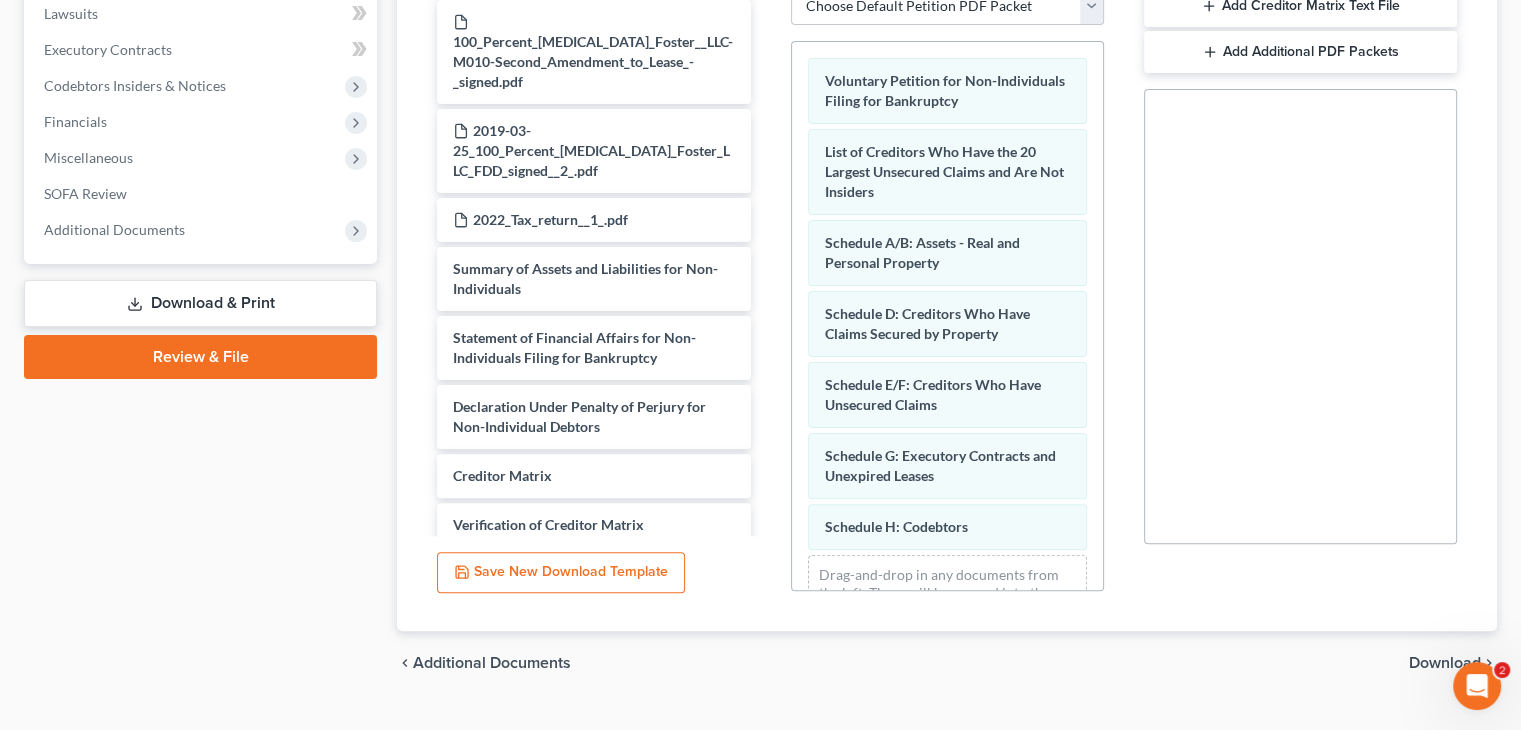 scroll, scrollTop: 68, scrollLeft: 0, axis: vertical 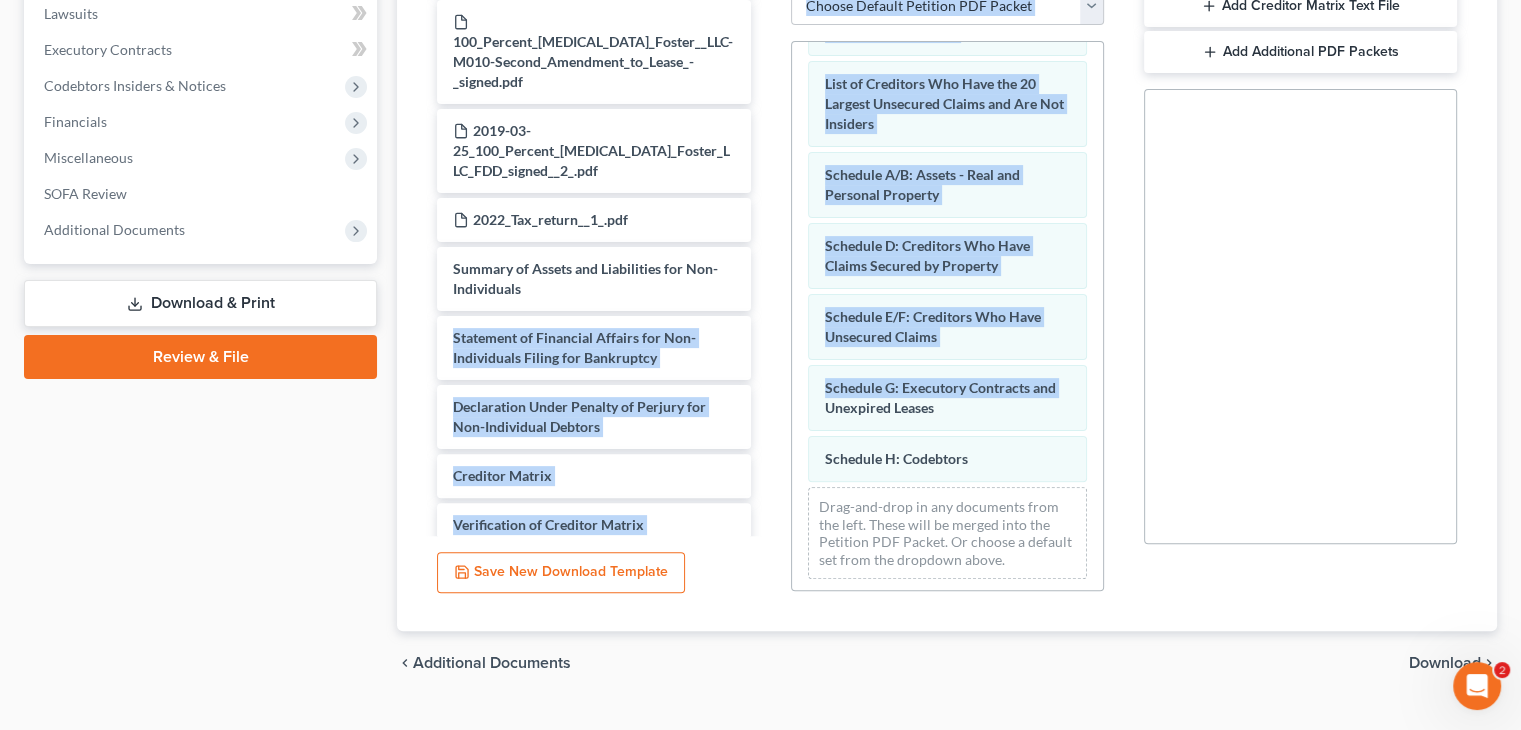 drag, startPoint x: 768, startPoint y: 266, endPoint x: 788, endPoint y: 366, distance: 101.98039 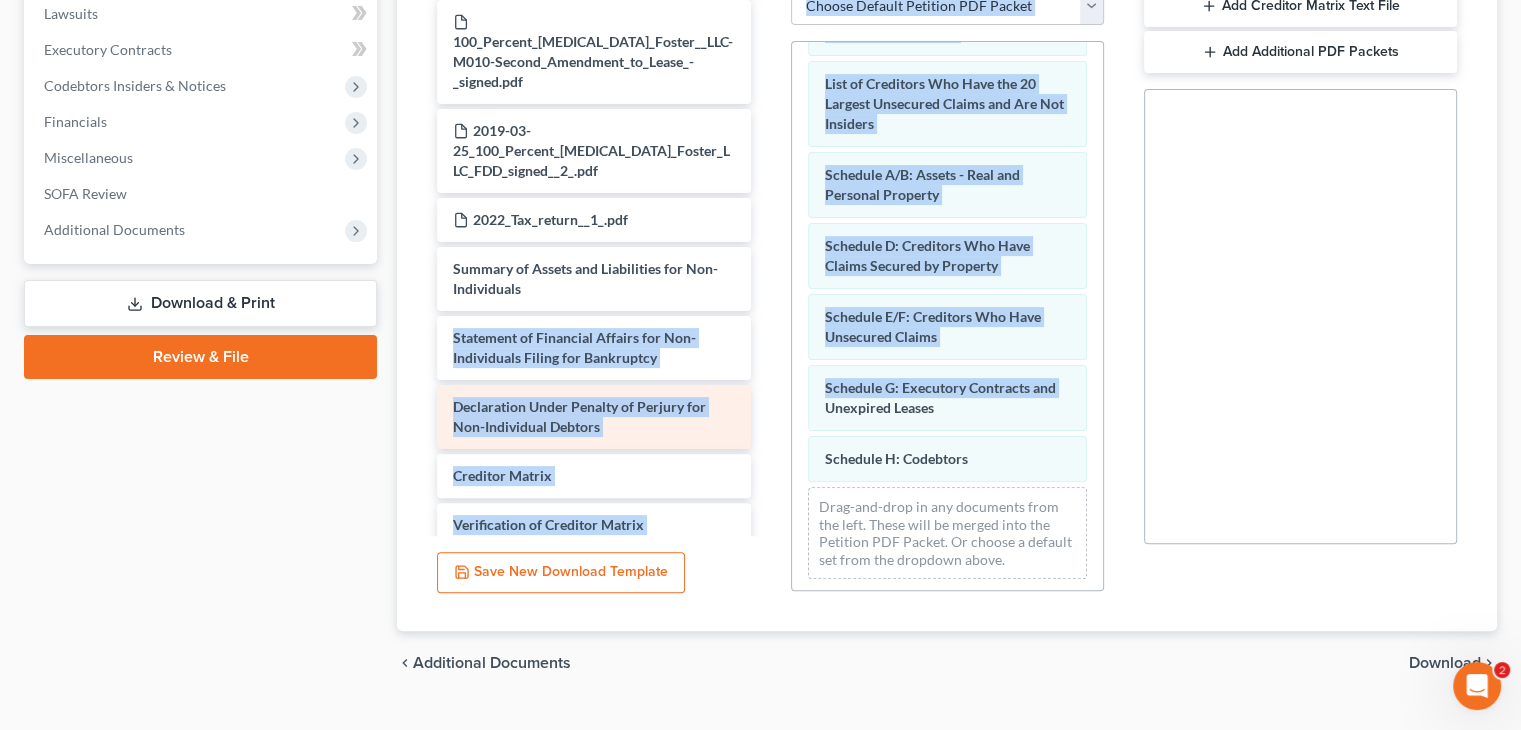 click on "Declaration Under Penalty of Perjury for Non-Individual Debtors" at bounding box center (579, 416) 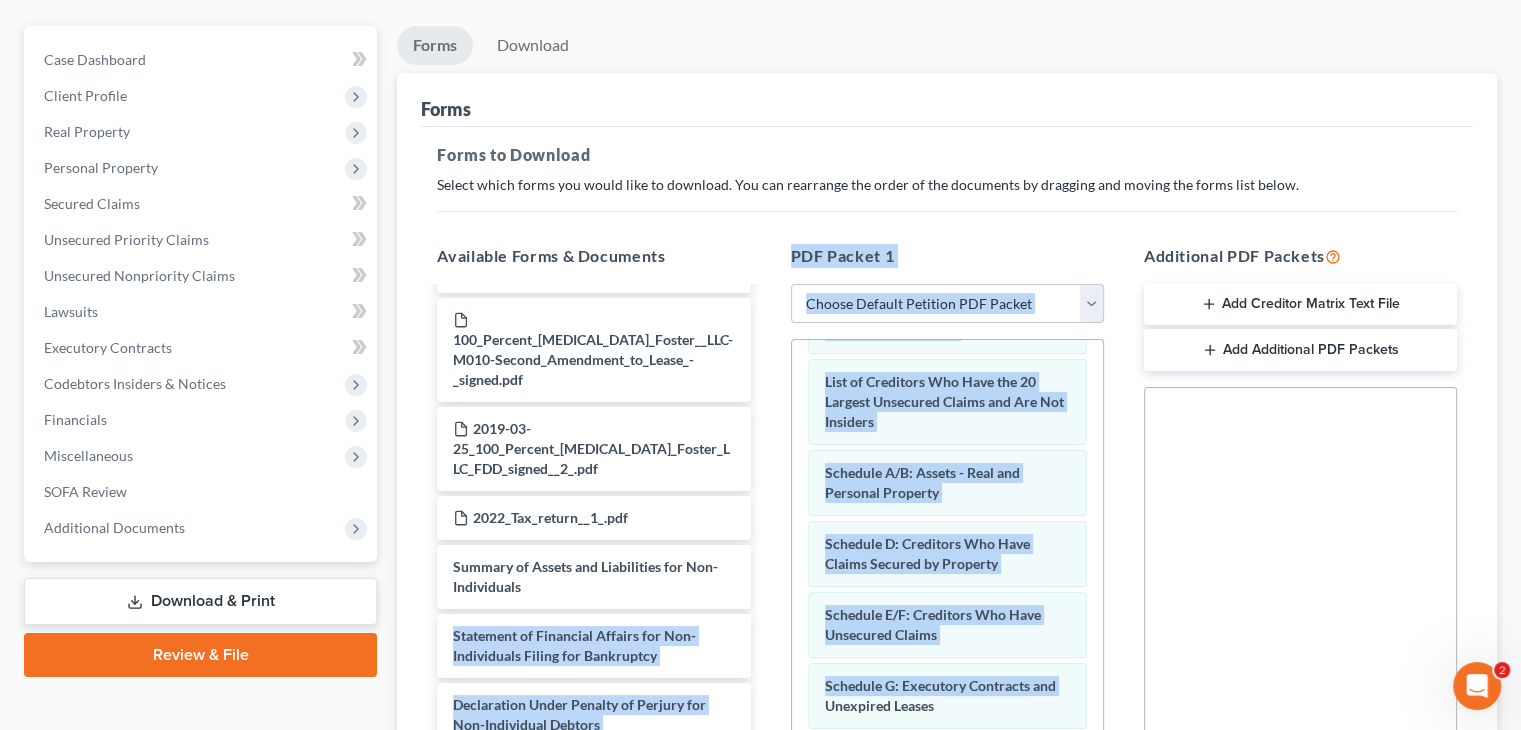 scroll, scrollTop: 200, scrollLeft: 0, axis: vertical 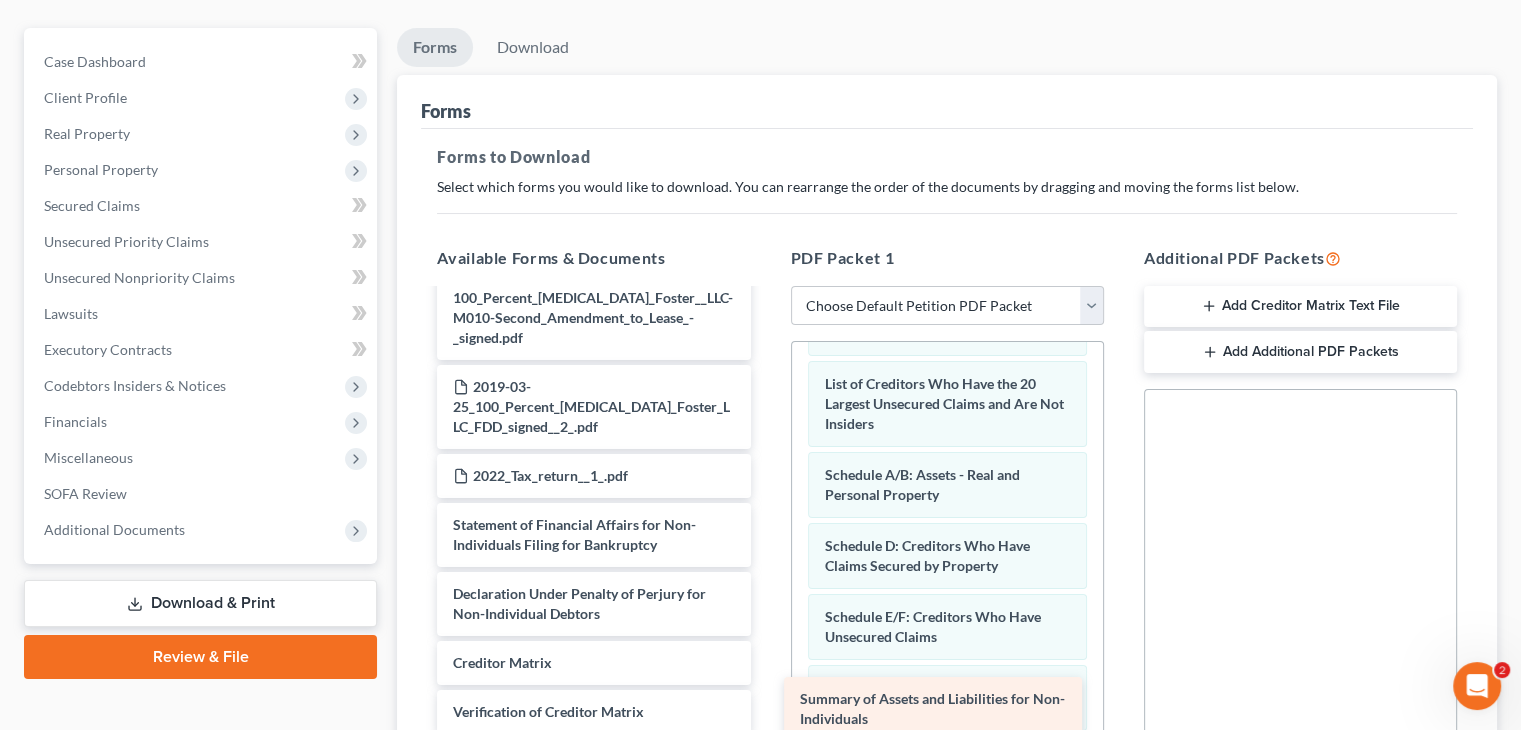 drag, startPoint x: 573, startPoint y: 428, endPoint x: 920, endPoint y: 709, distance: 446.50867 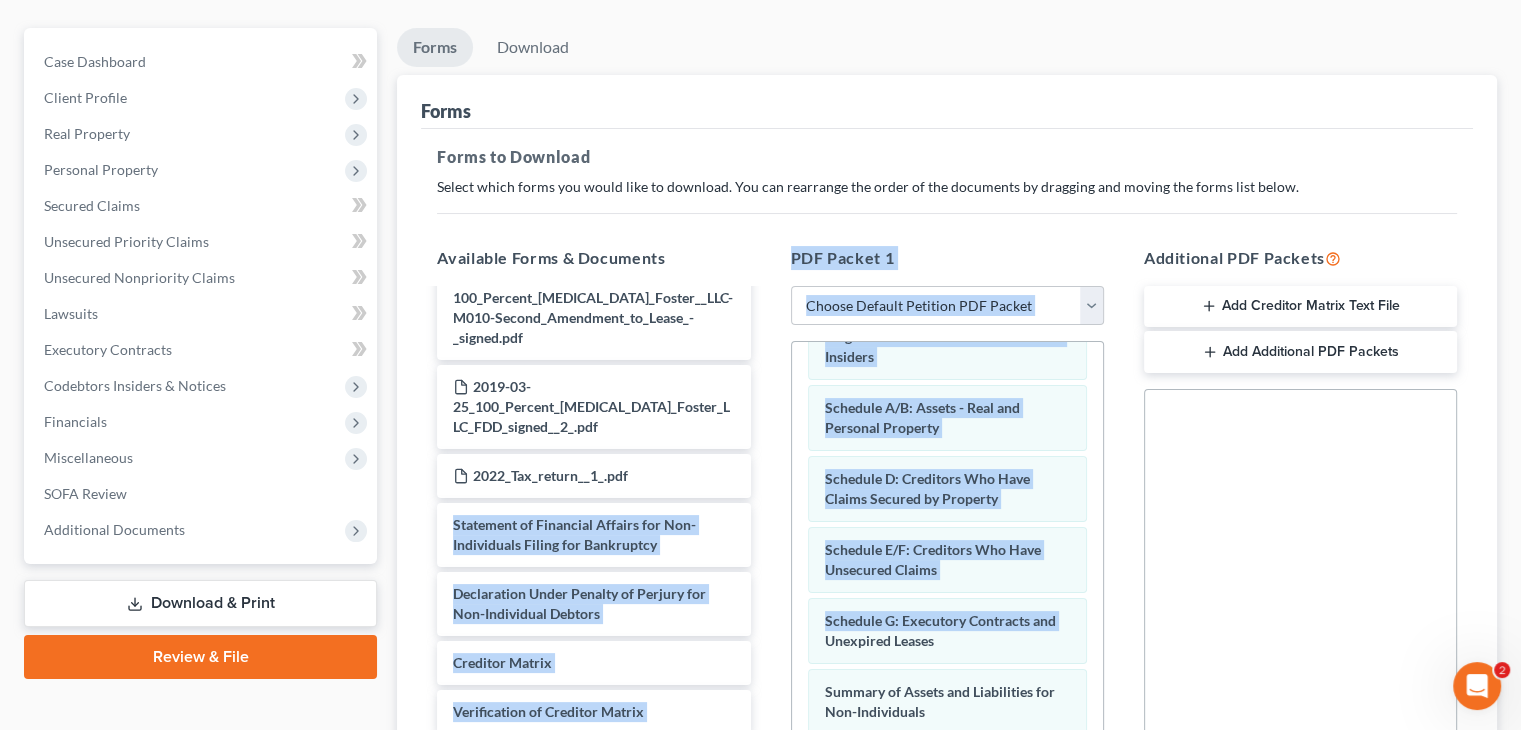 scroll, scrollTop: 140, scrollLeft: 0, axis: vertical 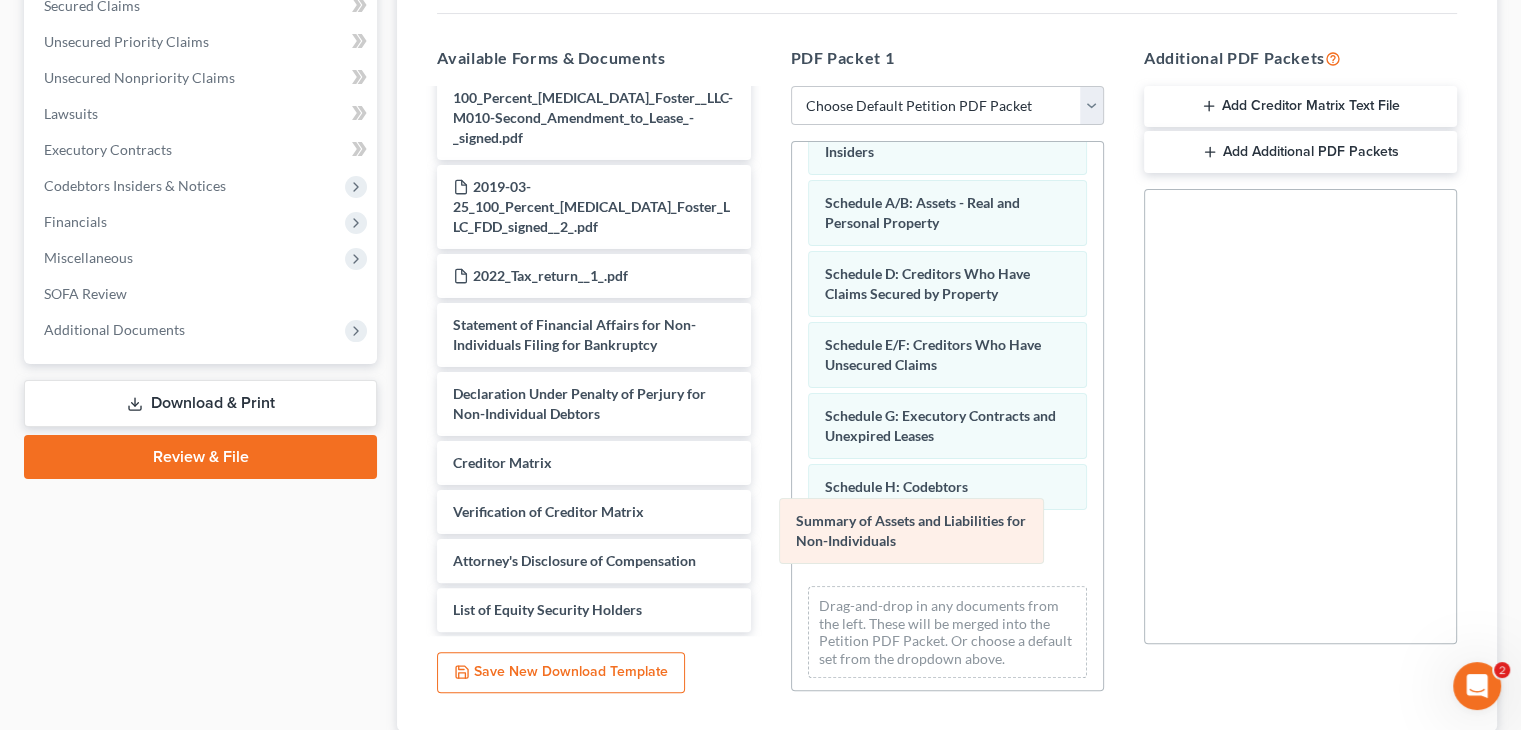drag, startPoint x: 945, startPoint y: 449, endPoint x: 953, endPoint y: 505, distance: 56.568542 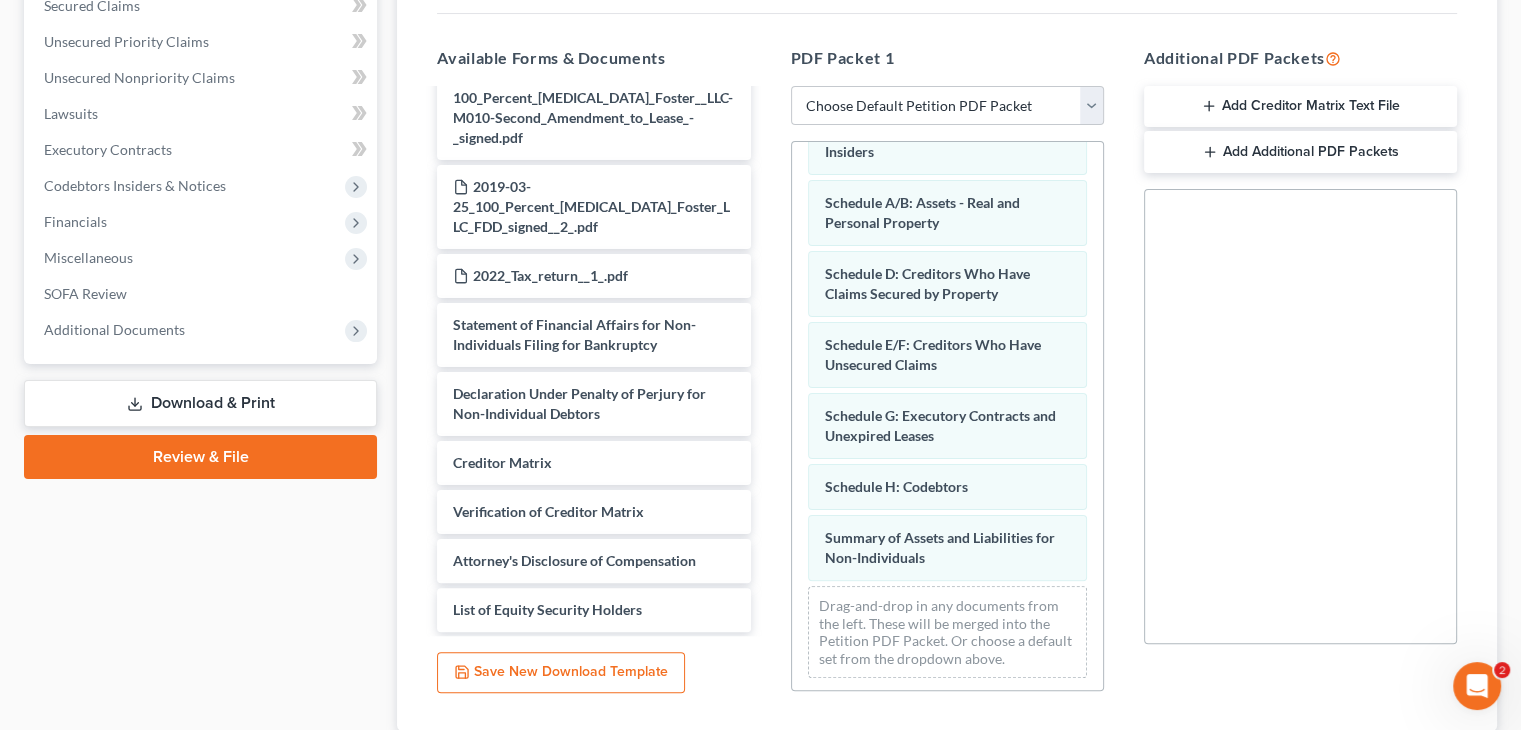 click on "Forms Forms to Download Select which forms you would like to download. You can rearrange the order of the documents by dragging and moving the forms list below.  Available Forms & Documents
___CDA_Agreement_2023-_Revised__2___1_.pdf Franchise_Fee_Confirmation_-_West_Cobb__1_.pdf GV_Invest_settlement_.pdf Lonati_Note___Amort_Schedule.pdf August_2024_Promissory_Note_Adam__1_.pdf NCMIC_letter.pdf Summary.pdf Balance_Sheet_as_of_[DATE].pdf Jan-June_P_L_2025.pdf 2024_p_L.pdf Balance_Sheet_as_of_[DATE].pdf GA_Tax_Return.pdf US_Tax_Return.pdf 2023_P_L.pdf 100_Percent_[MEDICAL_DATA]_Foster__LLC-M010-Second_Amendment_to_Lease_-_signed.pdf 2019-03-25_100_Percent_[MEDICAL_DATA]_Foster_LLC_FDD_signed__2_.pdf 2022_Tax_return__1_.pdf Statement of Financial Affairs for Non-Individuals Filing for Bankruptcy Declaration Under Penalty of Perjury for Non-Individual Debtors Creditor Matrix Verification of Creditor Matrix Attorney's Disclosure of Compensation List of Equity Security Holders
Save New Download Template" at bounding box center (947, 303) 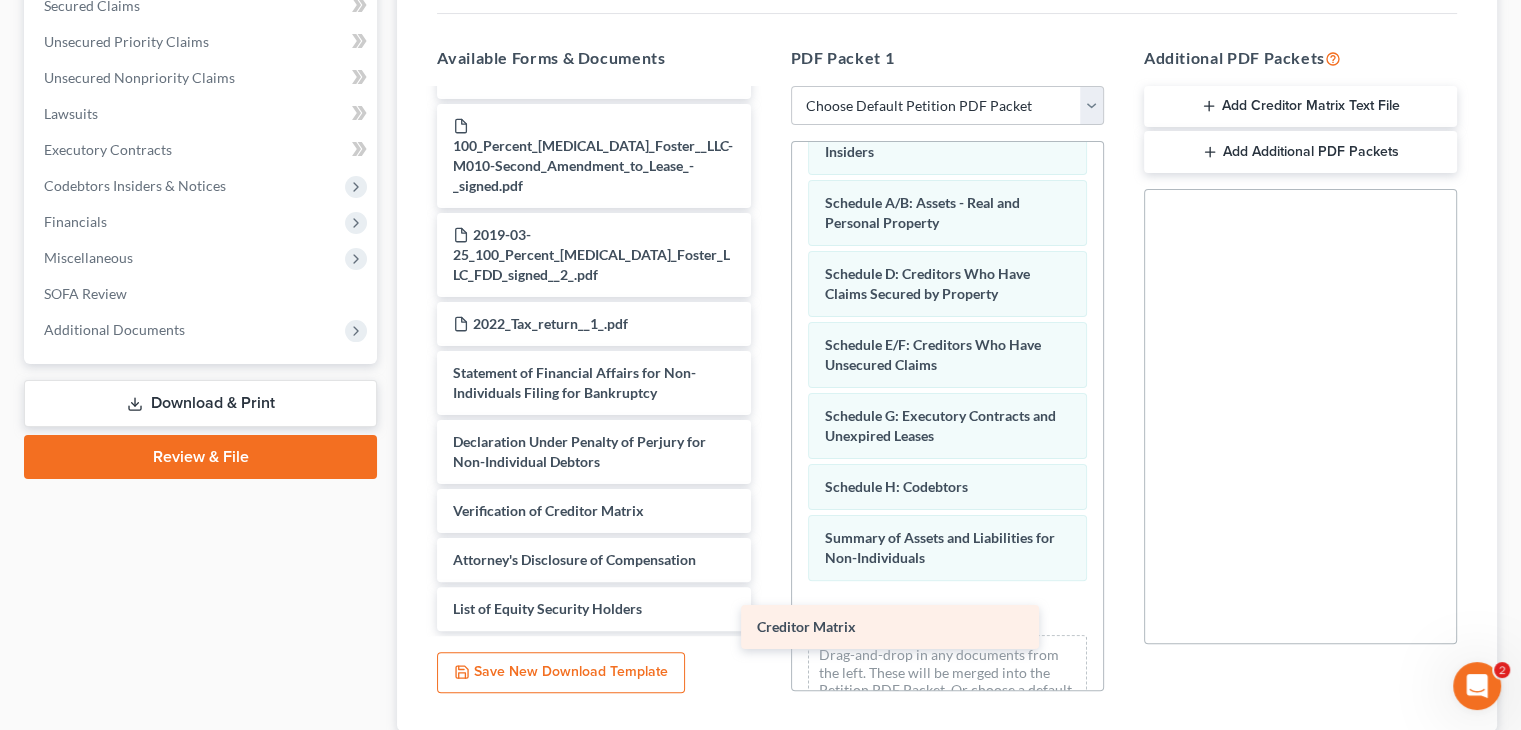 scroll, scrollTop: 752, scrollLeft: 0, axis: vertical 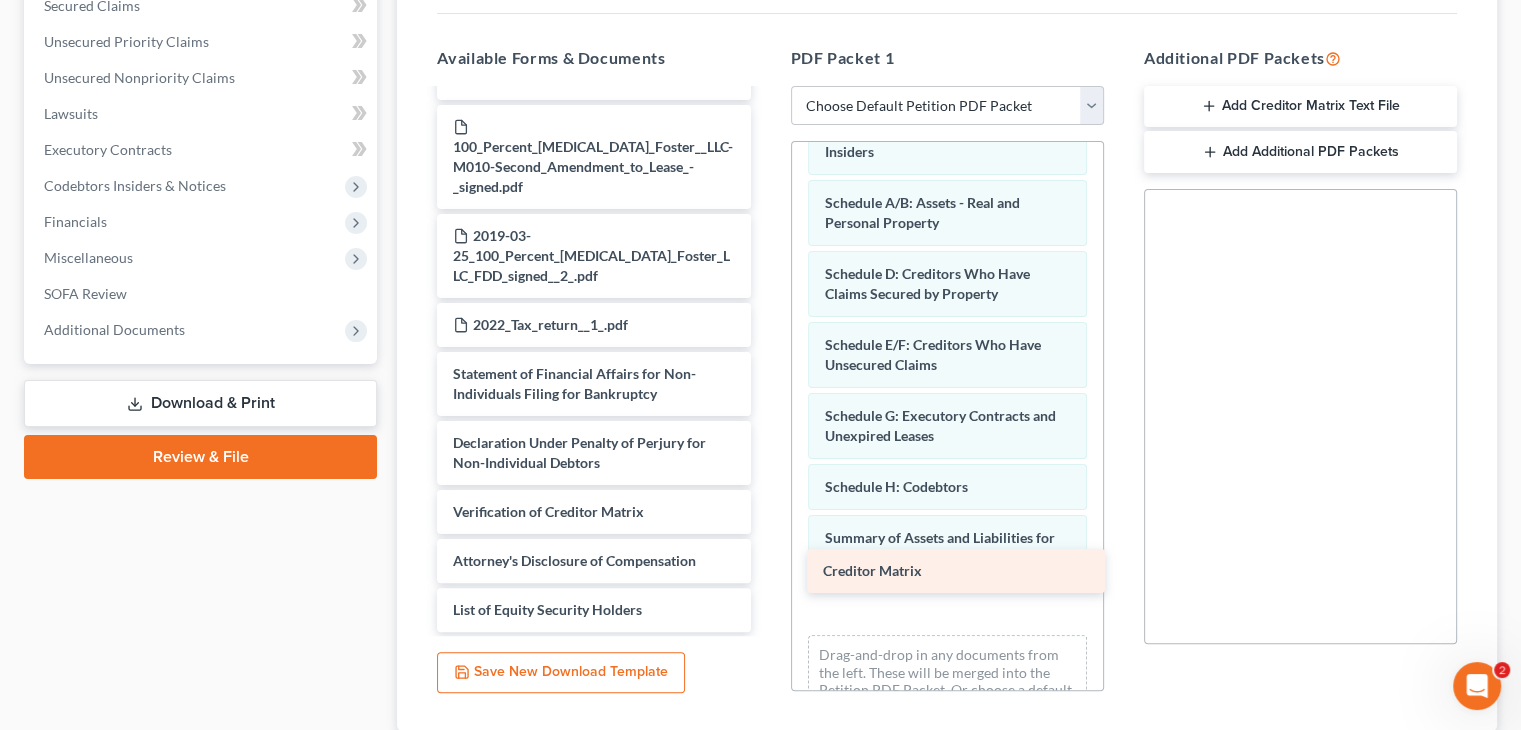 drag, startPoint x: 536, startPoint y: 424, endPoint x: 907, endPoint y: 568, distance: 397.96606 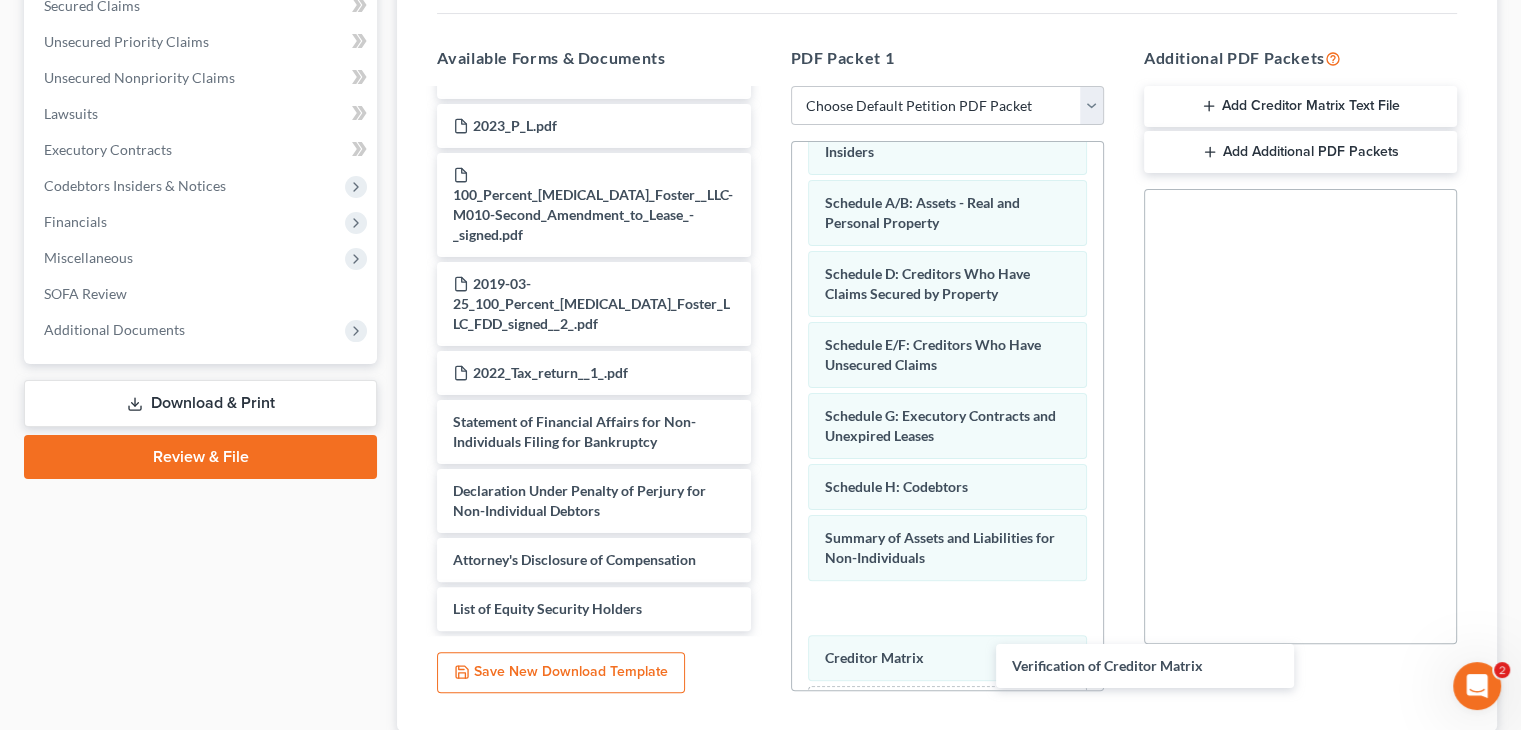 scroll, scrollTop: 704, scrollLeft: 0, axis: vertical 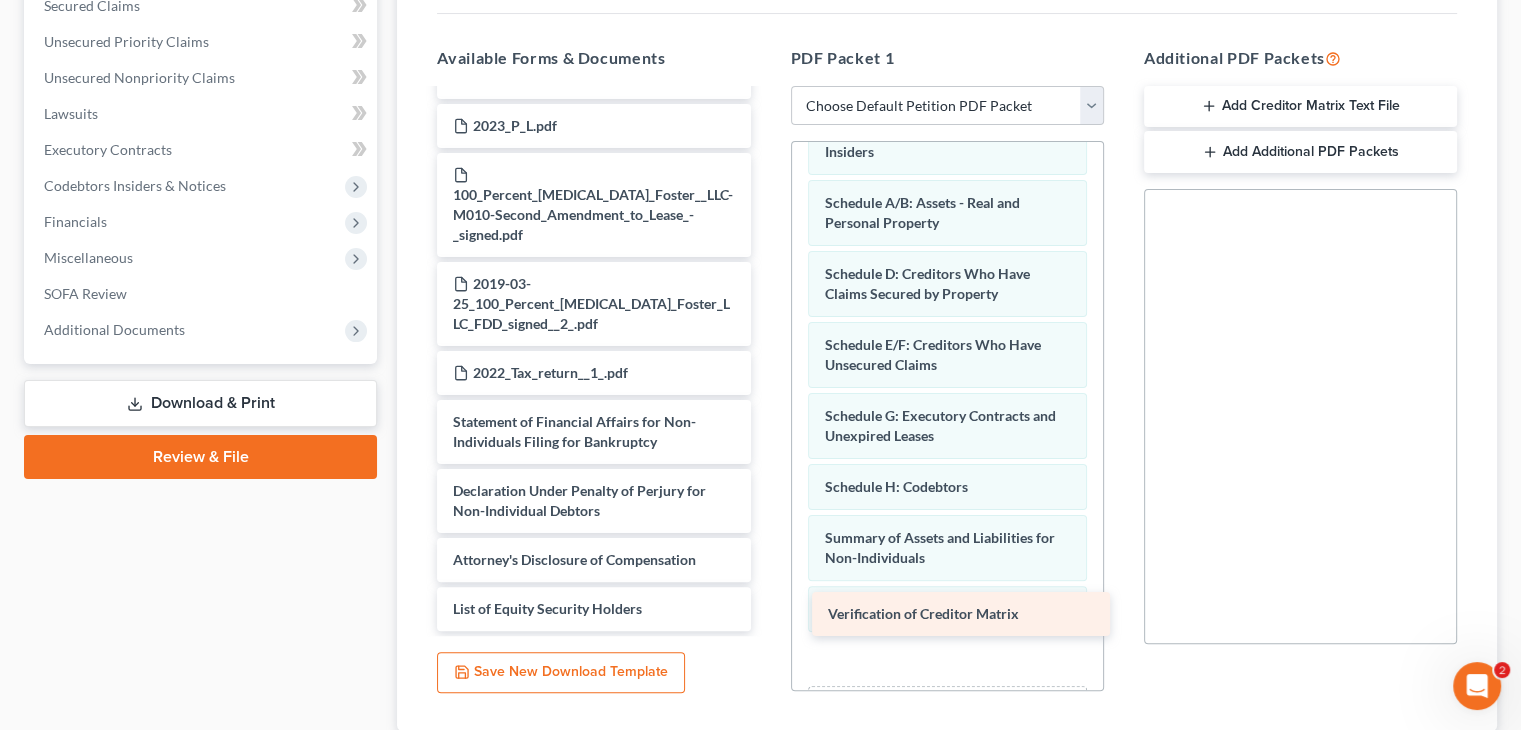 drag, startPoint x: 609, startPoint y: 473, endPoint x: 969, endPoint y: 617, distance: 387.73187 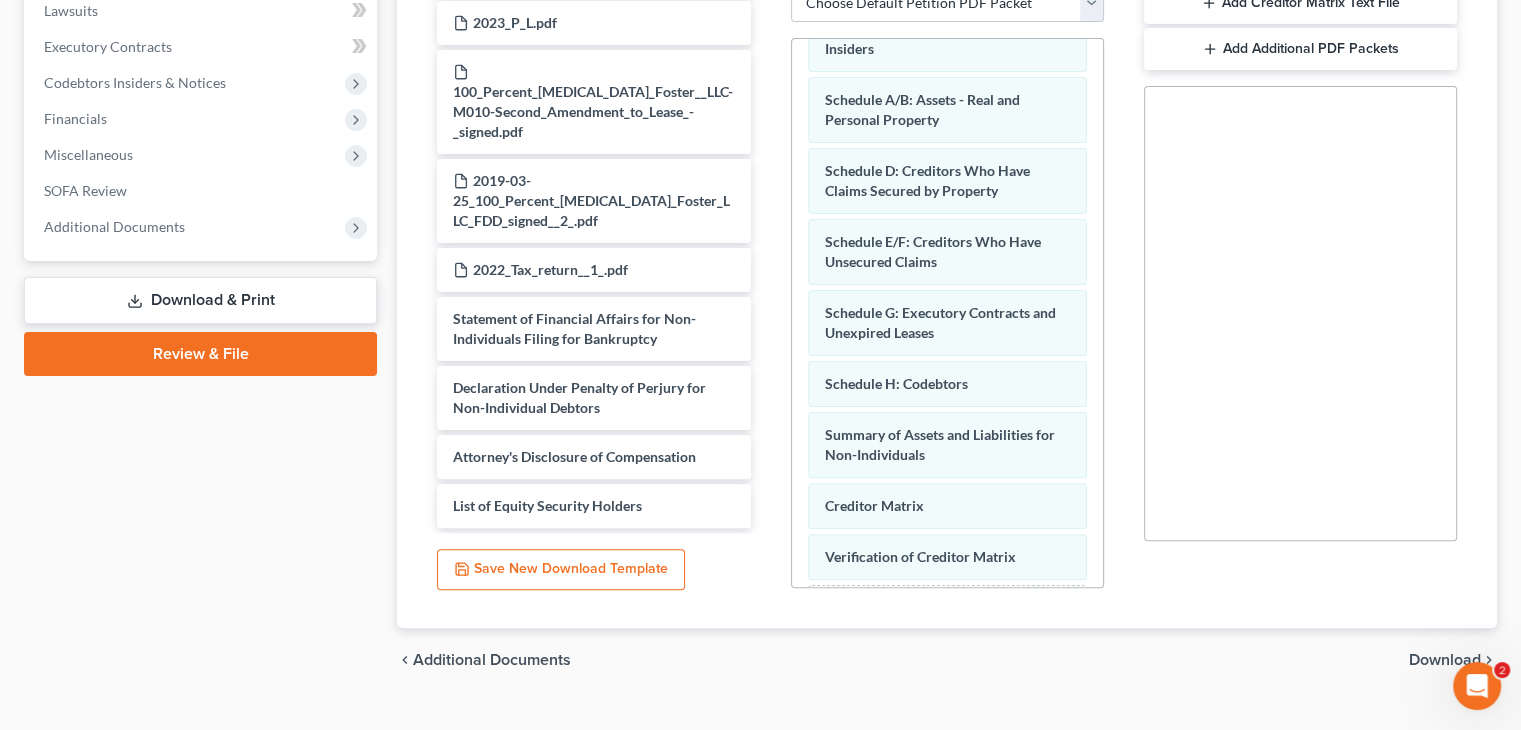 scroll, scrollTop: 504, scrollLeft: 0, axis: vertical 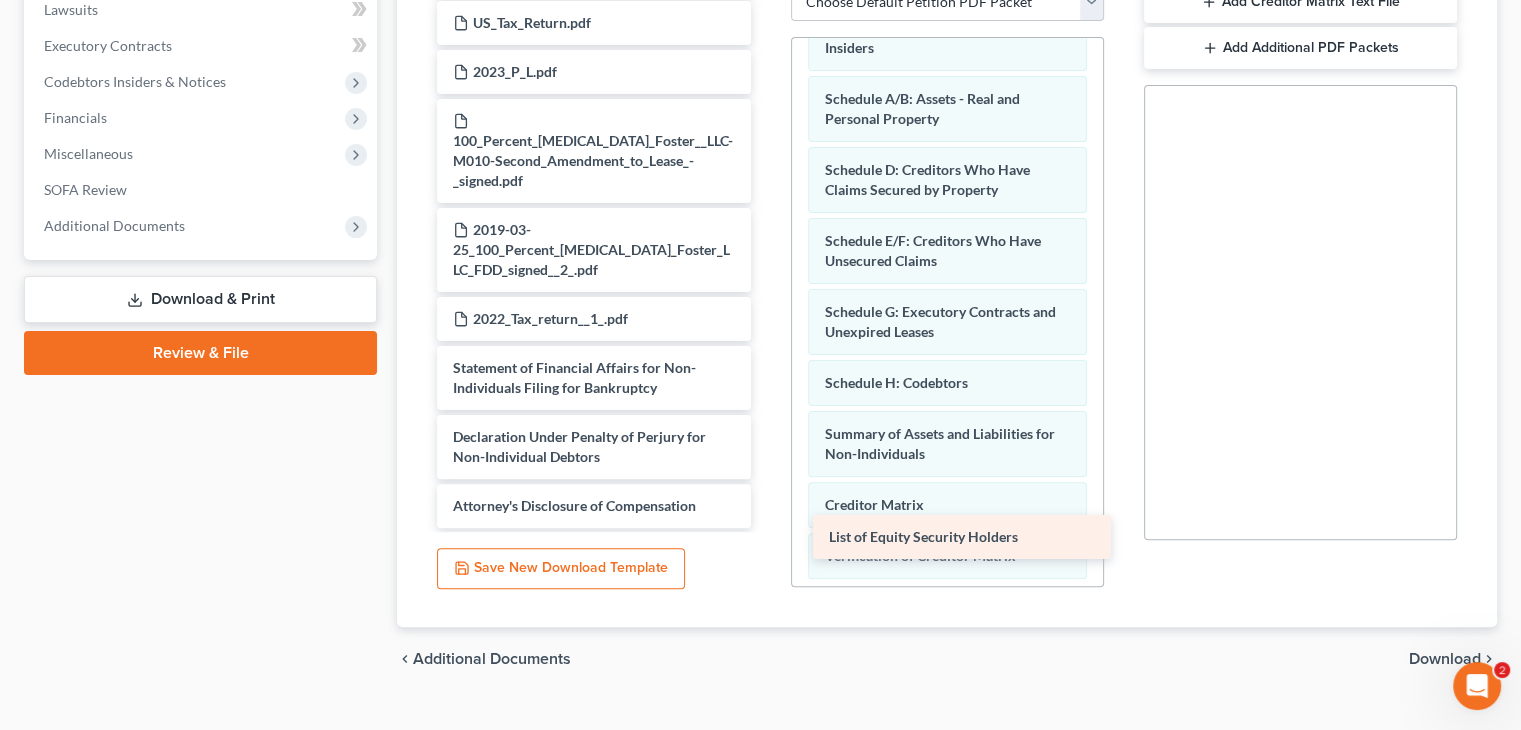 drag, startPoint x: 632, startPoint y: 473, endPoint x: 1008, endPoint y: 543, distance: 382.46045 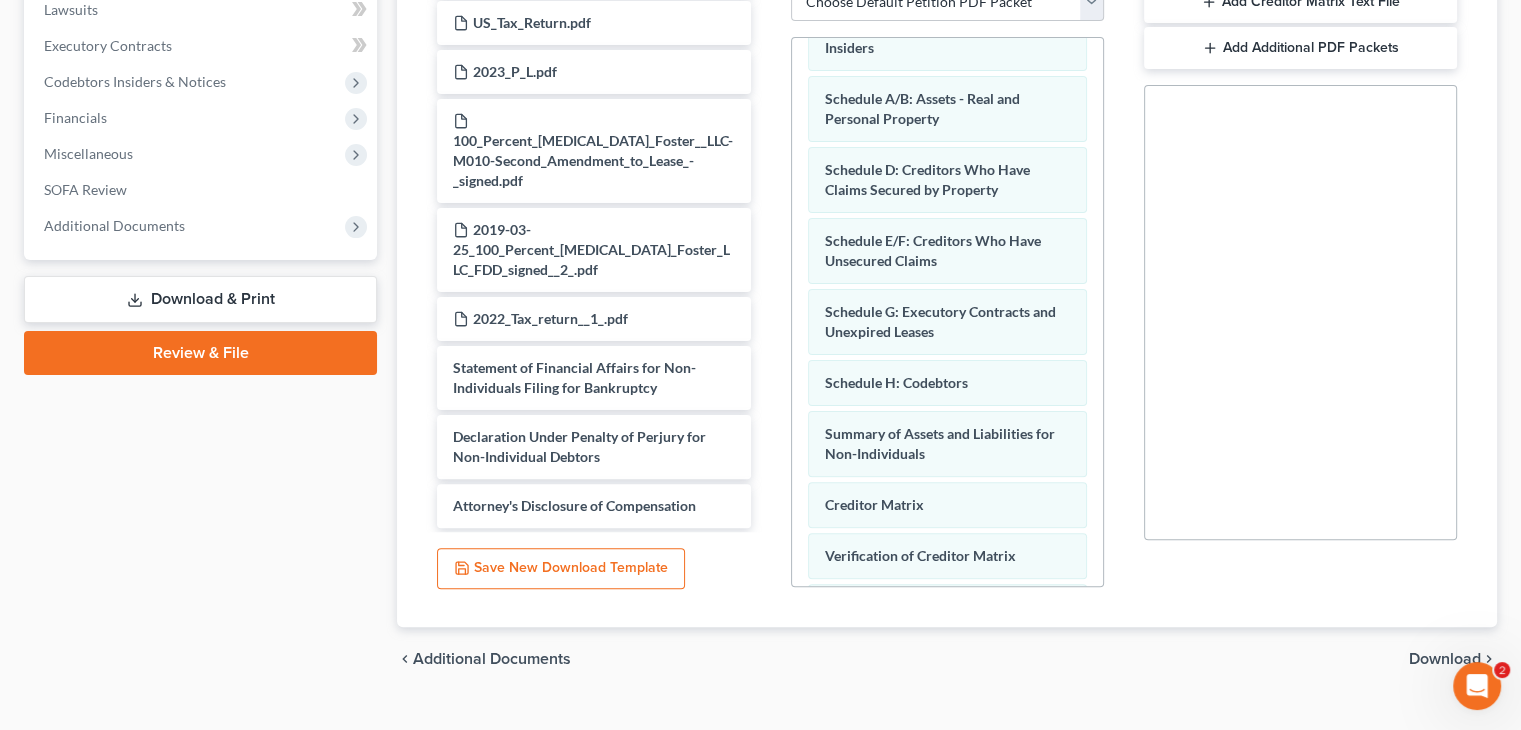 scroll, scrollTop: 291, scrollLeft: 0, axis: vertical 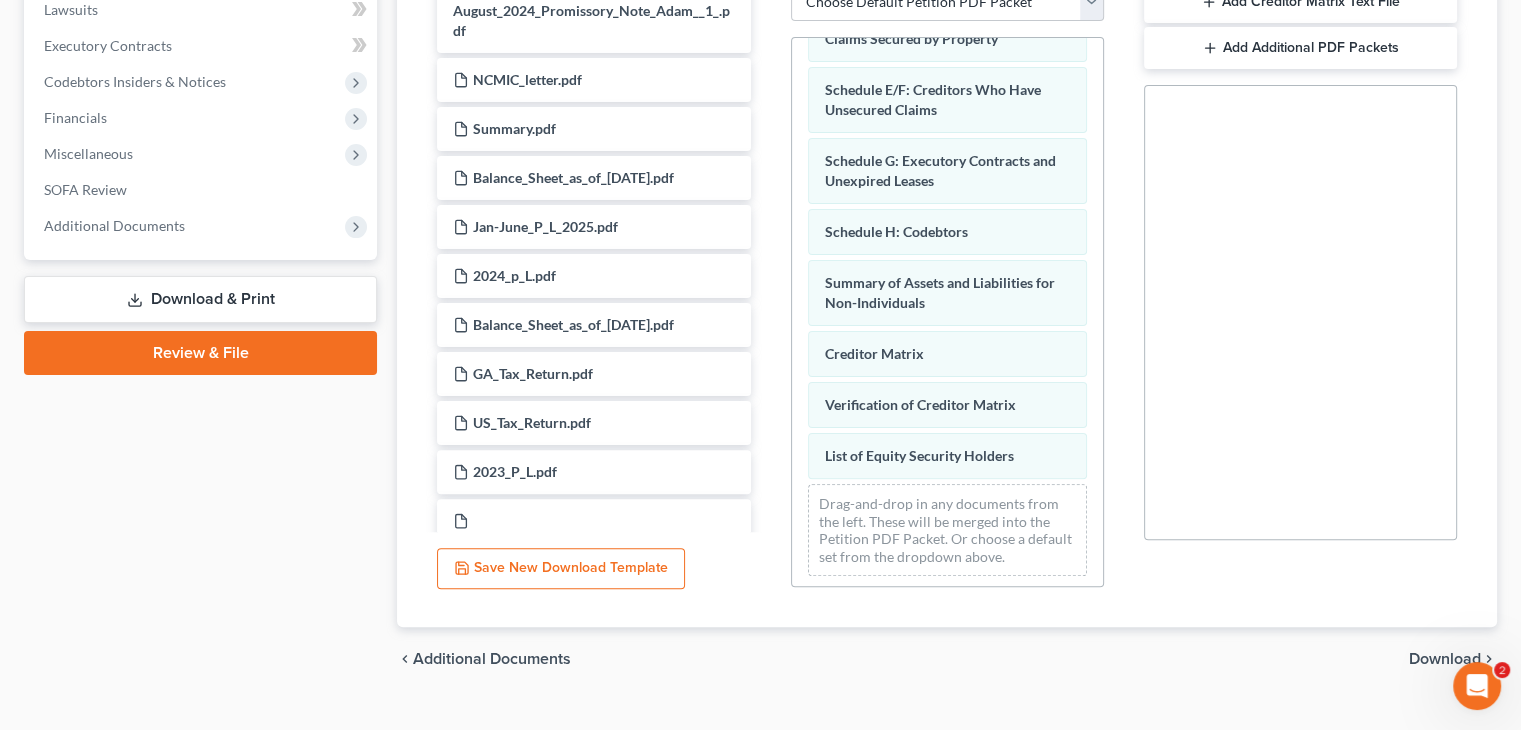 click on "Download" at bounding box center (1445, 659) 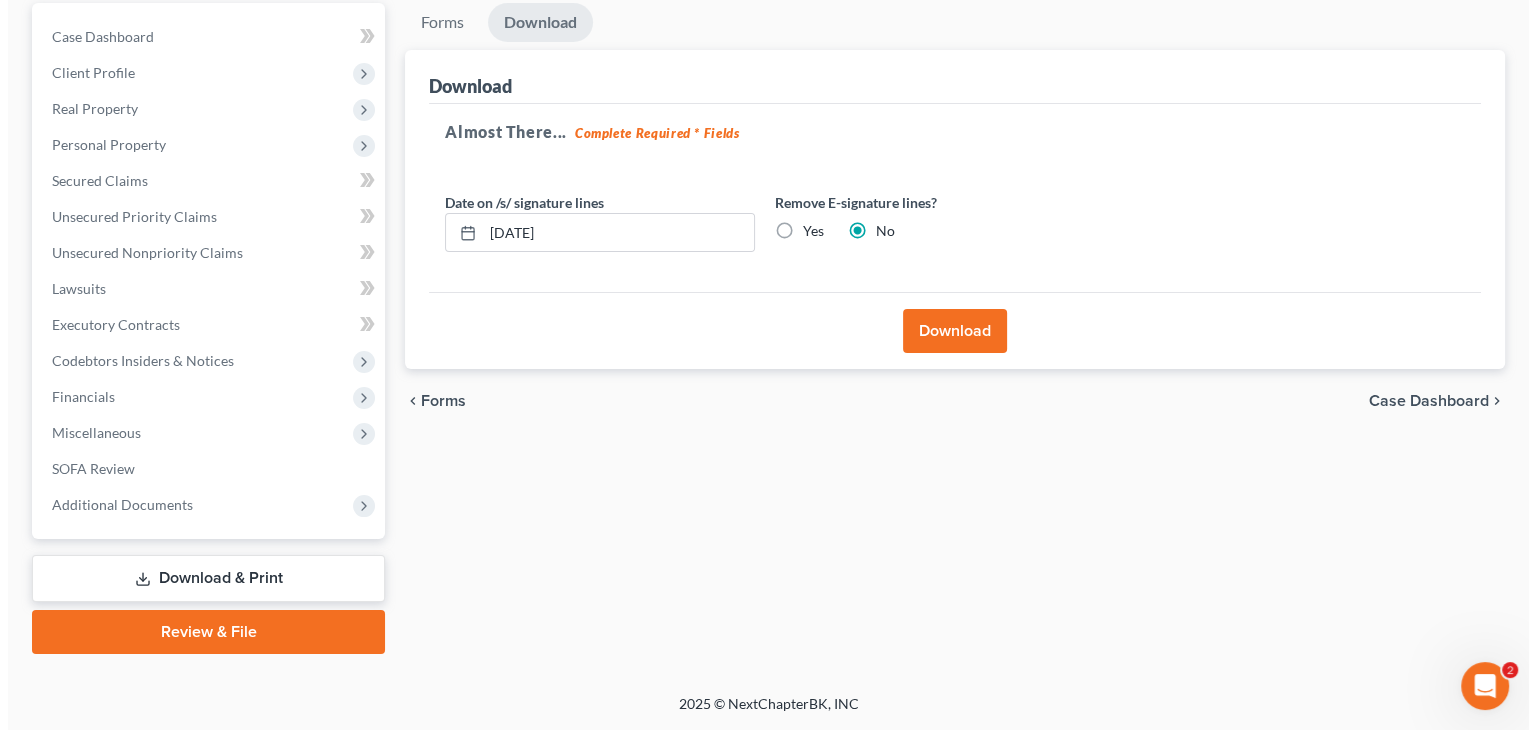 scroll, scrollTop: 188, scrollLeft: 0, axis: vertical 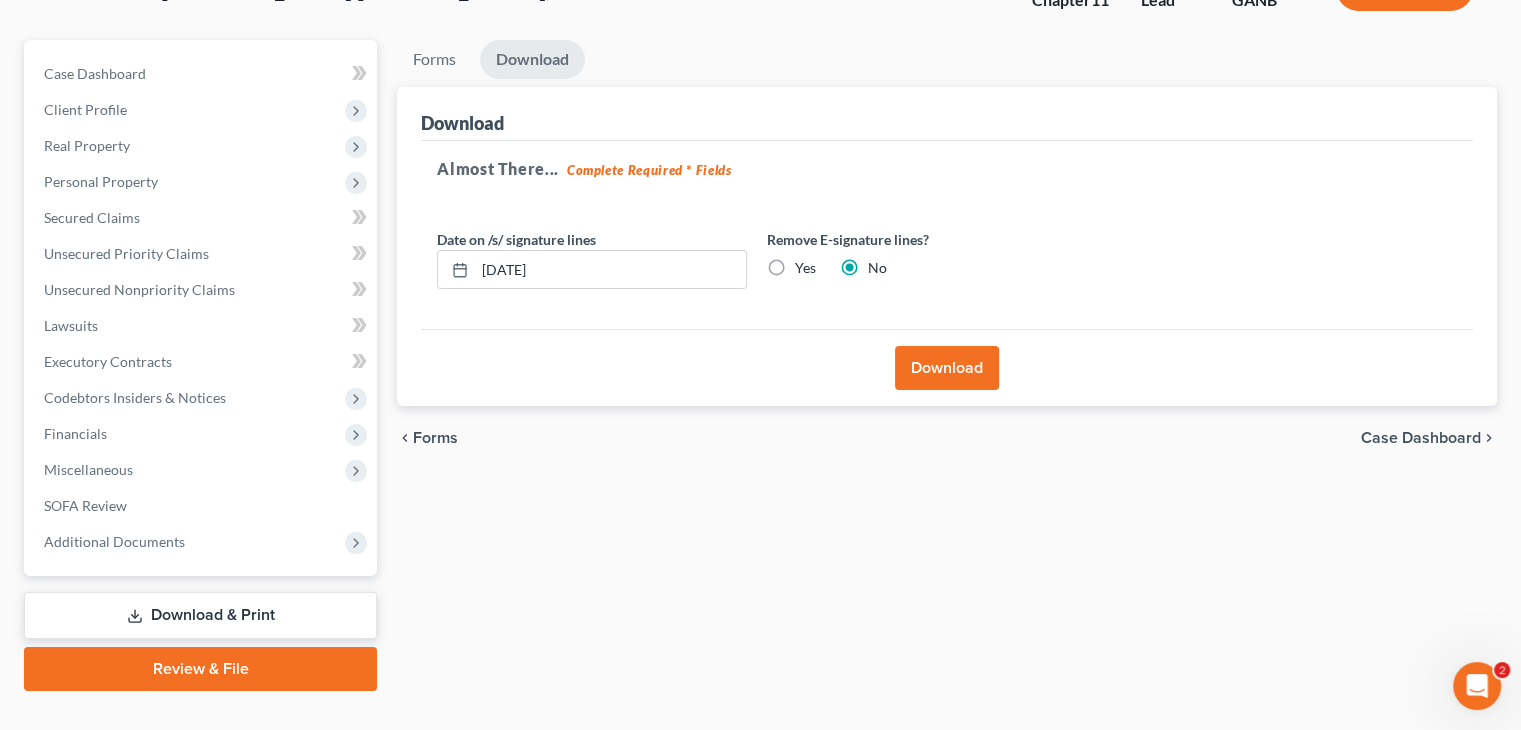 click on "Yes" at bounding box center (805, 268) 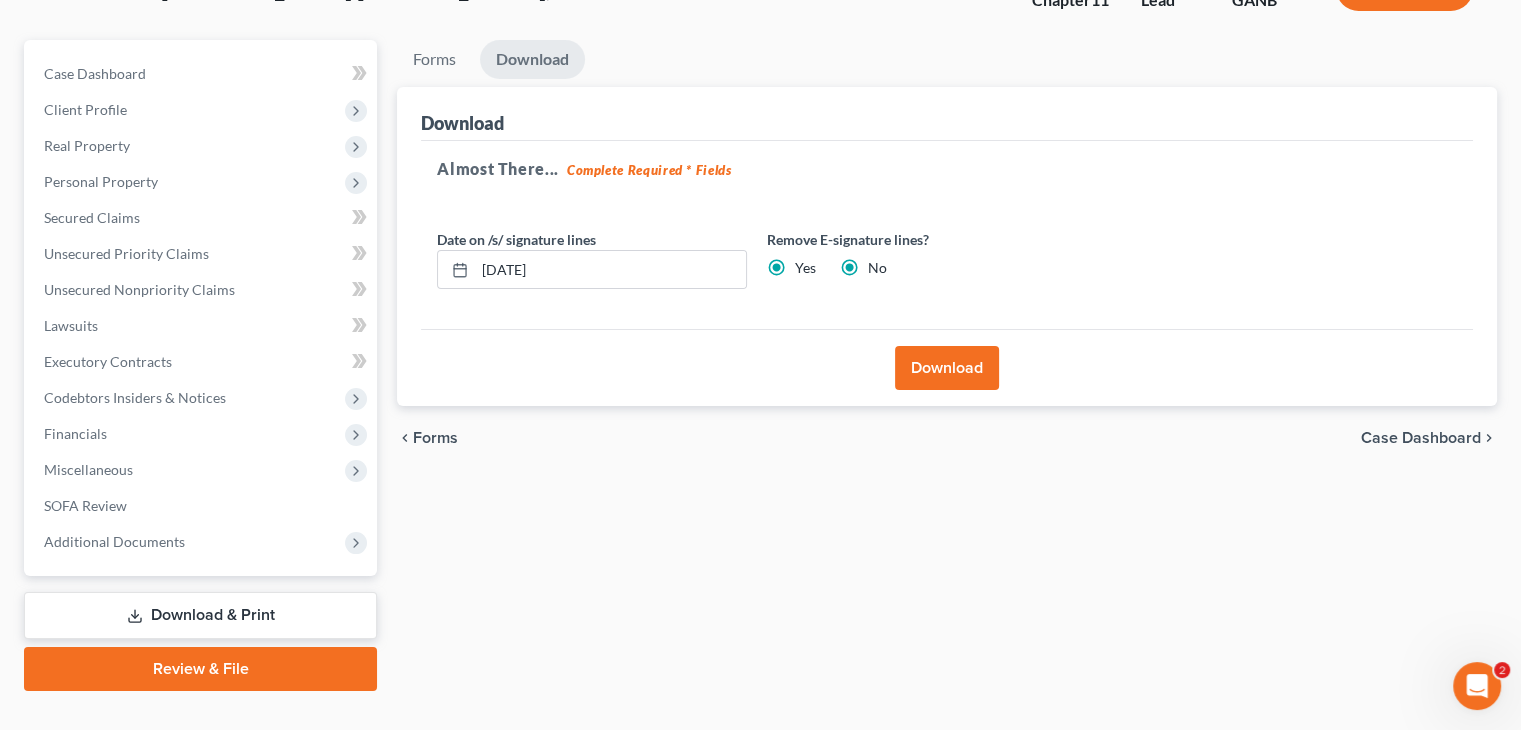 radio on "false" 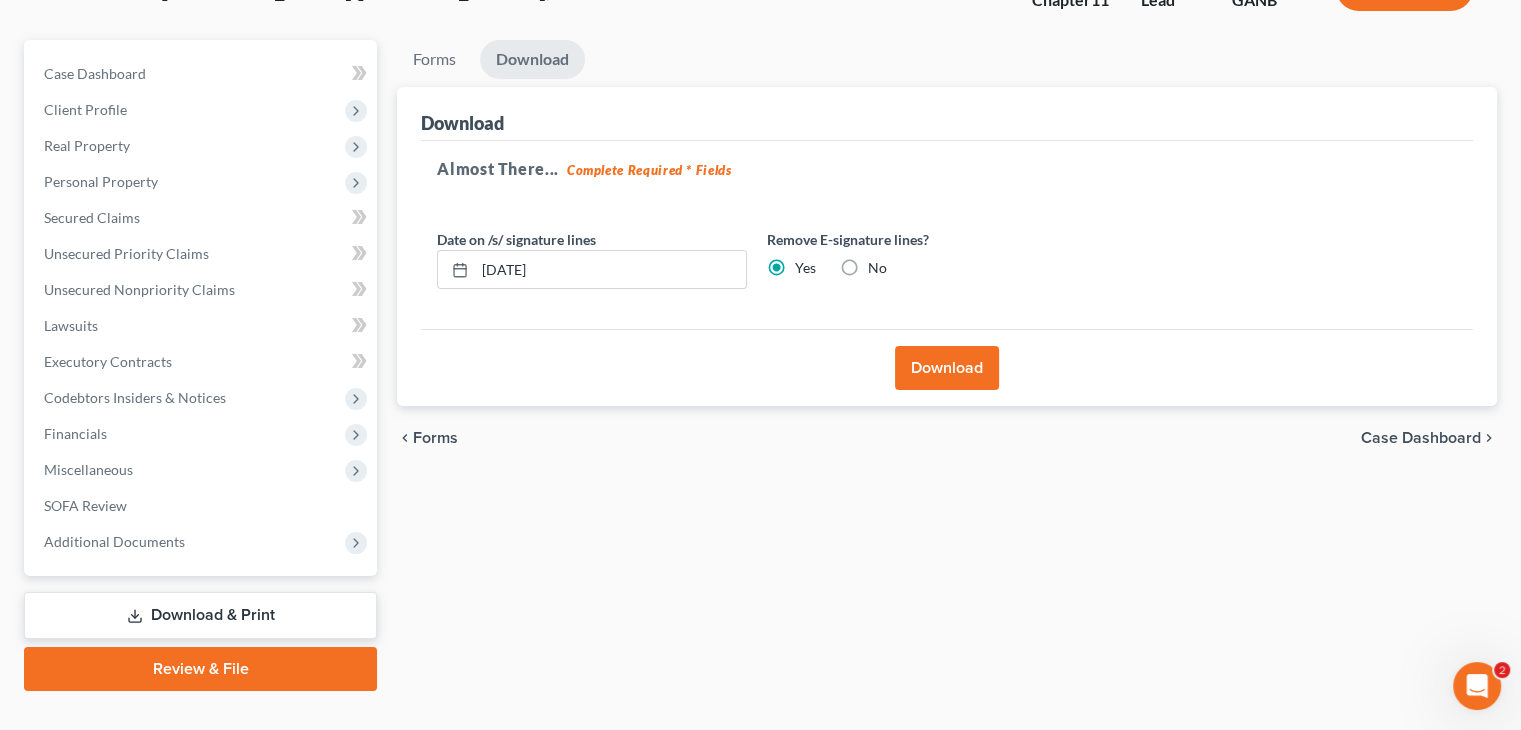 click on "Download" at bounding box center (947, 368) 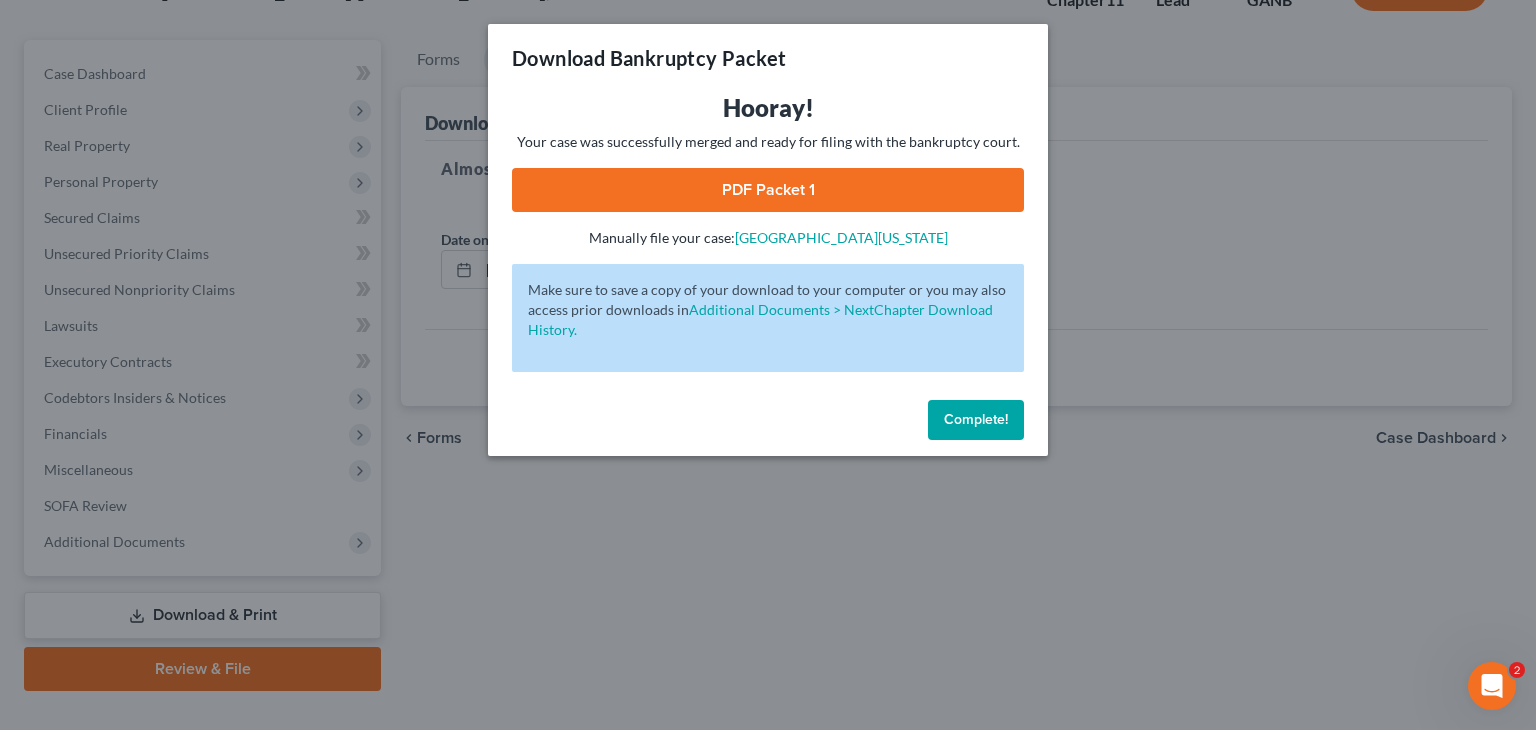 click on "PDF Packet 1" at bounding box center (768, 190) 